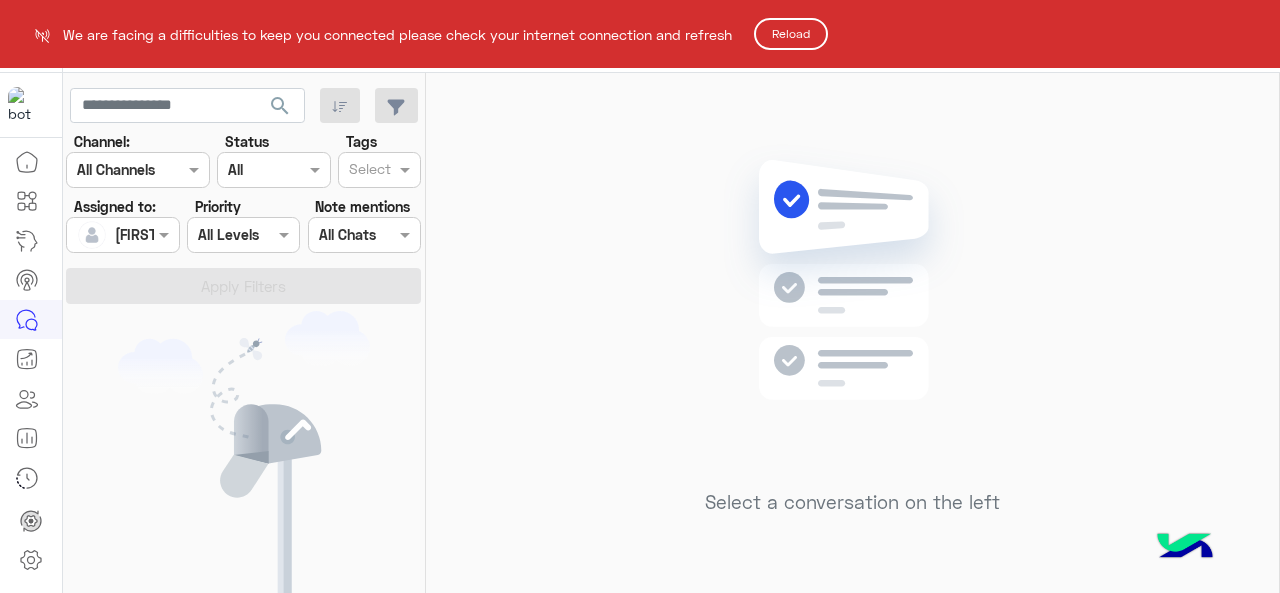 scroll, scrollTop: 0, scrollLeft: 0, axis: both 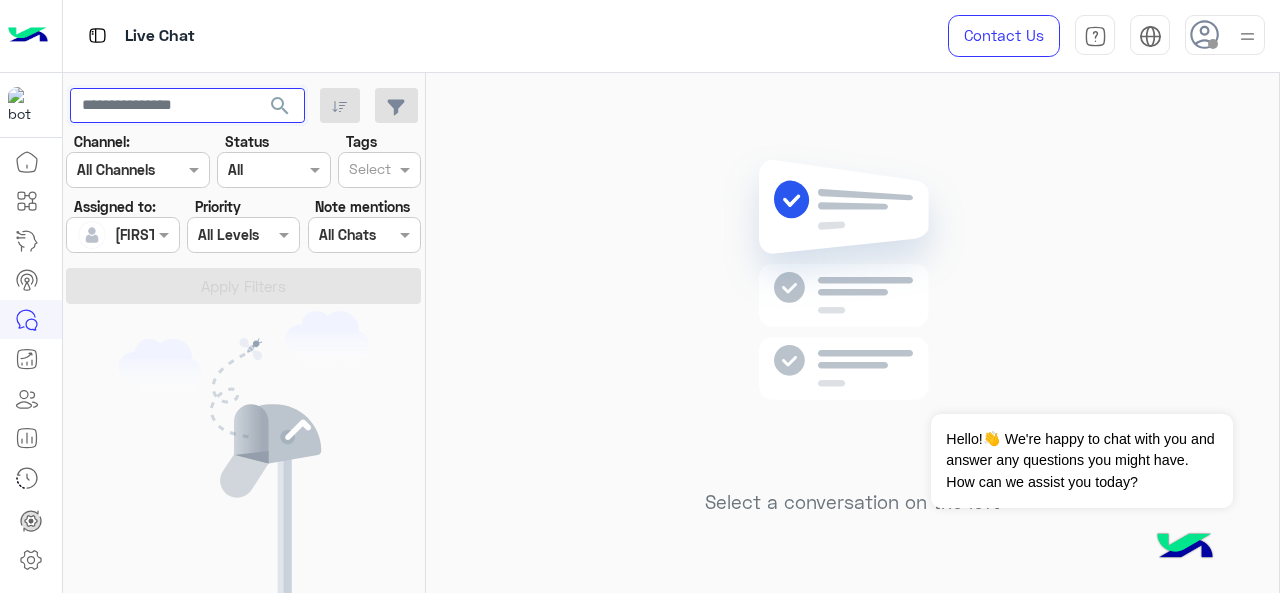 click at bounding box center [187, 106] 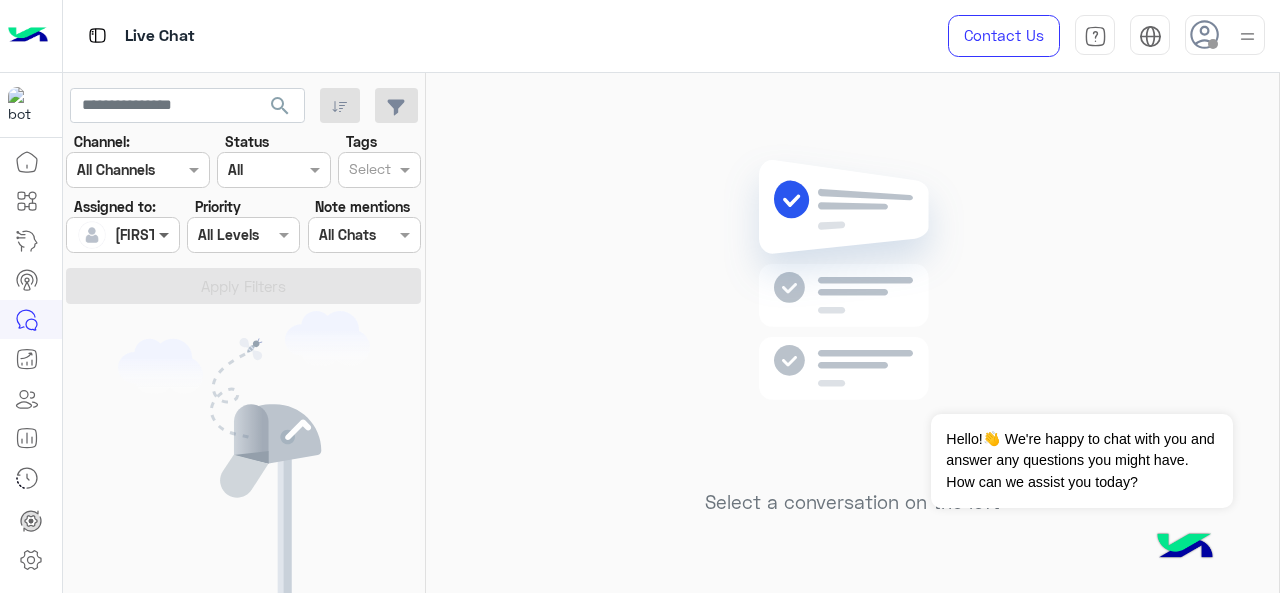 click at bounding box center (166, 234) 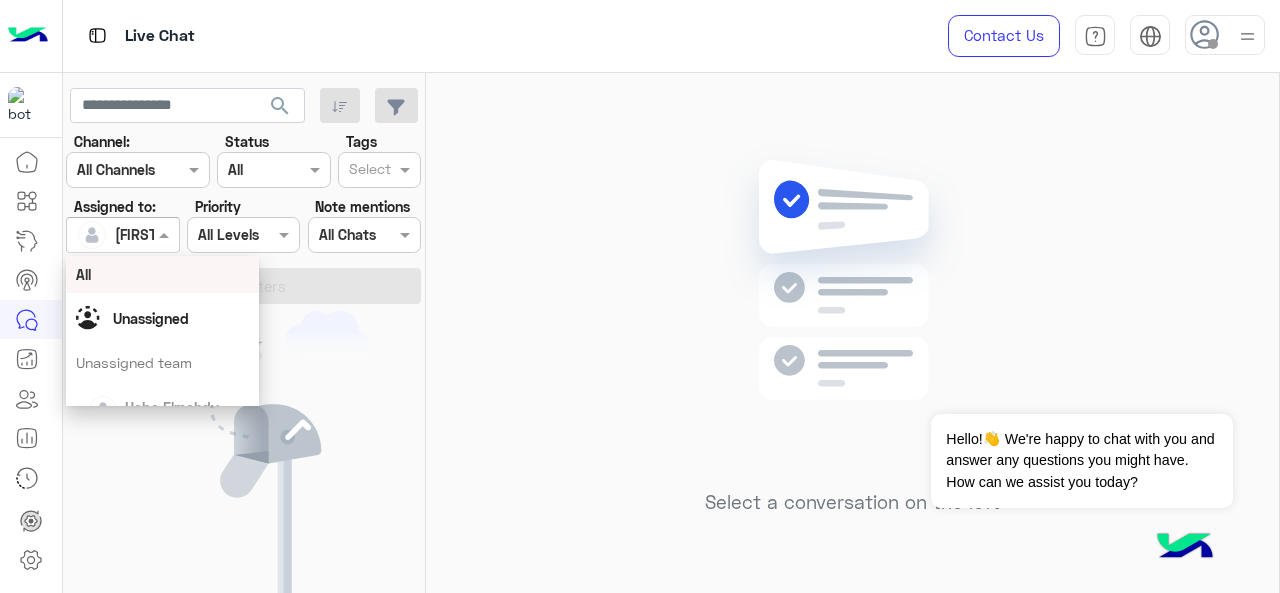 click on "All" at bounding box center [163, 274] 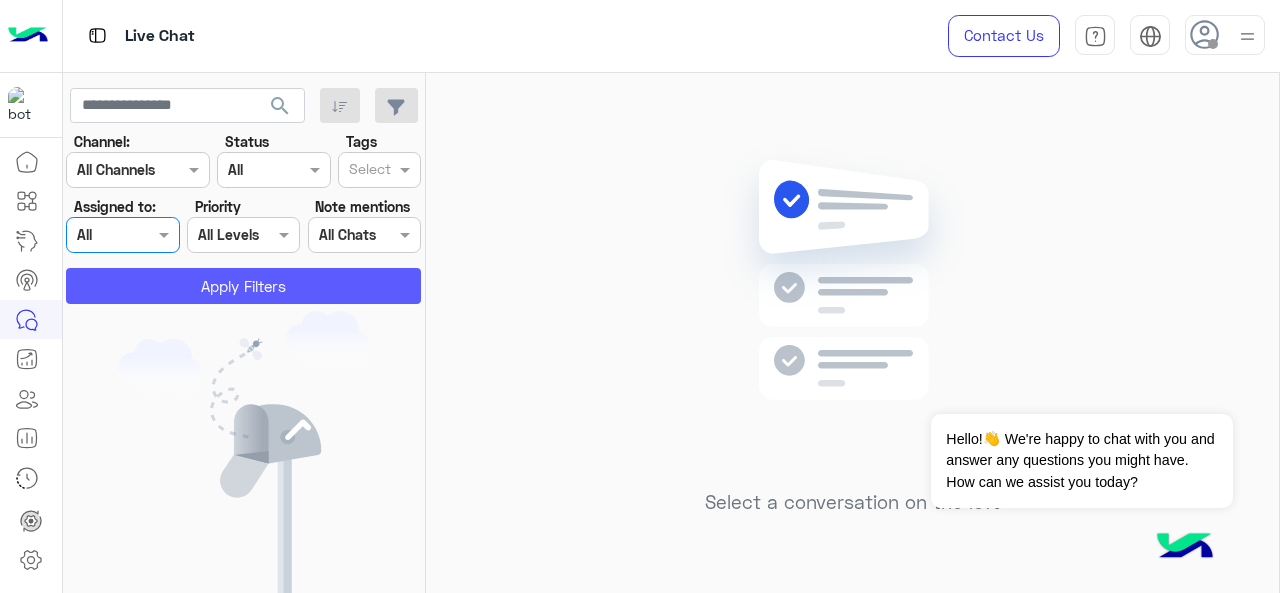 click on "Apply Filters" 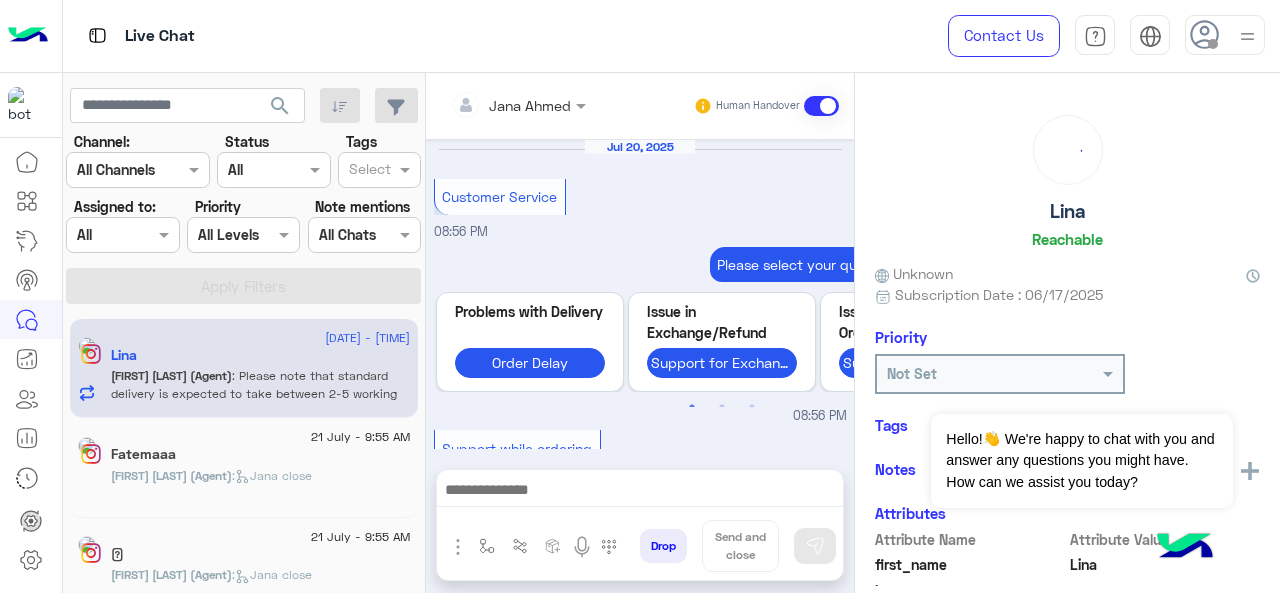 scroll, scrollTop: 835, scrollLeft: 0, axis: vertical 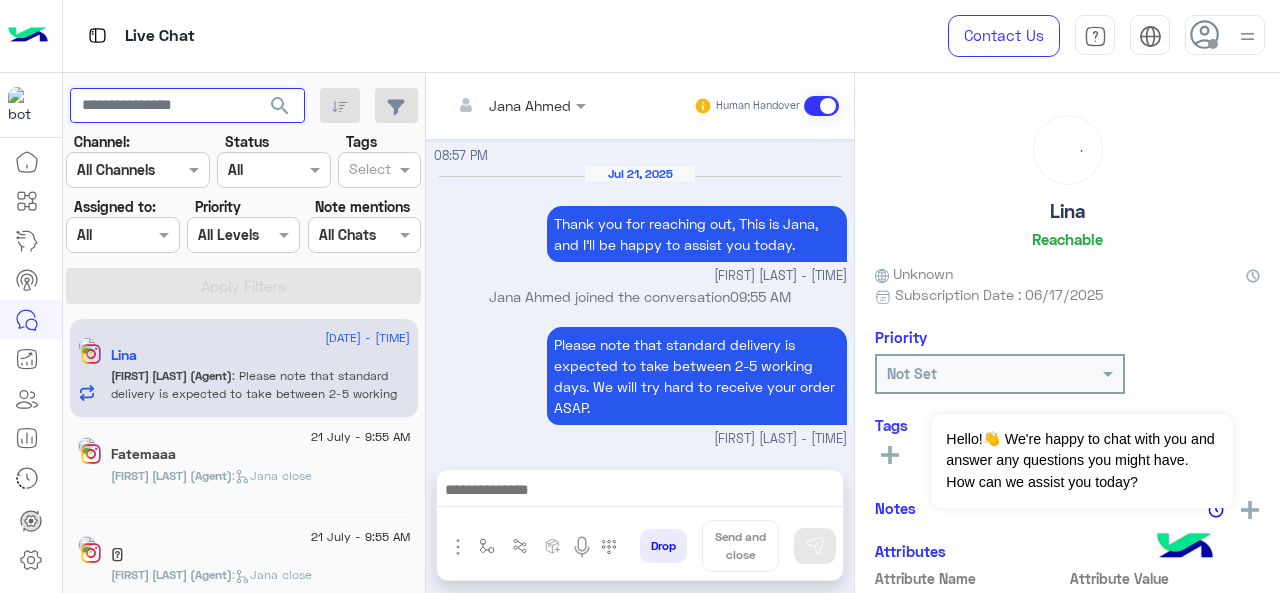 click at bounding box center (187, 106) 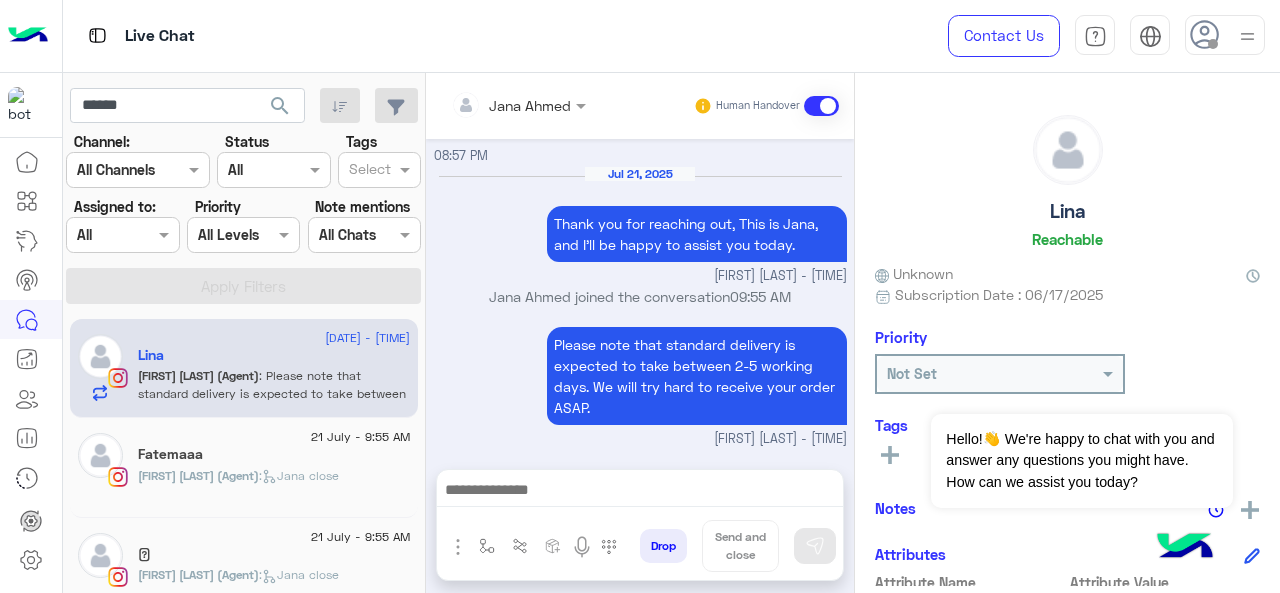 click on "search" 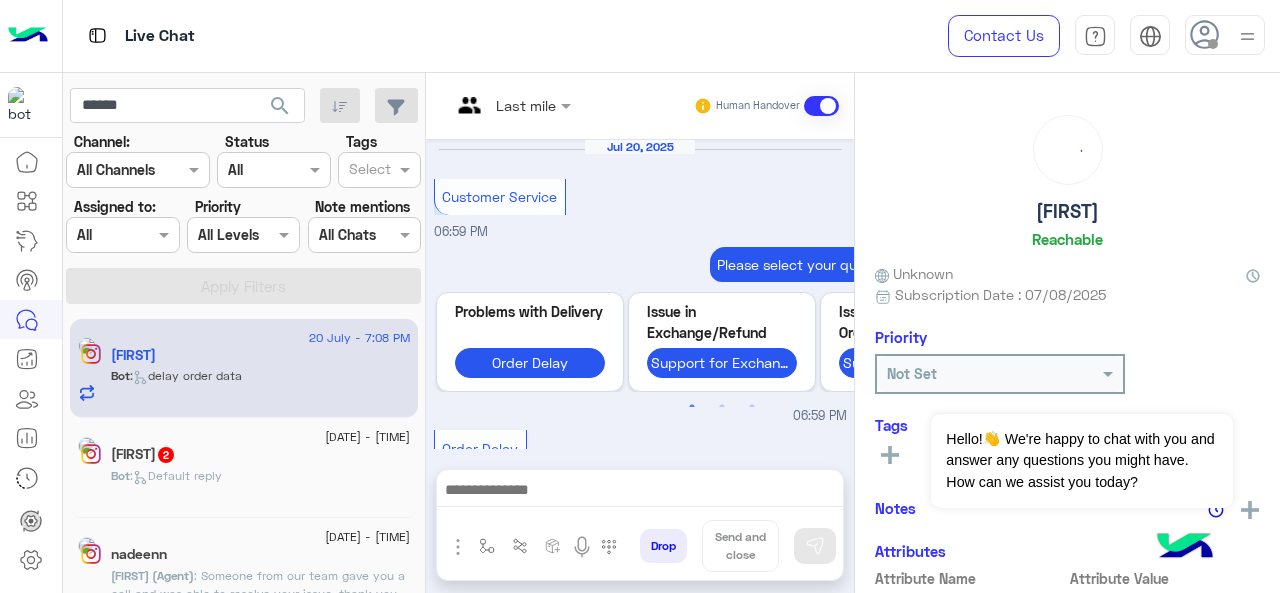 scroll, scrollTop: 1226, scrollLeft: 0, axis: vertical 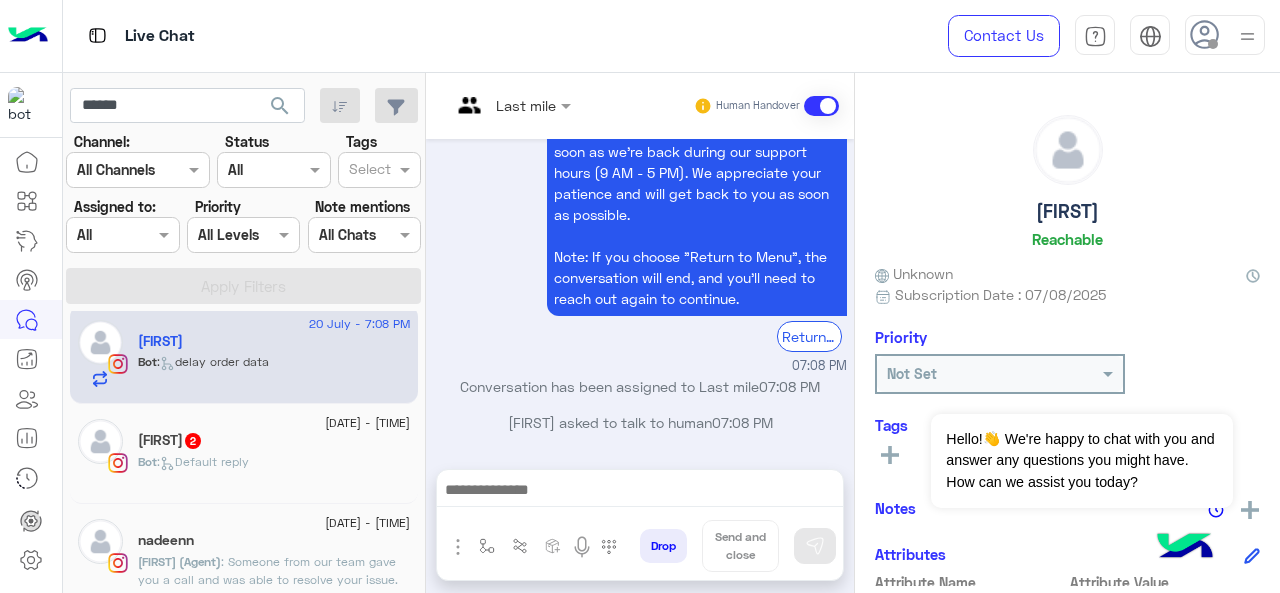 click on "Bot :   Default reply" 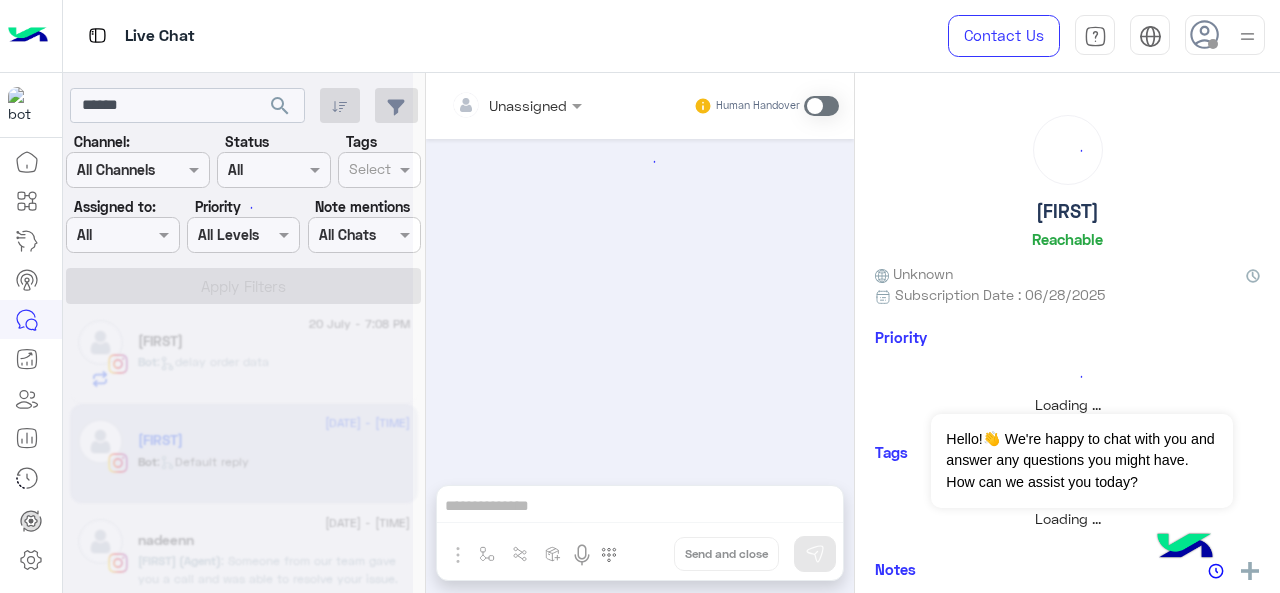 scroll, scrollTop: 907, scrollLeft: 0, axis: vertical 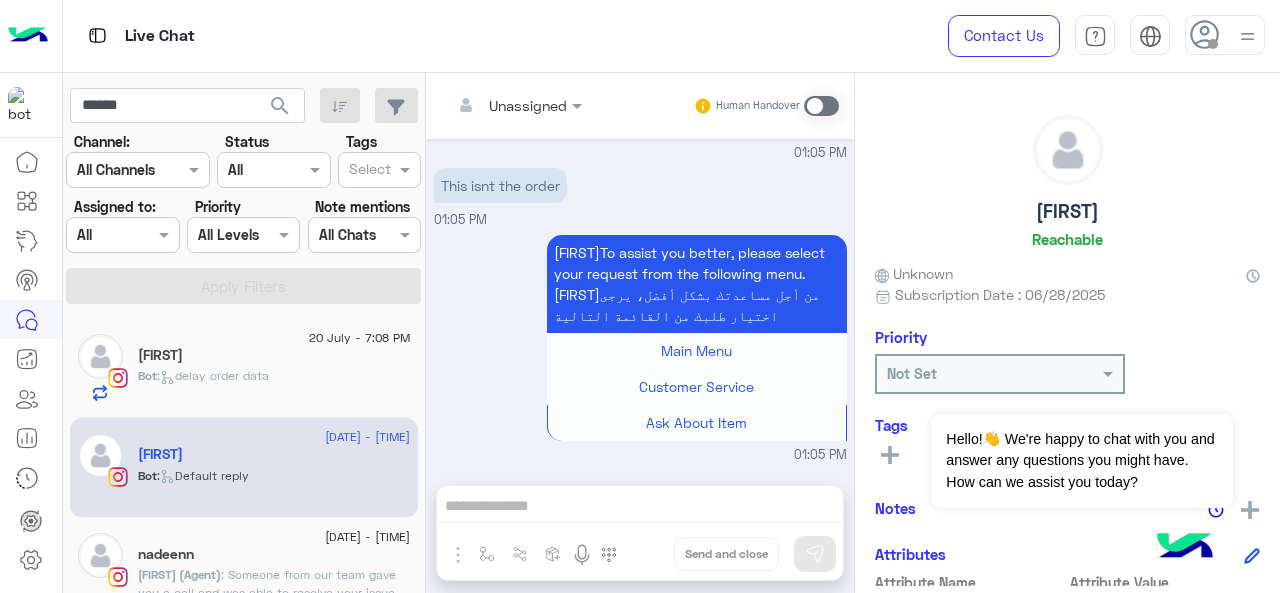 click on ":   delay order data" 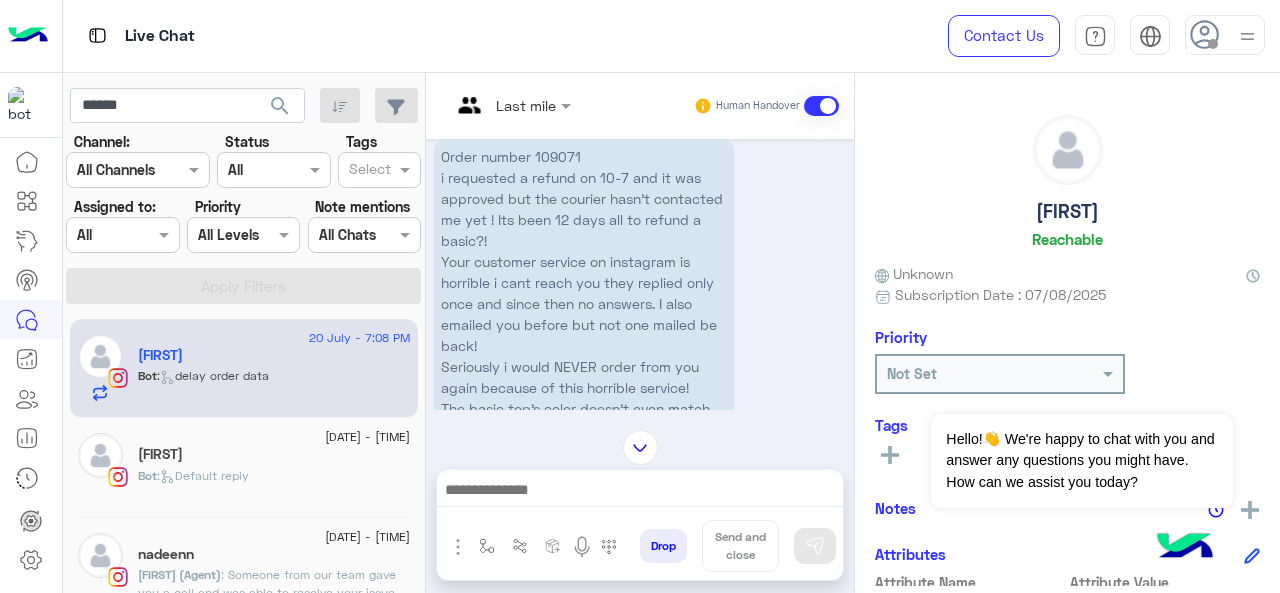 scroll, scrollTop: 738, scrollLeft: 0, axis: vertical 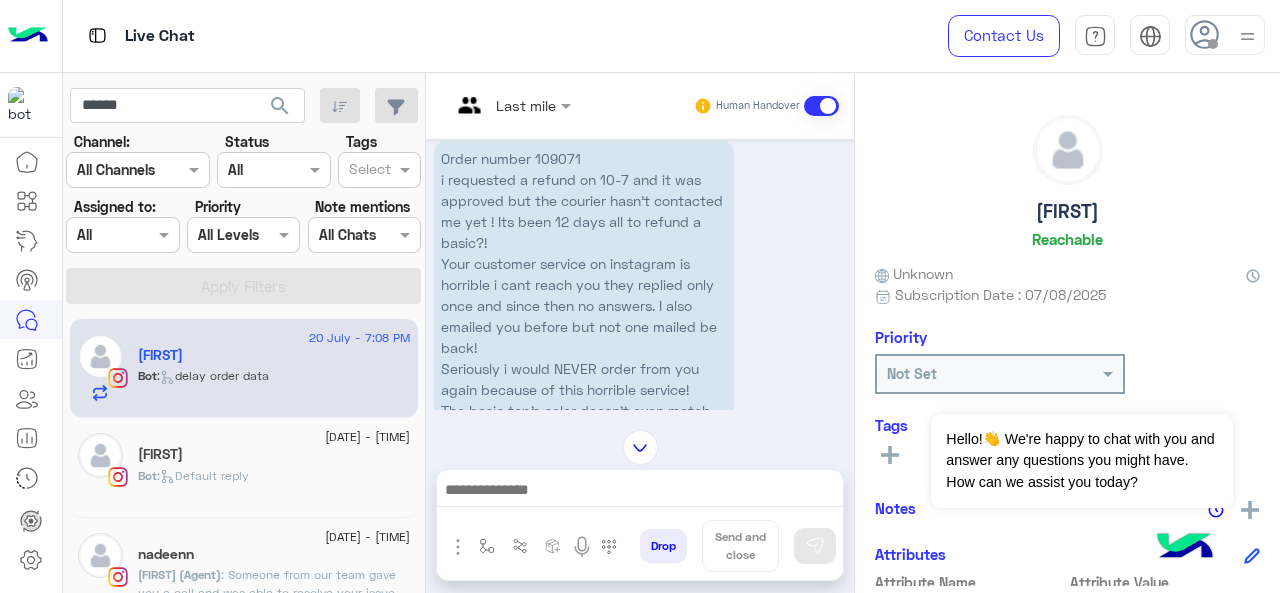 click on "Order number 109071 i requested a refund on 10-7 and it was approved but the courier hasn’t contacted me yet ! Its been 12 days all to refund a basic?! Your customer service on instagram is horrible i cant reach you they replied only once and since then no answers. I also emailed you before but not one mailed be back!  Seriously i would NEVER order from you again because of this horrible service!  The basic top’s color doesn’t even match the color on the website i ordered brown and the one I received has nothing to do with brown its more like black/olive color and when i requested the refund it was approved but no one contacted me !" at bounding box center (584, 337) 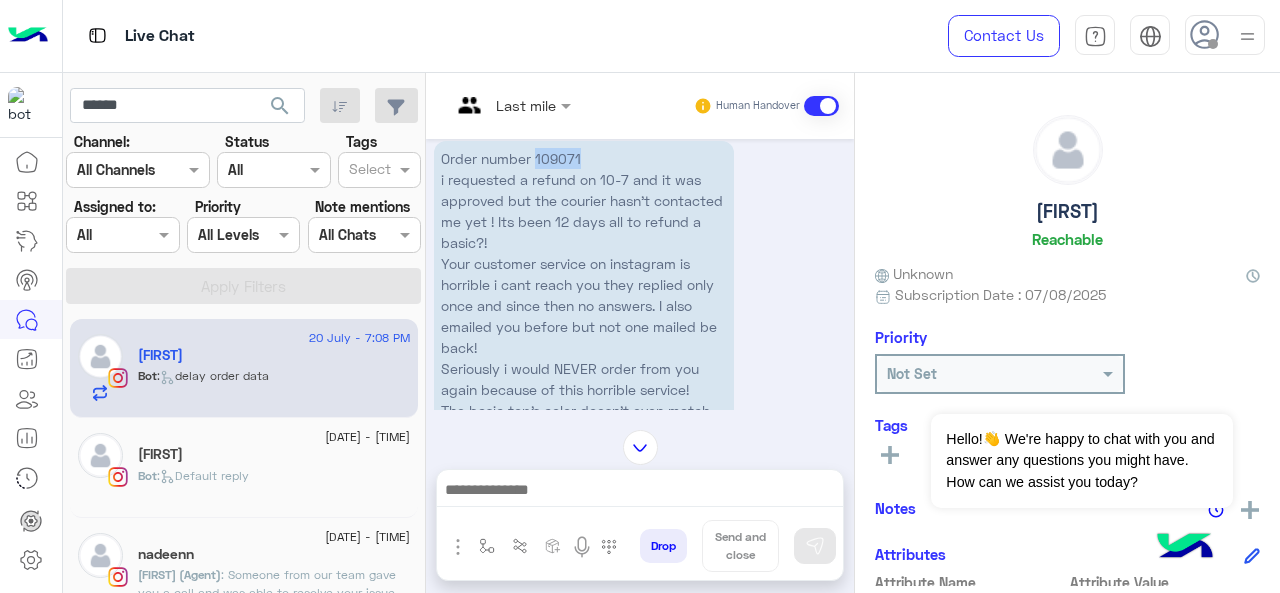 click on "Order number 109071 i requested a refund on 10-7 and it was approved but the courier hasn’t contacted me yet ! Its been 12 days all to refund a basic?! Your customer service on instagram is horrible i cant reach you they replied only once and since then no answers. I also emailed you before but not one mailed be back!  Seriously i would NEVER order from you again because of this horrible service!  The basic top’s color doesn’t even match the color on the website i ordered brown and the one I received has nothing to do with brown its more like black/olive color and when i requested the refund it was approved but no one contacted me !" at bounding box center [584, 337] 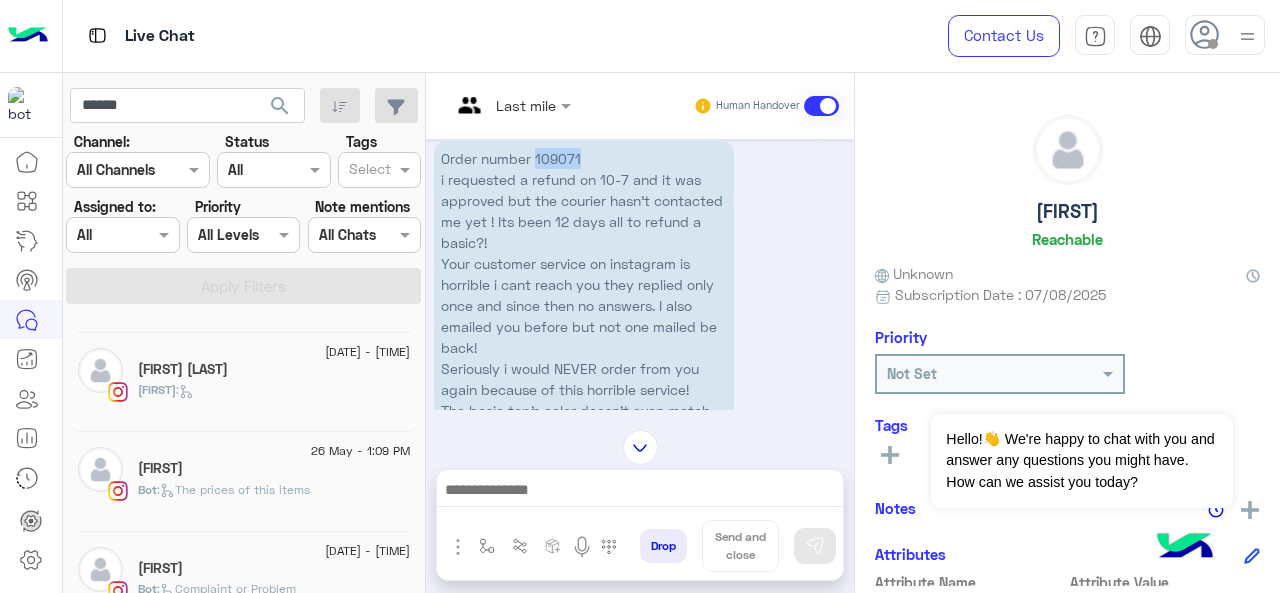 scroll, scrollTop: 817, scrollLeft: 0, axis: vertical 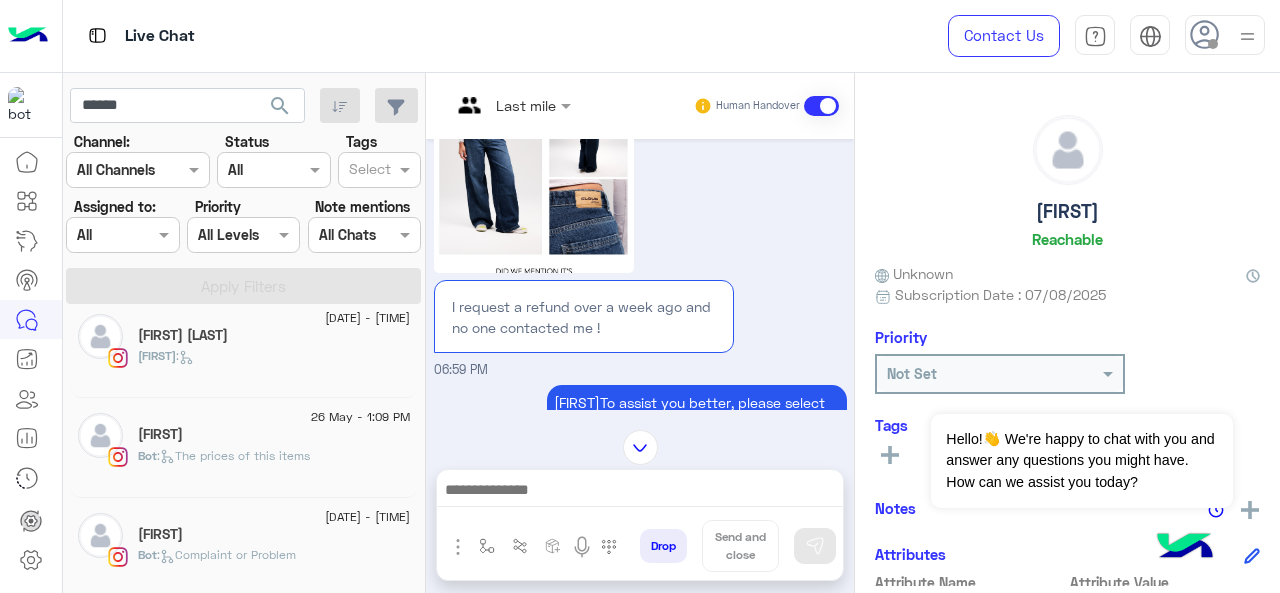 click at bounding box center (487, 105) 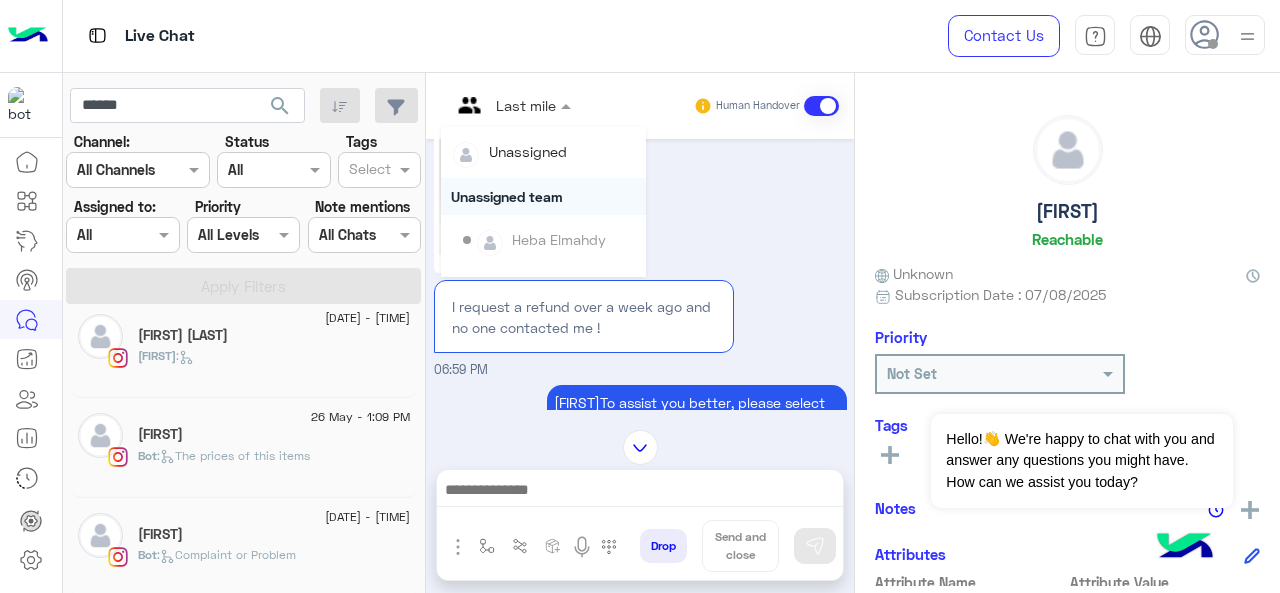 scroll, scrollTop: 354, scrollLeft: 0, axis: vertical 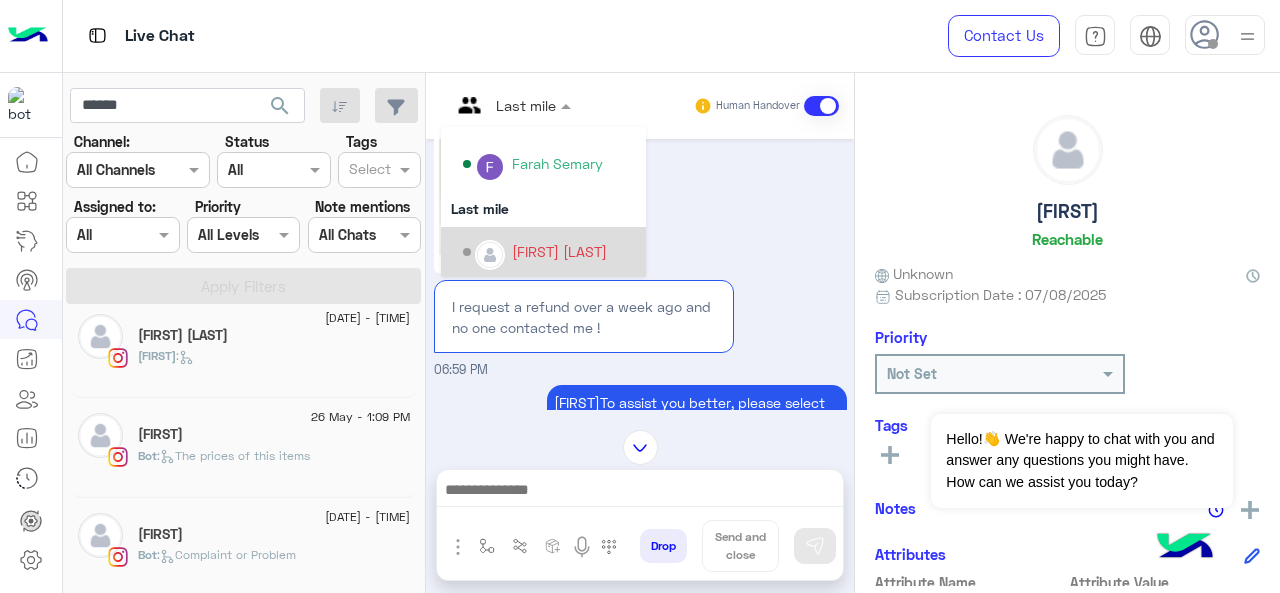click on "[FIRST] [LAST]" at bounding box center [559, 251] 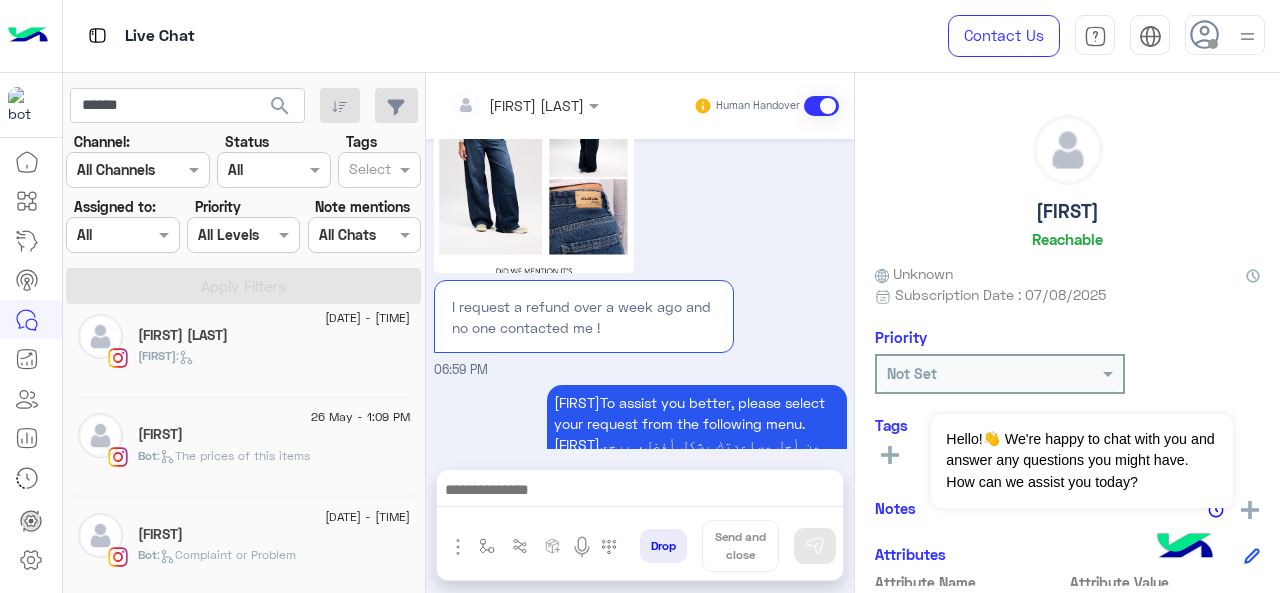 scroll, scrollTop: 2887, scrollLeft: 0, axis: vertical 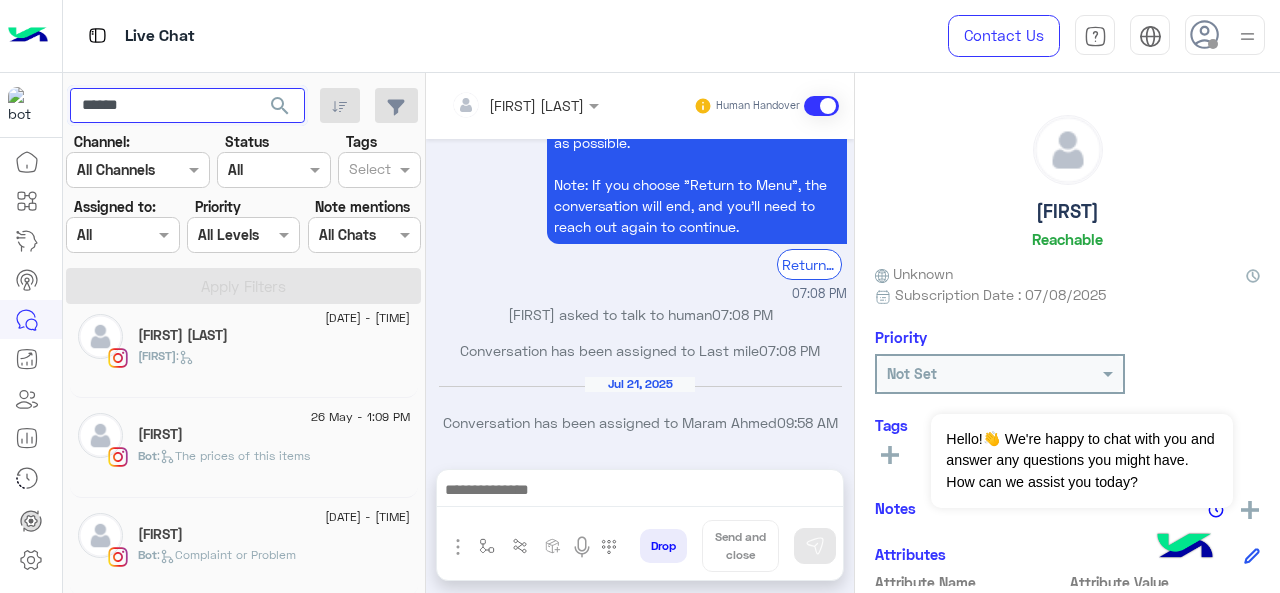 click on "******" at bounding box center (187, 106) 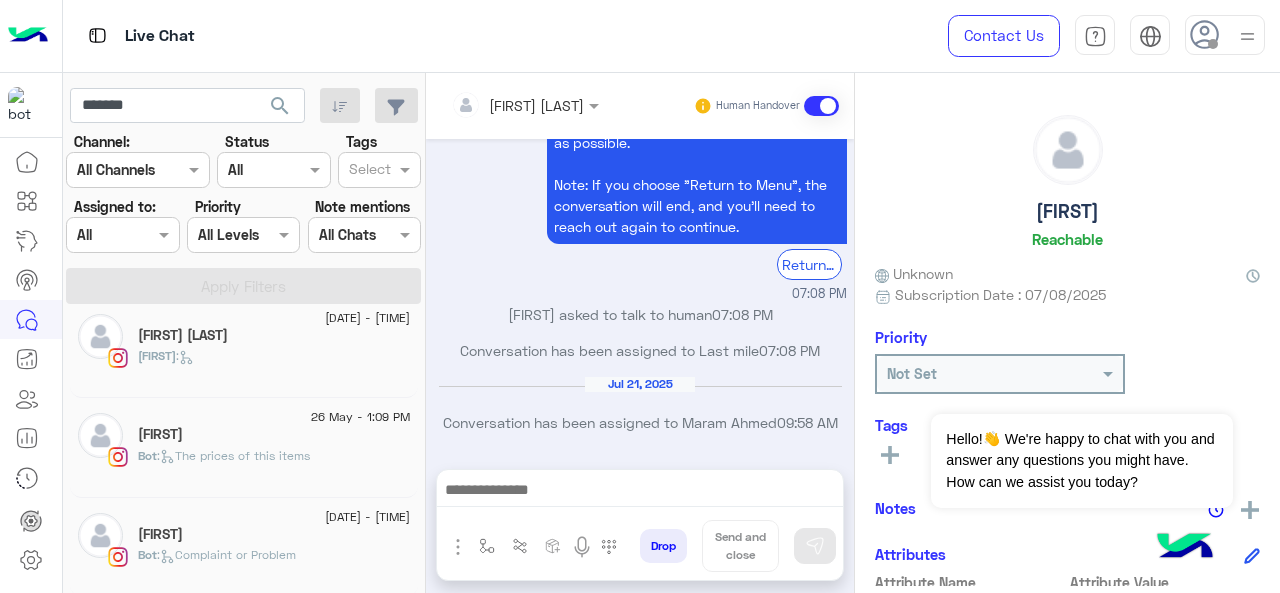 click on "search" 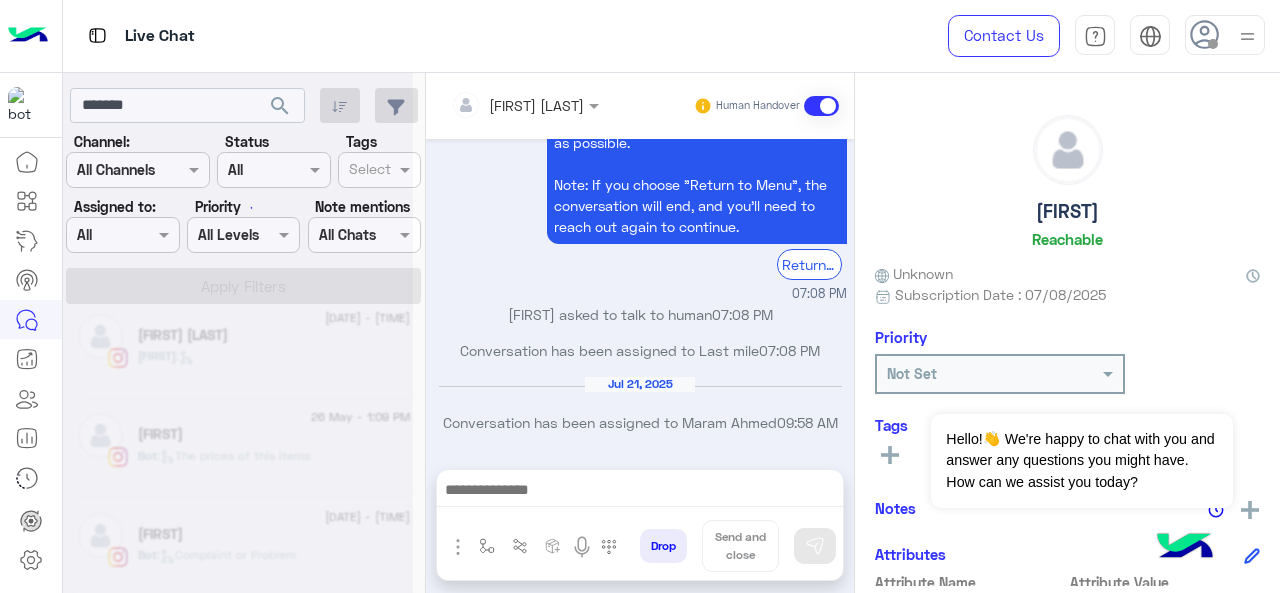 scroll, scrollTop: 0, scrollLeft: 0, axis: both 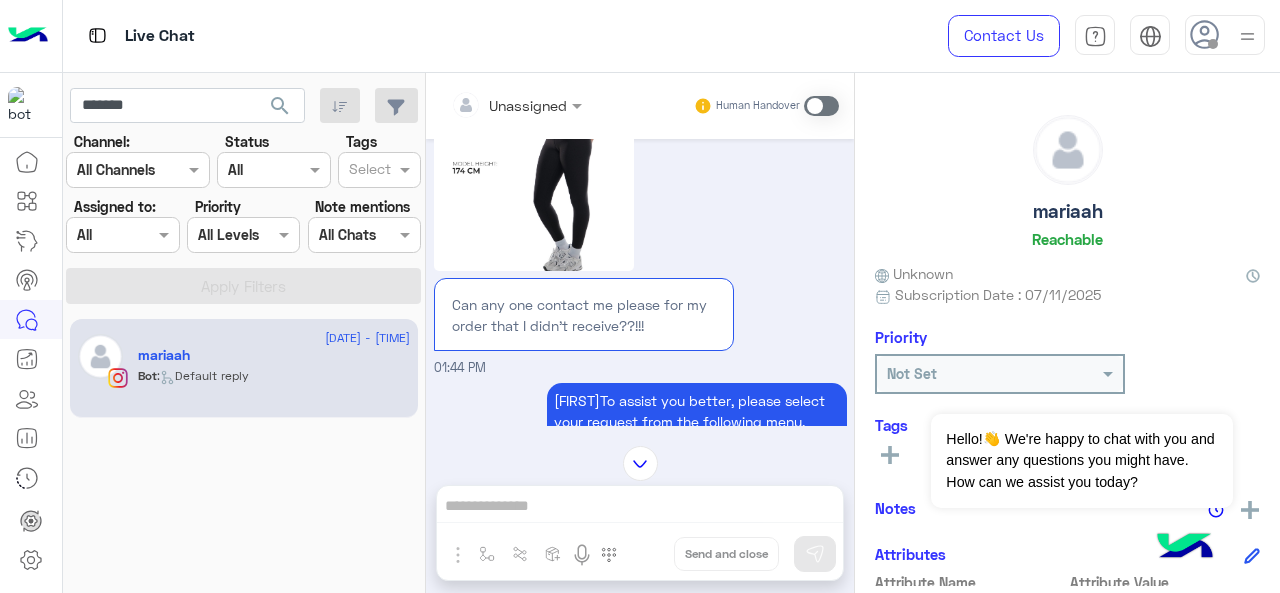 click at bounding box center (516, 104) 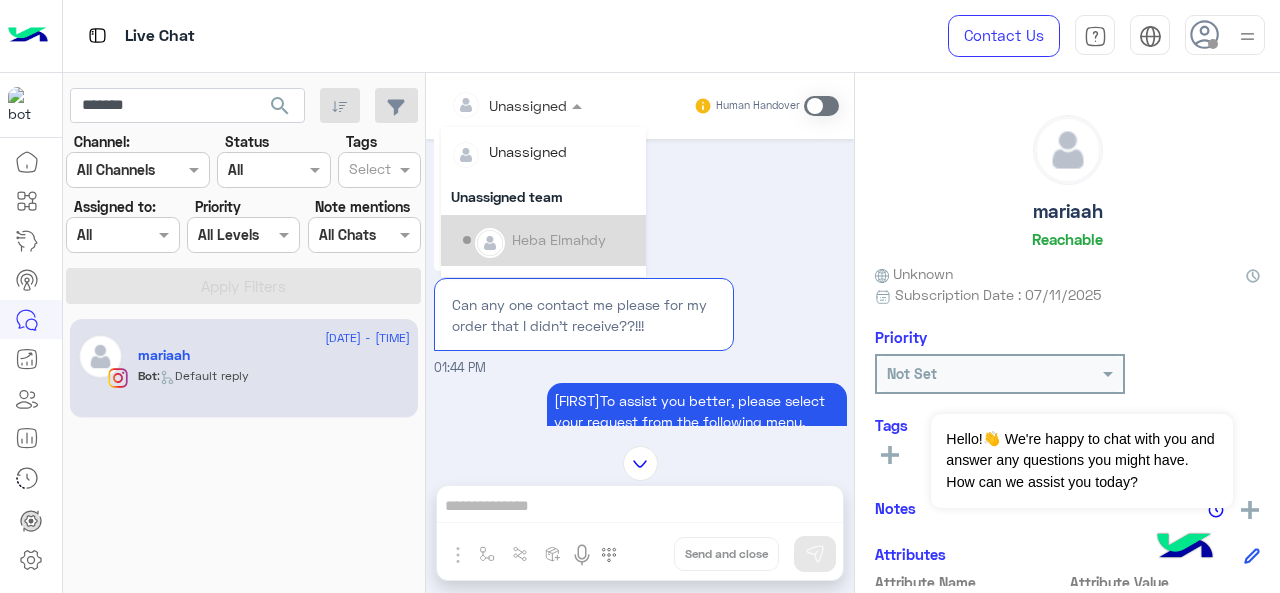 scroll, scrollTop: 354, scrollLeft: 0, axis: vertical 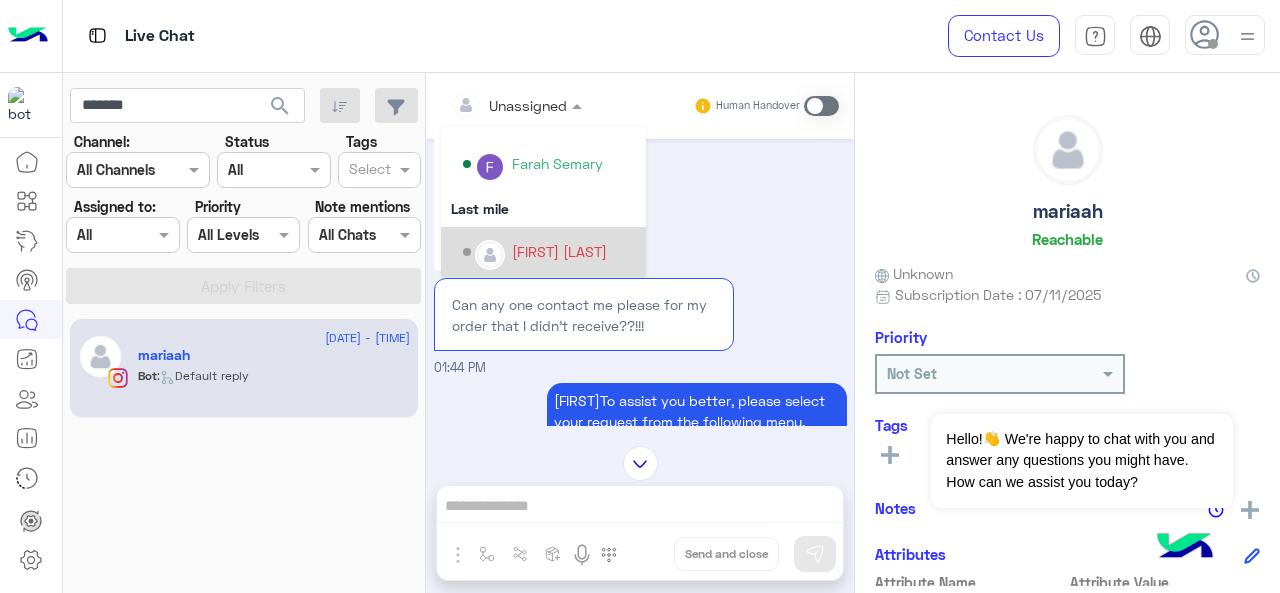click on "18 July - 1:52 PM  mariaah   Bot :   Default reply" 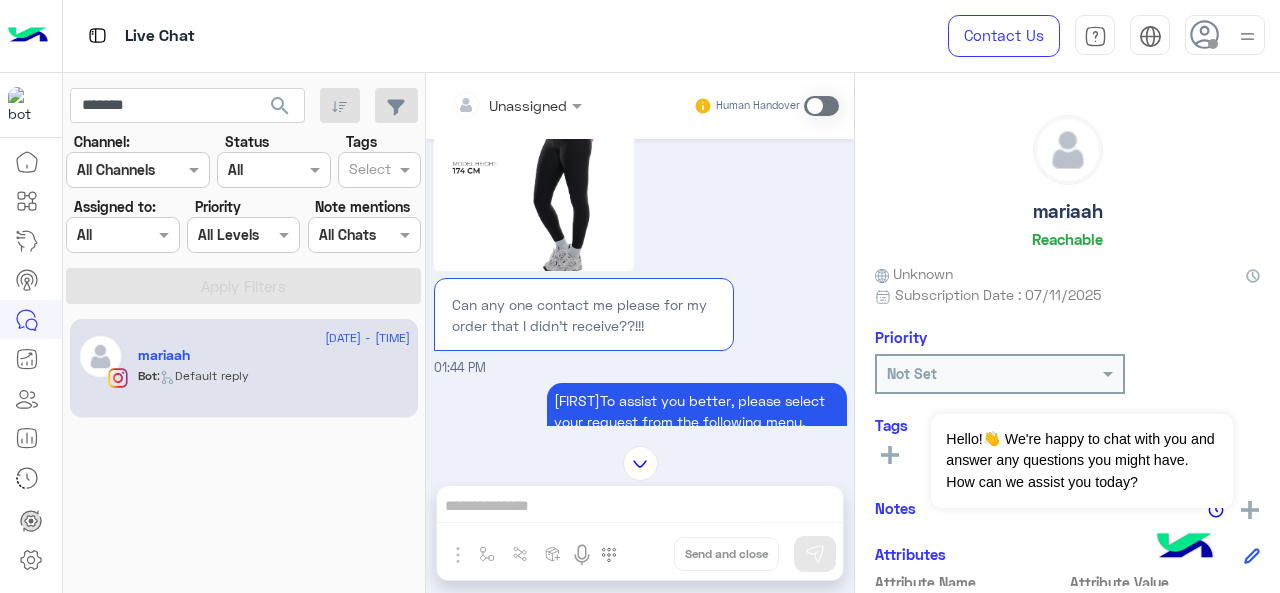 click at bounding box center (491, 105) 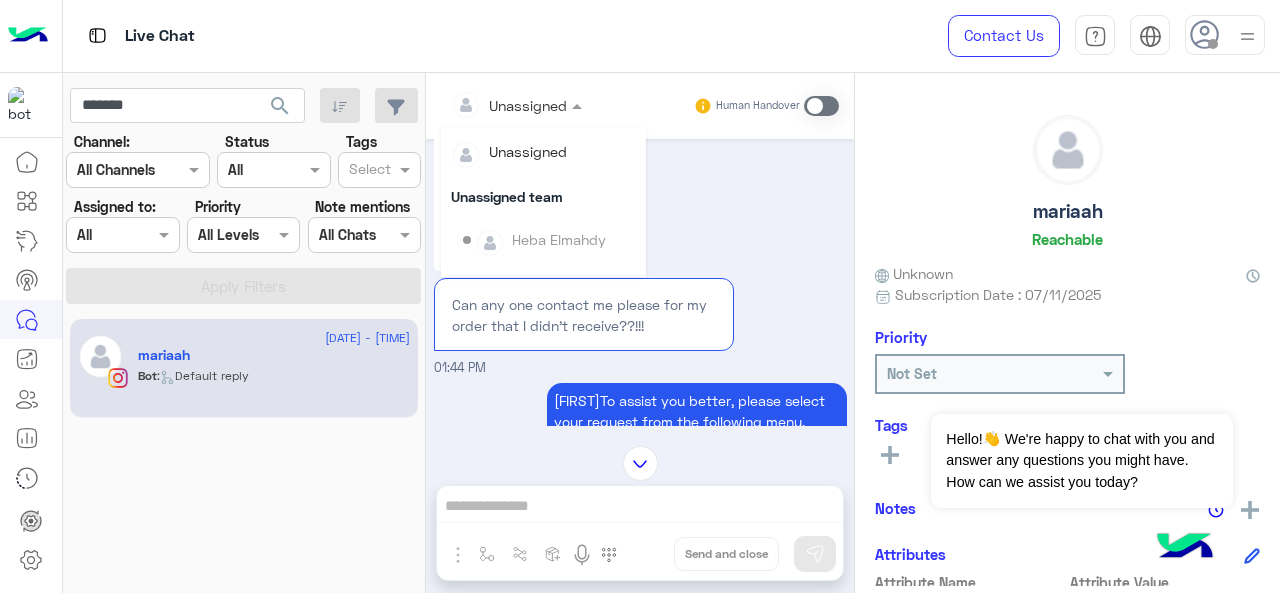 scroll, scrollTop: 354, scrollLeft: 0, axis: vertical 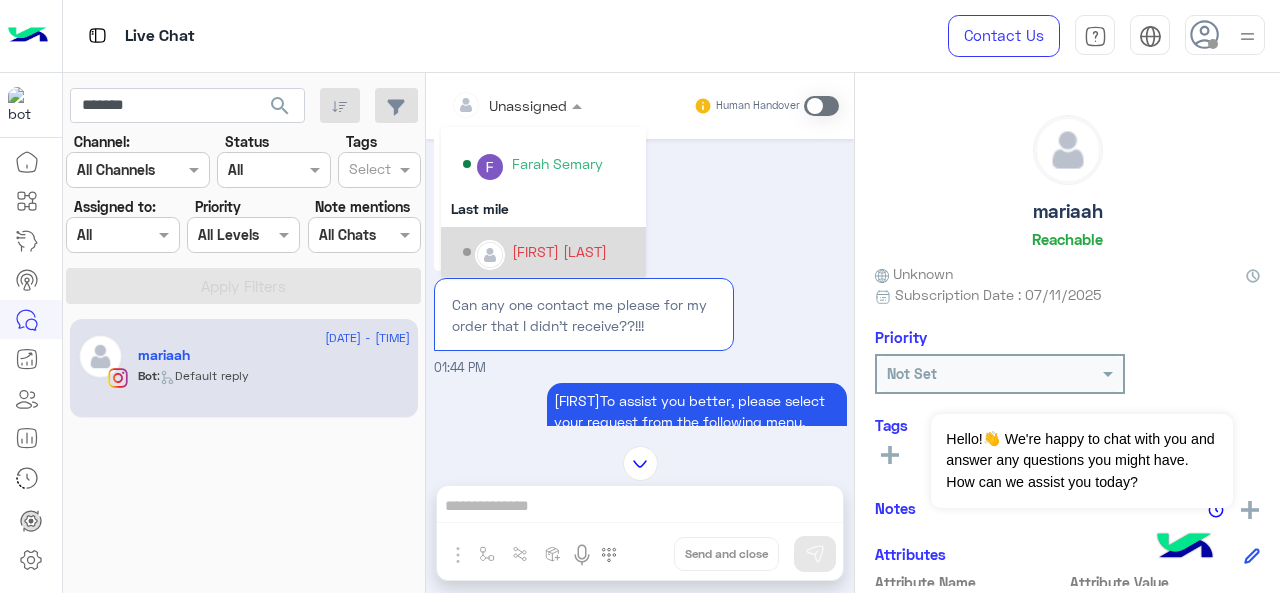 click on "[FIRST] [LAST]" at bounding box center (559, 251) 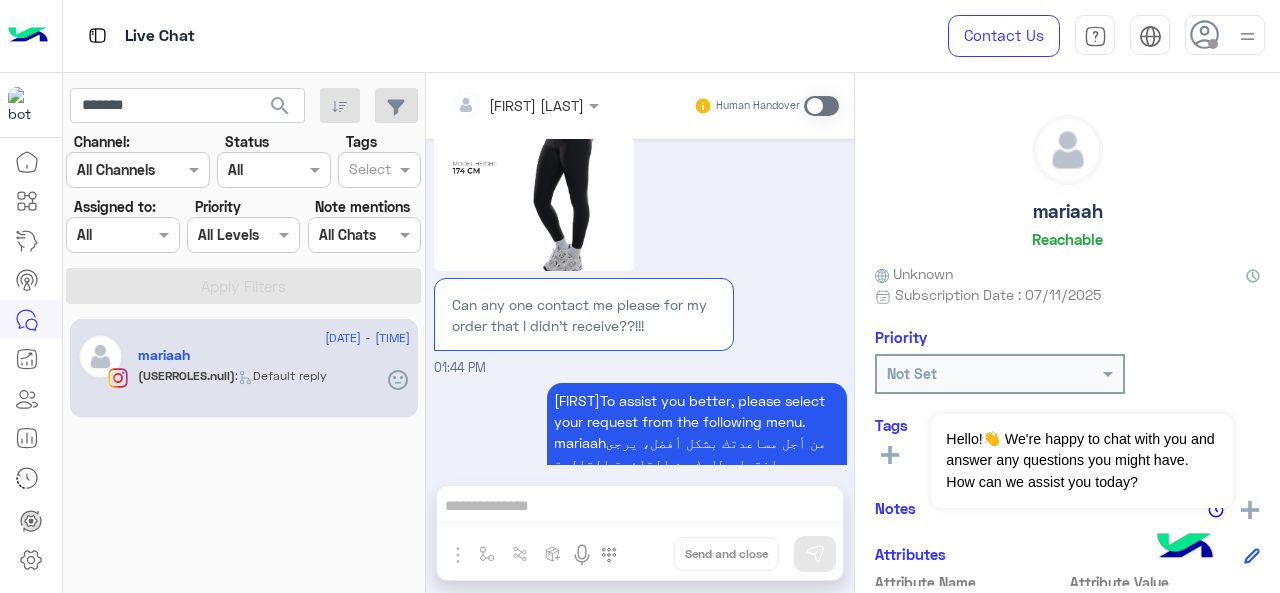 scroll, scrollTop: 1960, scrollLeft: 0, axis: vertical 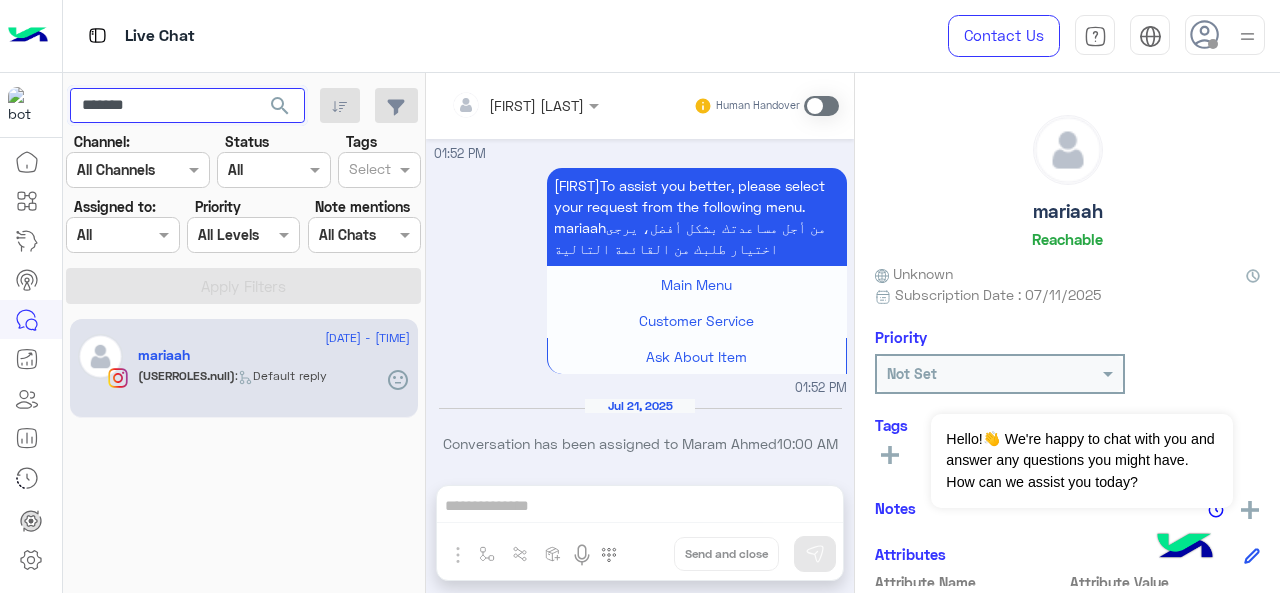 click on "*******" at bounding box center (187, 106) 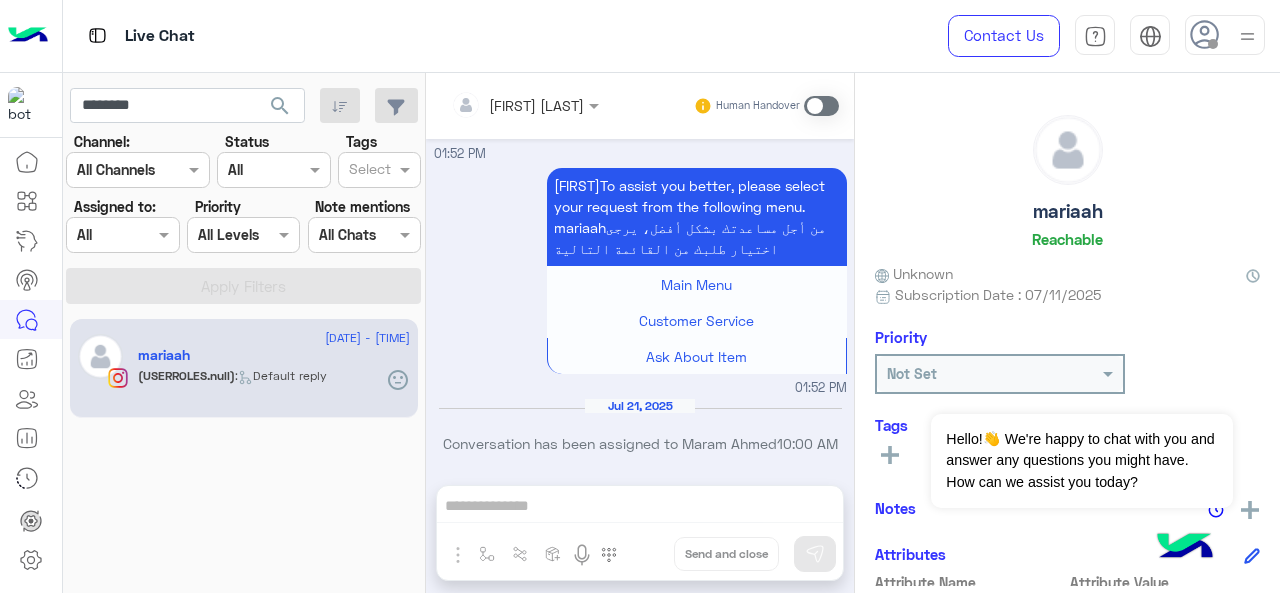 click on "search" 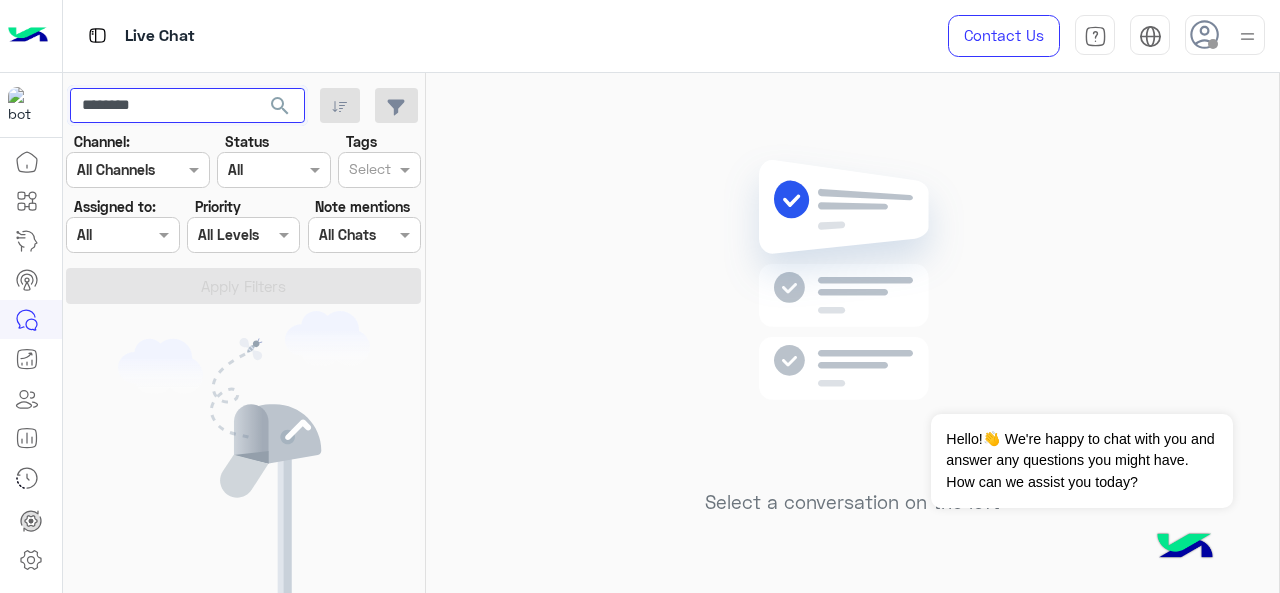 click on "********" at bounding box center [187, 106] 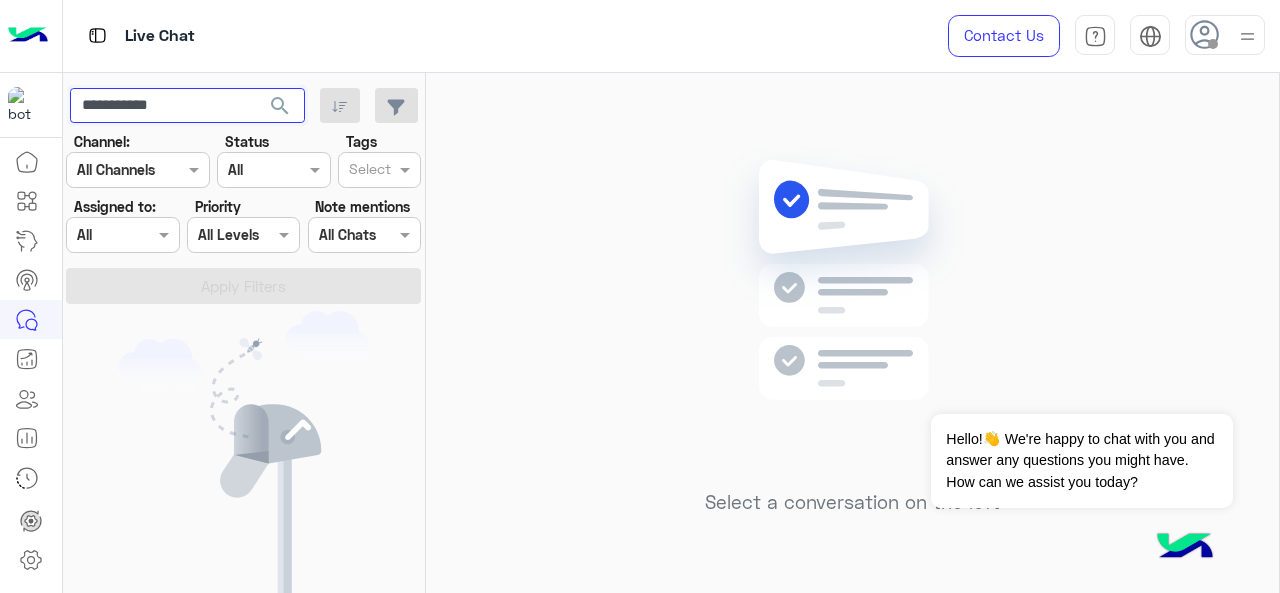 type on "**********" 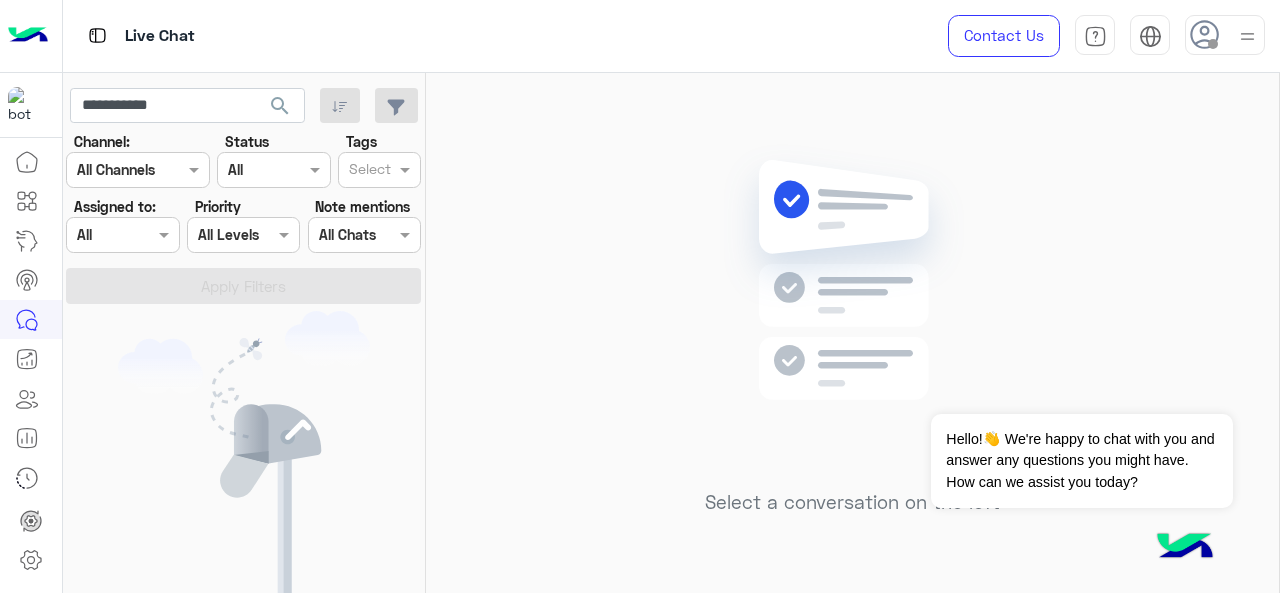 click on "search" 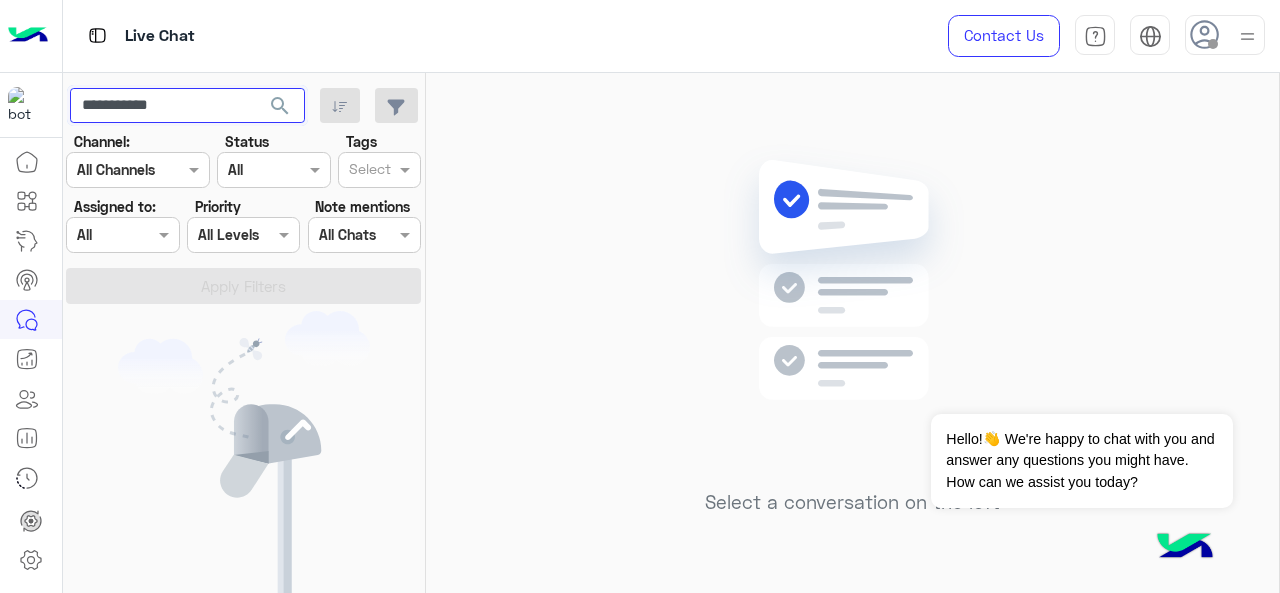 click on "**********" at bounding box center (187, 106) 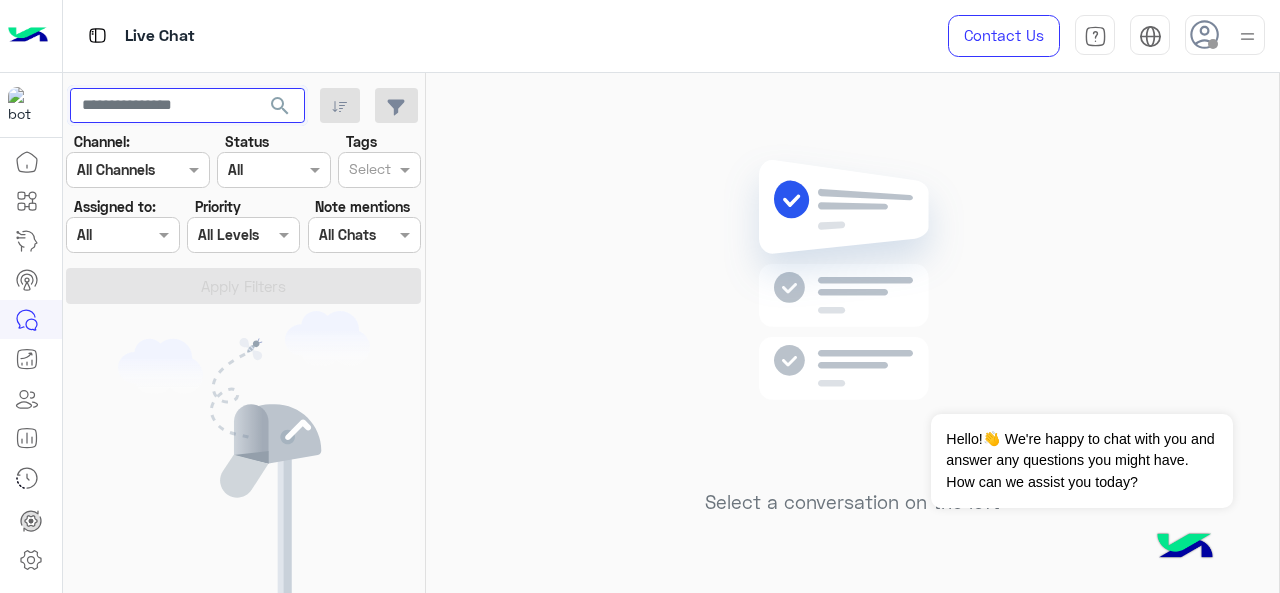 click at bounding box center [187, 106] 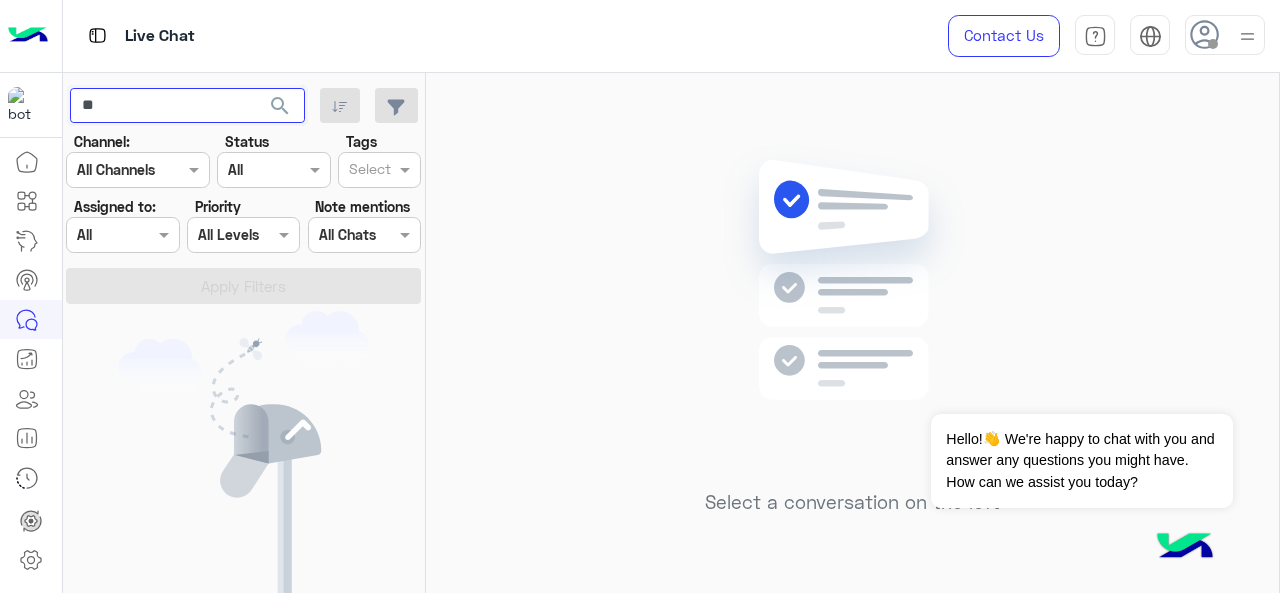 type on "*" 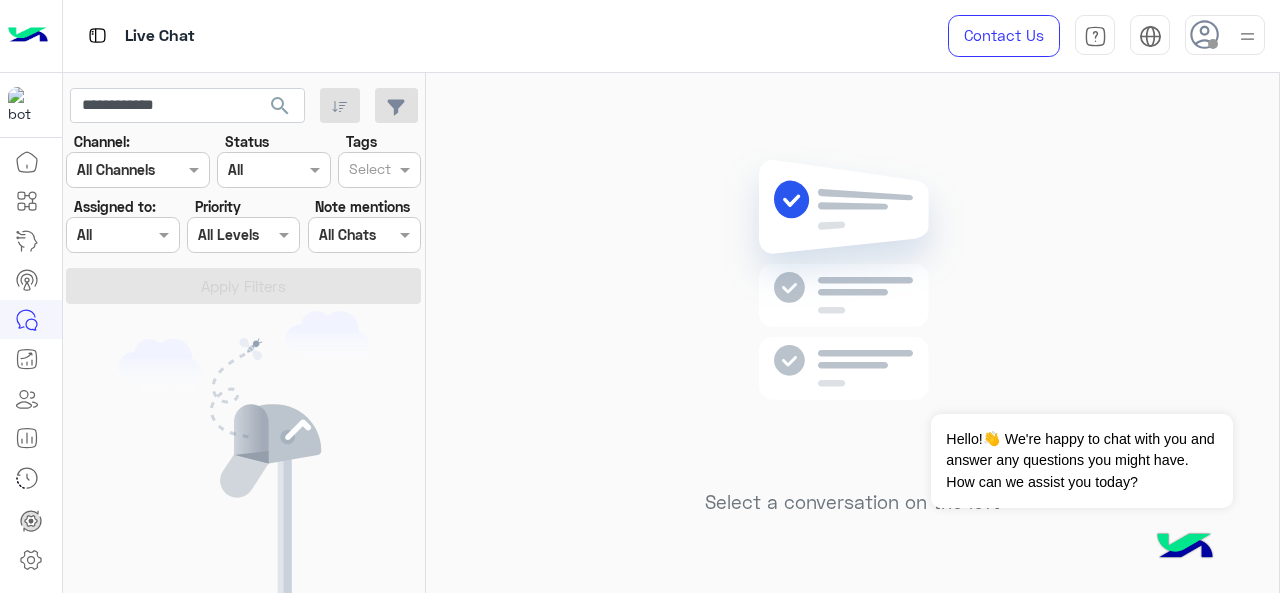 click on "search" 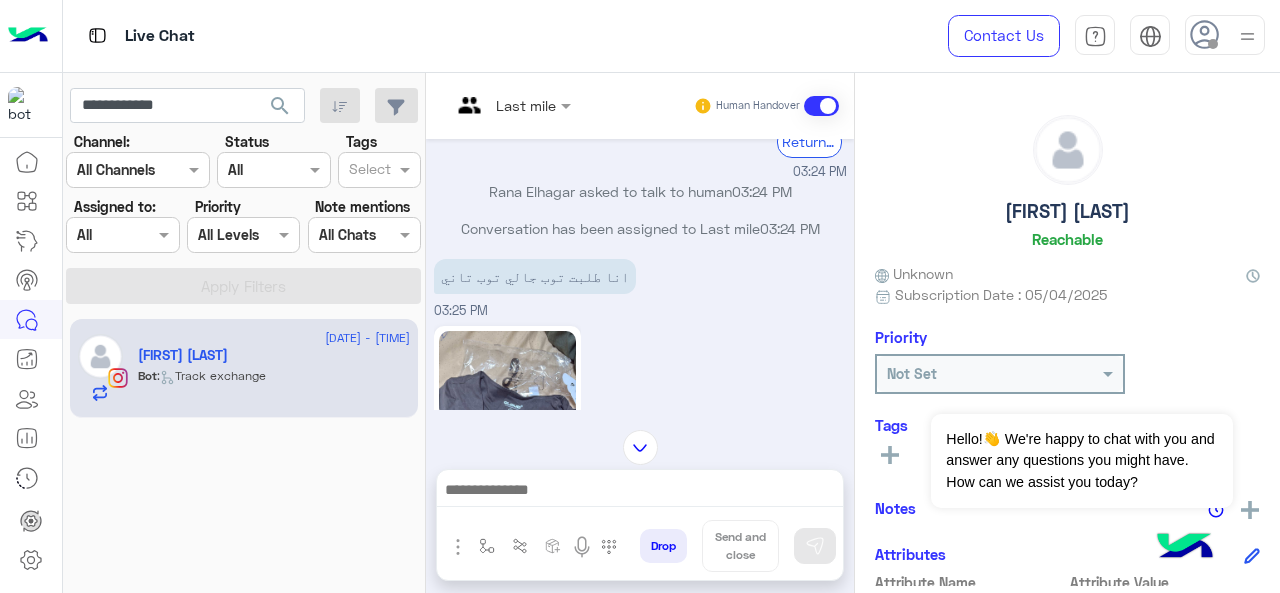 scroll, scrollTop: 392, scrollLeft: 0, axis: vertical 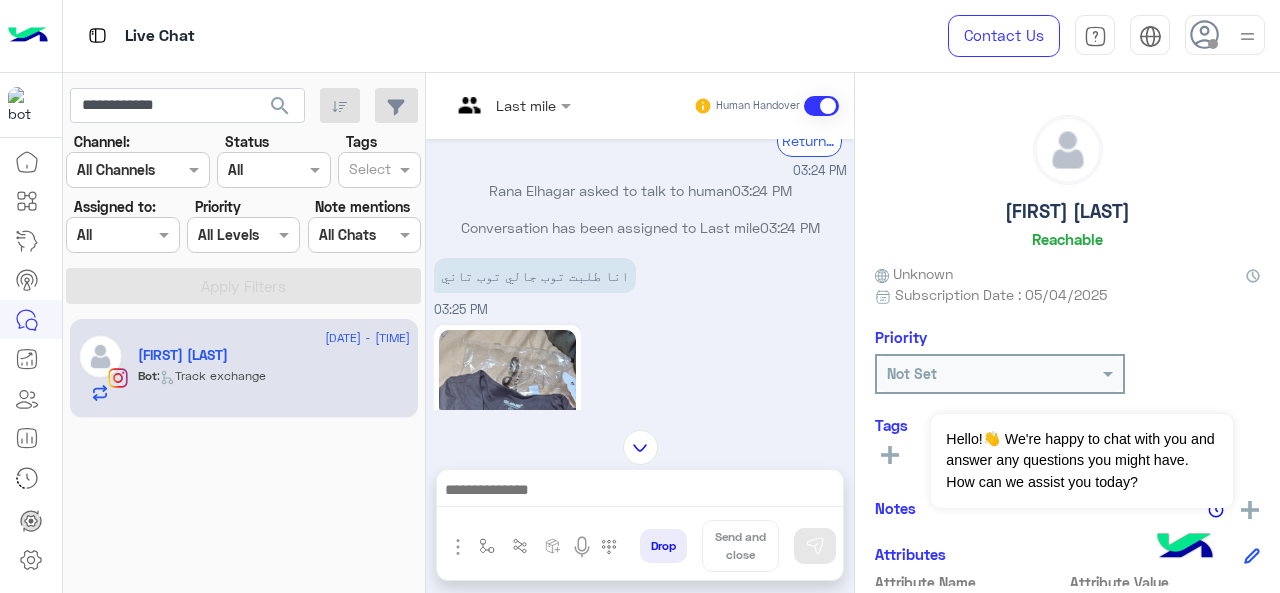 click at bounding box center [511, 104] 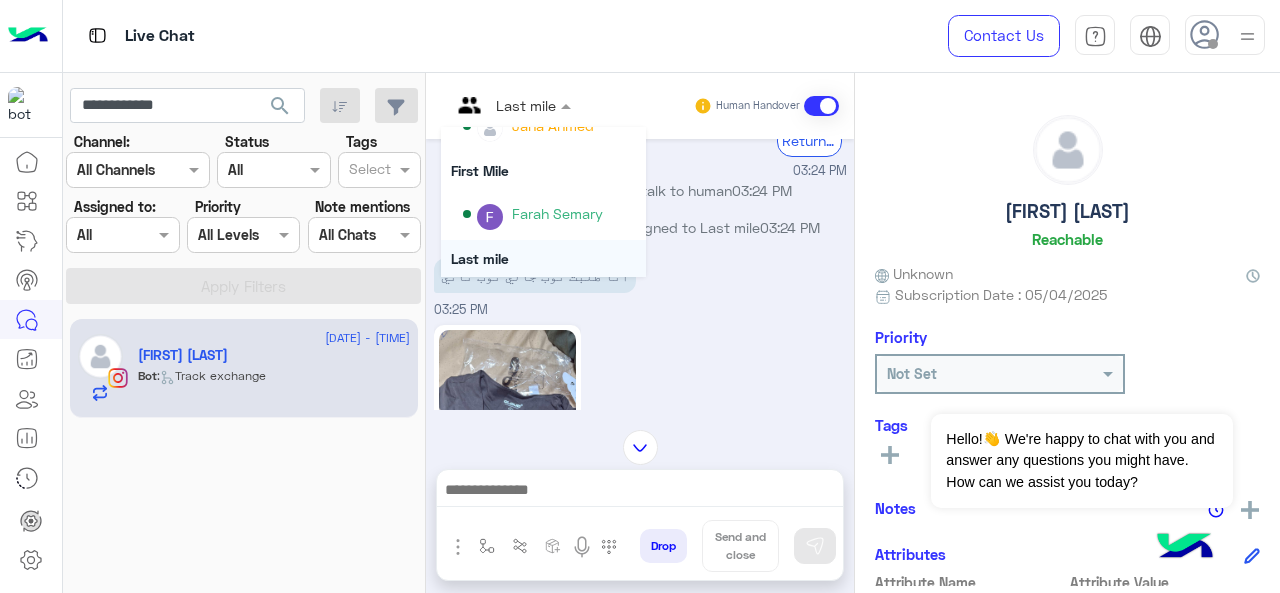scroll, scrollTop: 354, scrollLeft: 0, axis: vertical 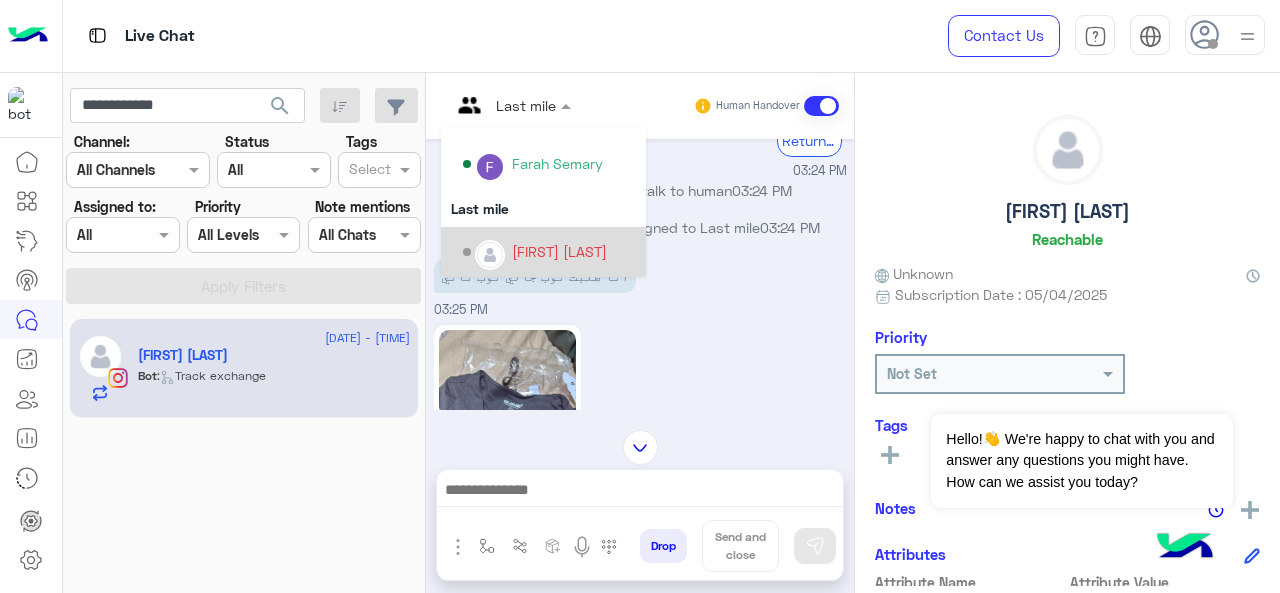 click on "[FIRST] [LAST]" at bounding box center (559, 251) 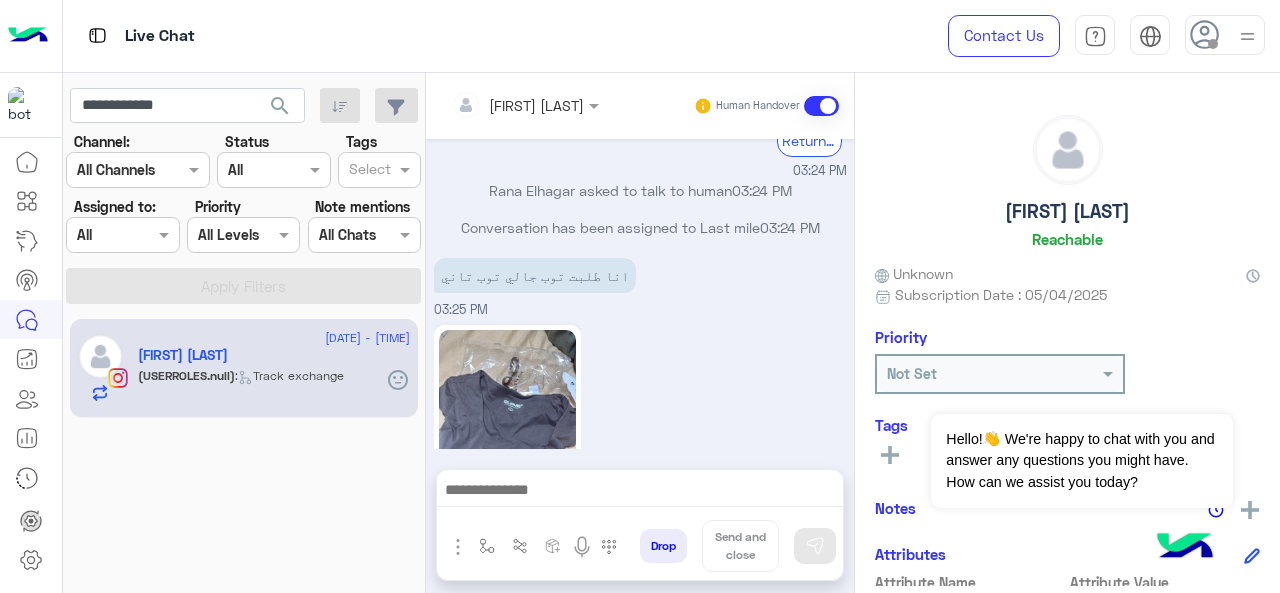 scroll, scrollTop: 5686, scrollLeft: 0, axis: vertical 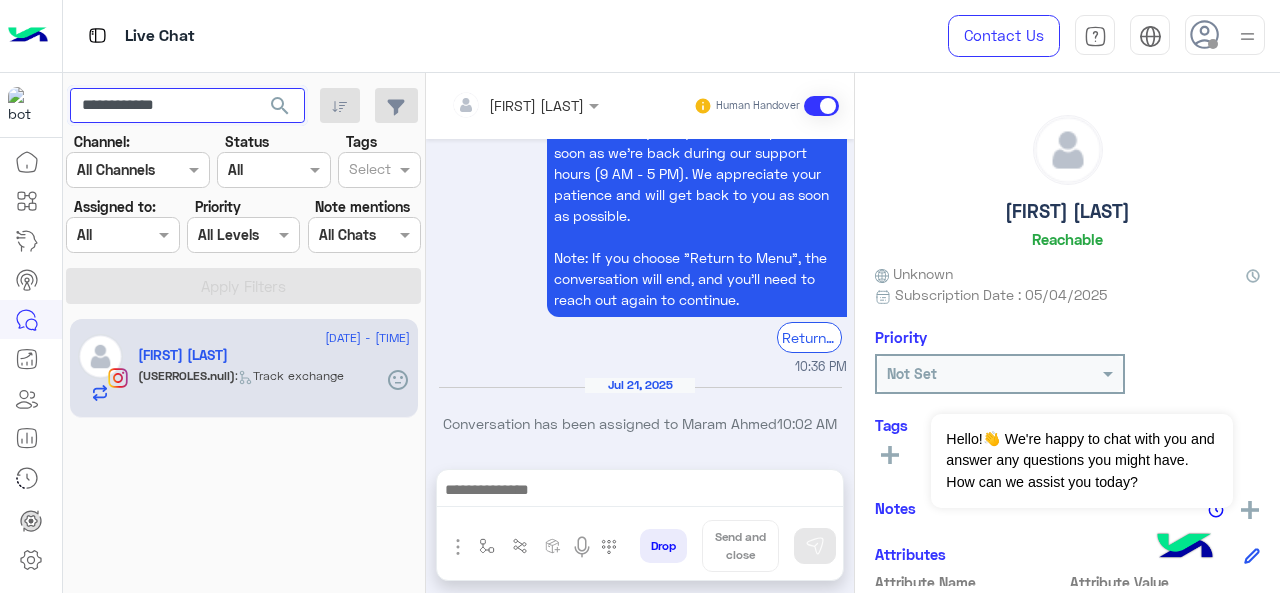 click on "**********" at bounding box center (187, 106) 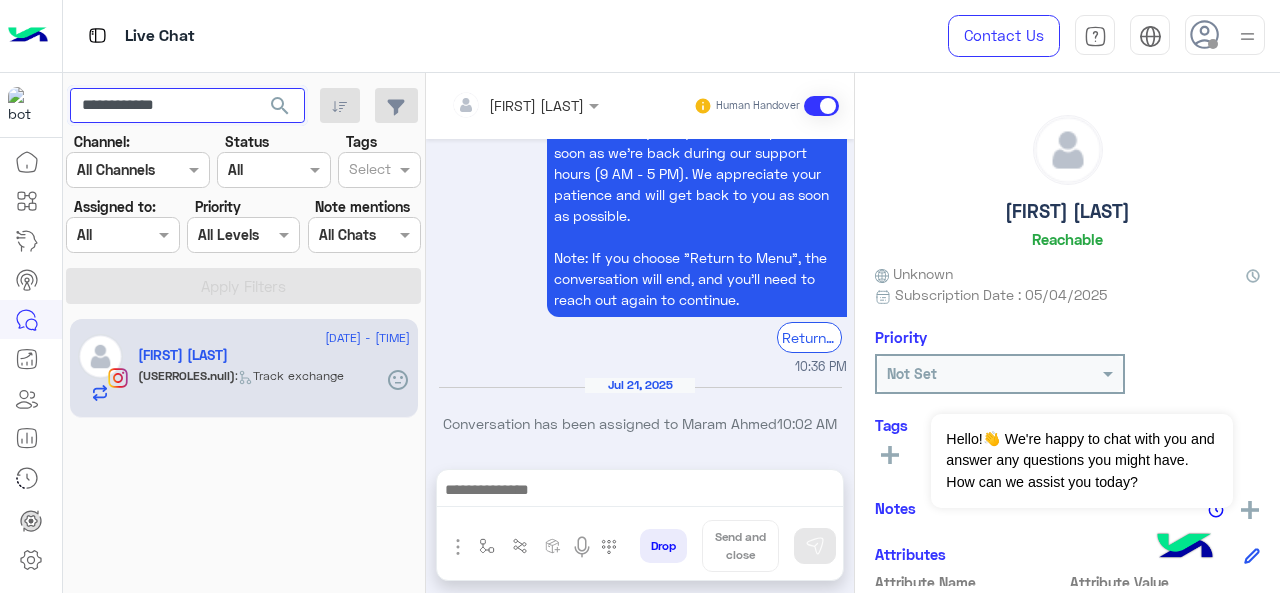click on "**********" at bounding box center [187, 106] 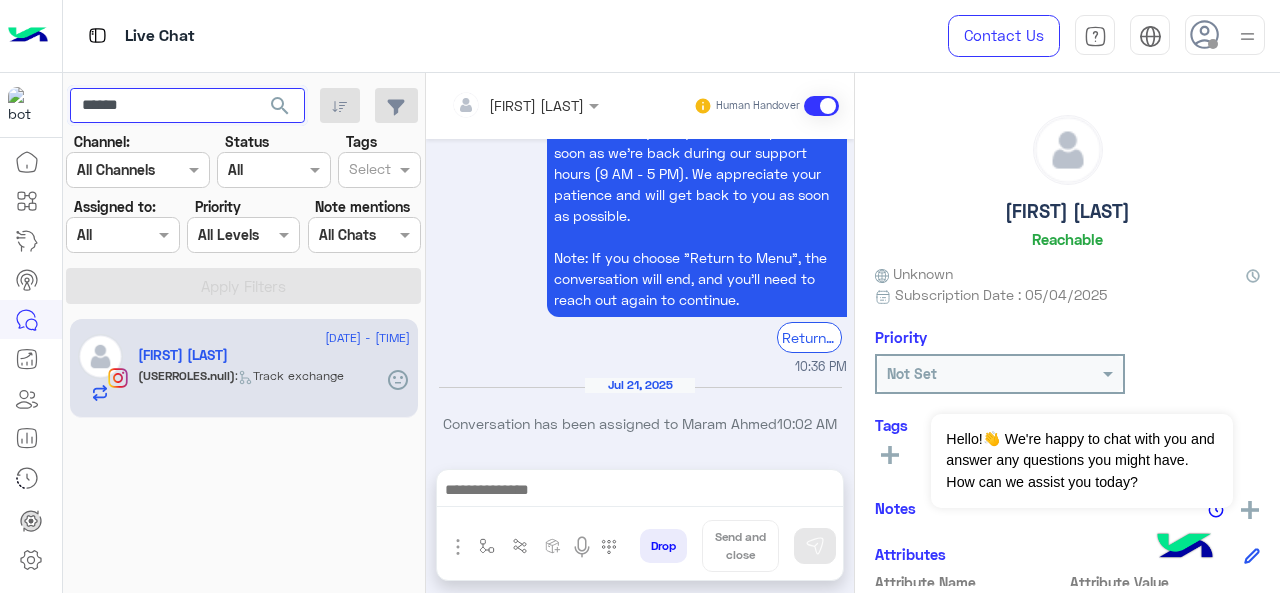 type on "******" 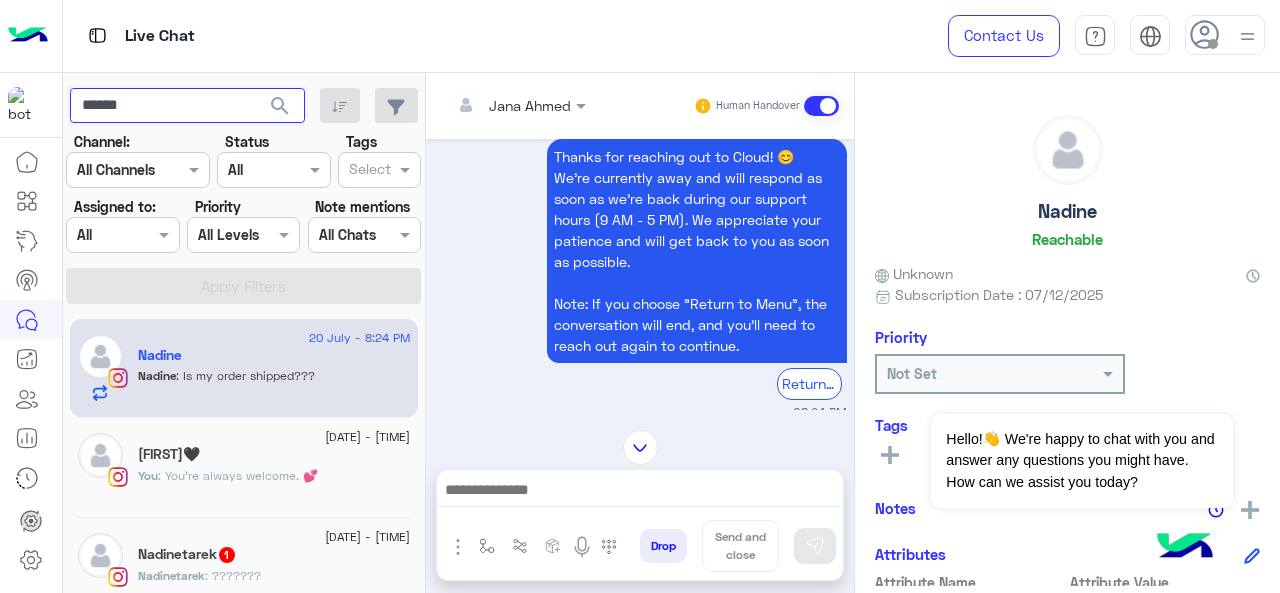 scroll, scrollTop: 563, scrollLeft: 0, axis: vertical 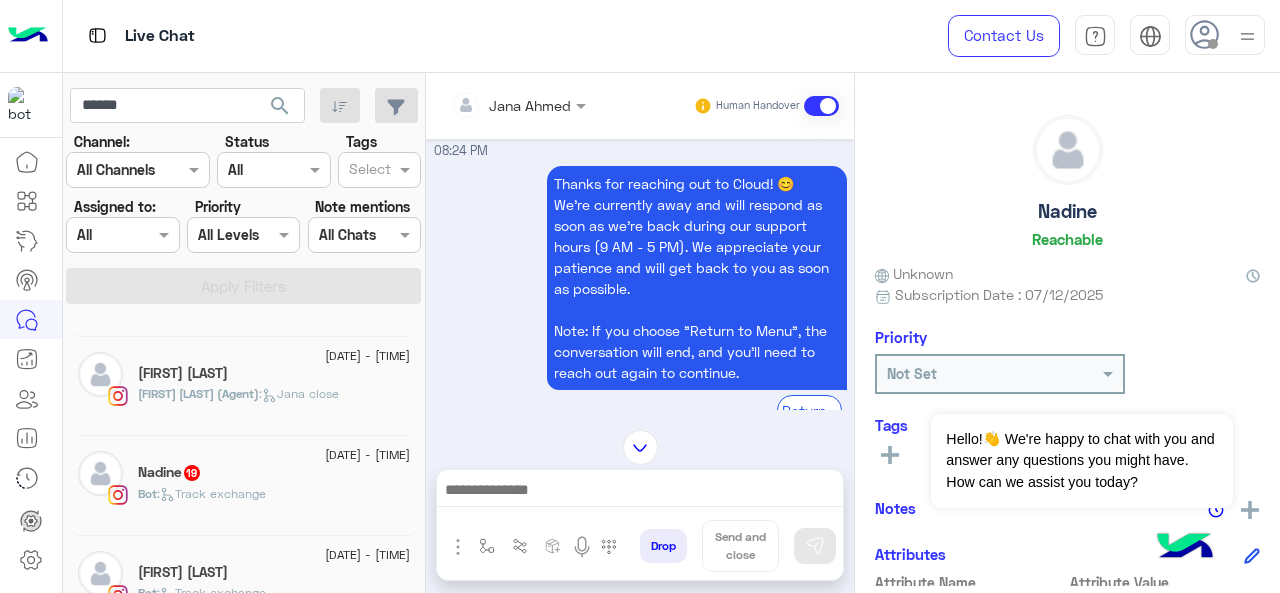 click on "Nadine   19" 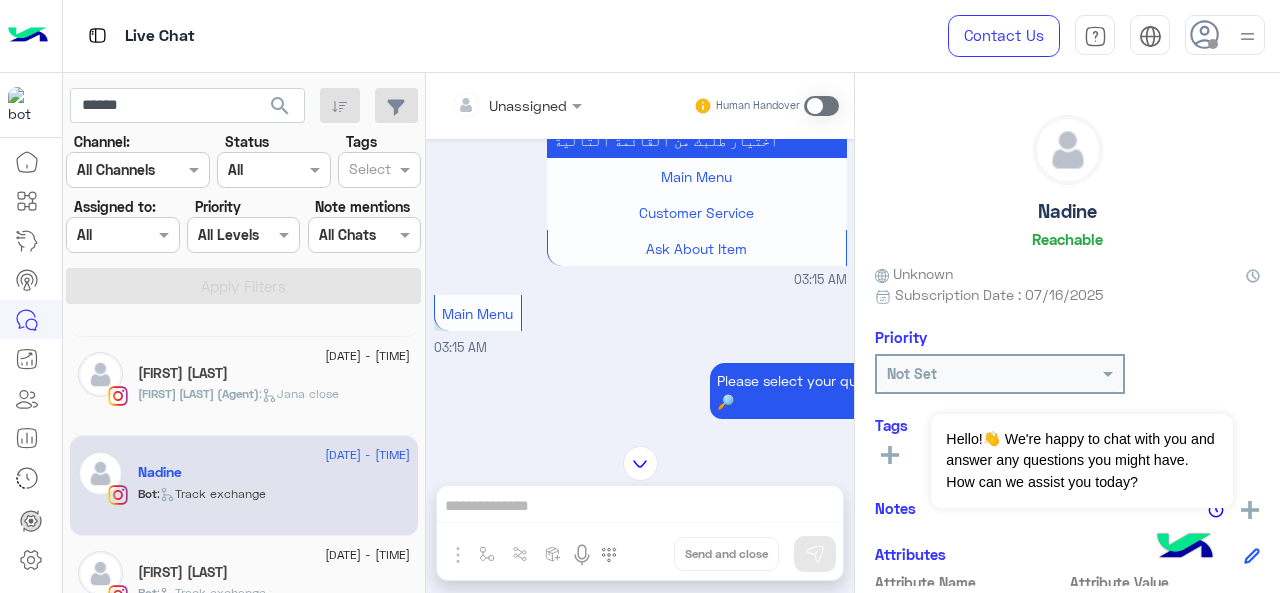 scroll, scrollTop: 688, scrollLeft: 0, axis: vertical 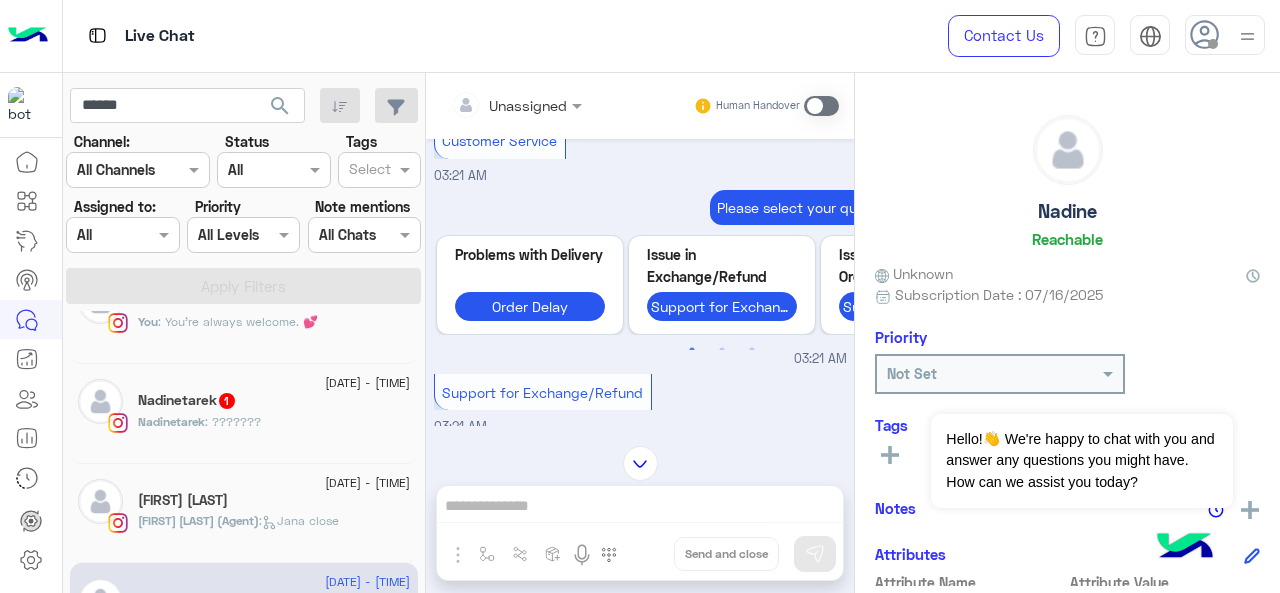 click on "Nadinetarek   1" 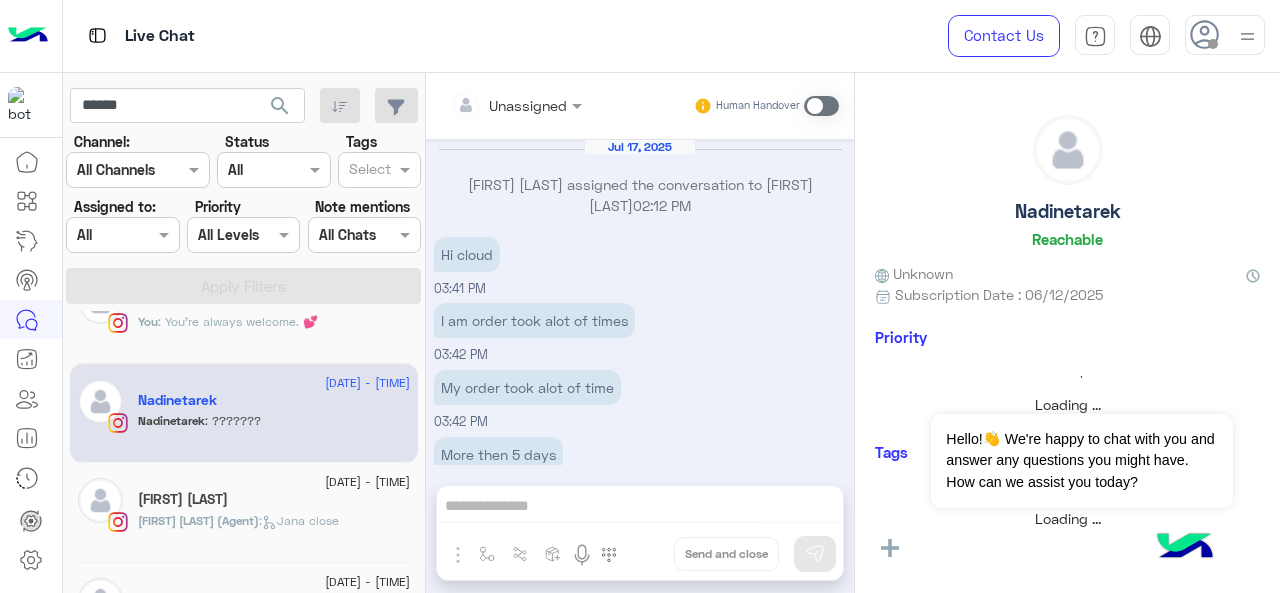 scroll, scrollTop: 520, scrollLeft: 0, axis: vertical 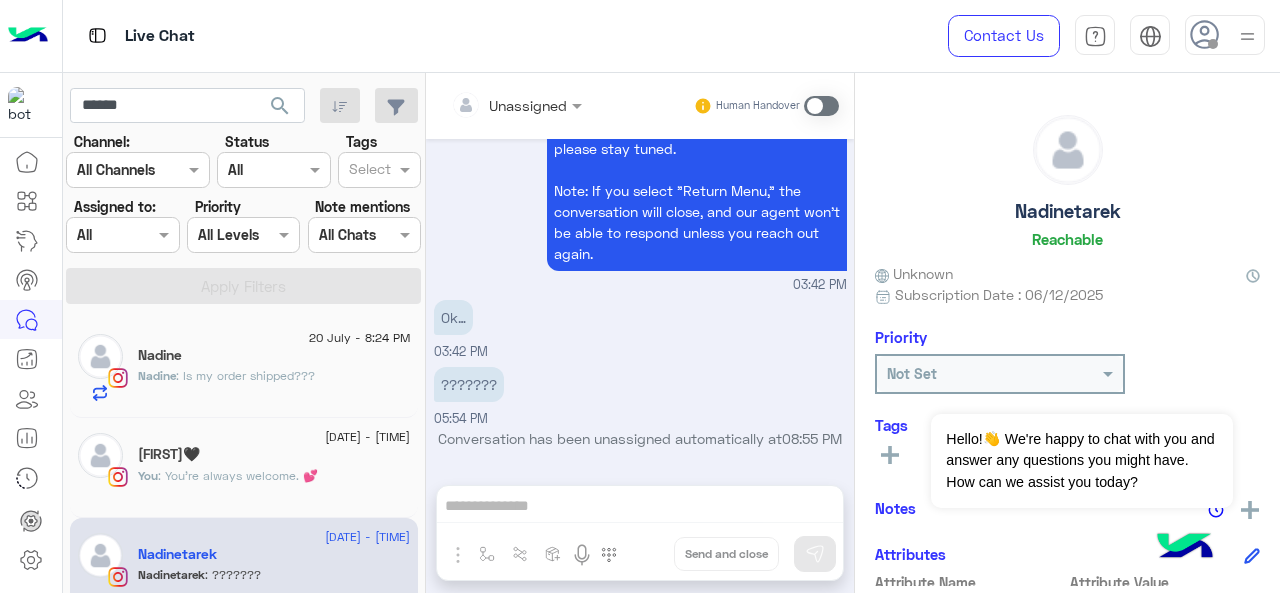 click on "Nadine" 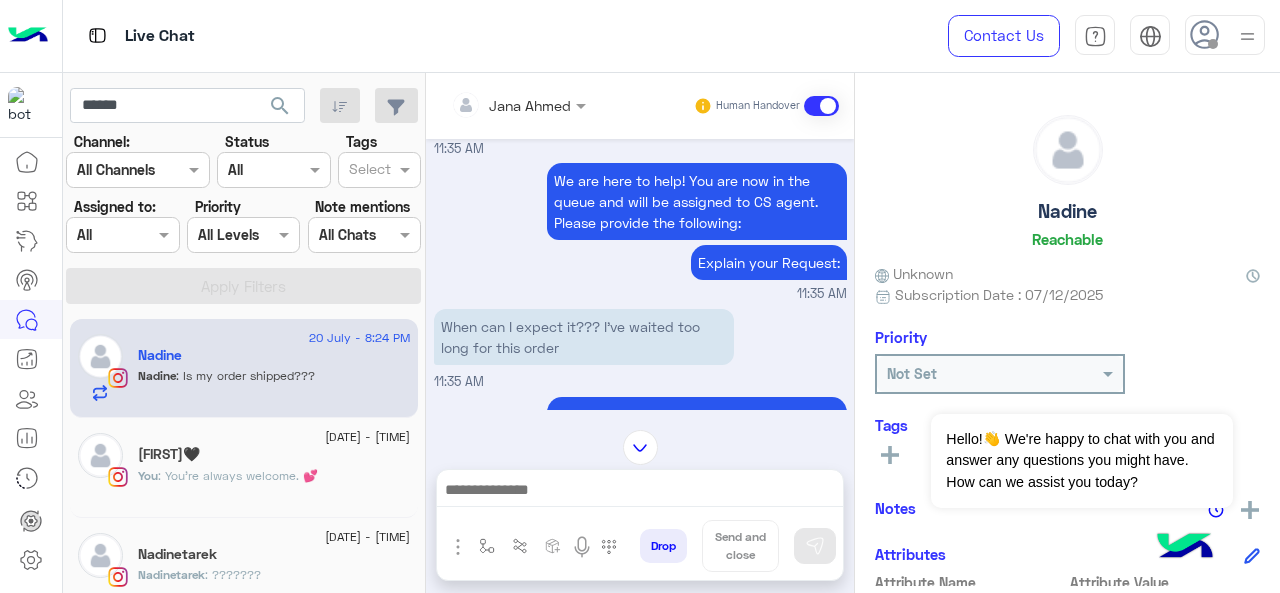 scroll, scrollTop: 741, scrollLeft: 0, axis: vertical 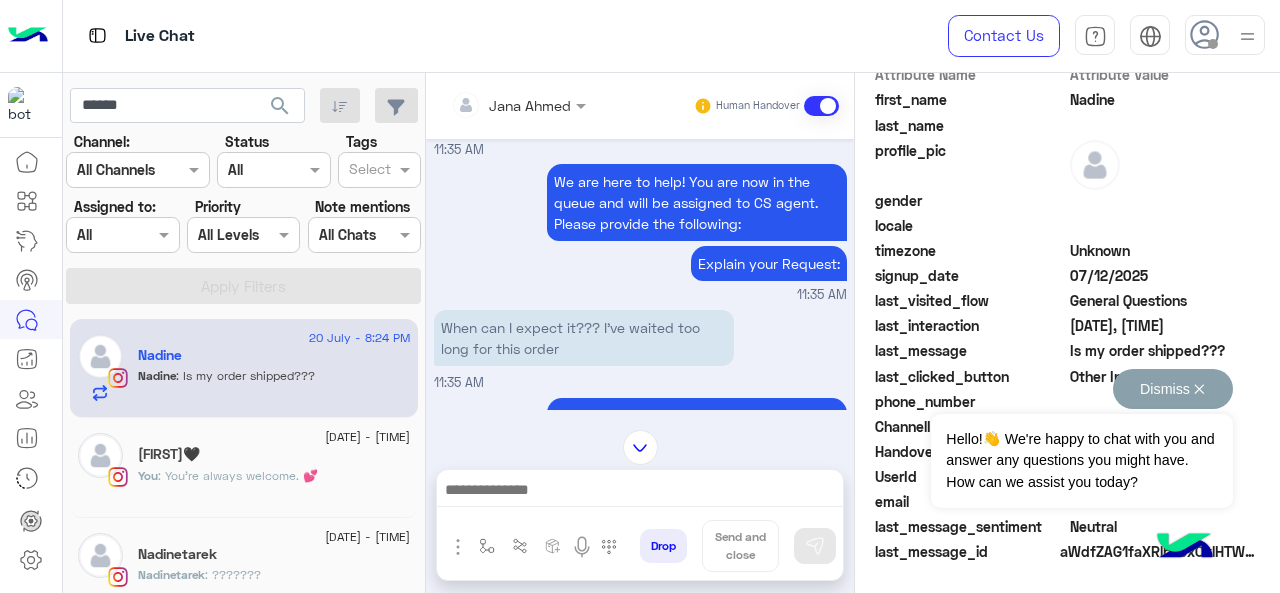 click on "Dismiss ✕" at bounding box center [1173, 389] 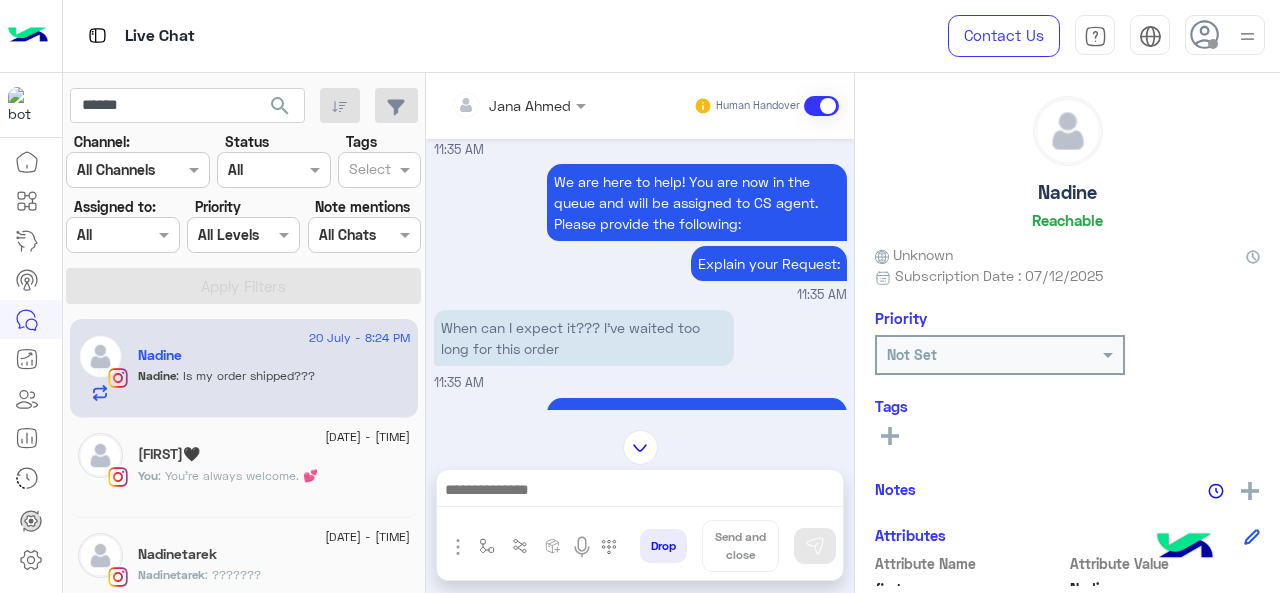 scroll, scrollTop: 17, scrollLeft: 0, axis: vertical 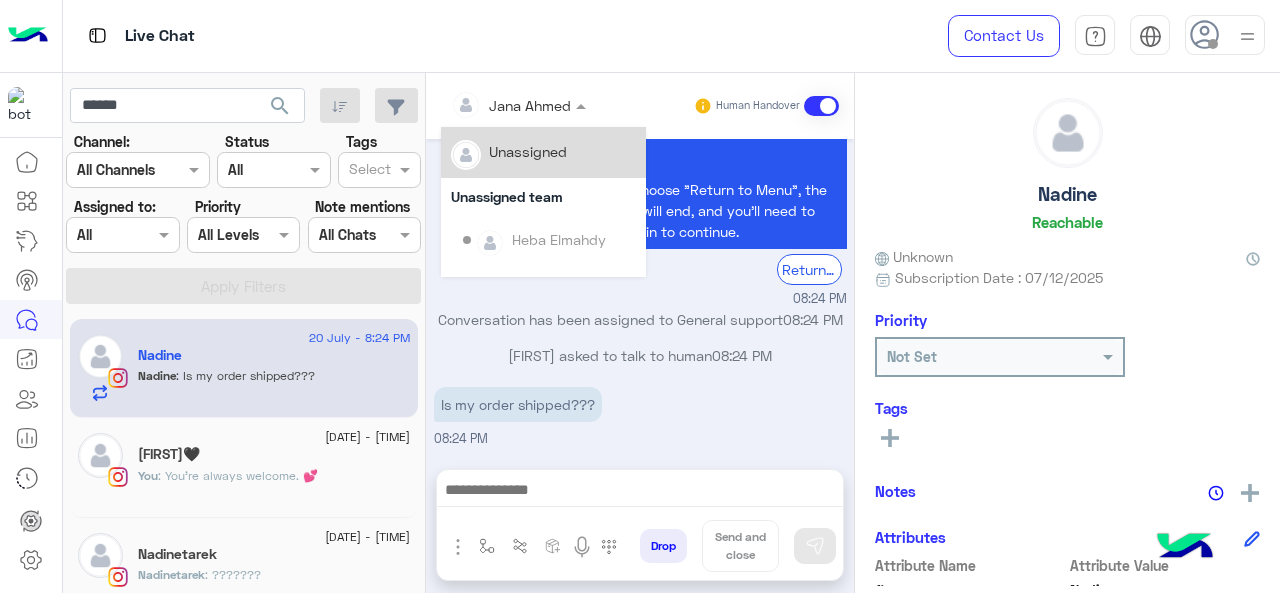 click at bounding box center [493, 105] 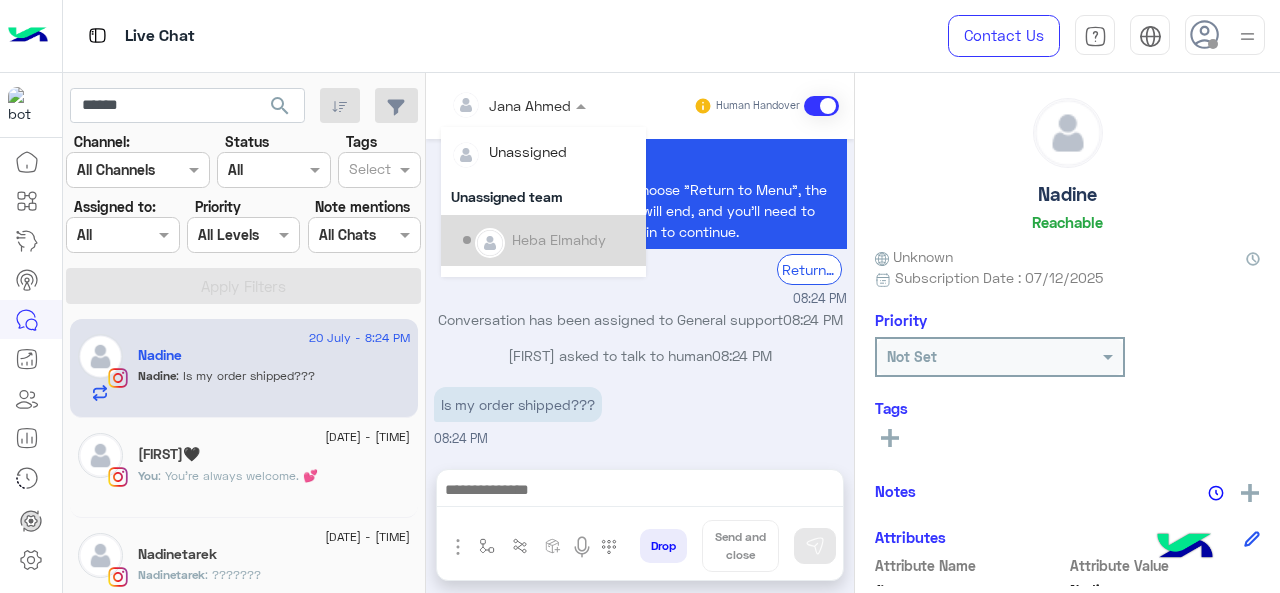scroll, scrollTop: 354, scrollLeft: 0, axis: vertical 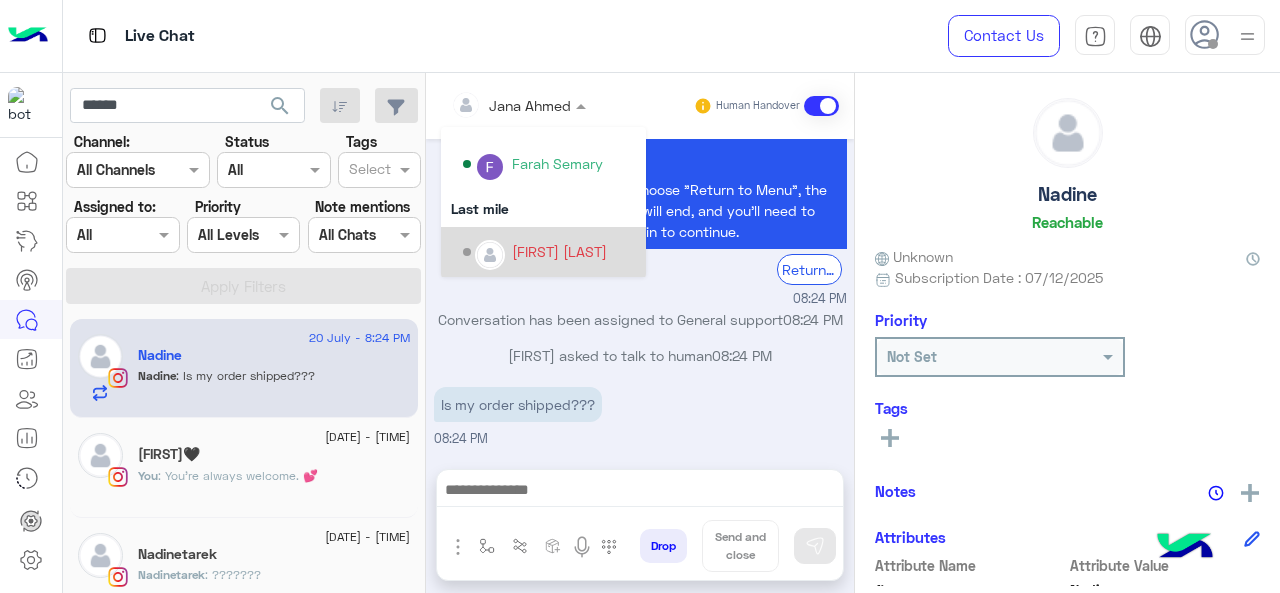click on "[FIRST] [LAST]" at bounding box center [549, 252] 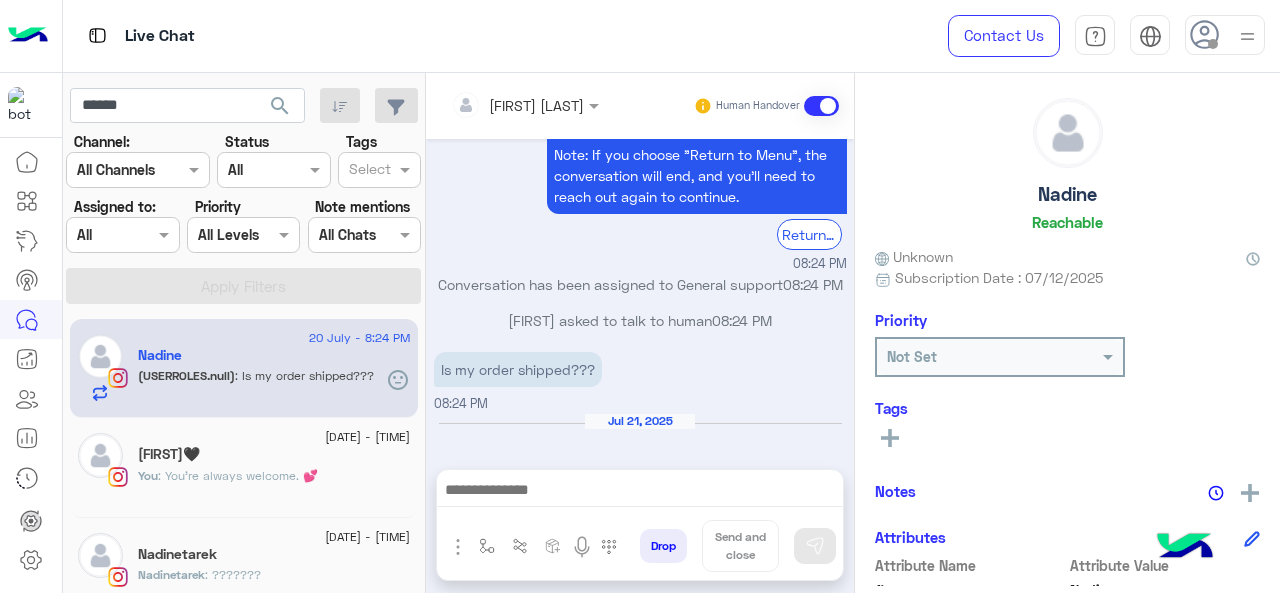 scroll, scrollTop: 2038, scrollLeft: 0, axis: vertical 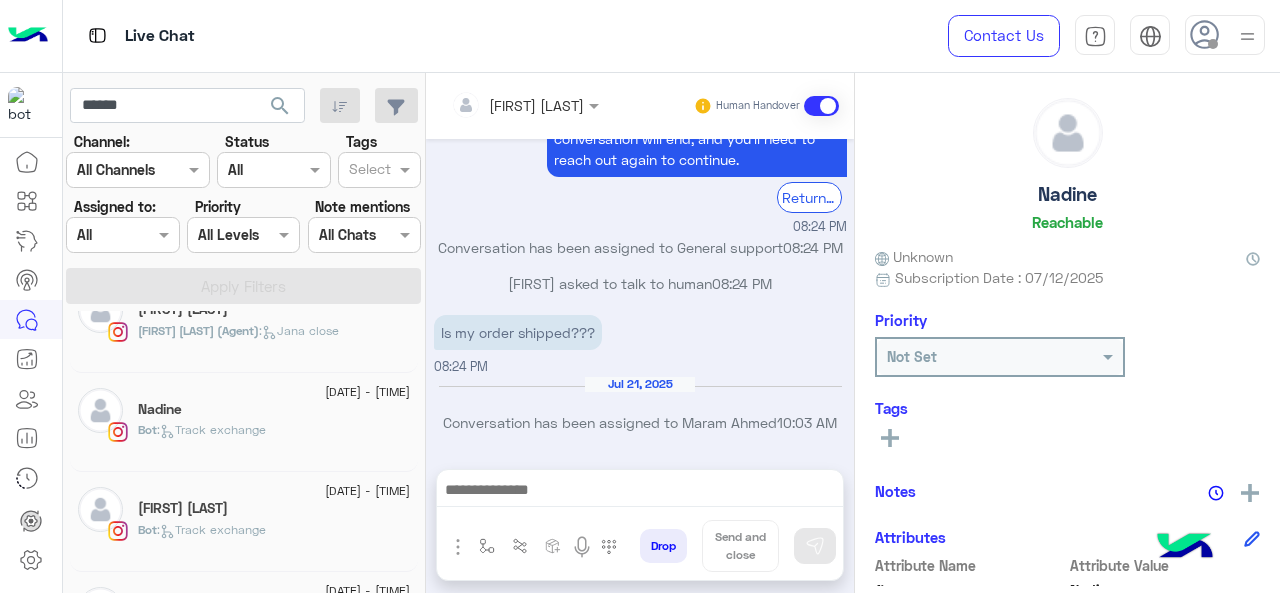 click on "Bot :   Track exchange" 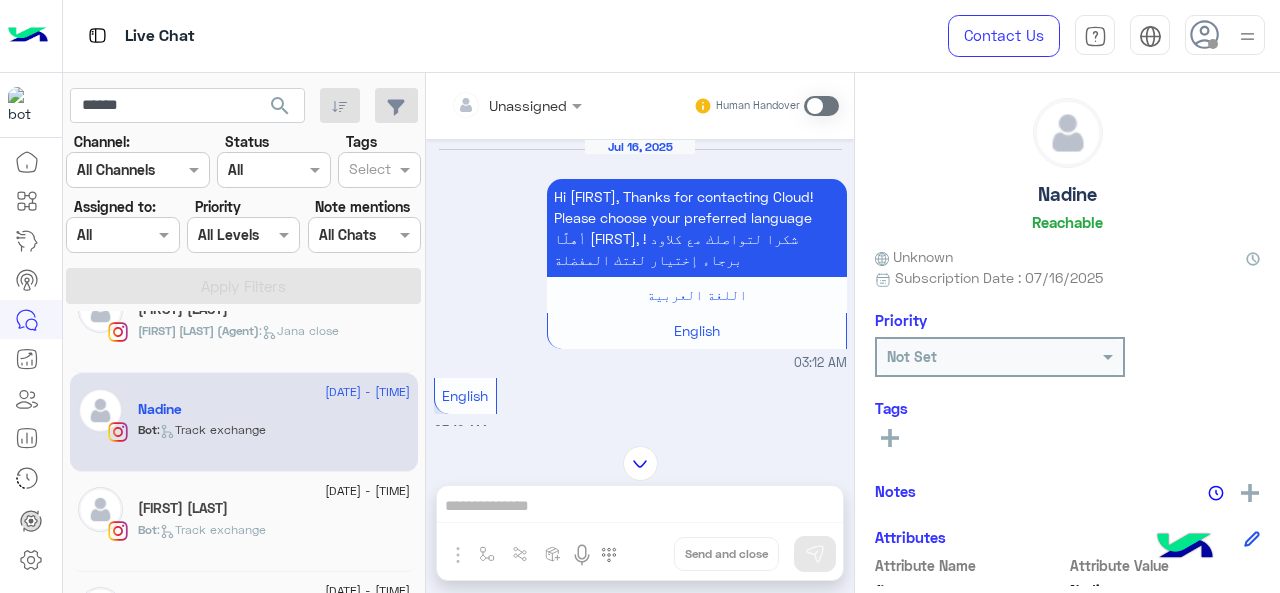 scroll, scrollTop: 1322, scrollLeft: 0, axis: vertical 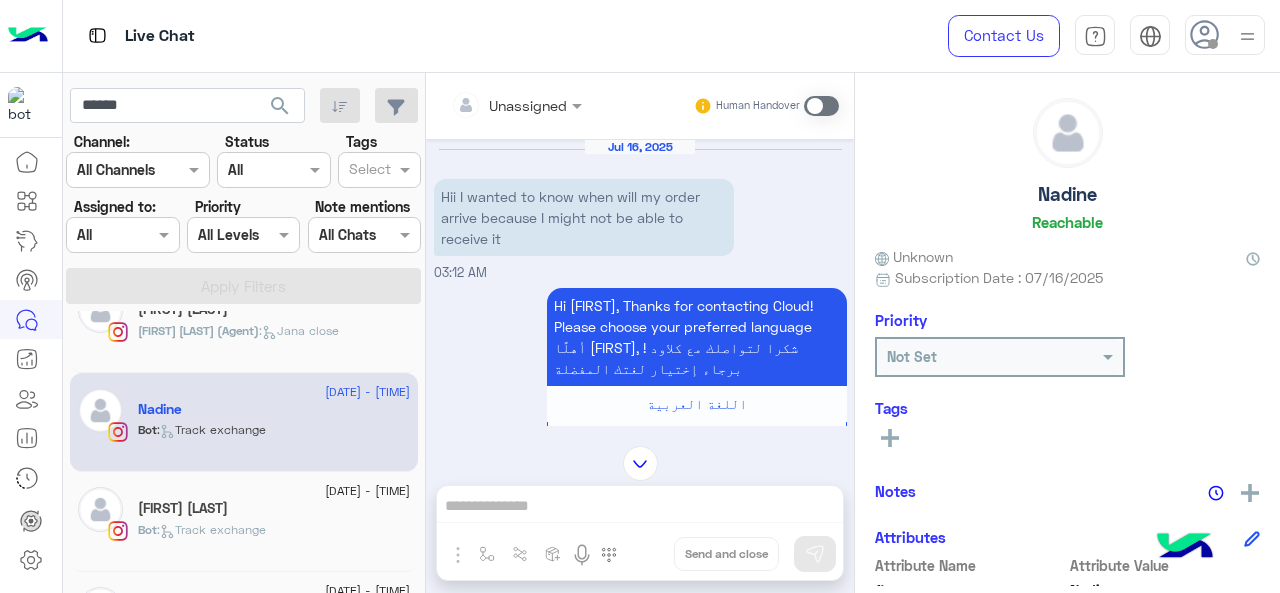 click at bounding box center [491, 105] 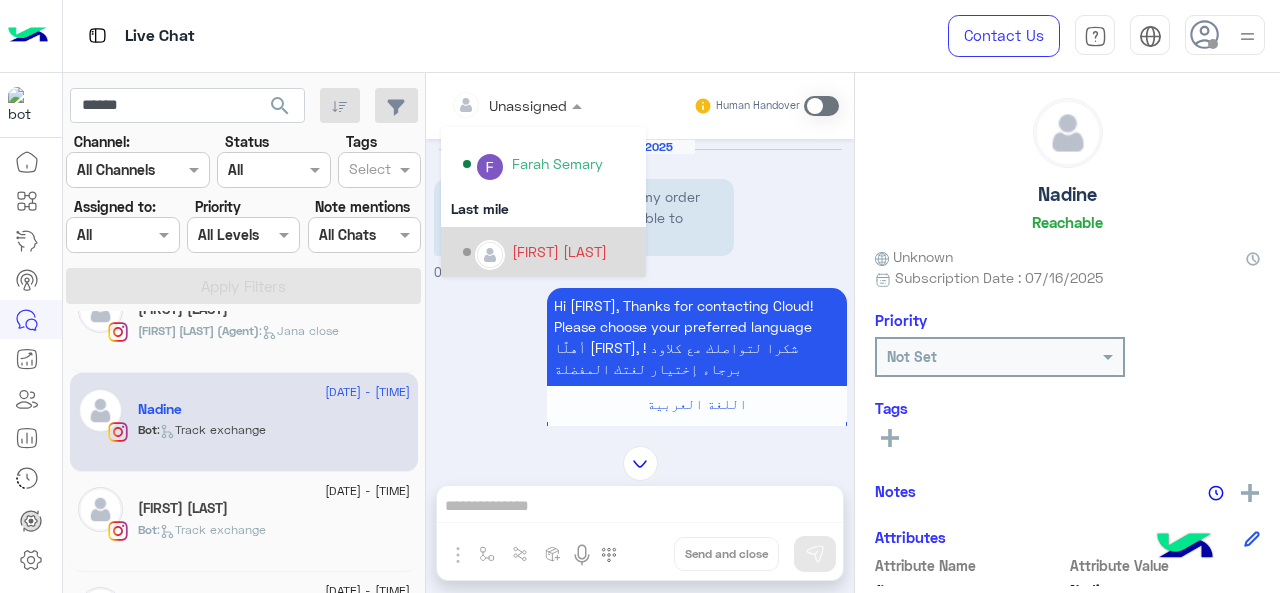 click on "[FIRST] [LAST]" at bounding box center [559, 251] 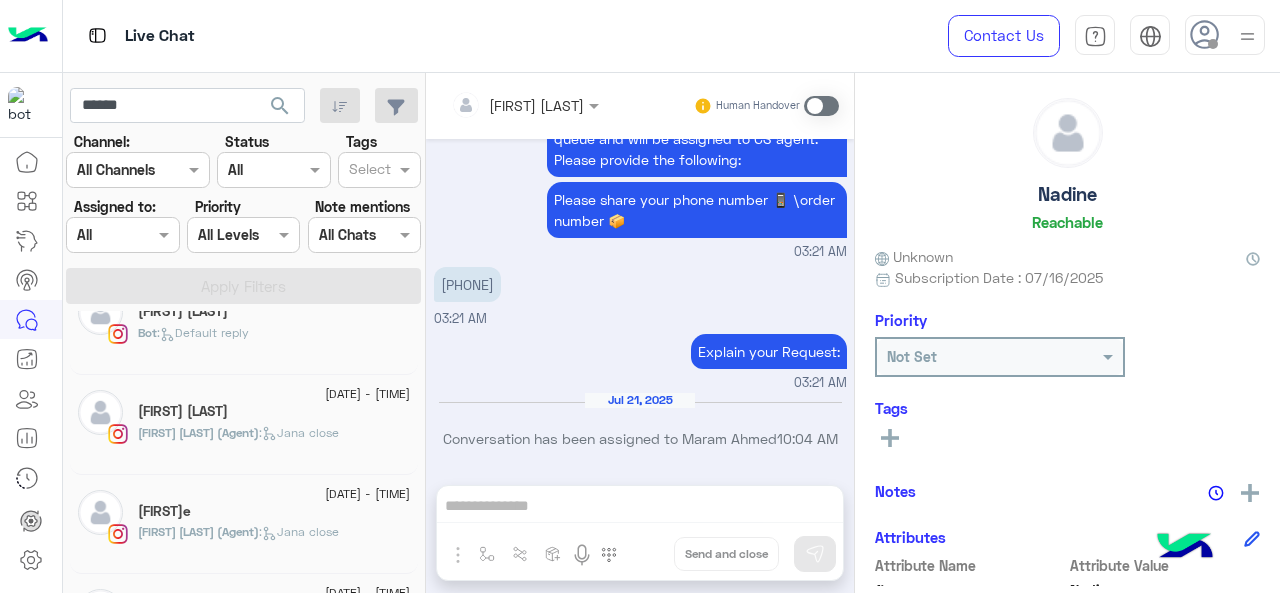 scroll, scrollTop: 1438, scrollLeft: 0, axis: vertical 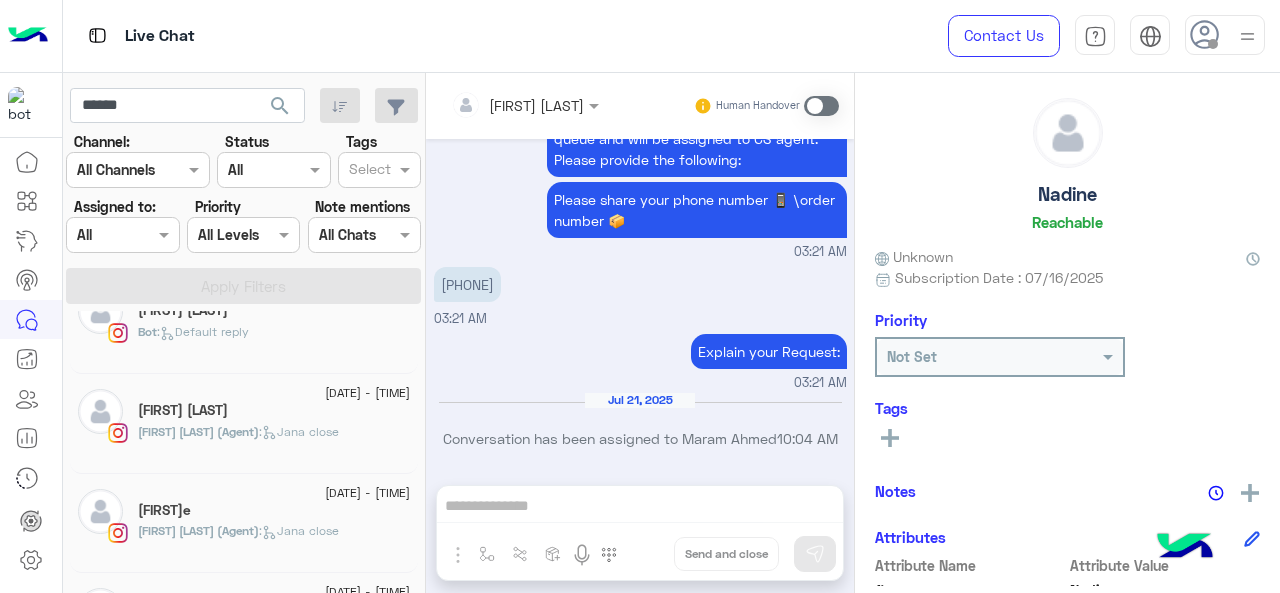 click at bounding box center [122, 234] 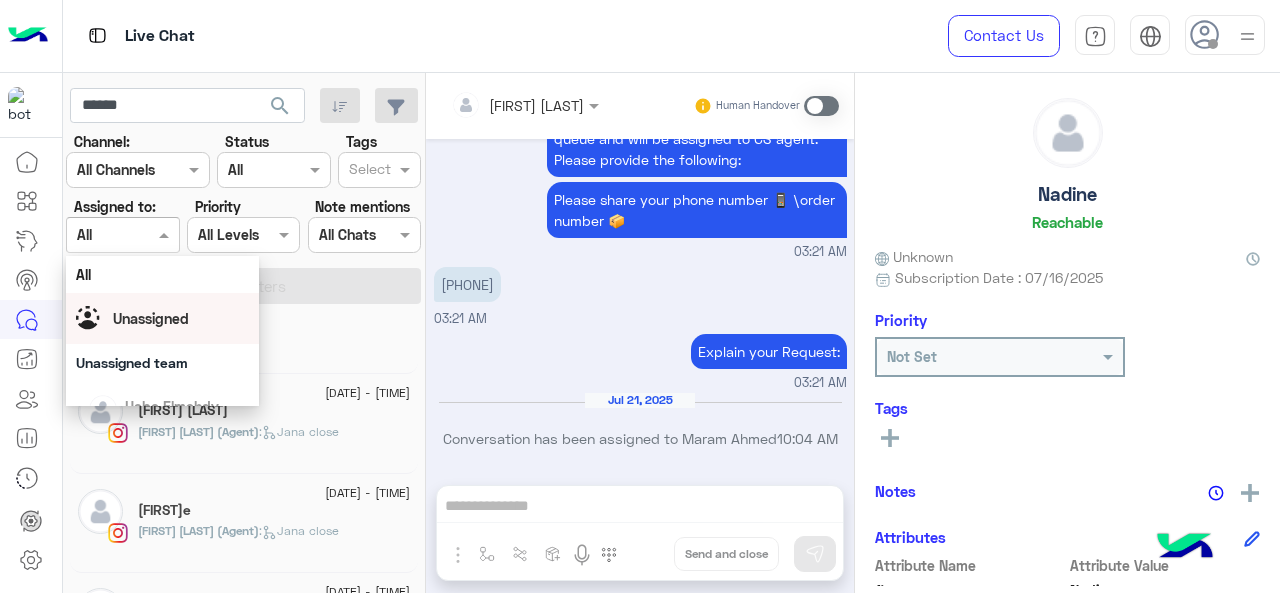 scroll, scrollTop: 392, scrollLeft: 0, axis: vertical 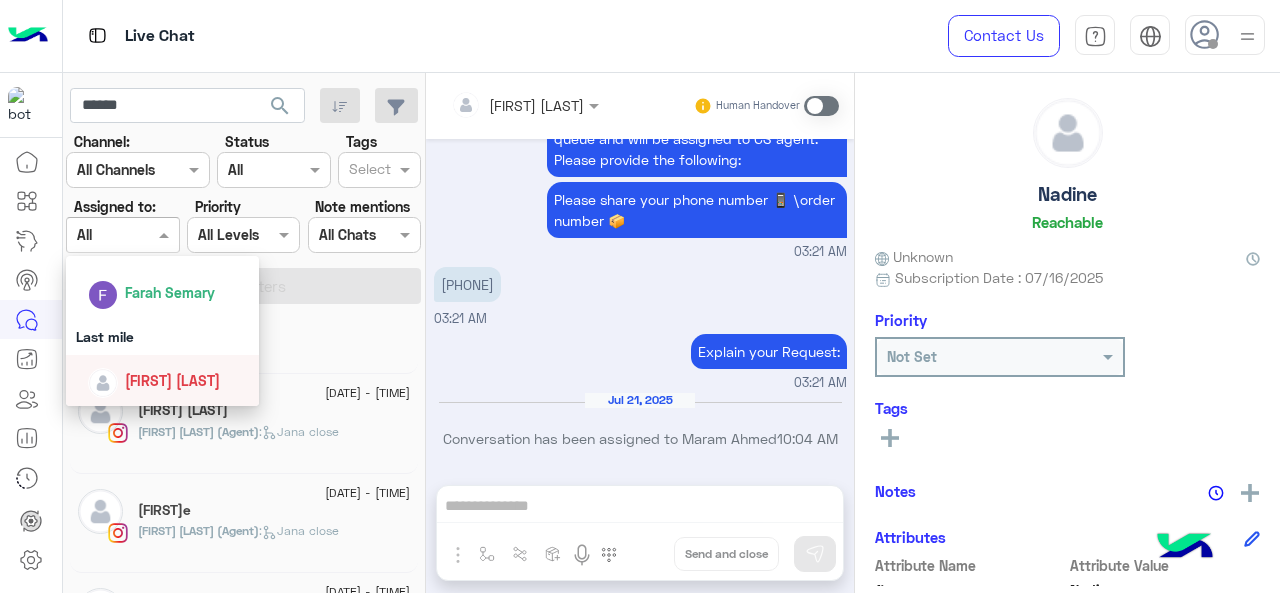 click on "[FIRST] [LAST]" at bounding box center (172, 380) 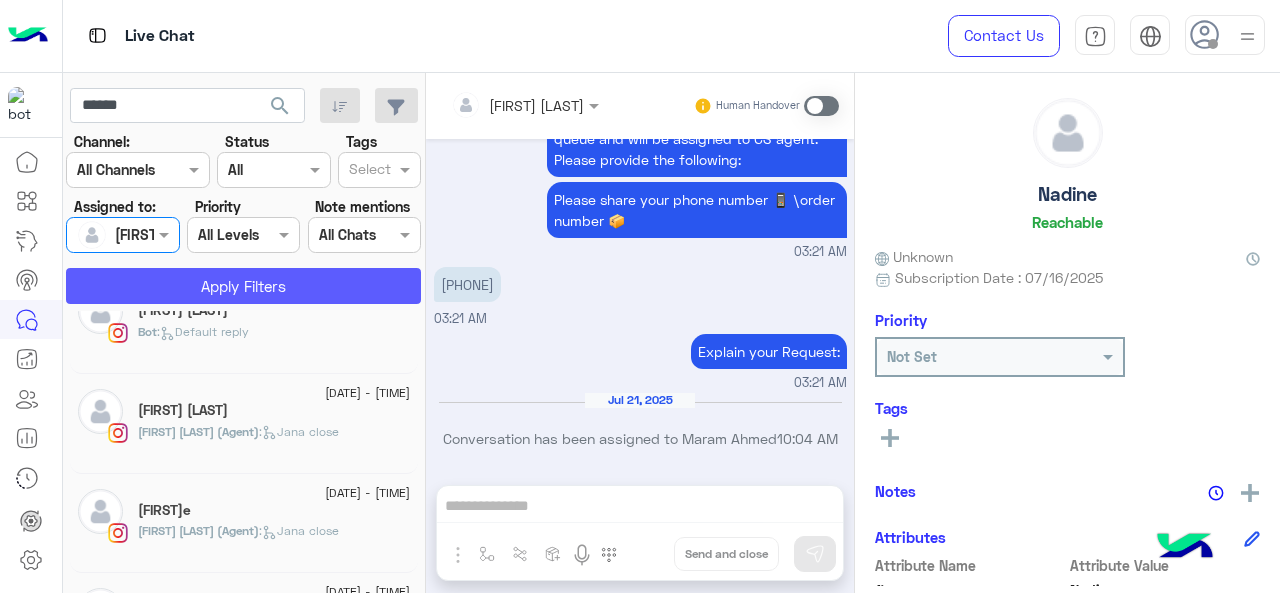 click on "Apply Filters" 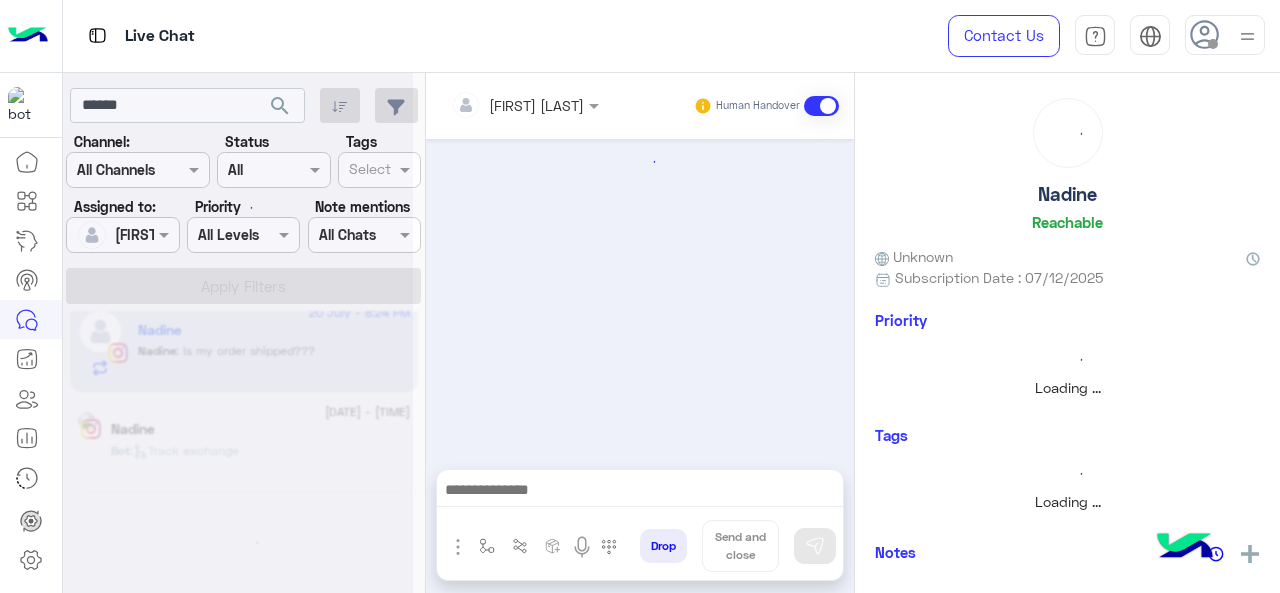 scroll, scrollTop: 0, scrollLeft: 0, axis: both 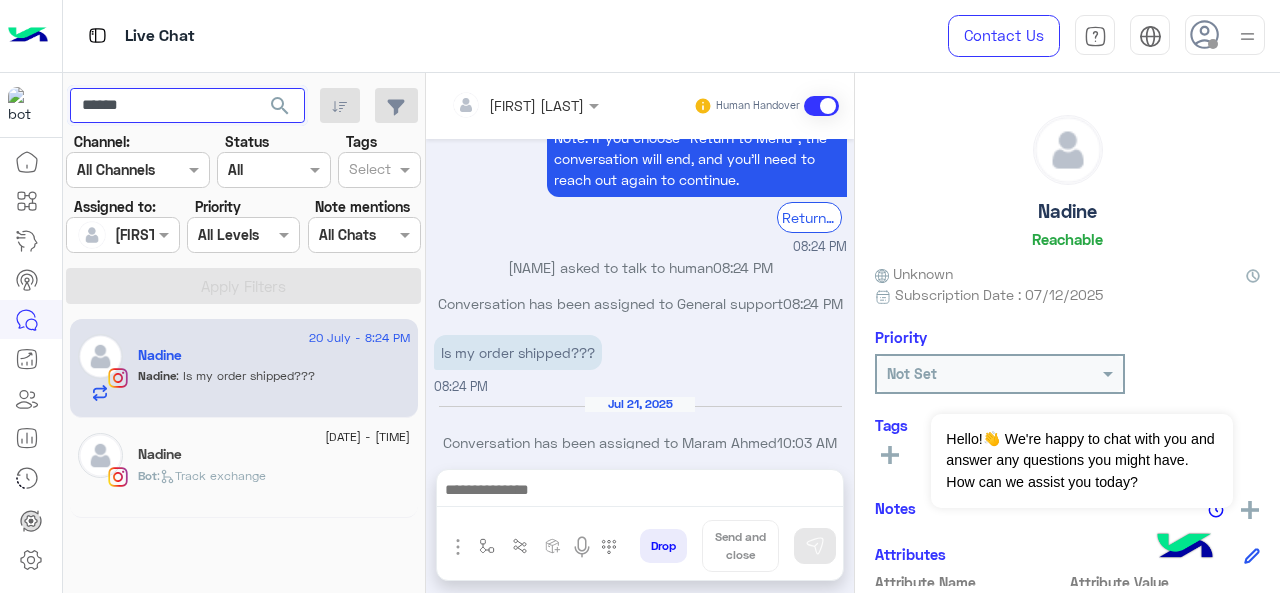 click on "******" at bounding box center (187, 106) 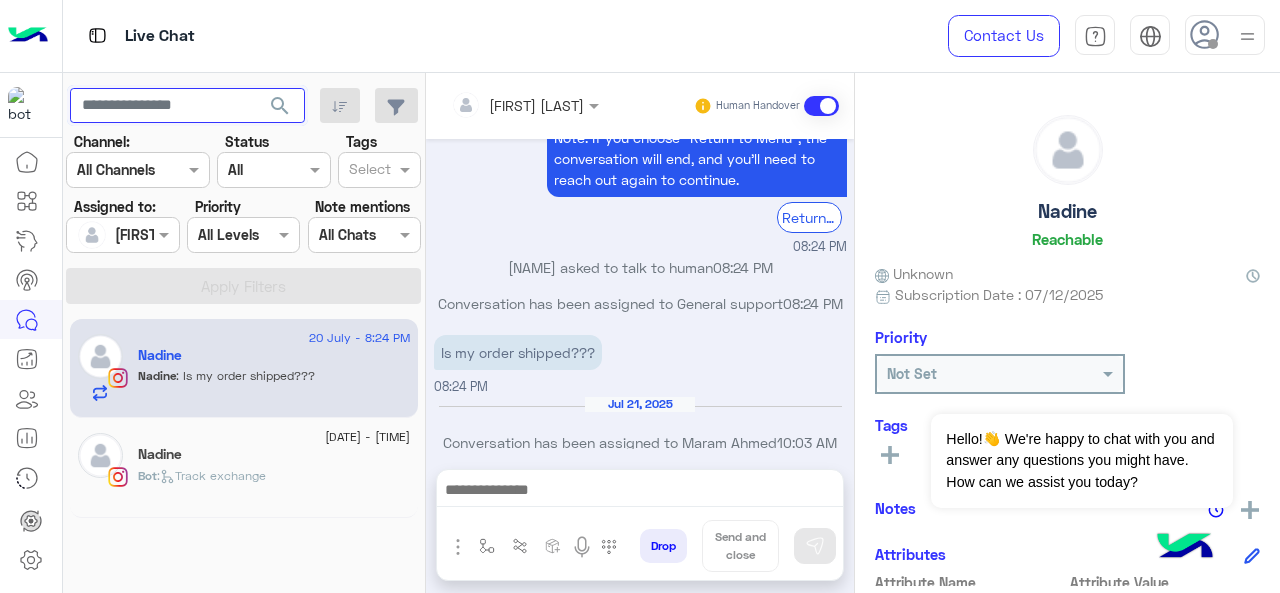 type 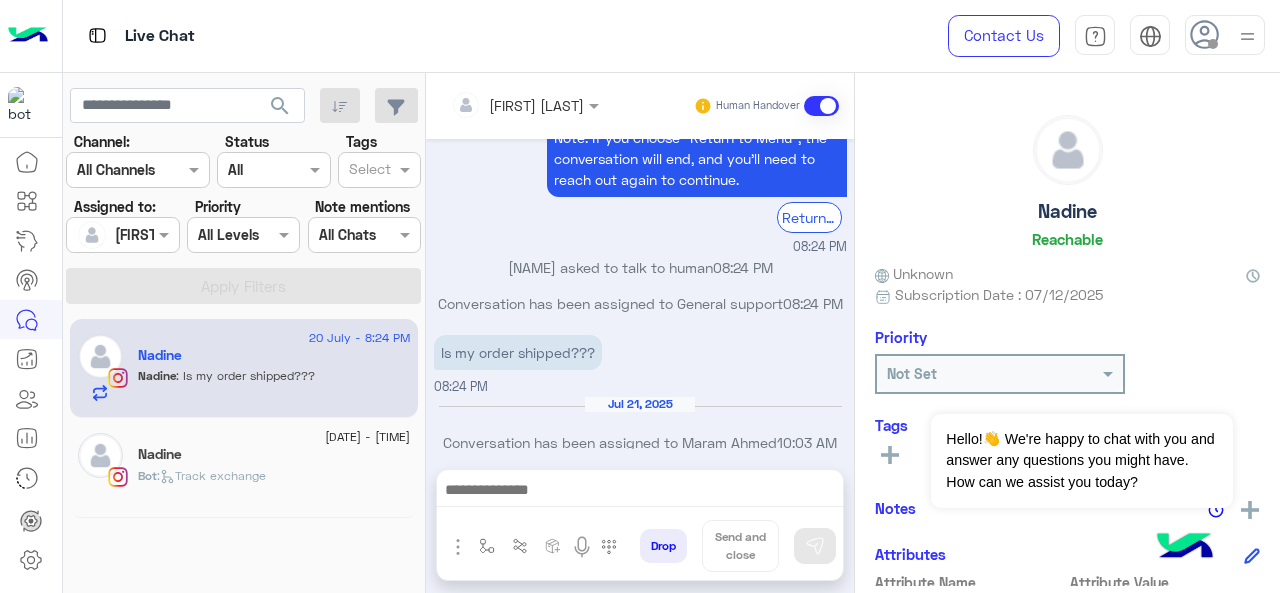 click on "search" 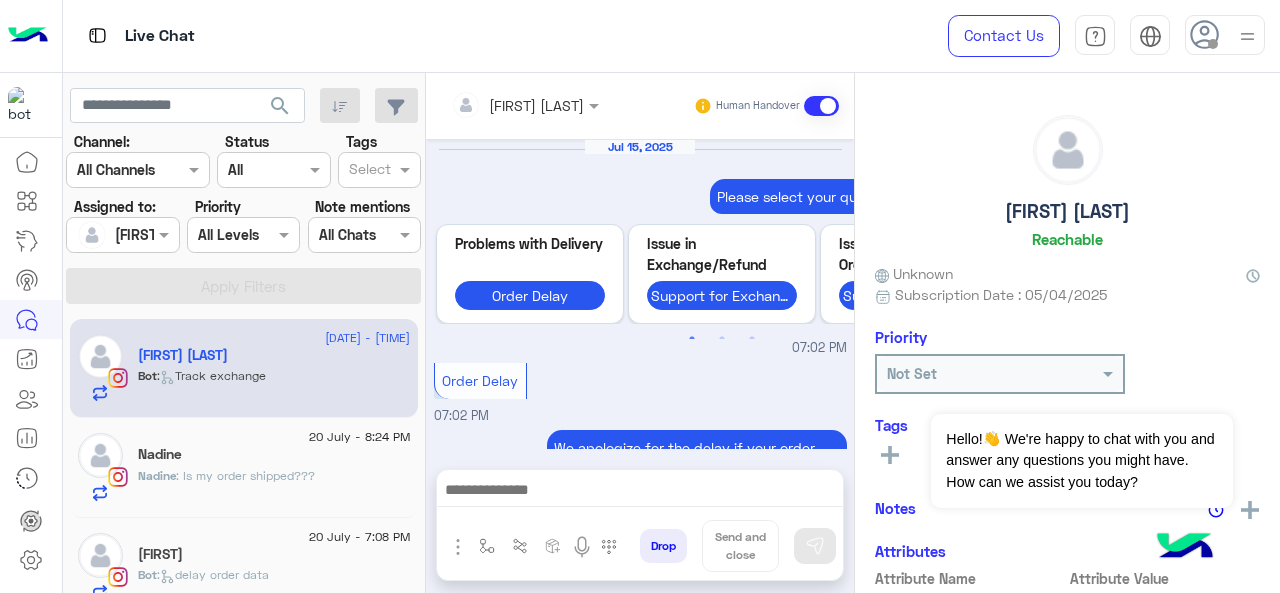 scroll, scrollTop: 1380, scrollLeft: 0, axis: vertical 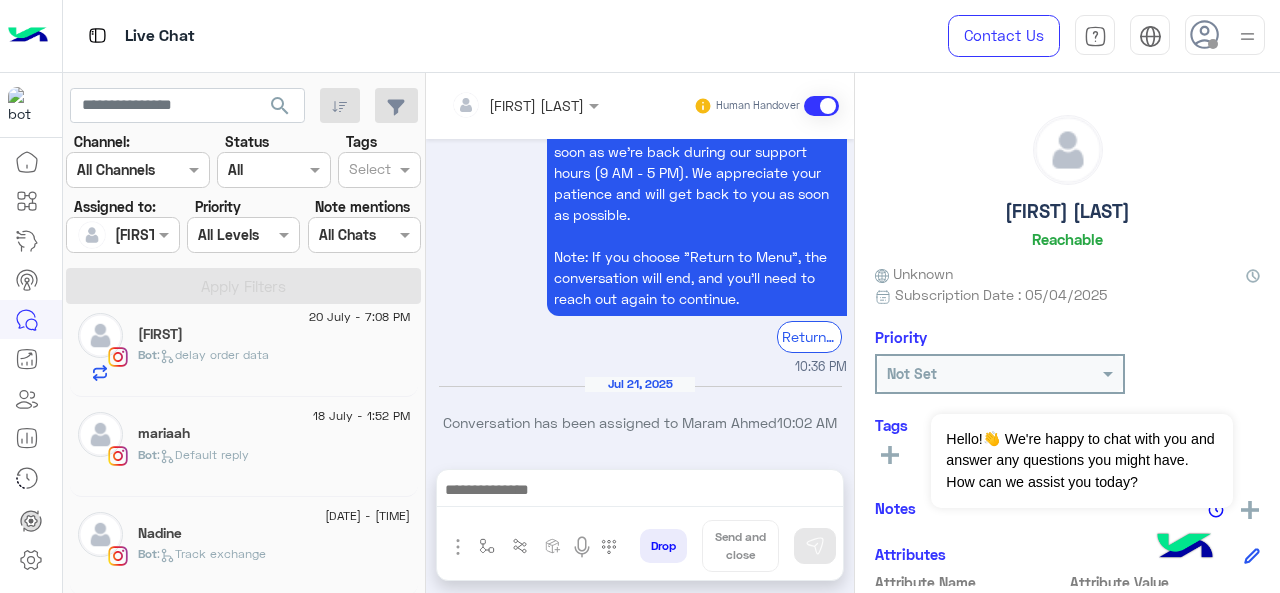 click on "Nadine" 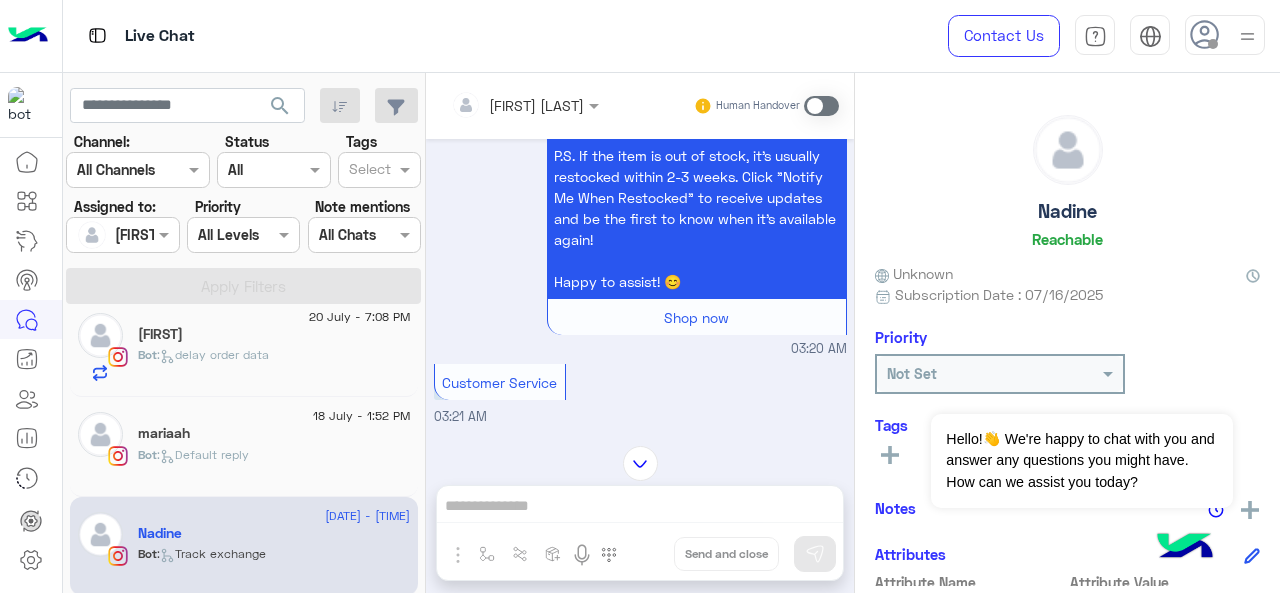 scroll, scrollTop: 1322, scrollLeft: 0, axis: vertical 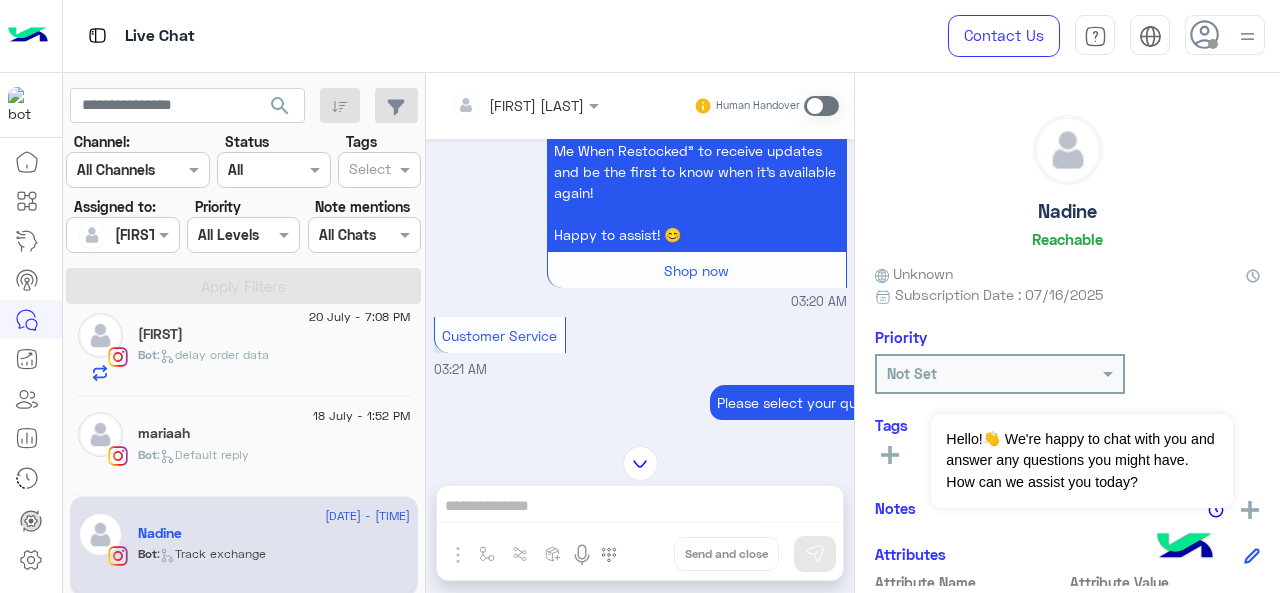 click on ":   delay order data" 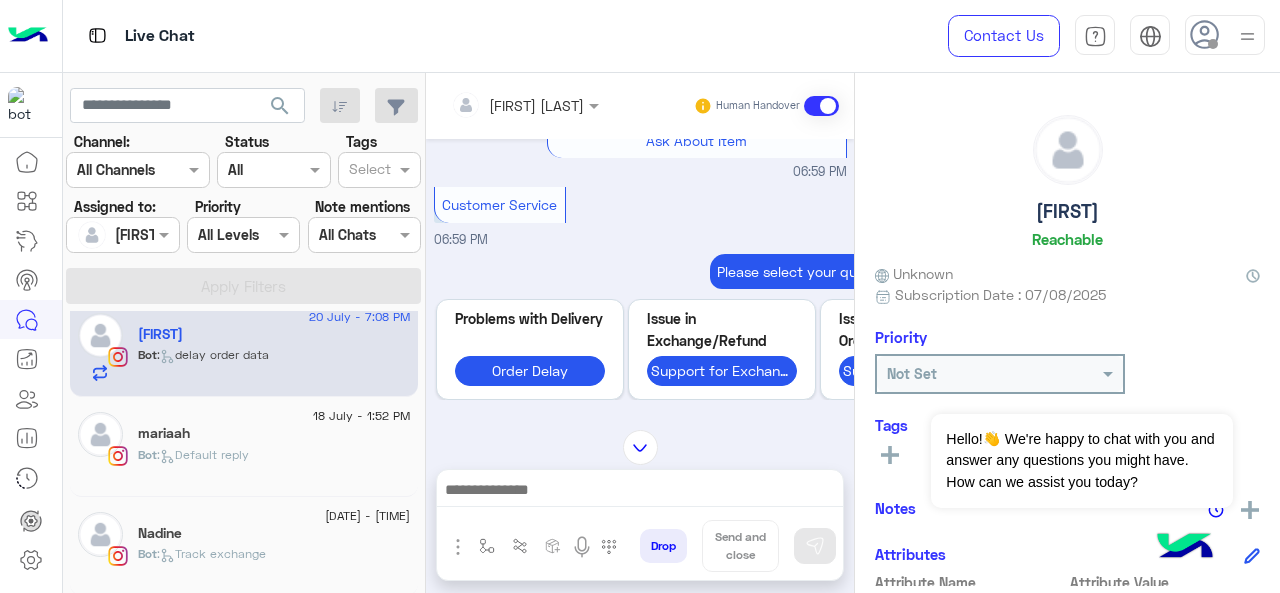scroll, scrollTop: 1313, scrollLeft: 0, axis: vertical 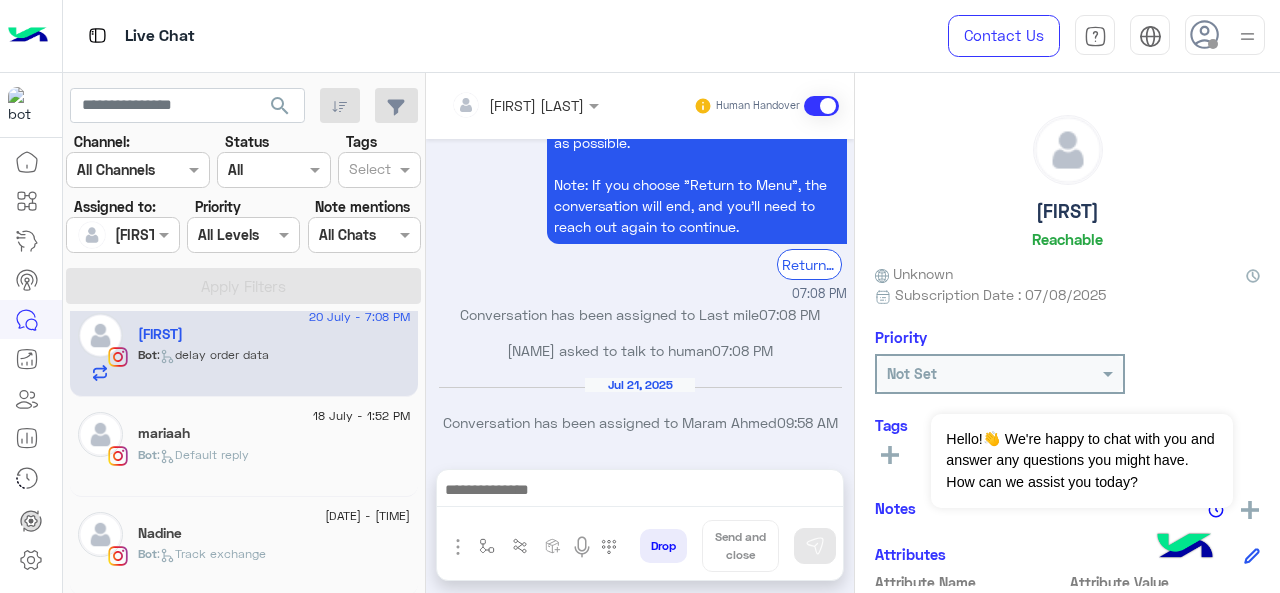 click on "mariaah" 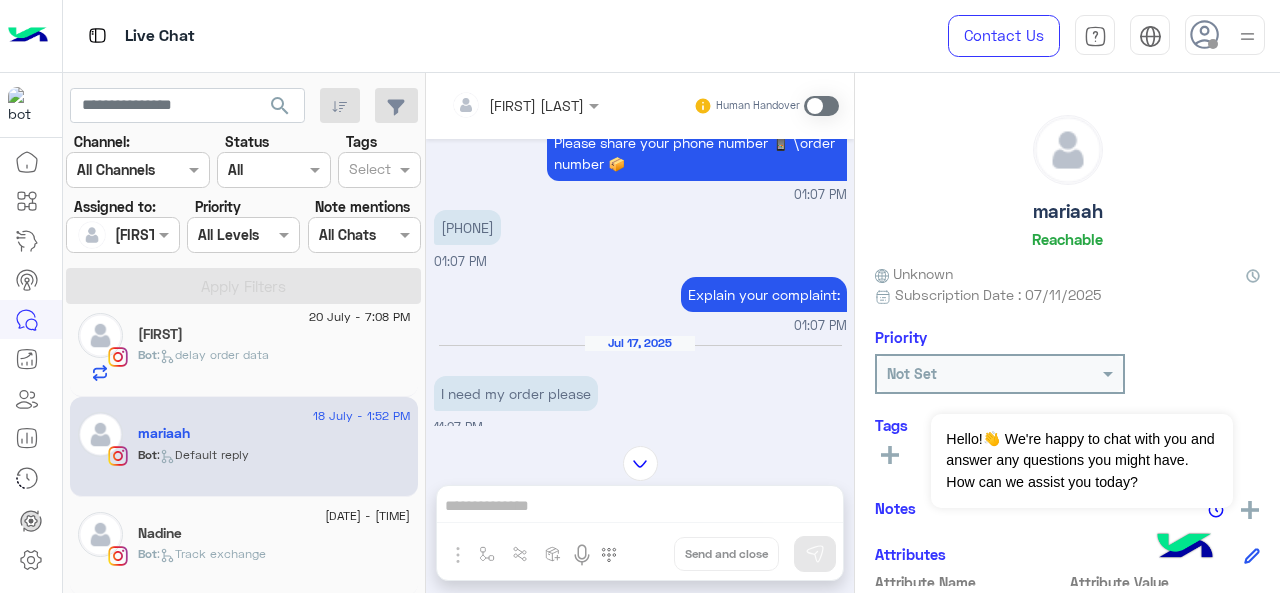 scroll, scrollTop: 982, scrollLeft: 0, axis: vertical 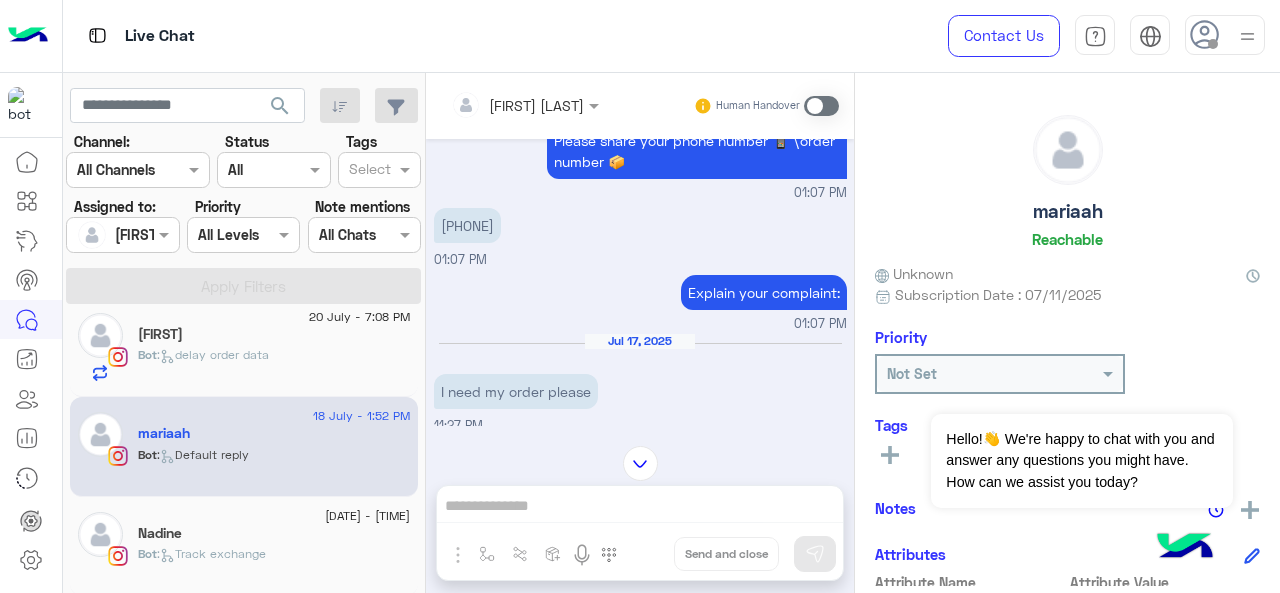click on ":   delay order data" 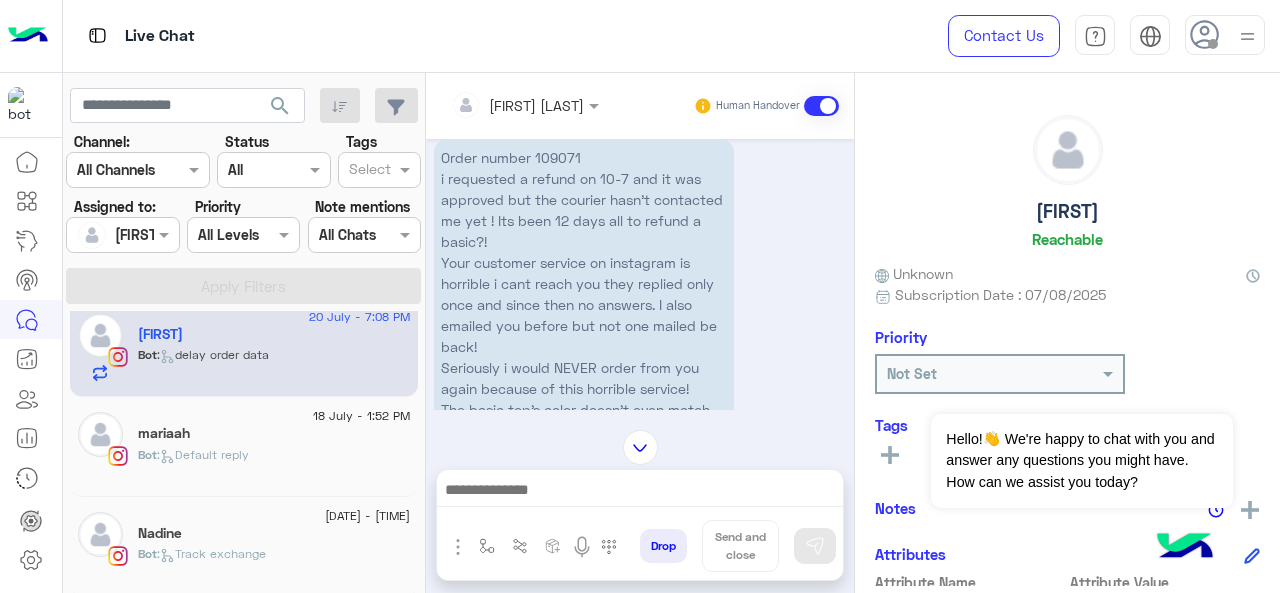 scroll, scrollTop: 672, scrollLeft: 0, axis: vertical 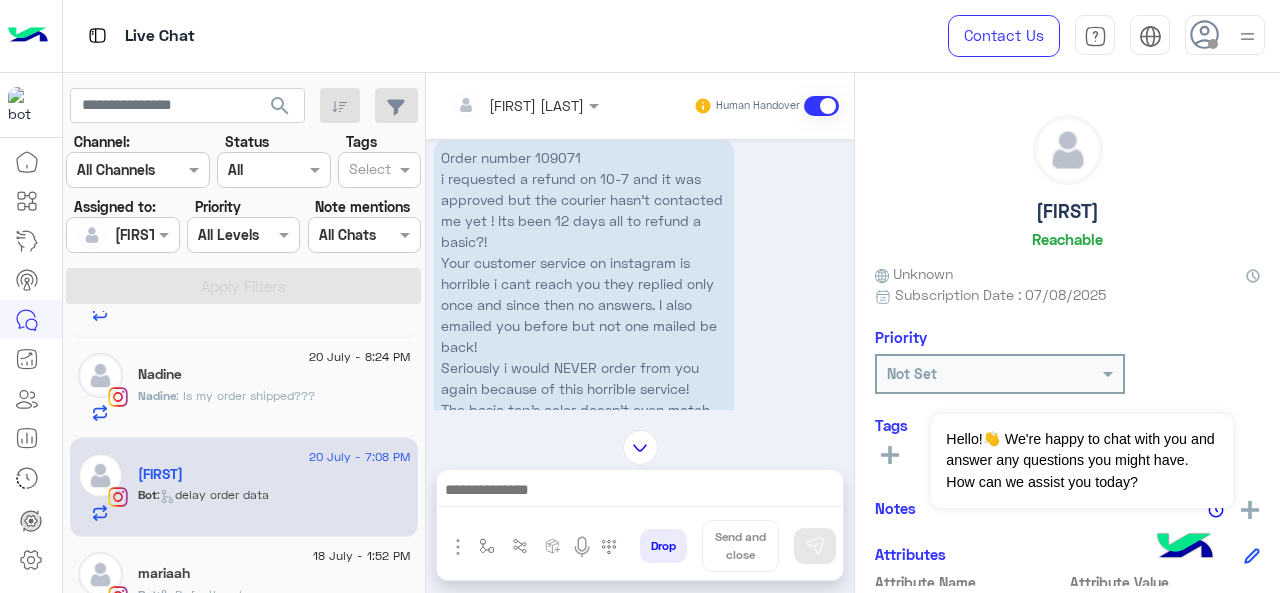 click on "[NAME] : Is my order shipped???" 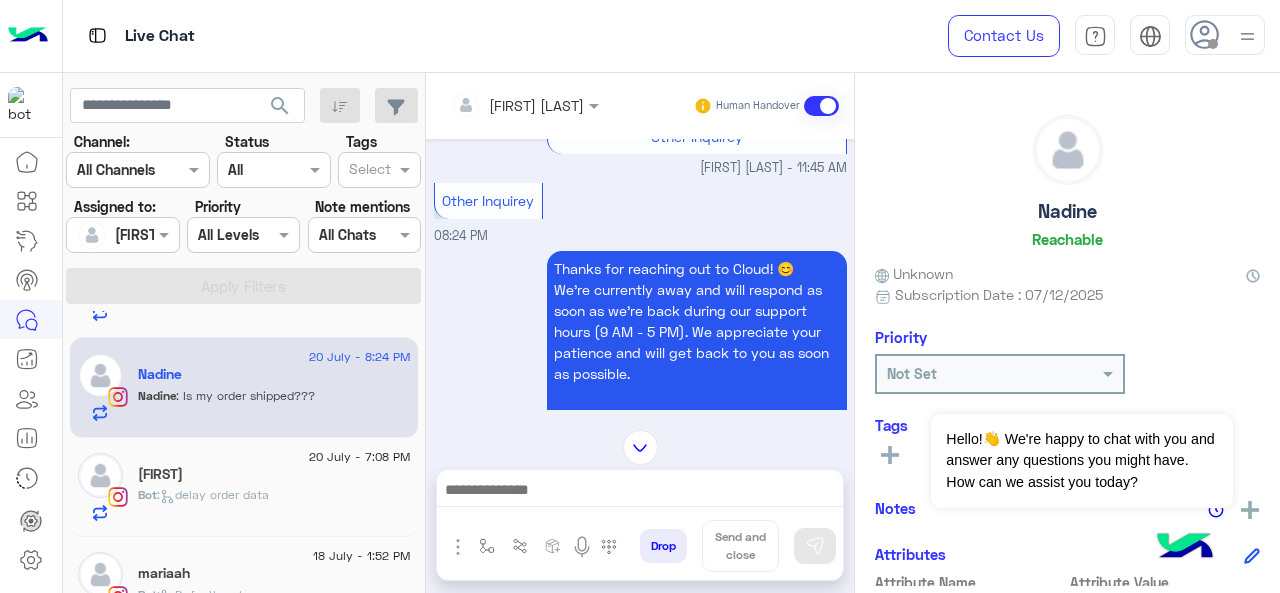 scroll, scrollTop: 1990, scrollLeft: 0, axis: vertical 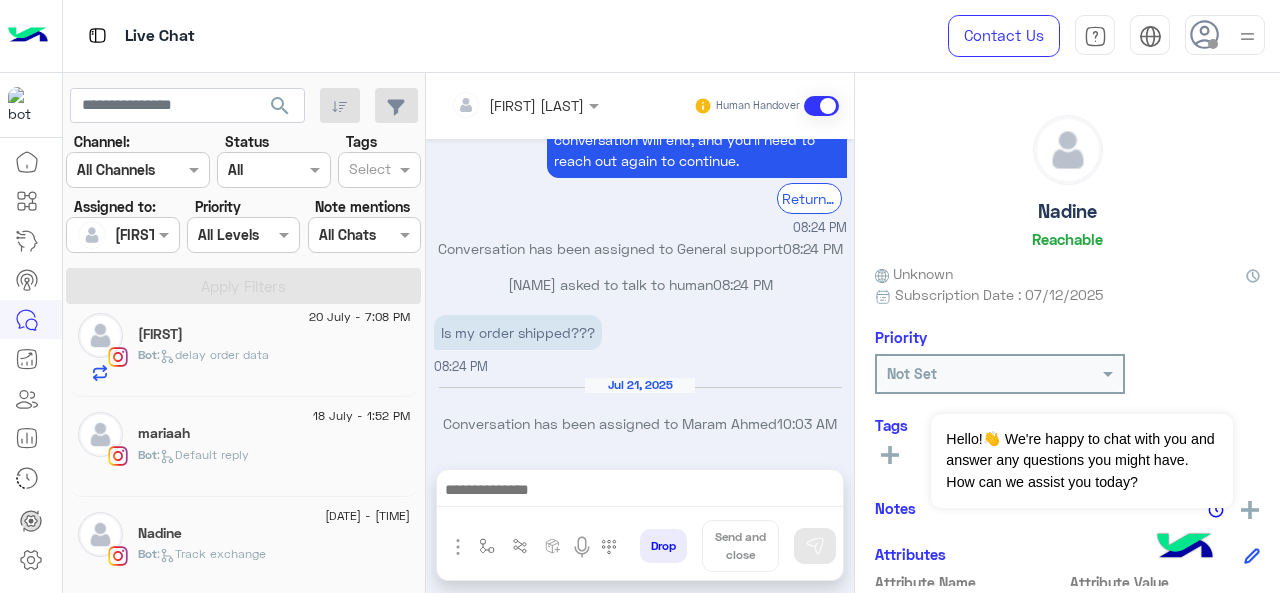 click on ":   Track exchange" 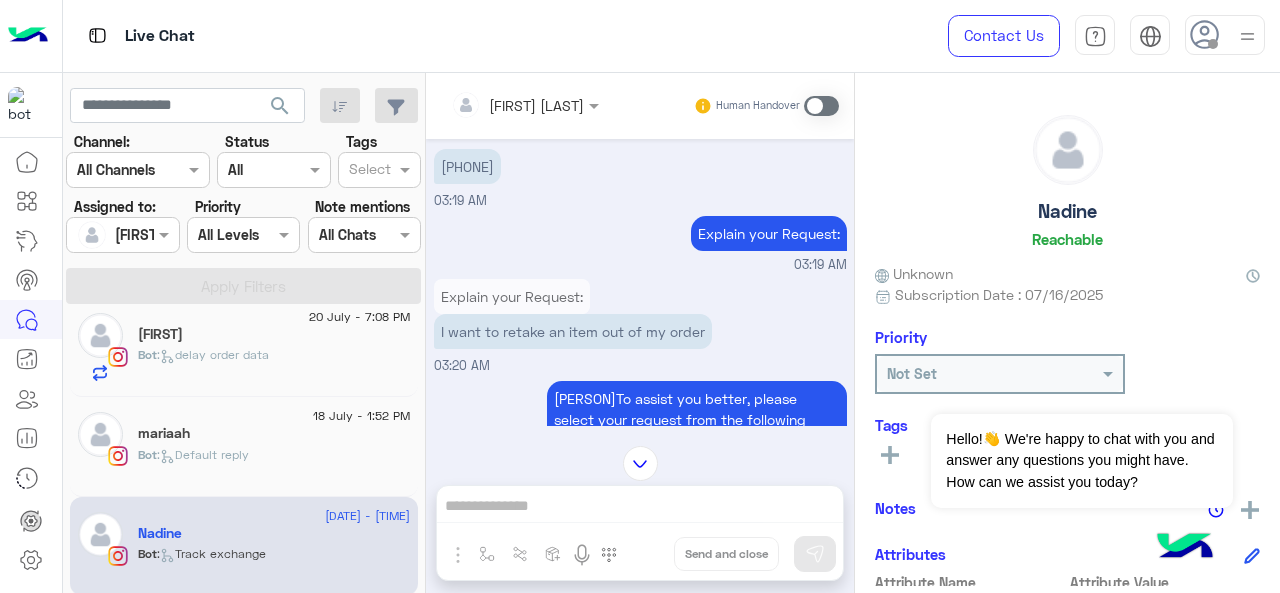 scroll, scrollTop: 768, scrollLeft: 0, axis: vertical 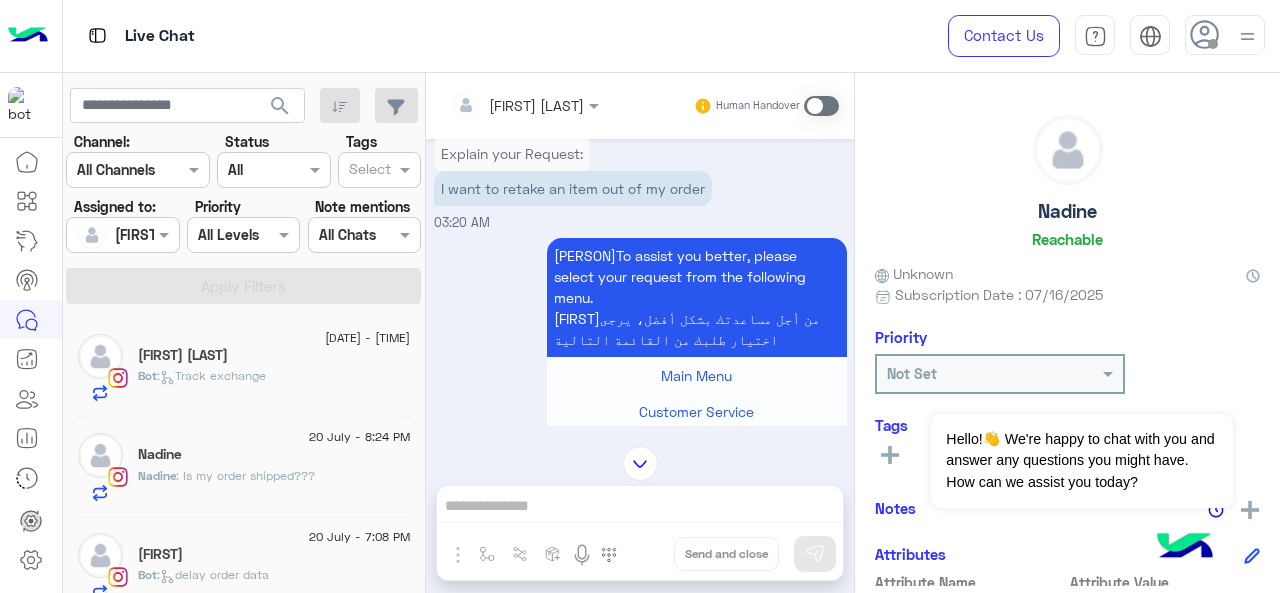 click on "Bot :   Track exchange" 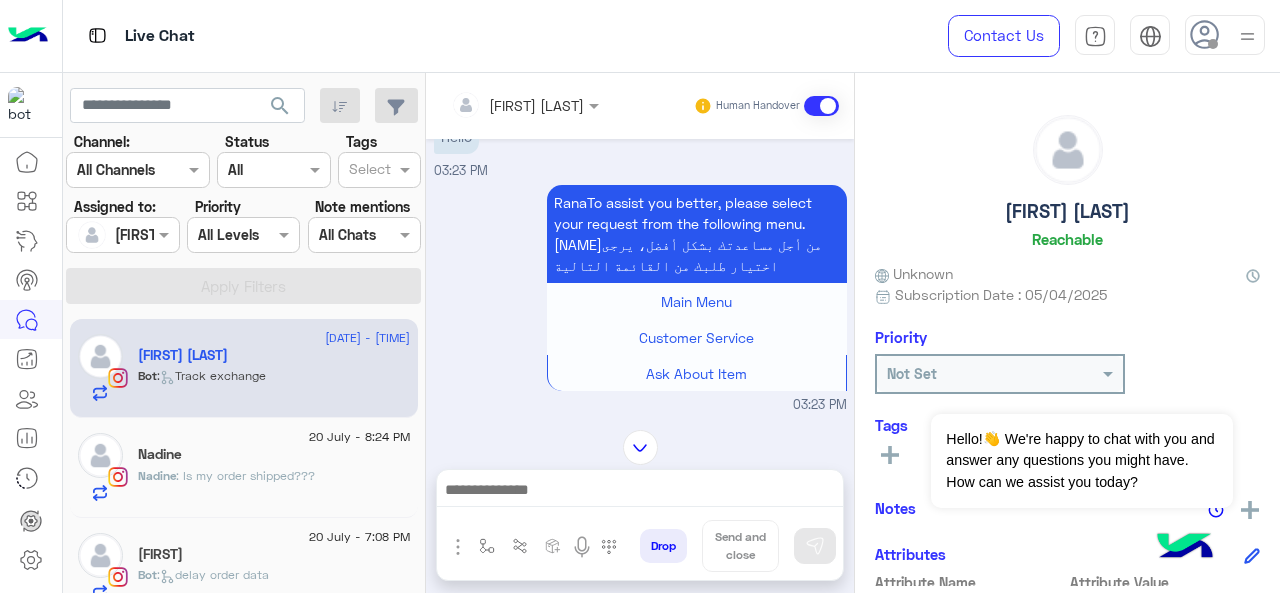 scroll, scrollTop: 1911, scrollLeft: 0, axis: vertical 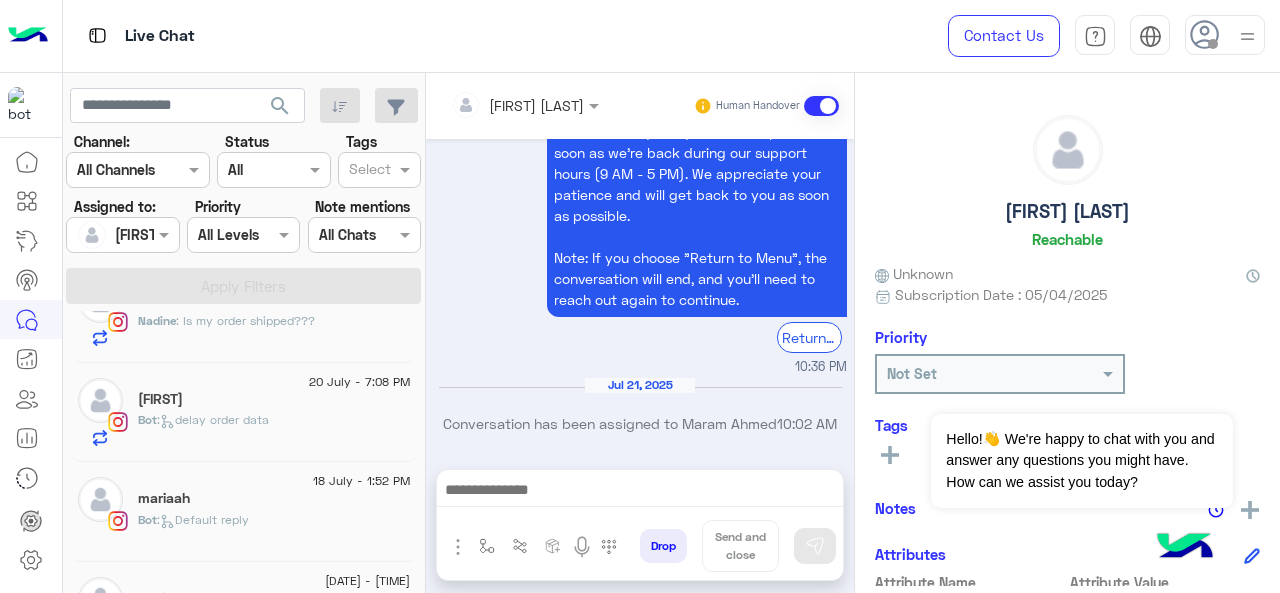 click on "Bot :   delay order data" 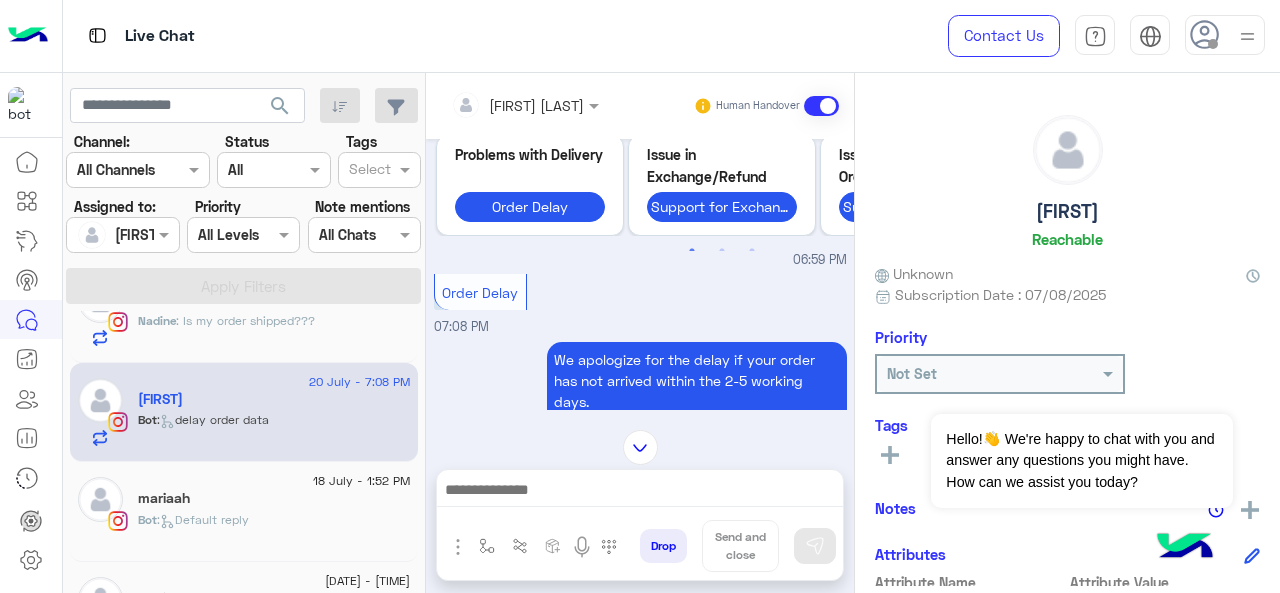 scroll, scrollTop: 1477, scrollLeft: 0, axis: vertical 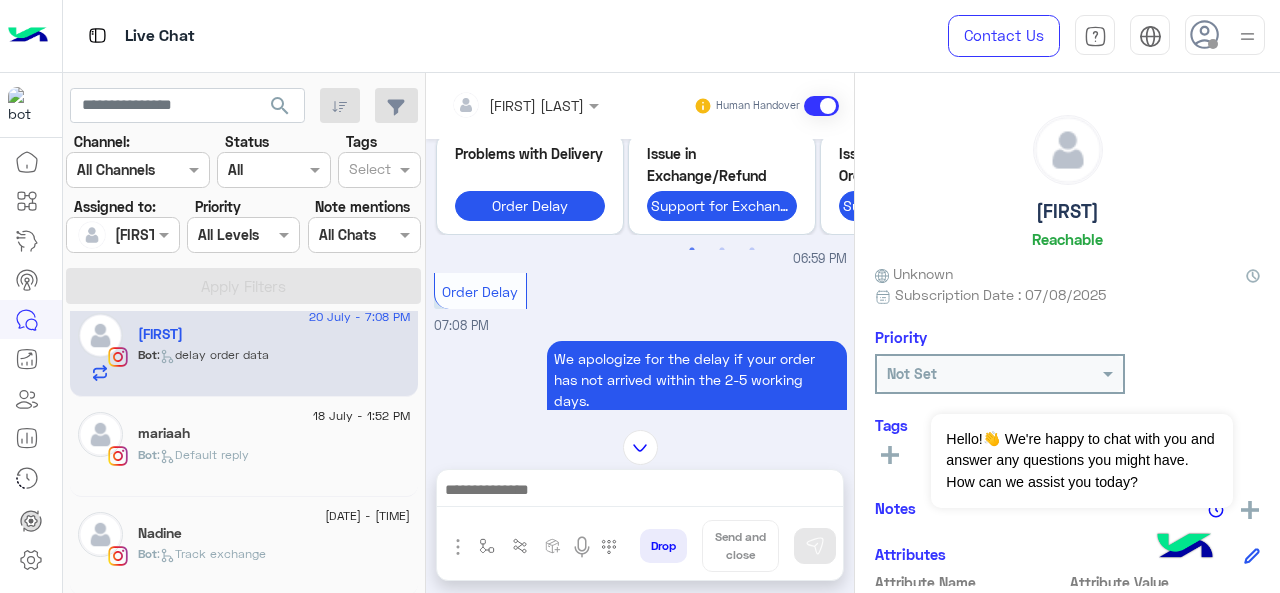 click on "Nadine" 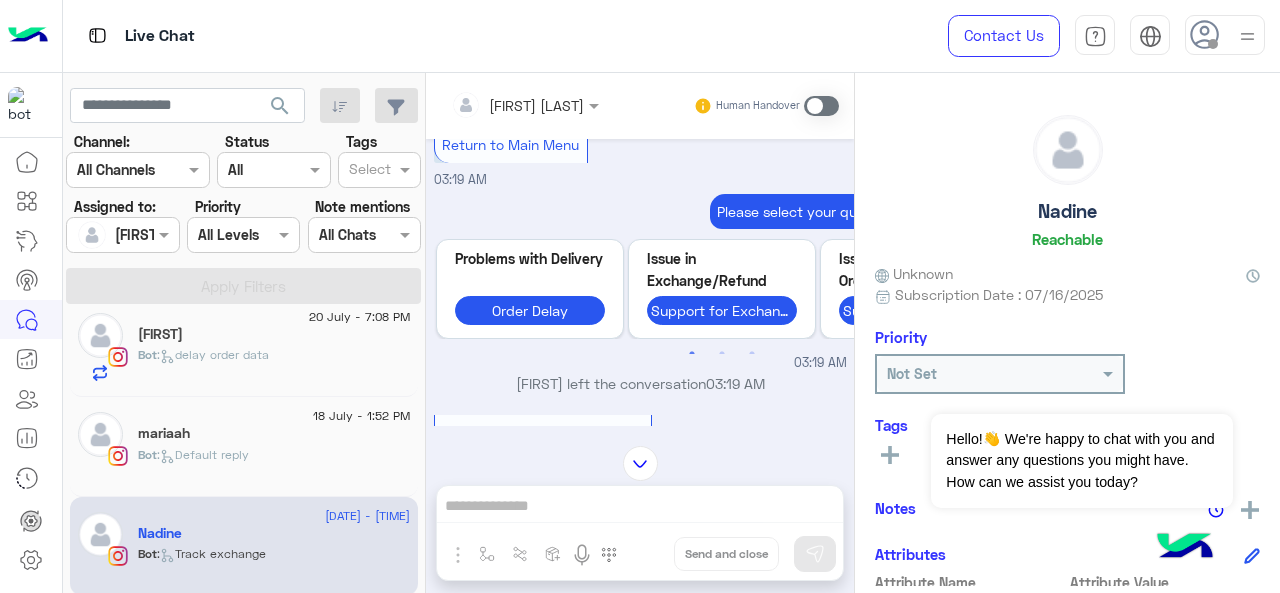 scroll, scrollTop: 120, scrollLeft: 0, axis: vertical 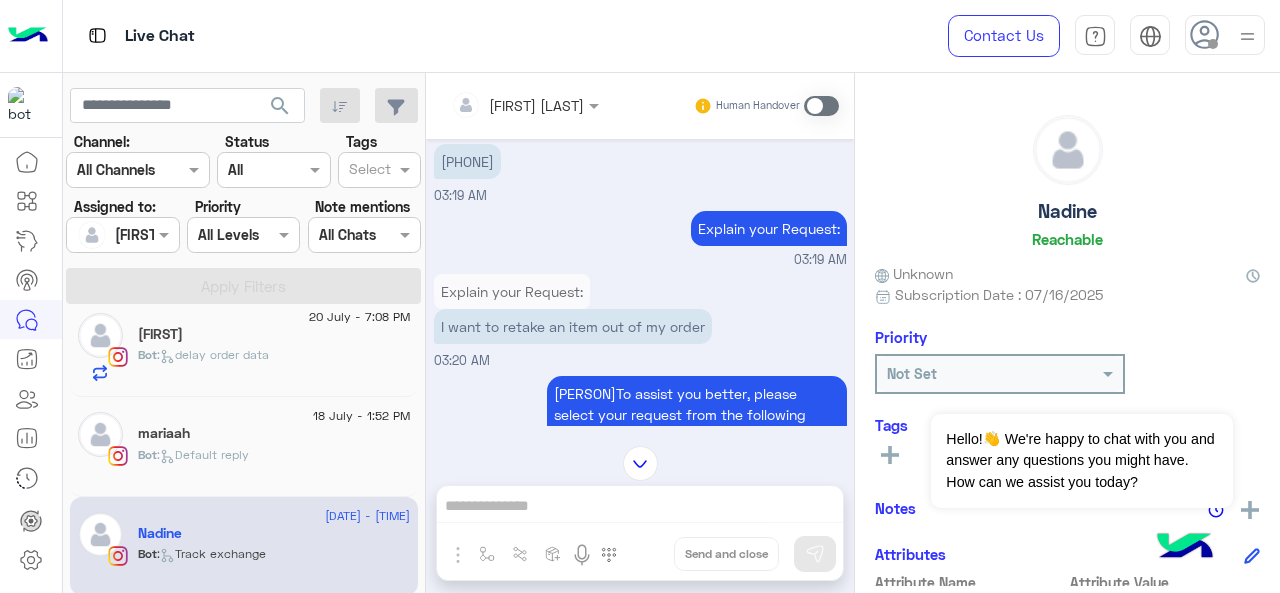 drag, startPoint x: 527, startPoint y: 201, endPoint x: 446, endPoint y: 211, distance: 81.61495 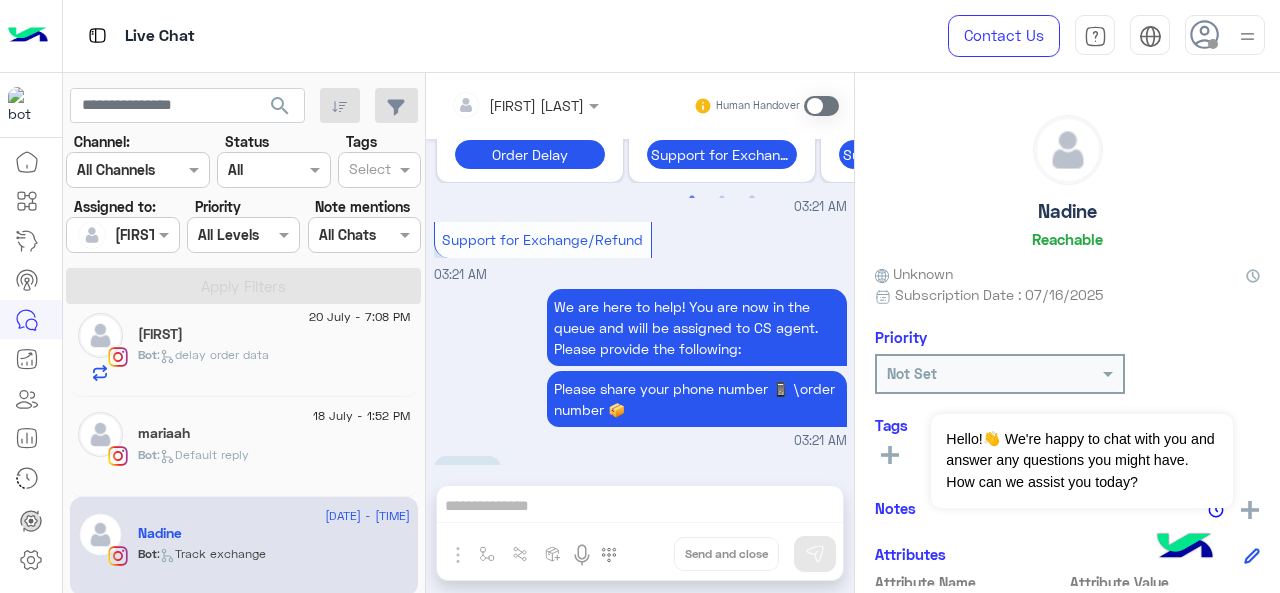 scroll, scrollTop: 1892, scrollLeft: 0, axis: vertical 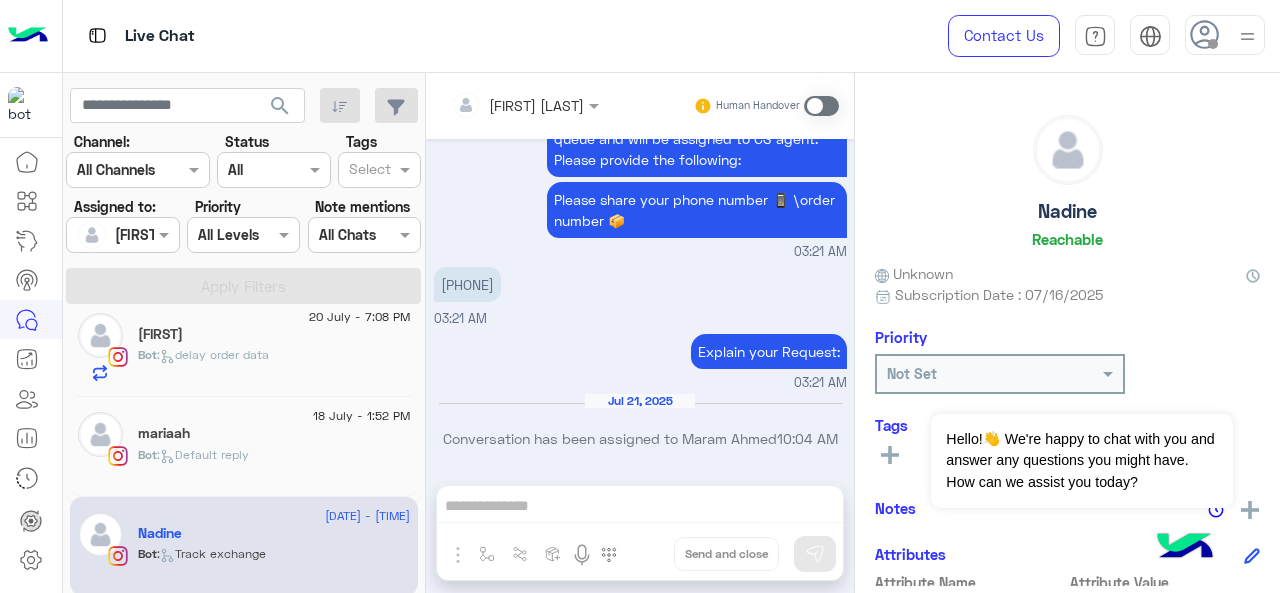 click at bounding box center (821, 106) 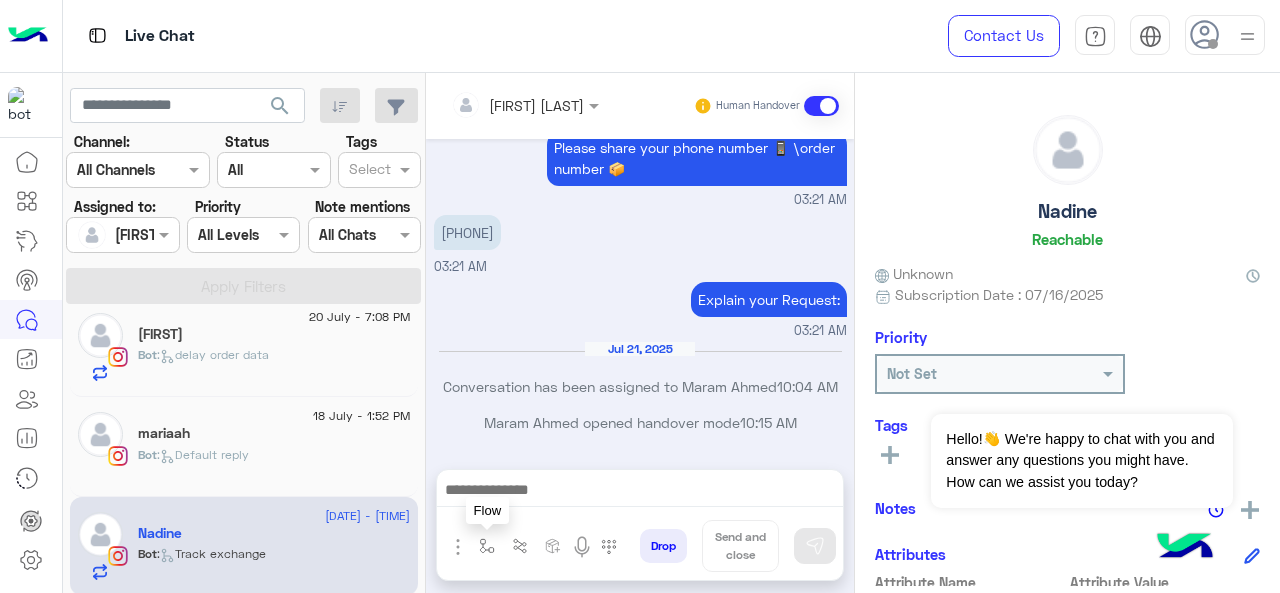 click at bounding box center [487, 546] 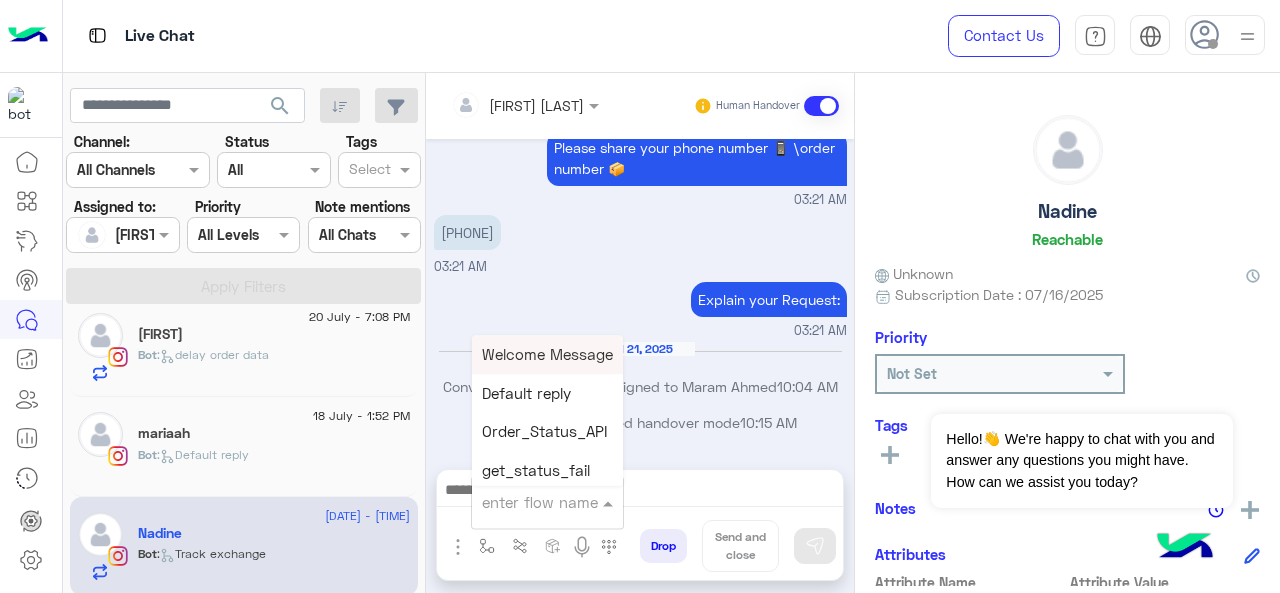 click on "enter flow name" at bounding box center [547, 502] 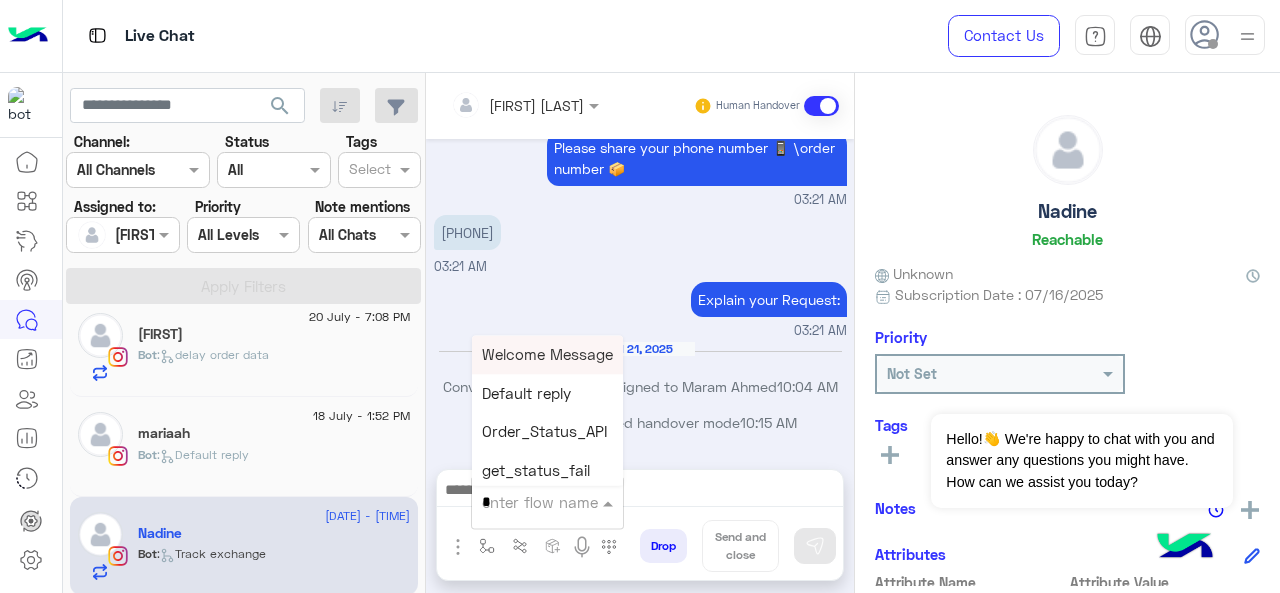 type on "*" 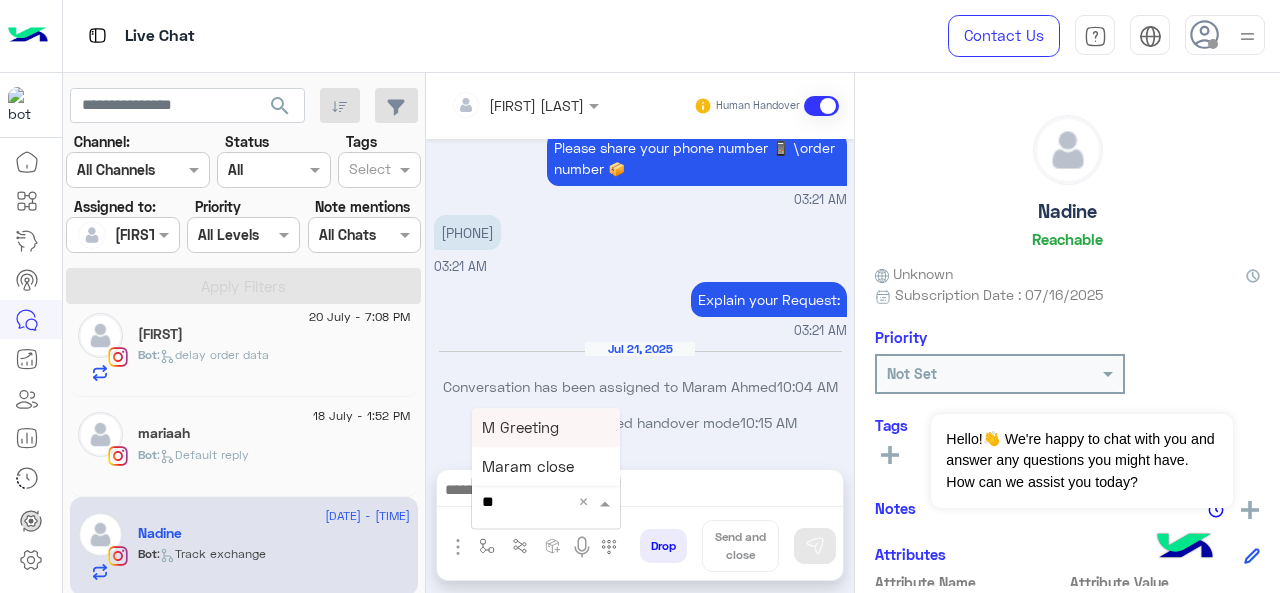 click on "M Greeting" at bounding box center (520, 427) 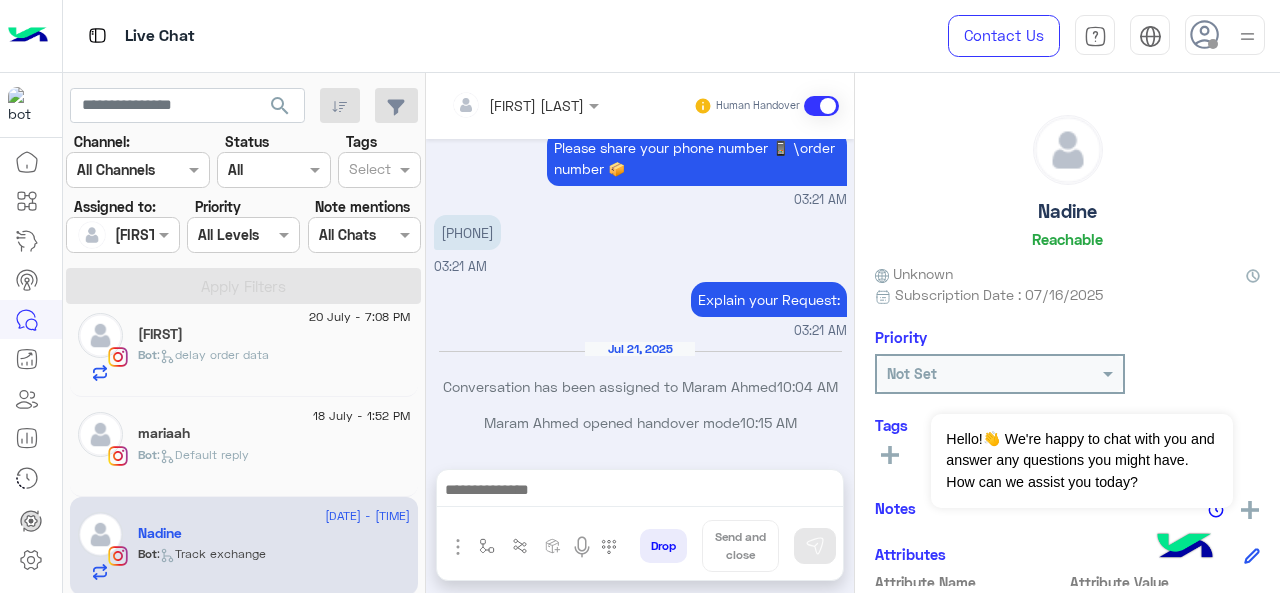 type on "**********" 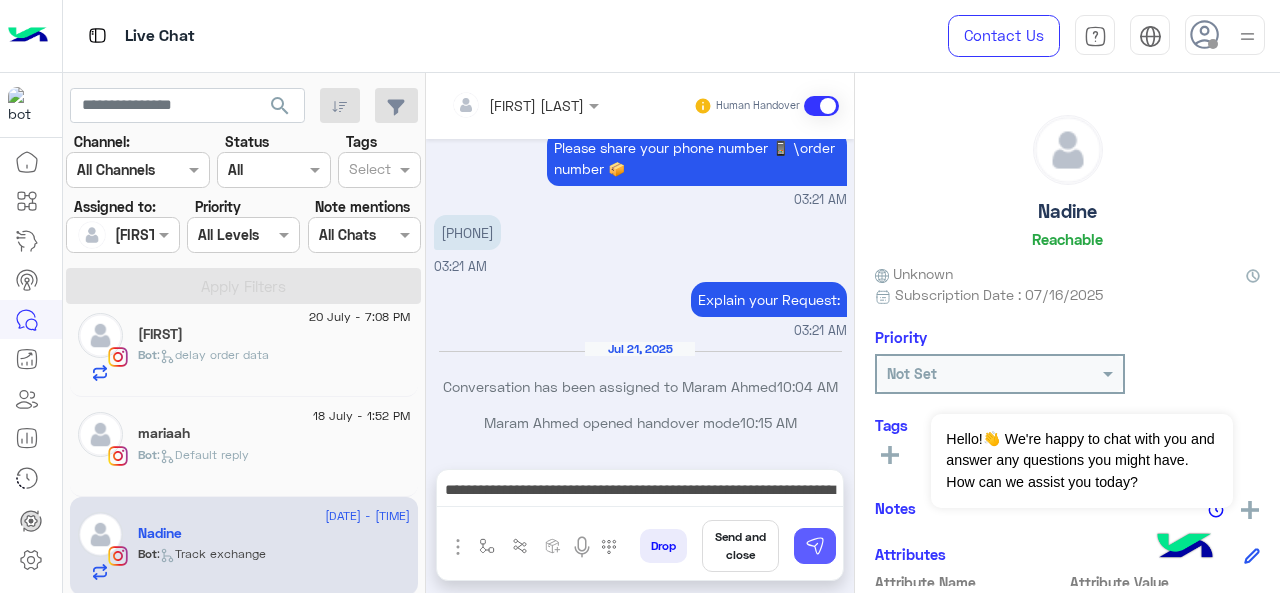 click at bounding box center [815, 546] 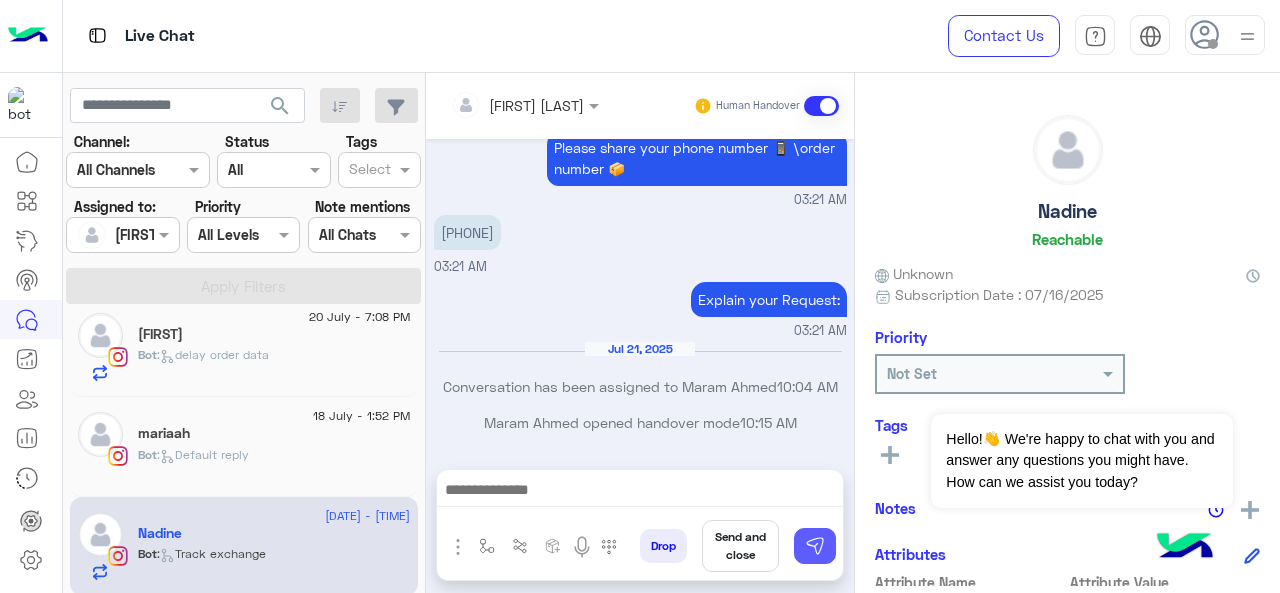 scroll, scrollTop: 1989, scrollLeft: 0, axis: vertical 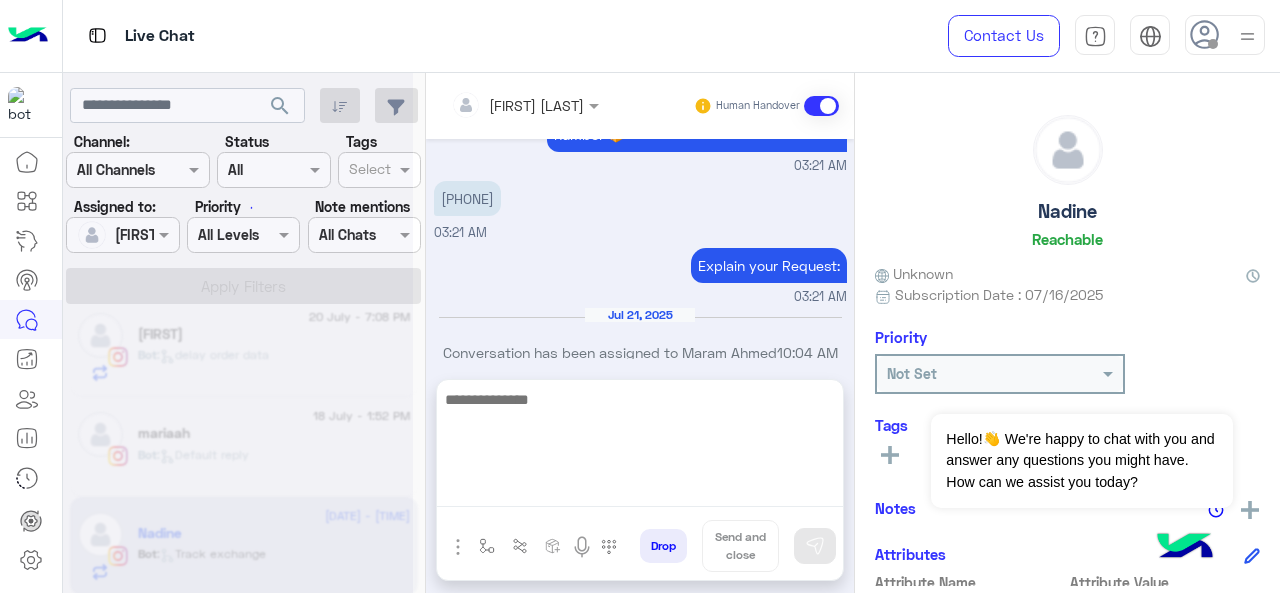 click at bounding box center [640, 447] 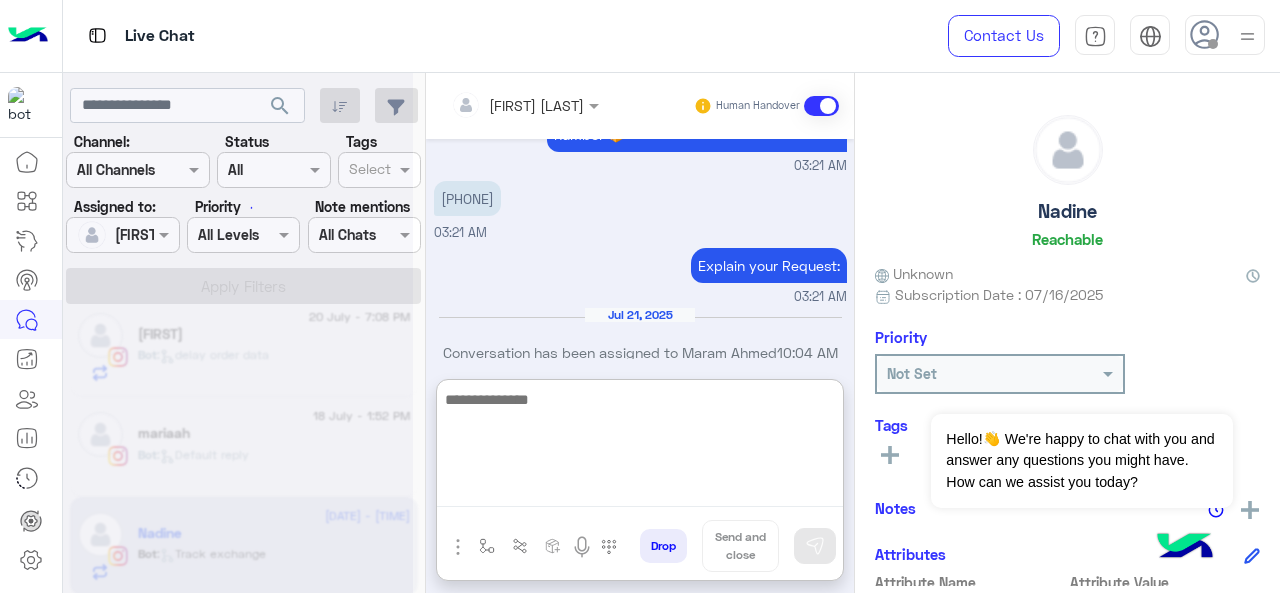 paste on "**********" 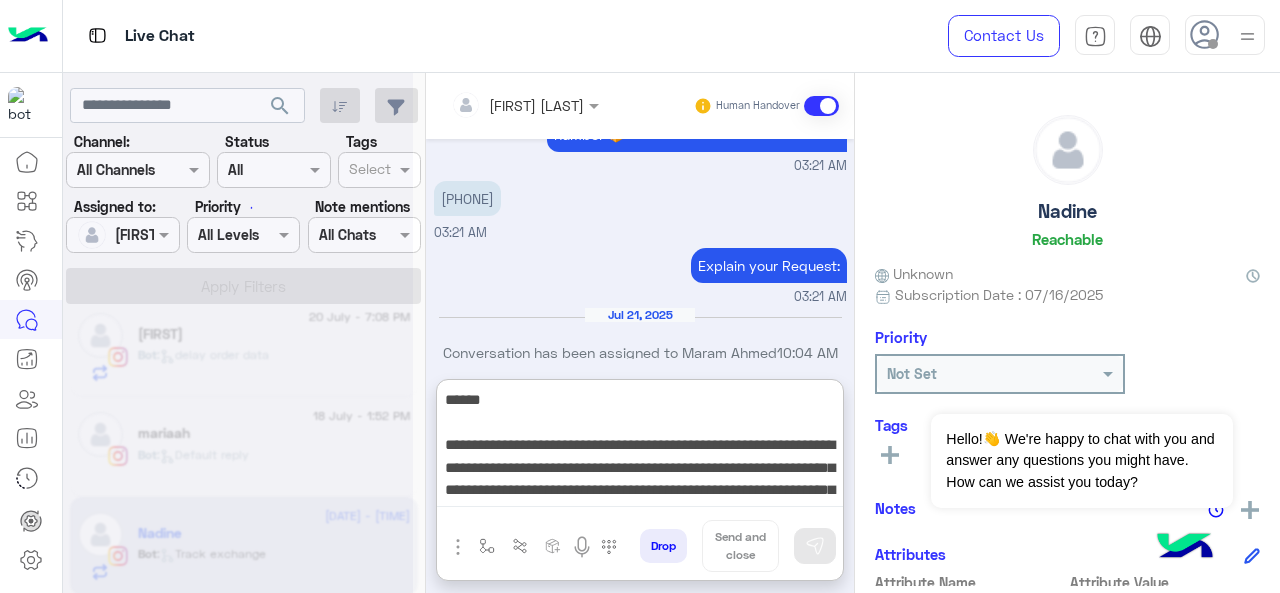 scroll, scrollTop: 262, scrollLeft: 0, axis: vertical 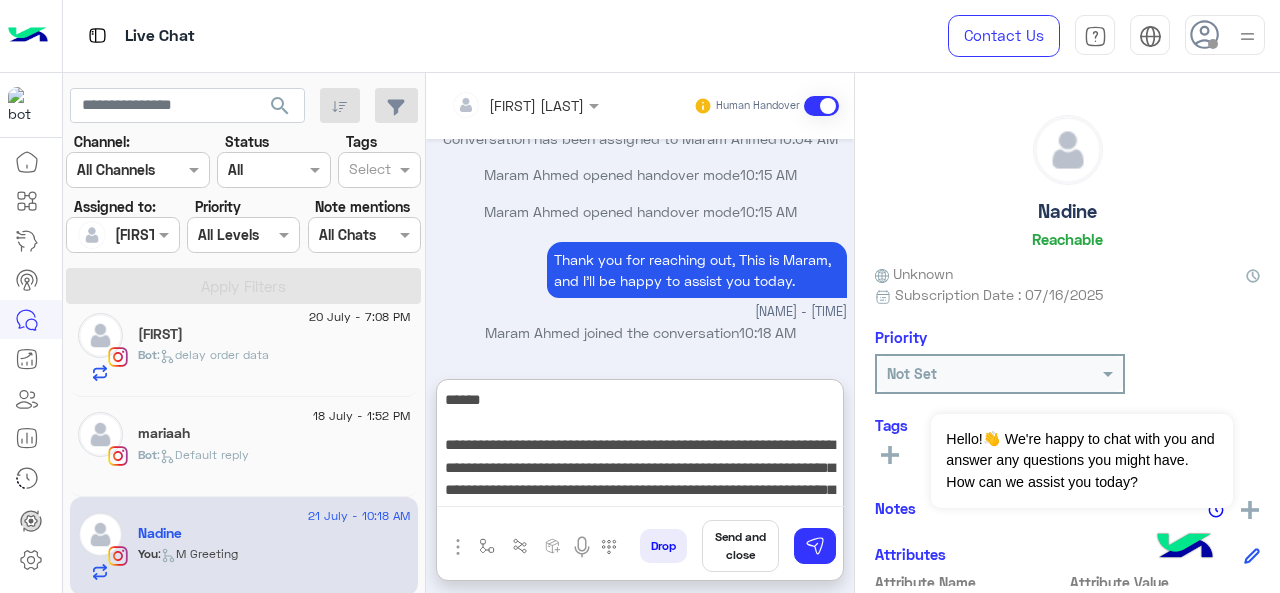 click on "**********" at bounding box center [640, 447] 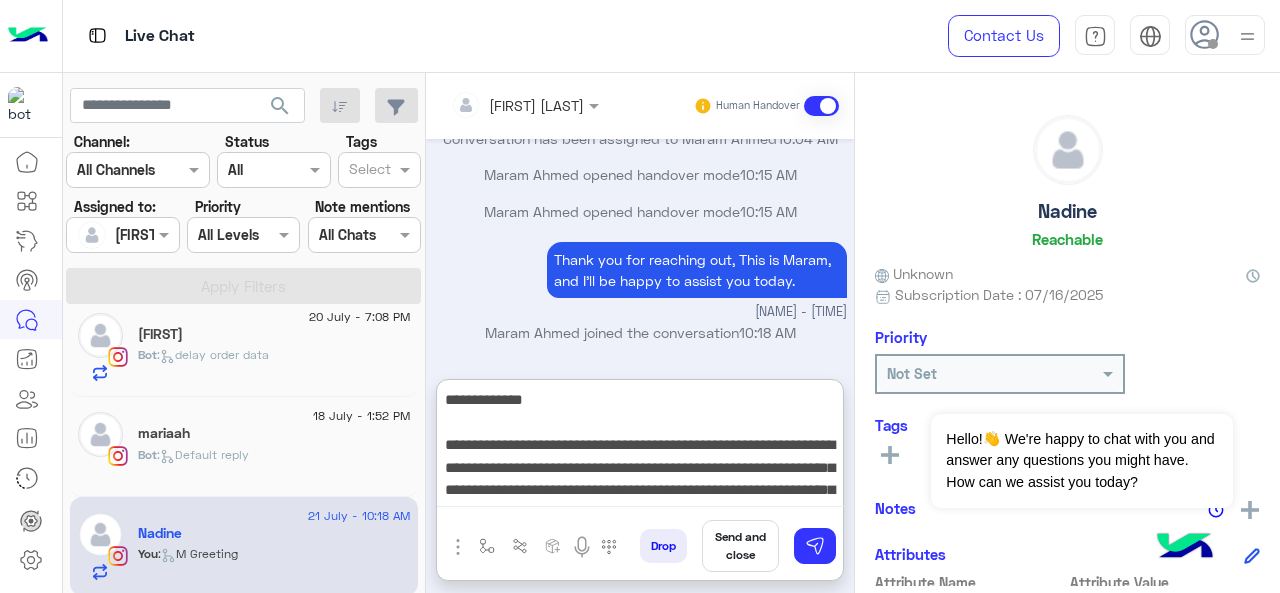 scroll, scrollTop: 222, scrollLeft: 0, axis: vertical 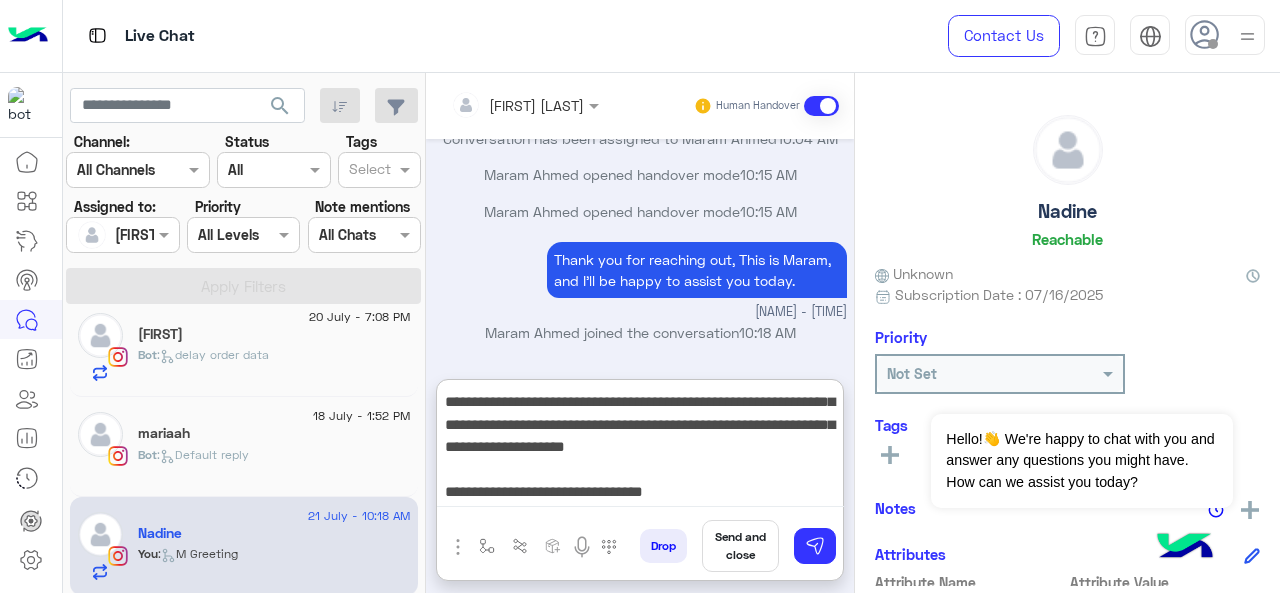 click on "**********" at bounding box center (640, 447) 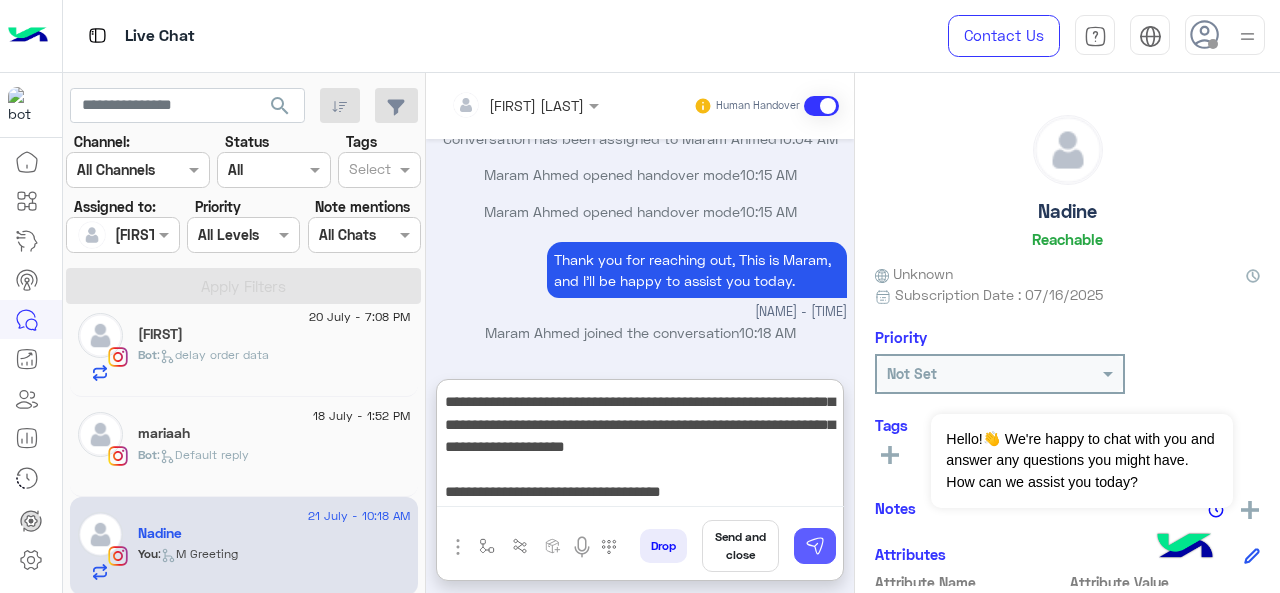 type on "**********" 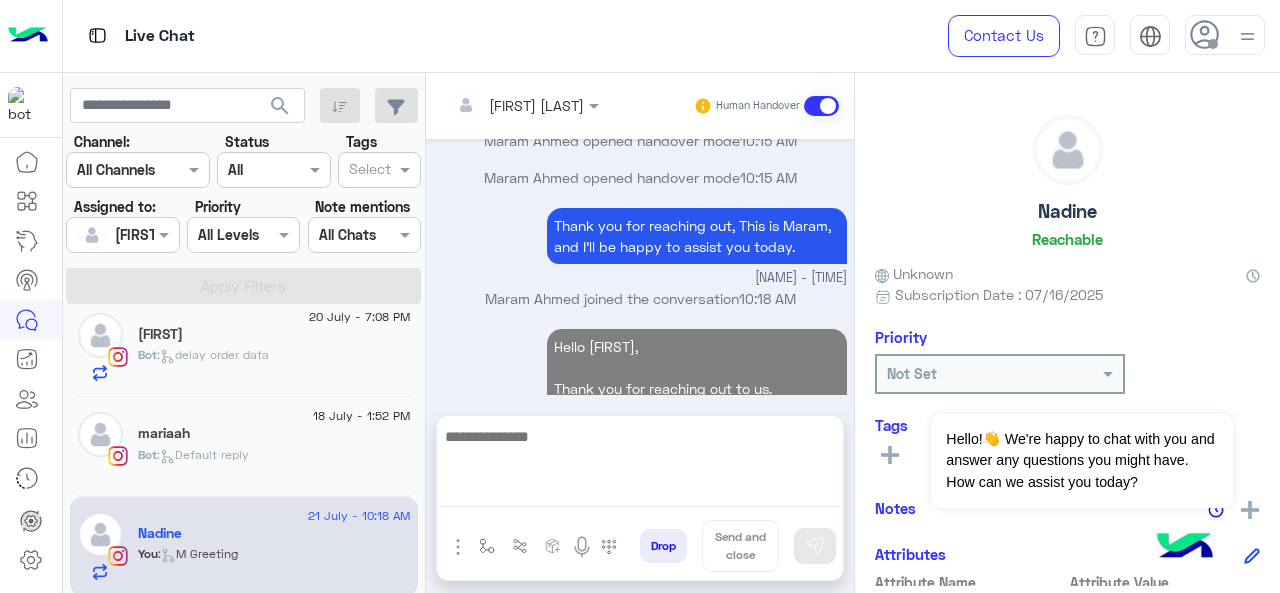 scroll, scrollTop: 2502, scrollLeft: 0, axis: vertical 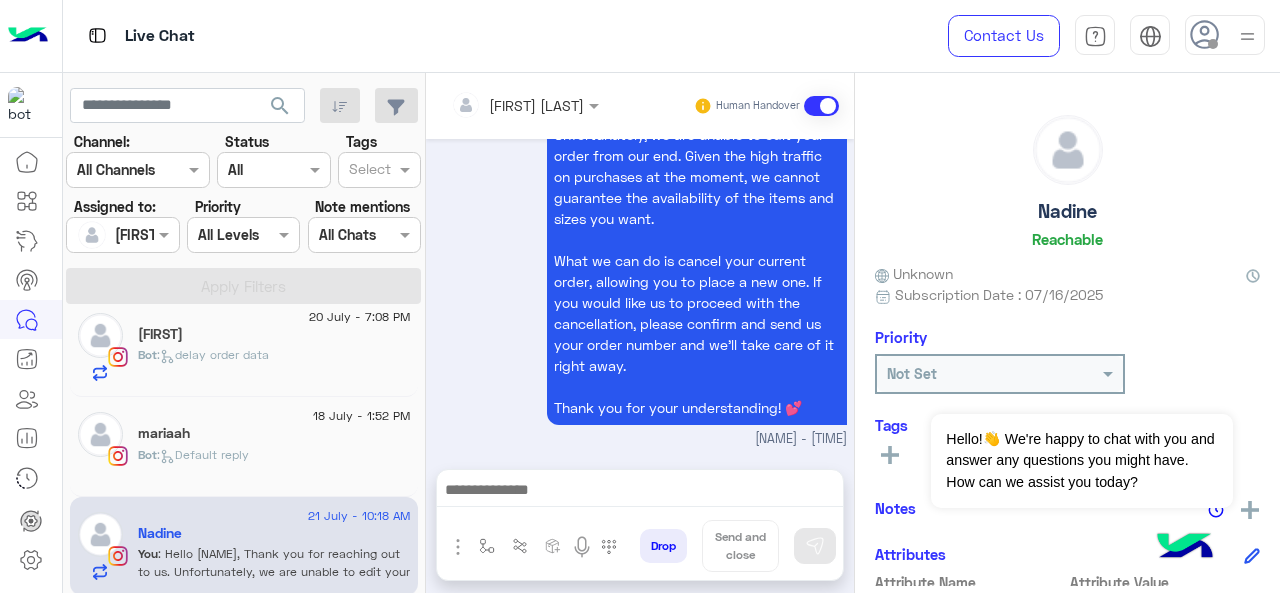 click on "mariaah" 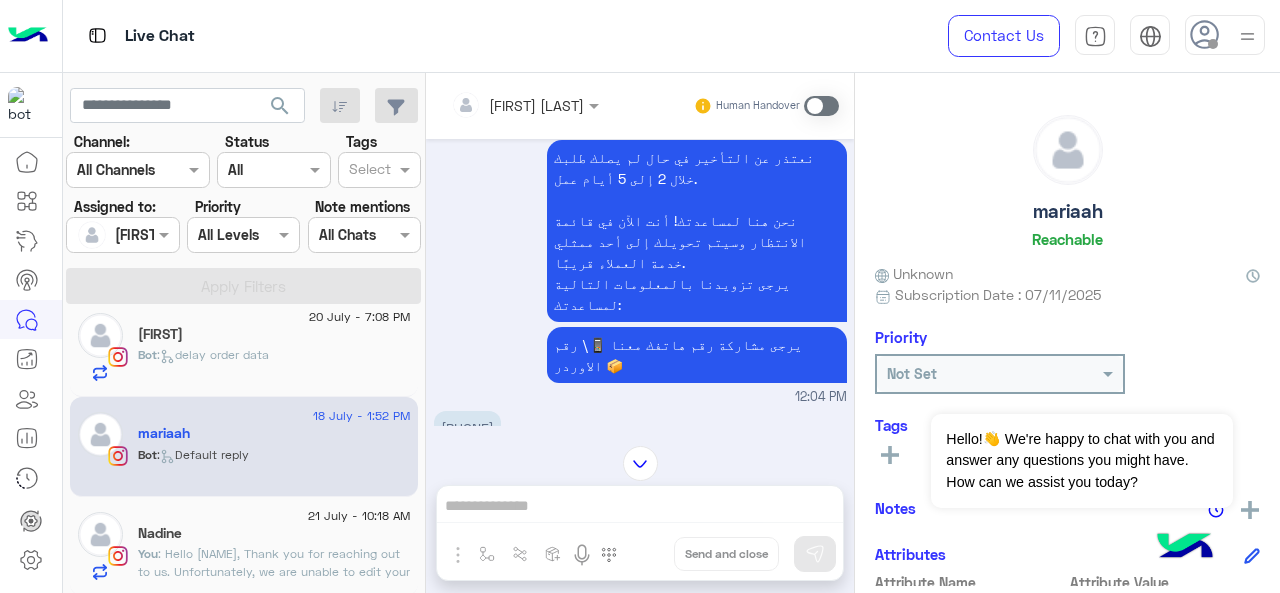 scroll, scrollTop: 648, scrollLeft: 0, axis: vertical 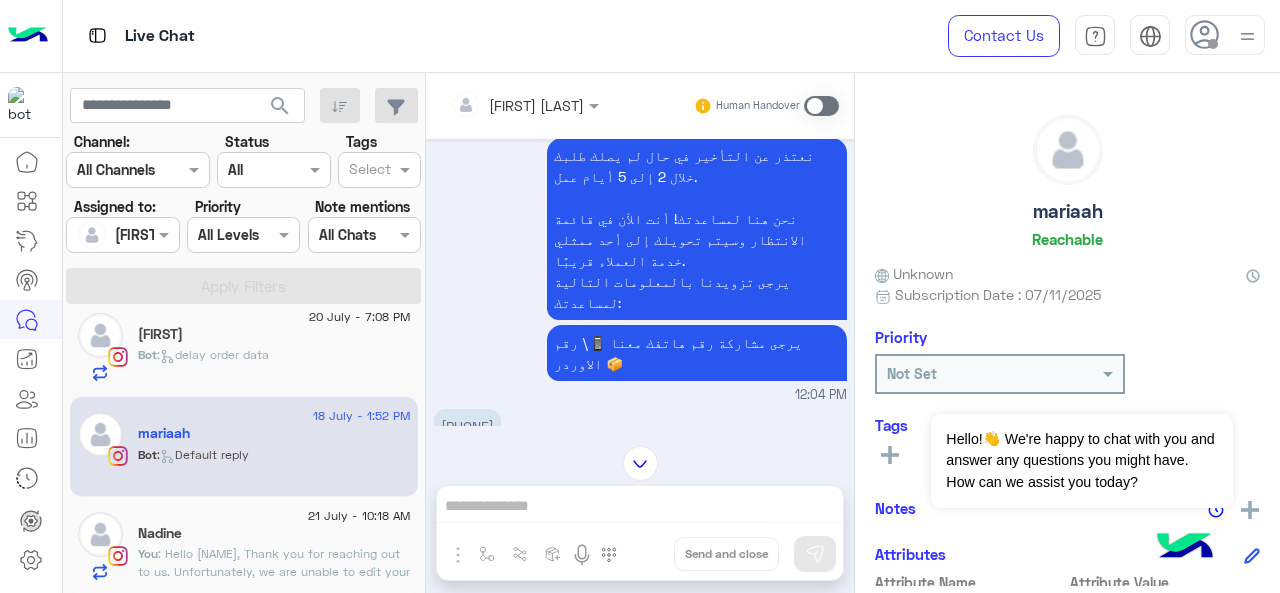 drag, startPoint x: 522, startPoint y: 337, endPoint x: 444, endPoint y: 338, distance: 78.00641 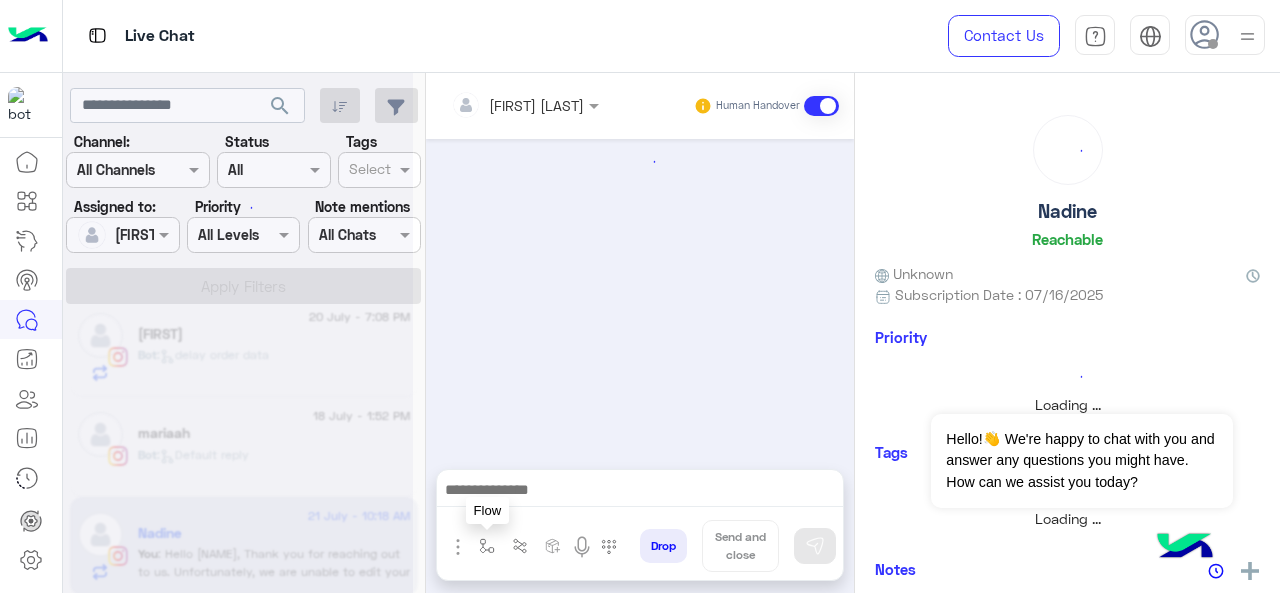 click at bounding box center [487, 546] 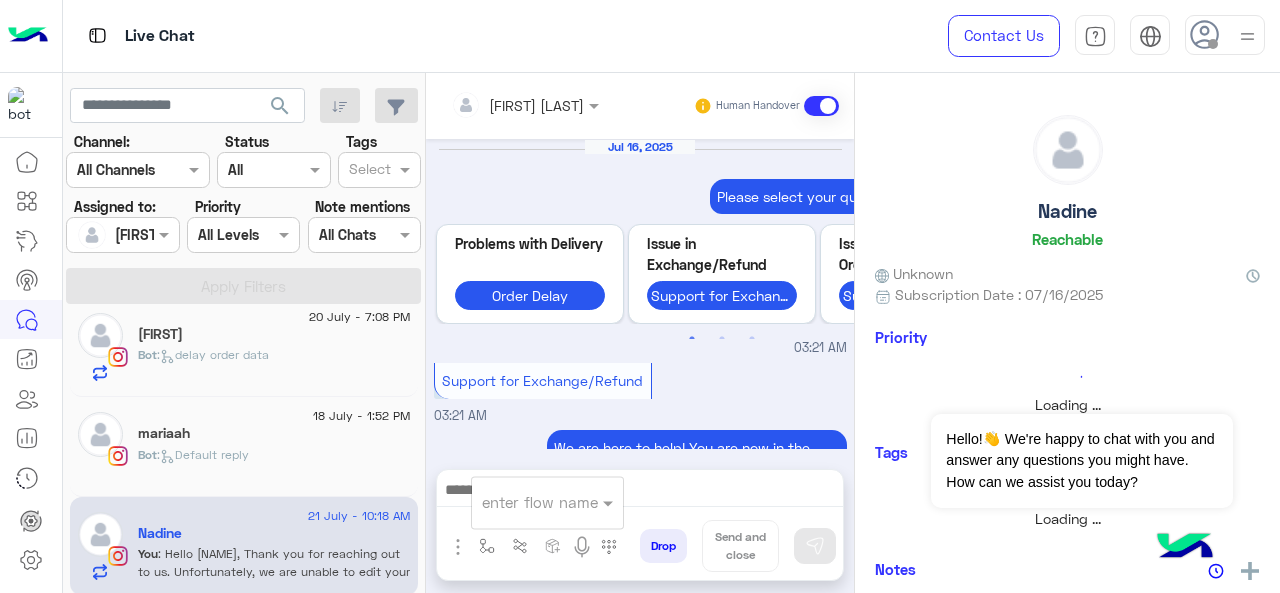 scroll, scrollTop: 919, scrollLeft: 0, axis: vertical 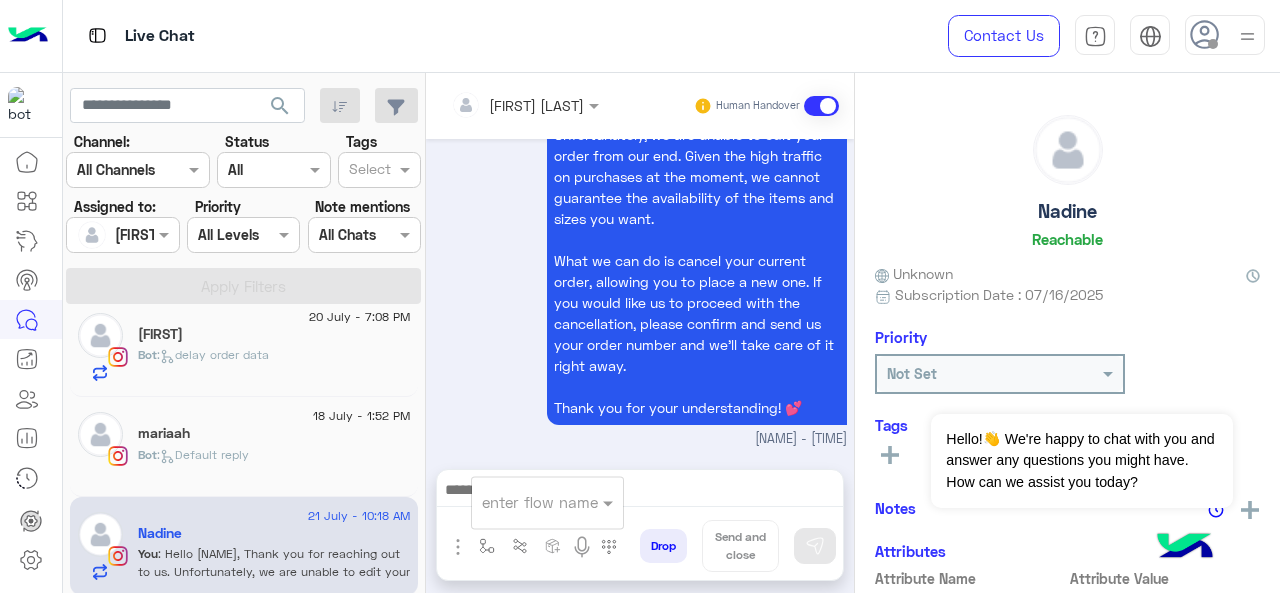 click at bounding box center [523, 502] 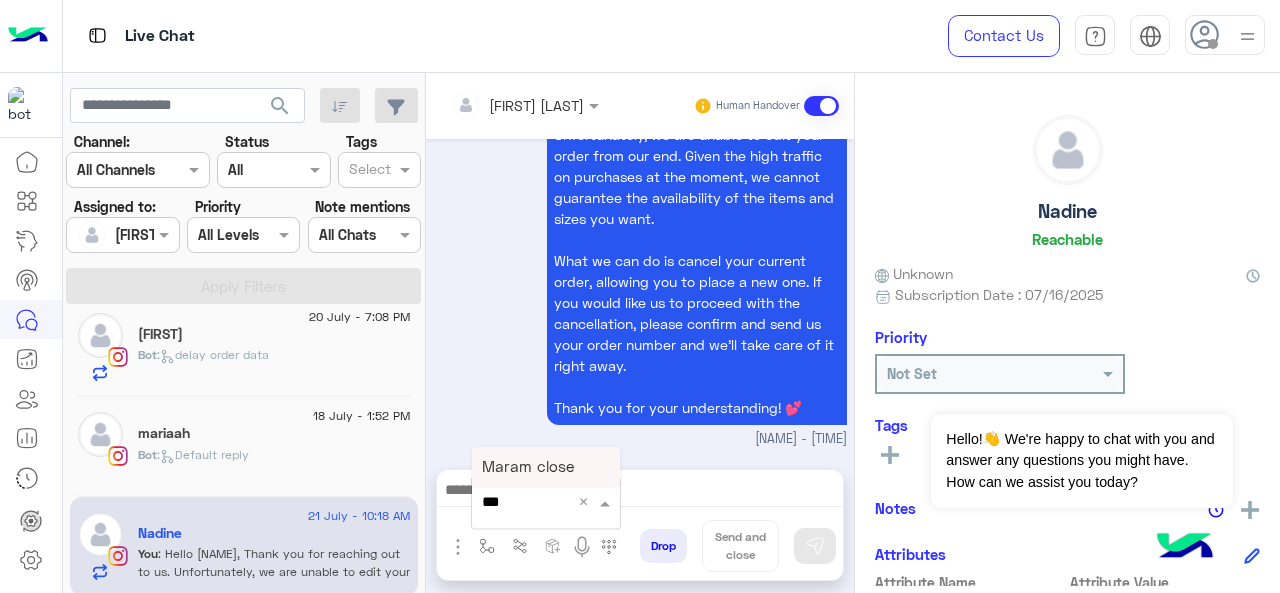 type on "****" 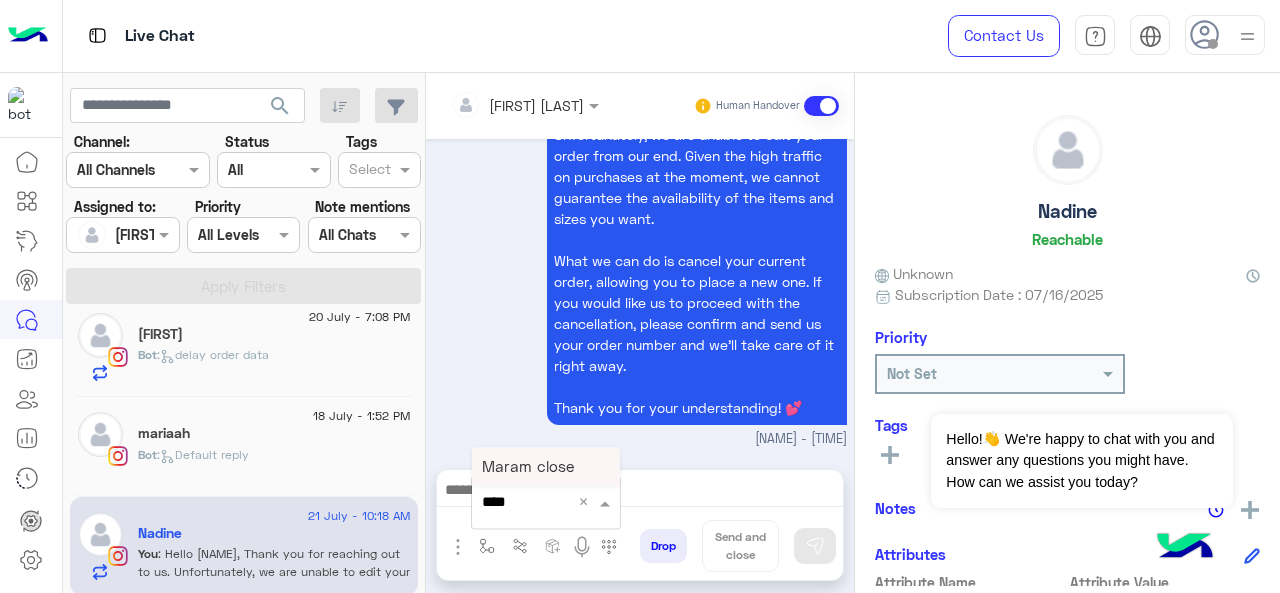 click on "Maram close" at bounding box center [546, 466] 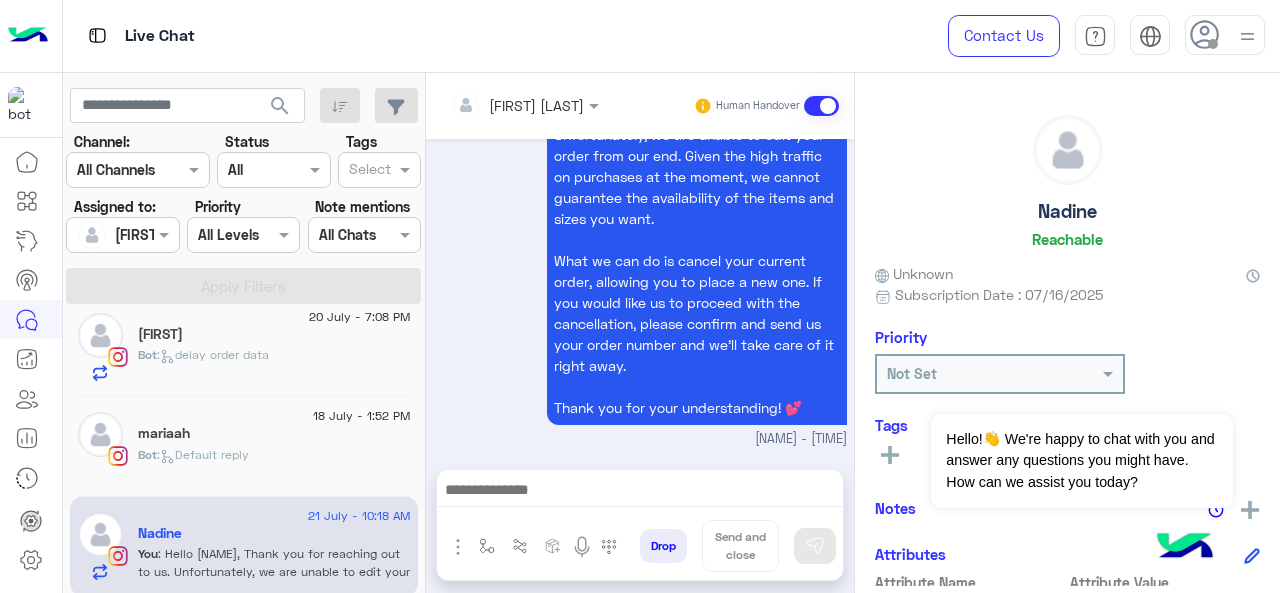type on "**********" 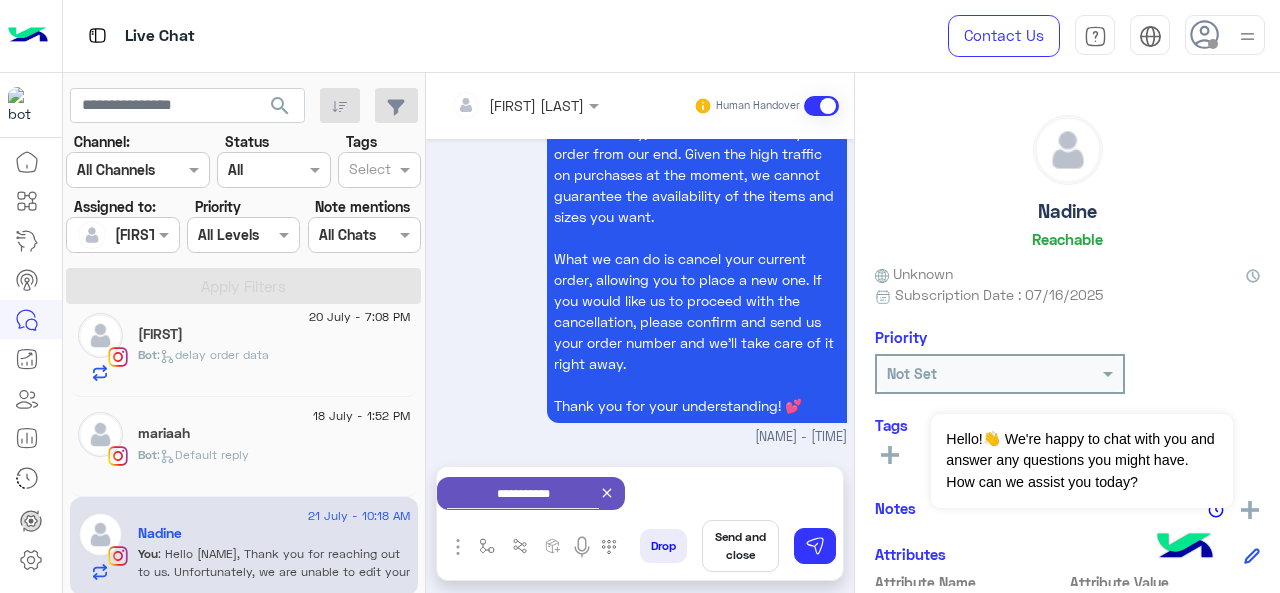 click on "Send and close" at bounding box center [740, 546] 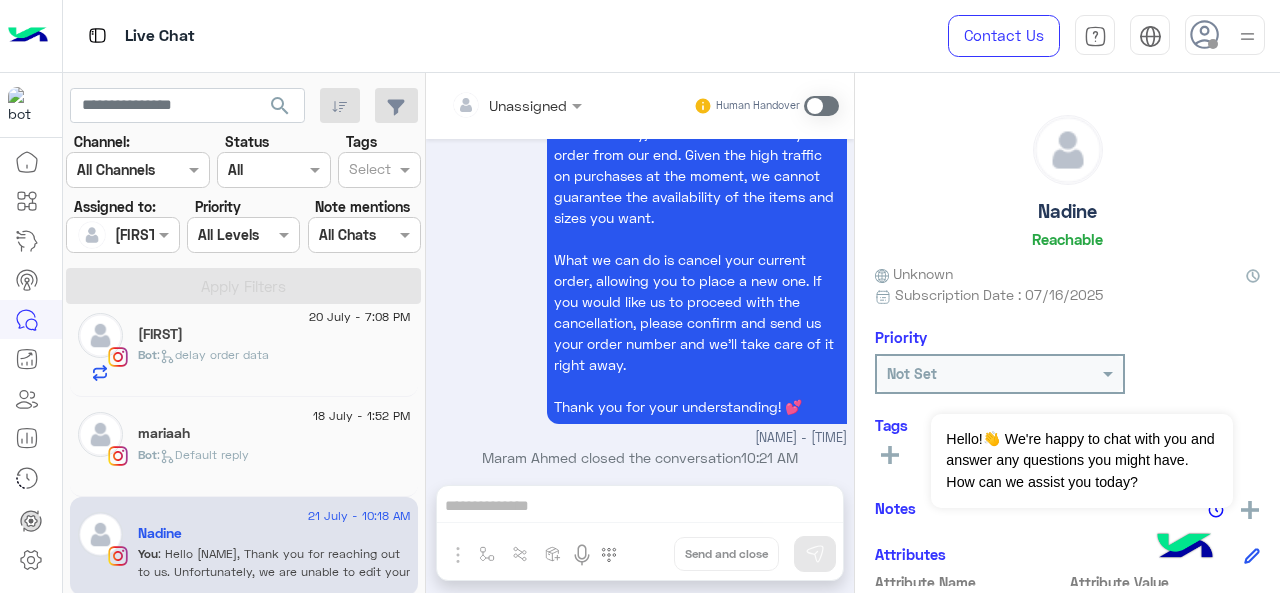 scroll, scrollTop: 940, scrollLeft: 0, axis: vertical 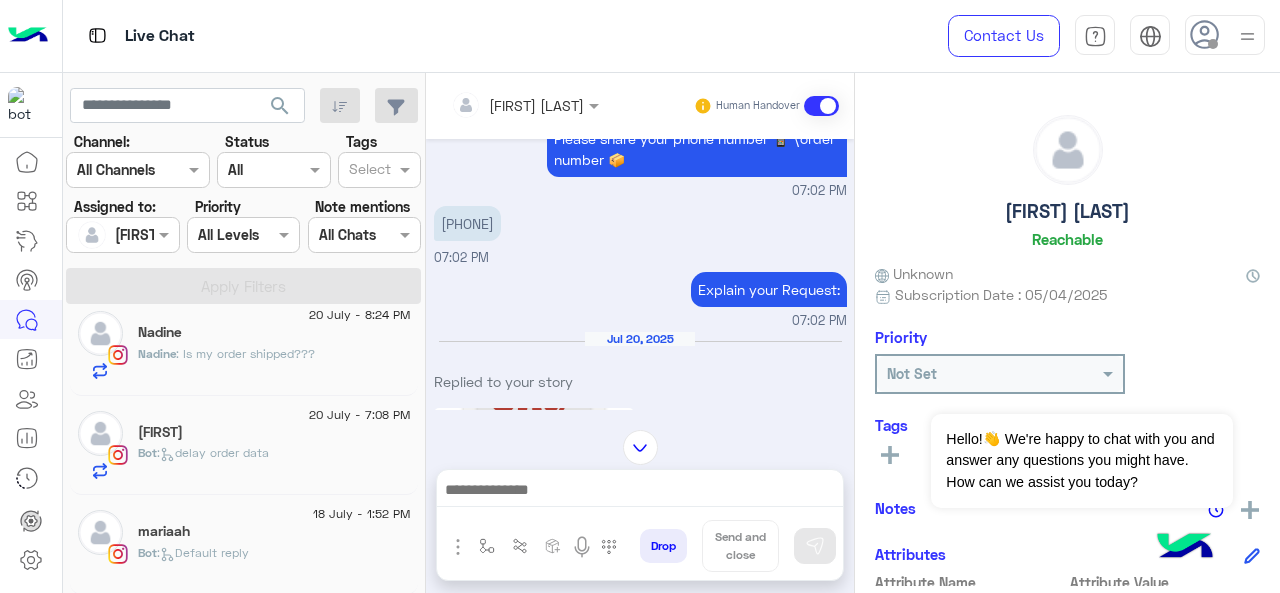 click on "mariaah" 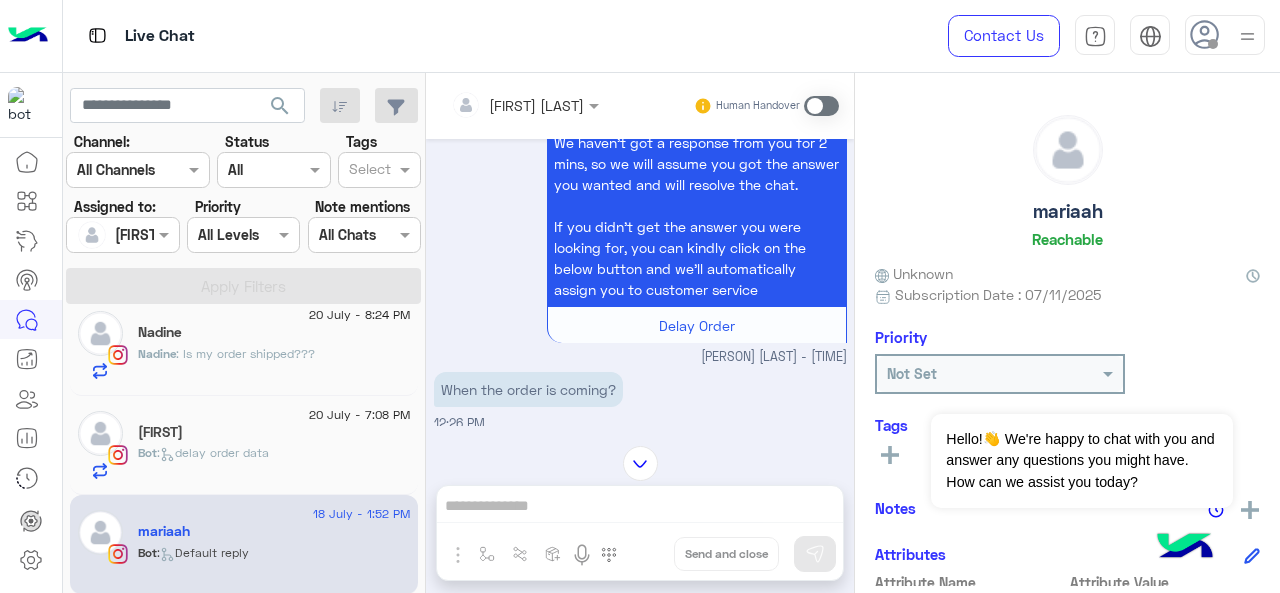 scroll, scrollTop: 509, scrollLeft: 0, axis: vertical 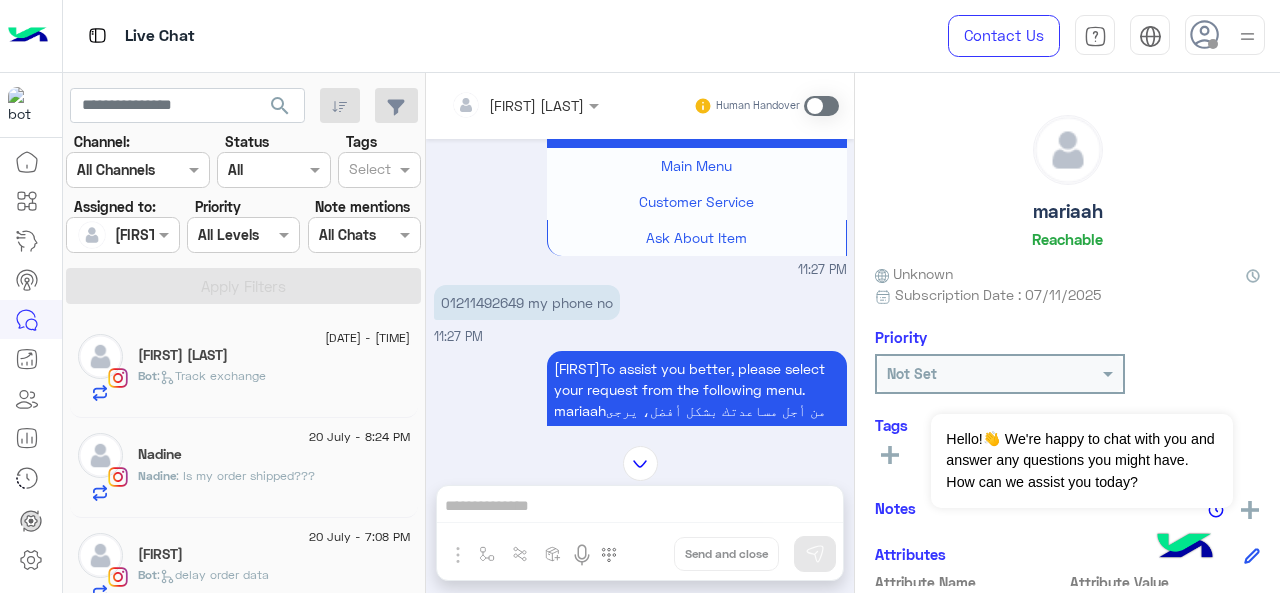 click on "01211492649 my phone no" at bounding box center (527, 302) 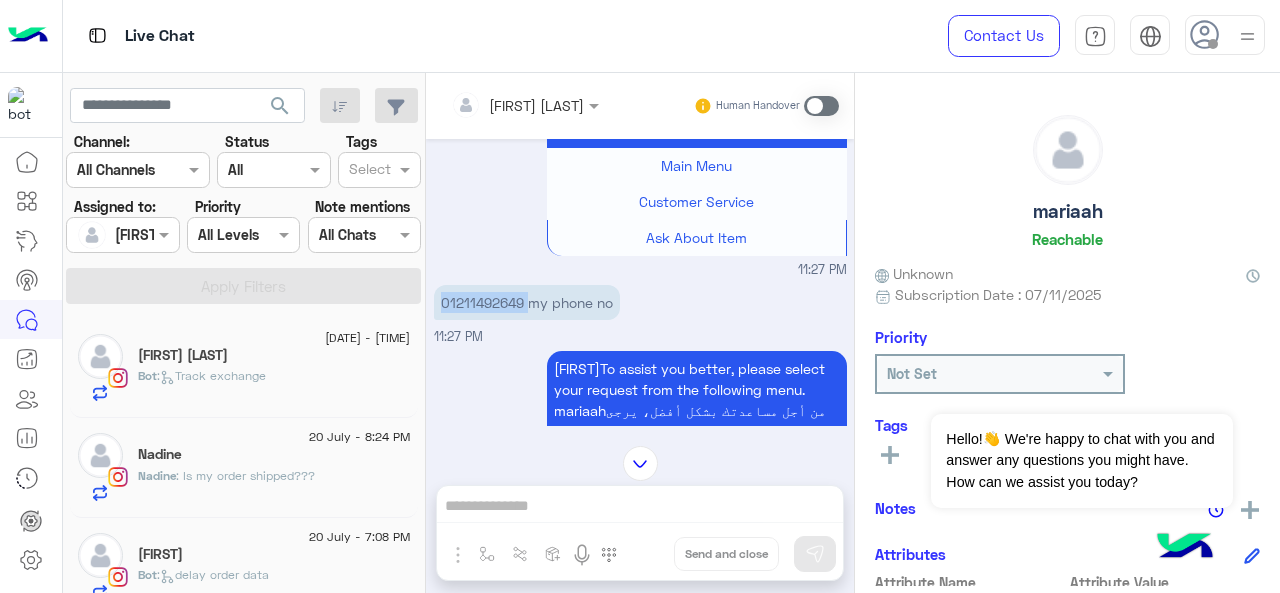 click on "01211492649 my phone no" at bounding box center [527, 302] 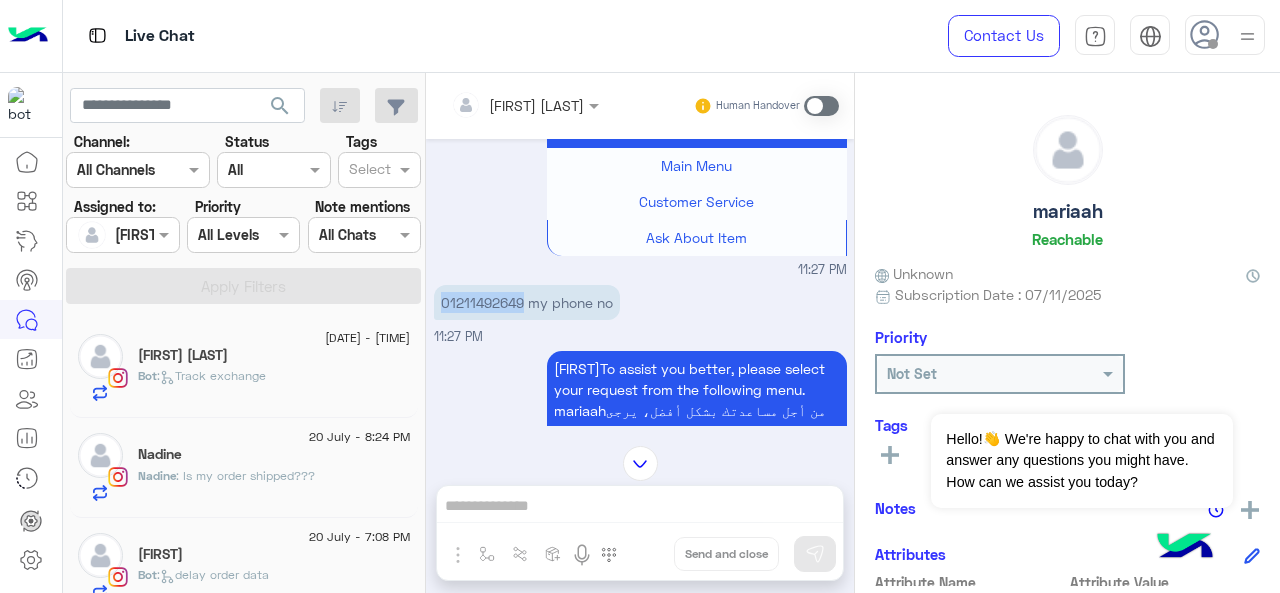 copy on "[PHONE]" 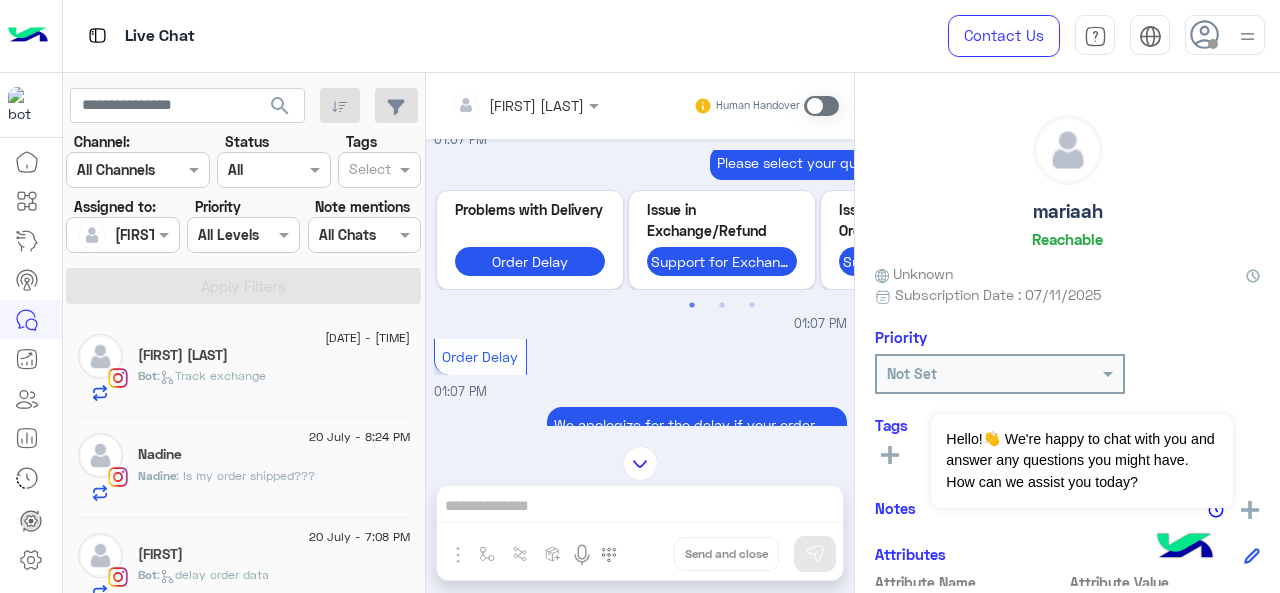 scroll, scrollTop: 3018, scrollLeft: 0, axis: vertical 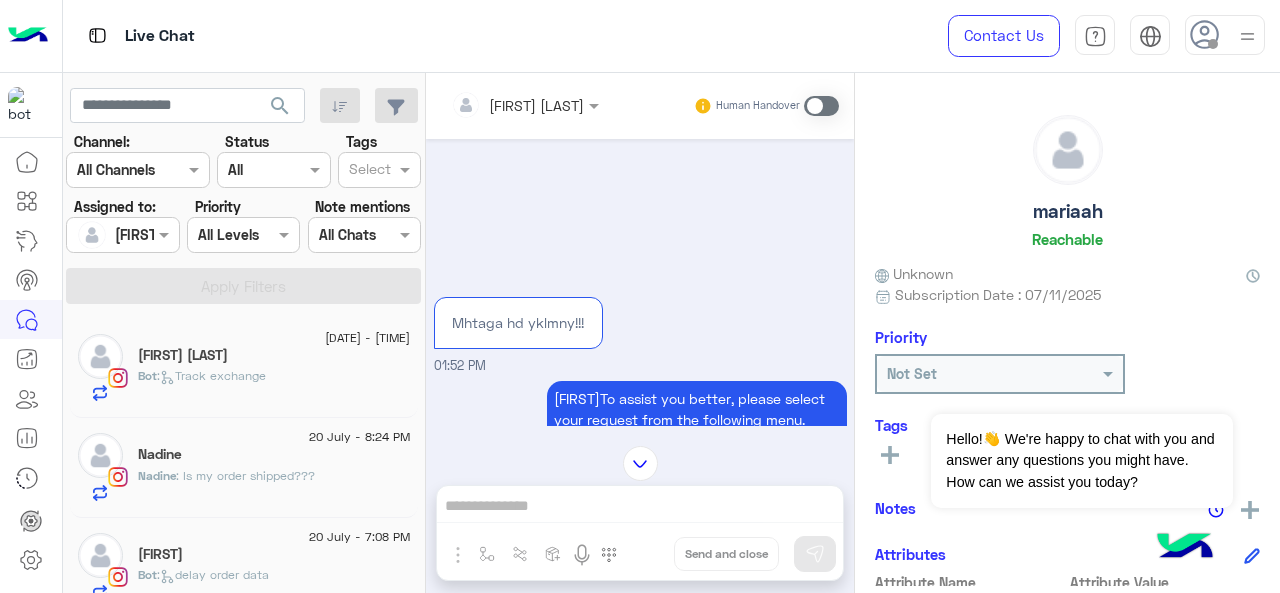 click at bounding box center [821, 106] 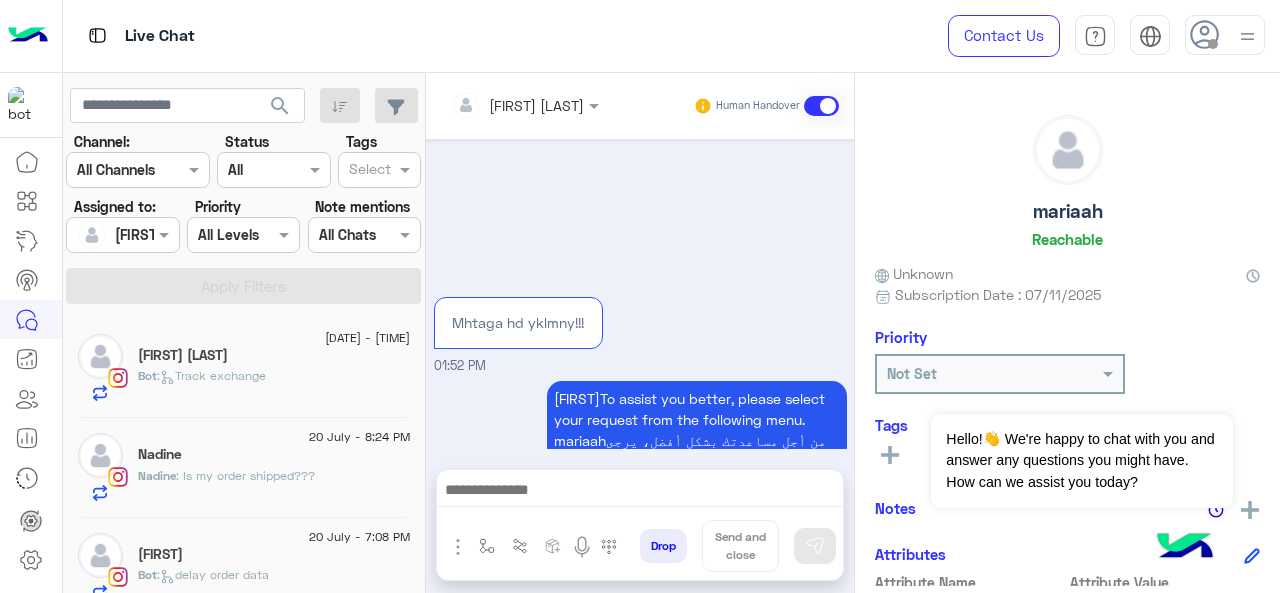 scroll, scrollTop: 5786, scrollLeft: 0, axis: vertical 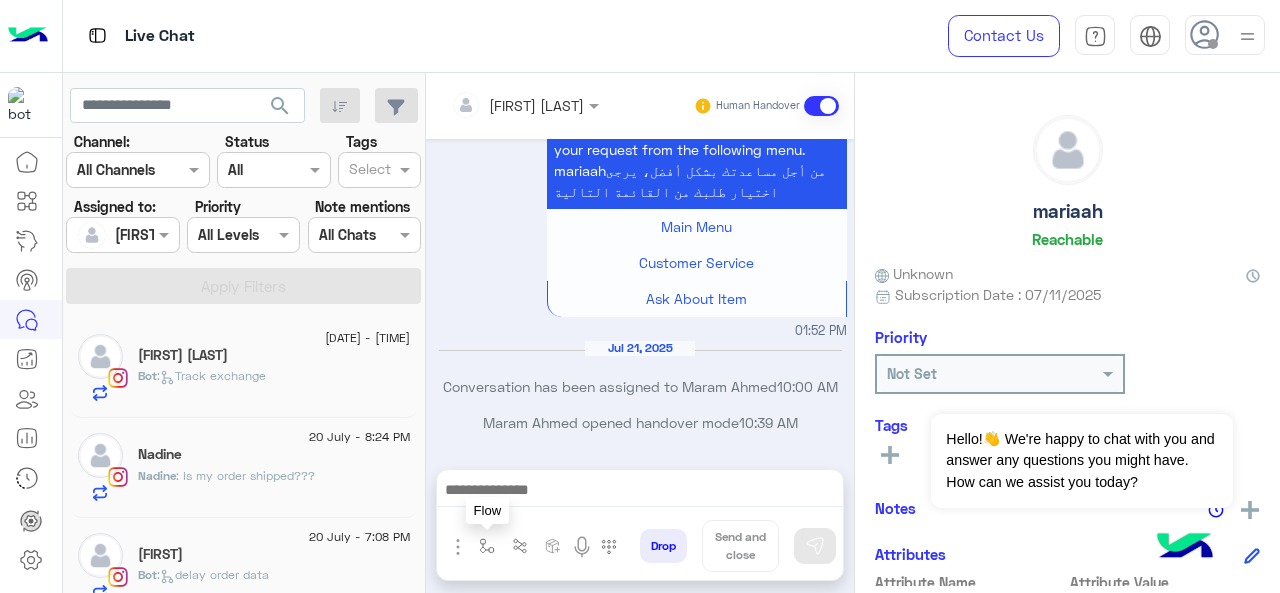 click at bounding box center [487, 546] 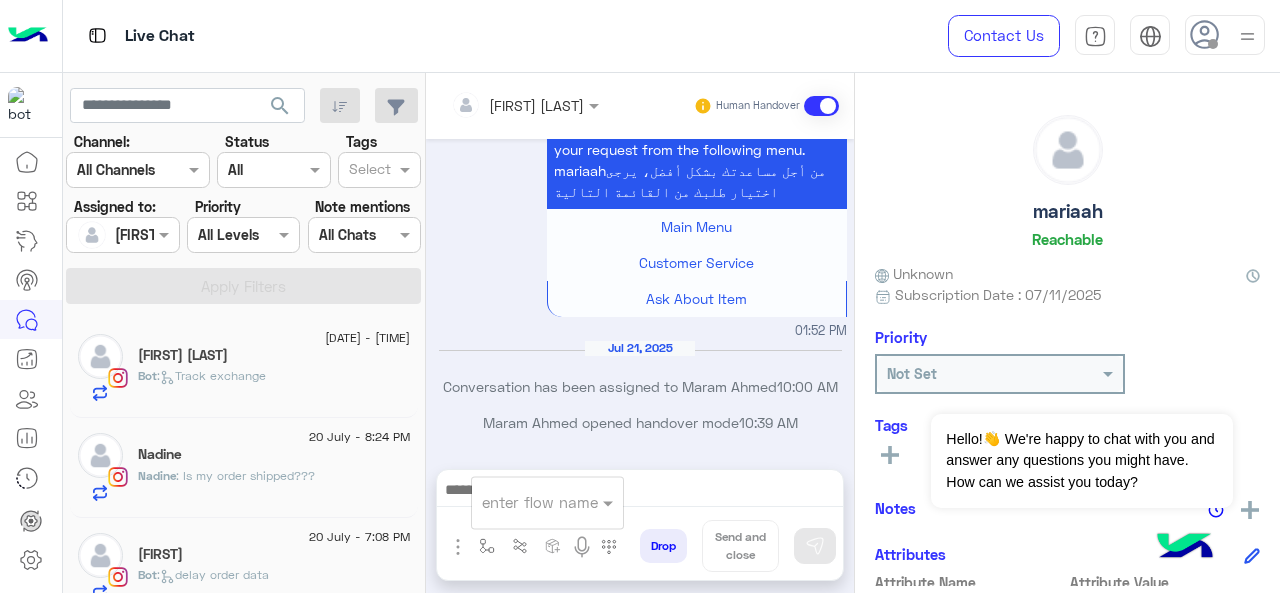 click on "enter flow name" at bounding box center (547, 502) 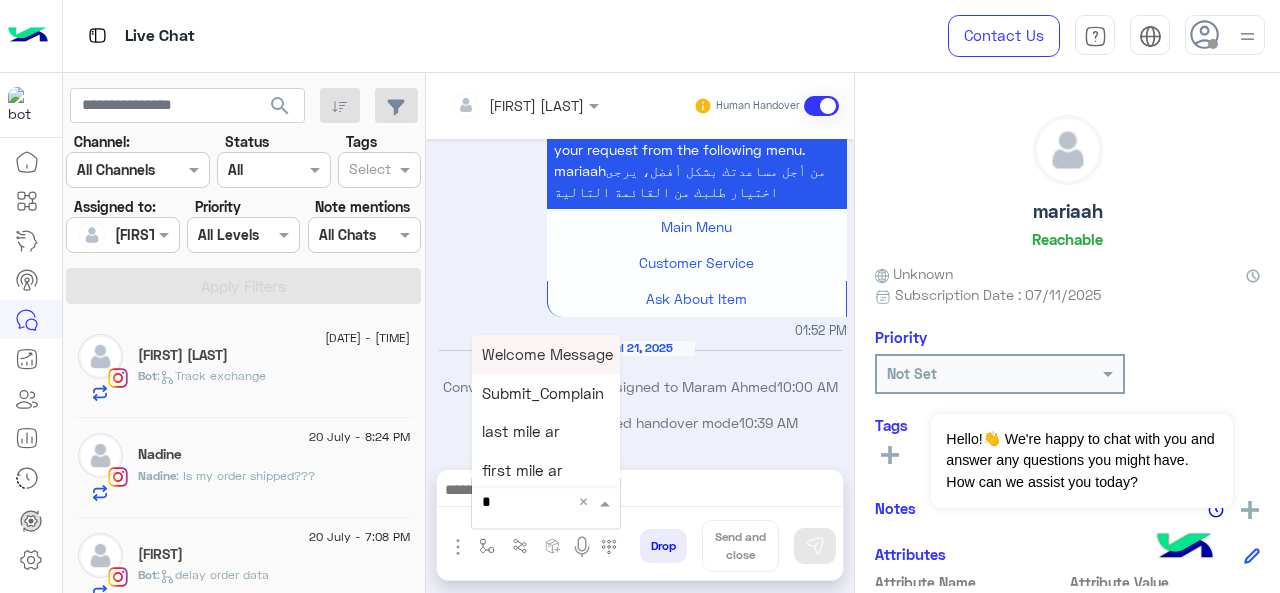 type on "*" 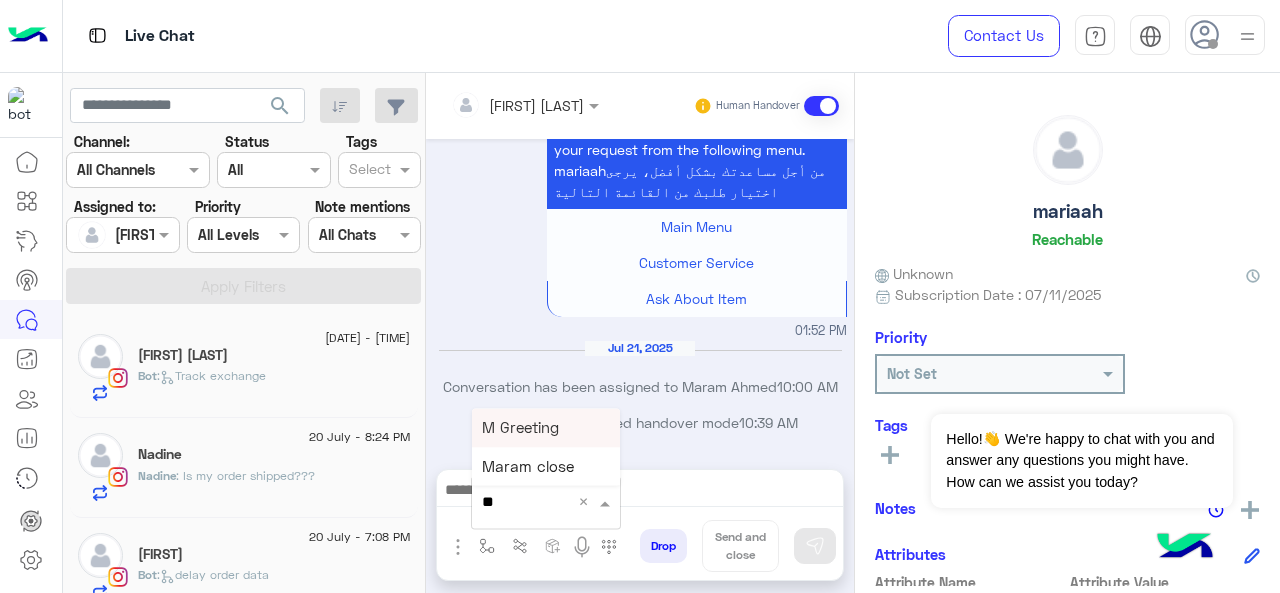 click on "M Greeting" at bounding box center (520, 427) 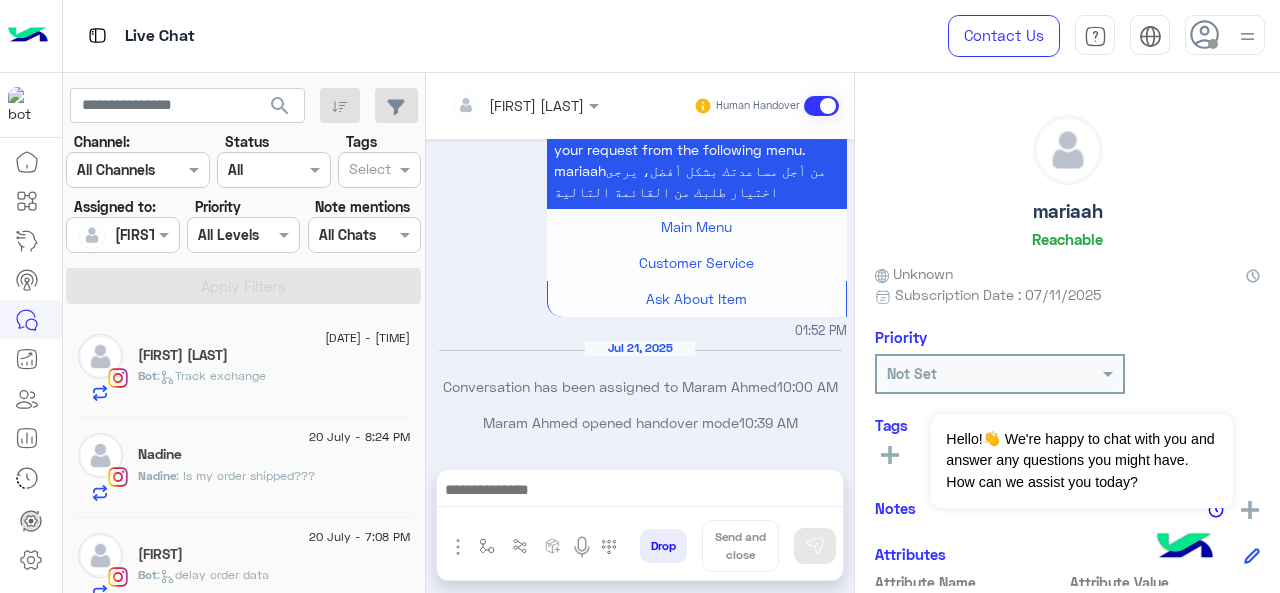 type on "**********" 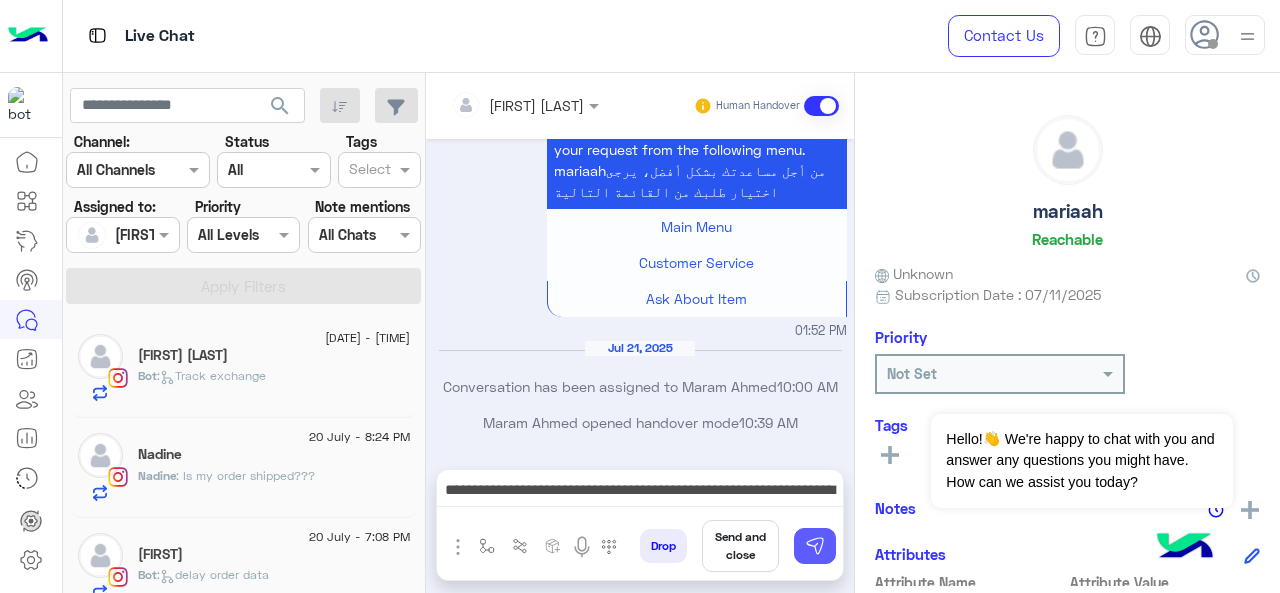 click at bounding box center (815, 546) 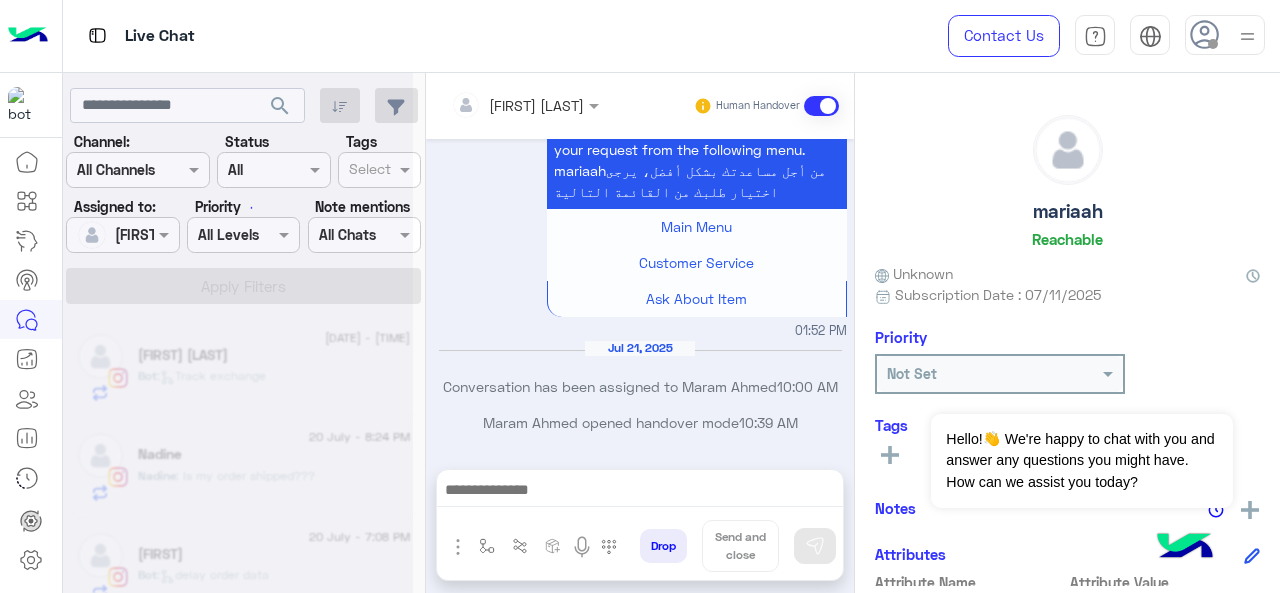 click at bounding box center [640, 492] 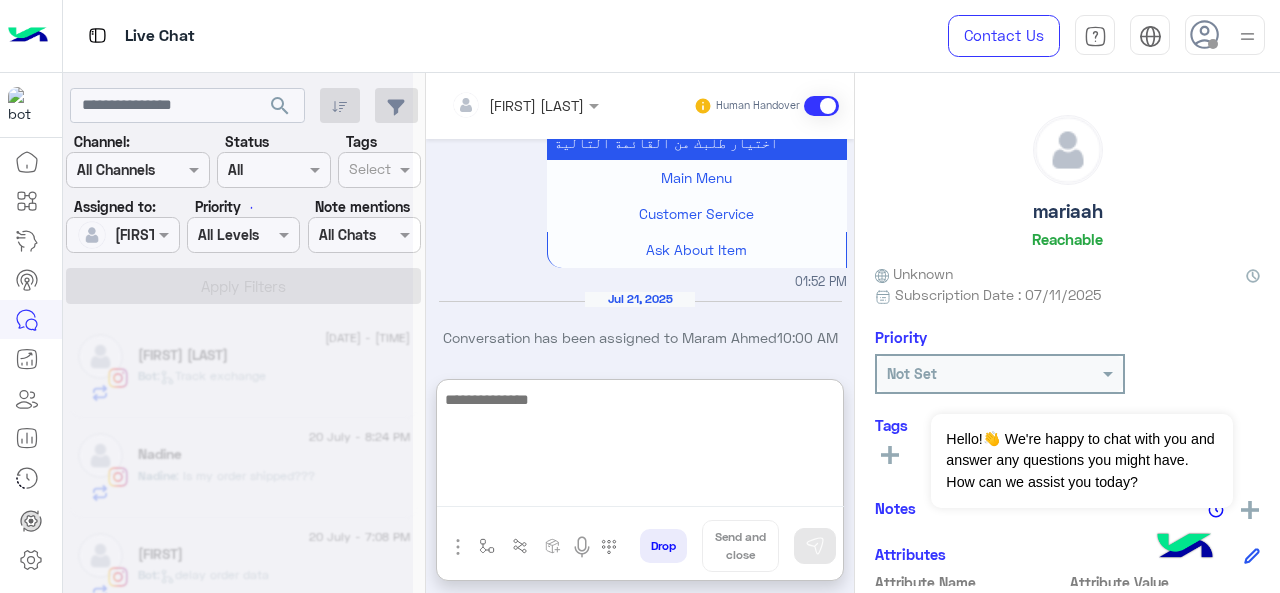 scroll, scrollTop: 6042, scrollLeft: 0, axis: vertical 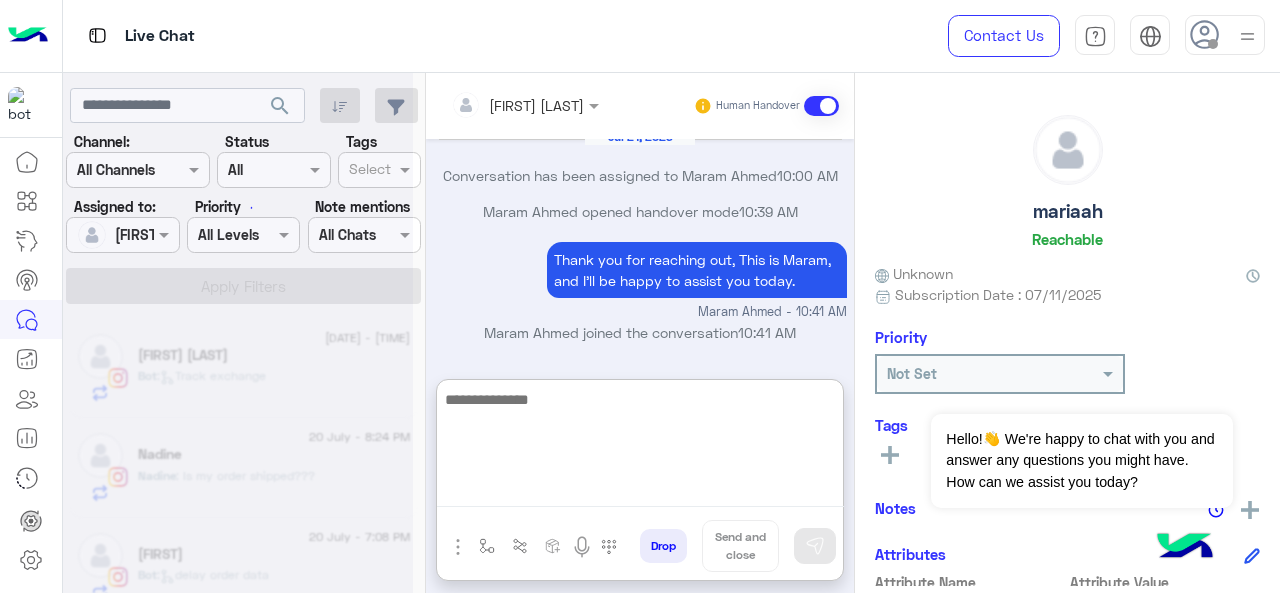 paste on "**********" 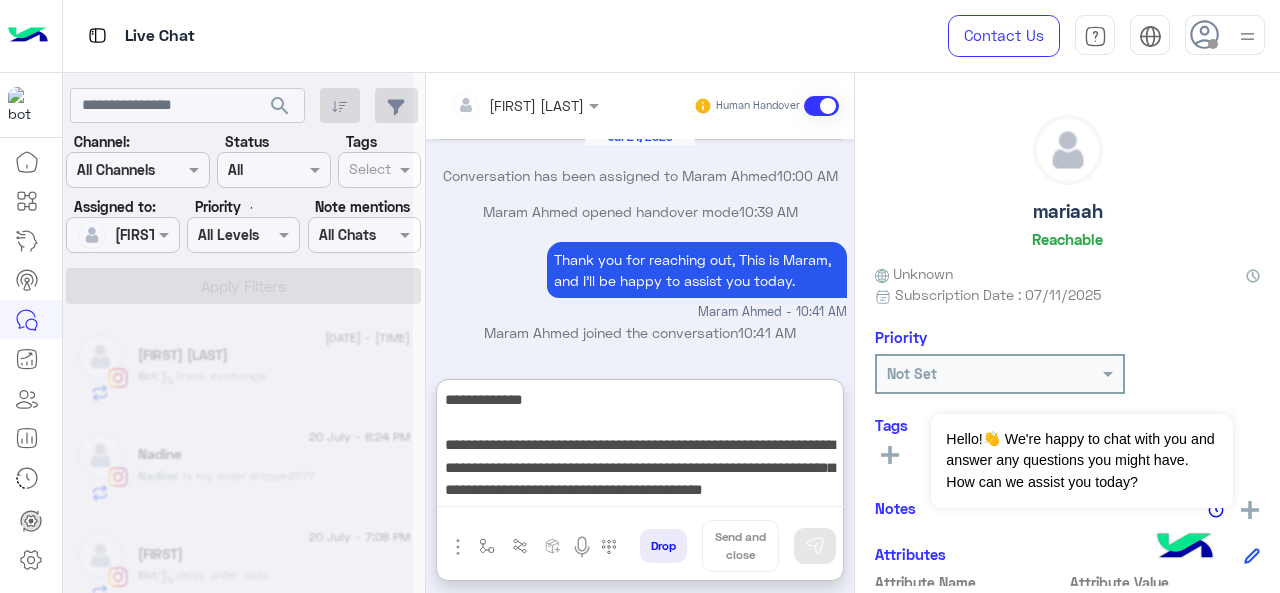 scroll, scrollTop: 15, scrollLeft: 0, axis: vertical 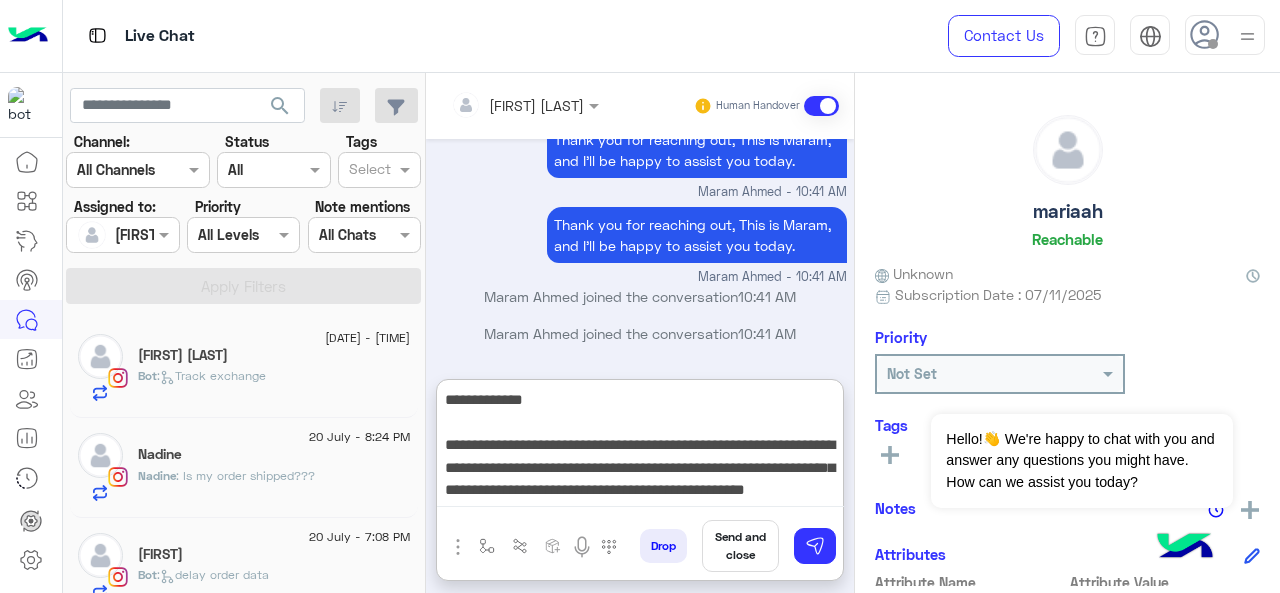 click on "**********" at bounding box center [640, 447] 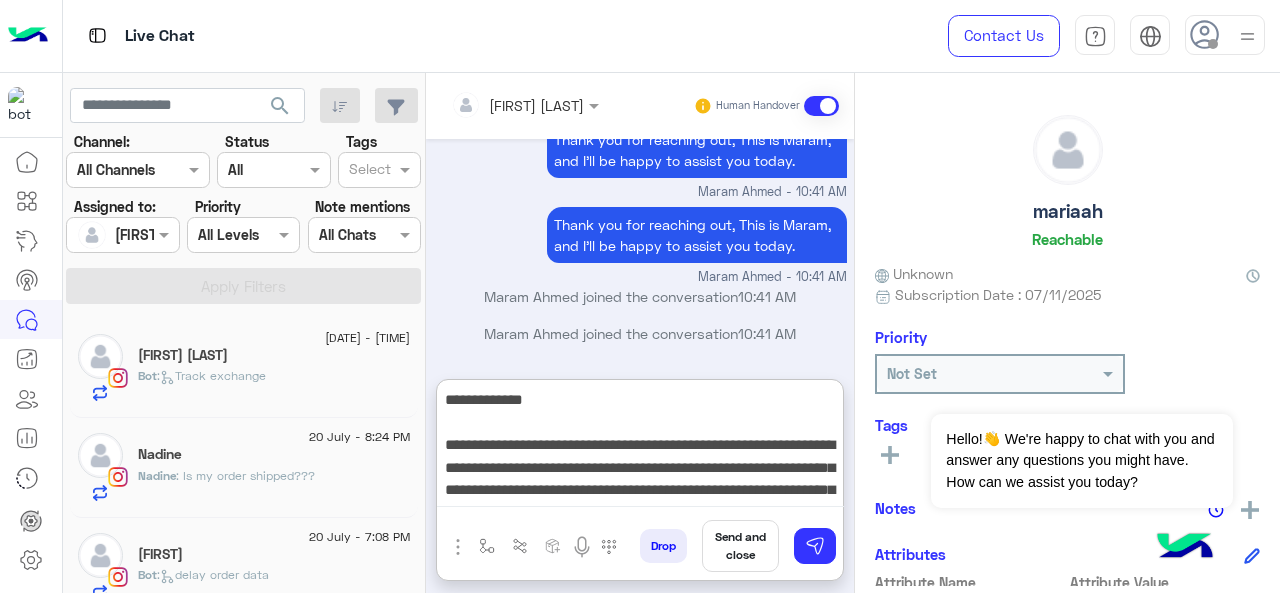scroll, scrollTop: 42, scrollLeft: 0, axis: vertical 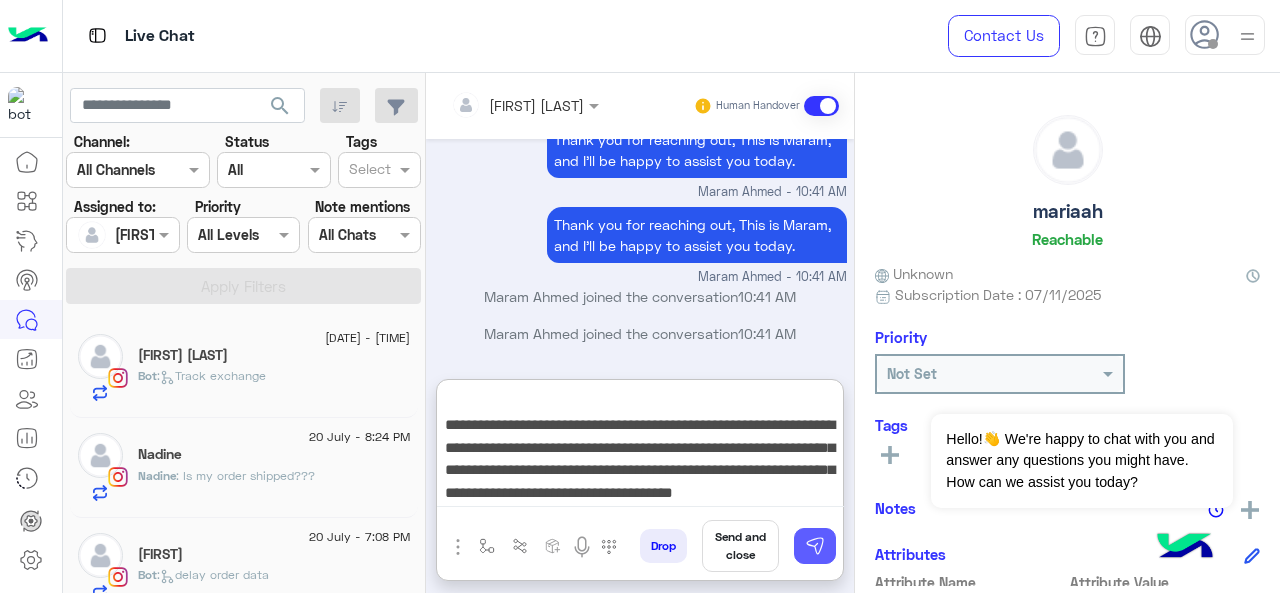 type on "**********" 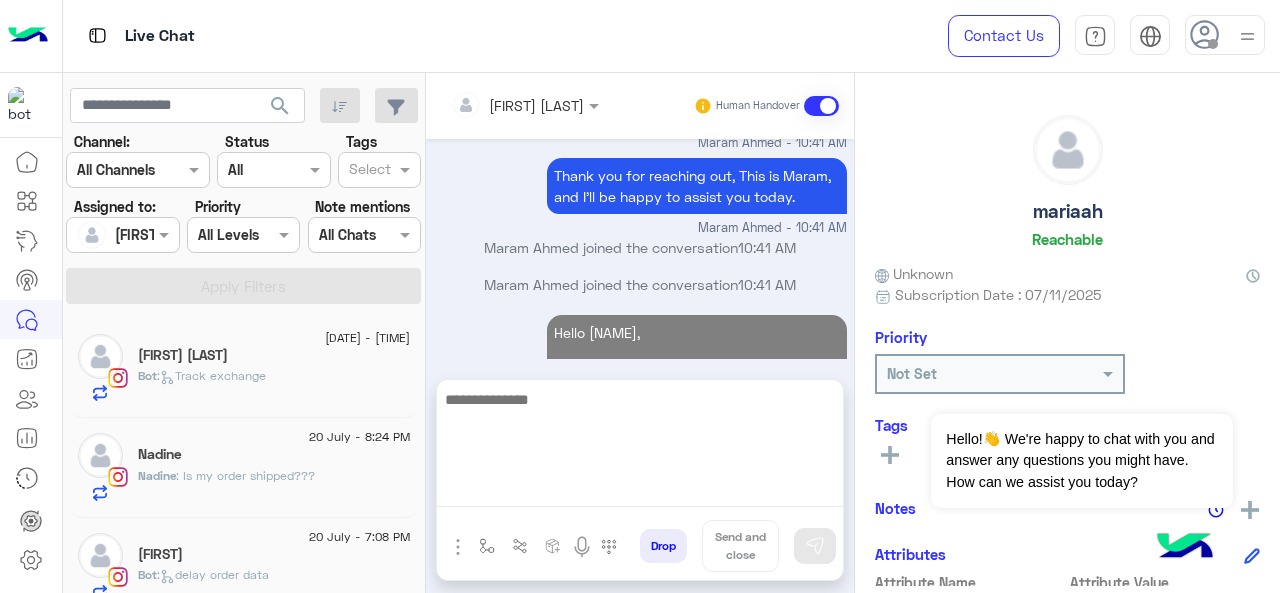 scroll, scrollTop: 0, scrollLeft: 0, axis: both 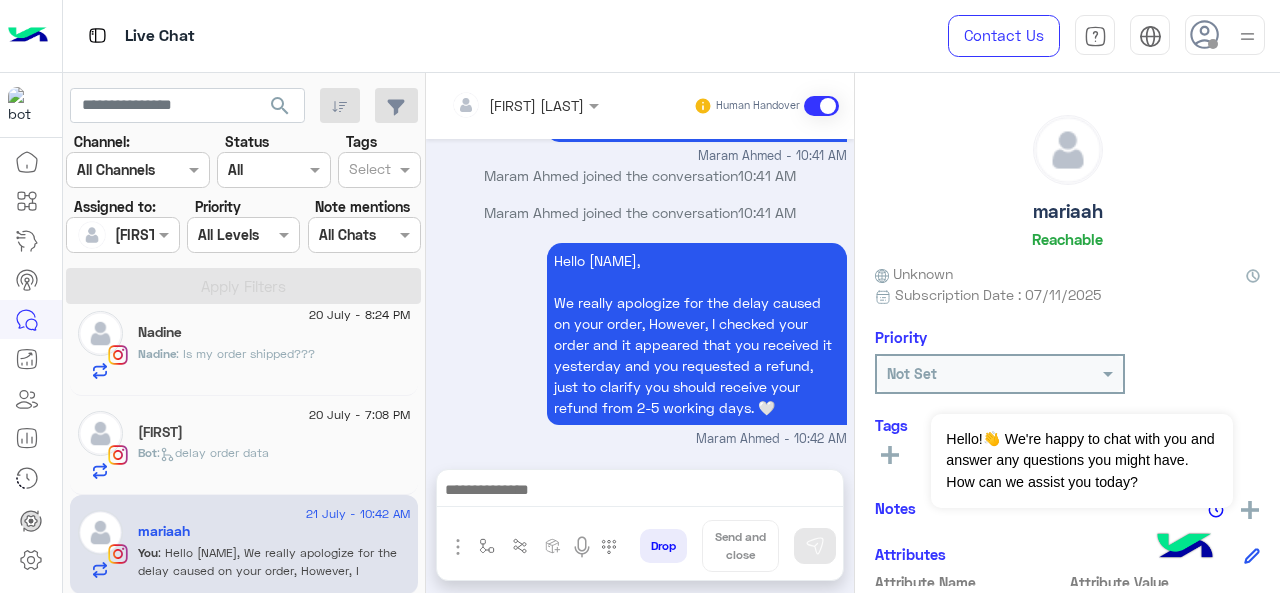 click on ":   delay order data" 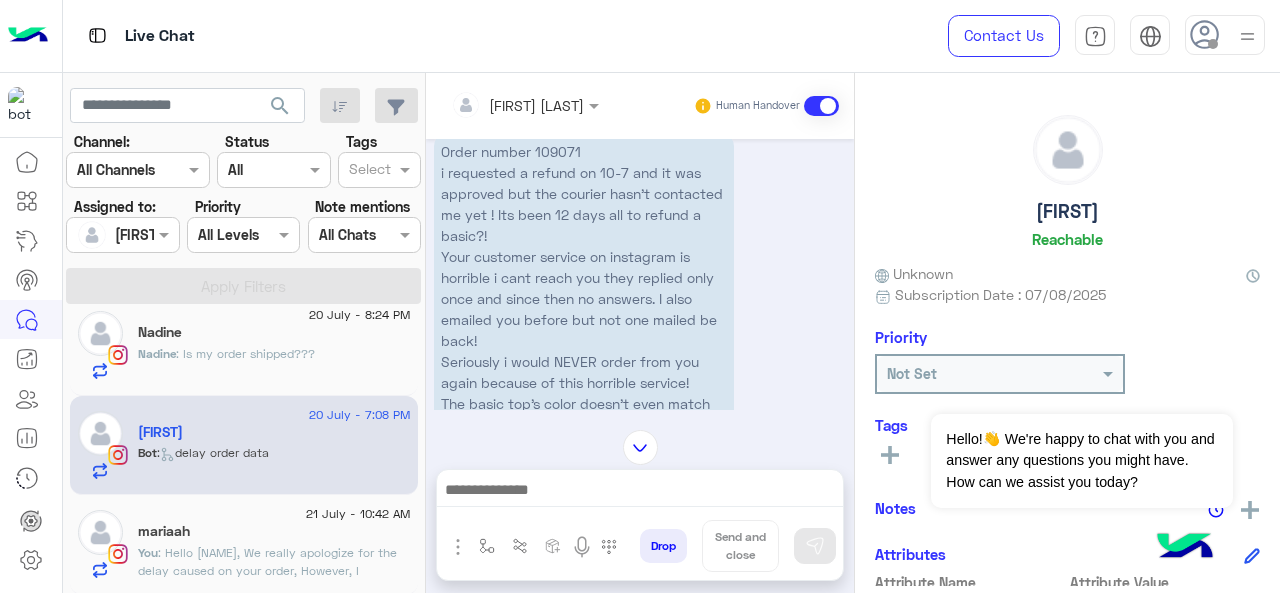 scroll, scrollTop: 676, scrollLeft: 0, axis: vertical 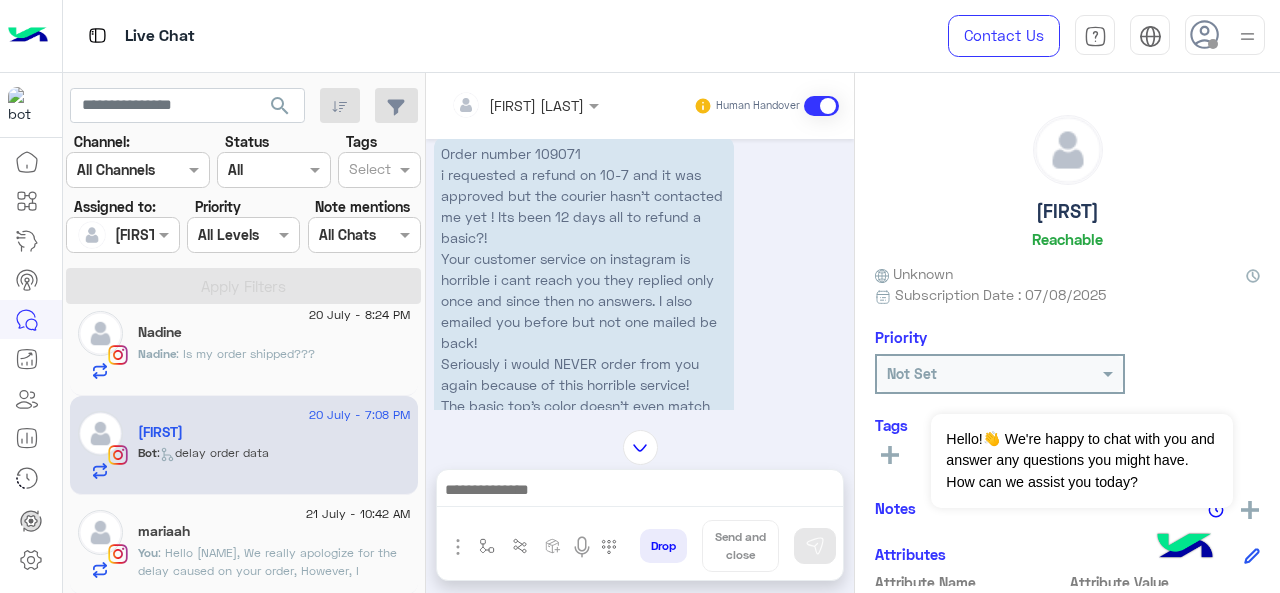 click on "Order number 109071 i requested a refund on 10-7 and it was approved but the courier hasn’t contacted me yet ! Its been 12 days all to refund a basic?! Your customer service on instagram is horrible i cant reach you they replied only once and since then no answers. I also emailed you before but not one mailed be back!  Seriously i would NEVER order from you again because of this horrible service!  The basic top’s color doesn’t even match the color on the website i ordered brown and the one I received has nothing to do with brown its more like black/olive color and when i requested the refund it was approved but no one contacted me !" at bounding box center [584, 332] 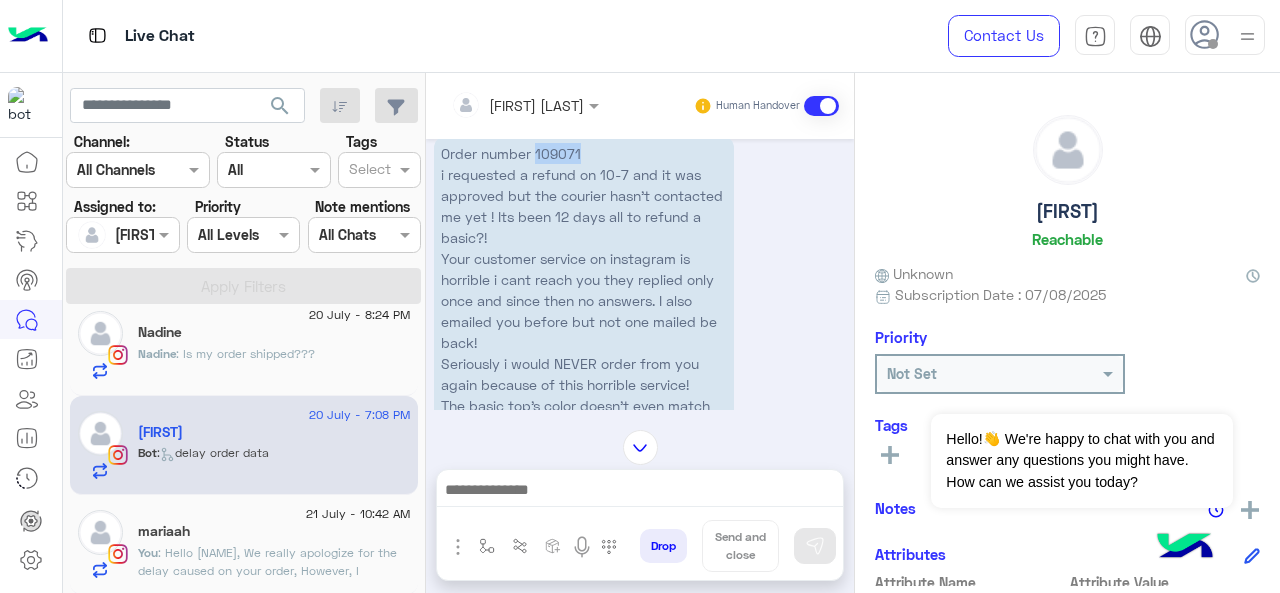 click on "Order number 109071 i requested a refund on 10-7 and it was approved but the courier hasn’t contacted me yet ! Its been 12 days all to refund a basic?! Your customer service on instagram is horrible i cant reach you they replied only once and since then no answers. I also emailed you before but not one mailed be back!  Seriously i would NEVER order from you again because of this horrible service!  The basic top’s color doesn’t even match the color on the website i ordered brown and the one I received has nothing to do with brown its more like black/olive color and when i requested the refund it was approved but no one contacted me !" at bounding box center [584, 332] 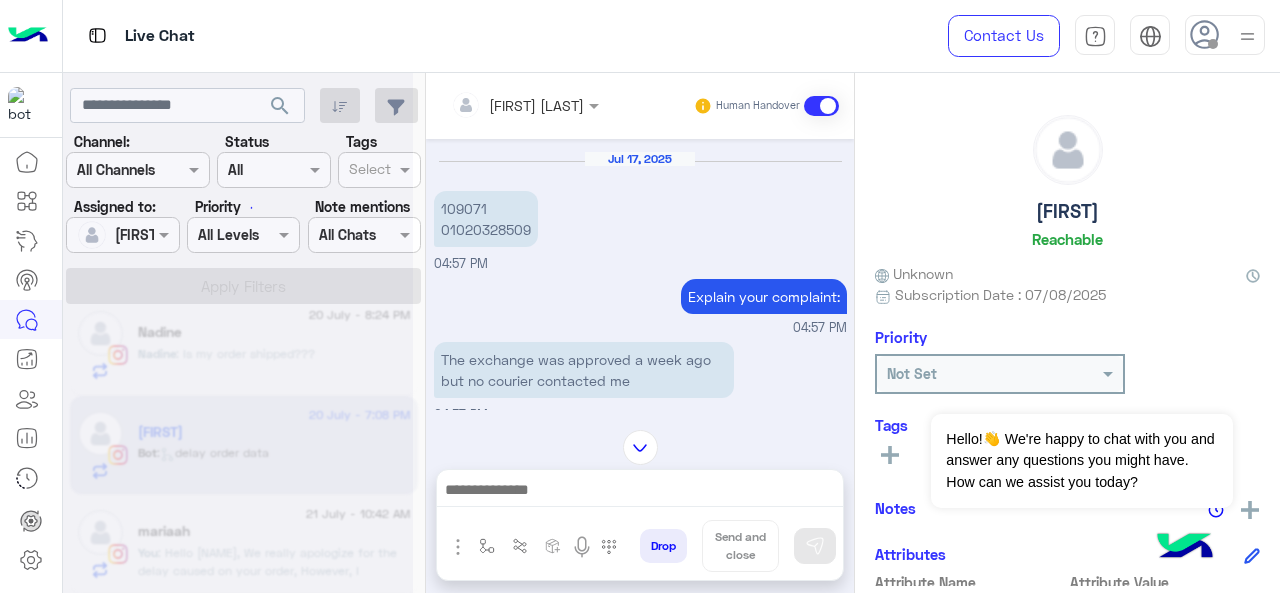 scroll, scrollTop: 32, scrollLeft: 0, axis: vertical 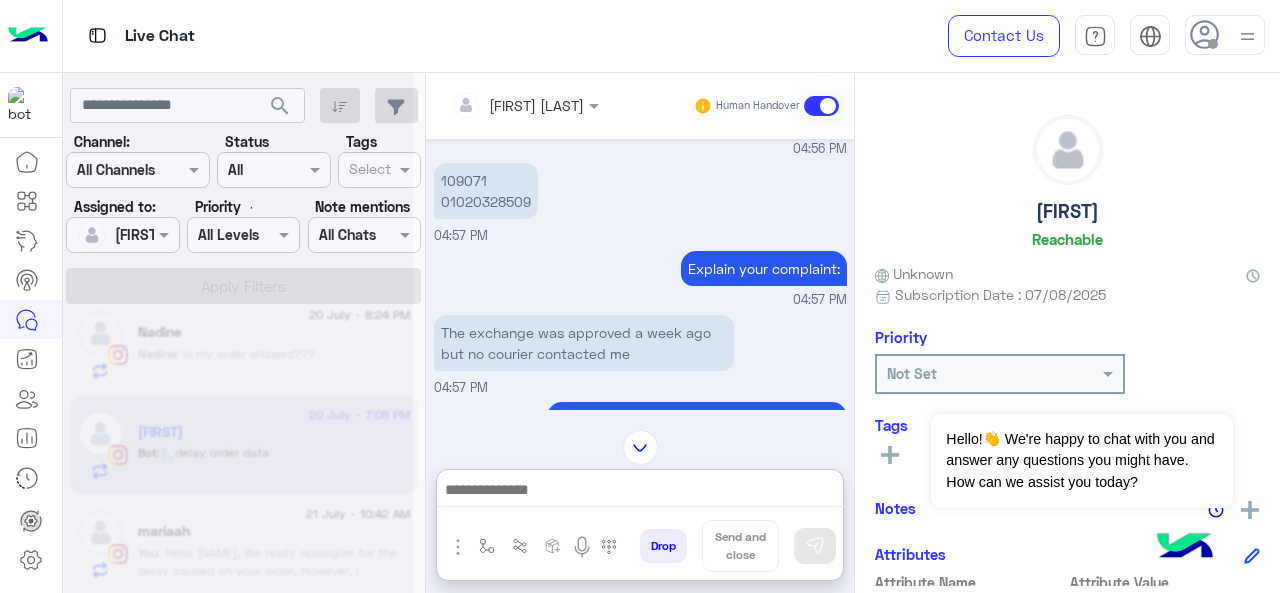 click at bounding box center [640, 492] 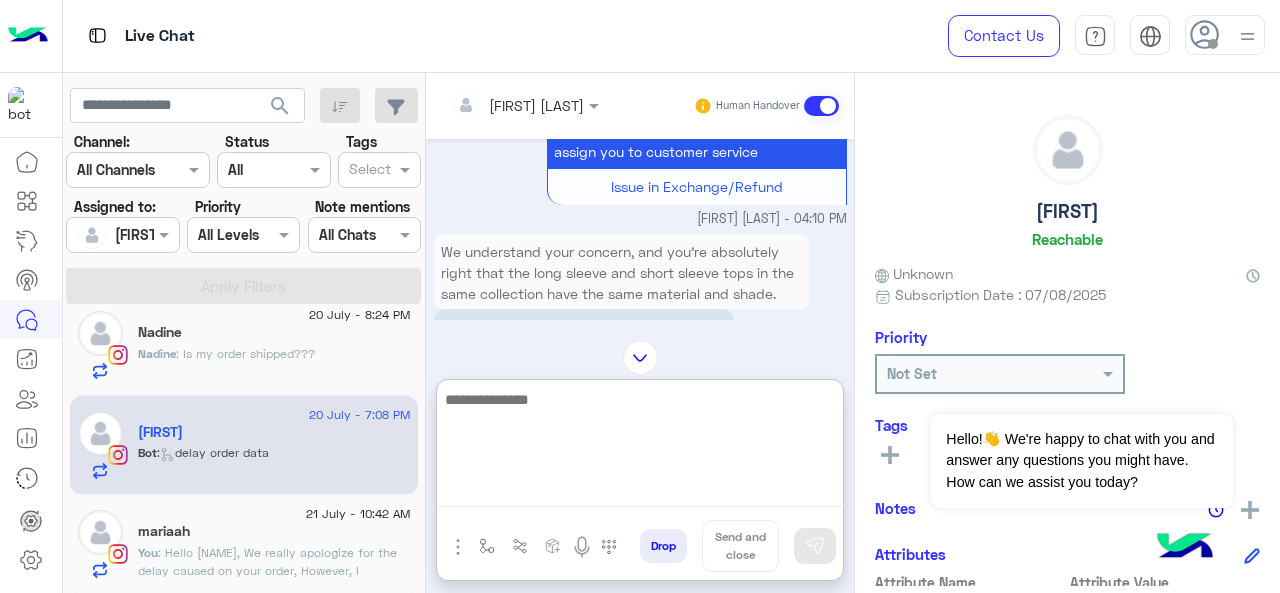 scroll, scrollTop: 1113, scrollLeft: 0, axis: vertical 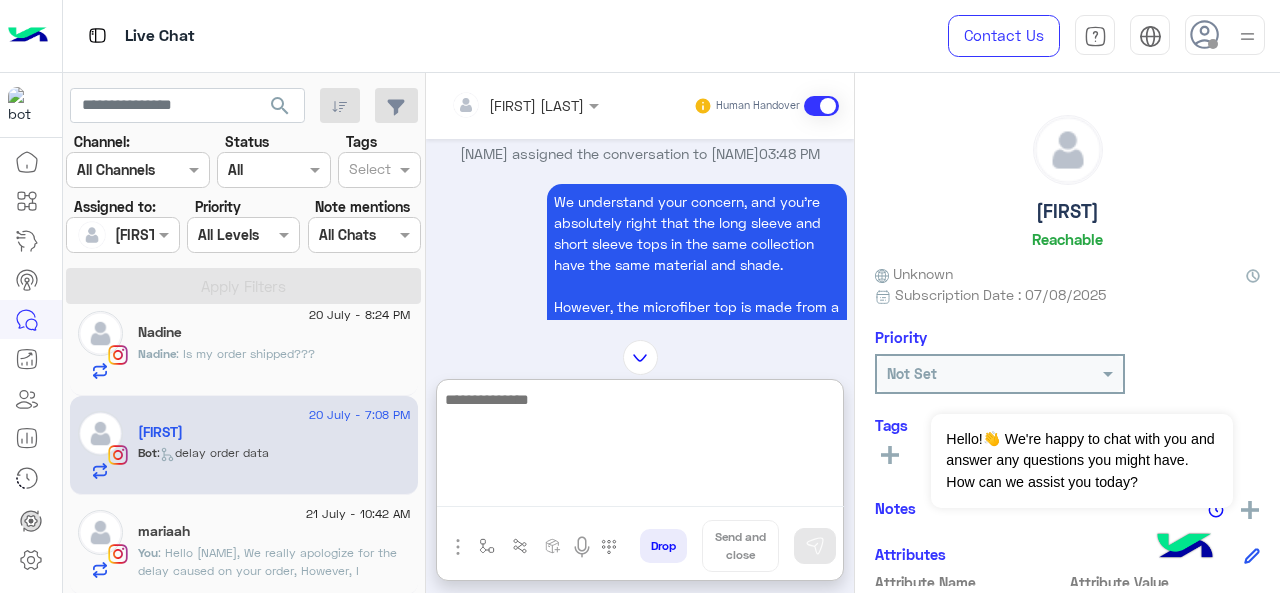 paste on "**********" 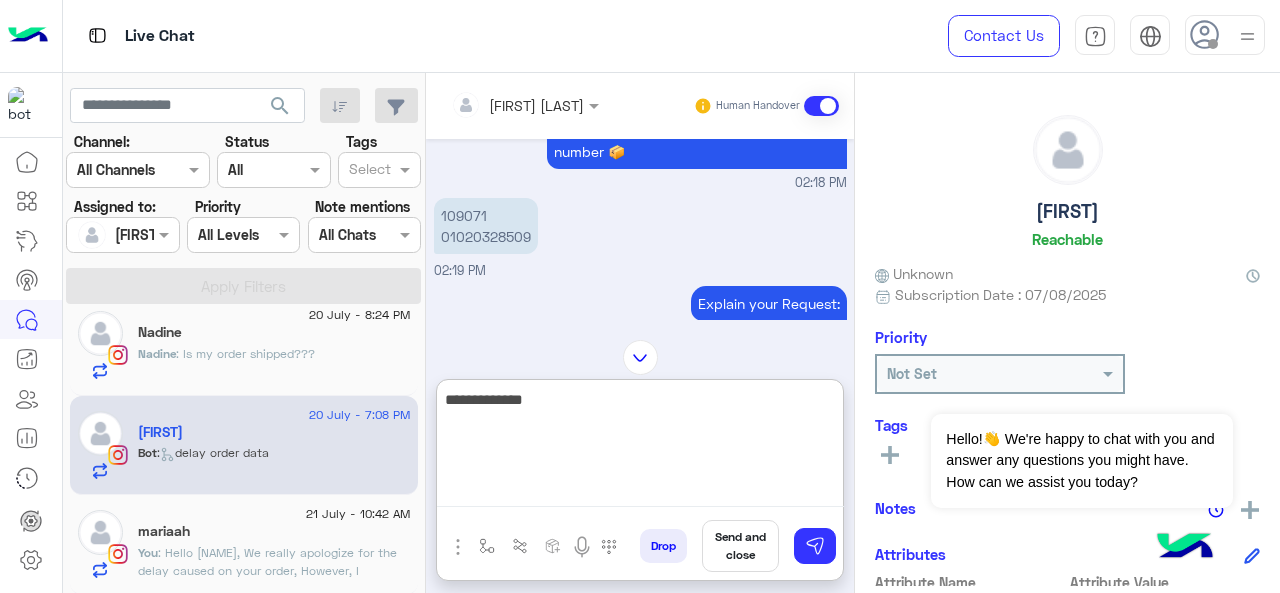 scroll, scrollTop: 837, scrollLeft: 0, axis: vertical 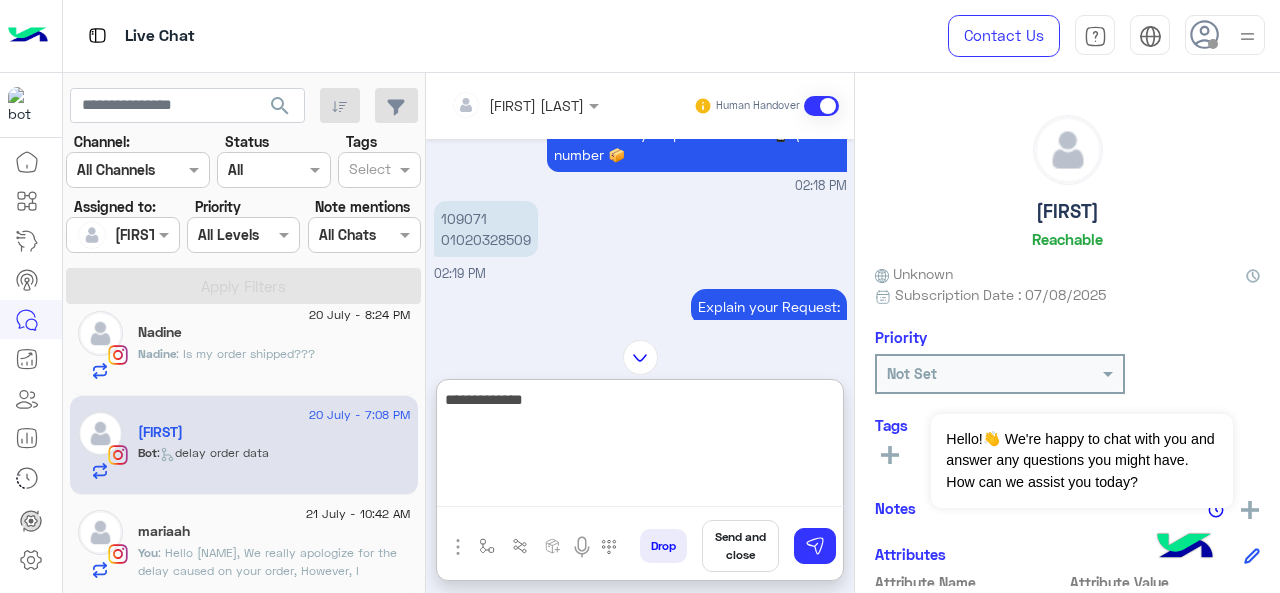 click on "**********" at bounding box center (640, 447) 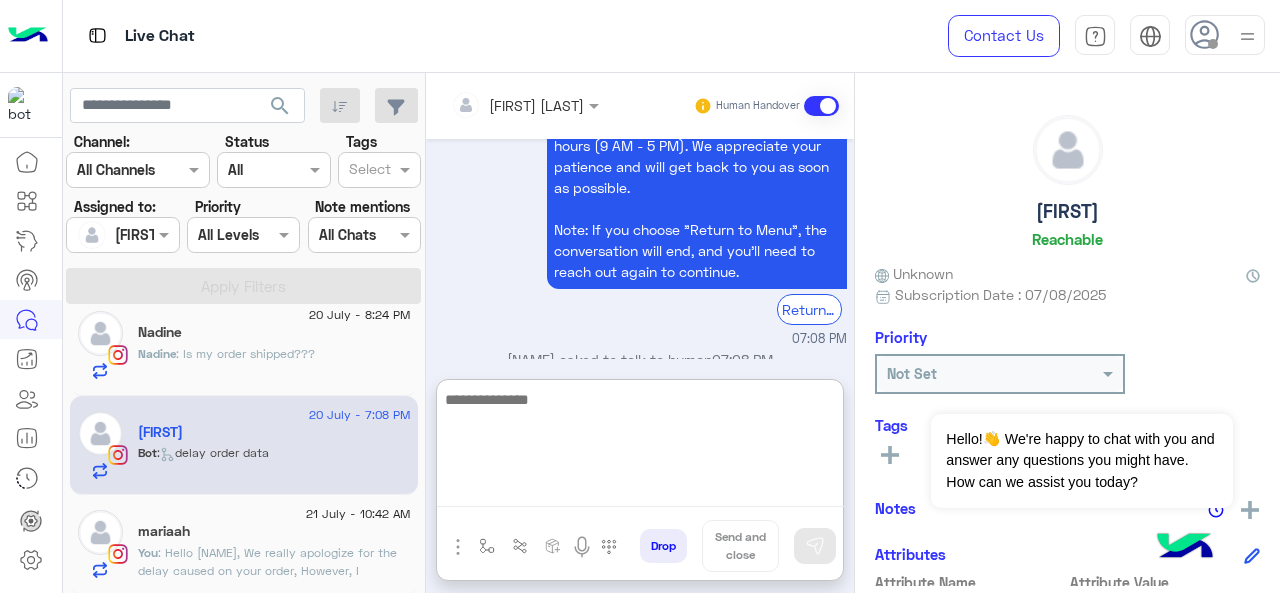 scroll, scrollTop: 12136, scrollLeft: 0, axis: vertical 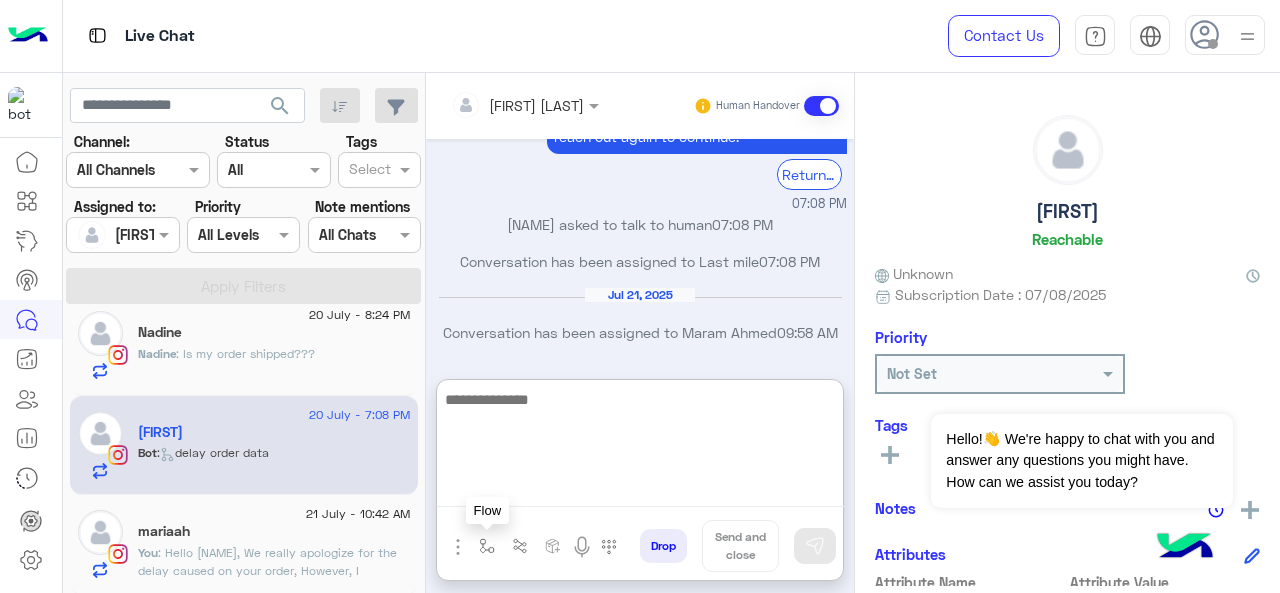 click at bounding box center [487, 546] 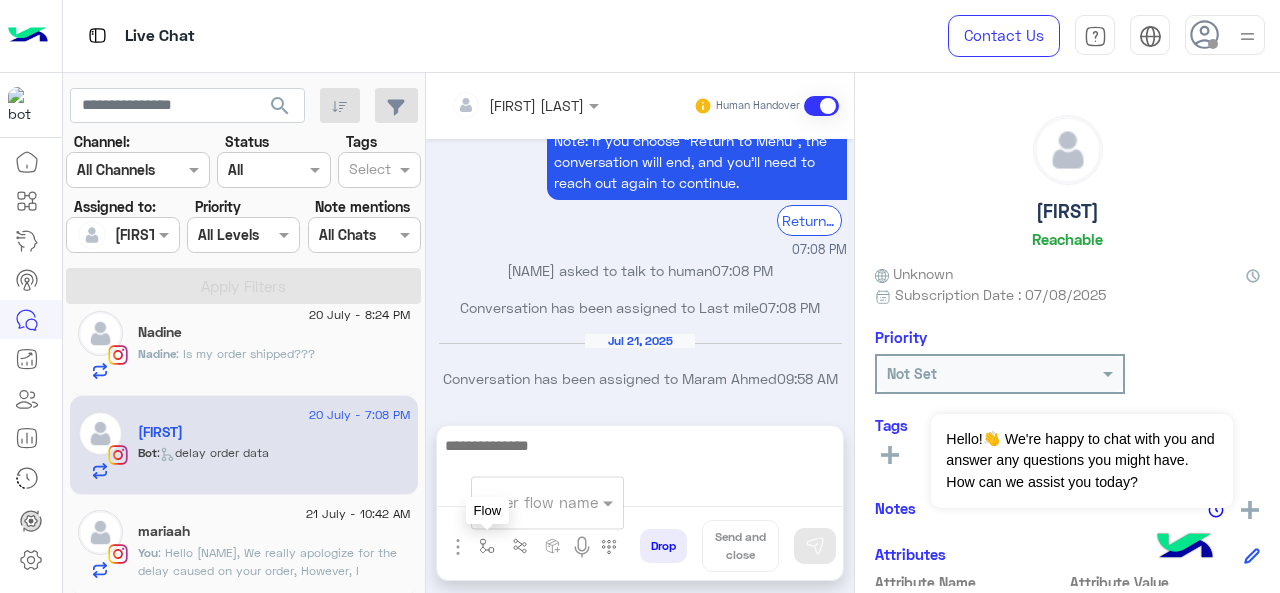 scroll, scrollTop: 12046, scrollLeft: 0, axis: vertical 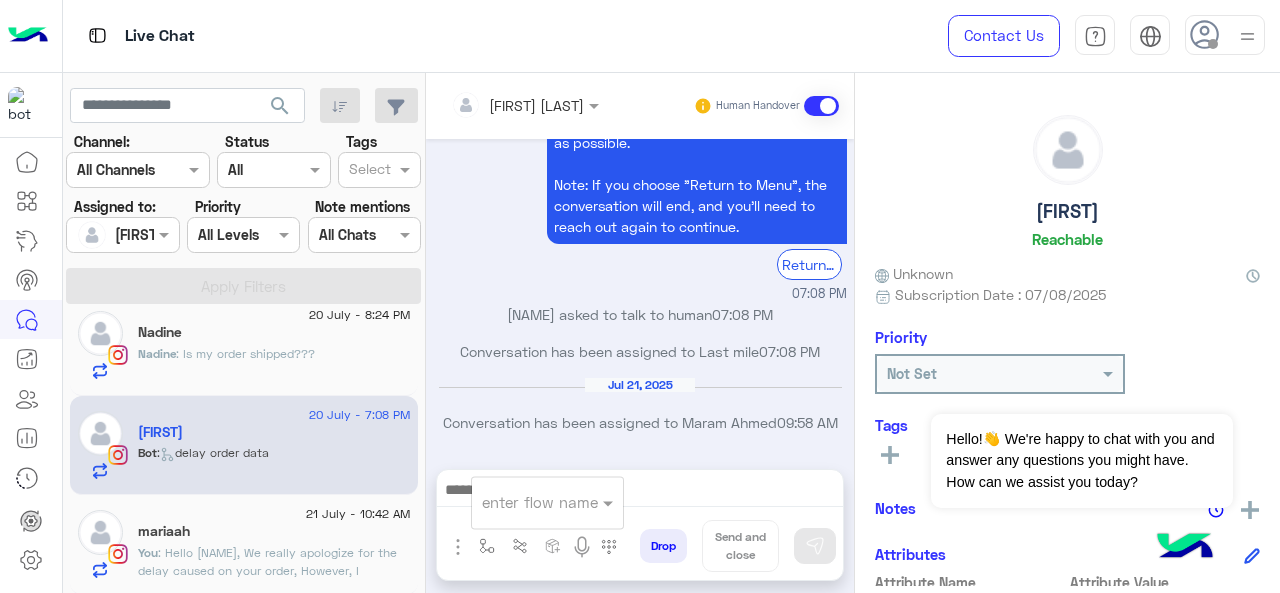 click at bounding box center (523, 502) 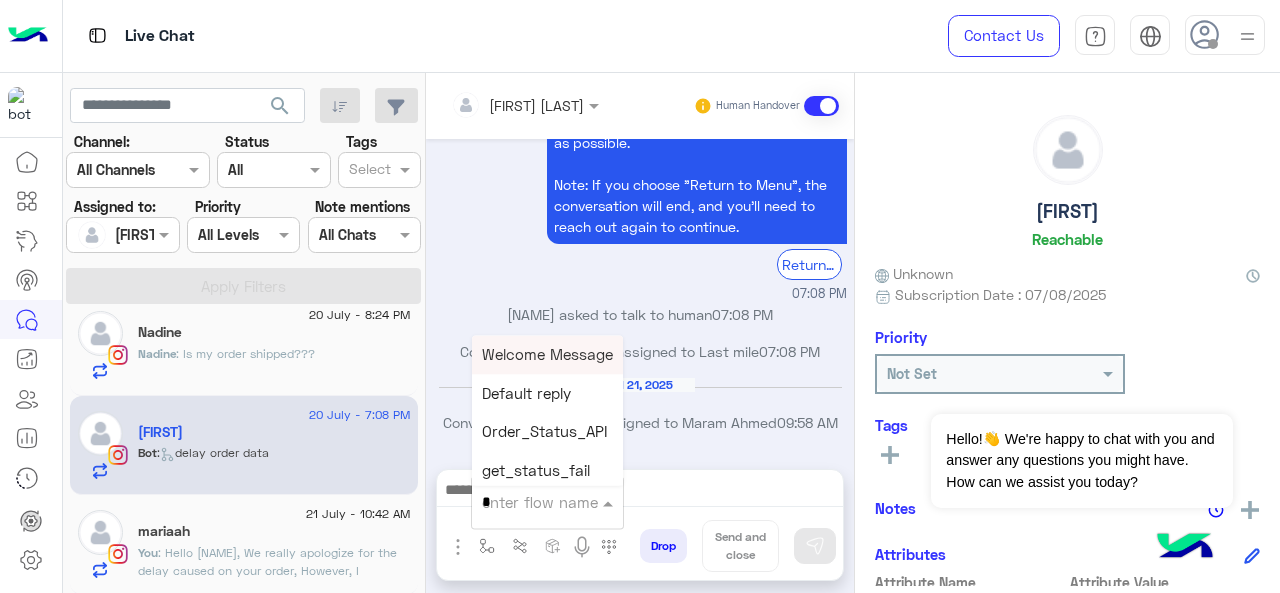 type on "*" 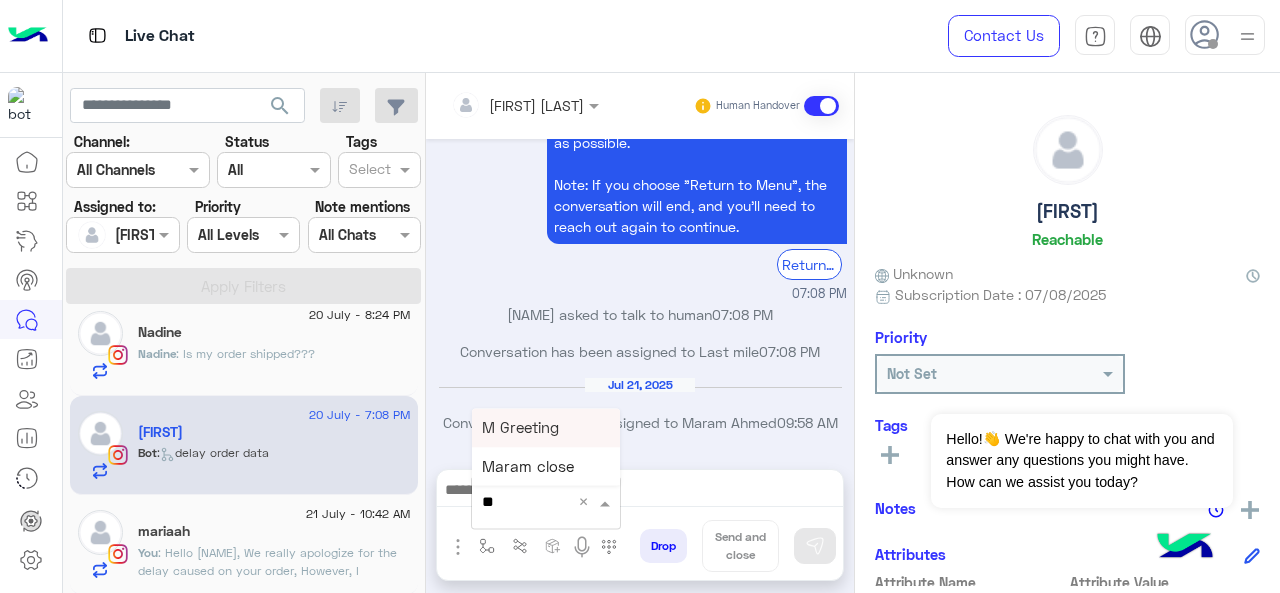 click on "M Greeting" at bounding box center (520, 427) 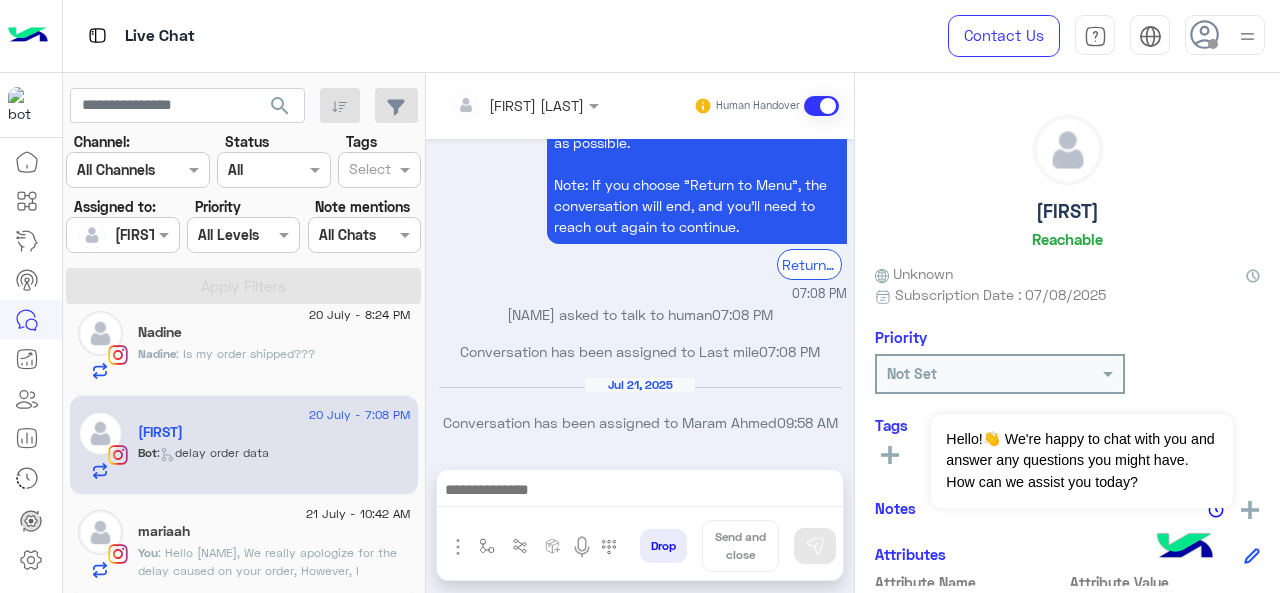 type on "**********" 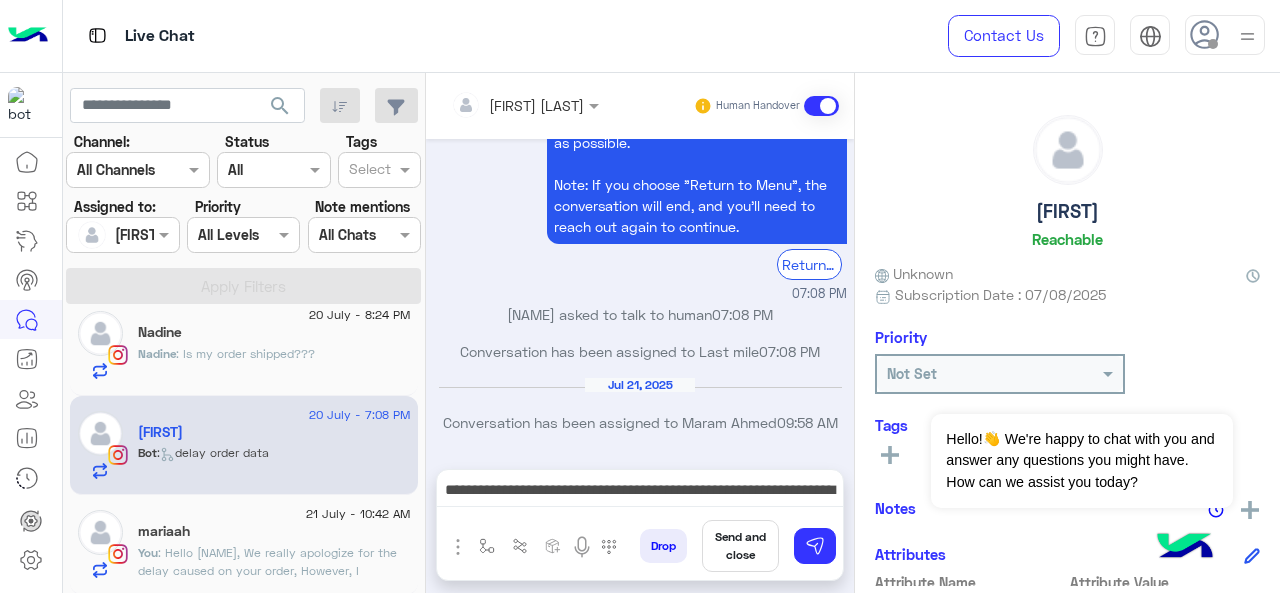 click on "**********" at bounding box center (640, 492) 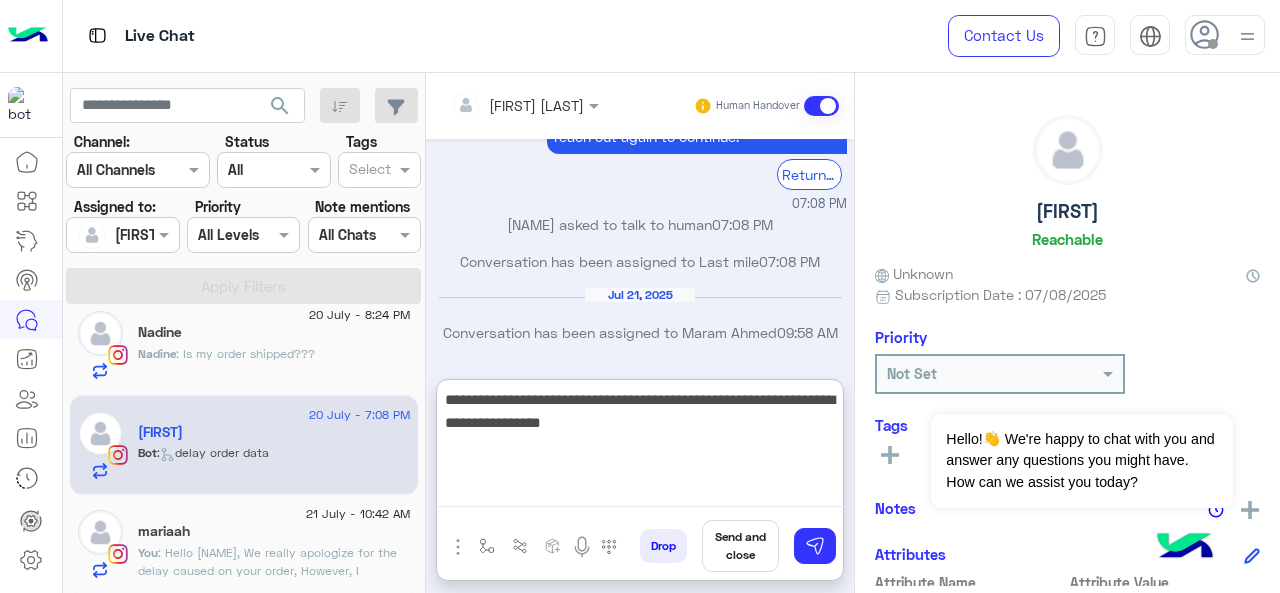 scroll, scrollTop: 12136, scrollLeft: 0, axis: vertical 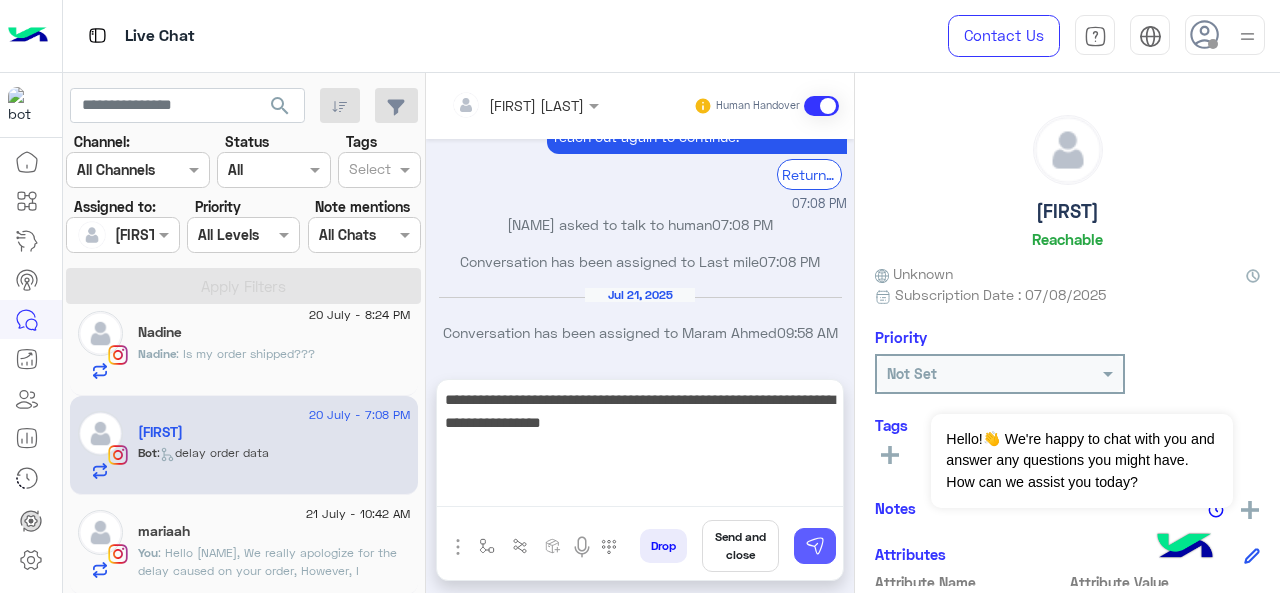 click at bounding box center [815, 546] 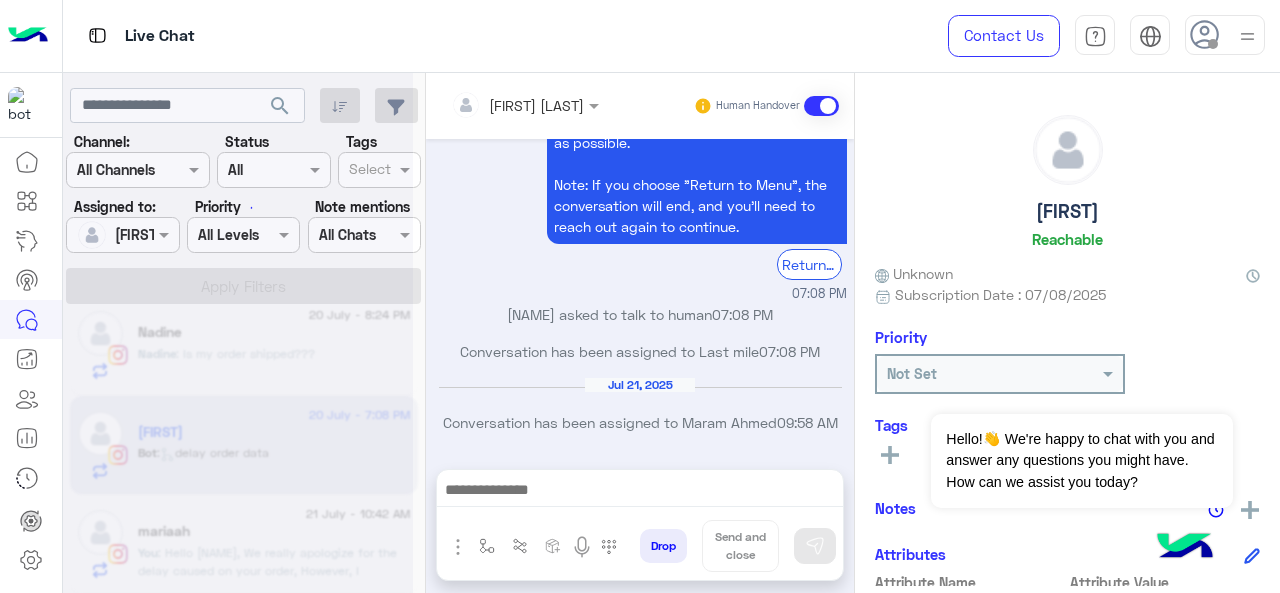 click at bounding box center [640, 492] 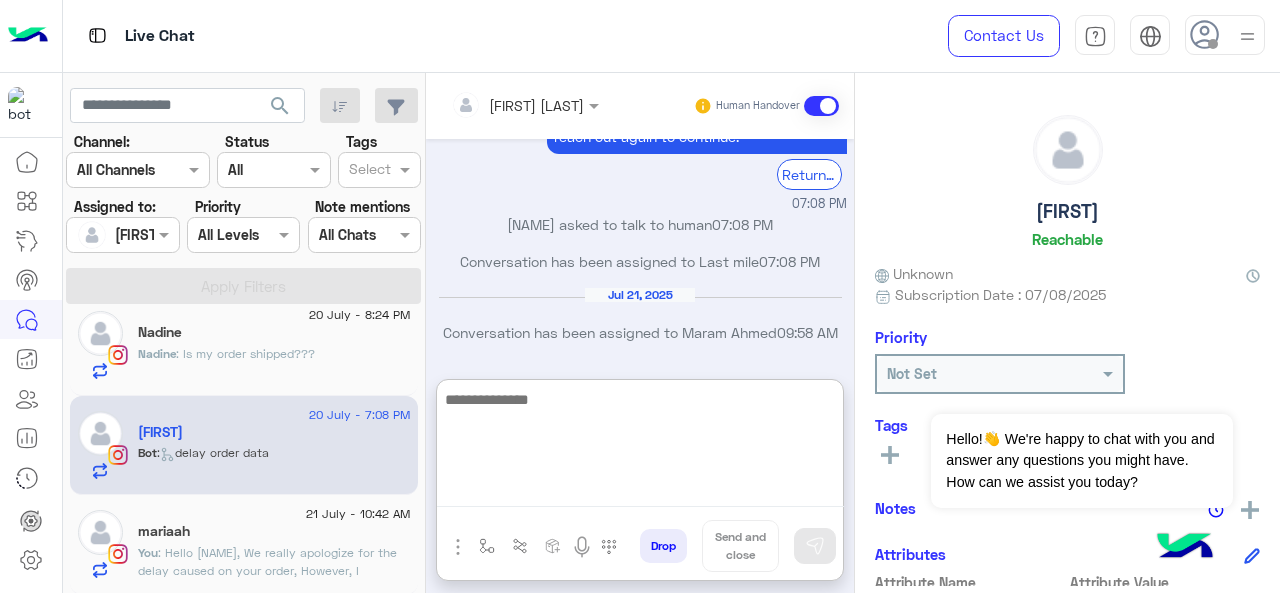 scroll, scrollTop: 12136, scrollLeft: 0, axis: vertical 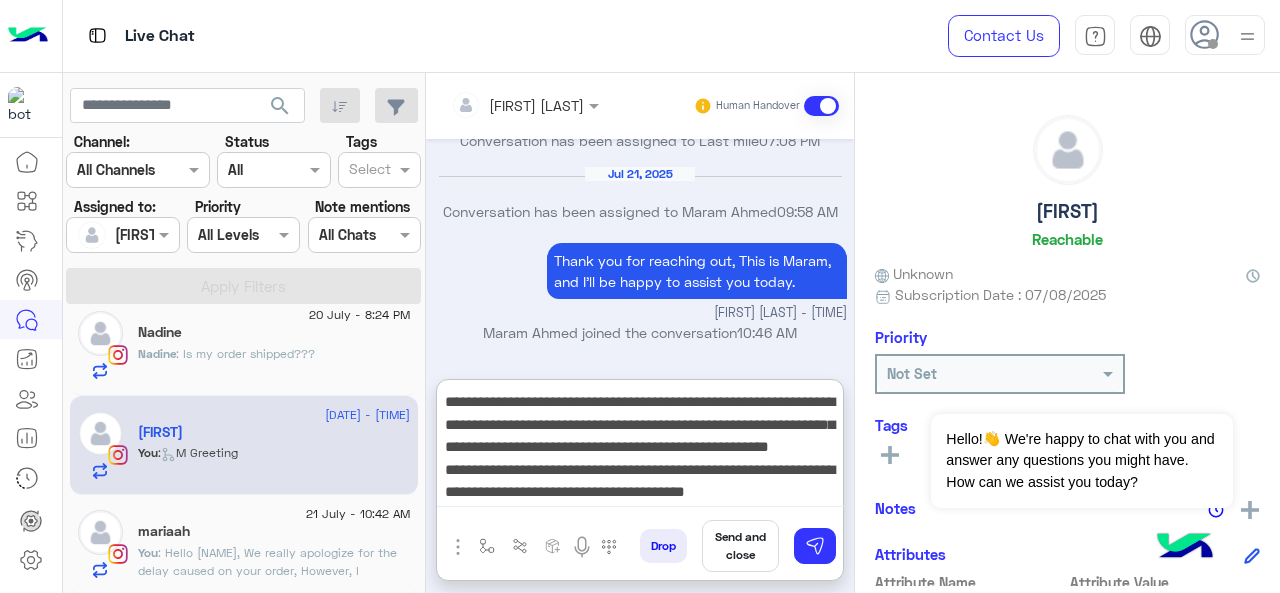 click on "**********" at bounding box center [640, 447] 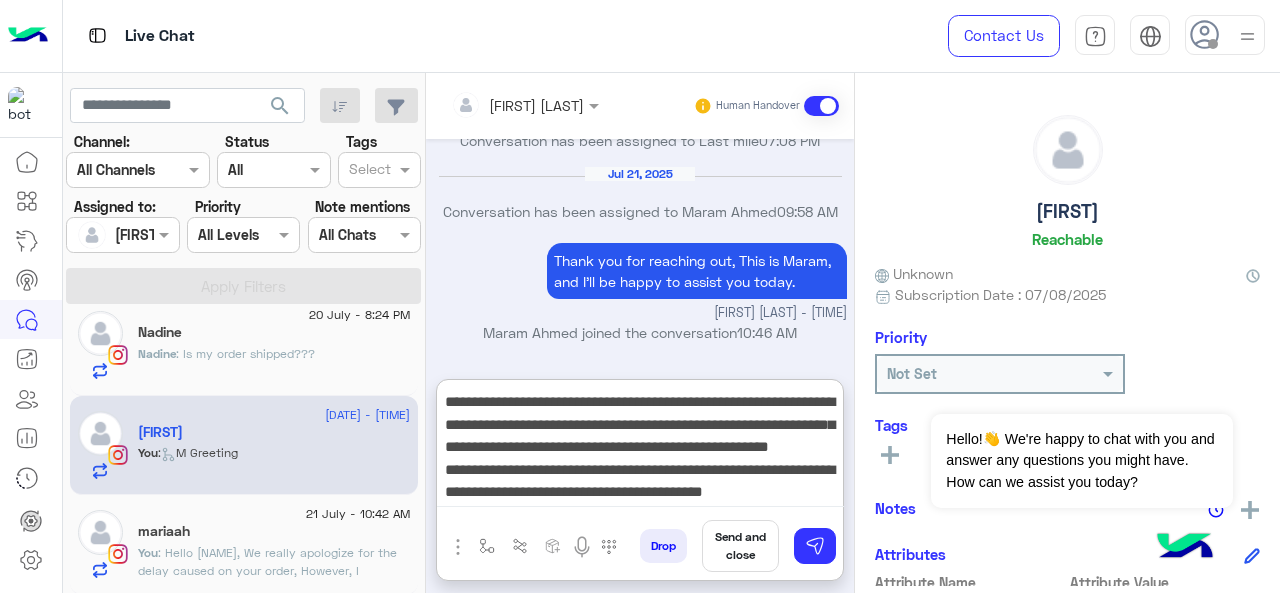 click on "**********" at bounding box center [640, 447] 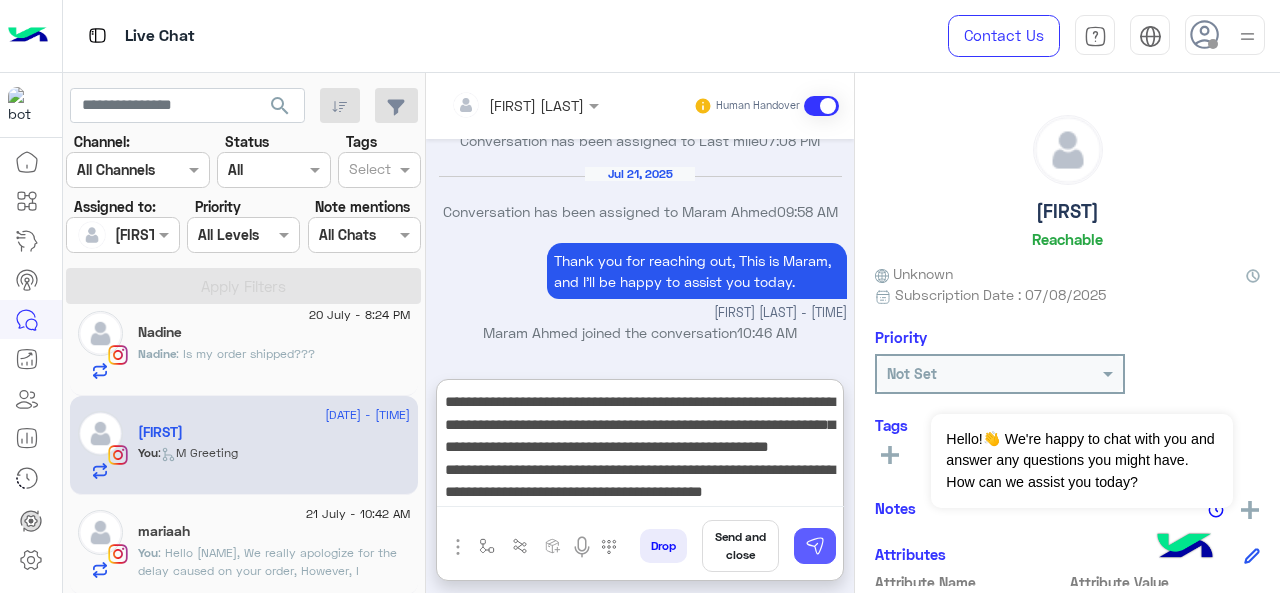 type on "**********" 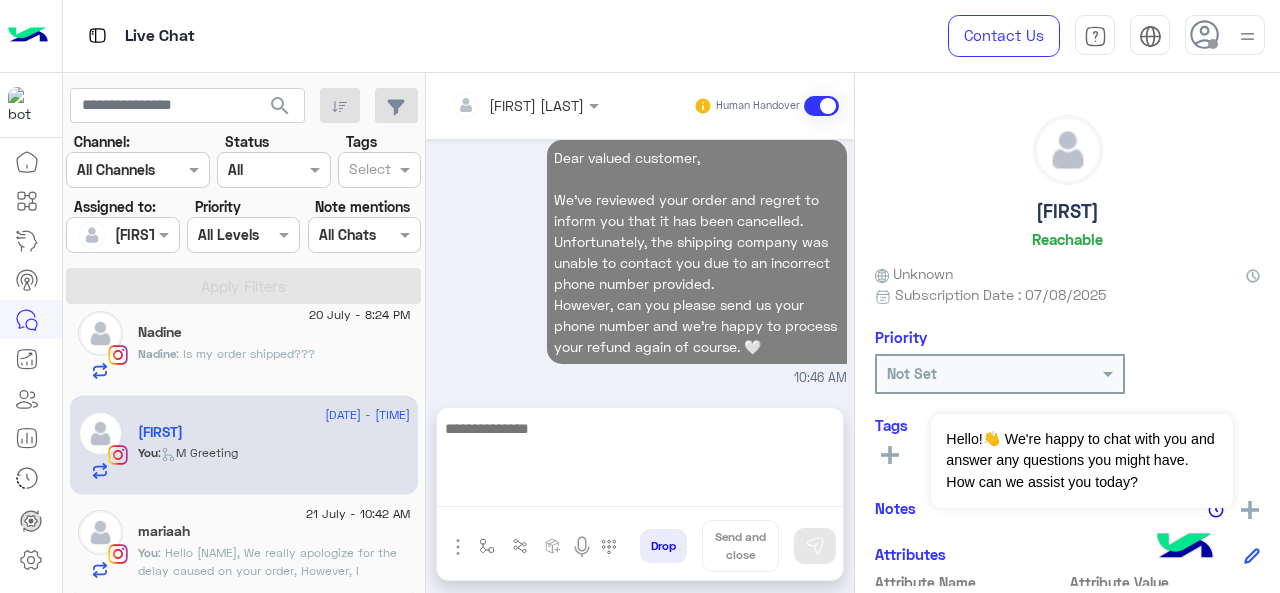 scroll, scrollTop: 12419, scrollLeft: 0, axis: vertical 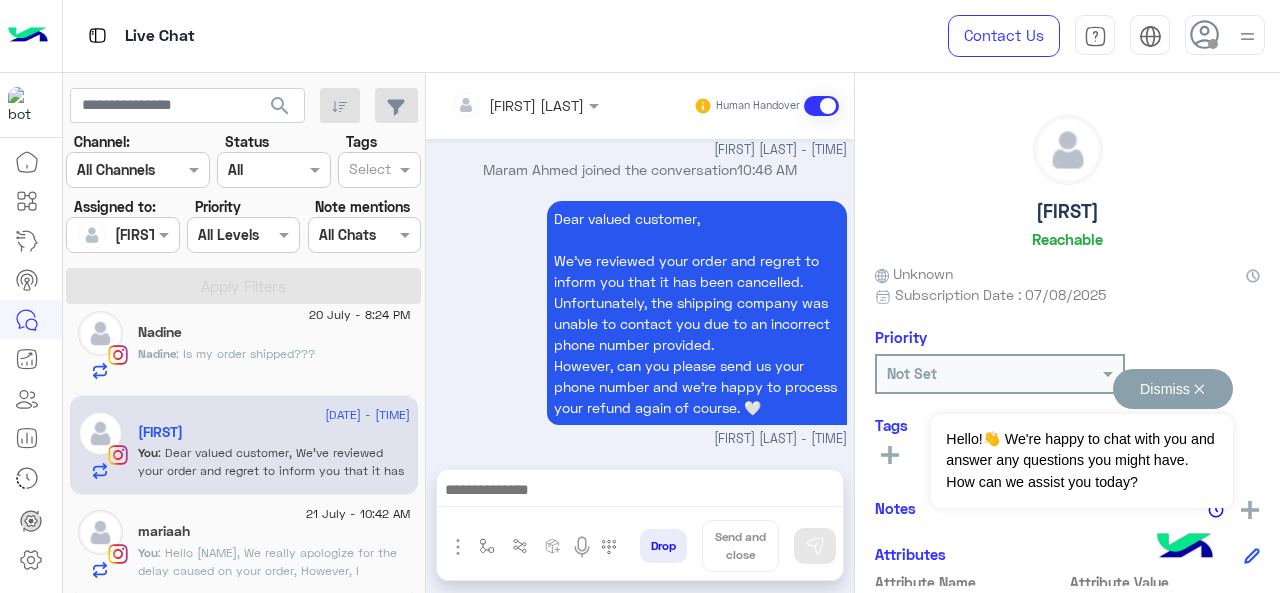 click on "Dismiss ✕" at bounding box center (1173, 389) 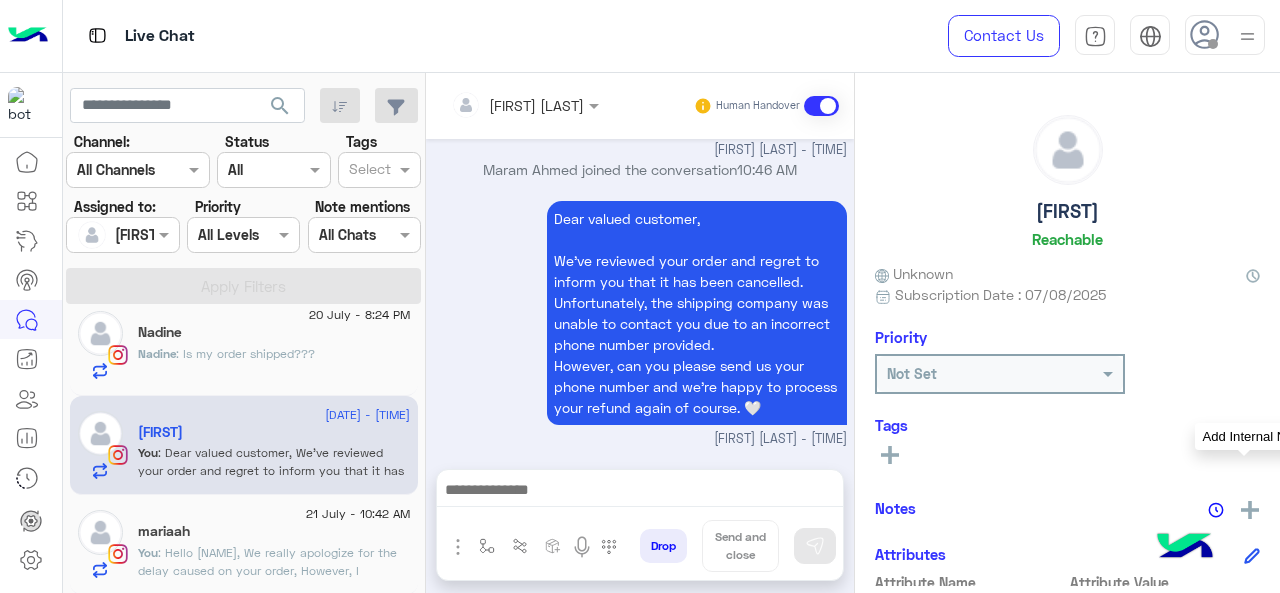 click 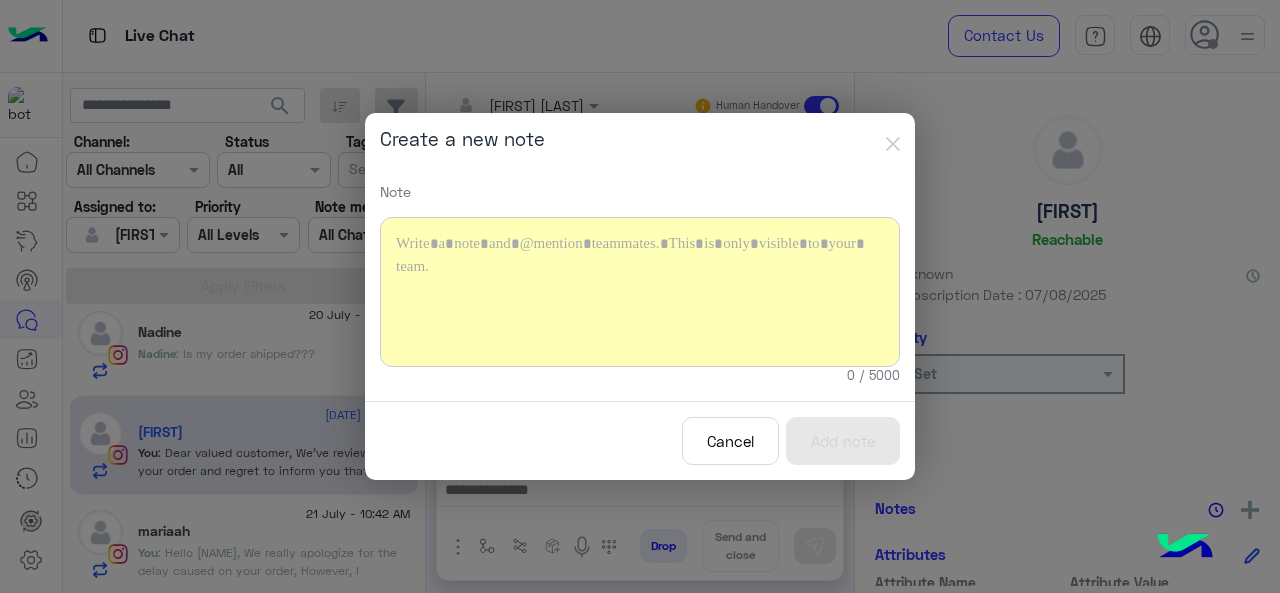 click 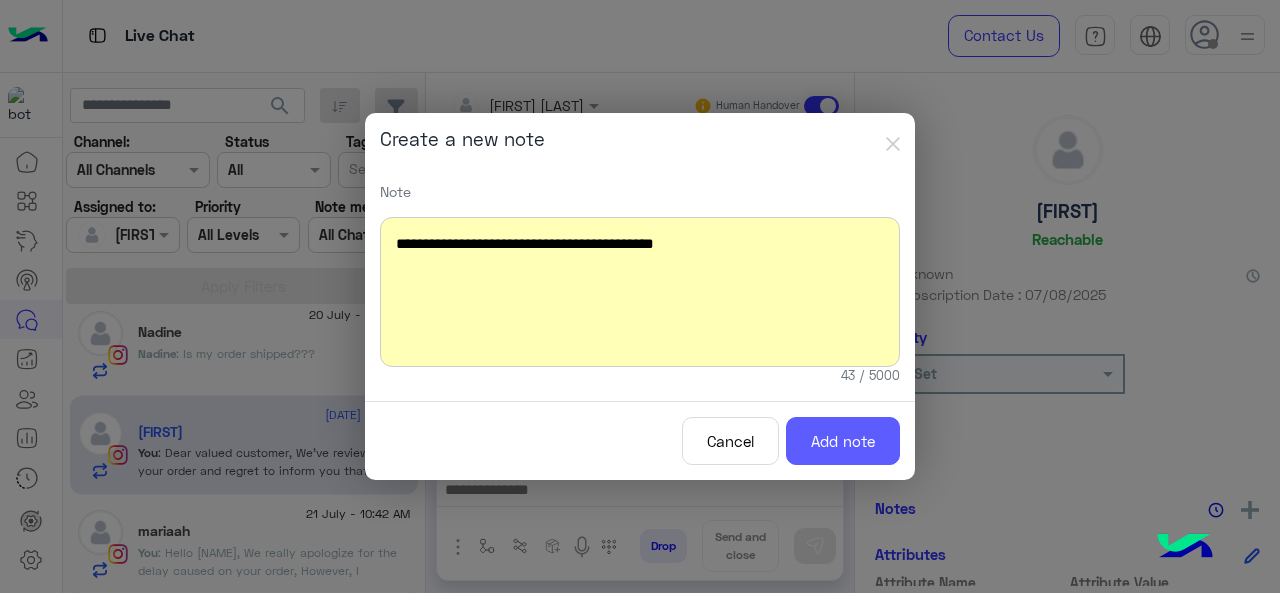 click on "Add note" 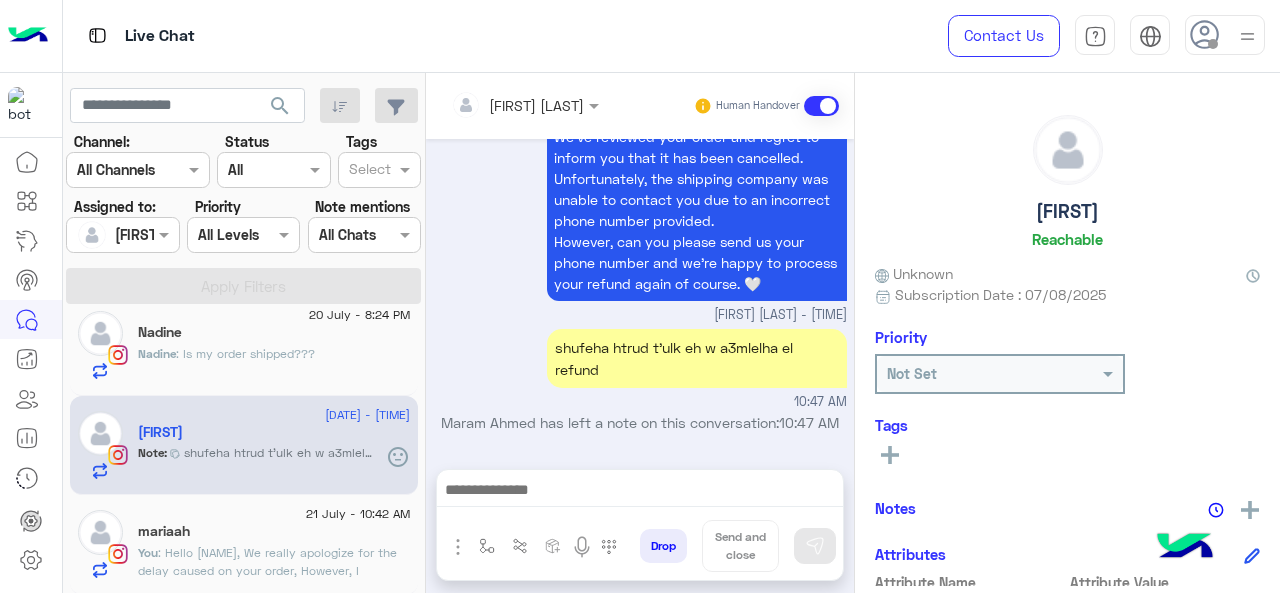 scroll, scrollTop: 12564, scrollLeft: 0, axis: vertical 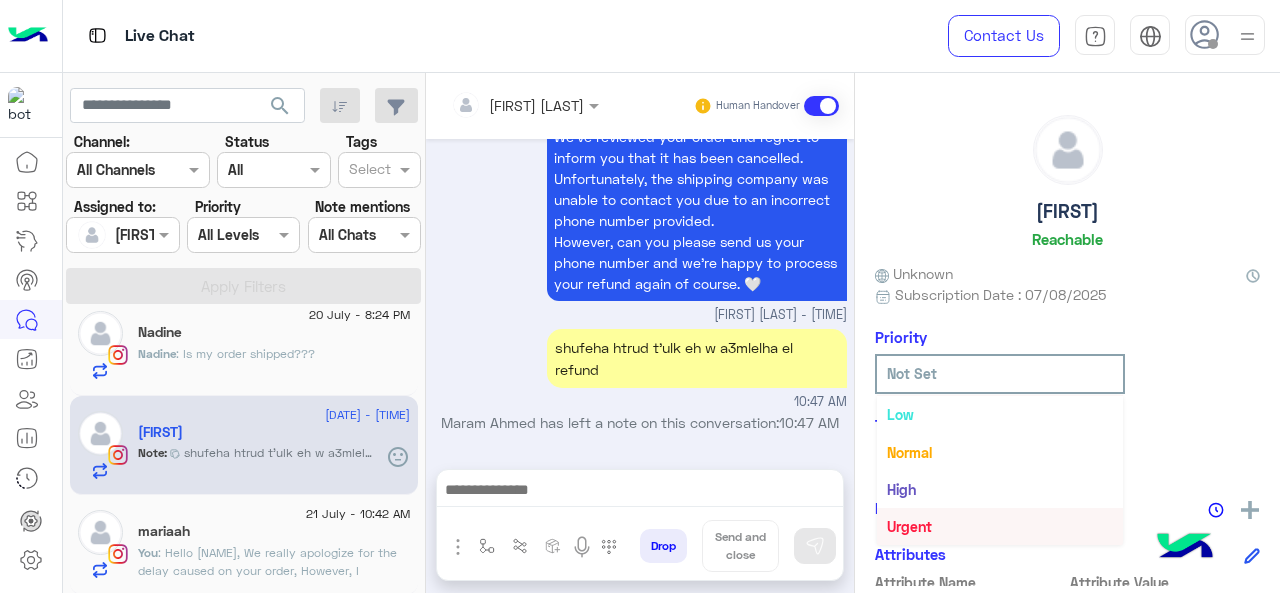 click on "Urgent" at bounding box center [1000, 526] 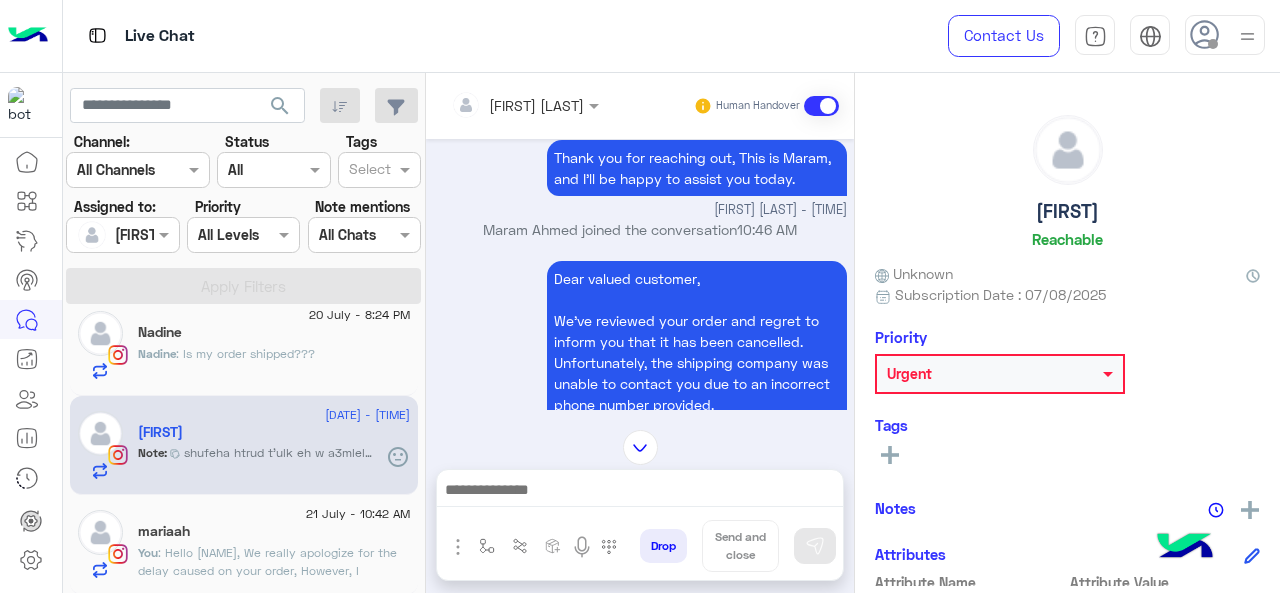 scroll, scrollTop: 12100, scrollLeft: 0, axis: vertical 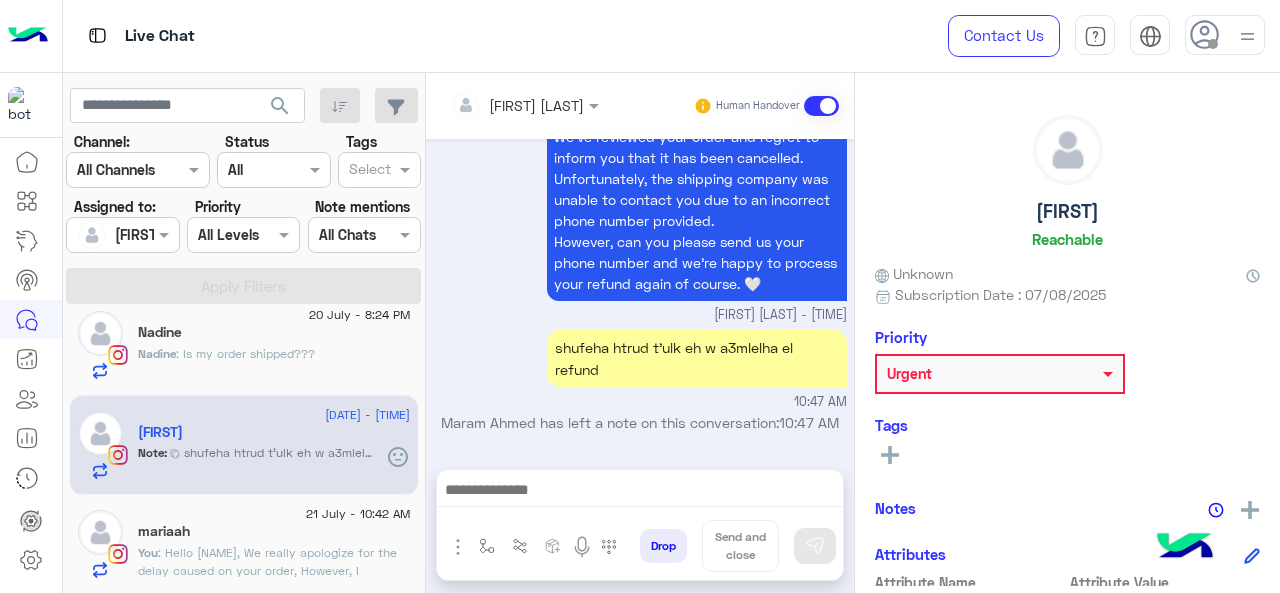click on "[FIRST] [LAST]" at bounding box center (517, 105) 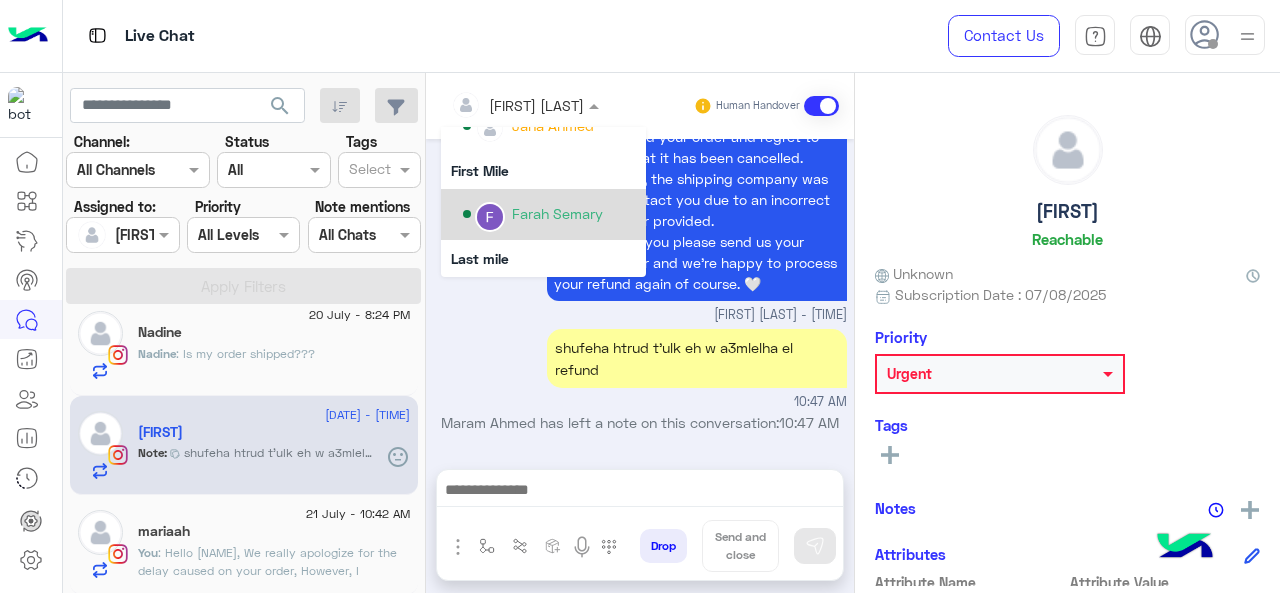 scroll, scrollTop: 354, scrollLeft: 0, axis: vertical 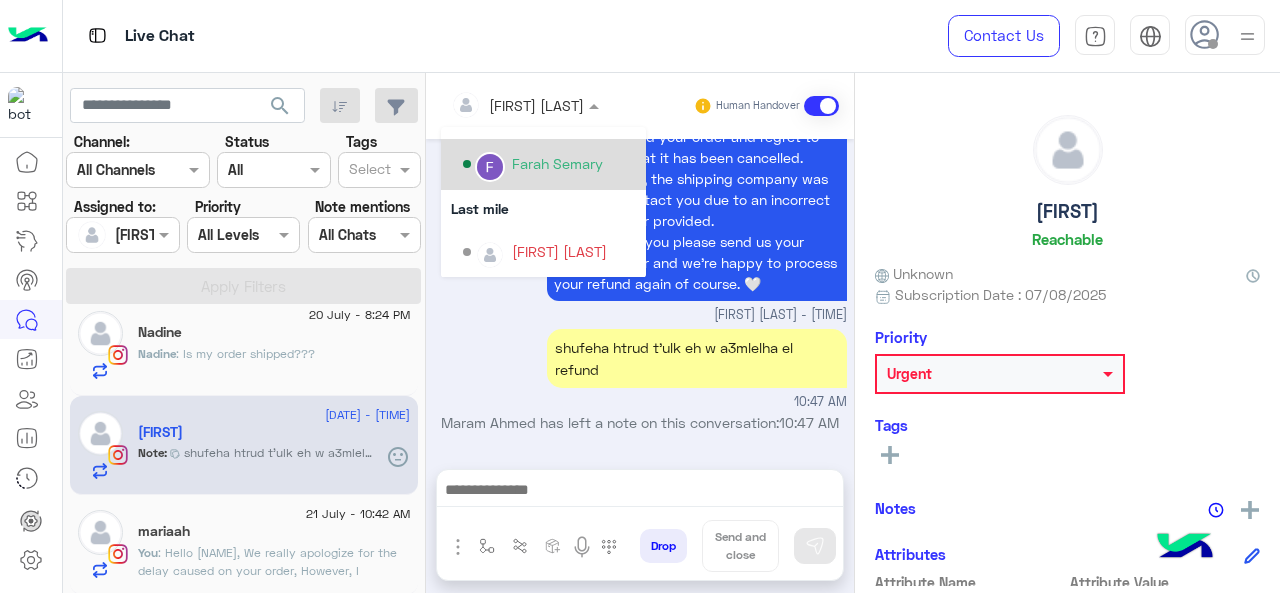 click on "Farah Semary" at bounding box center [557, 163] 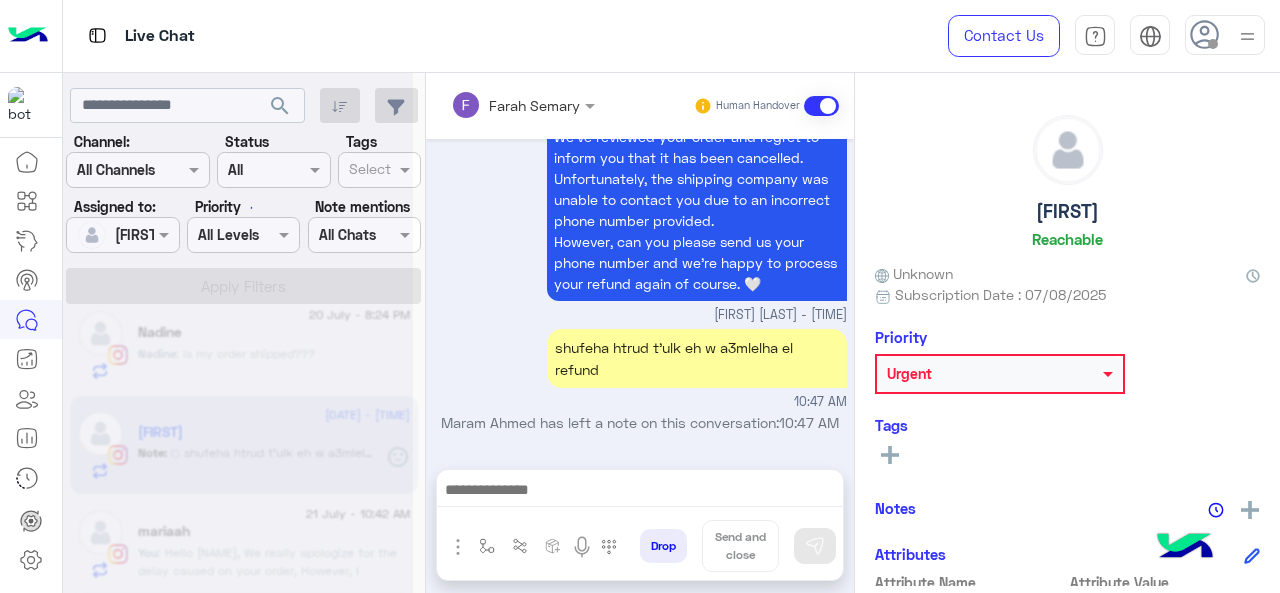 scroll, scrollTop: 22, scrollLeft: 0, axis: vertical 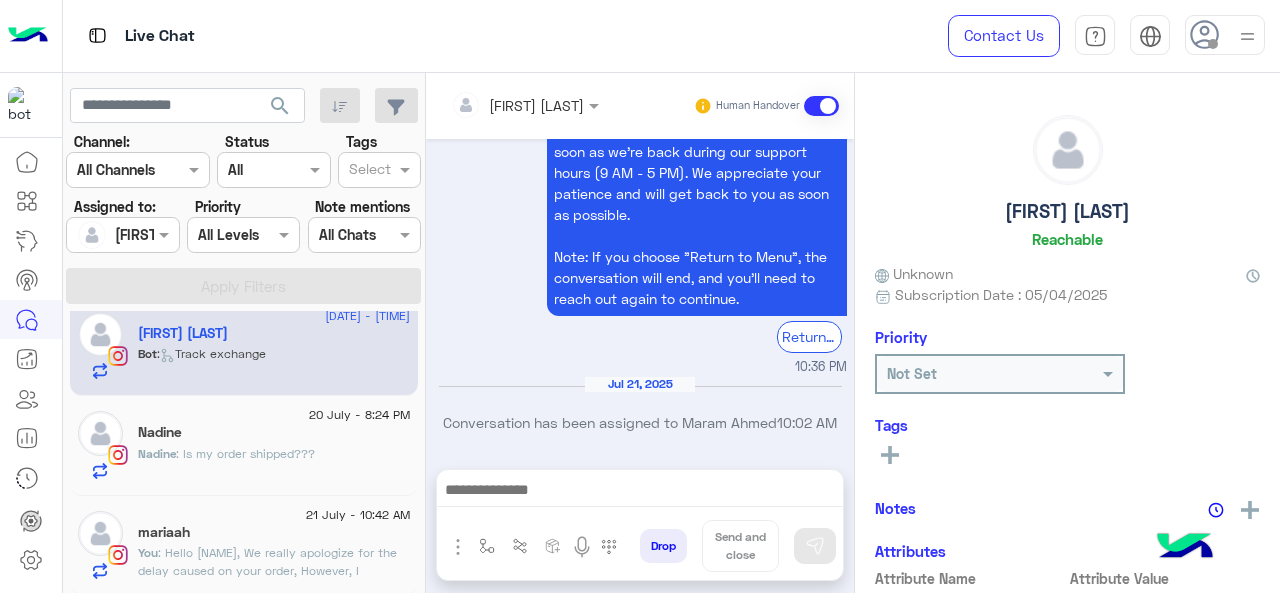 click on "mariaah" 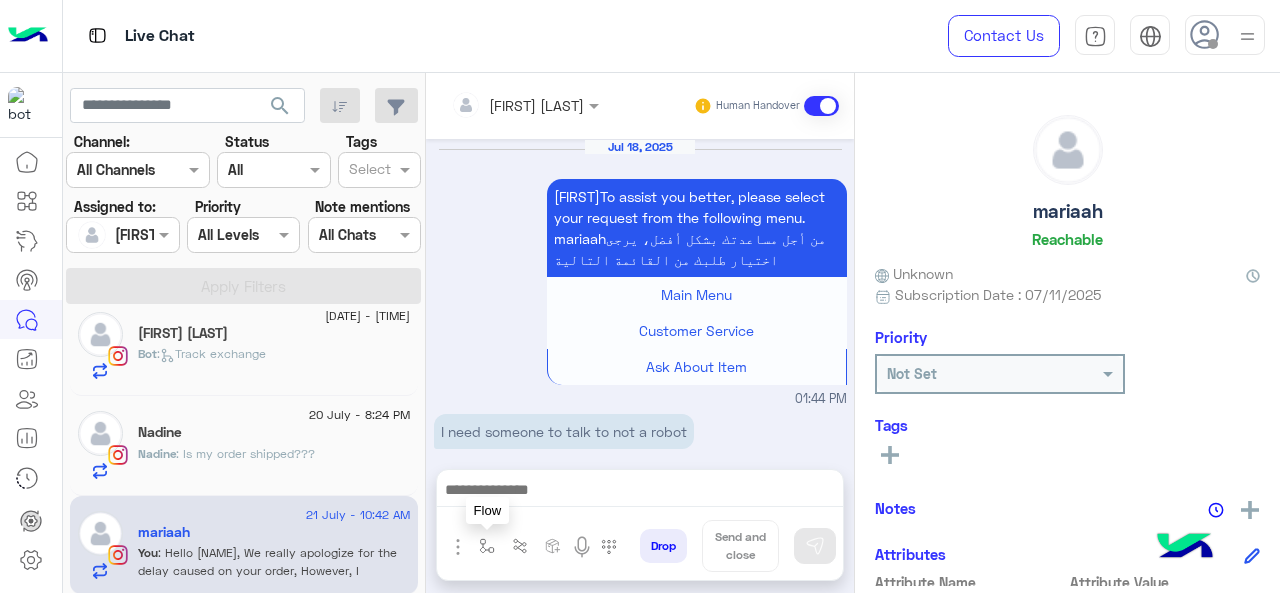 scroll, scrollTop: 1309, scrollLeft: 0, axis: vertical 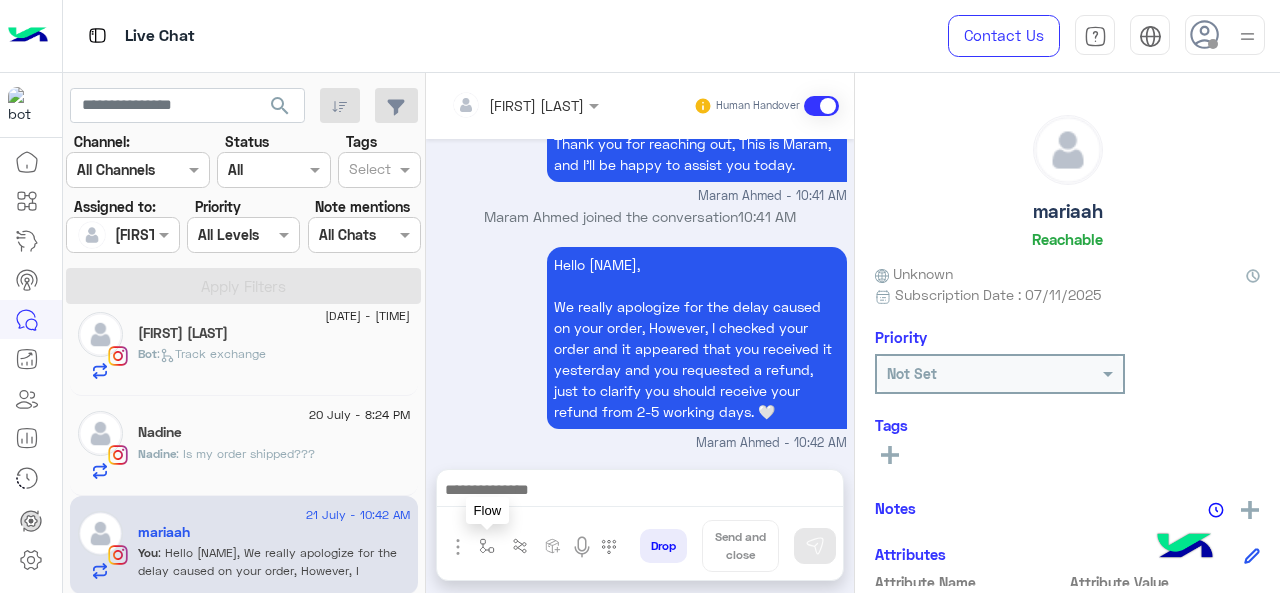 click at bounding box center [487, 546] 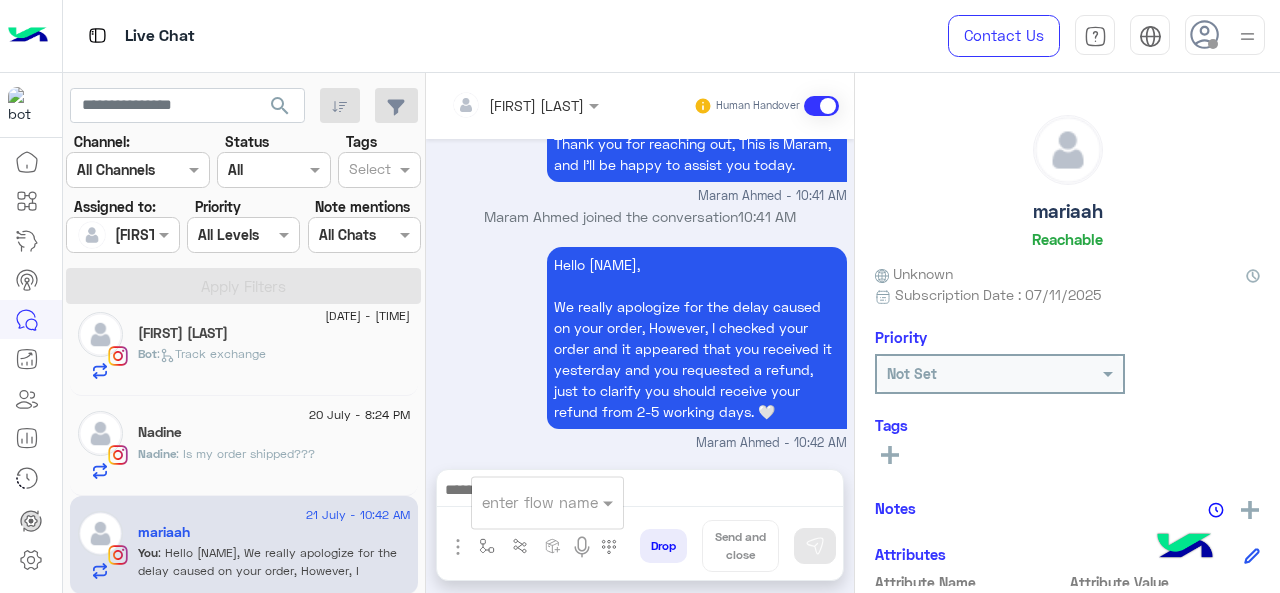 click on "enter flow name" at bounding box center [540, 502] 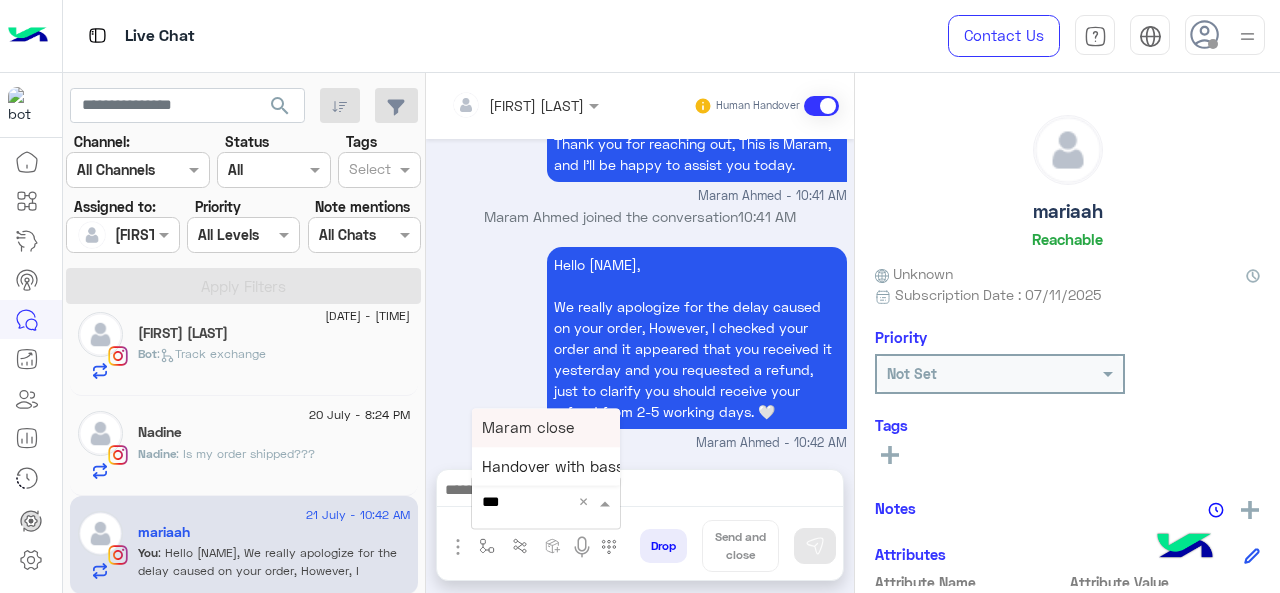 type on "****" 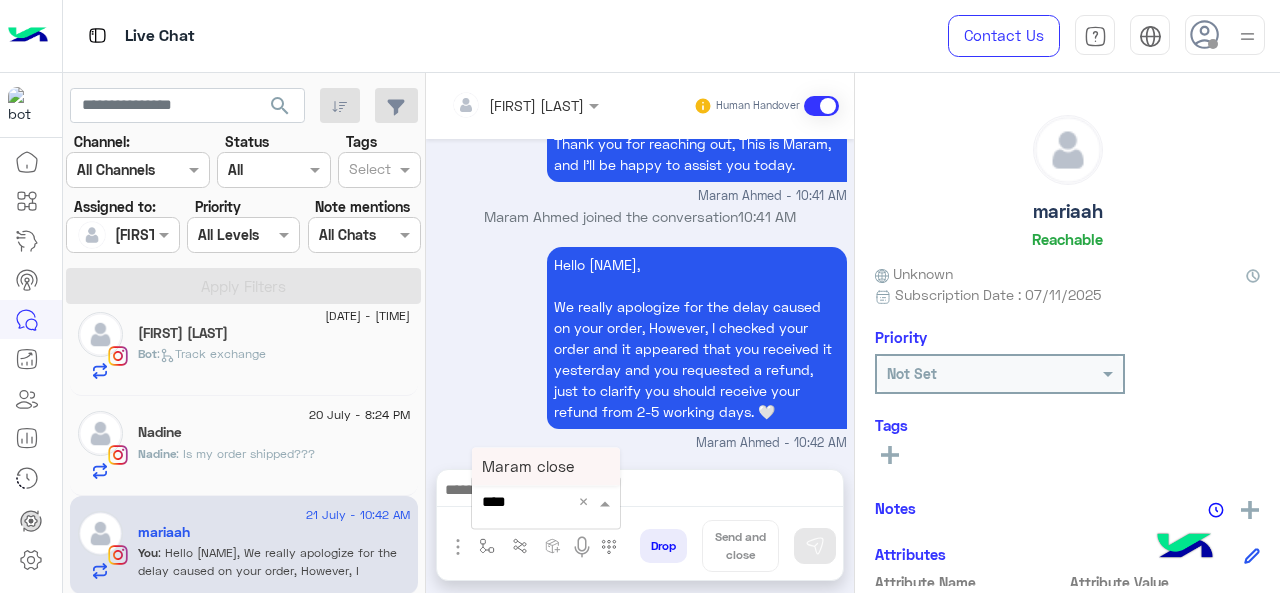 click on "Maram close" at bounding box center (528, 466) 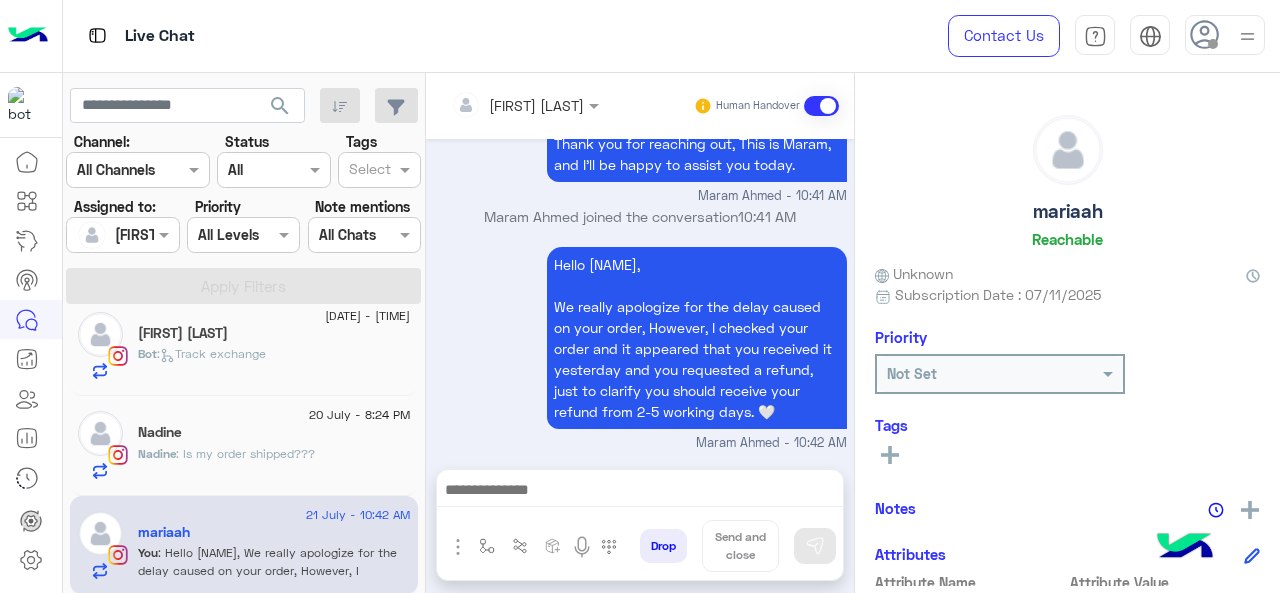 type on "**********" 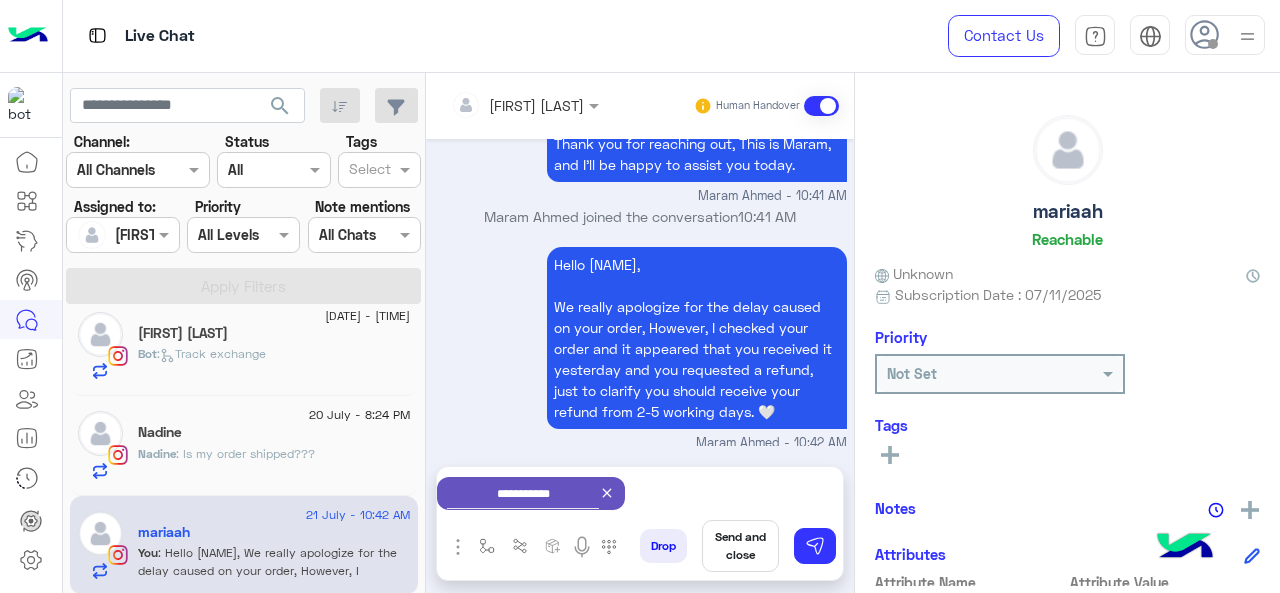 click on "Send and close" at bounding box center (740, 546) 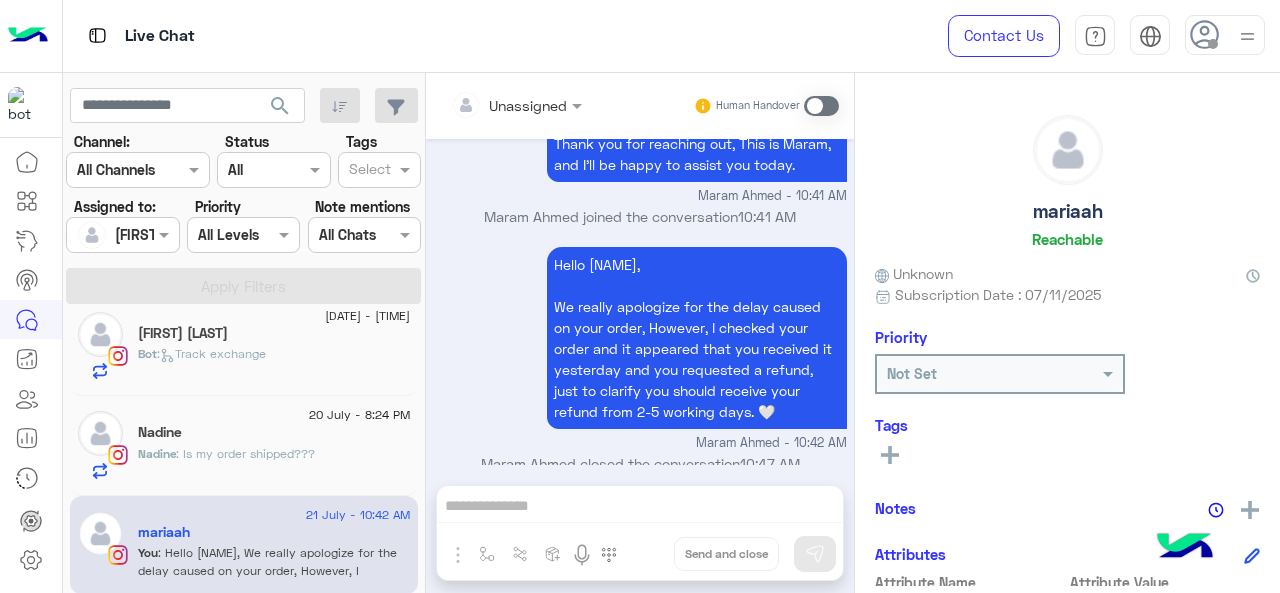 scroll, scrollTop: 1330, scrollLeft: 0, axis: vertical 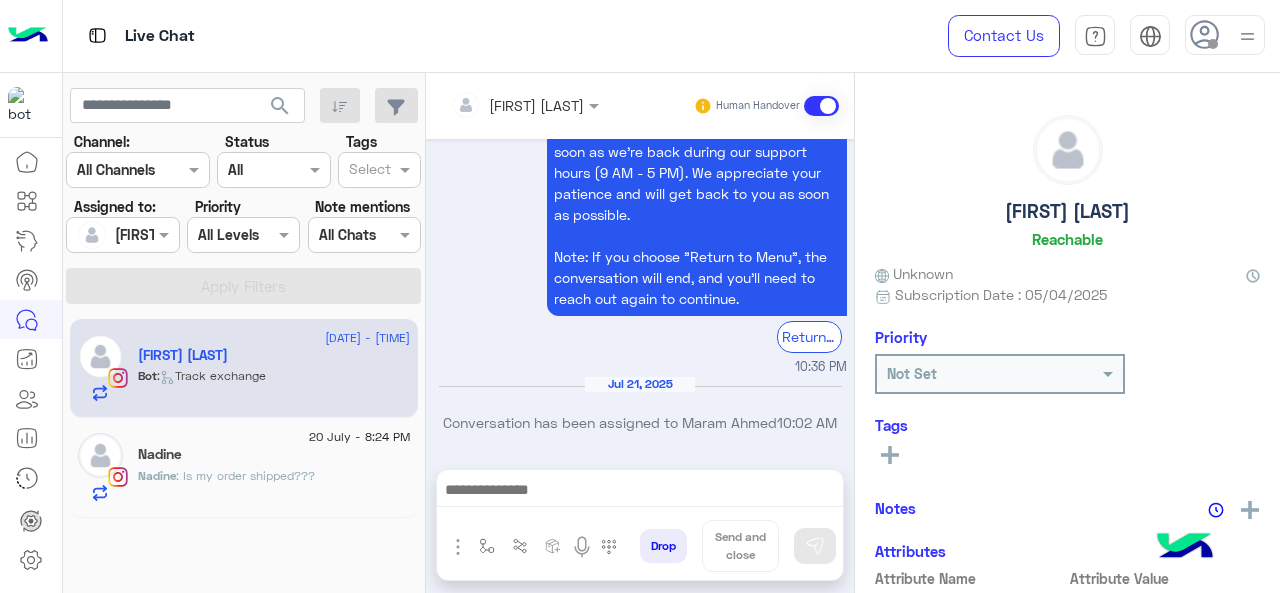 click on "Nadine" 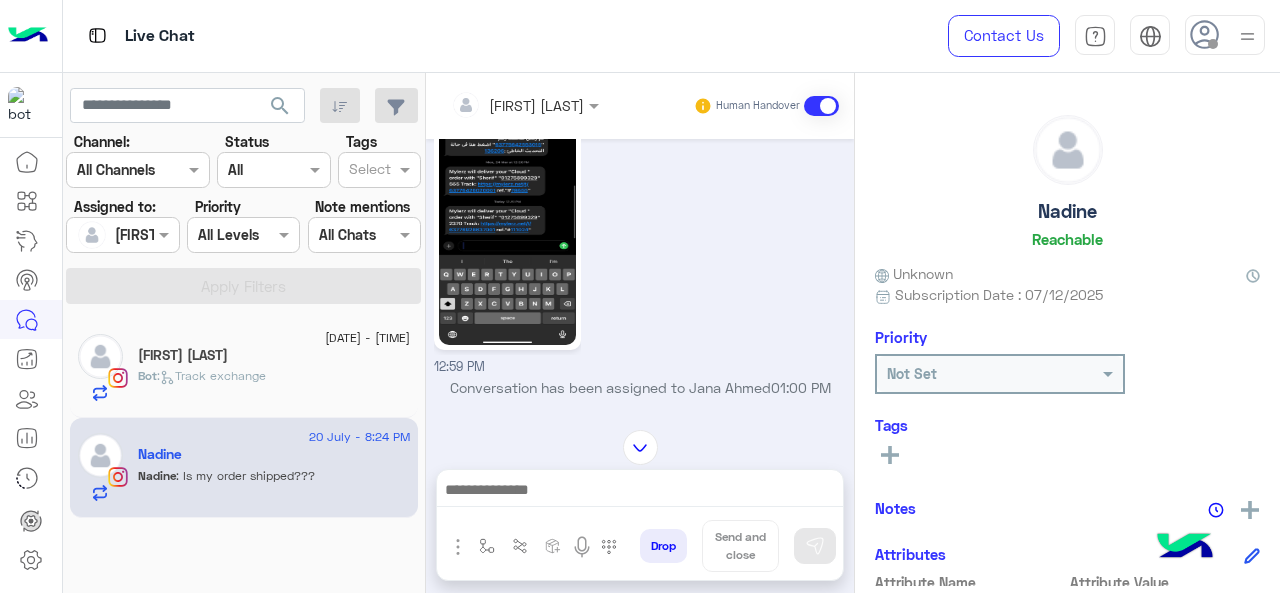 scroll, scrollTop: 541, scrollLeft: 0, axis: vertical 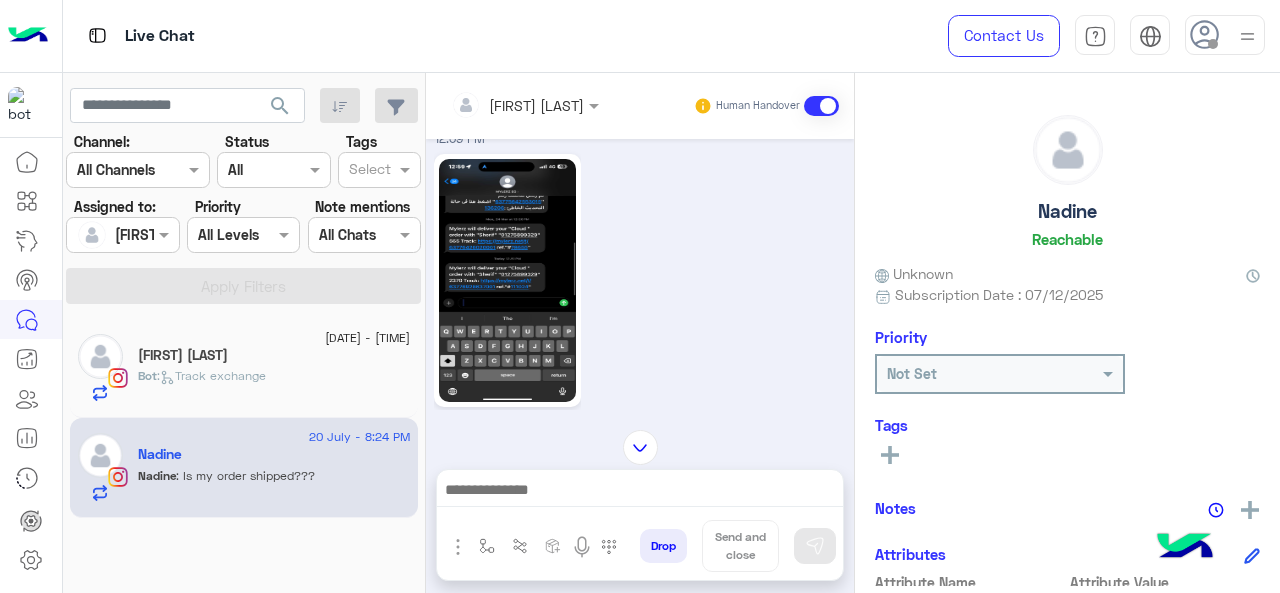 click 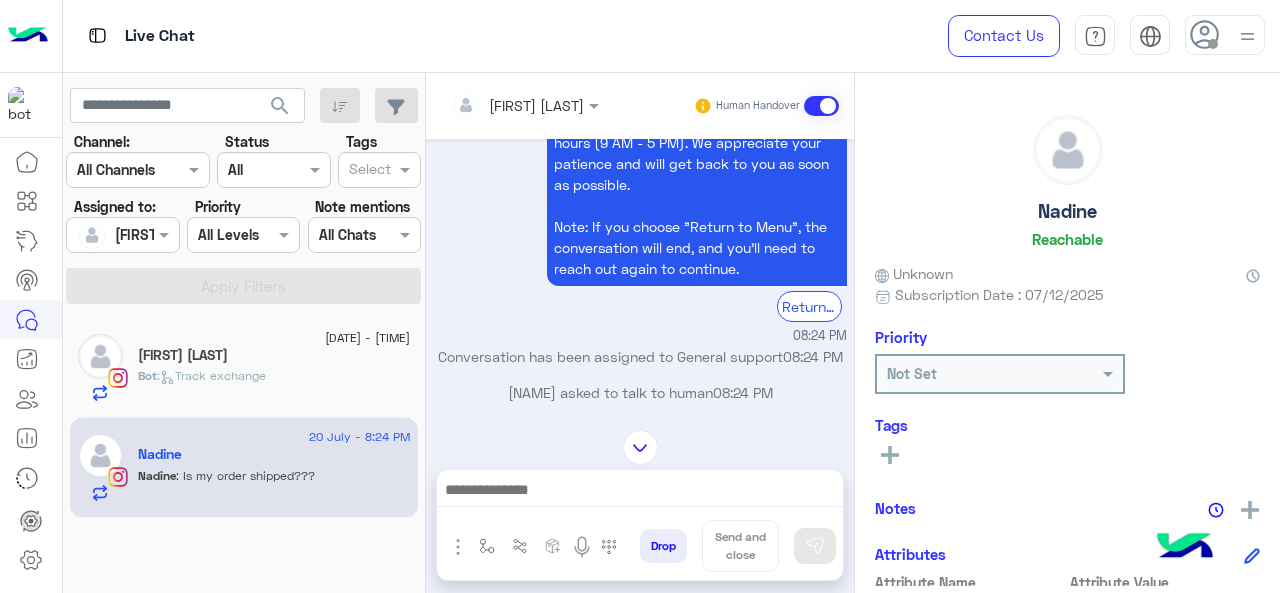 scroll, scrollTop: 6320, scrollLeft: 0, axis: vertical 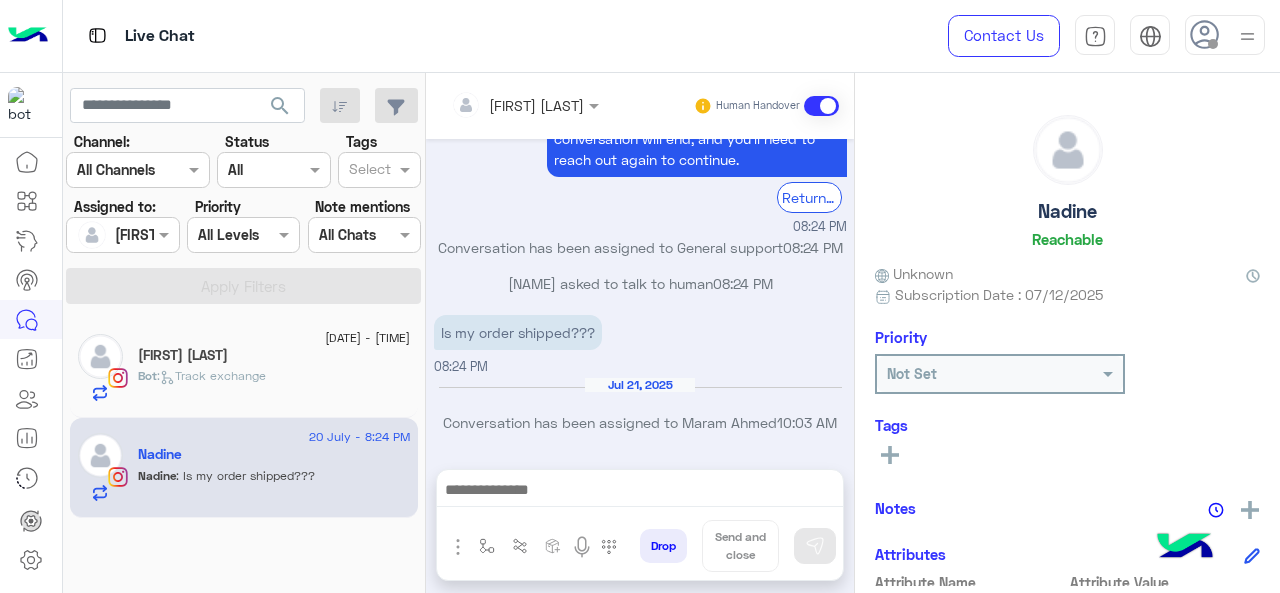 click at bounding box center (640, 492) 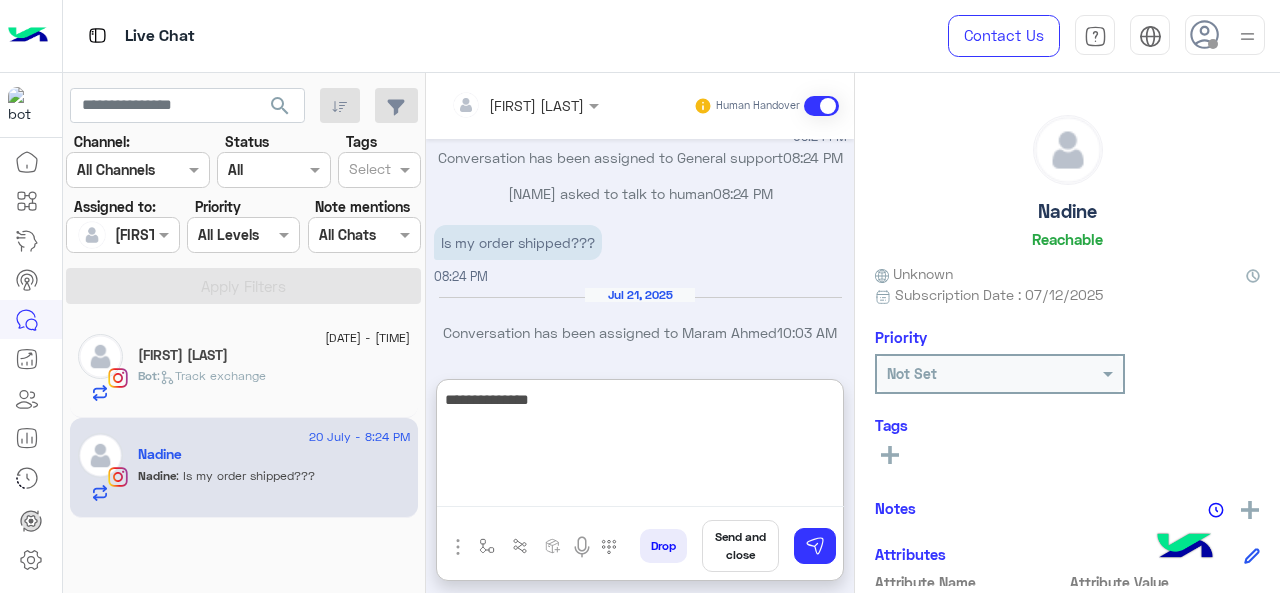 paste on "**********" 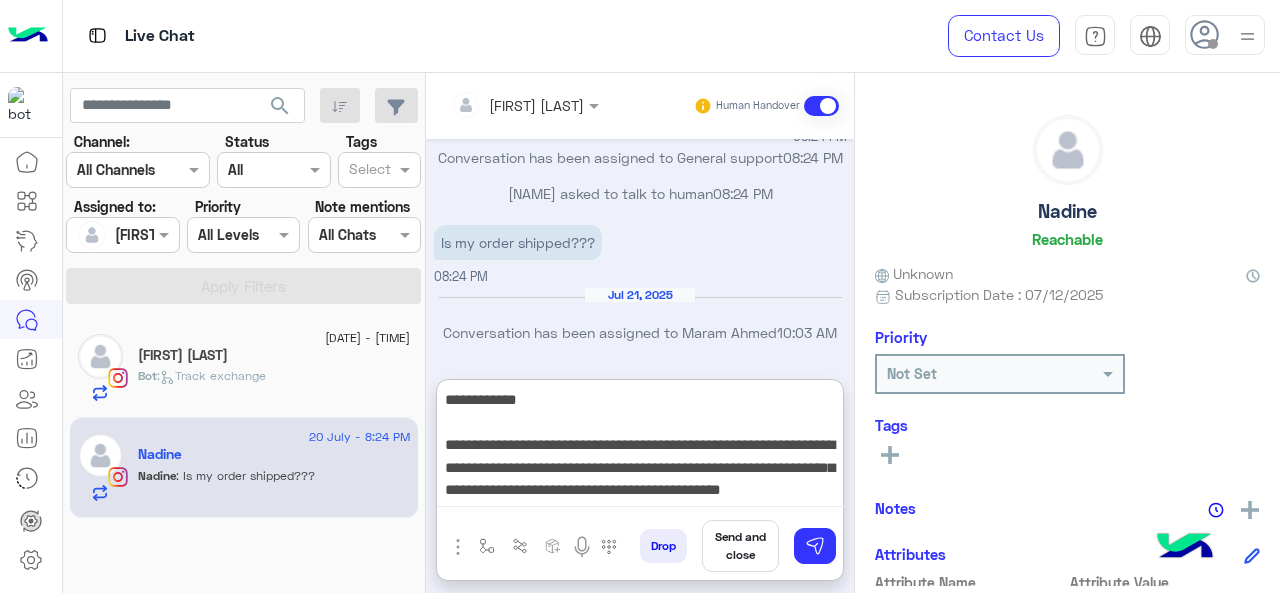 scroll, scrollTop: 15, scrollLeft: 0, axis: vertical 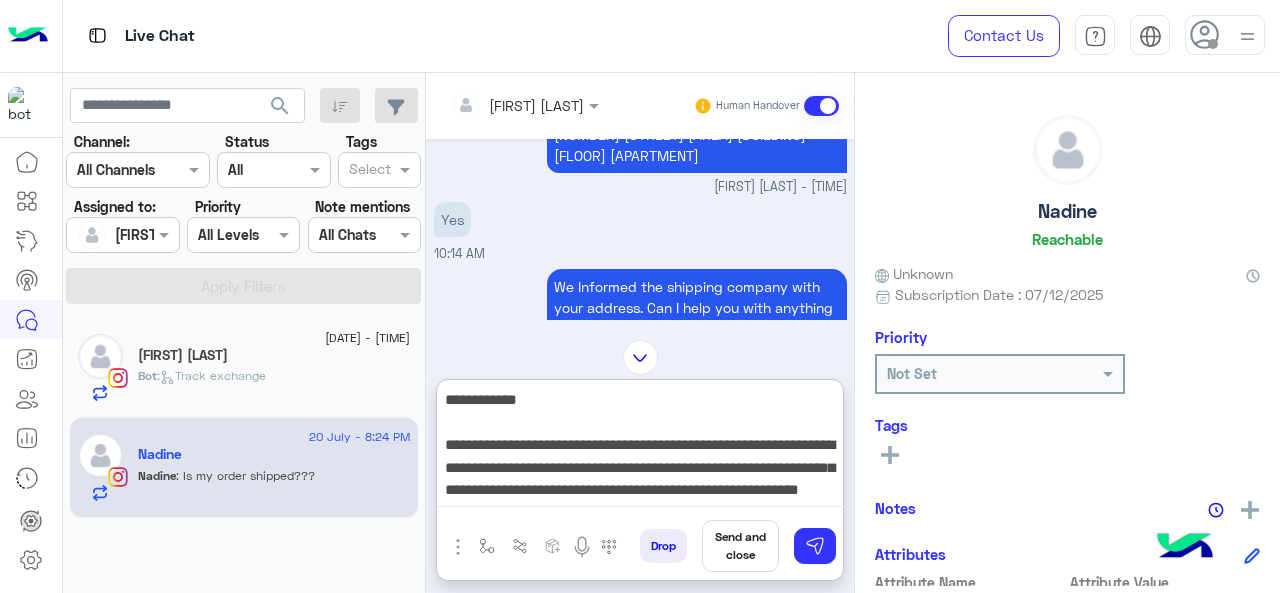 click on "**********" at bounding box center (640, 447) 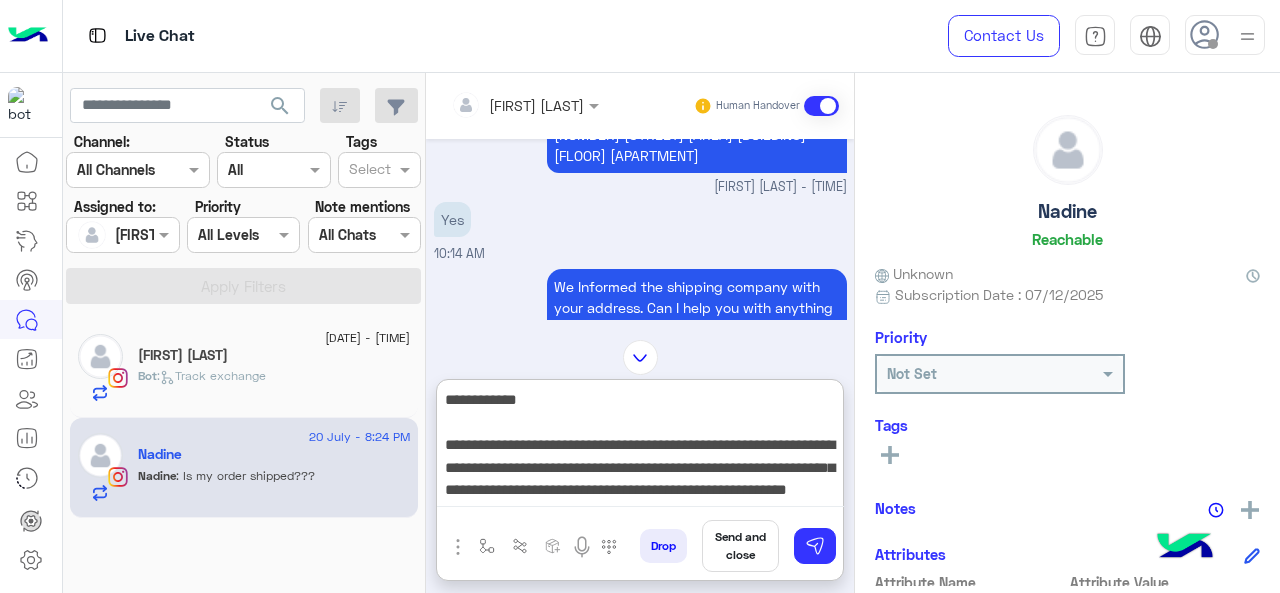 scroll, scrollTop: 19, scrollLeft: 0, axis: vertical 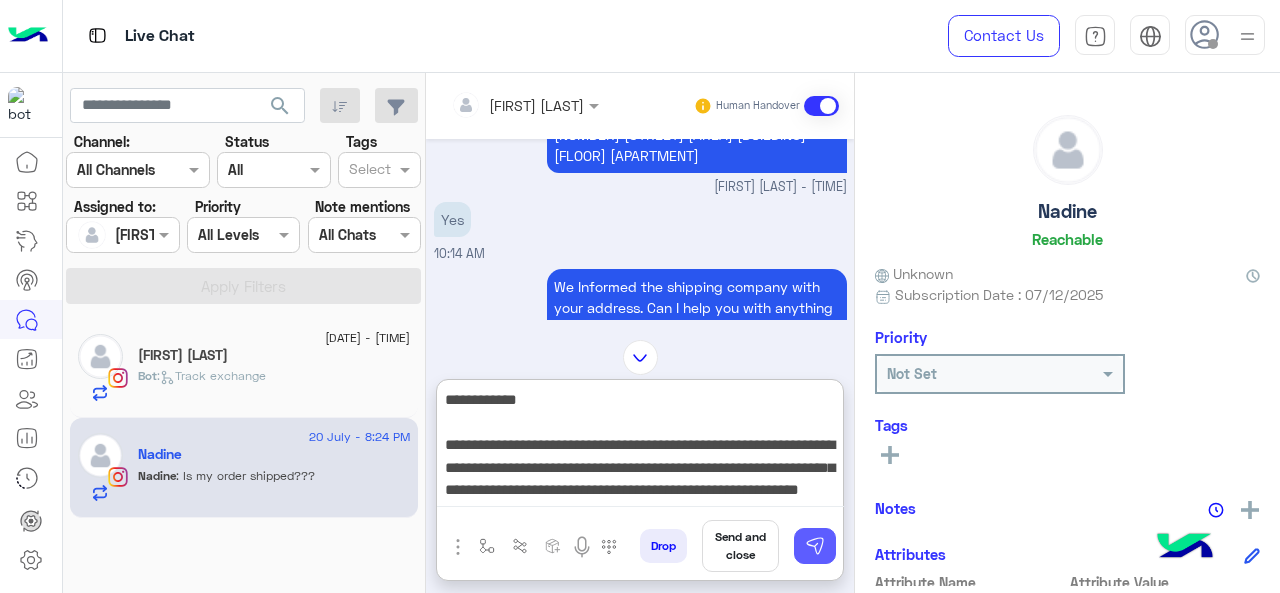 type on "**********" 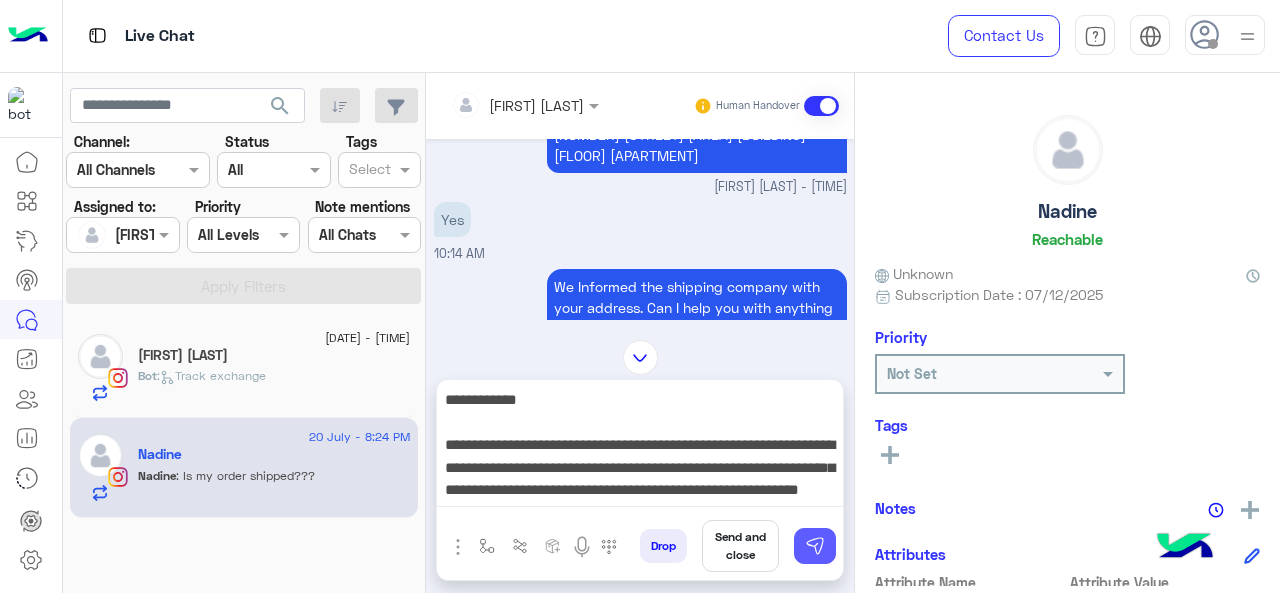 click at bounding box center [815, 546] 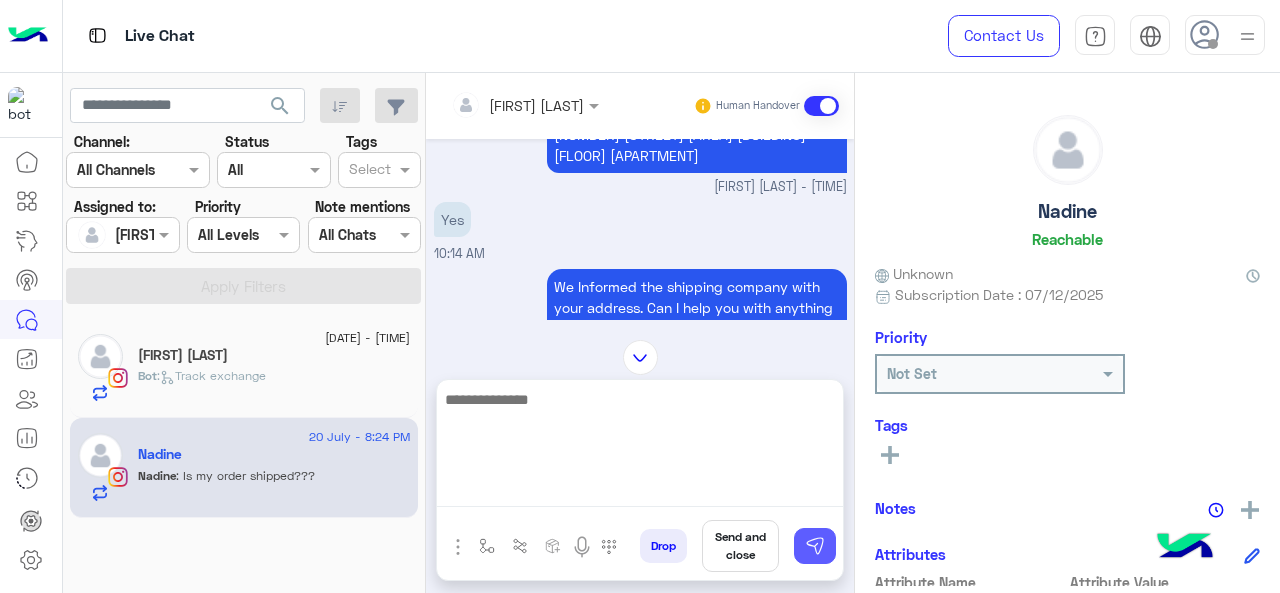 scroll, scrollTop: 0, scrollLeft: 0, axis: both 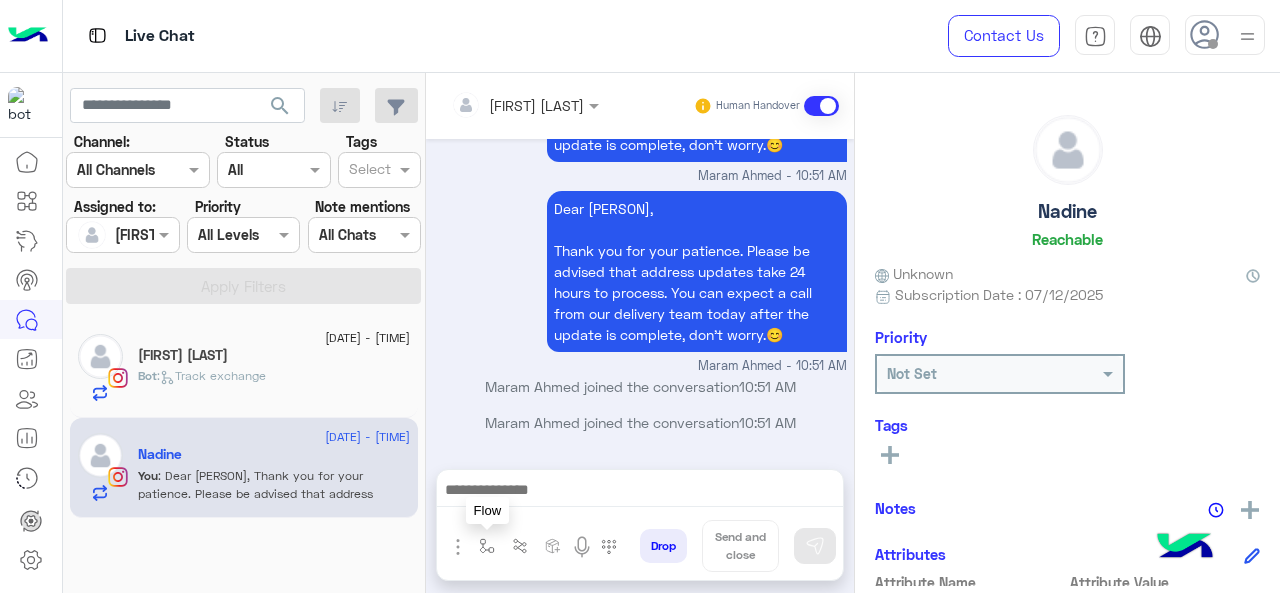 click at bounding box center (487, 546) 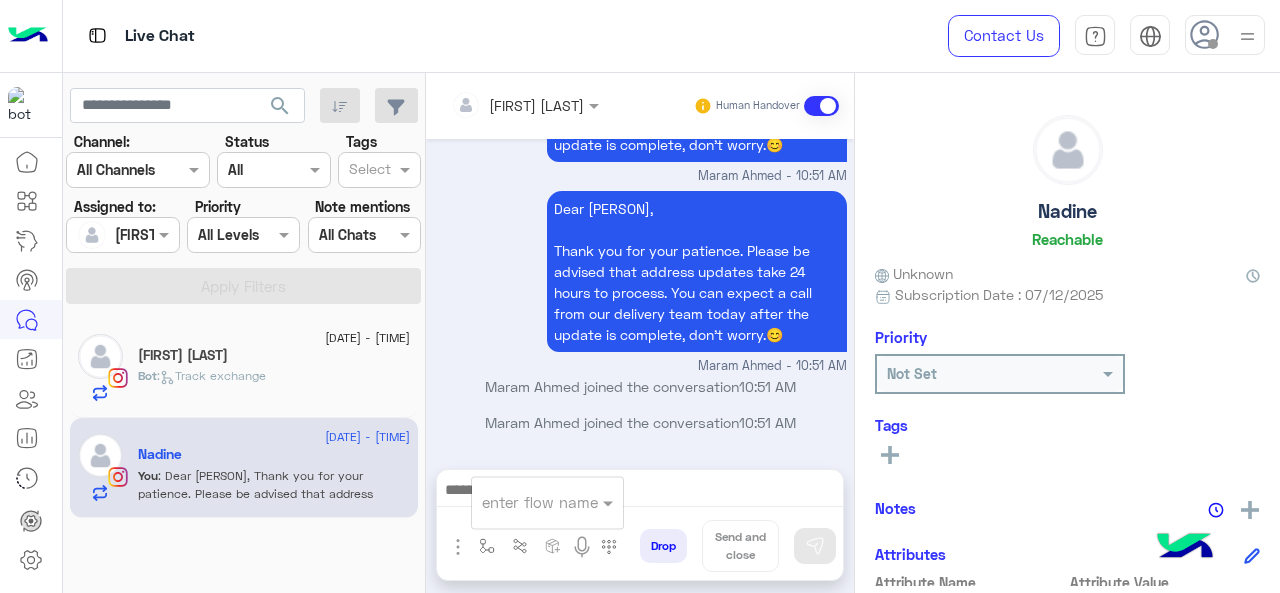 click on "[FIRST] [LAST]" 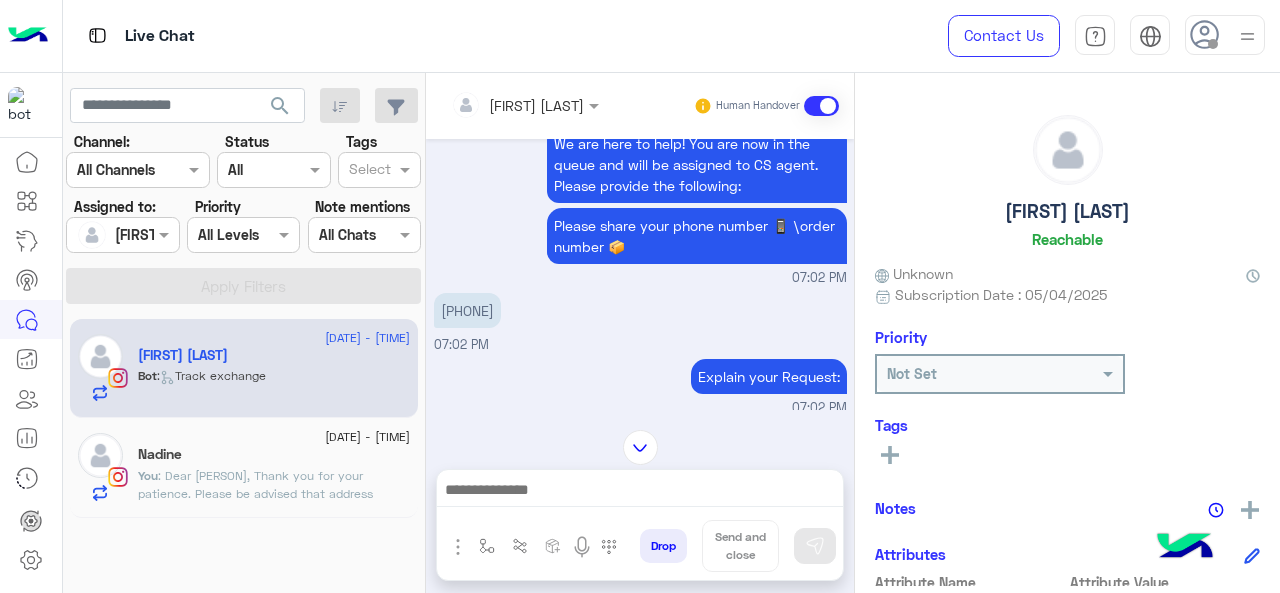 scroll, scrollTop: 586, scrollLeft: 0, axis: vertical 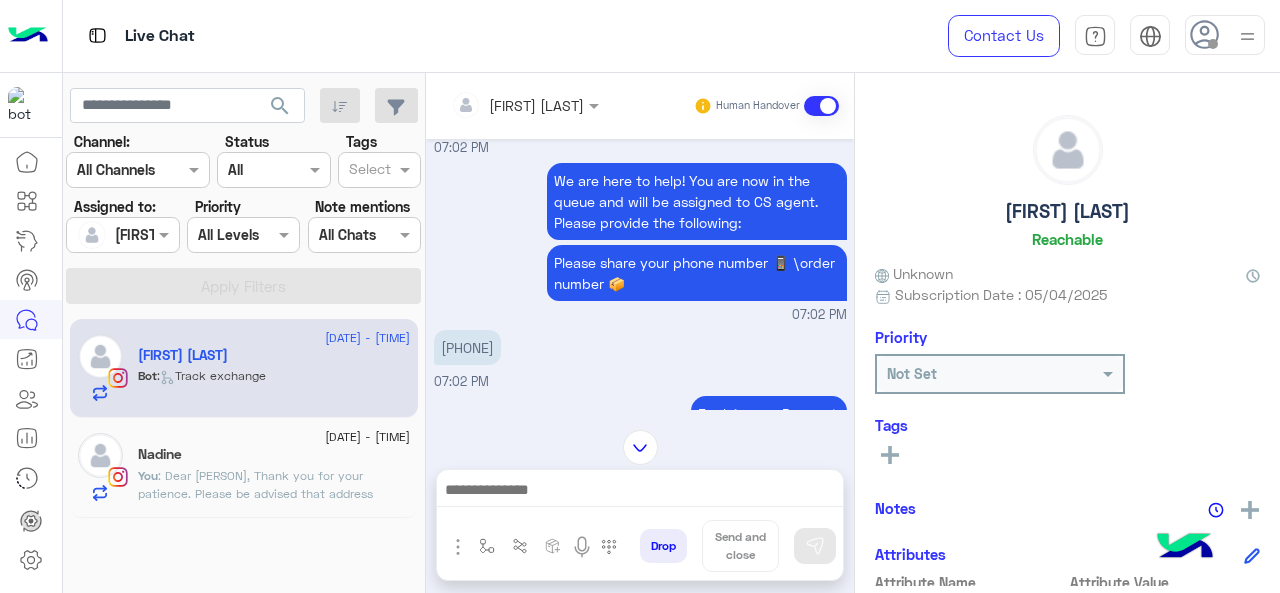 drag, startPoint x: 517, startPoint y: 364, endPoint x: 452, endPoint y: 357, distance: 65.37584 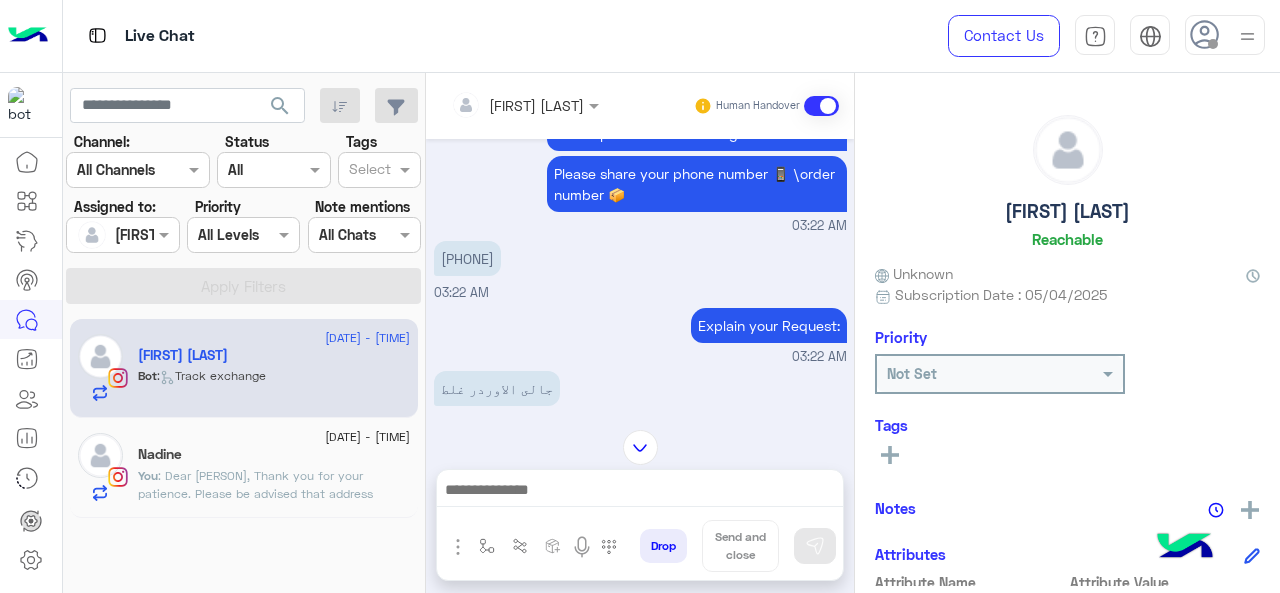 scroll, scrollTop: 959, scrollLeft: 0, axis: vertical 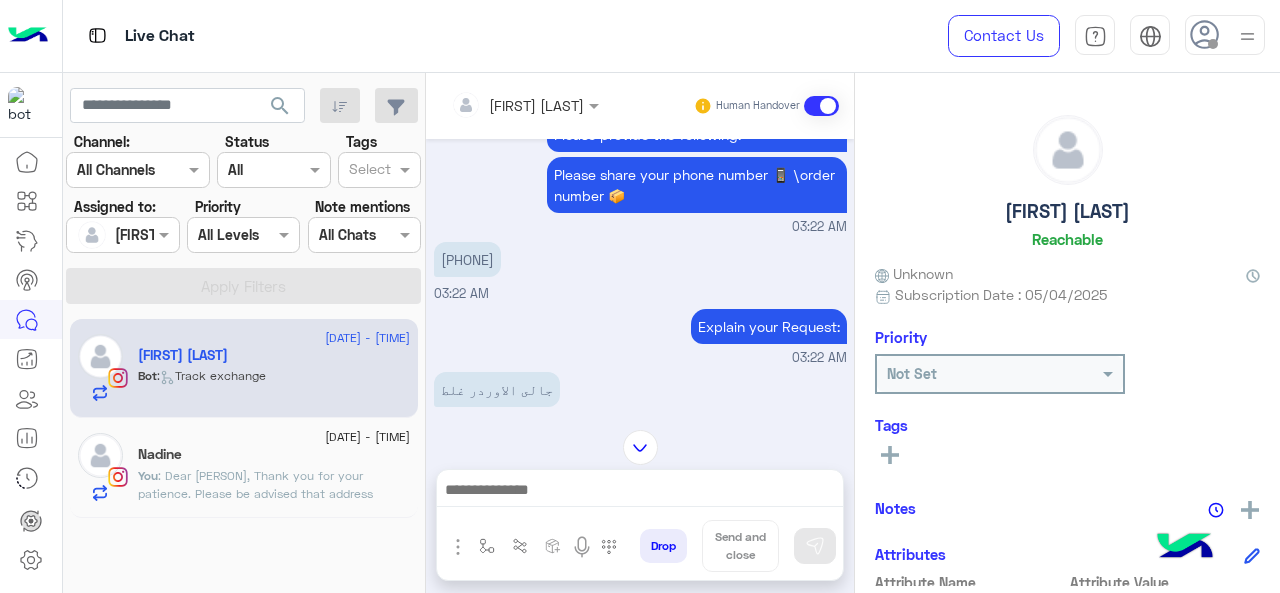 click on "[PHONE]" at bounding box center [467, 259] 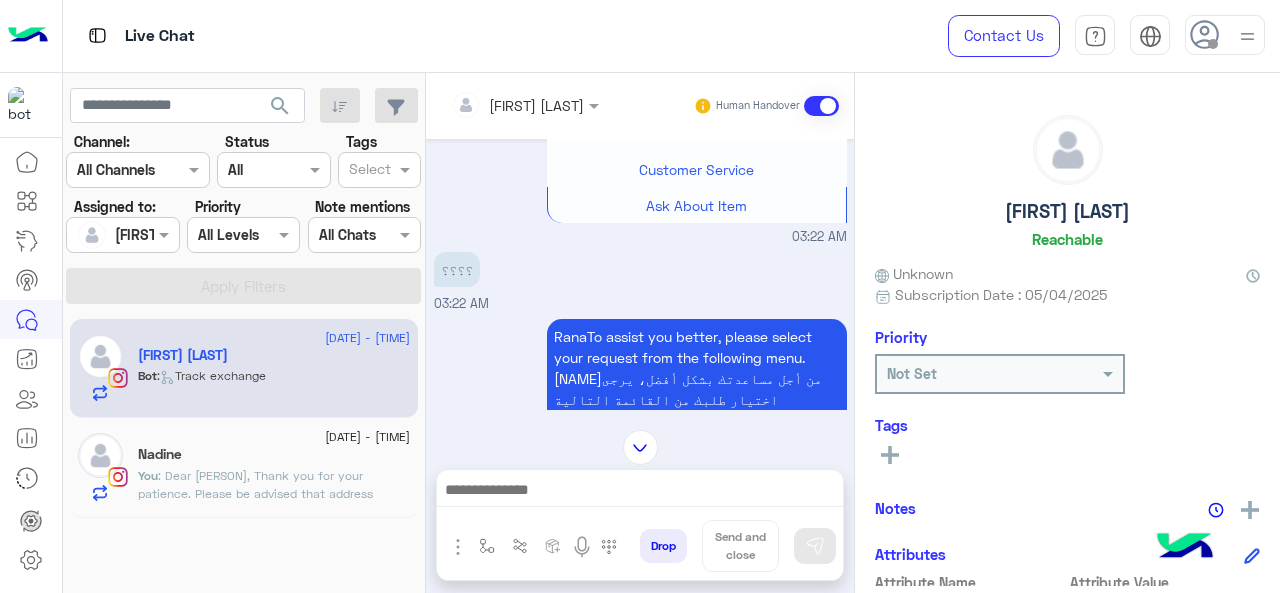 scroll, scrollTop: 1456, scrollLeft: 0, axis: vertical 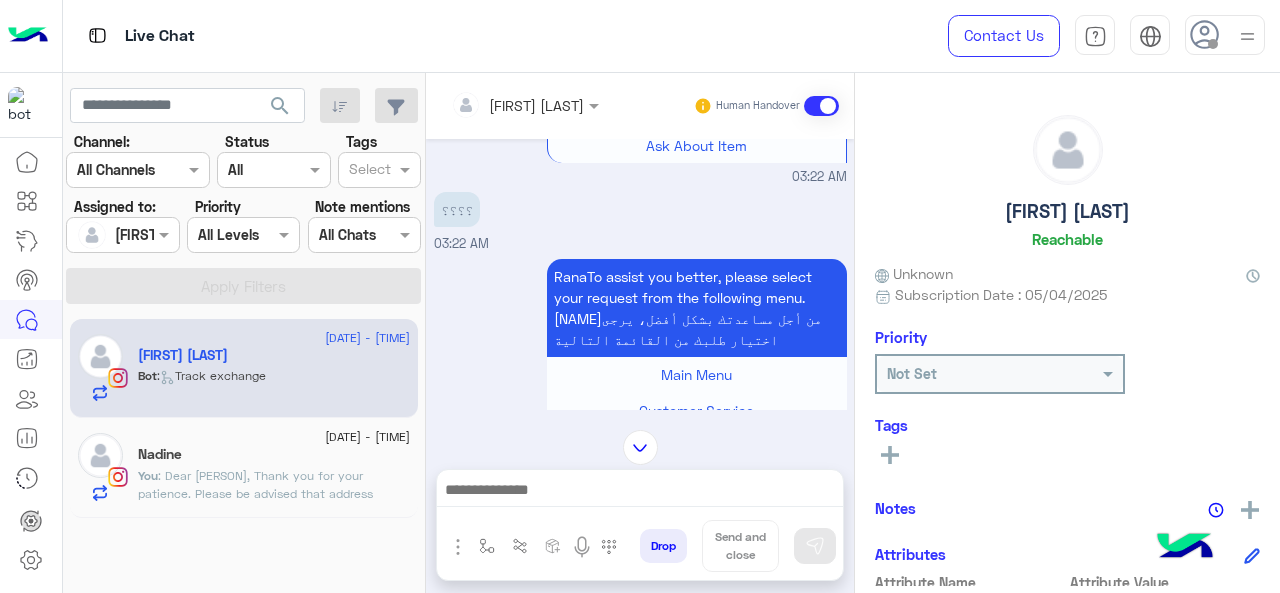 click 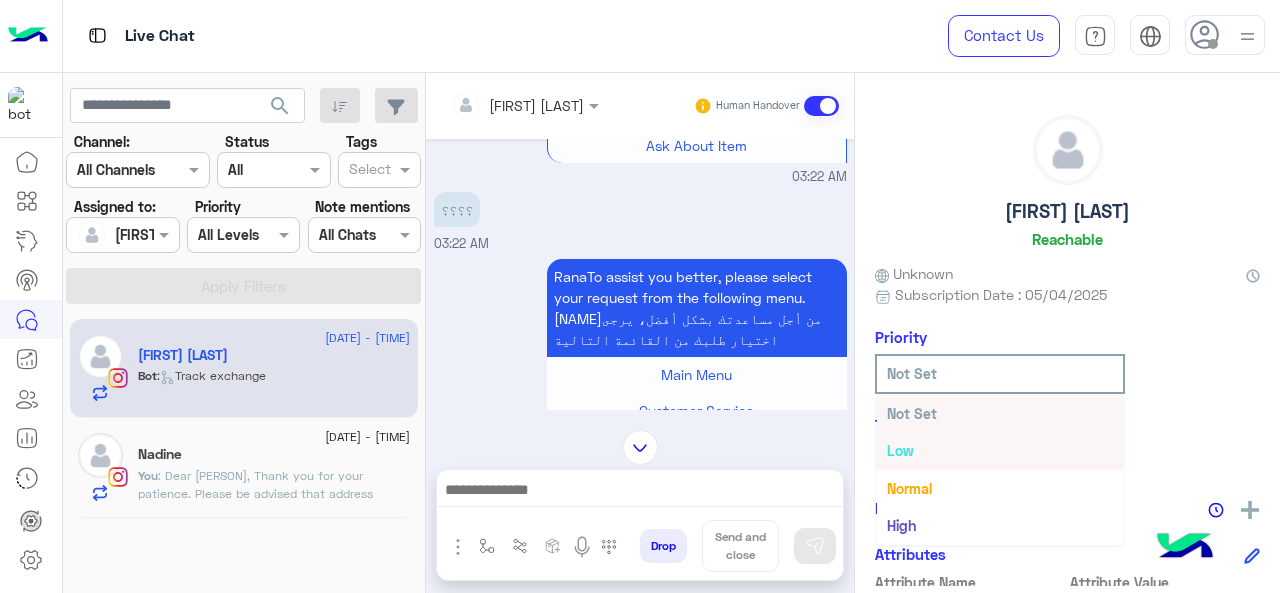 scroll, scrollTop: 36, scrollLeft: 0, axis: vertical 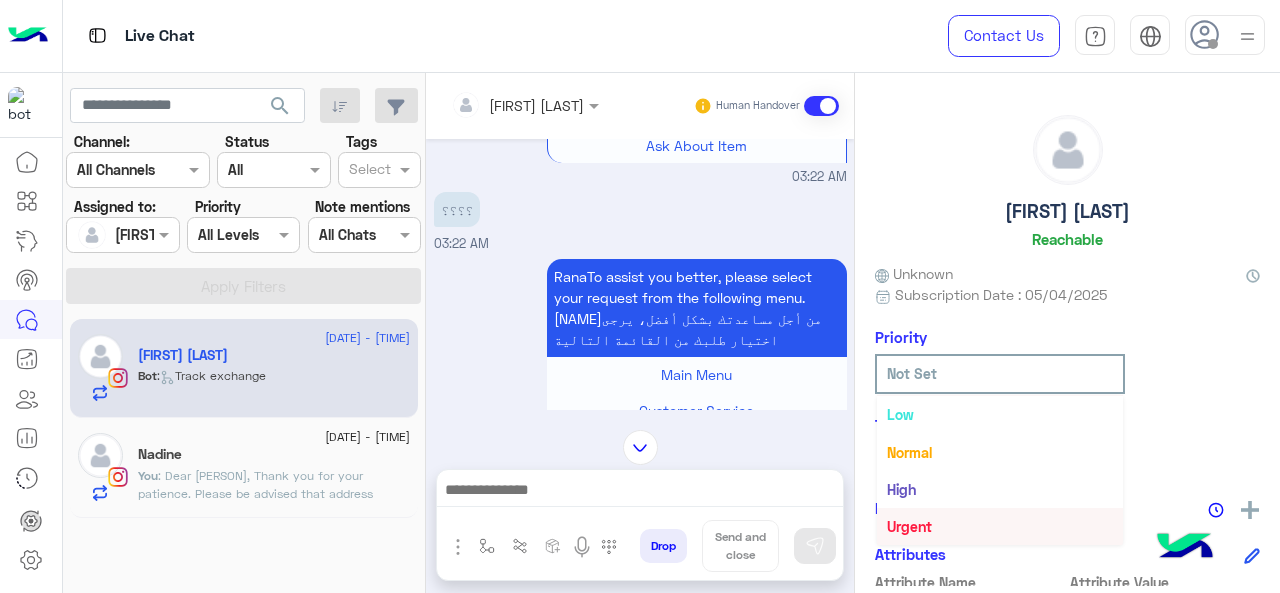 click on "Urgent" at bounding box center (909, 526) 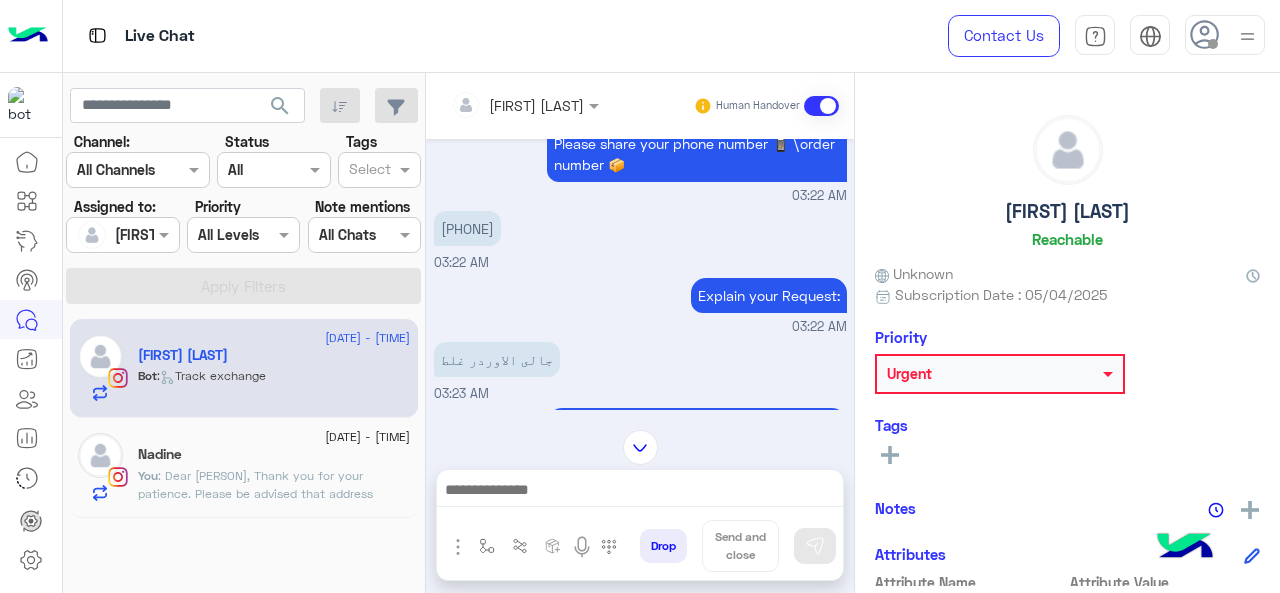 scroll, scrollTop: 2262, scrollLeft: 0, axis: vertical 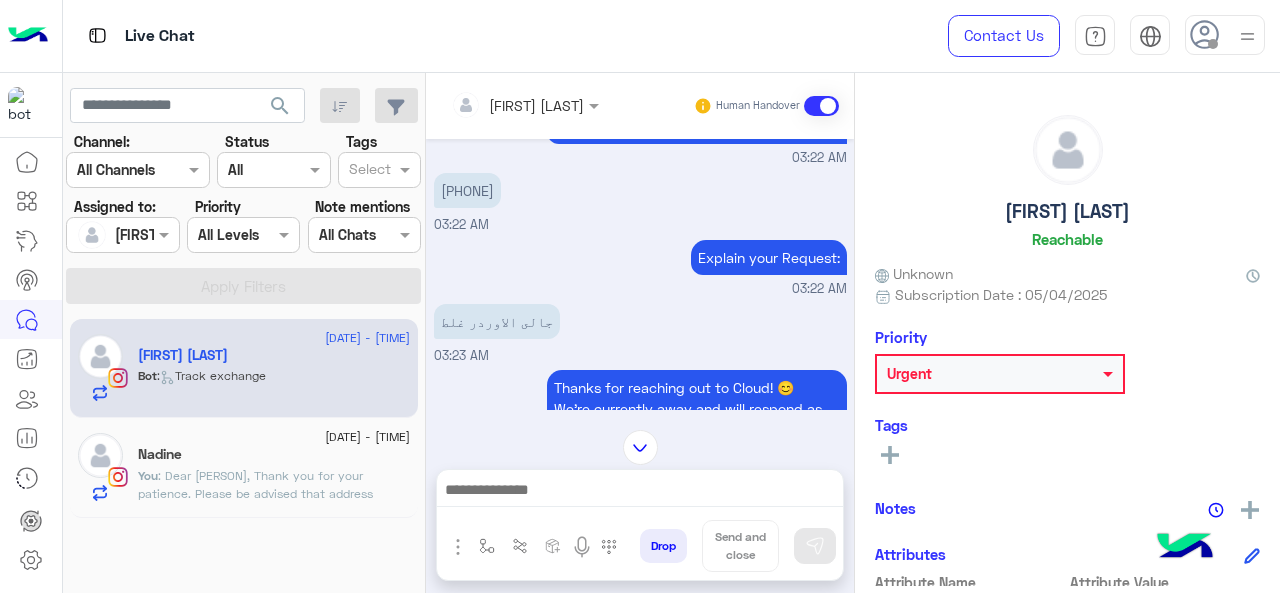 click 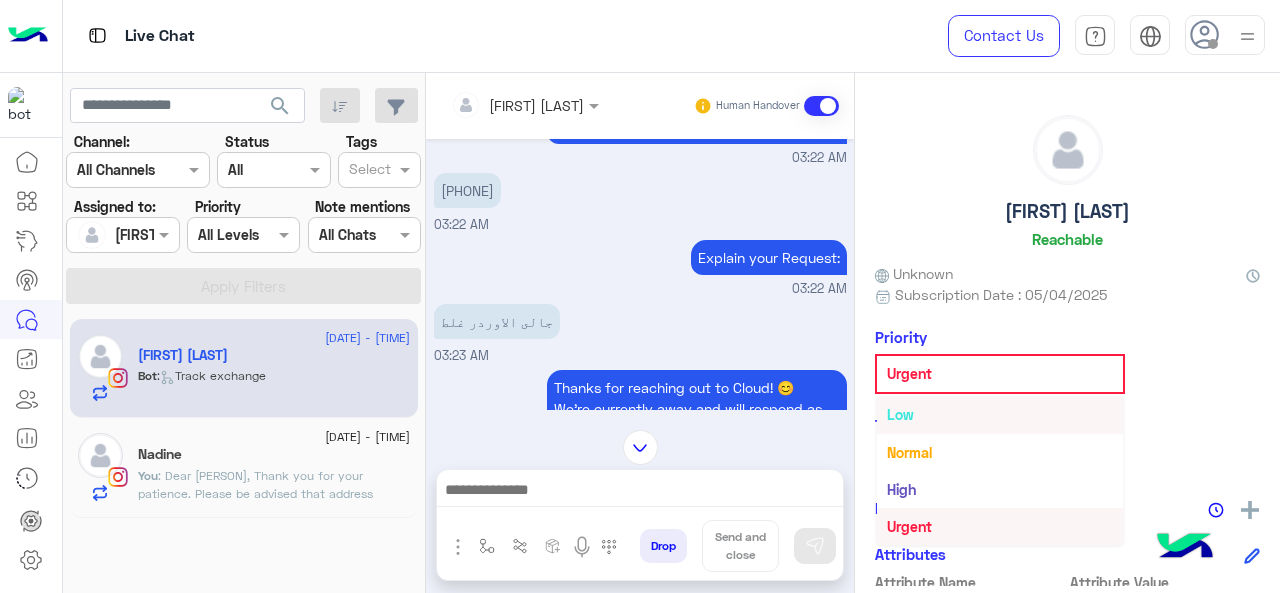 scroll, scrollTop: 0, scrollLeft: 0, axis: both 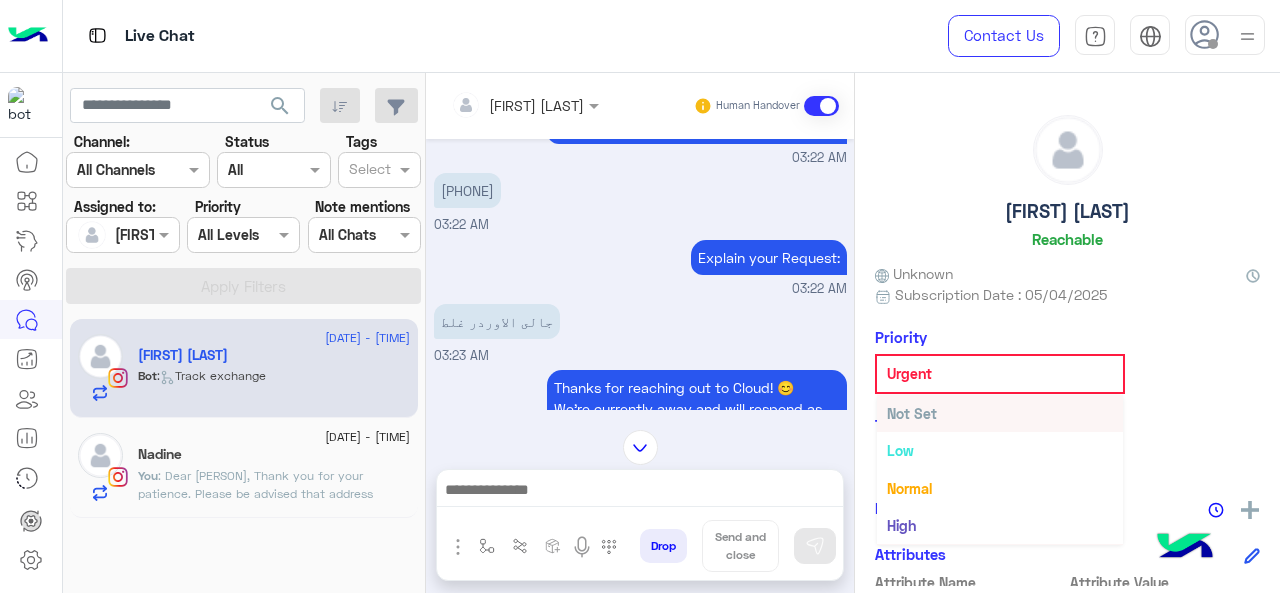 click on "Not Set" at bounding box center (912, 413) 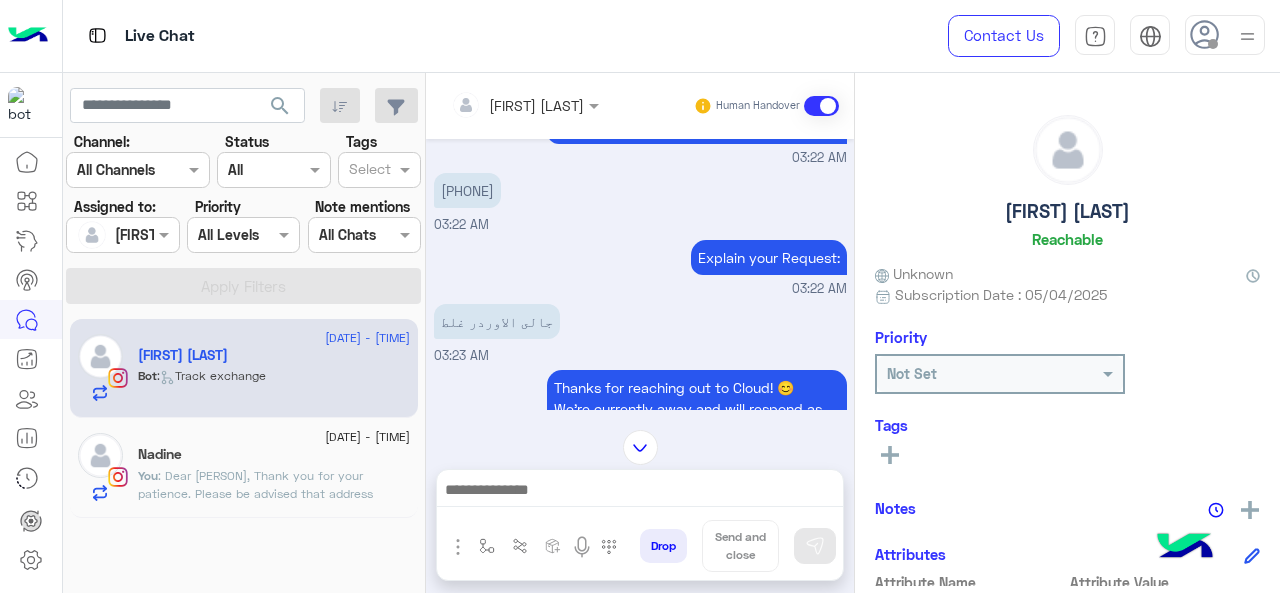 click on "[PHONE]" at bounding box center [467, 190] 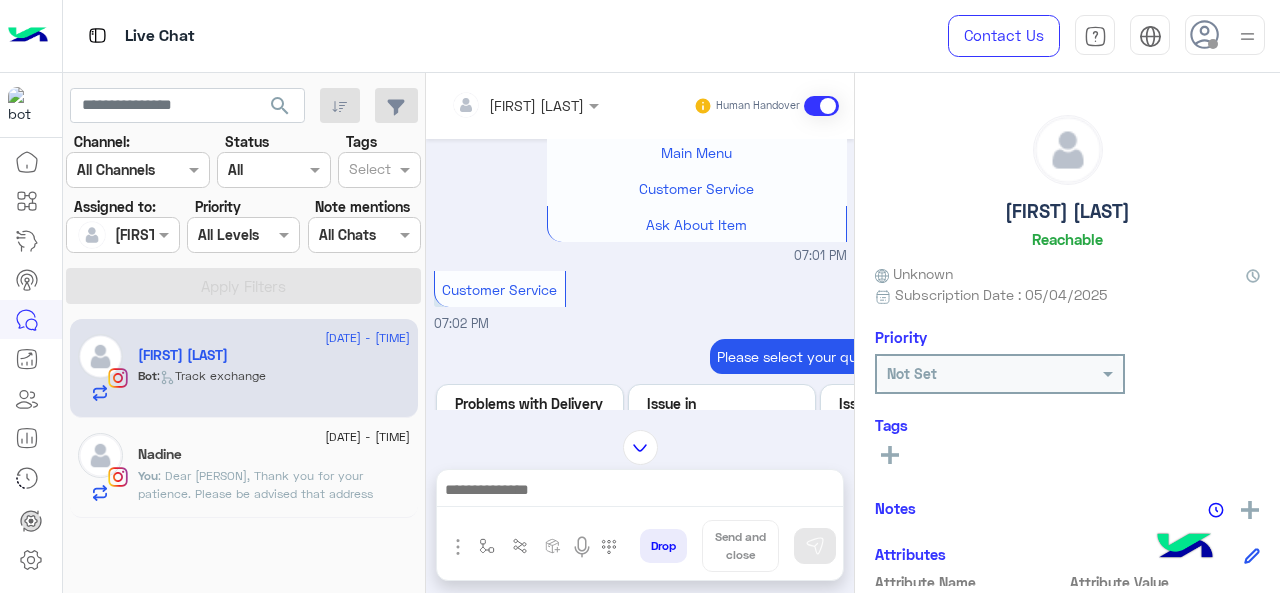 scroll, scrollTop: 4259, scrollLeft: 0, axis: vertical 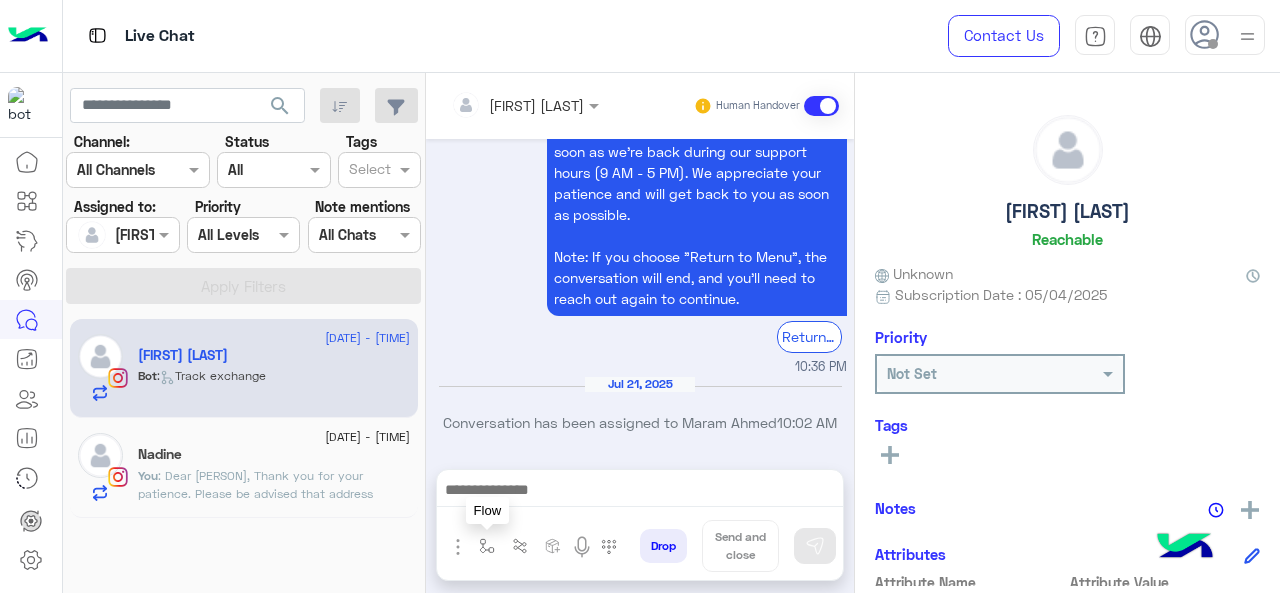 click at bounding box center [487, 546] 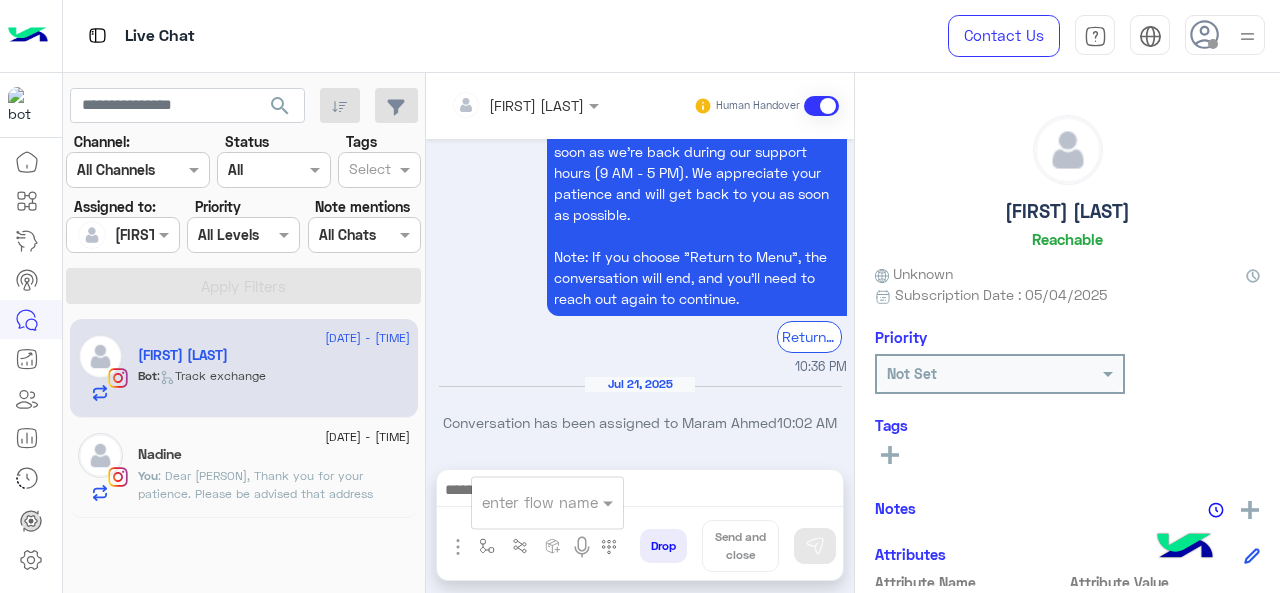 click at bounding box center [523, 502] 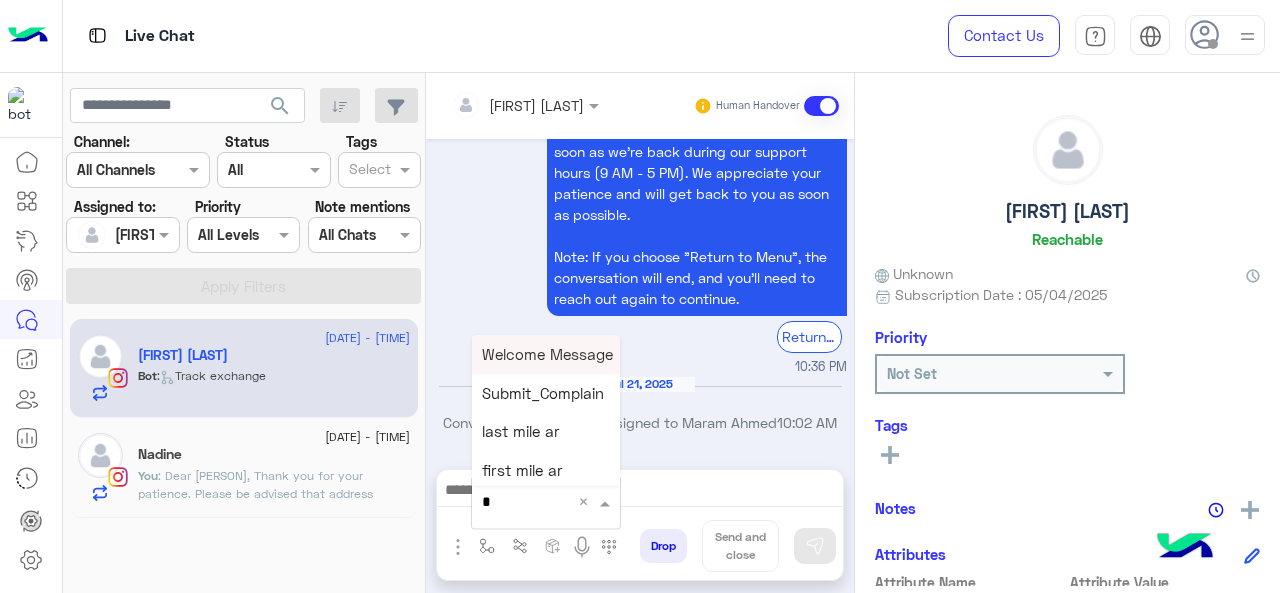 type on "*" 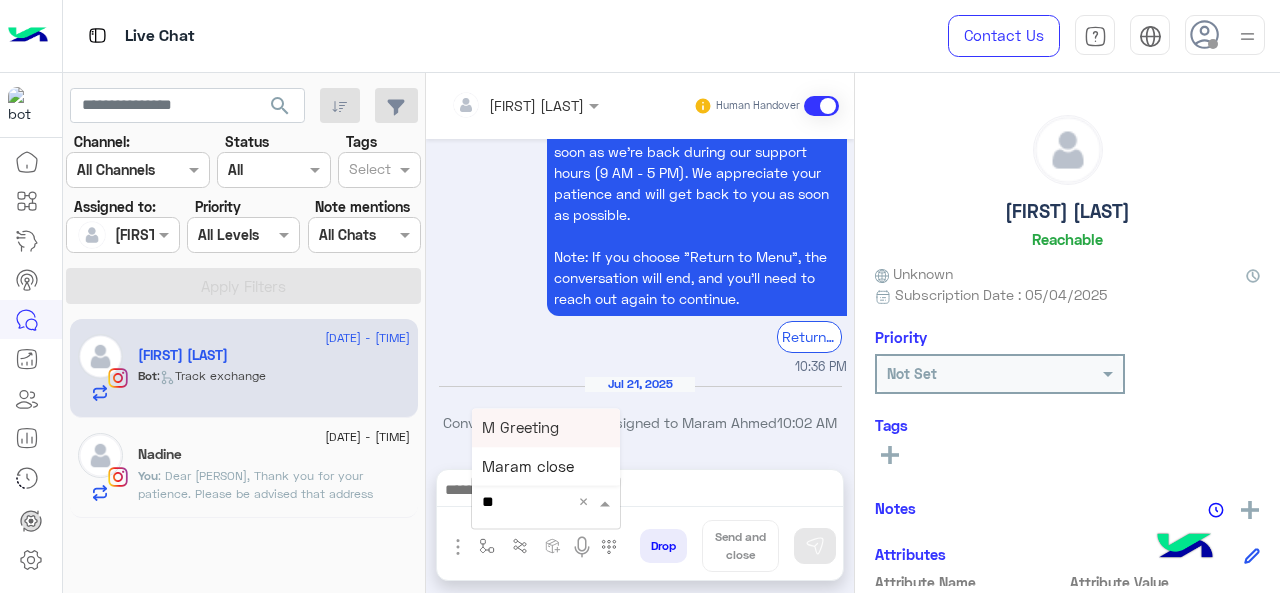click on "M Greeting" at bounding box center [520, 427] 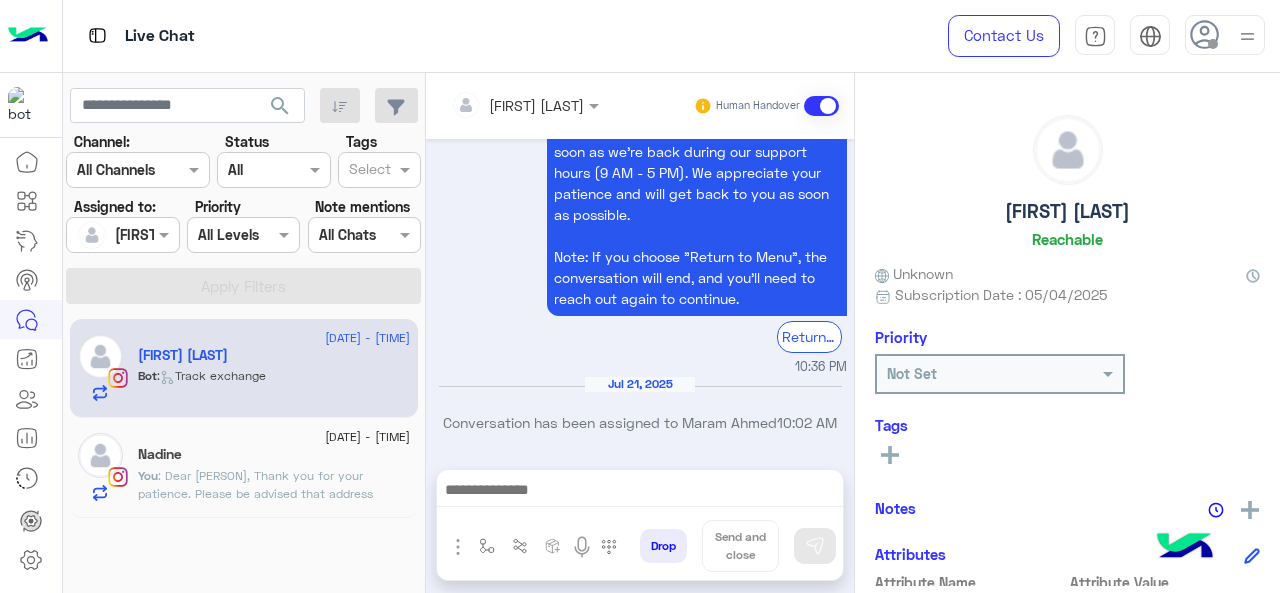 type on "**********" 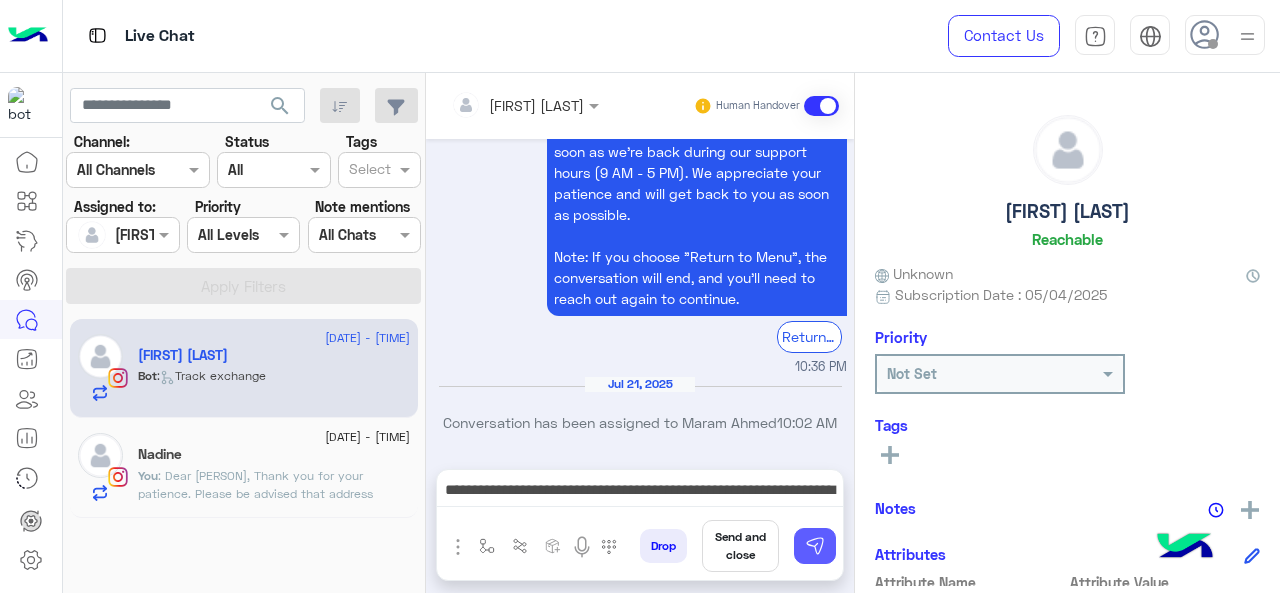 click at bounding box center [815, 546] 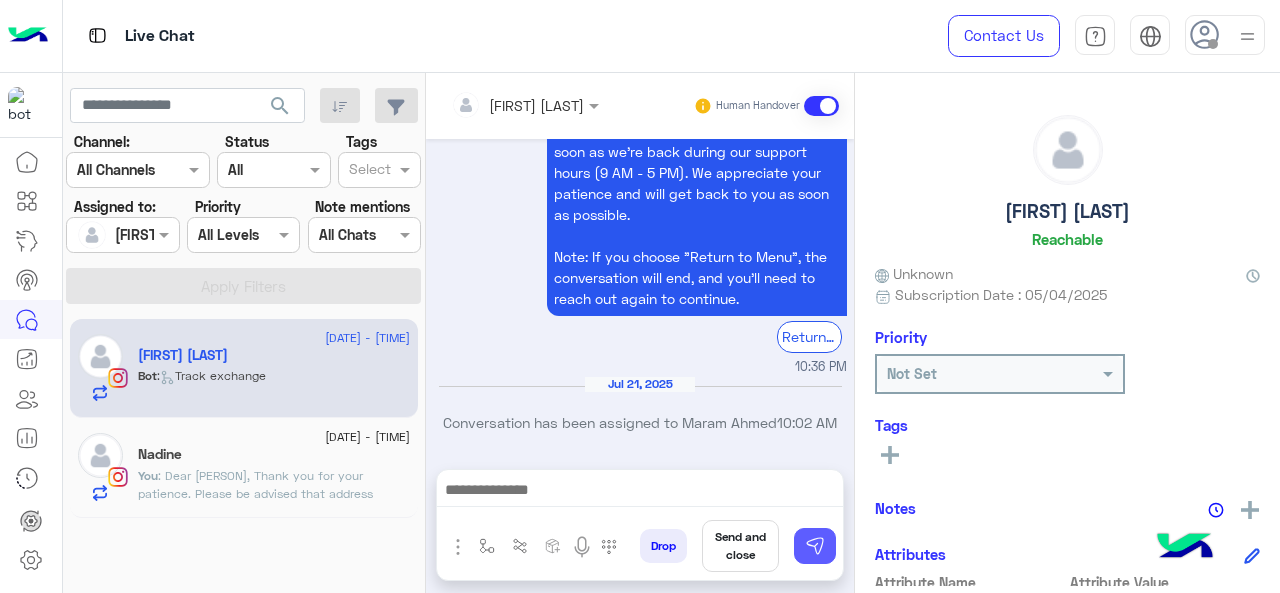 scroll, scrollTop: 5666, scrollLeft: 0, axis: vertical 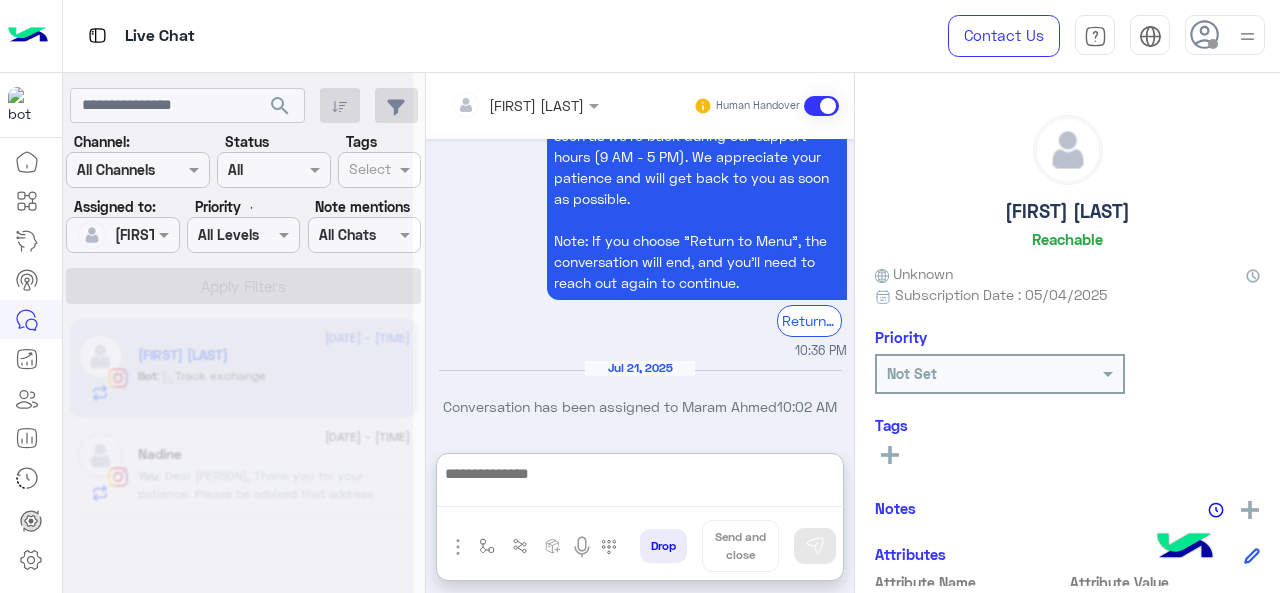 click at bounding box center (640, 484) 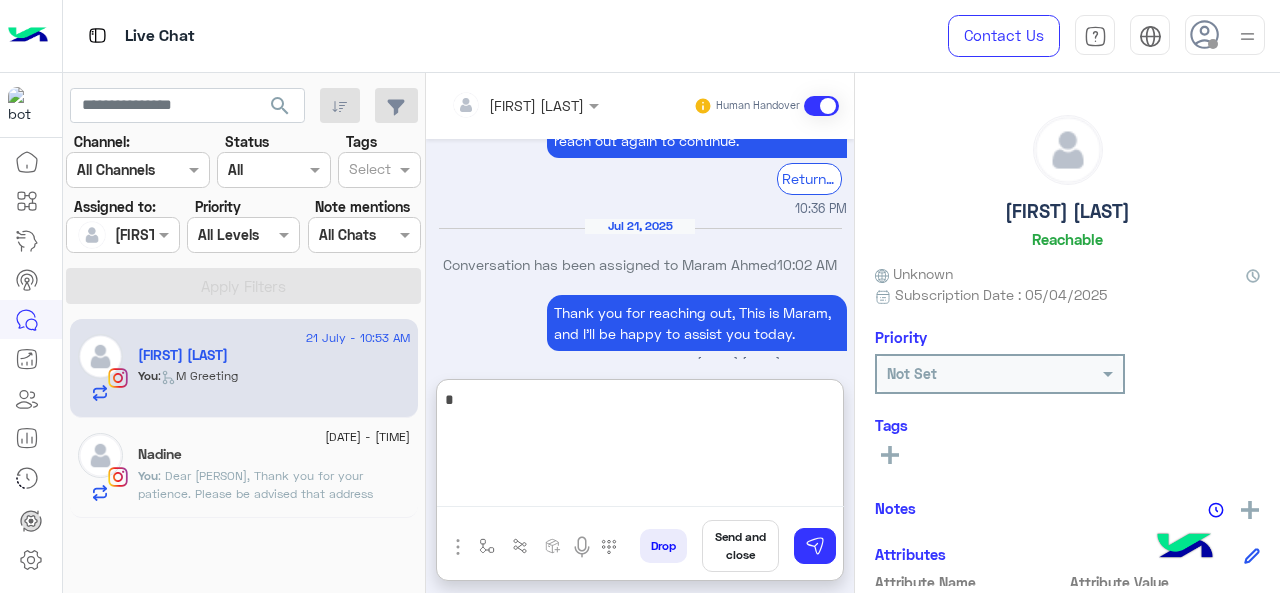 scroll, scrollTop: 5833, scrollLeft: 0, axis: vertical 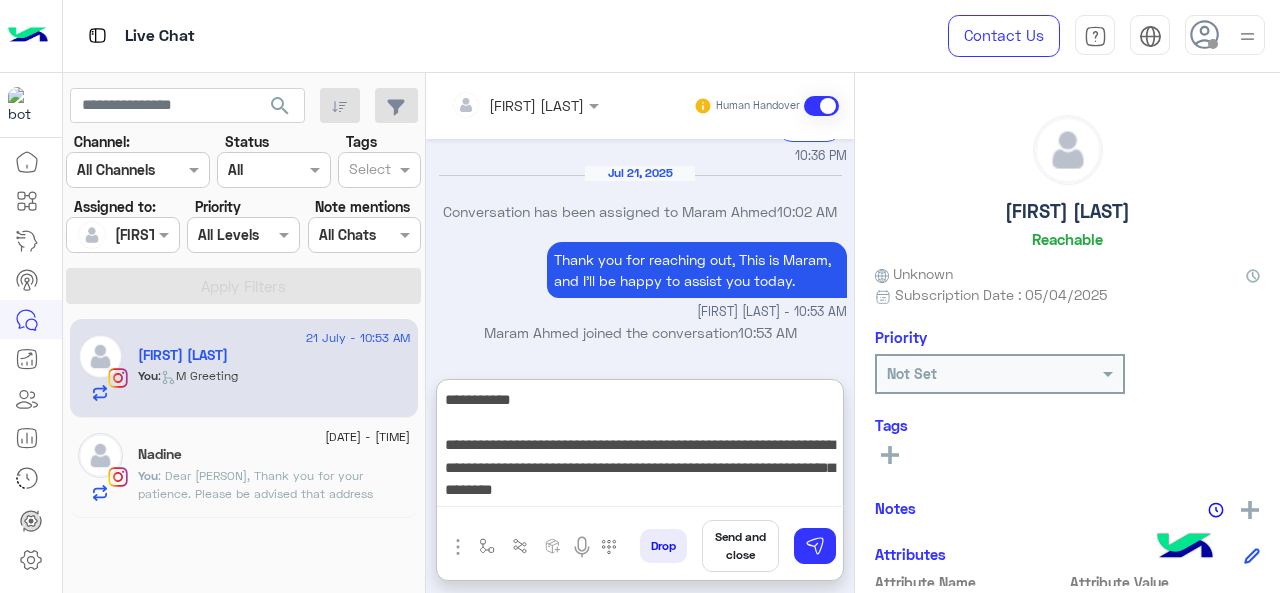 click on "**********" at bounding box center [640, 447] 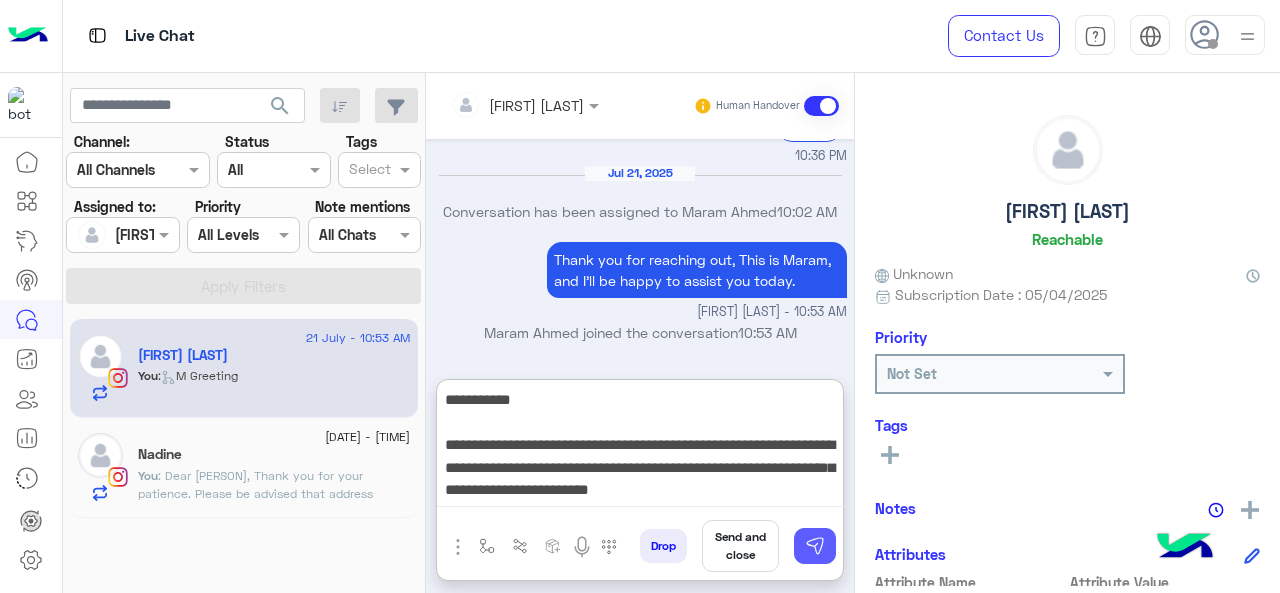 type on "**********" 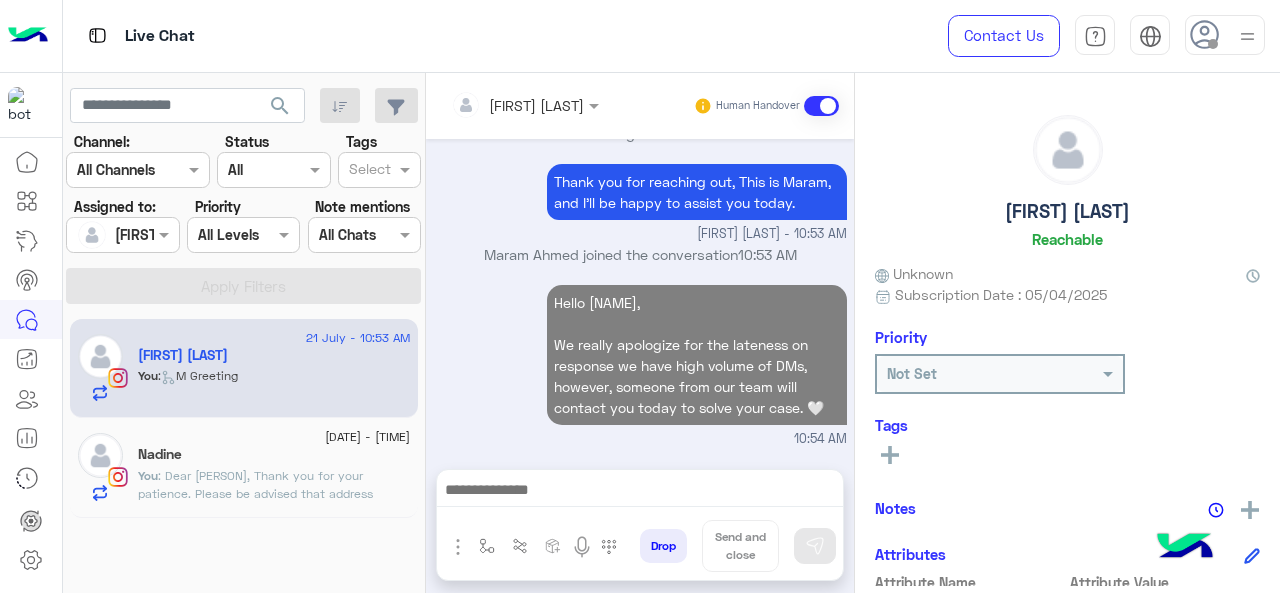 click at bounding box center [640, 492] 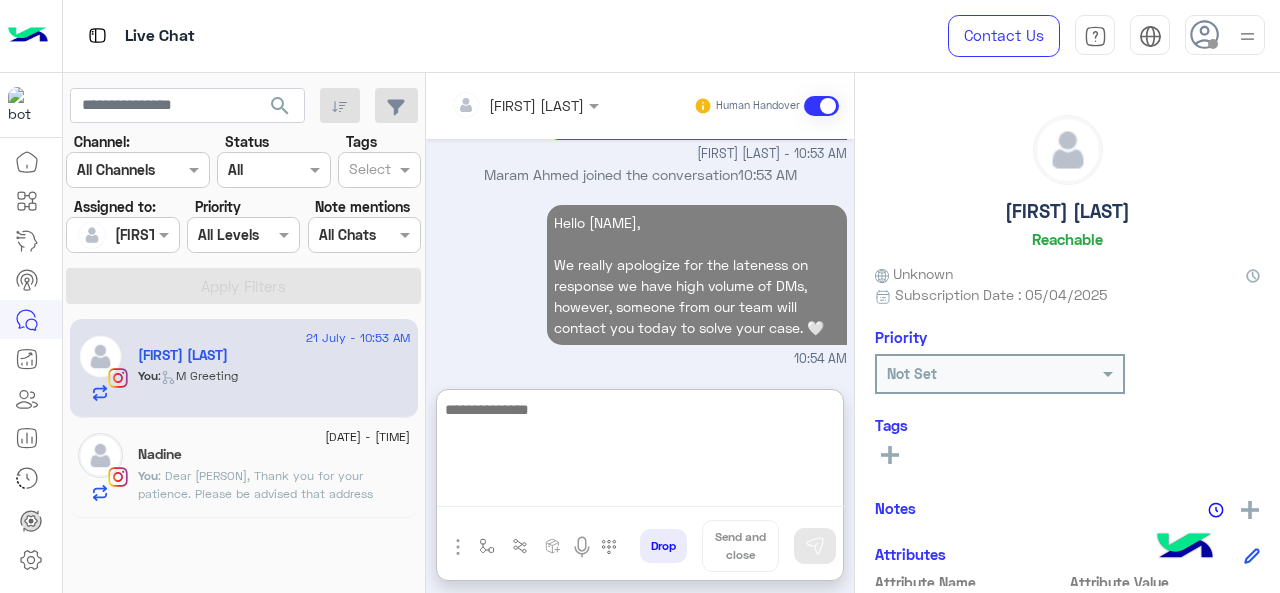 scroll, scrollTop: 6002, scrollLeft: 0, axis: vertical 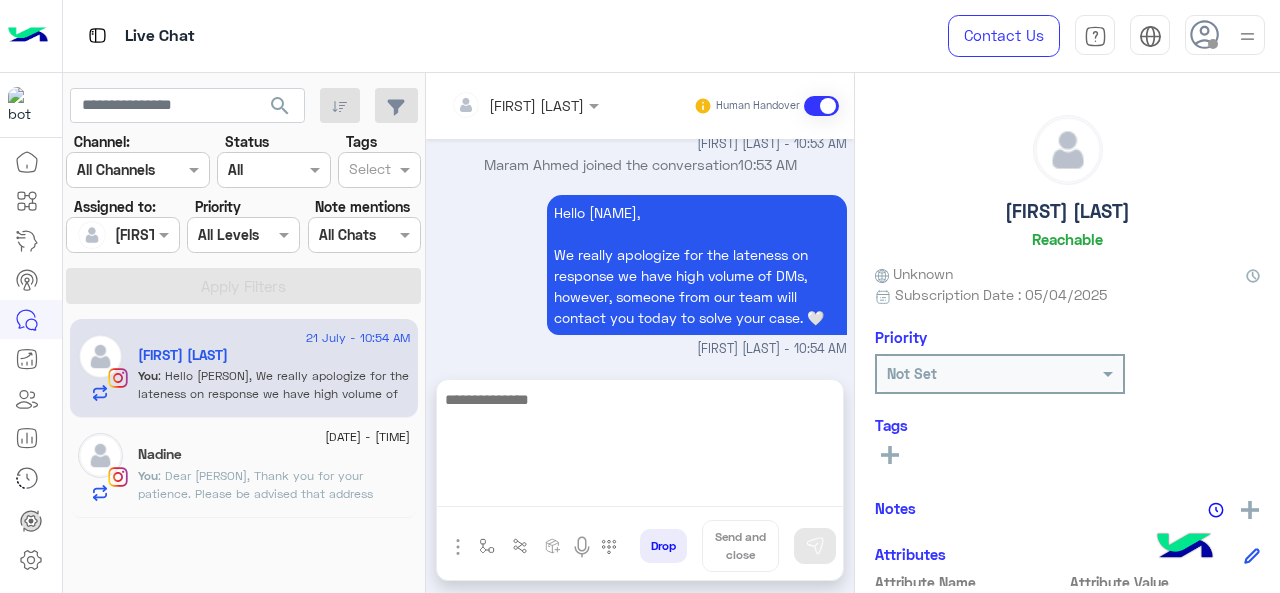 click on ": Dear [PERSON],
Thank you for your patience. Please be advised that address updates take 24 hours to process. You can expect a call from our delivery team today after the update is complete, don't worry.😊" 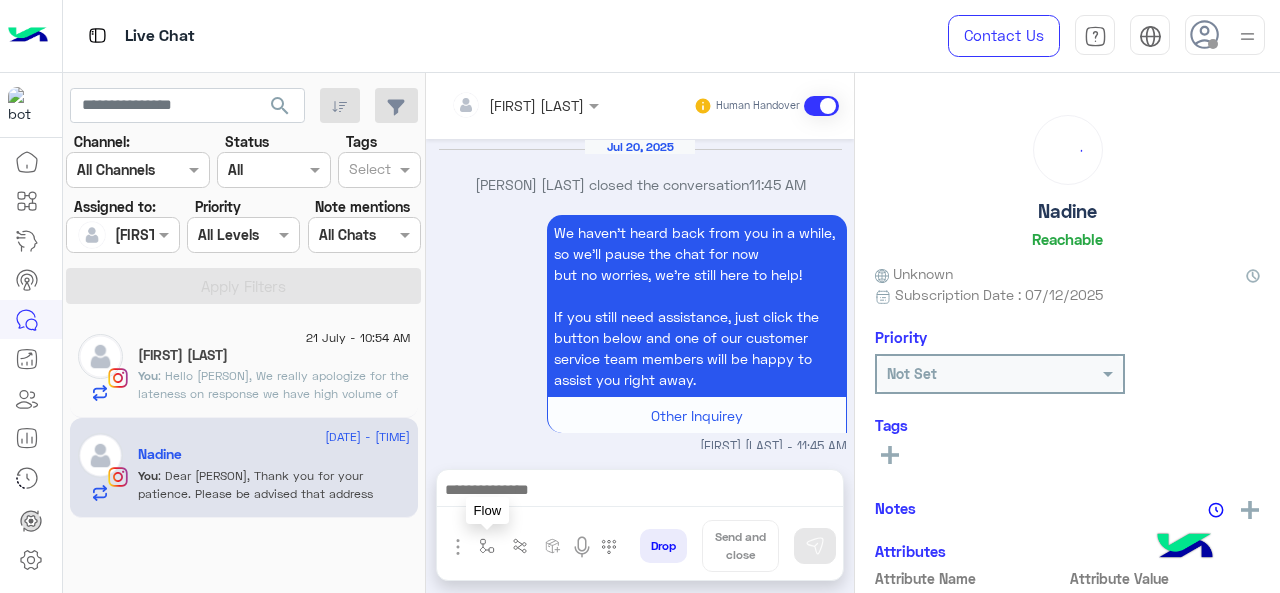 scroll, scrollTop: 820, scrollLeft: 0, axis: vertical 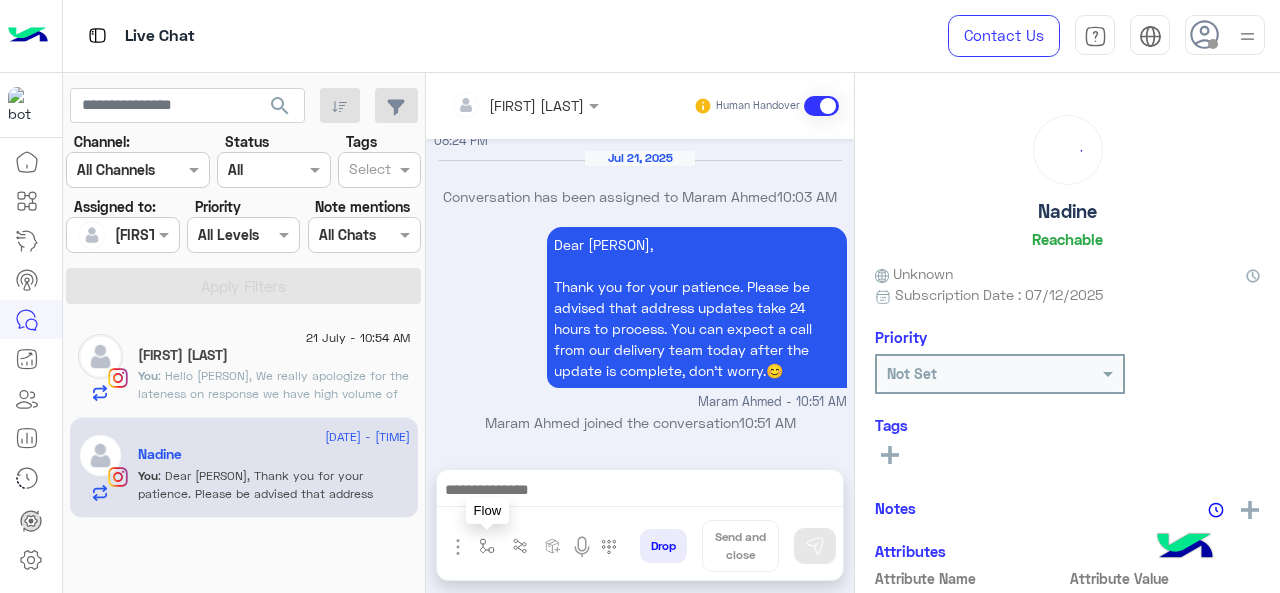 click at bounding box center (487, 546) 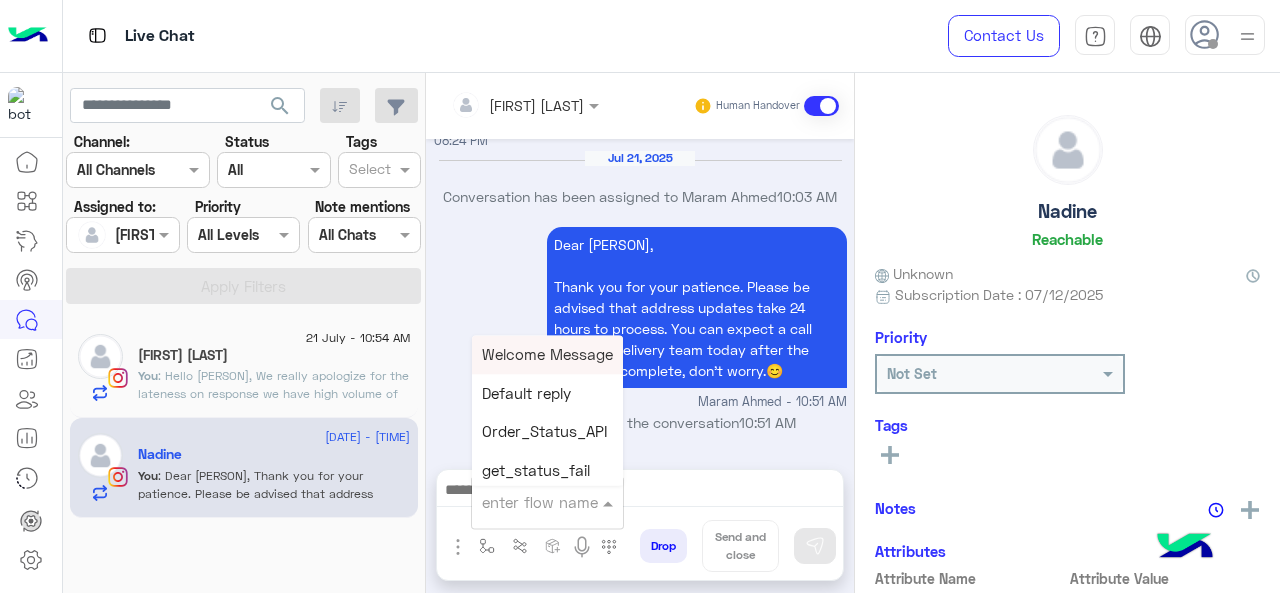 click at bounding box center (523, 502) 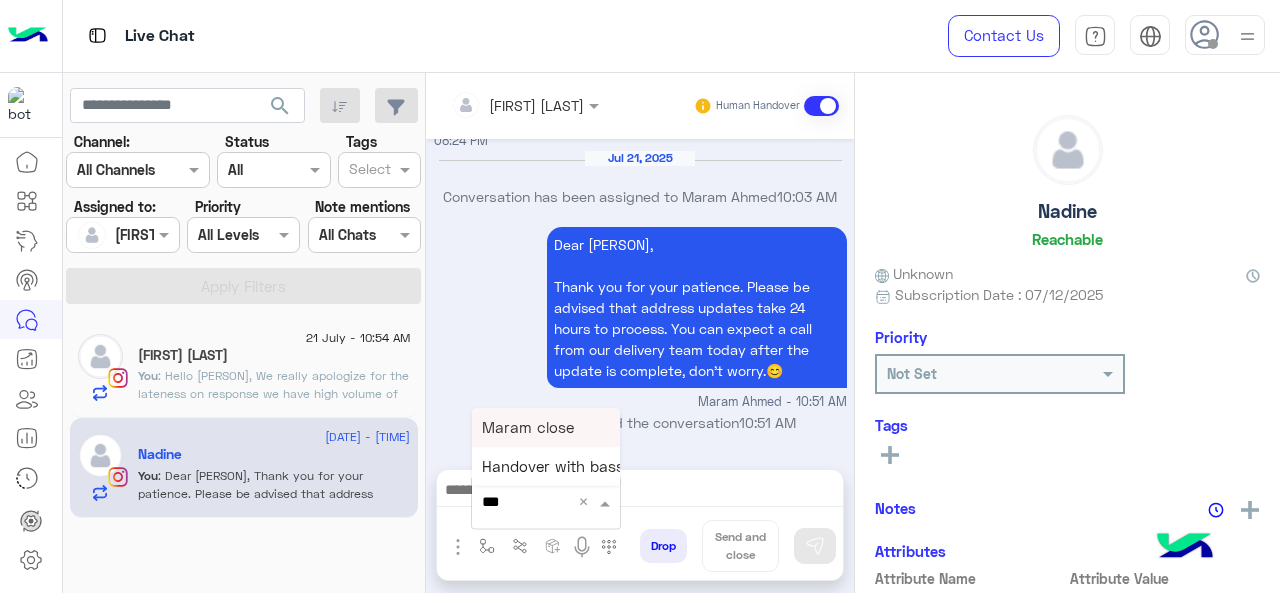 type on "****" 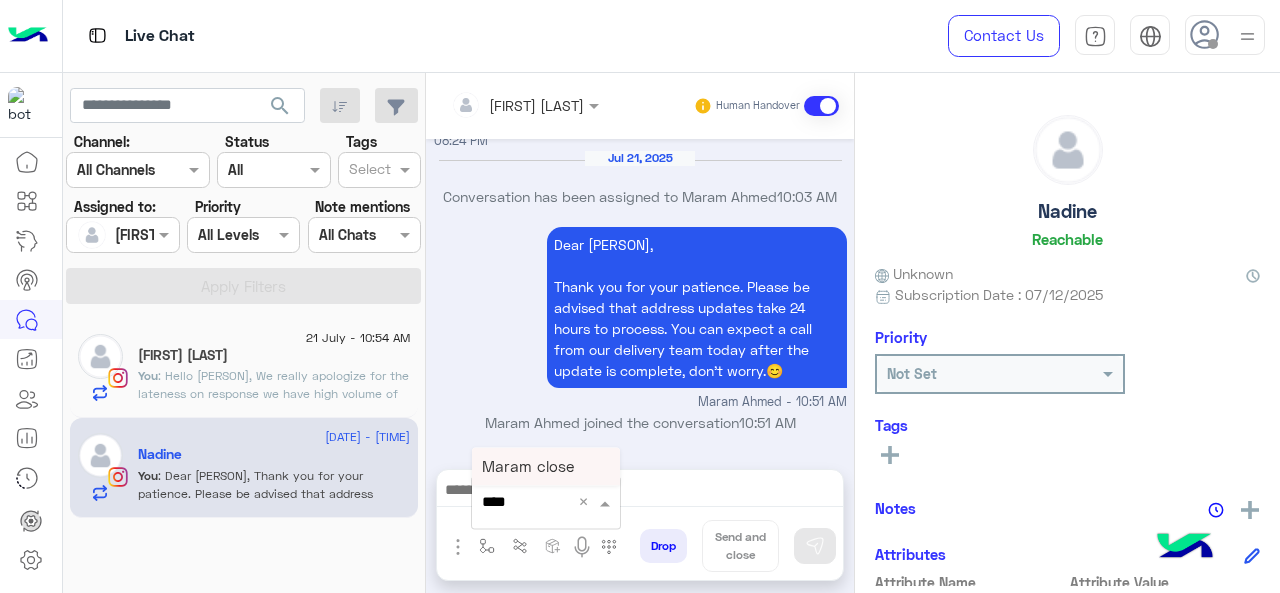 click on "Maram close" at bounding box center [528, 466] 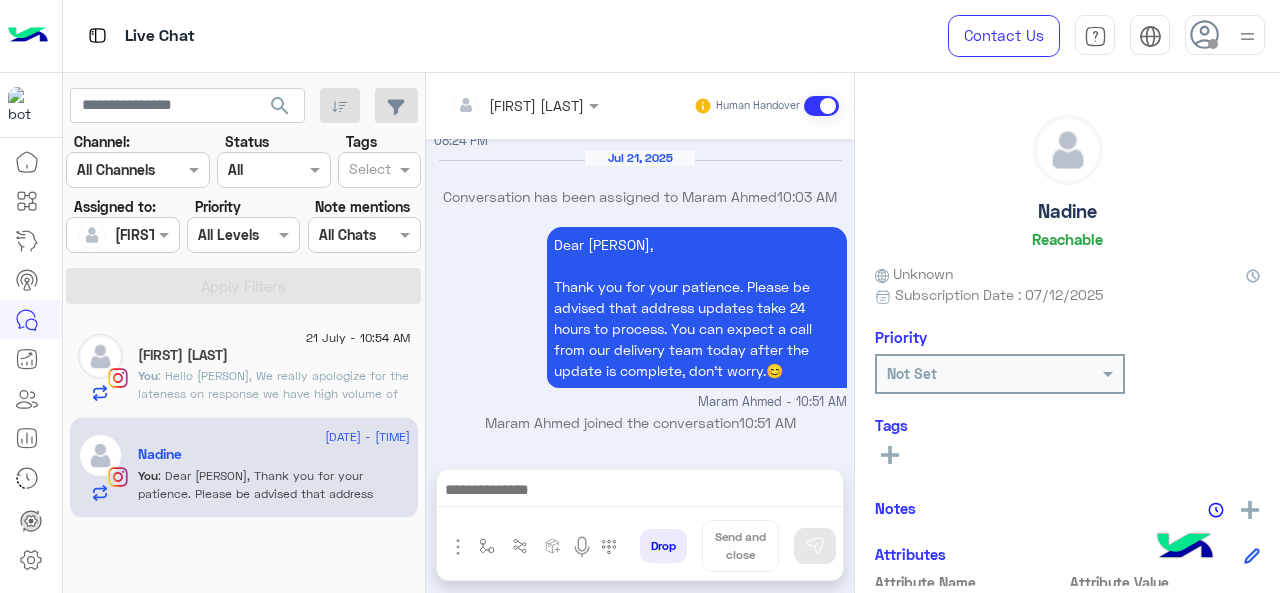 type on "**********" 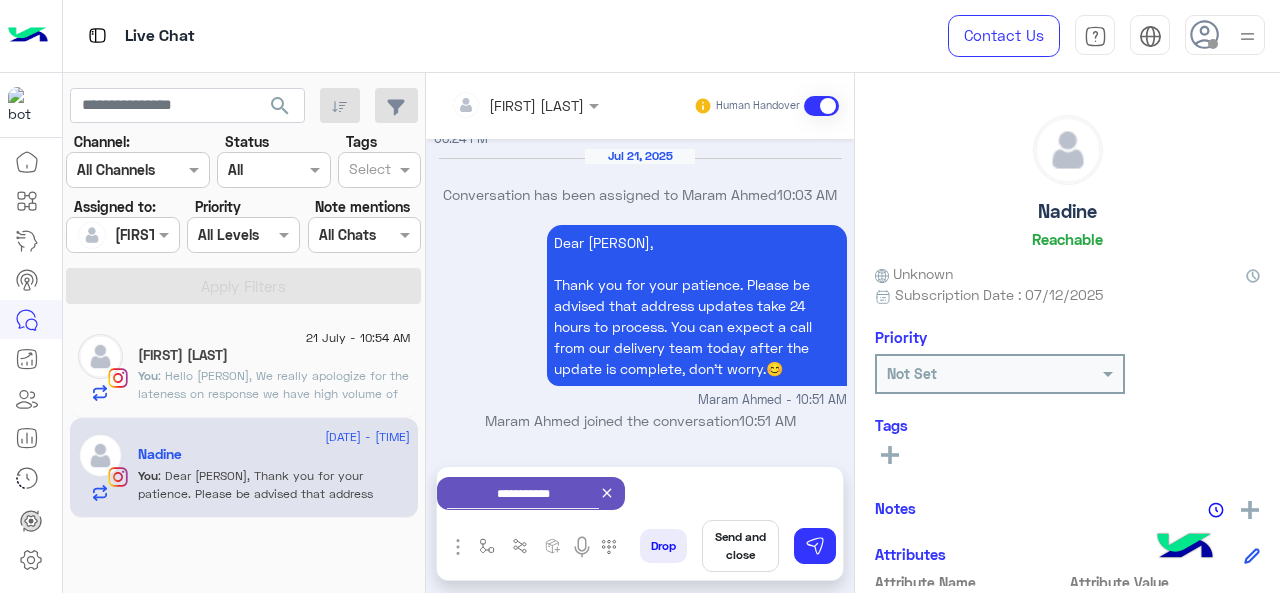 click on "Send and close" at bounding box center (740, 546) 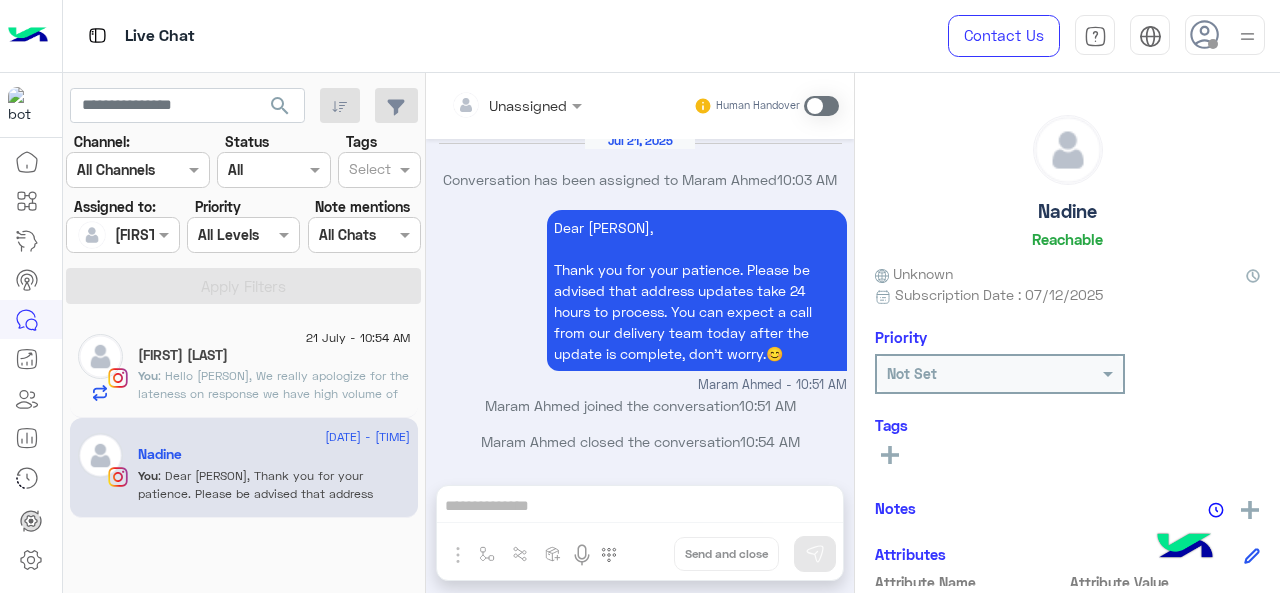 scroll, scrollTop: 840, scrollLeft: 0, axis: vertical 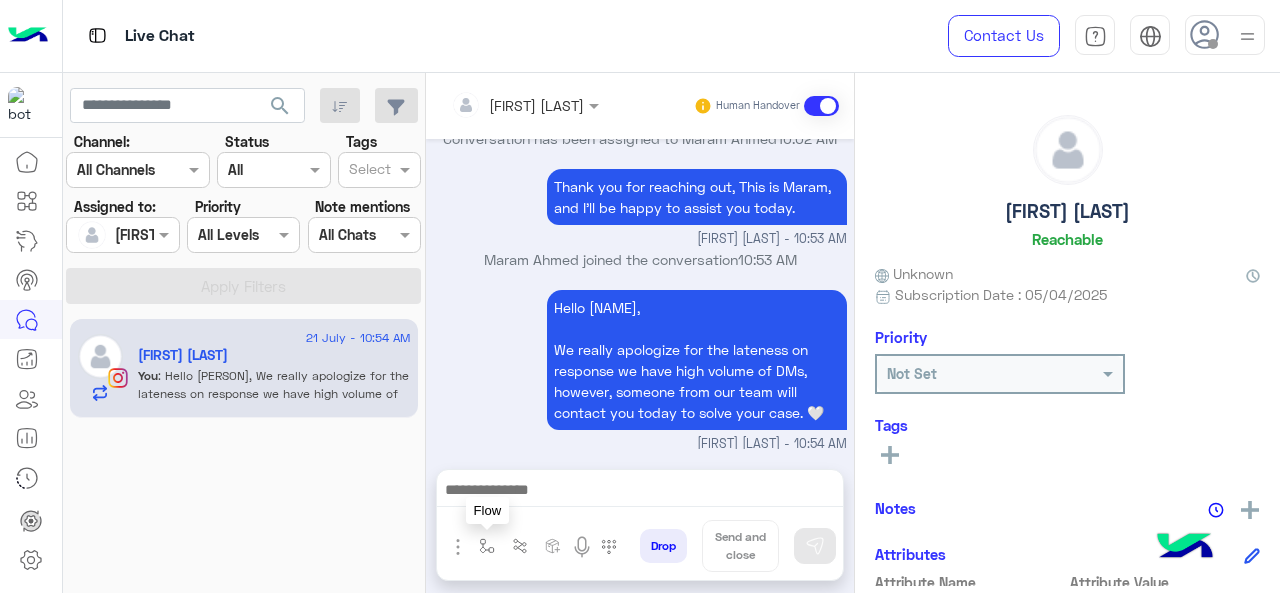 click at bounding box center (487, 546) 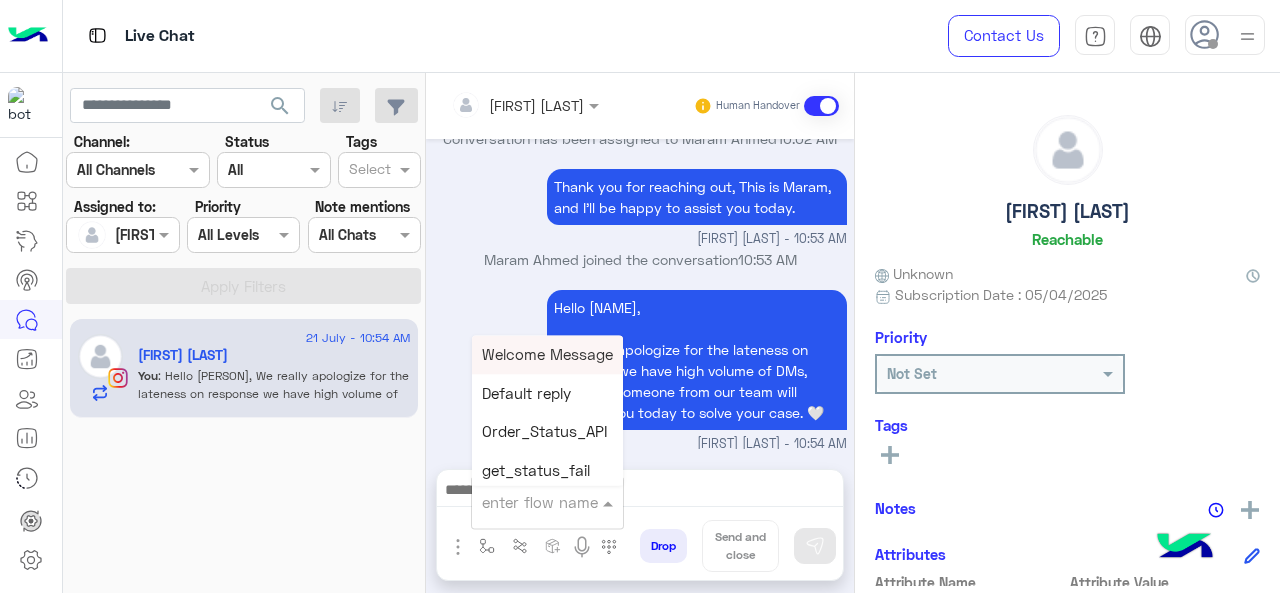 click at bounding box center [523, 502] 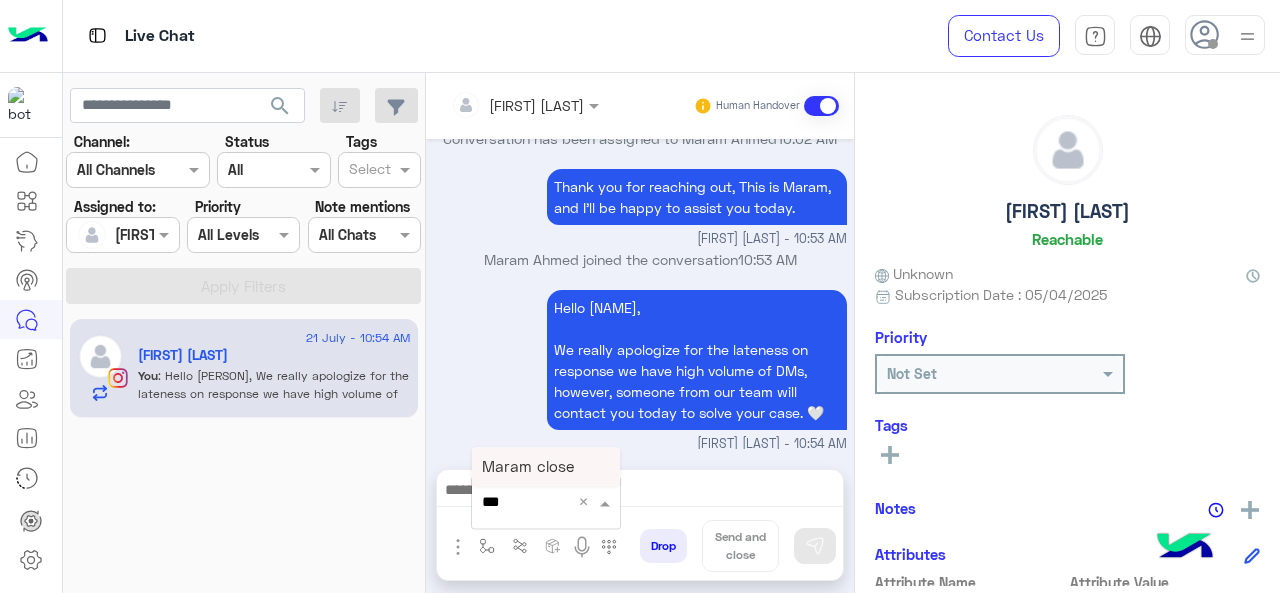 type on "****" 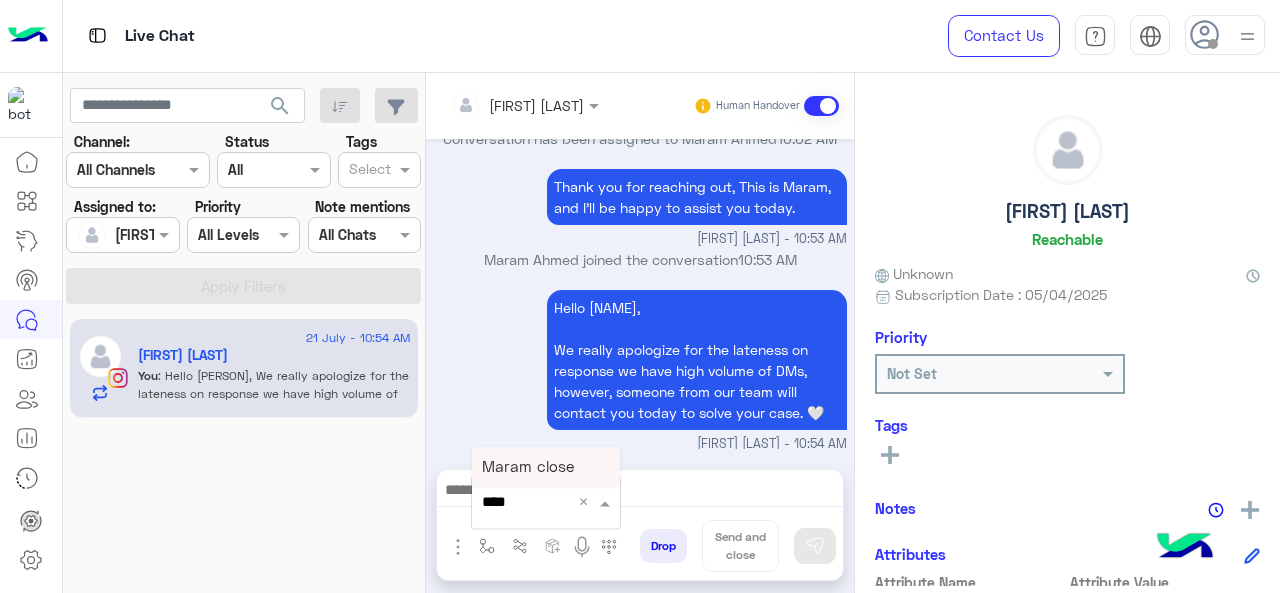 click on "Maram close" at bounding box center (528, 466) 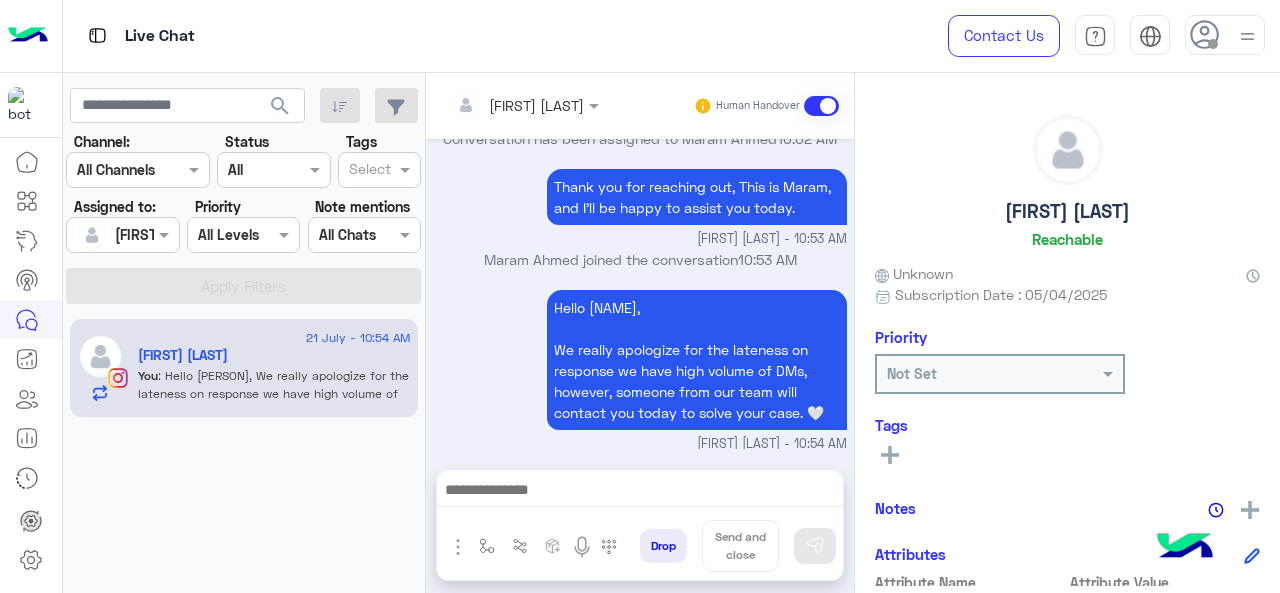 type on "**********" 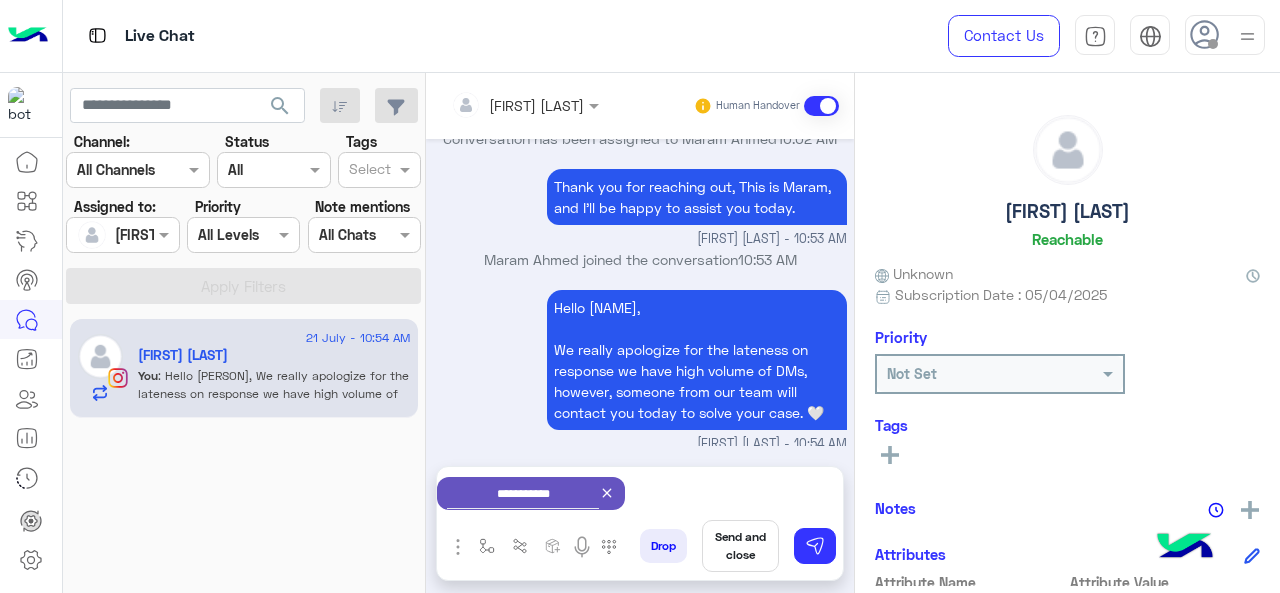 click on "Send and close" at bounding box center (740, 546) 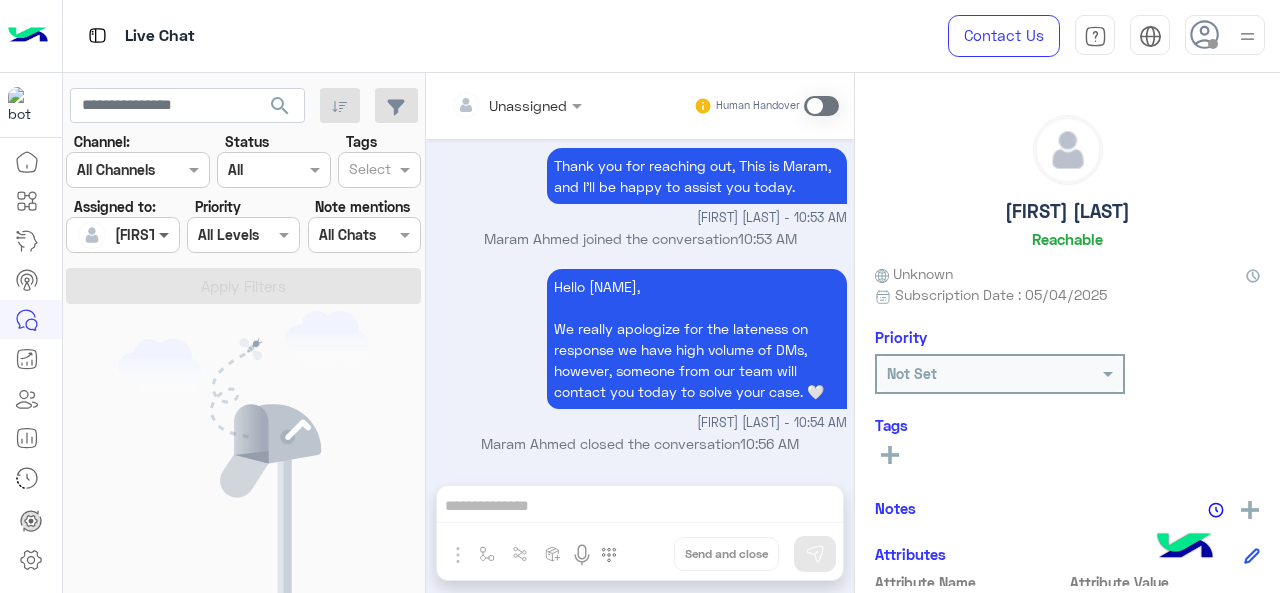 scroll, scrollTop: 1416, scrollLeft: 0, axis: vertical 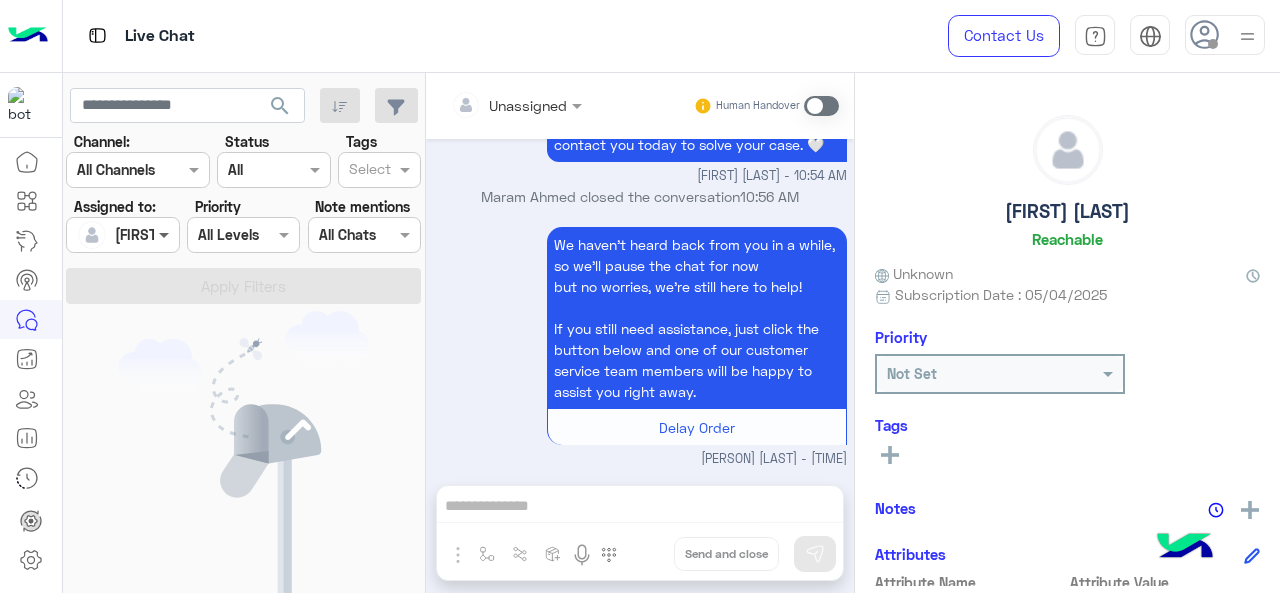click at bounding box center [166, 234] 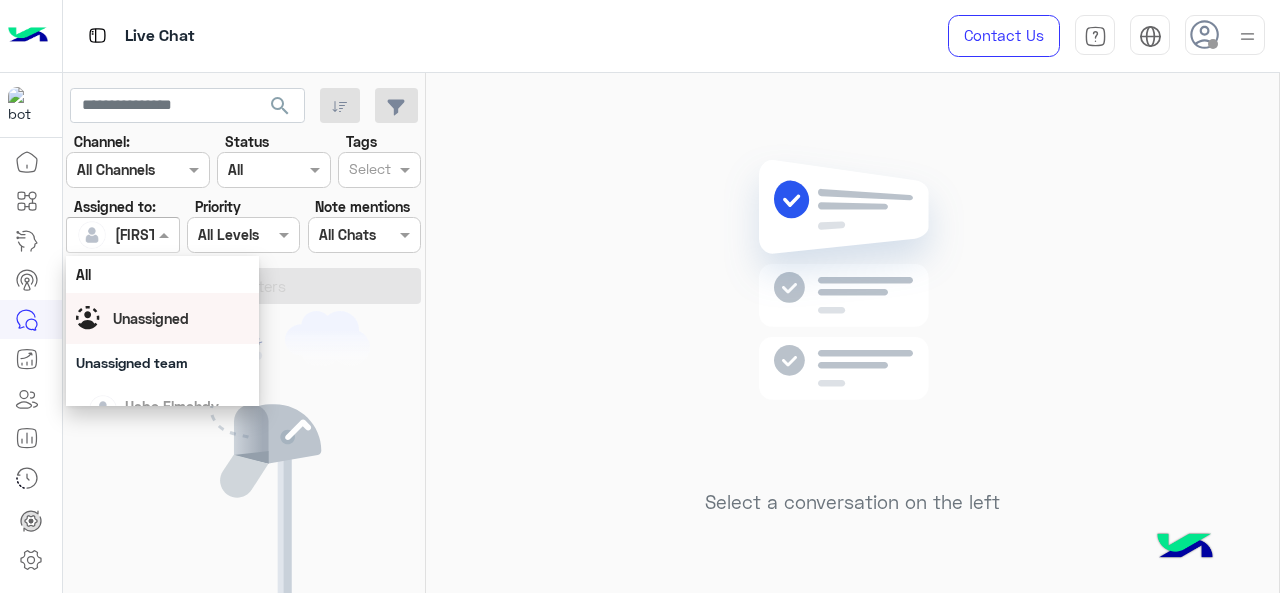 scroll, scrollTop: 392, scrollLeft: 0, axis: vertical 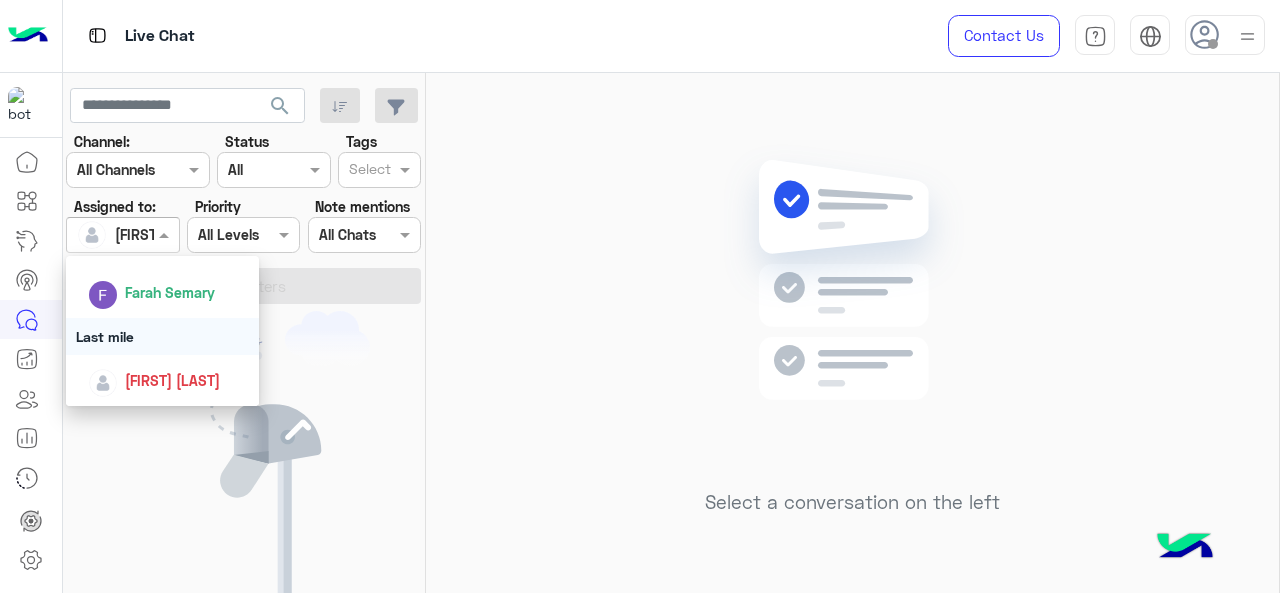 click on "Last mile" at bounding box center (163, 336) 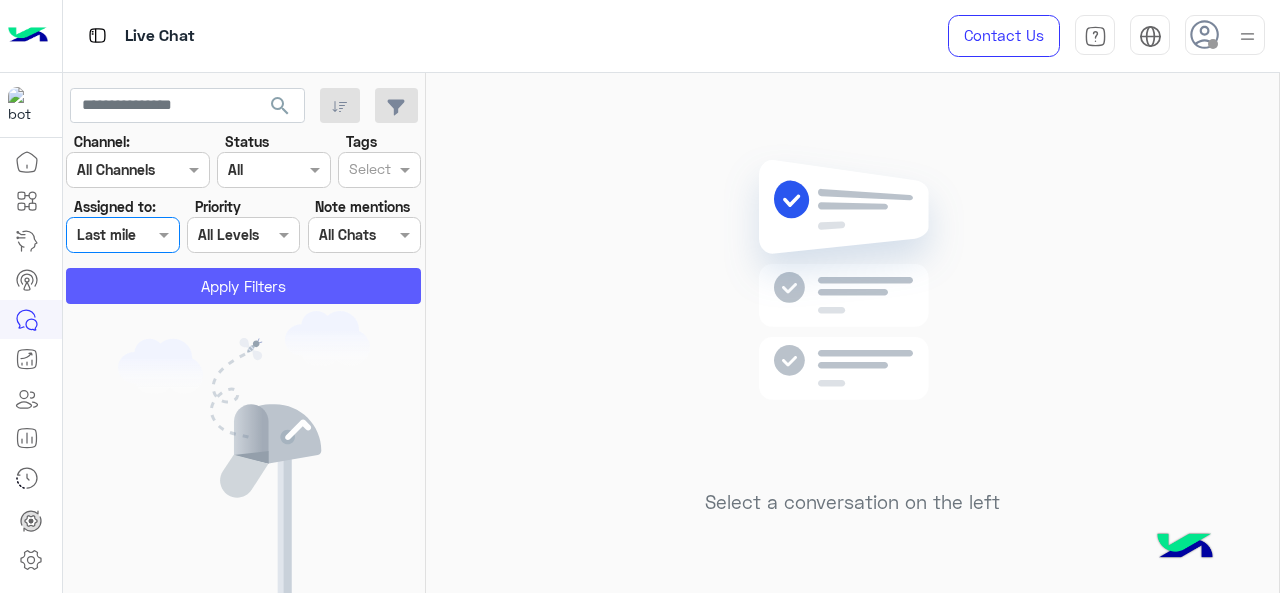 click on "Apply Filters" 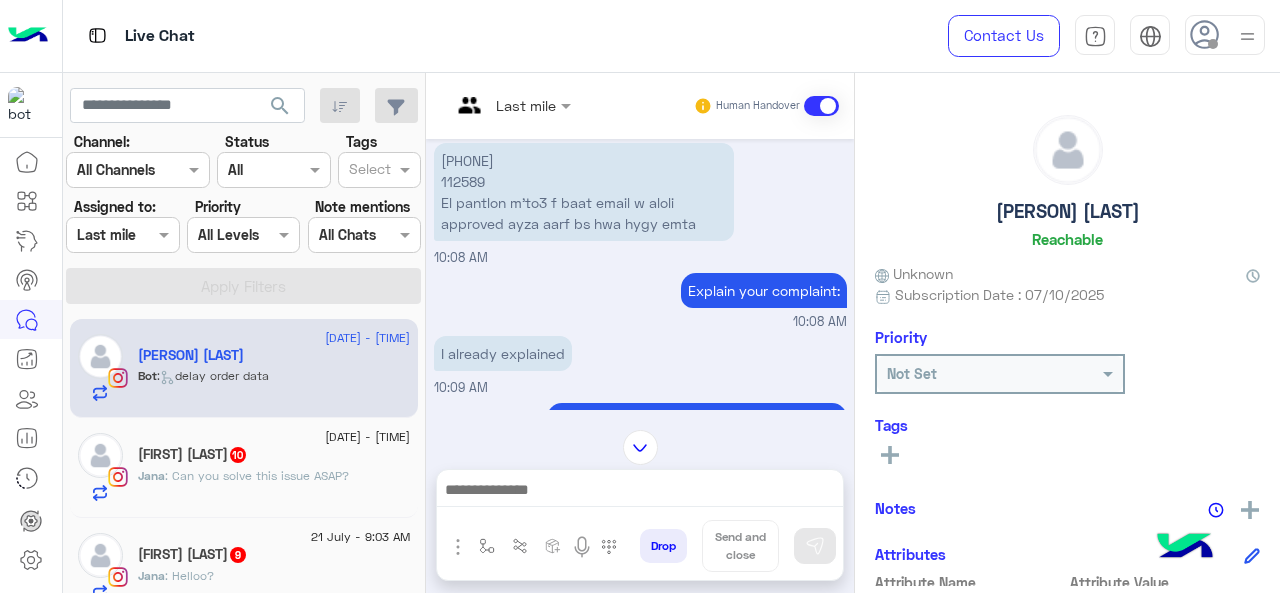 scroll, scrollTop: 608, scrollLeft: 0, axis: vertical 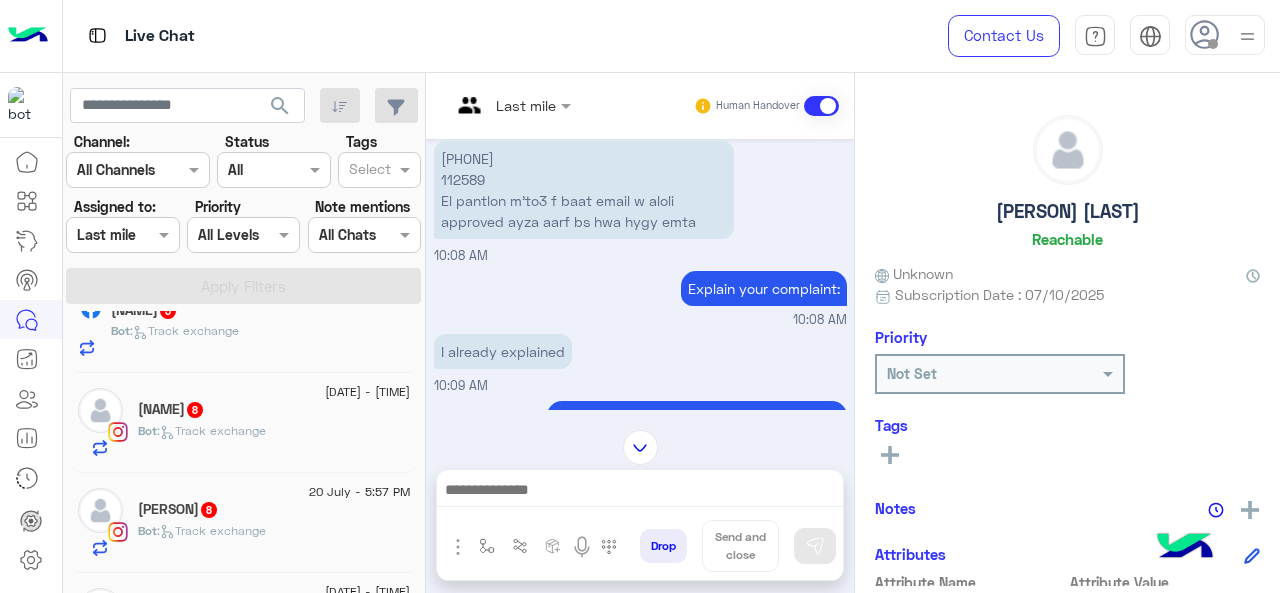click on ":   Track exchange" 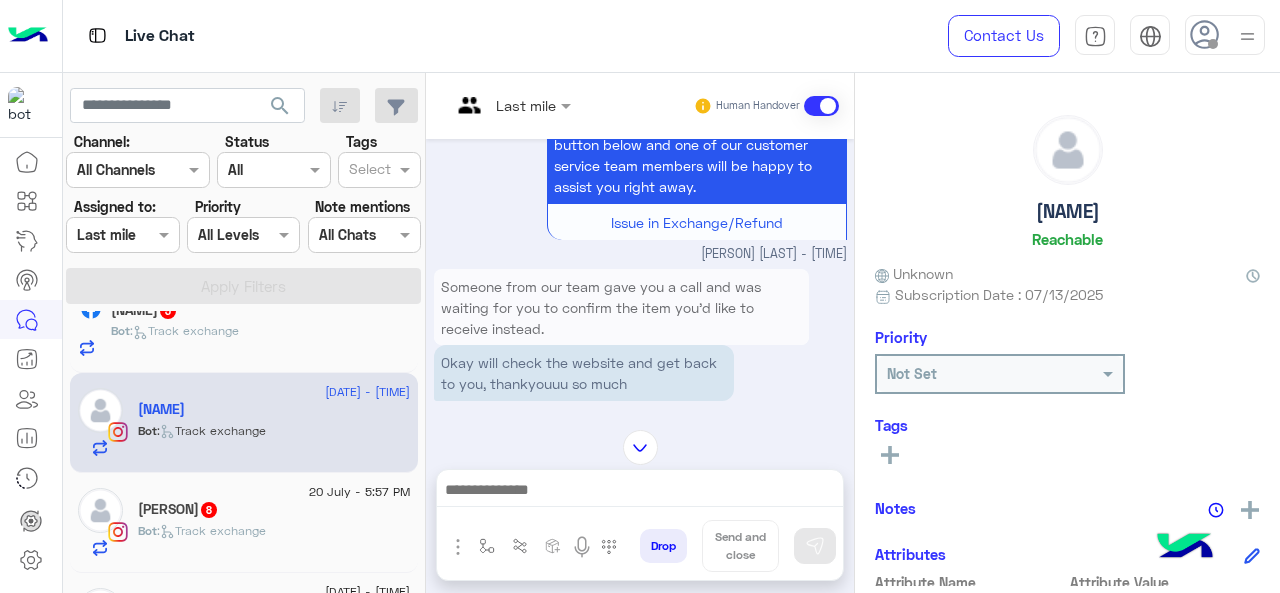 scroll, scrollTop: 194, scrollLeft: 0, axis: vertical 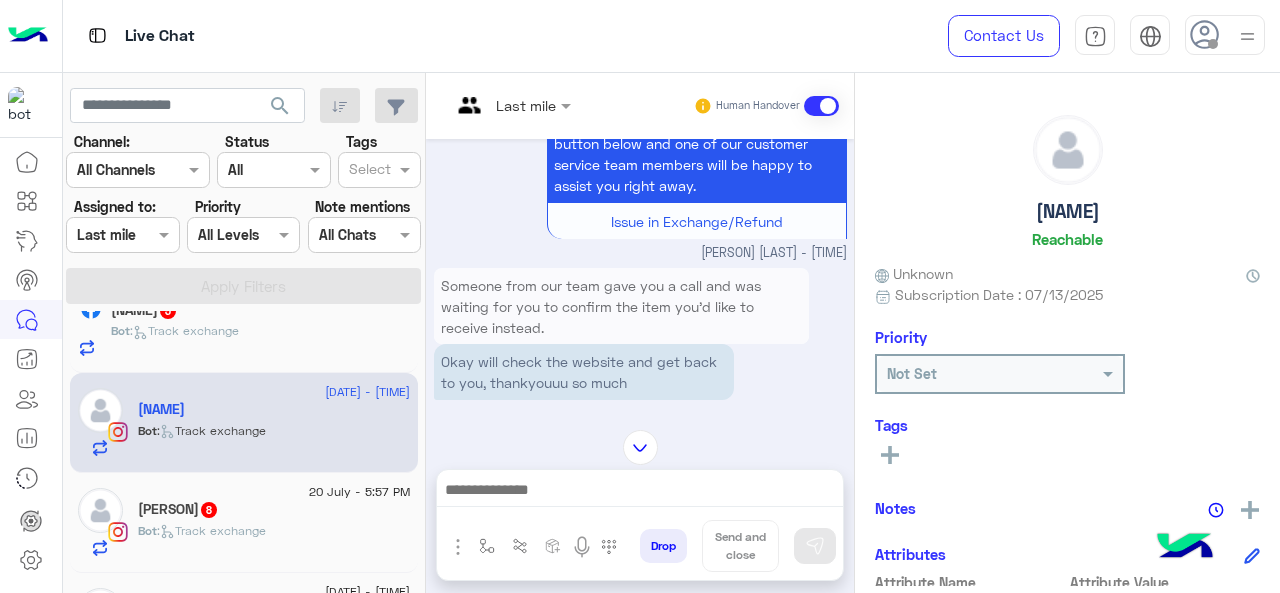 click at bounding box center (511, 104) 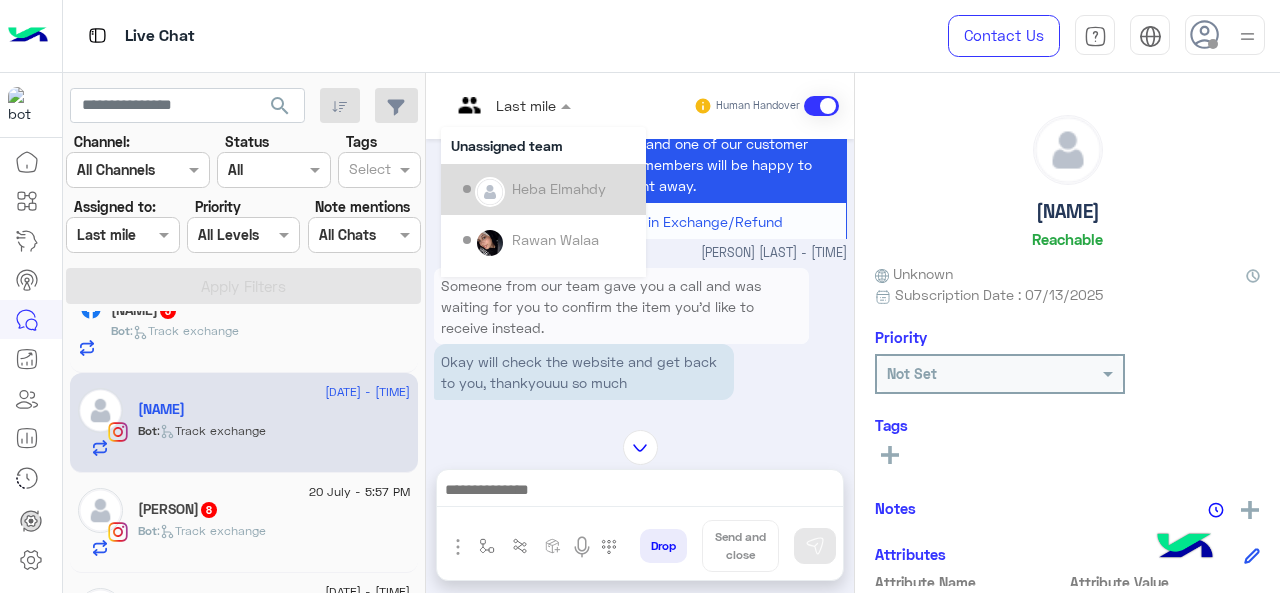 scroll, scrollTop: 304, scrollLeft: 0, axis: vertical 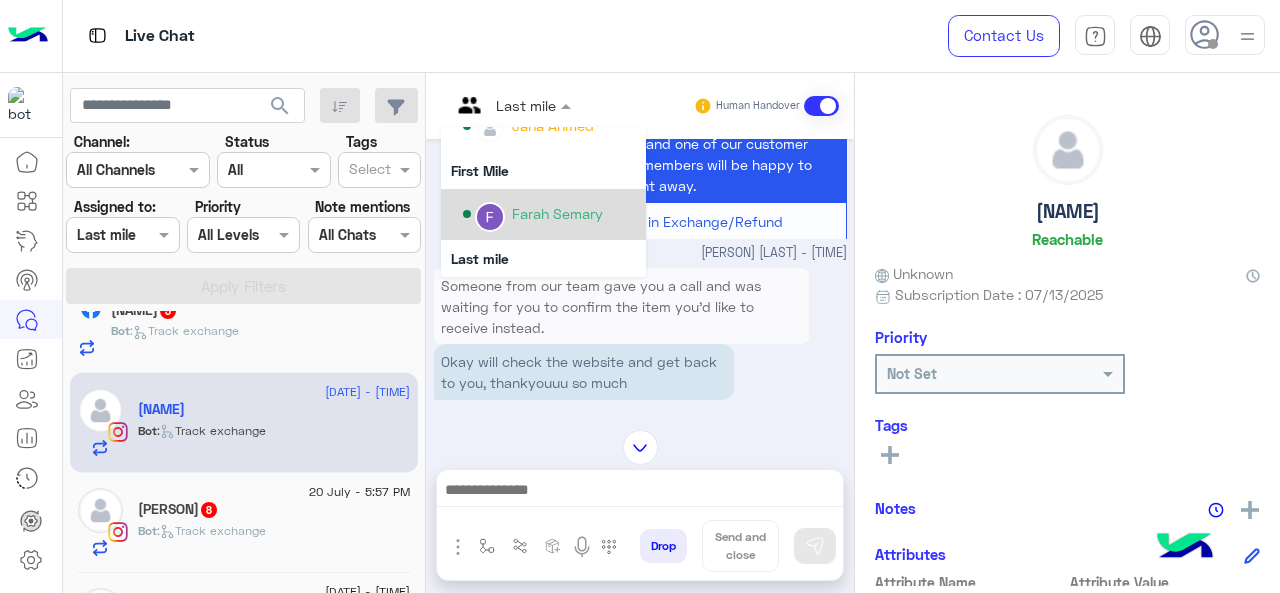 click on "Farah Semary" at bounding box center (549, 214) 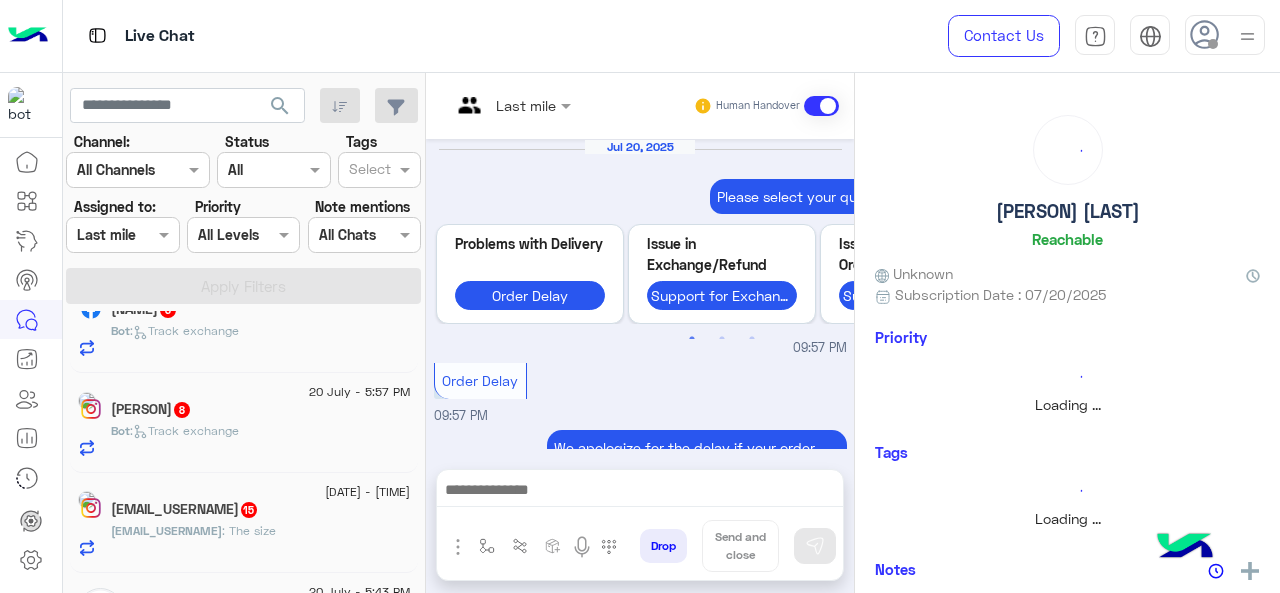 scroll, scrollTop: 1175, scrollLeft: 0, axis: vertical 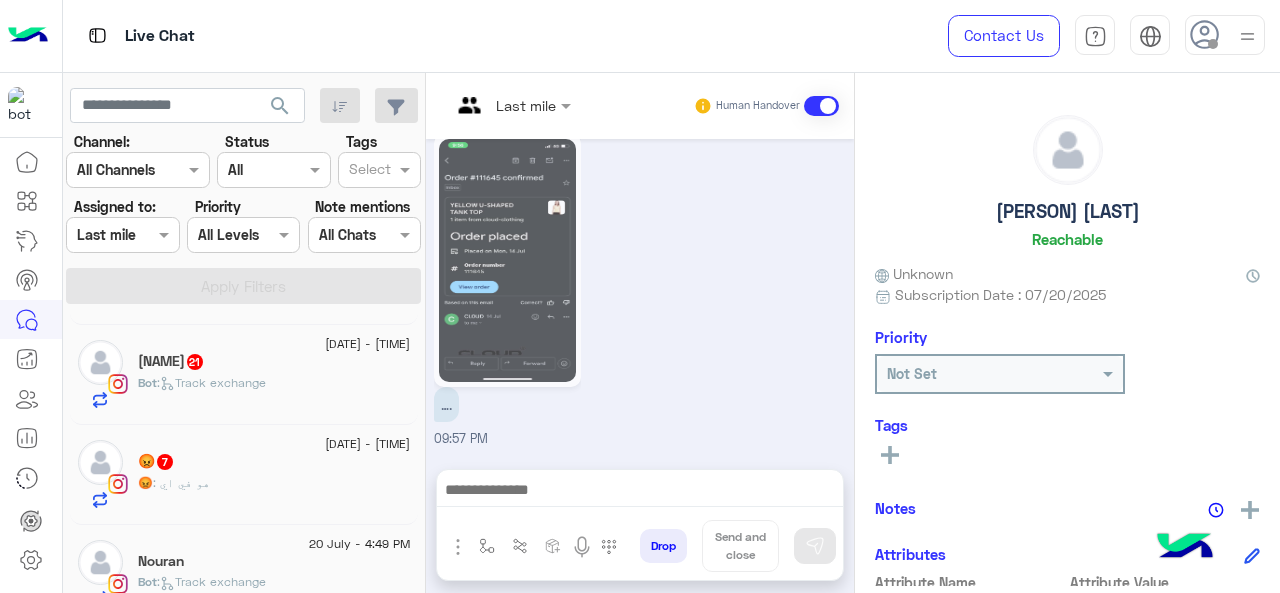 click on "😡 : هو في اي" 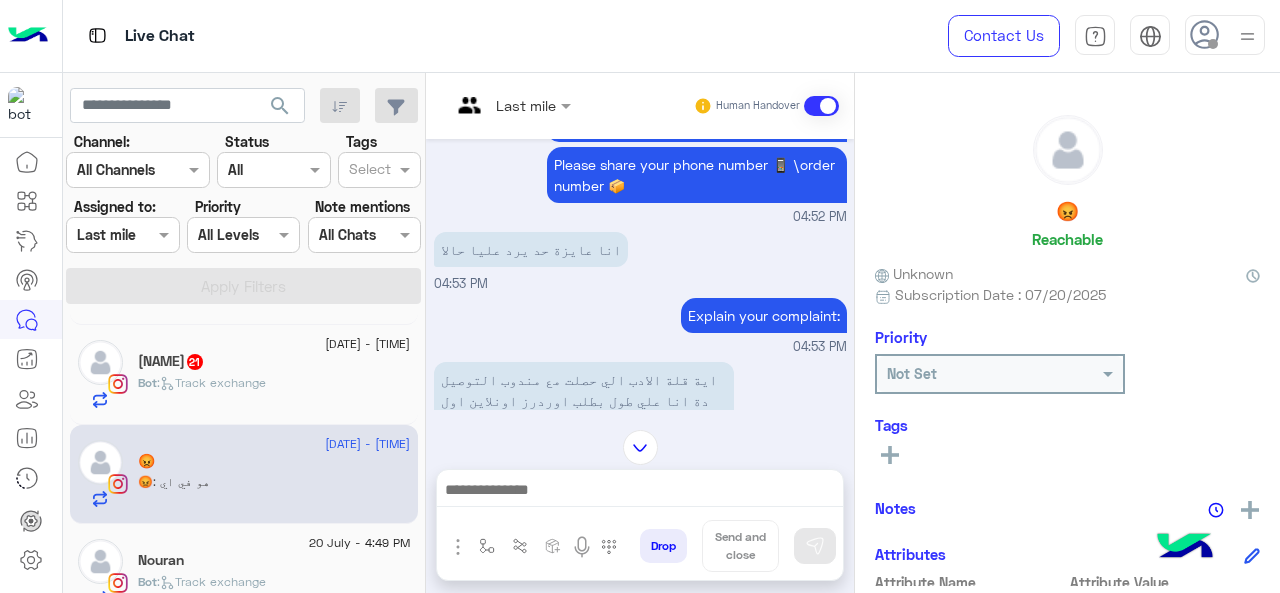 scroll, scrollTop: 1544, scrollLeft: 0, axis: vertical 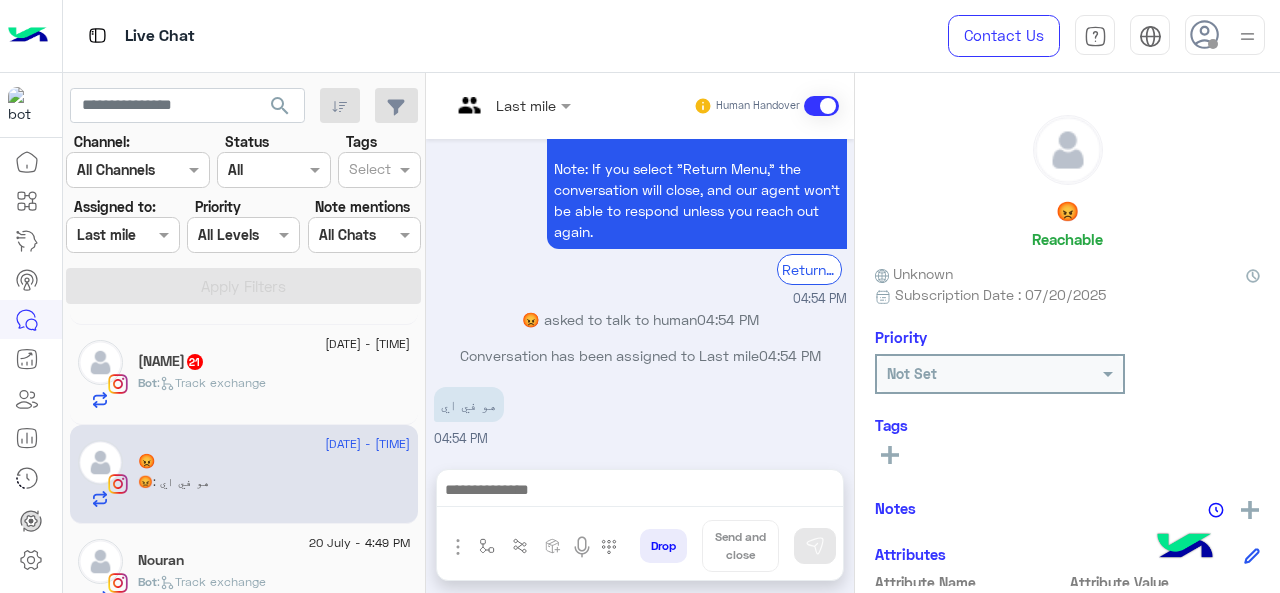 click on ":   Track exchange" 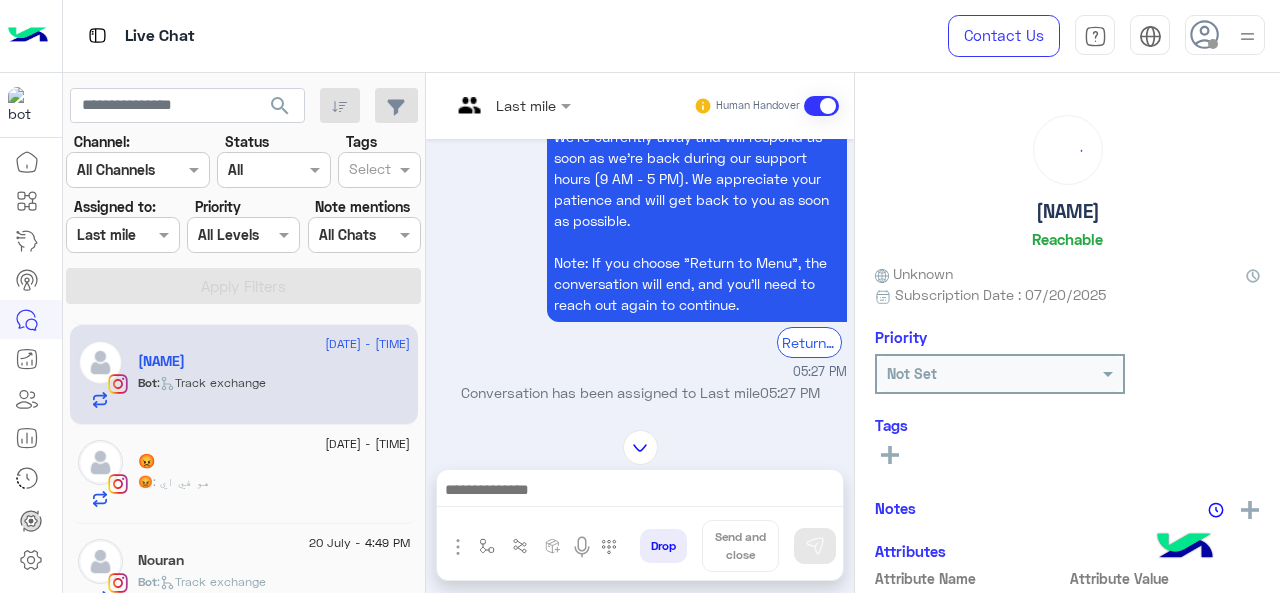 scroll, scrollTop: 539, scrollLeft: 0, axis: vertical 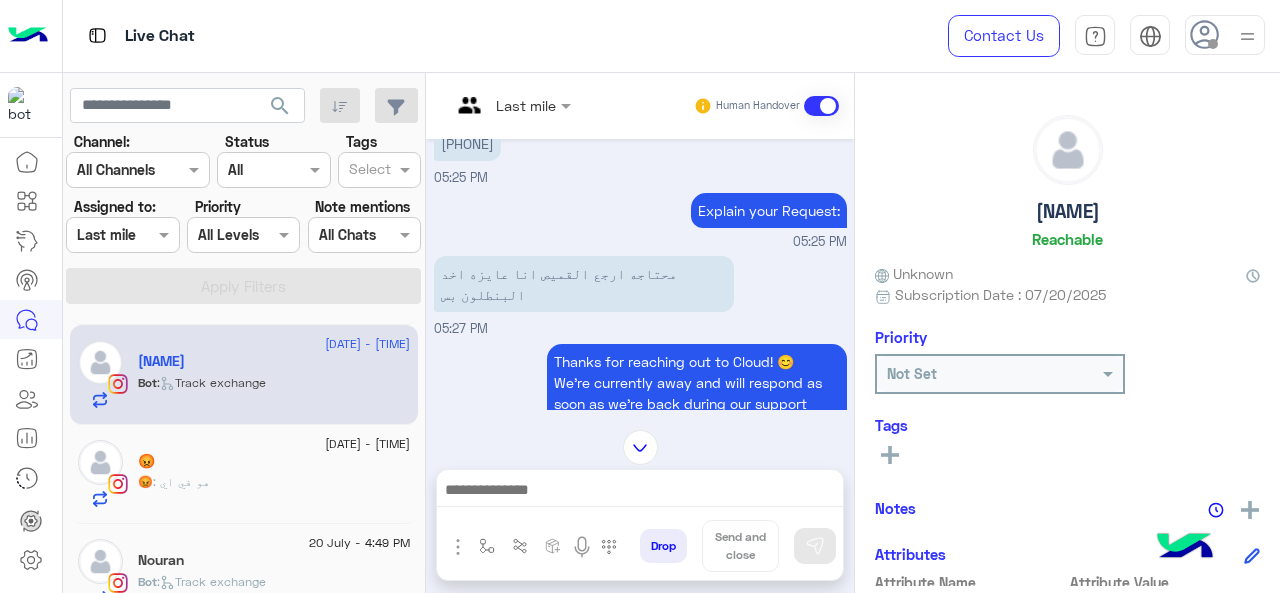 click at bounding box center (511, 104) 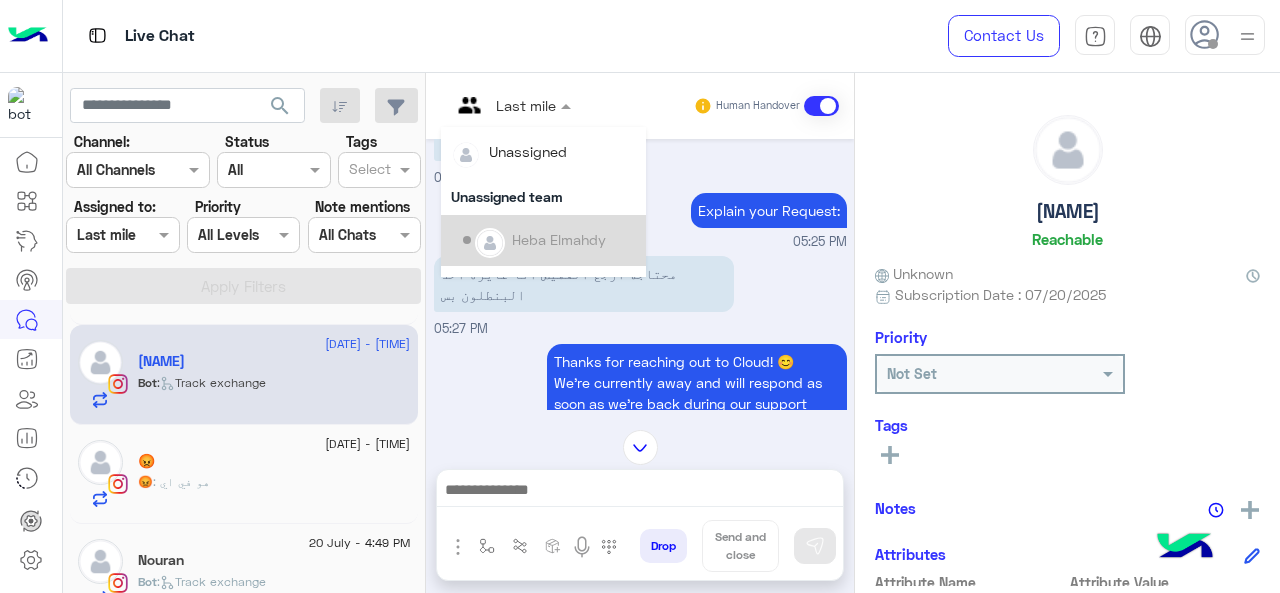 scroll, scrollTop: 354, scrollLeft: 0, axis: vertical 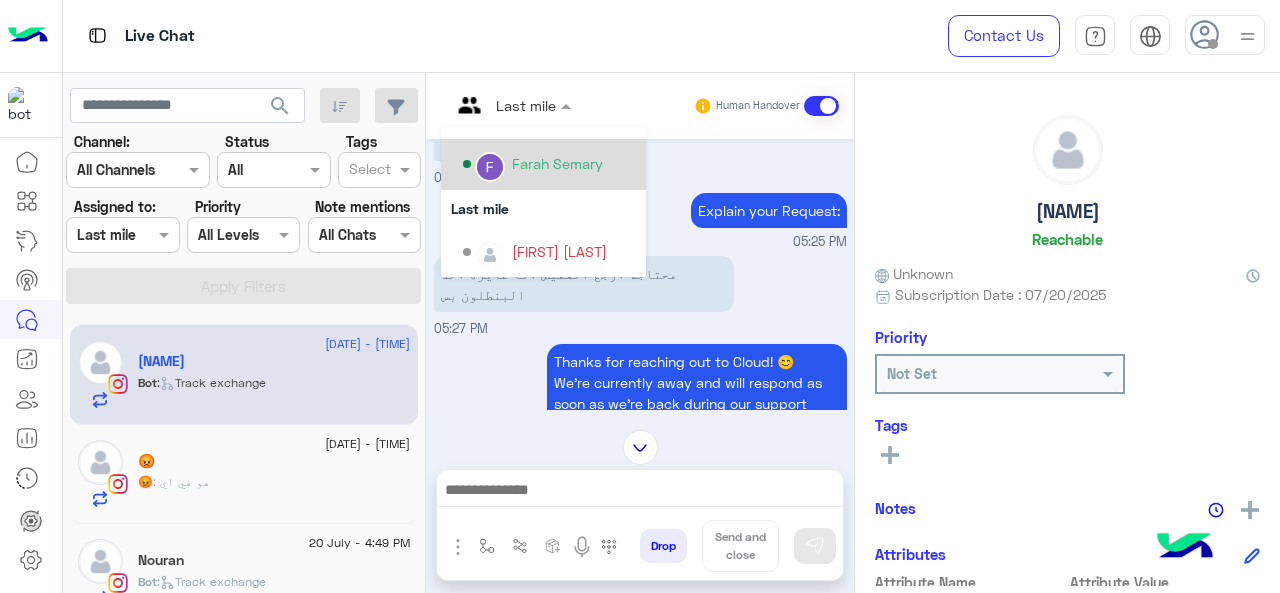click on "Farah Semary" at bounding box center [557, 163] 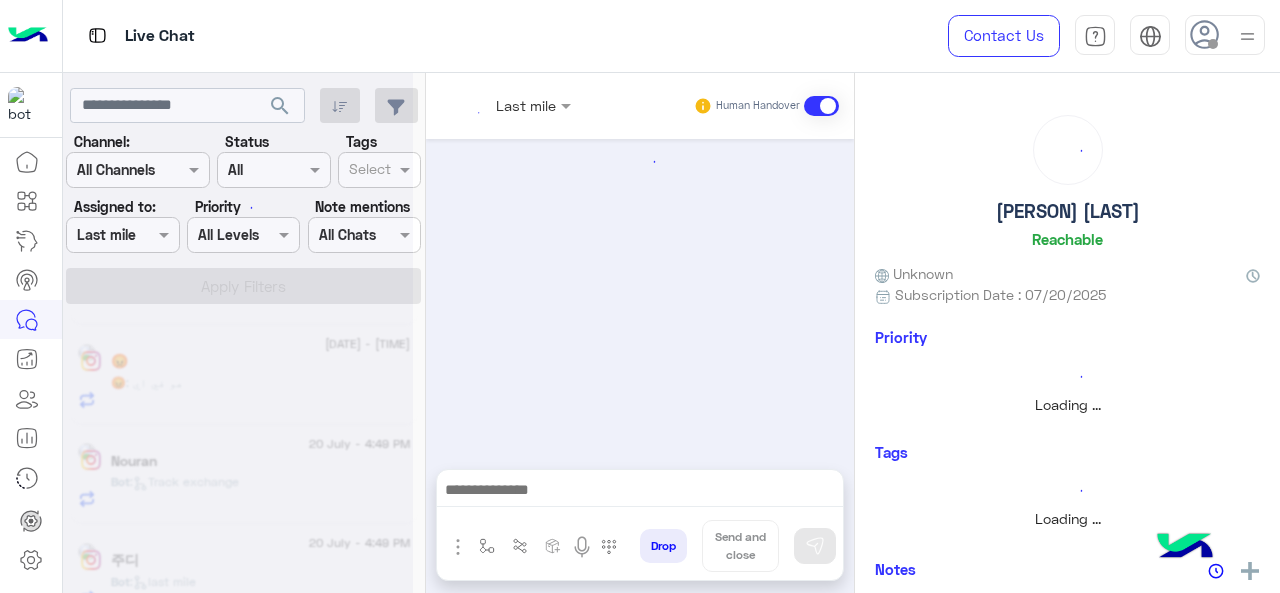 scroll, scrollTop: 1175, scrollLeft: 0, axis: vertical 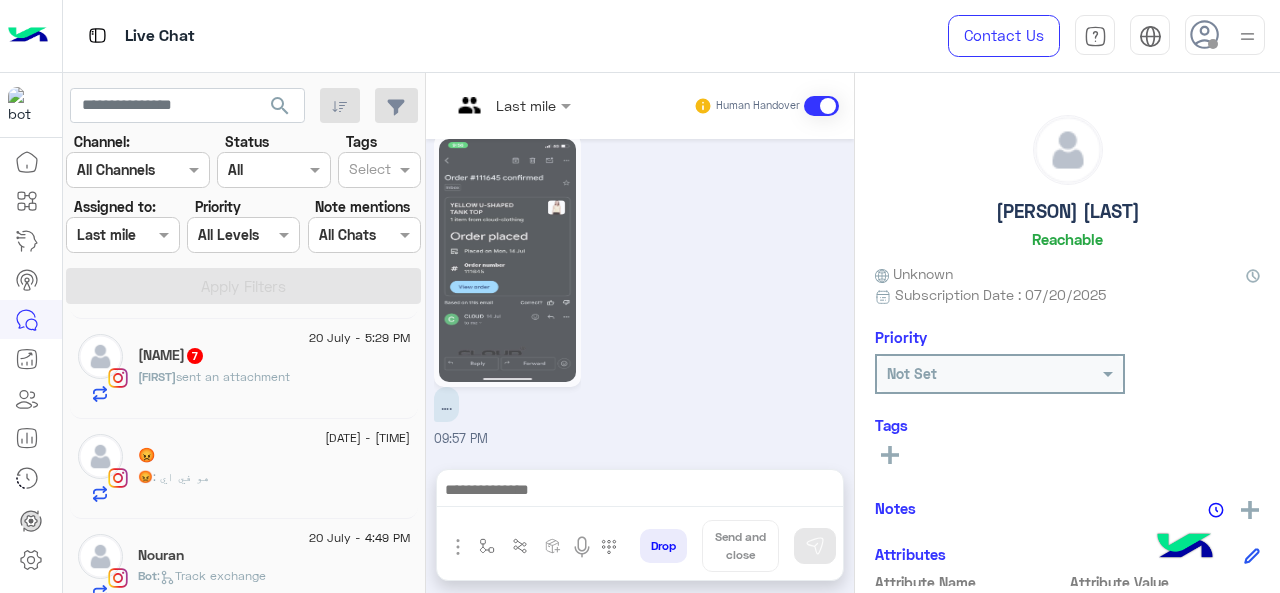 click on "Nouran" 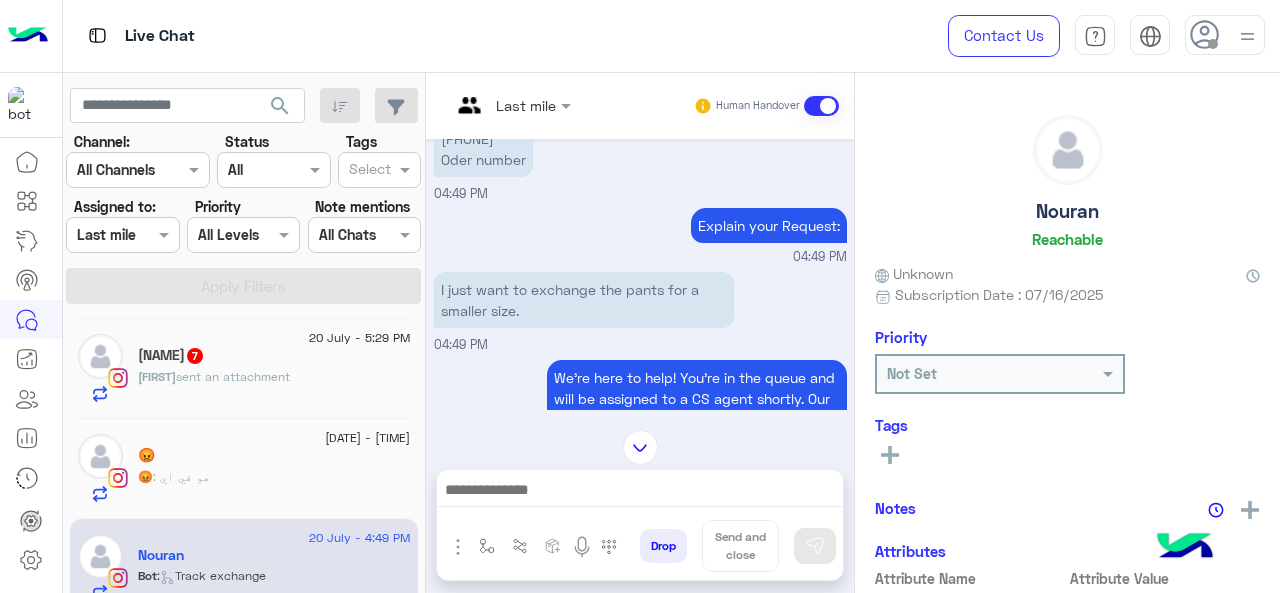 scroll, scrollTop: 512, scrollLeft: 0, axis: vertical 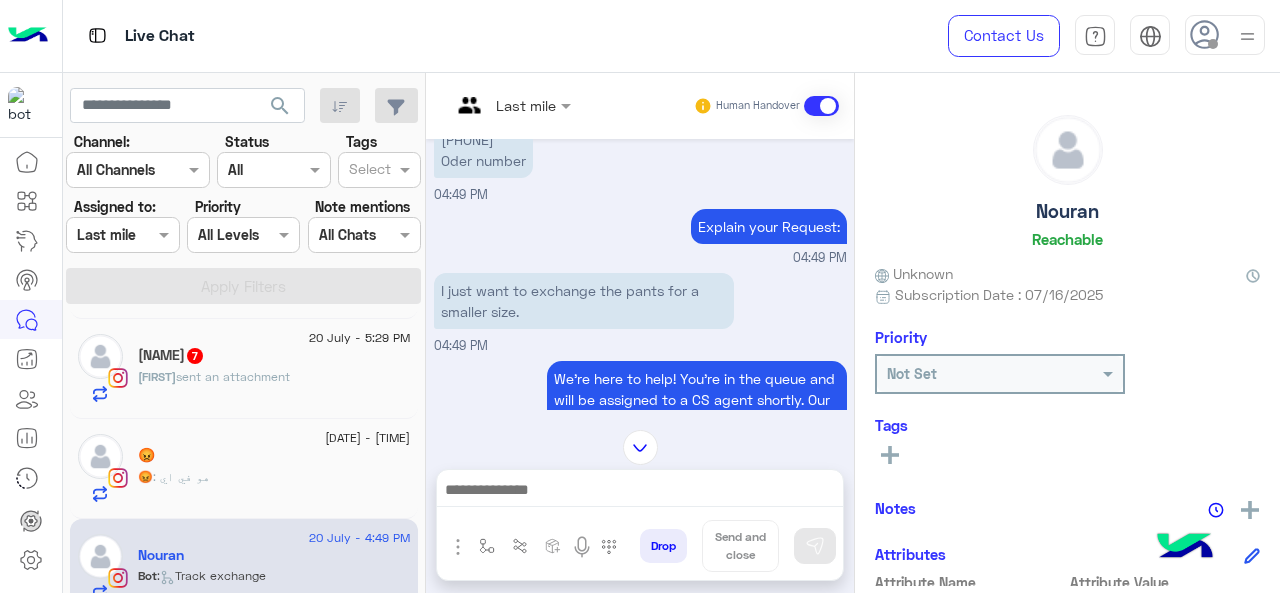 click at bounding box center [511, 104] 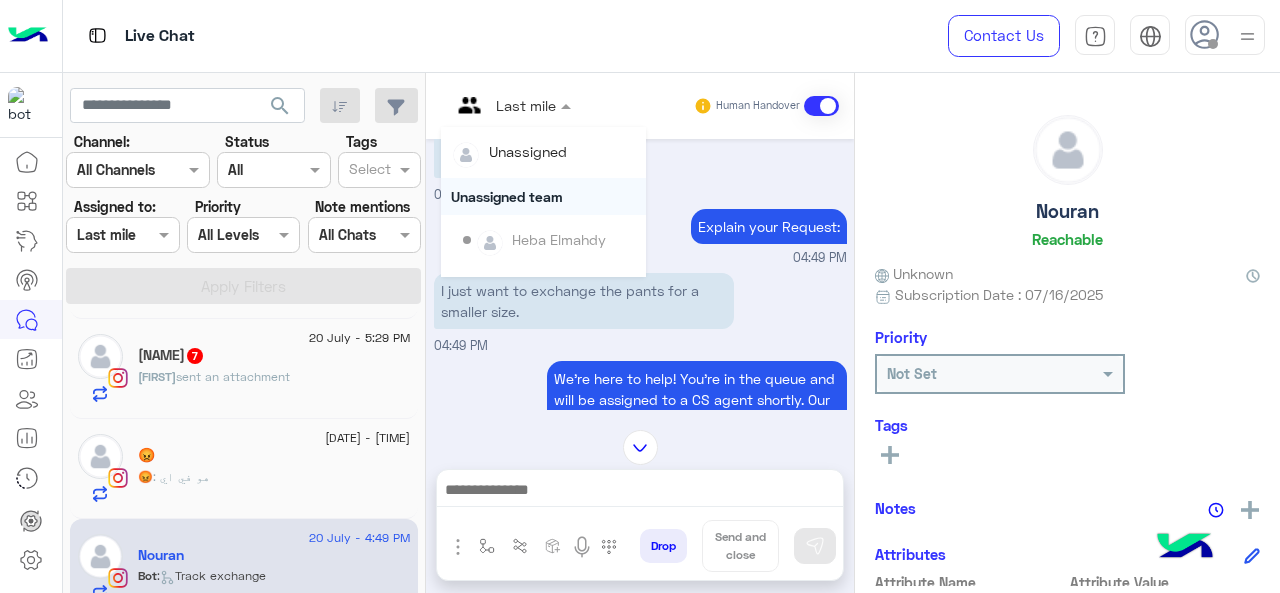 scroll, scrollTop: 354, scrollLeft: 0, axis: vertical 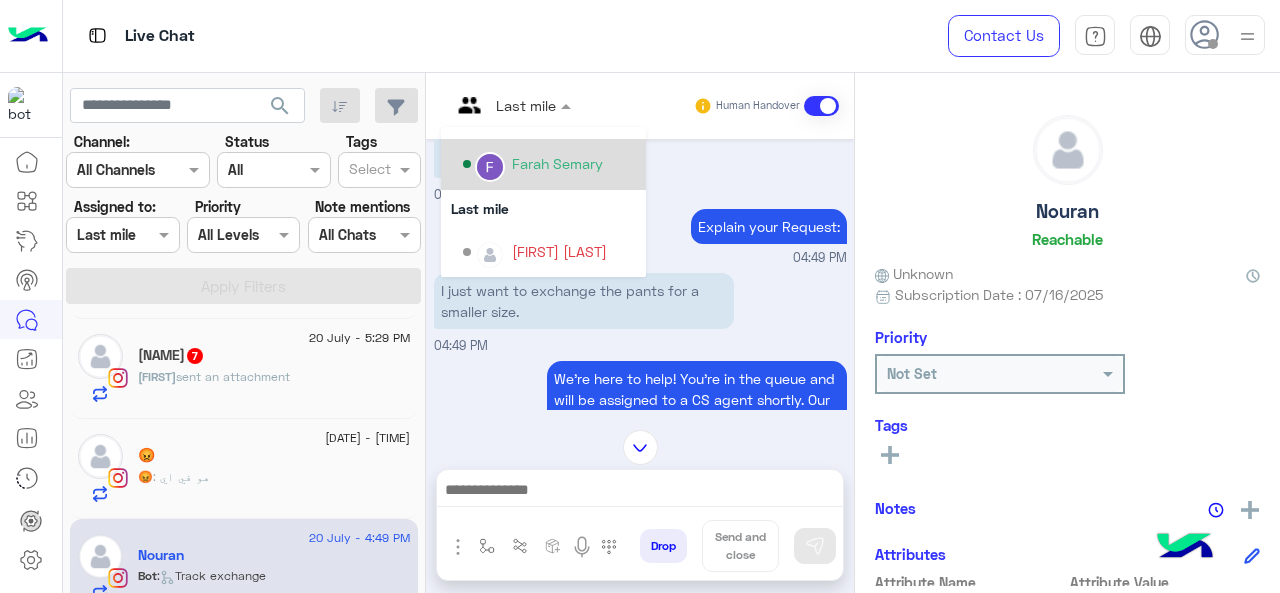 click on "Farah Semary" at bounding box center (557, 163) 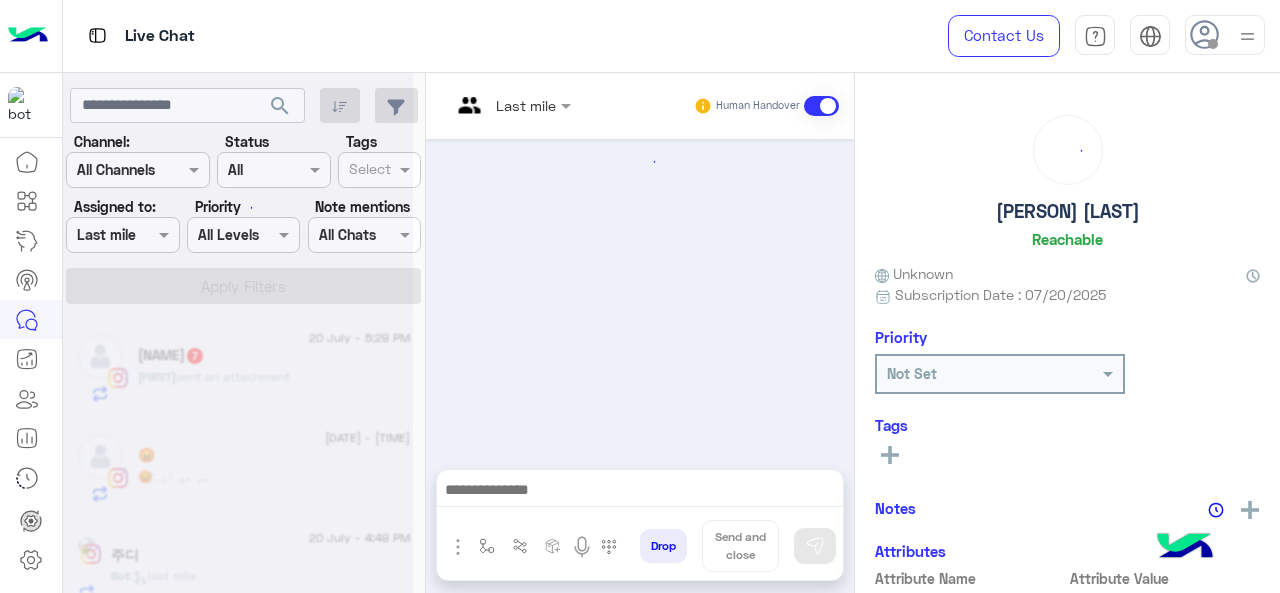 scroll, scrollTop: 1175, scrollLeft: 0, axis: vertical 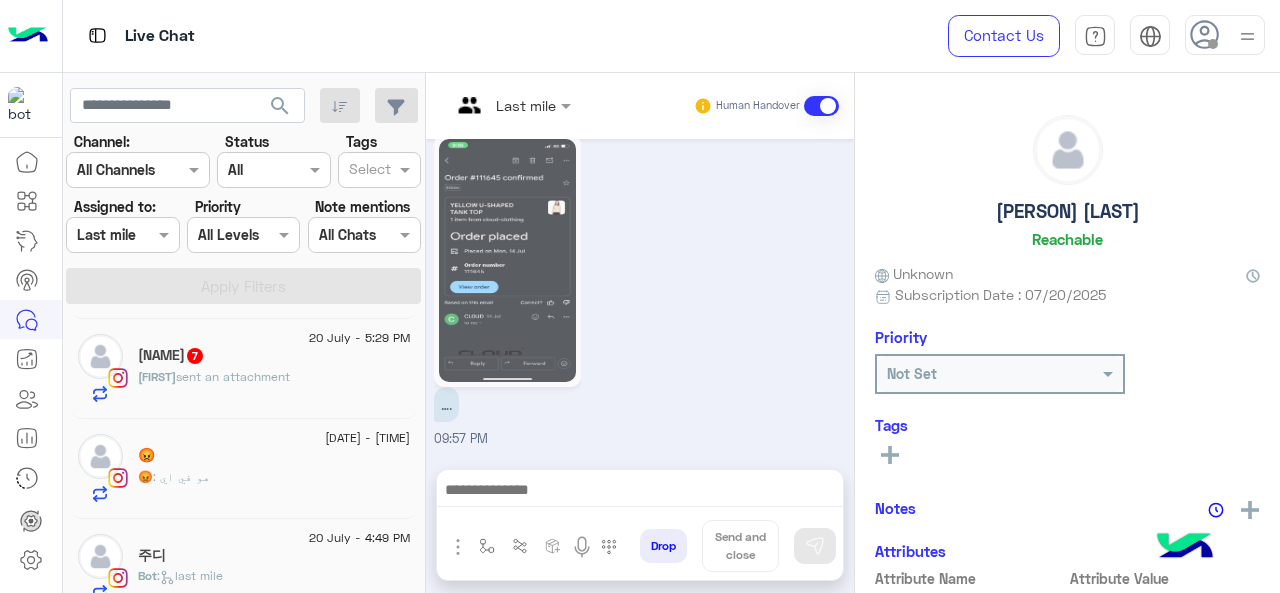 click on "주디" 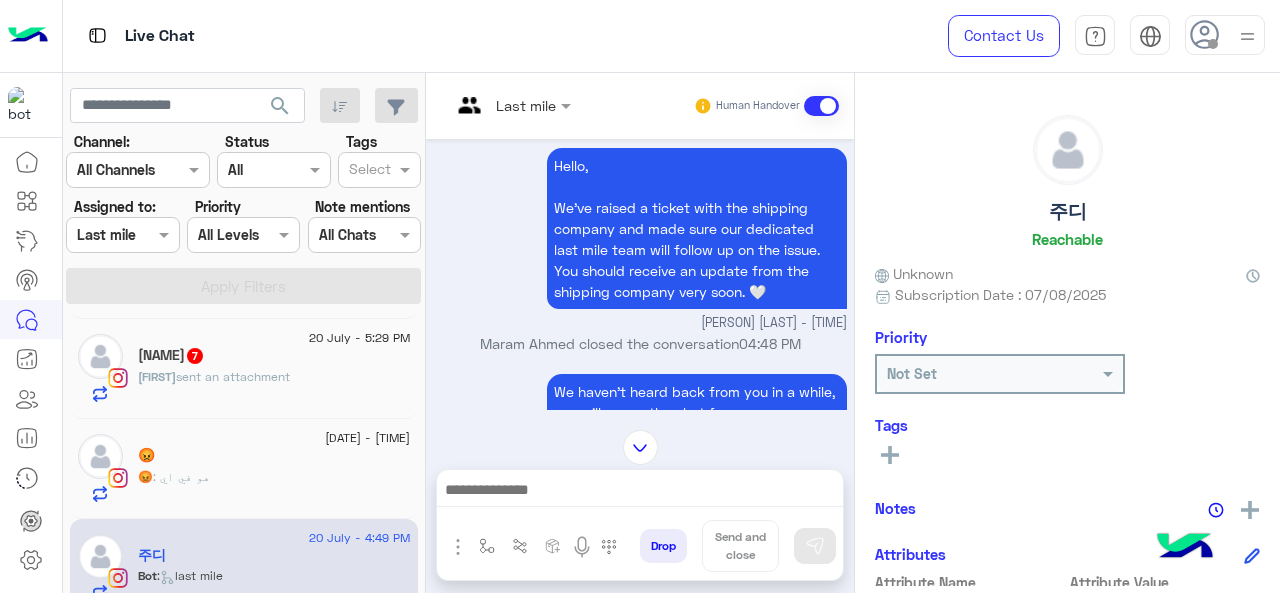 scroll, scrollTop: 170, scrollLeft: 0, axis: vertical 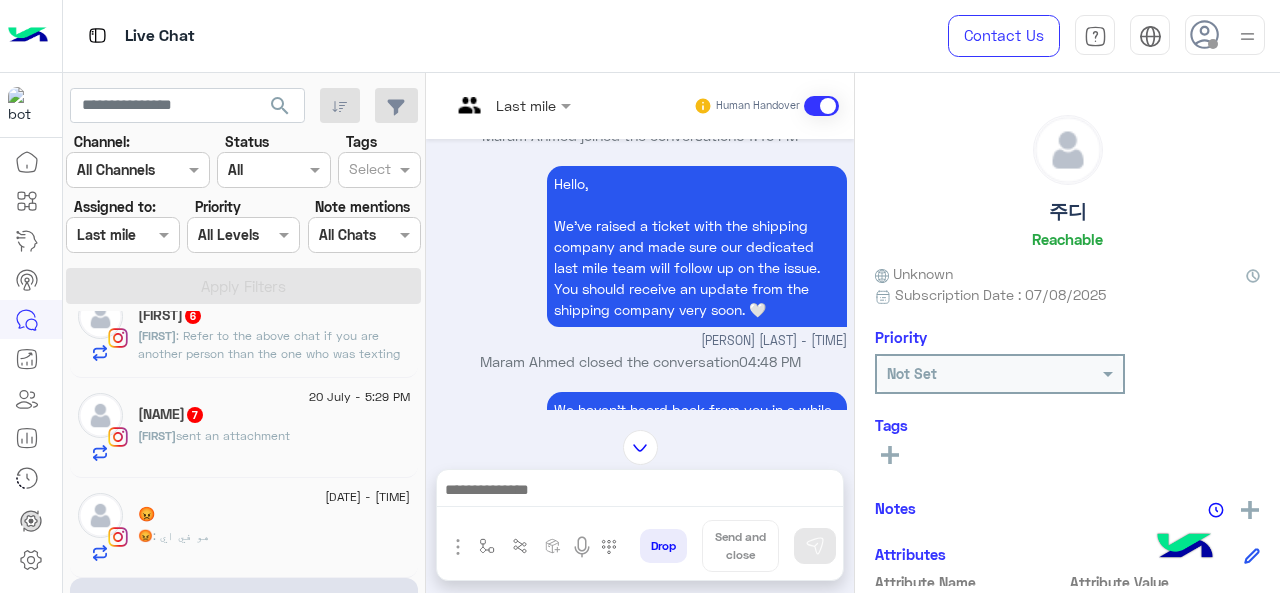 click on "[NAME]  7" 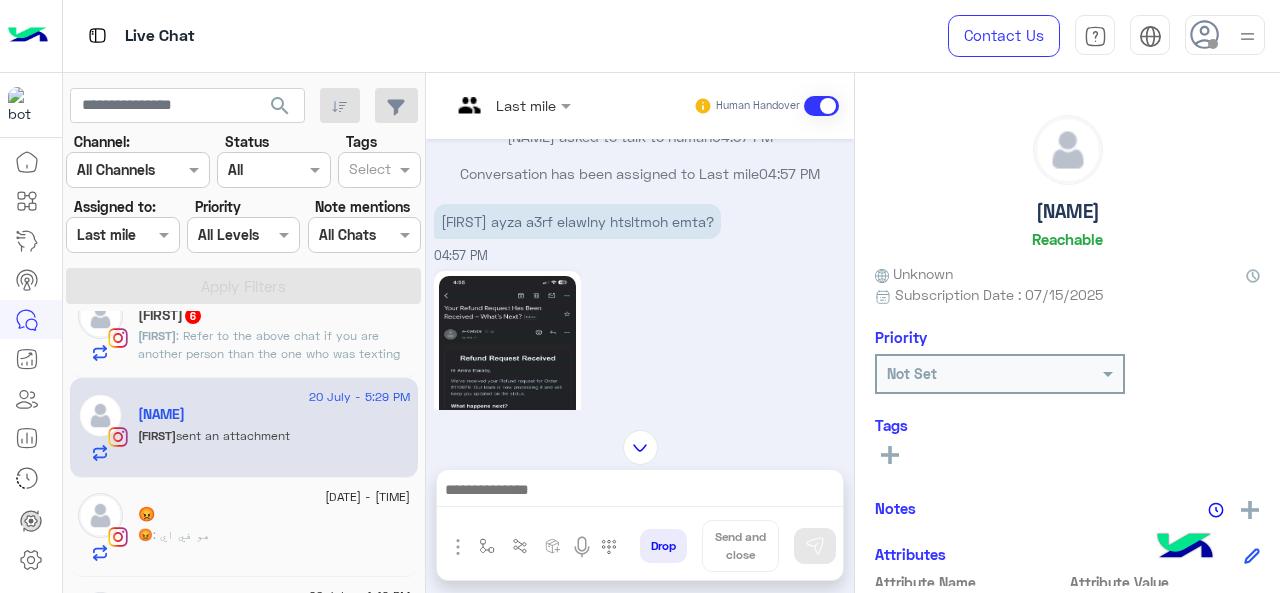 scroll, scrollTop: 811, scrollLeft: 0, axis: vertical 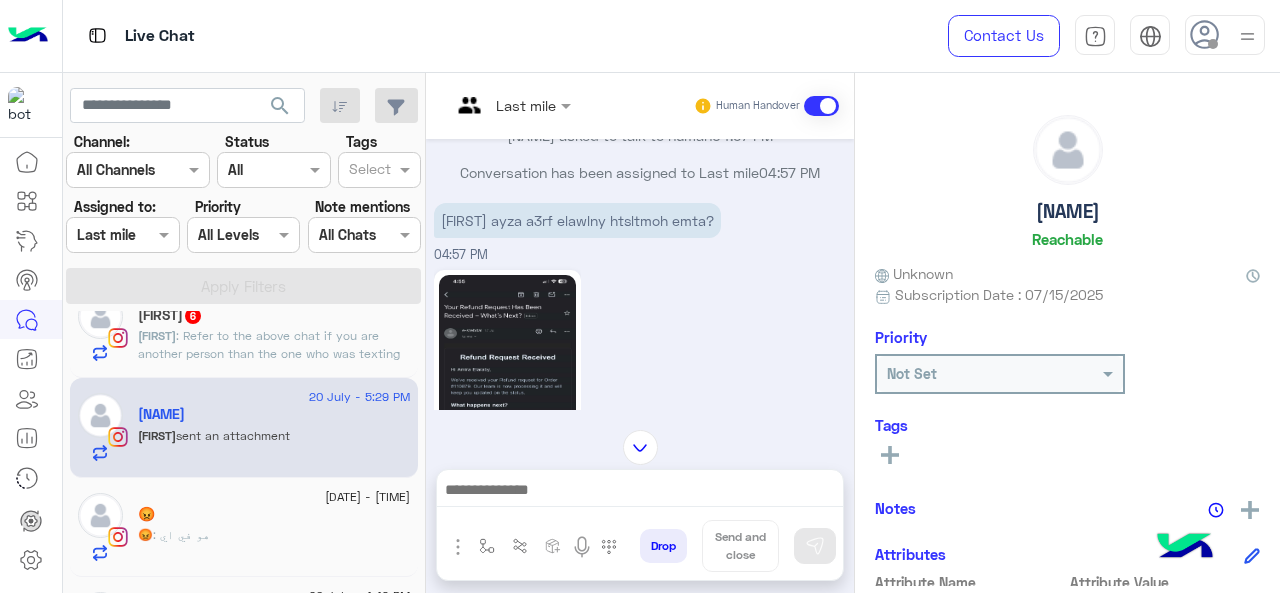 click on "Last mile" at bounding box center [526, 105] 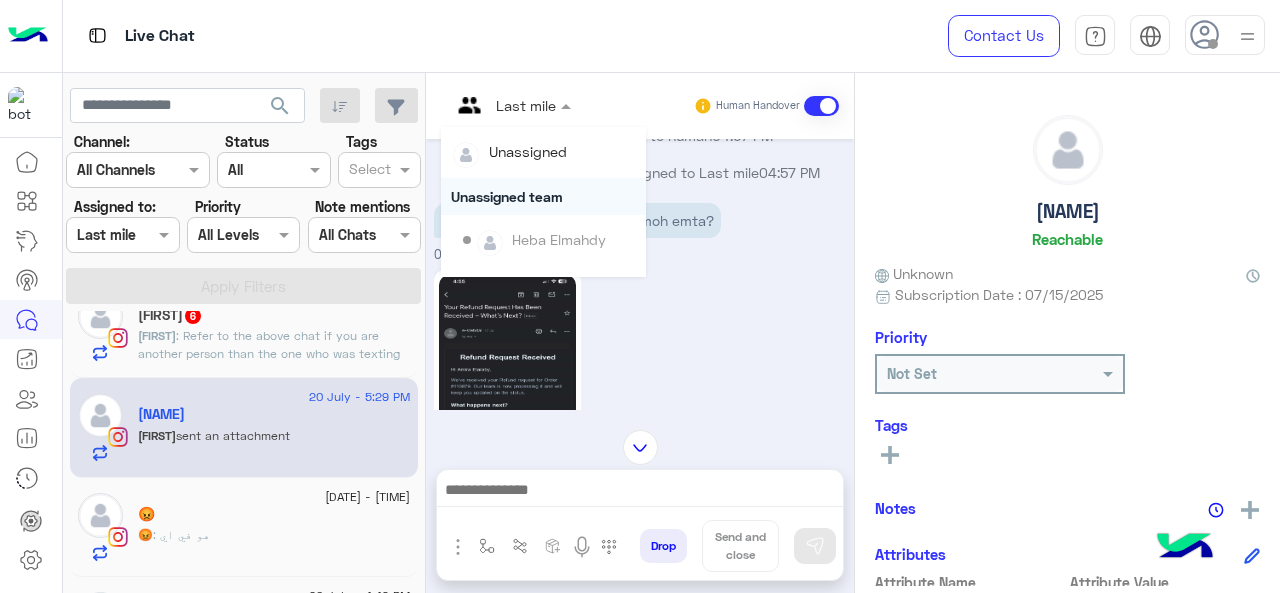 scroll, scrollTop: 354, scrollLeft: 0, axis: vertical 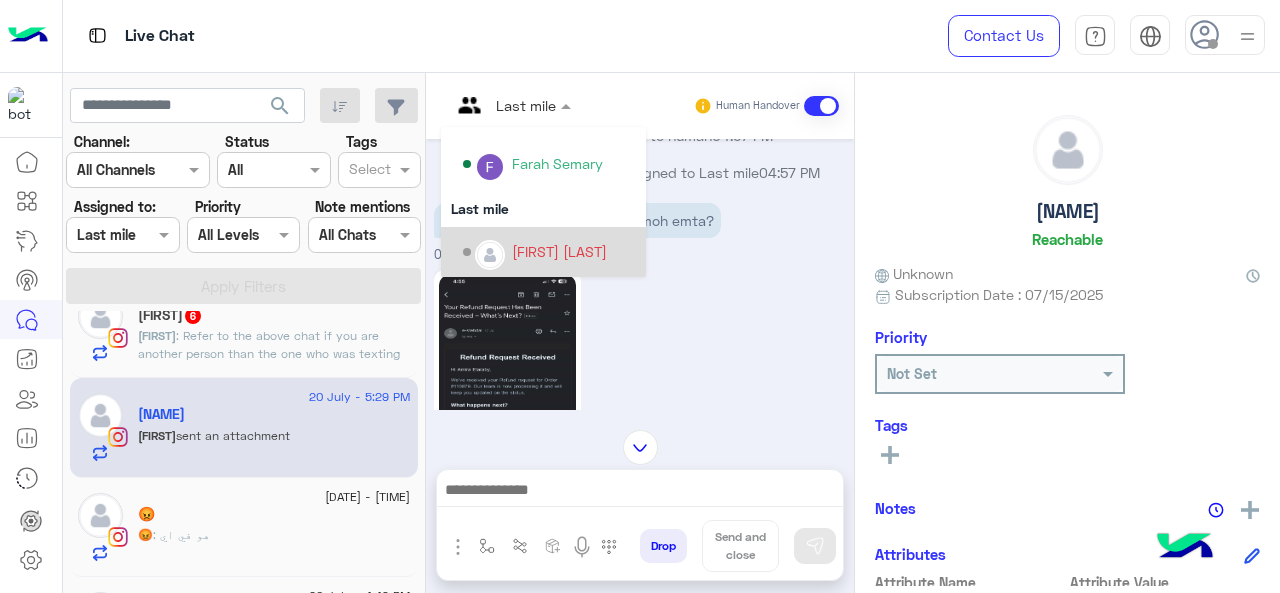 click on "[FIRST] [LAST]" at bounding box center (559, 251) 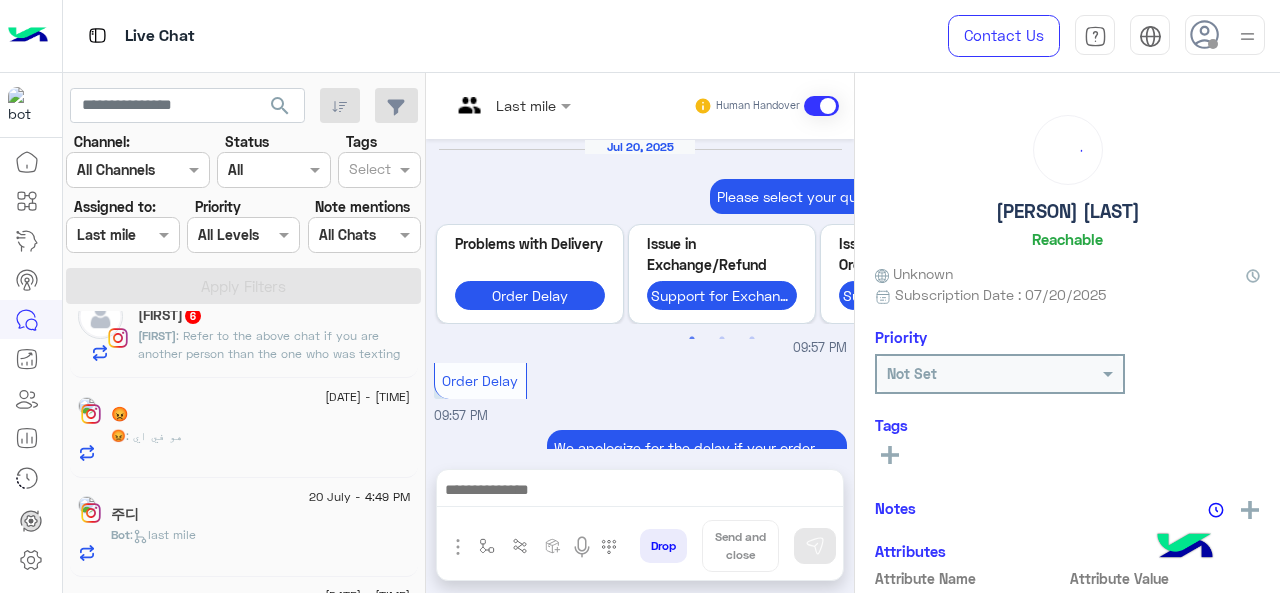 scroll, scrollTop: 1175, scrollLeft: 0, axis: vertical 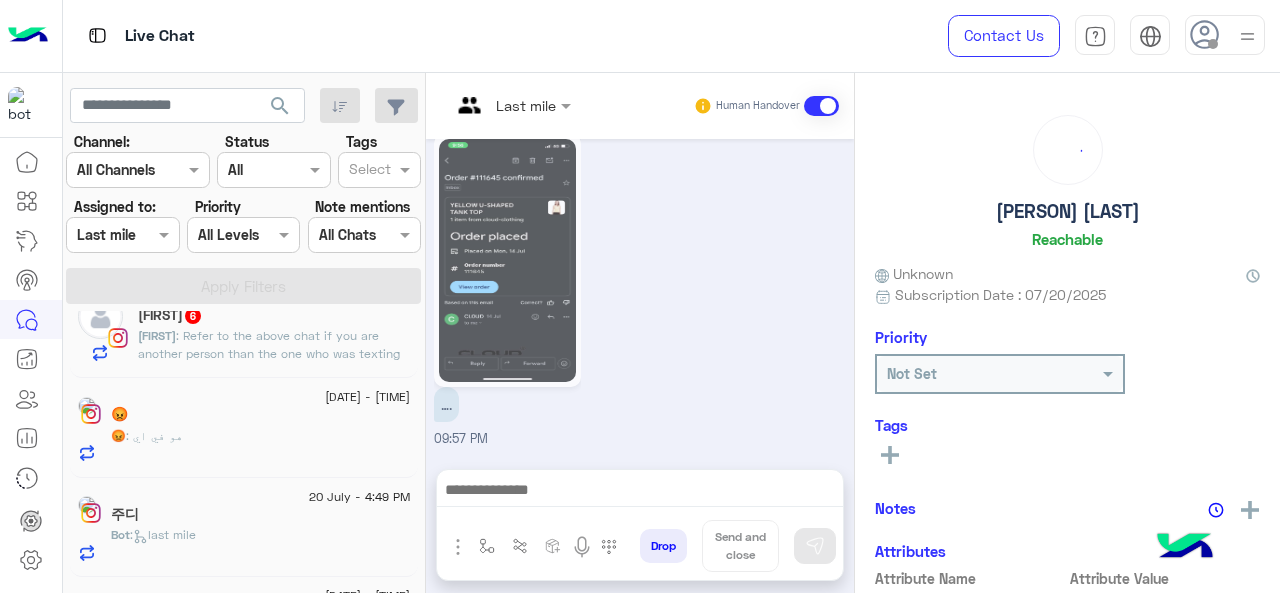 click on ": Refer  to the above chat if you are another person than the one who was texting me" 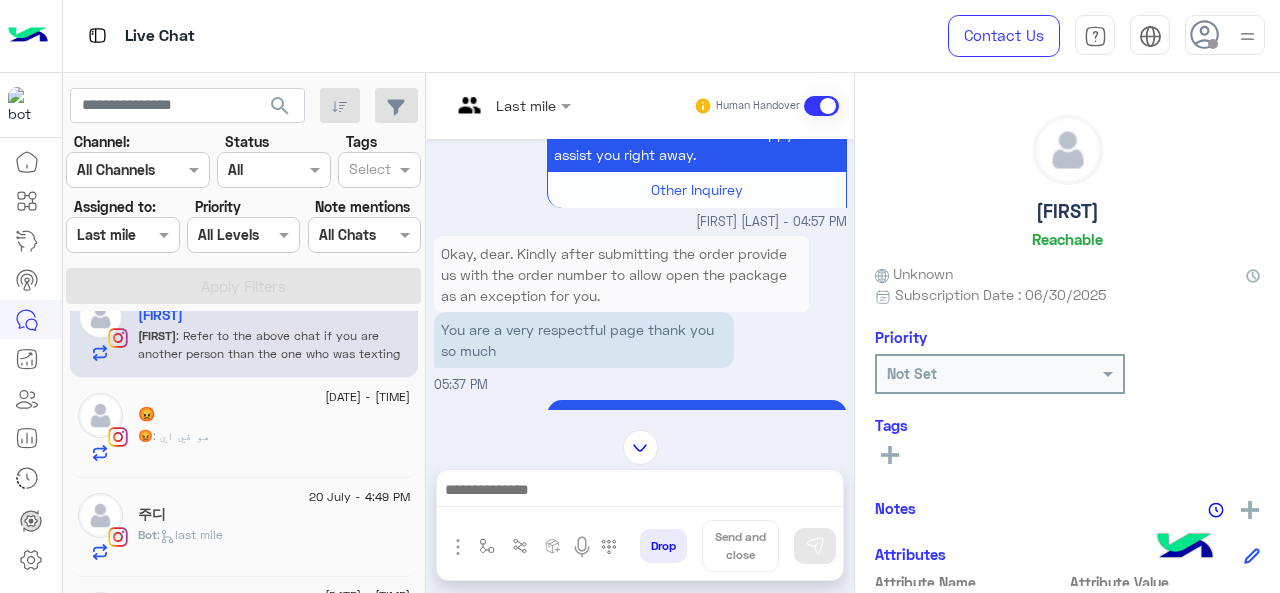 scroll, scrollTop: 596, scrollLeft: 0, axis: vertical 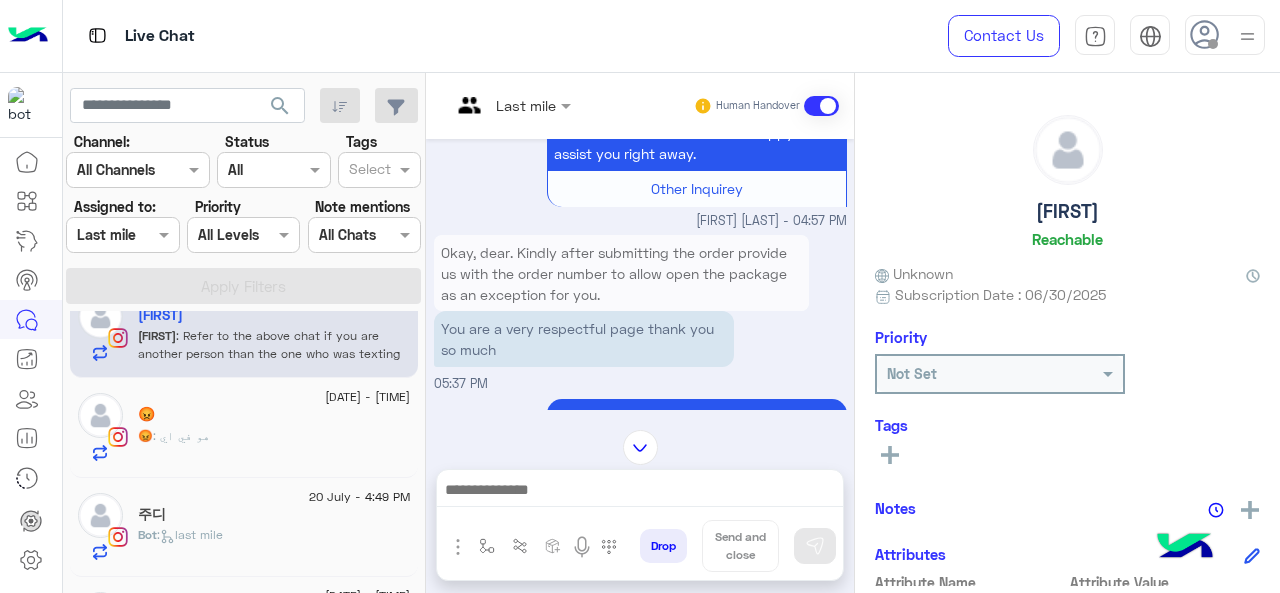 click at bounding box center [511, 104] 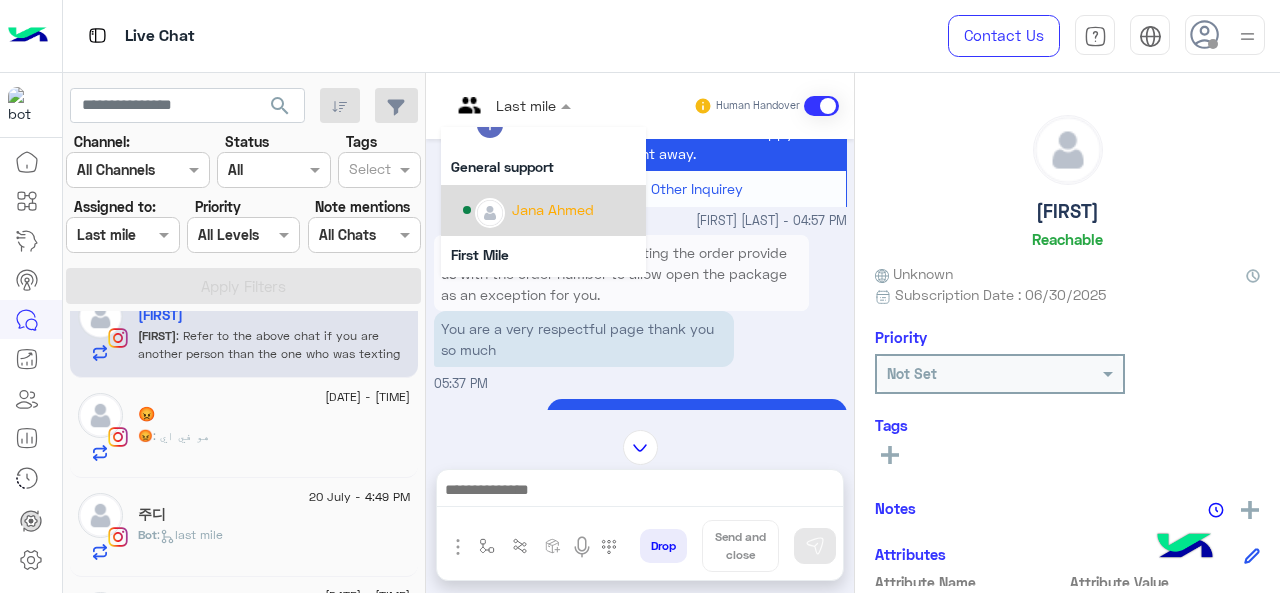 scroll, scrollTop: 221, scrollLeft: 0, axis: vertical 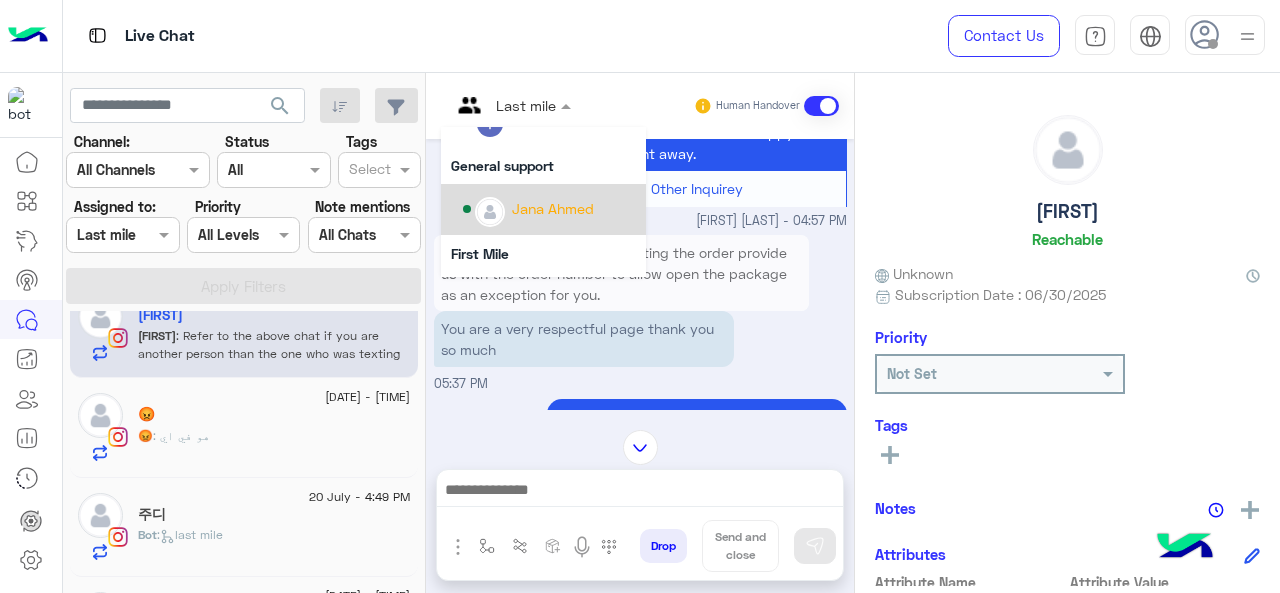 click on "Jana Ahmed" at bounding box center [553, 208] 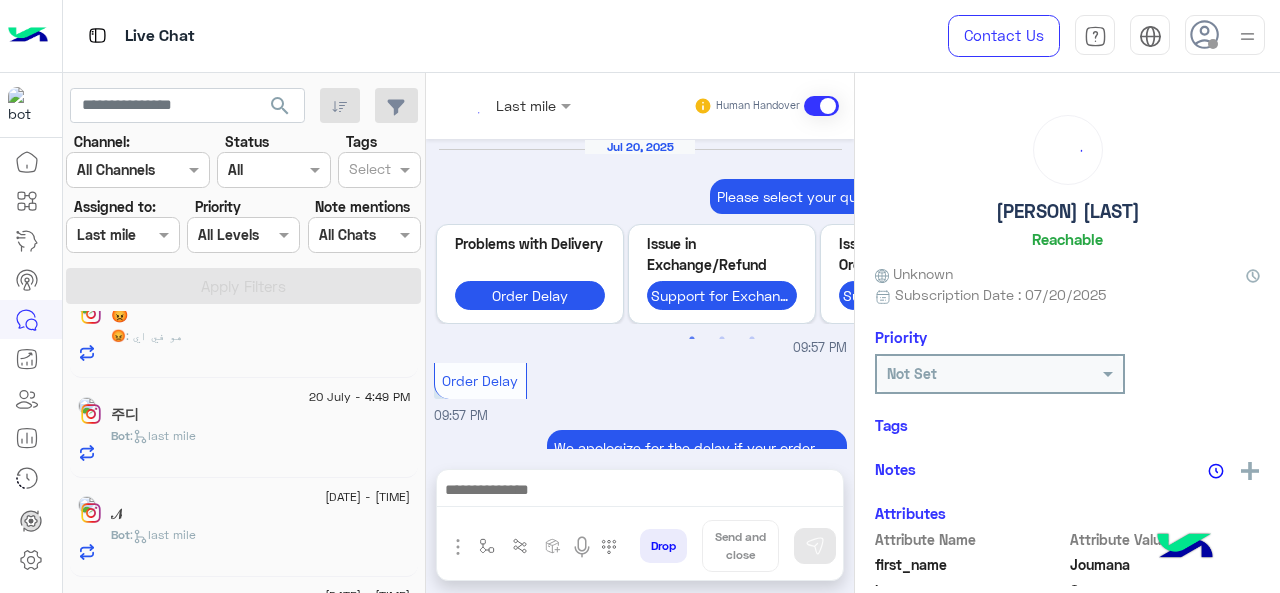 scroll, scrollTop: 1175, scrollLeft: 0, axis: vertical 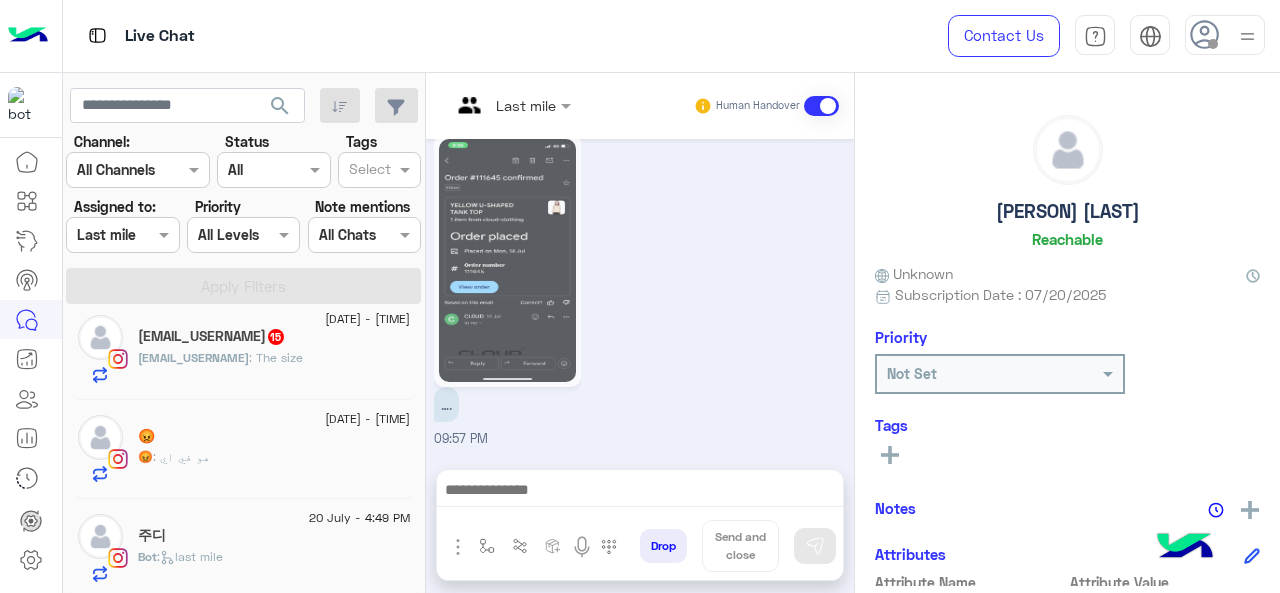 click on "[EMAIL_USERNAME]   15" 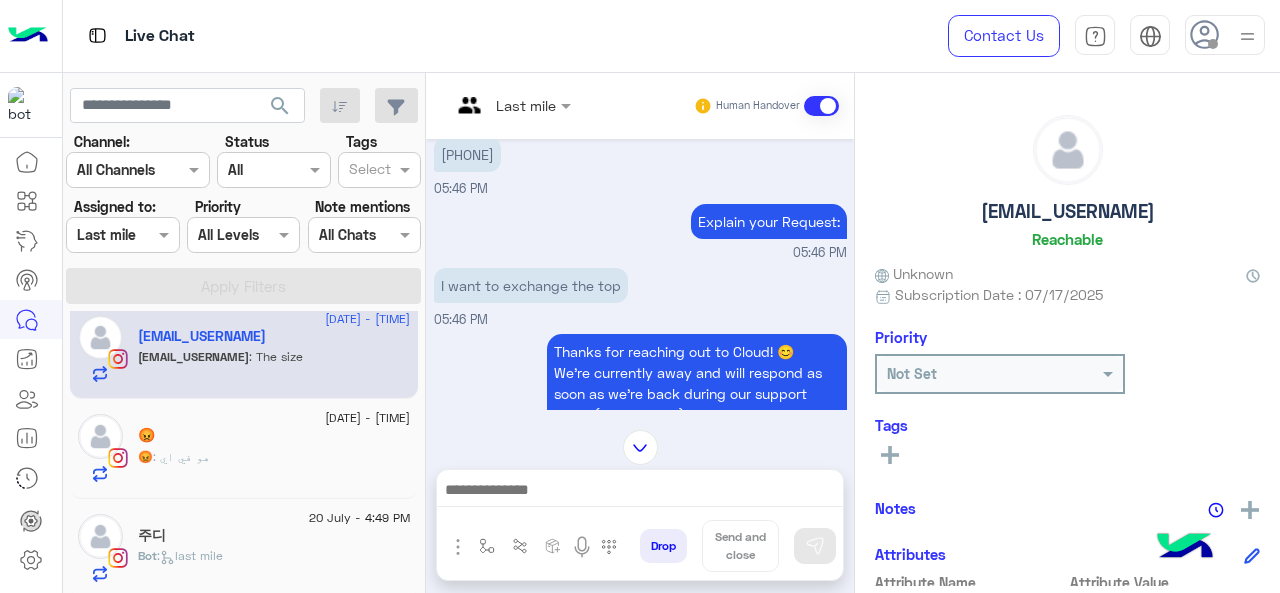 scroll, scrollTop: 460, scrollLeft: 0, axis: vertical 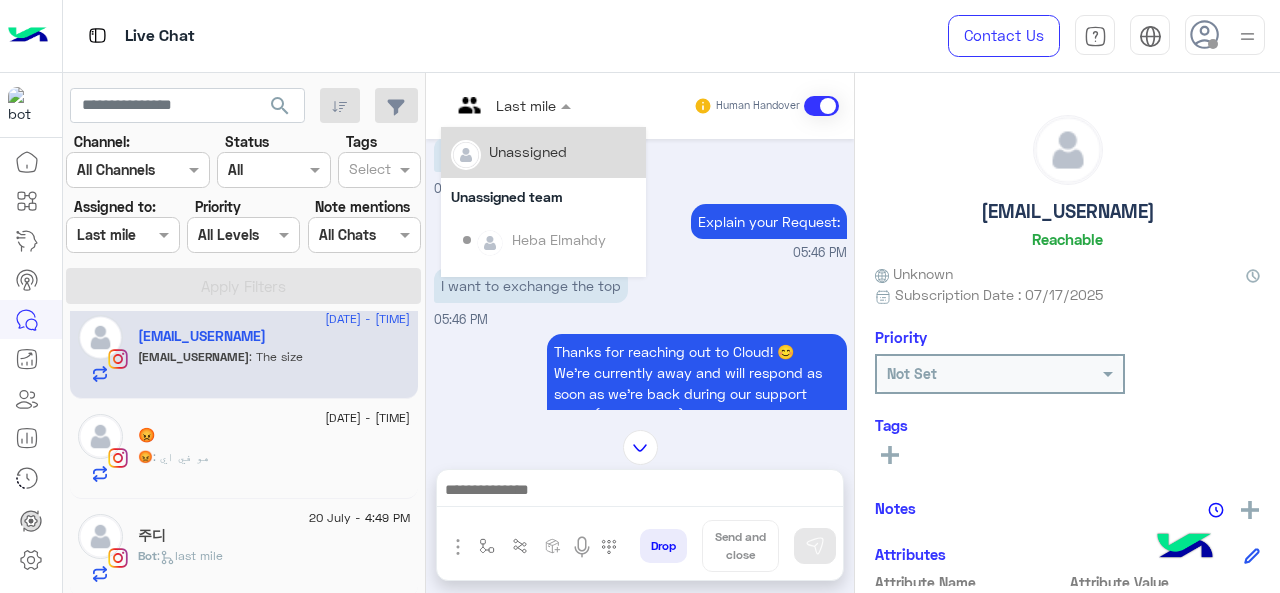 click at bounding box center (487, 105) 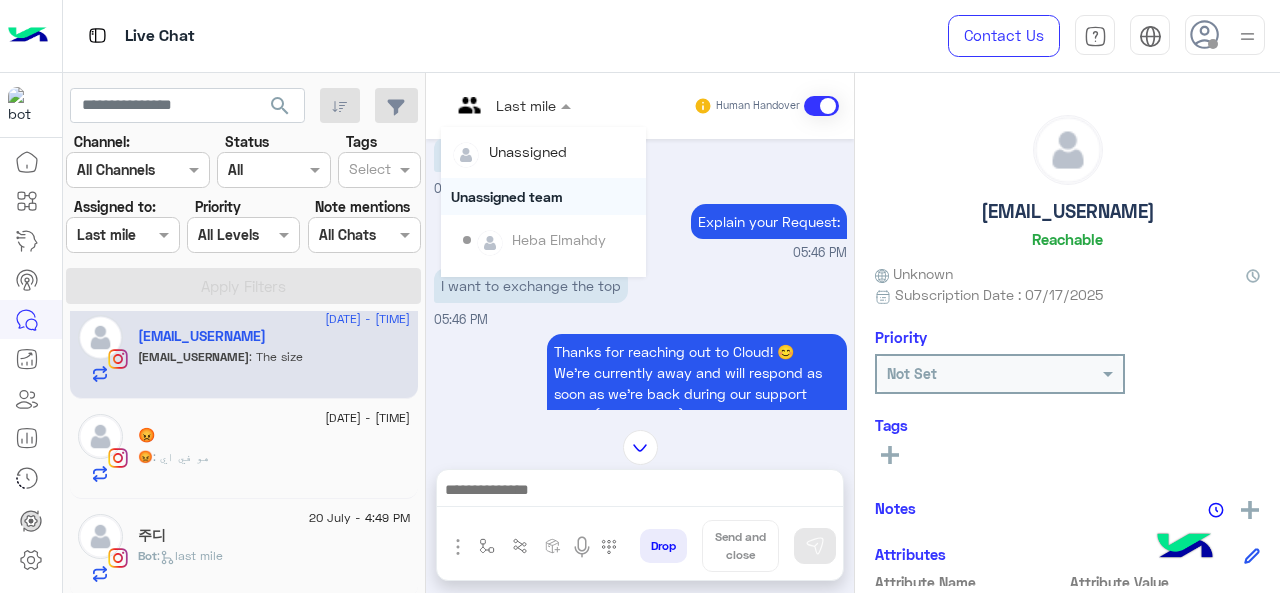 scroll, scrollTop: 354, scrollLeft: 0, axis: vertical 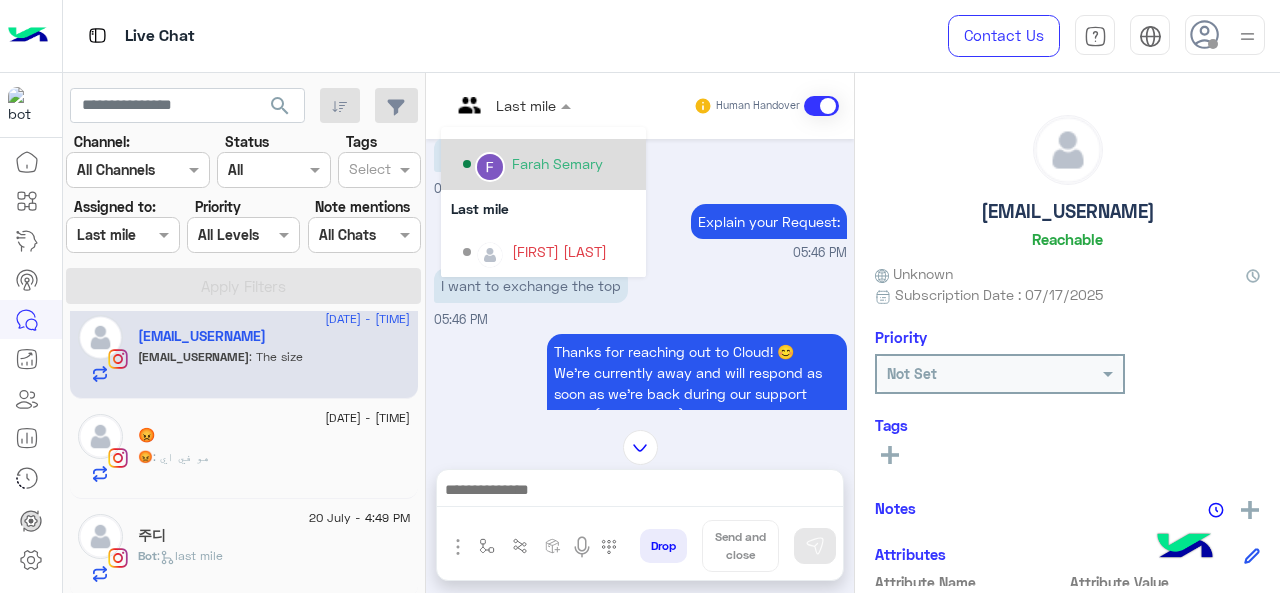 click on "Farah Semary" at bounding box center [557, 163] 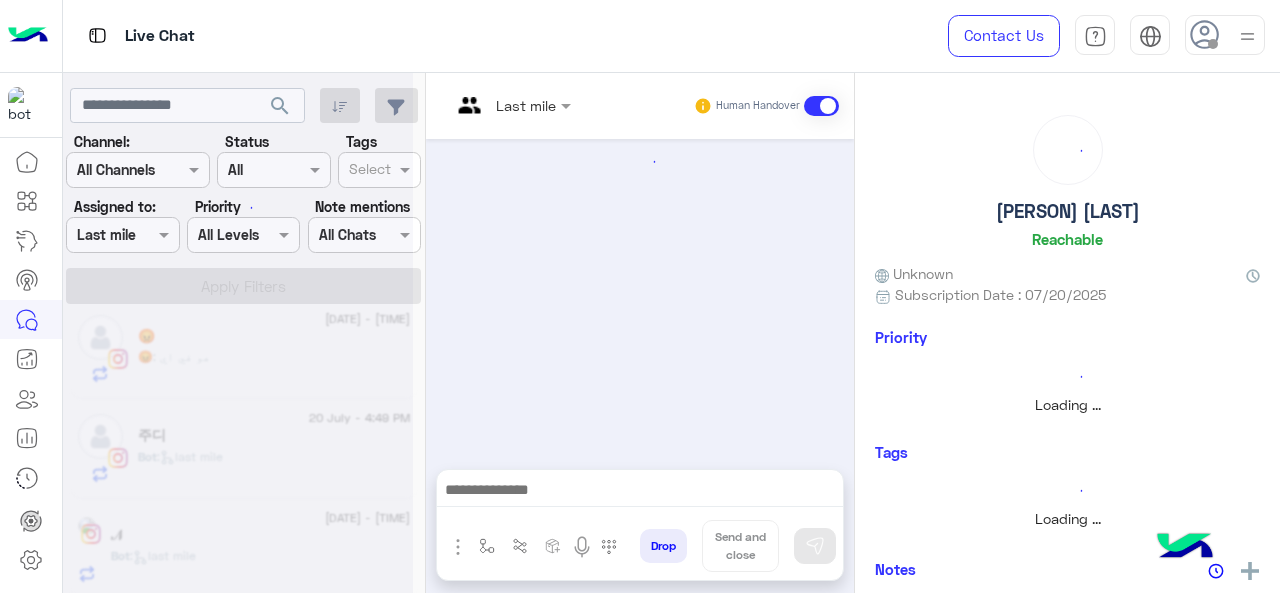 scroll, scrollTop: 1175, scrollLeft: 0, axis: vertical 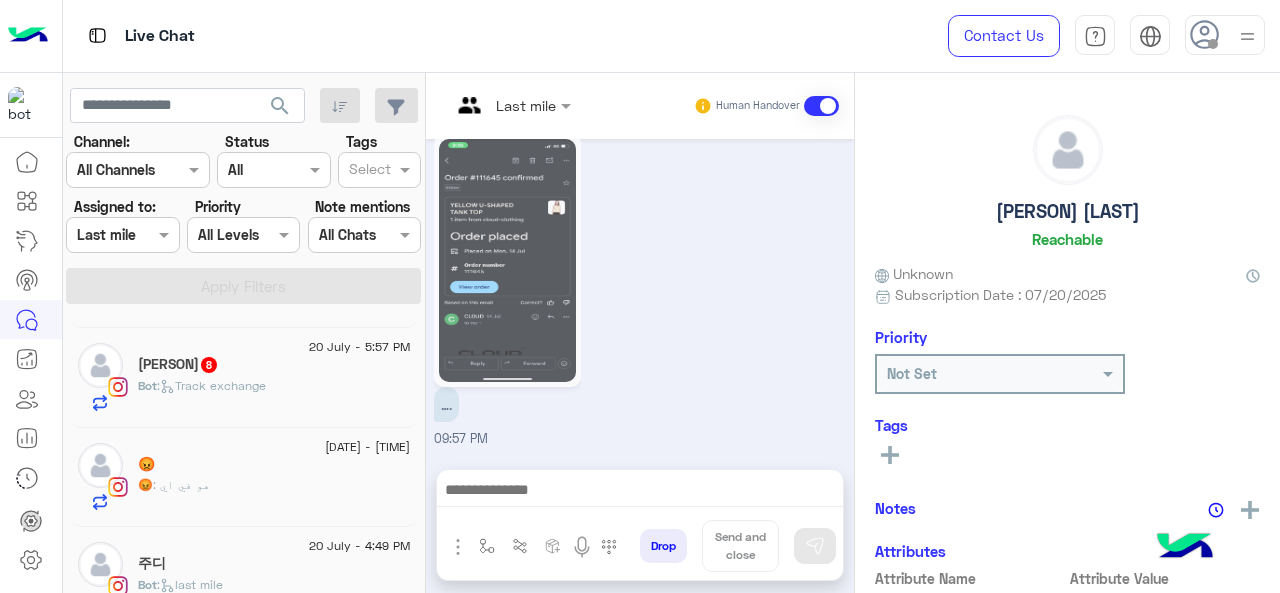 click on "Bot :   Track exchange" 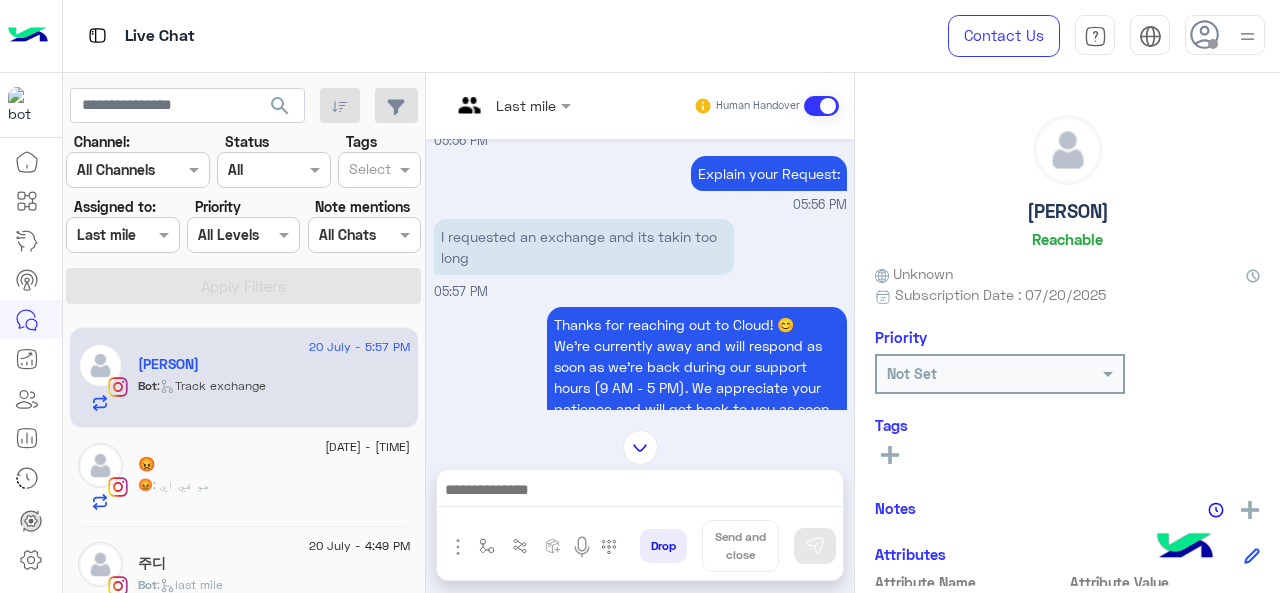 scroll, scrollTop: 556, scrollLeft: 0, axis: vertical 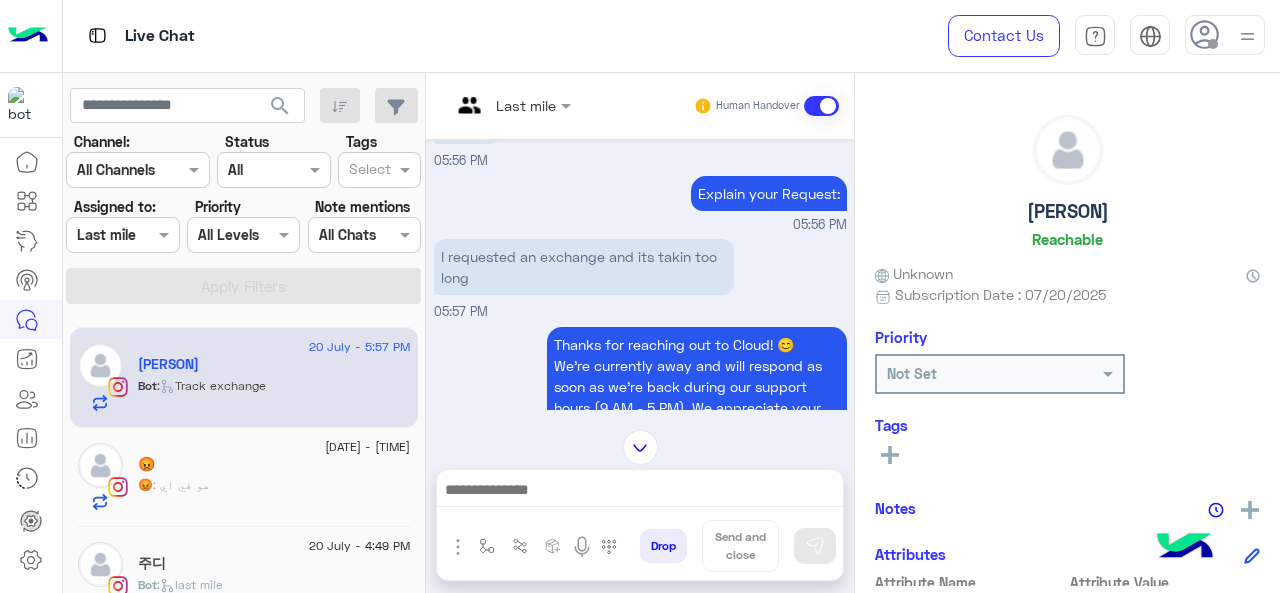 click on "Last mile" at bounding box center (503, 106) 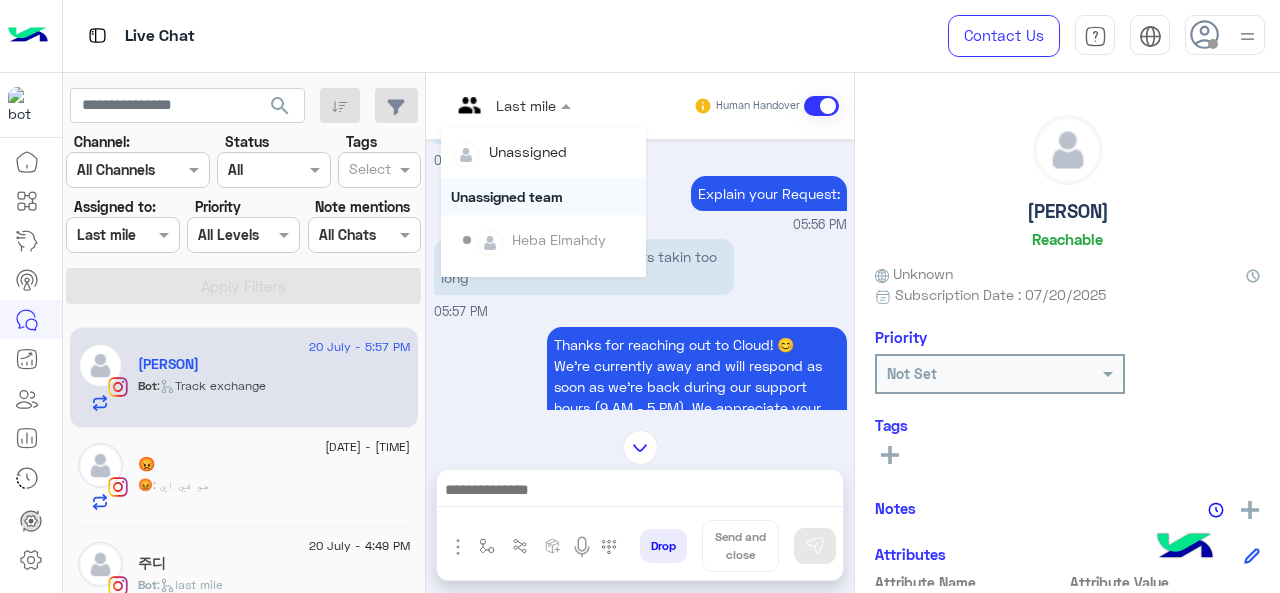 scroll, scrollTop: 354, scrollLeft: 0, axis: vertical 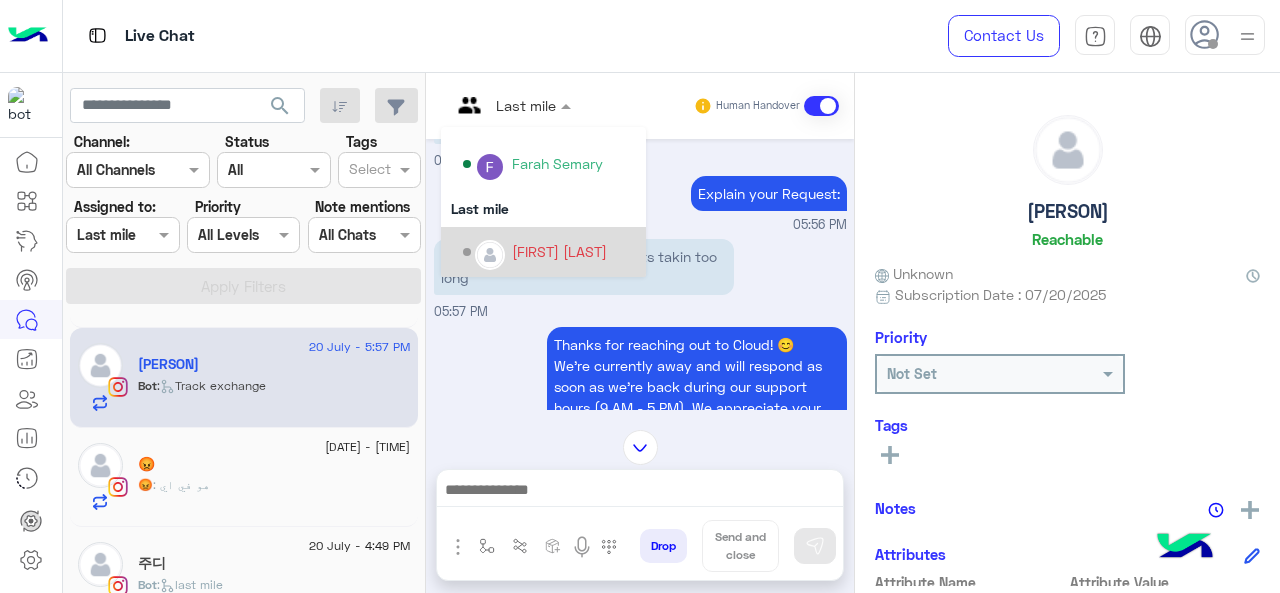 click on "[FIRST] [LAST]" at bounding box center (559, 251) 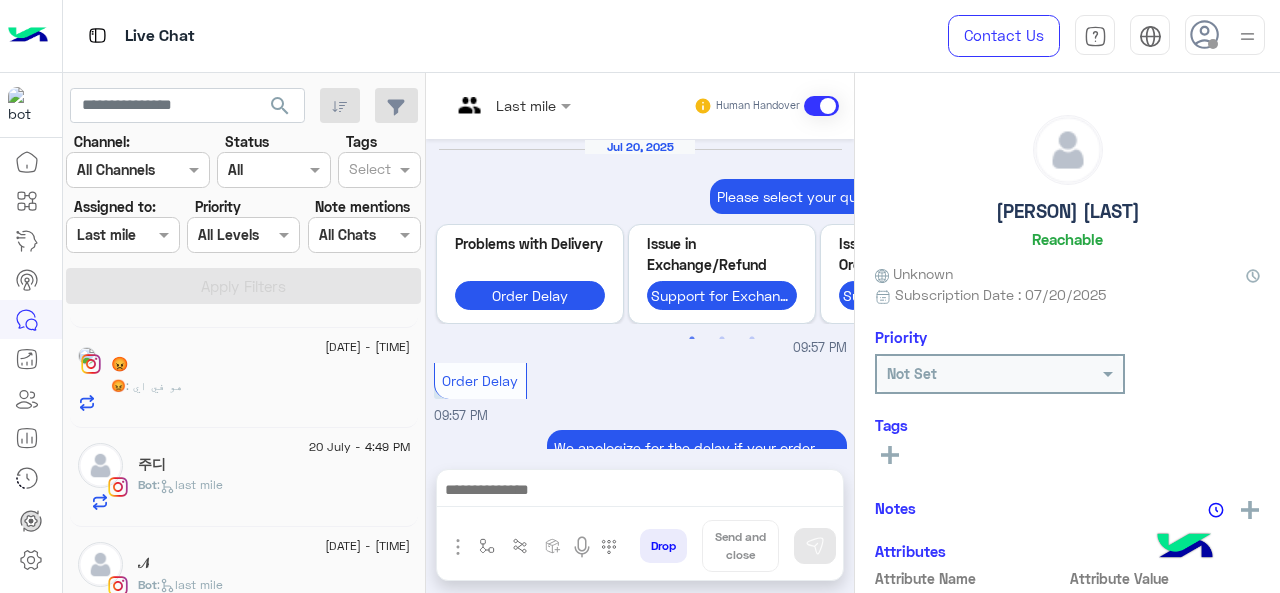scroll, scrollTop: 1175, scrollLeft: 0, axis: vertical 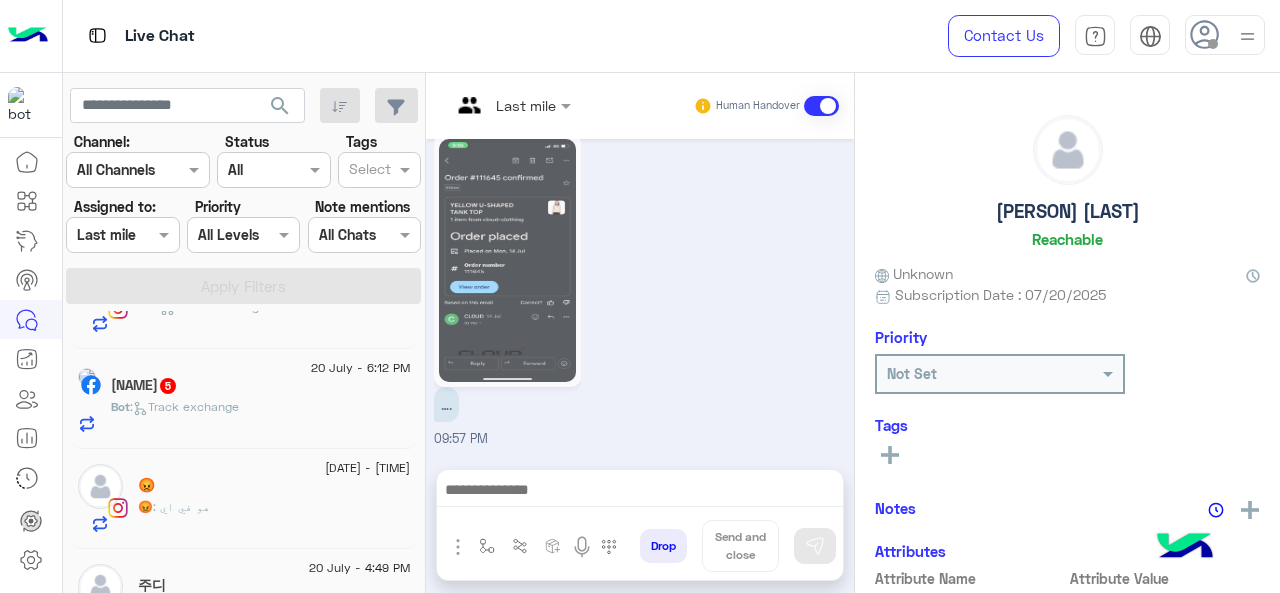 click on "Bot :   Track exchange" 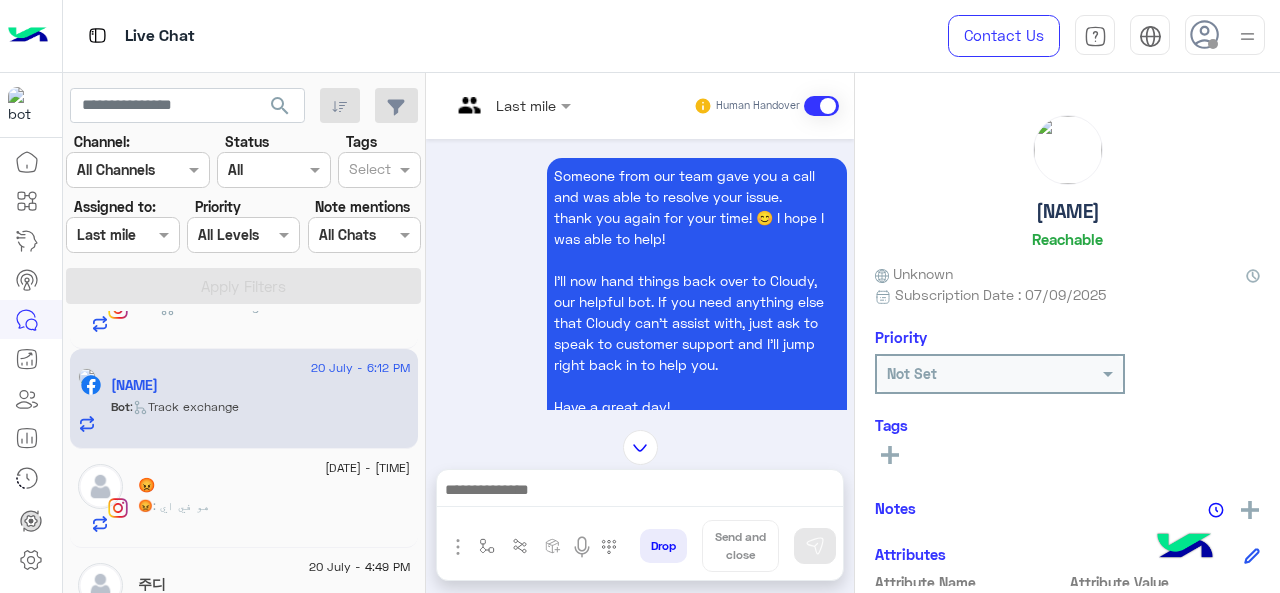 scroll, scrollTop: 655, scrollLeft: 0, axis: vertical 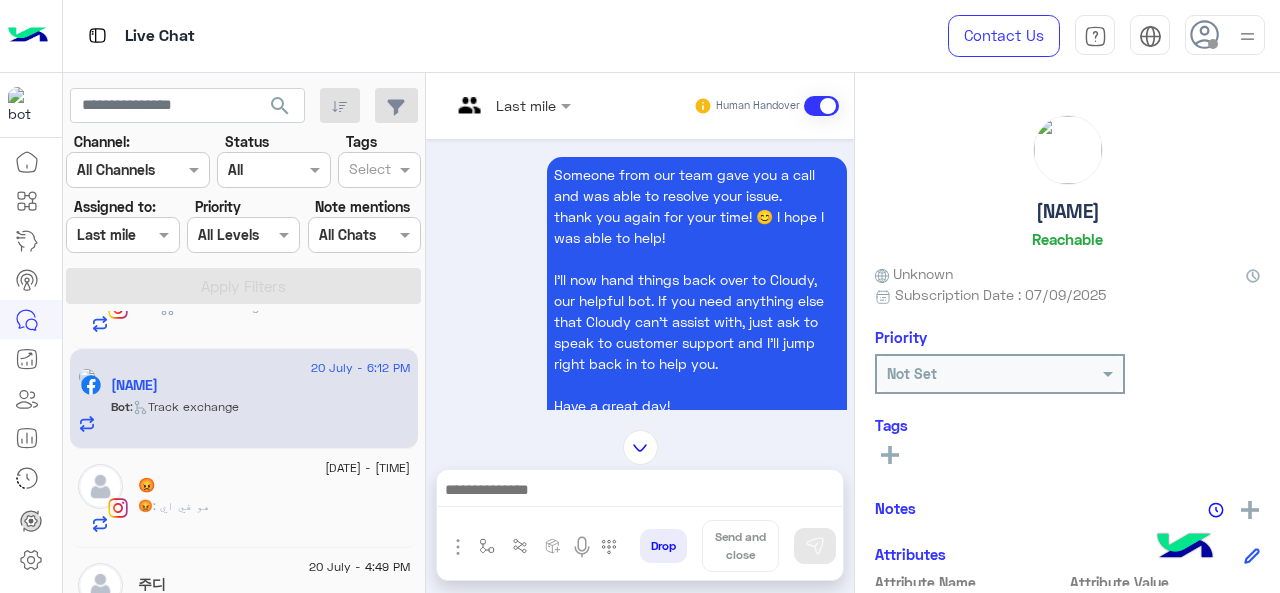click on "Not Set" 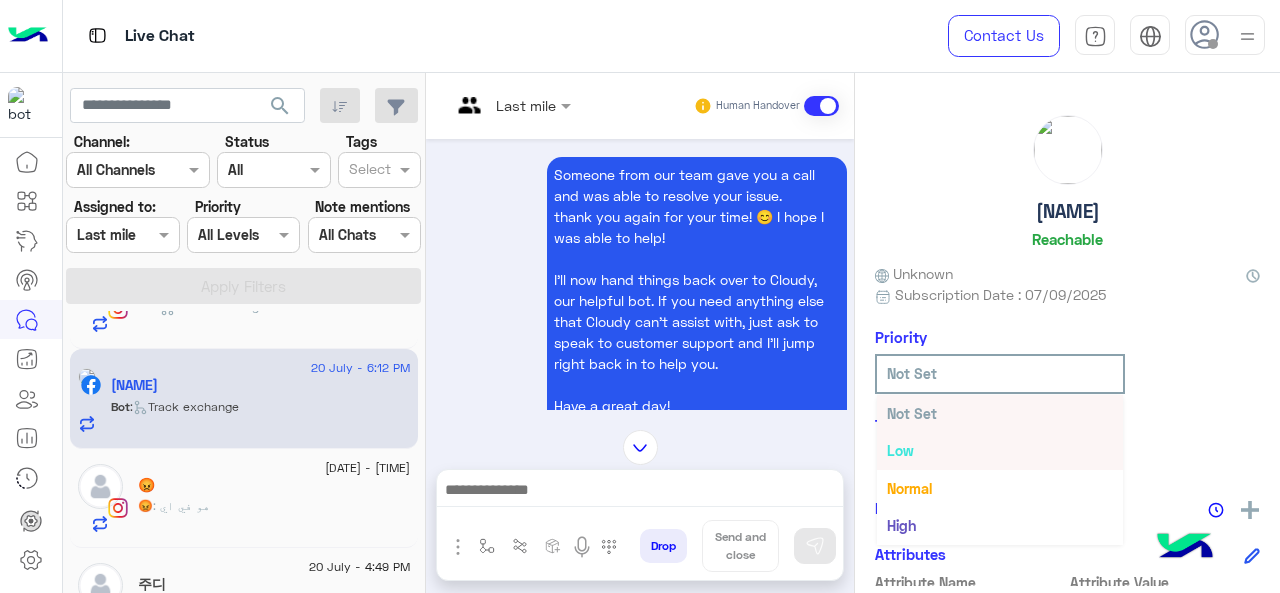 scroll, scrollTop: 36, scrollLeft: 0, axis: vertical 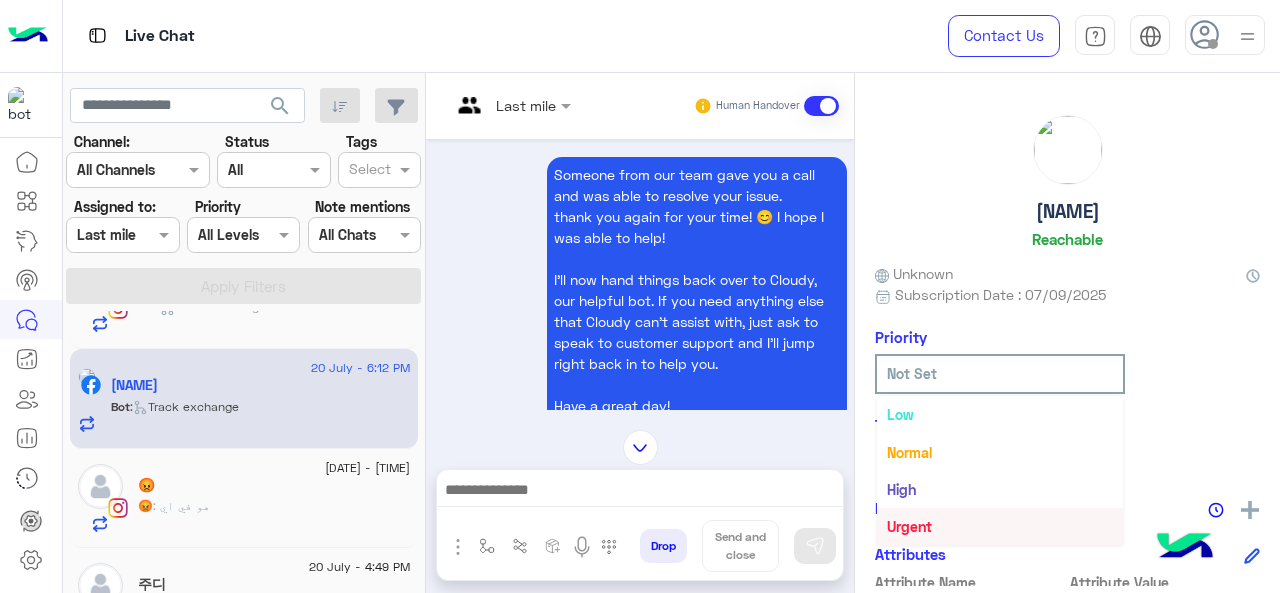 click on "Urgent" at bounding box center [909, 526] 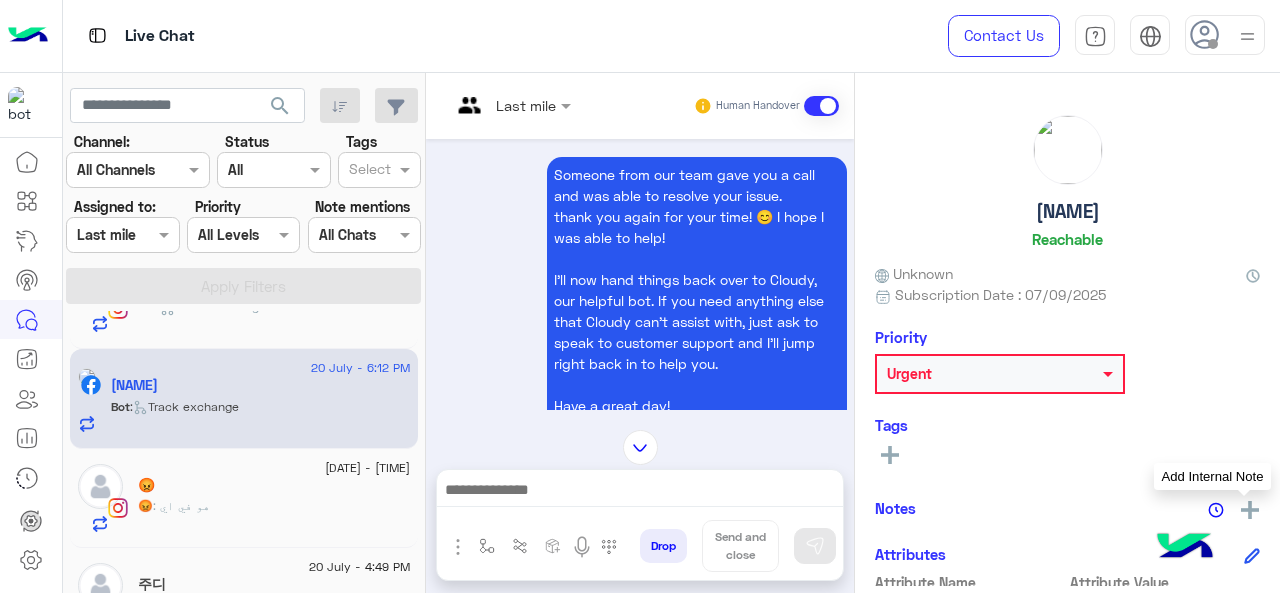 click 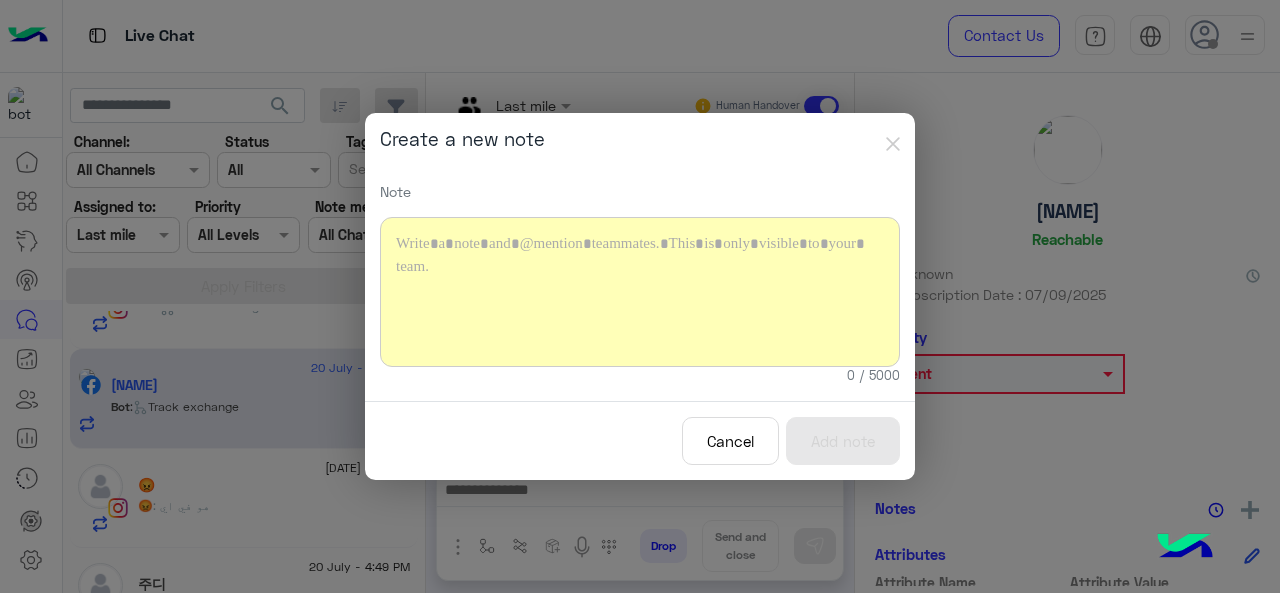 type 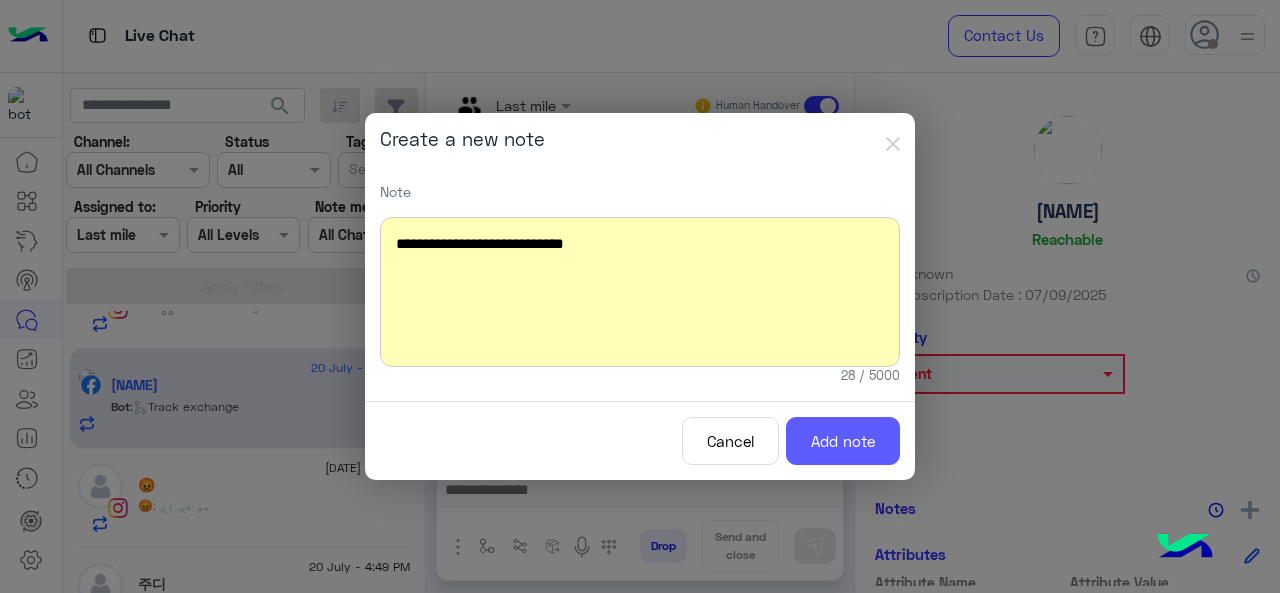 click on "Add note" 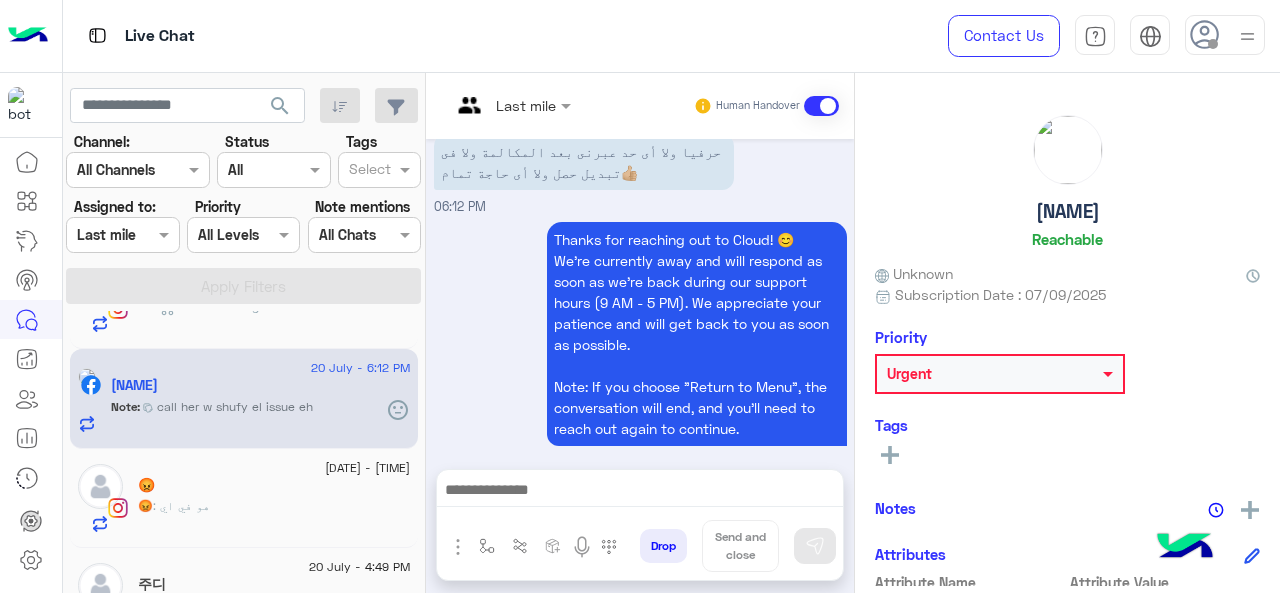 scroll, scrollTop: 2652, scrollLeft: 0, axis: vertical 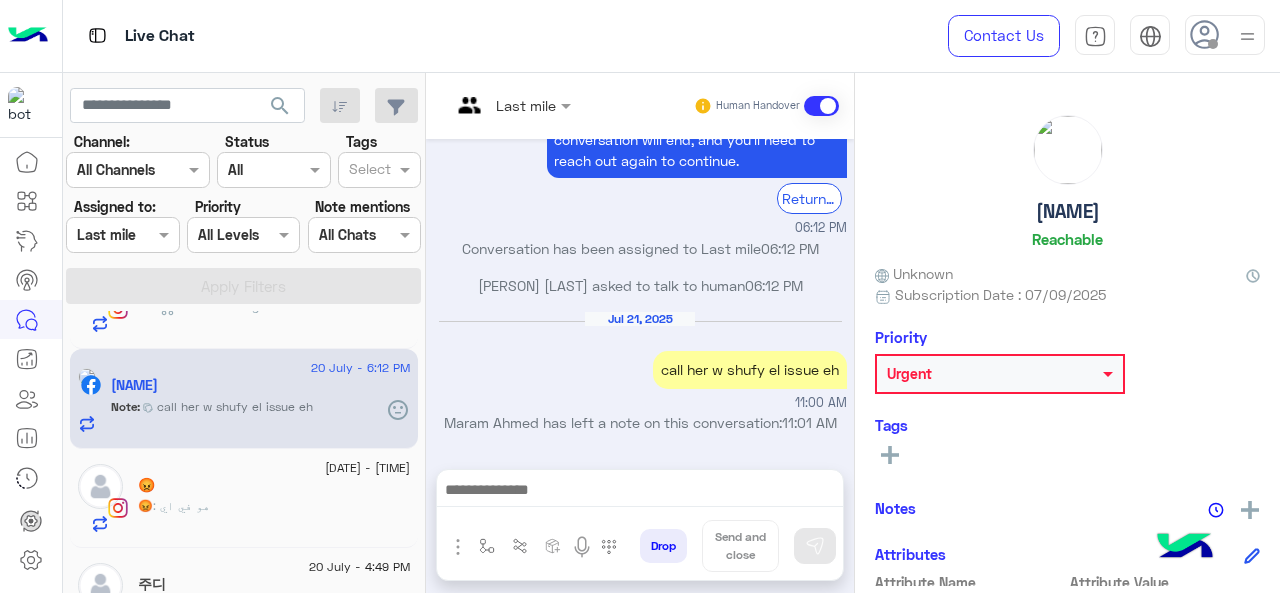 drag, startPoint x: 759, startPoint y: 374, endPoint x: 714, endPoint y: 373, distance: 45.01111 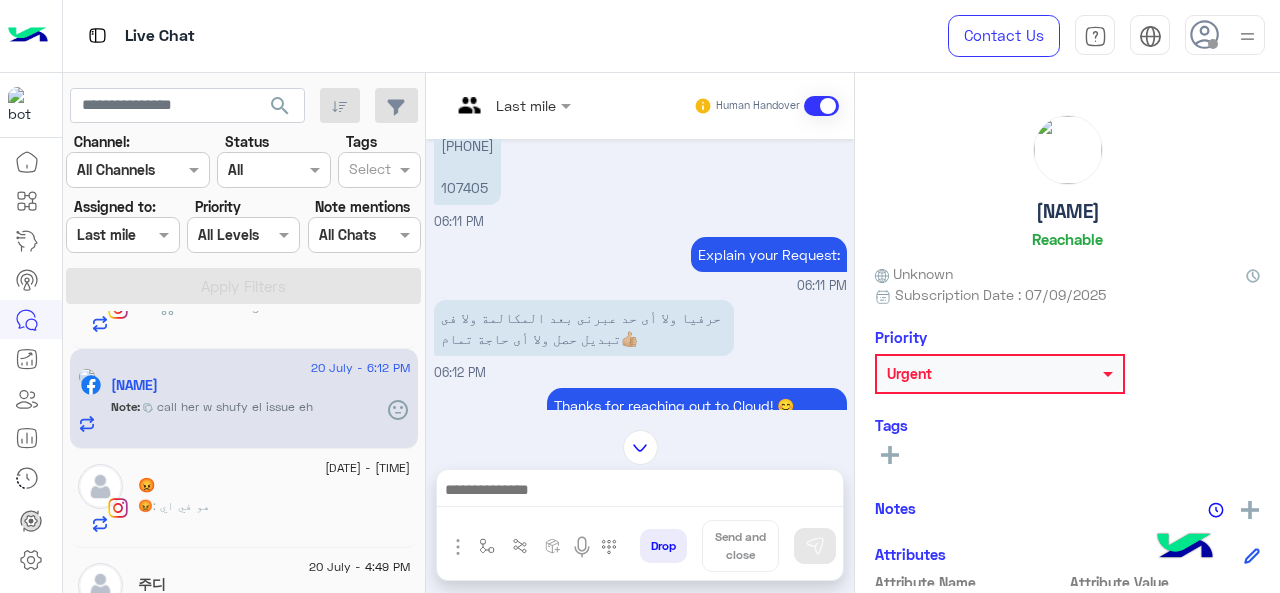 scroll, scrollTop: 2141, scrollLeft: 0, axis: vertical 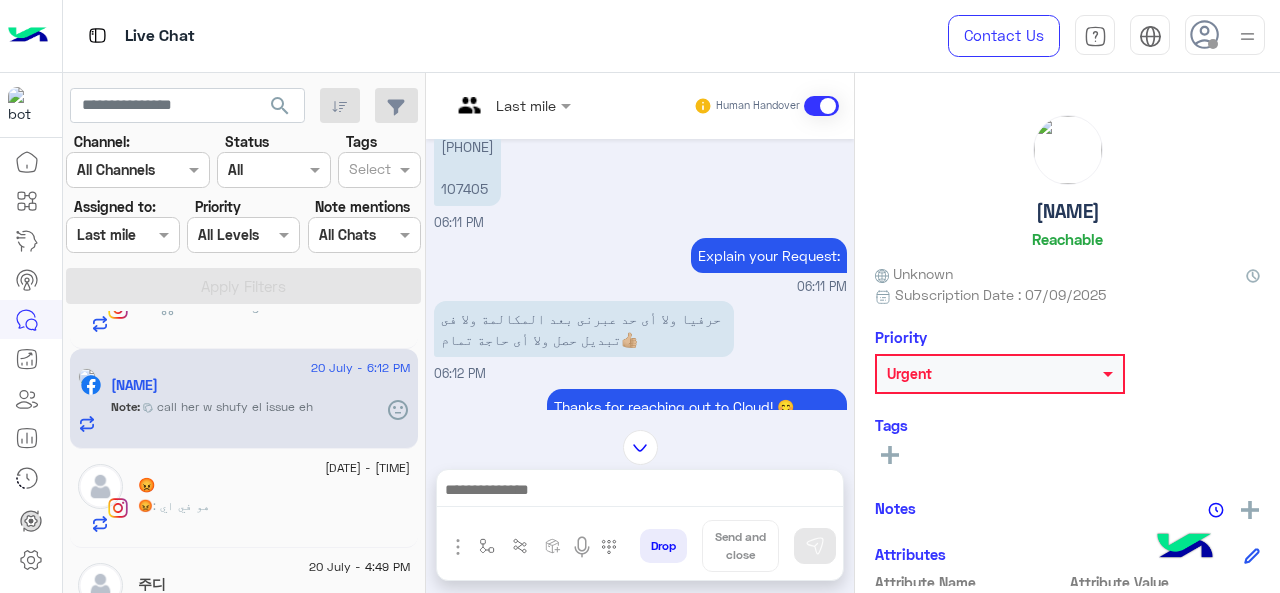 click on "[PHONE]/[ORDER_ID]" at bounding box center (467, 167) 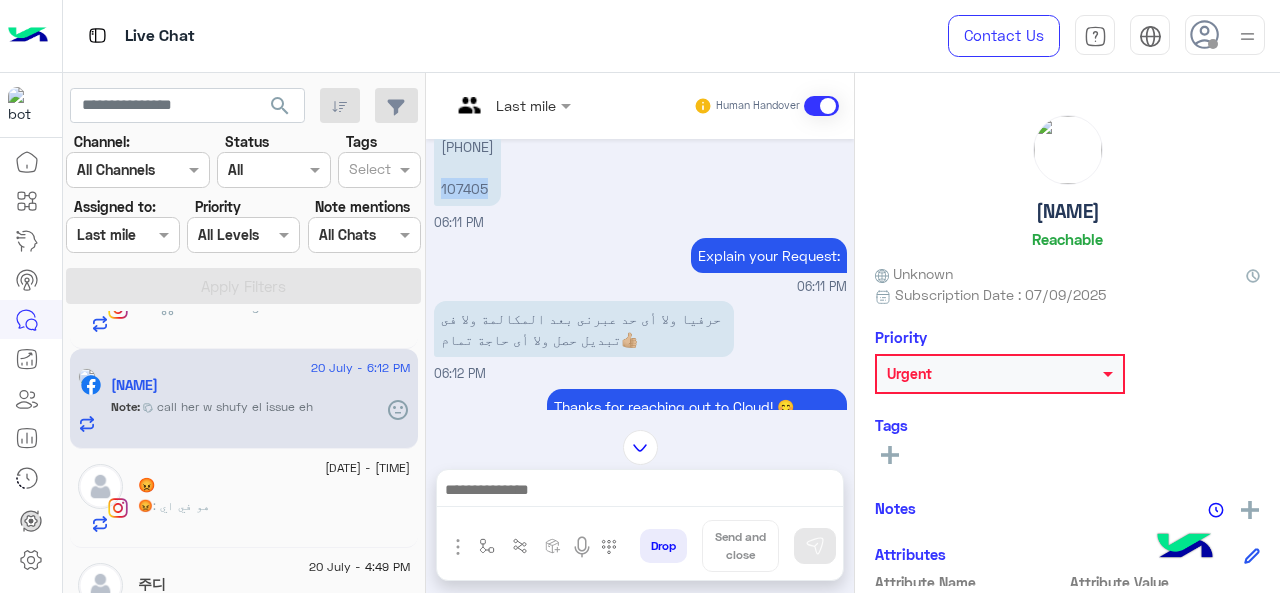 click on "[PHONE]/[ORDER_ID]" at bounding box center [467, 167] 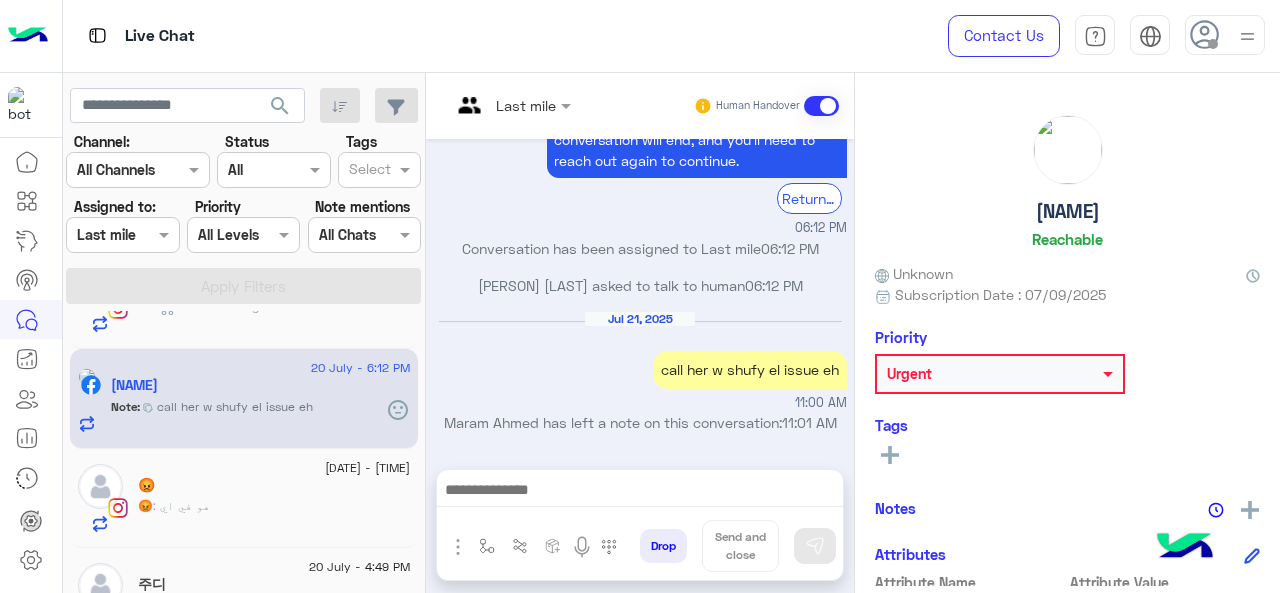 drag, startPoint x: 760, startPoint y: 378, endPoint x: 732, endPoint y: 362, distance: 32.24903 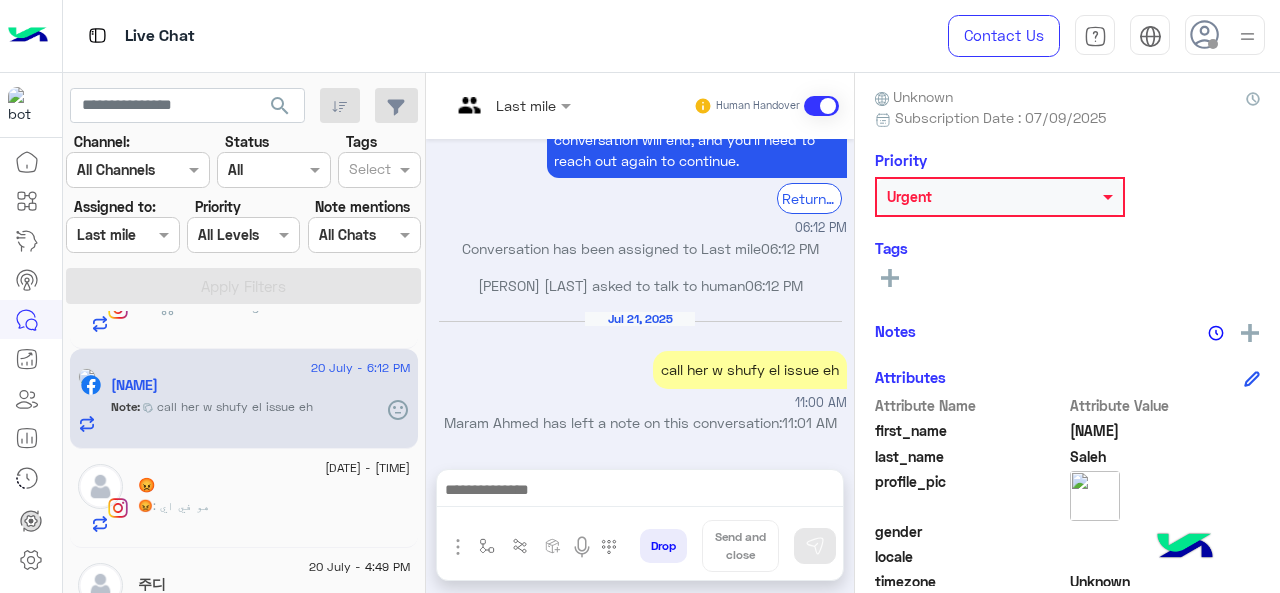 scroll, scrollTop: 178, scrollLeft: 0, axis: vertical 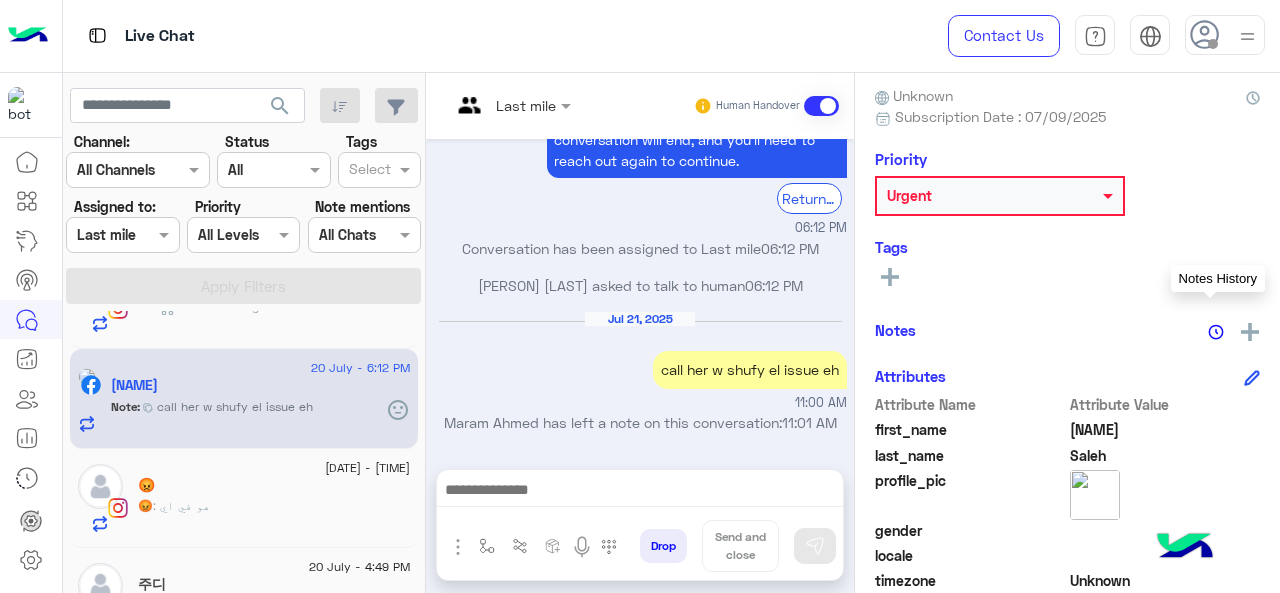 click 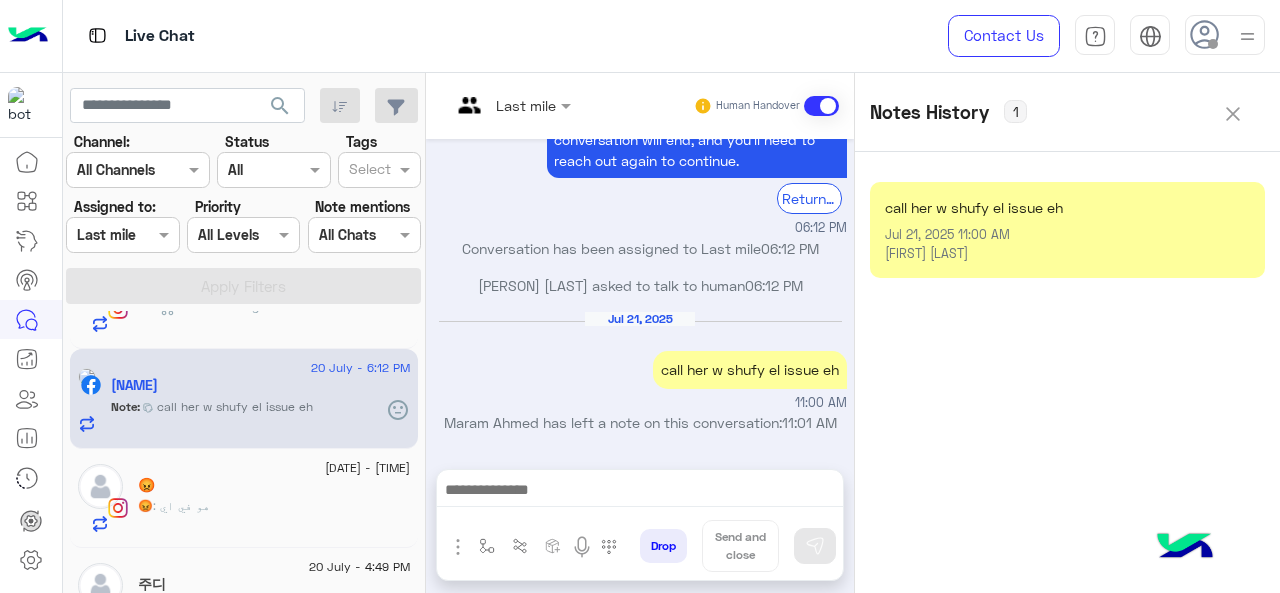 drag, startPoint x: 1116, startPoint y: 208, endPoint x: 1214, endPoint y: 258, distance: 110.01818 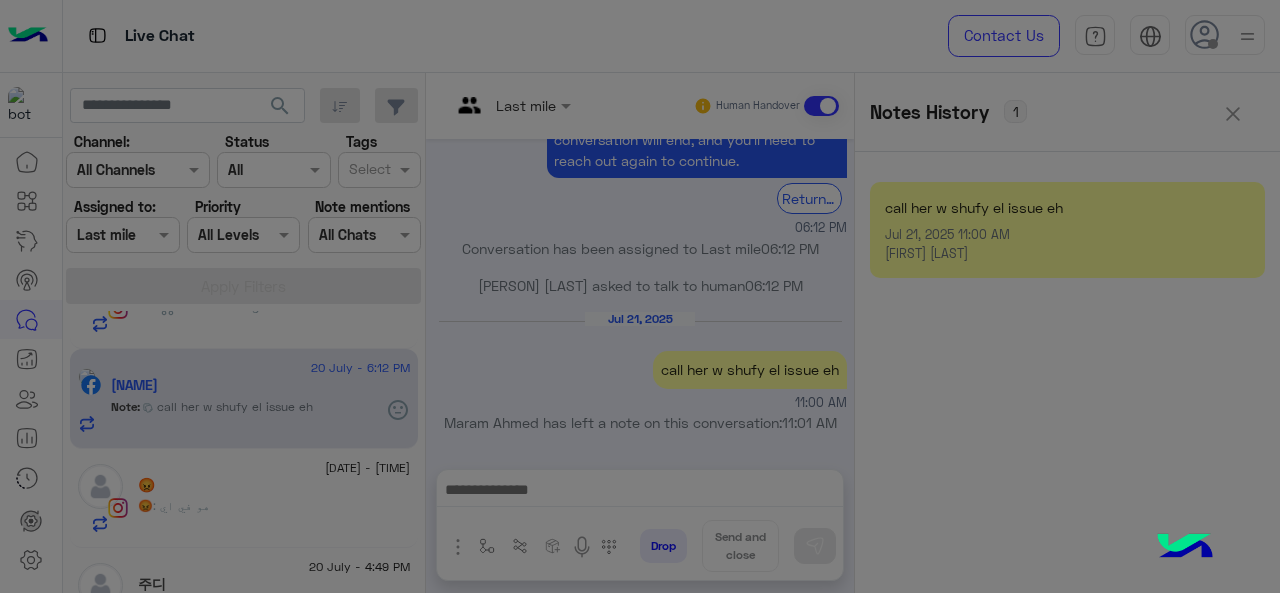 click on "**********" 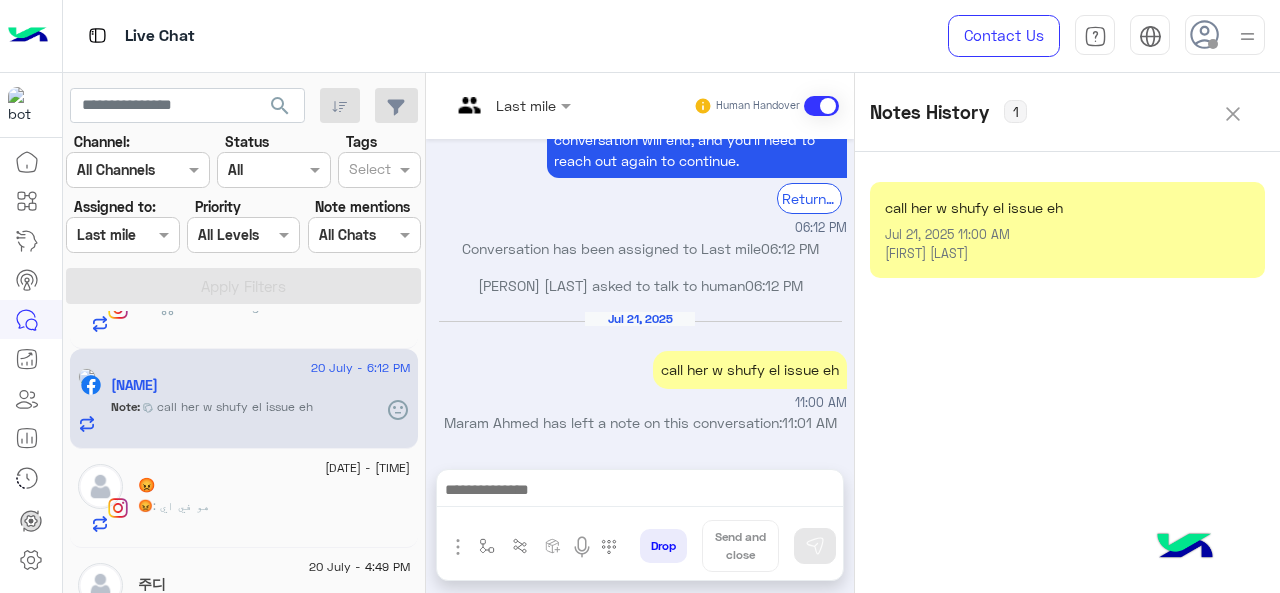 click on "[FIRST] [LAST]" 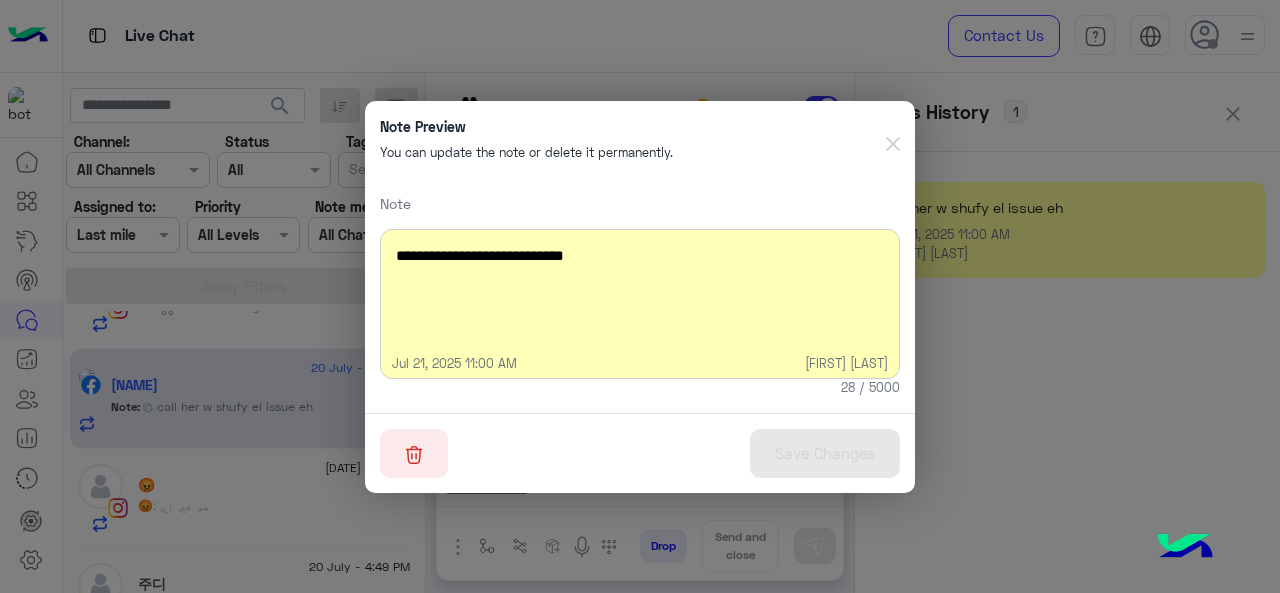 click 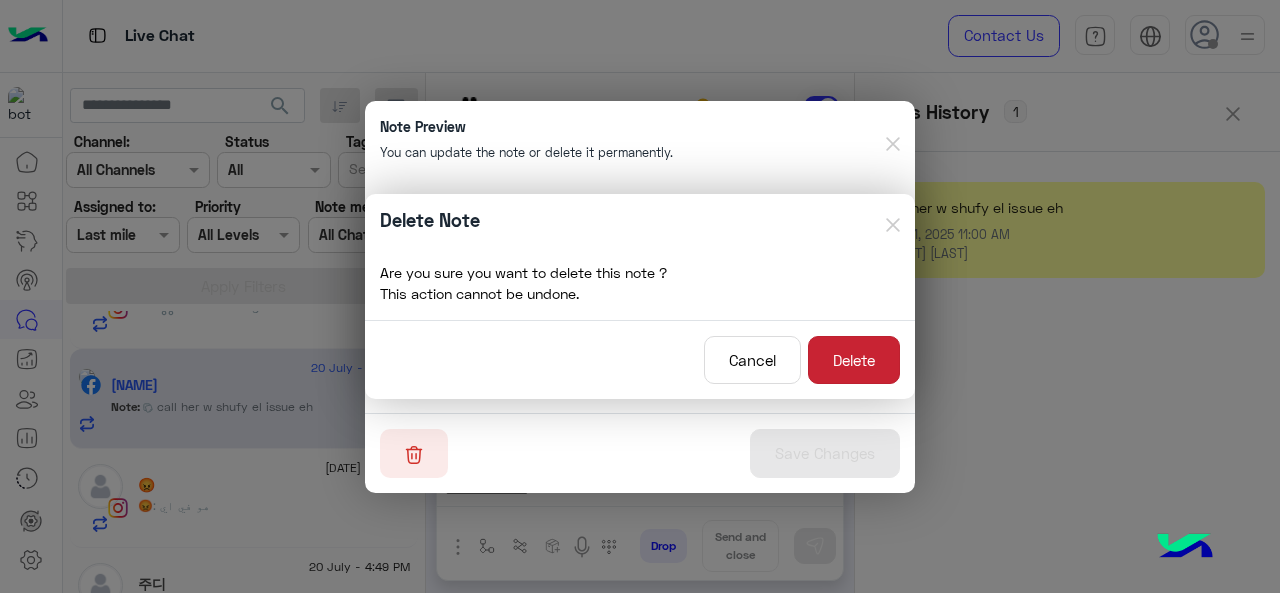 click on "Delete" 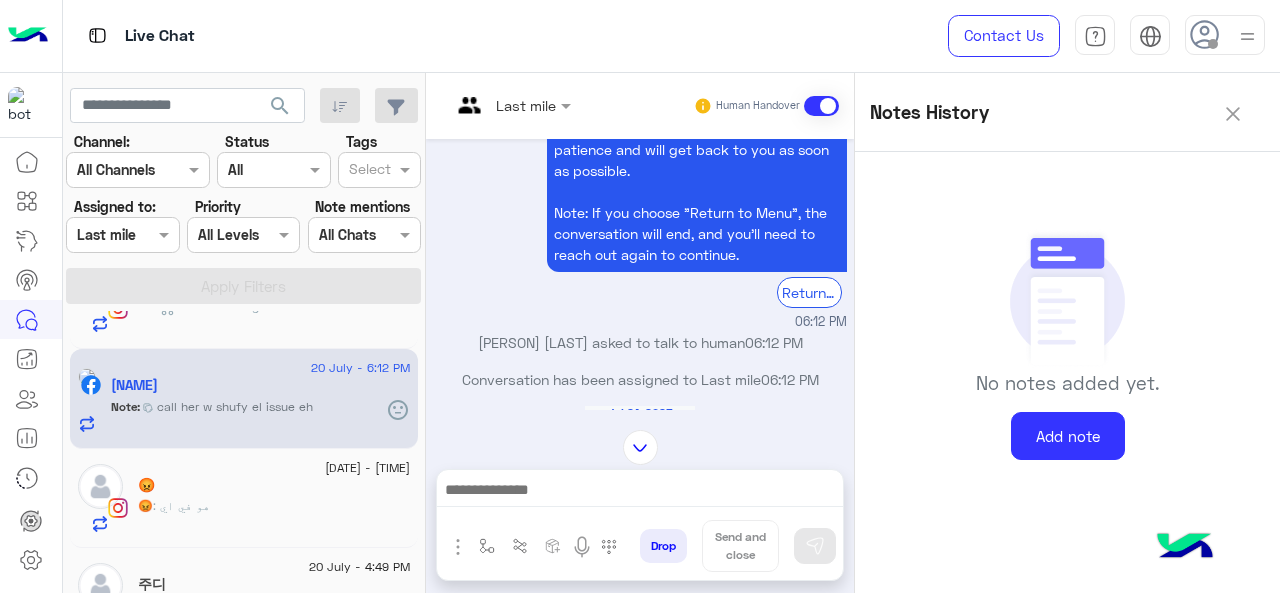 scroll, scrollTop: 2586, scrollLeft: 0, axis: vertical 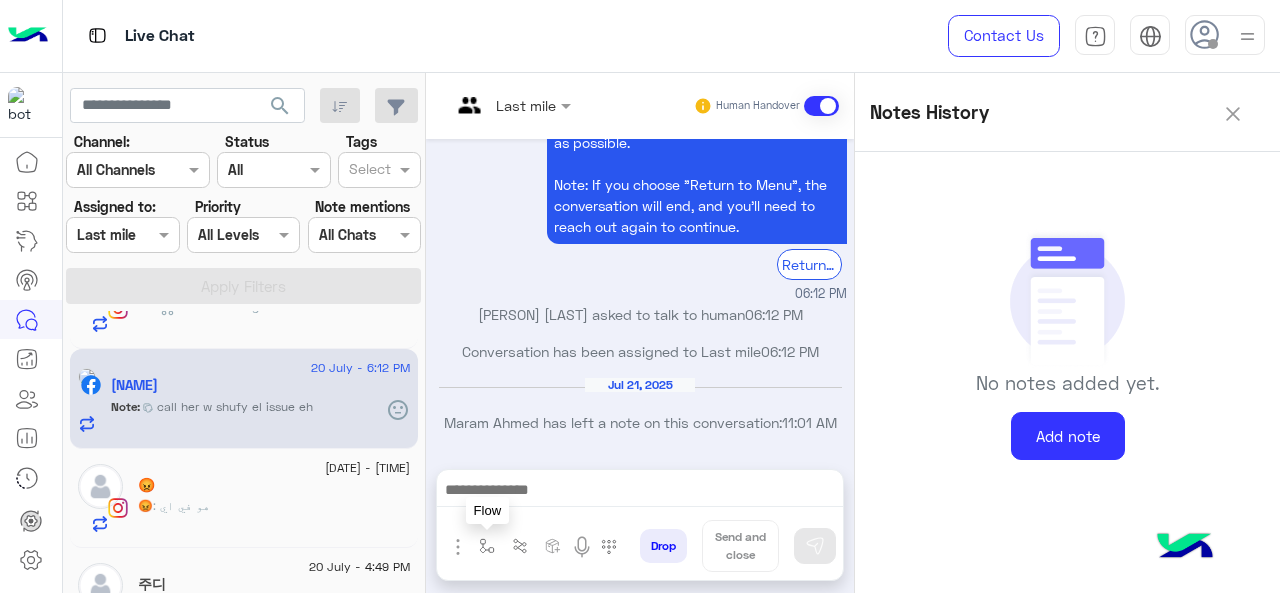 drag, startPoint x: 488, startPoint y: 549, endPoint x: 492, endPoint y: 539, distance: 10.770329 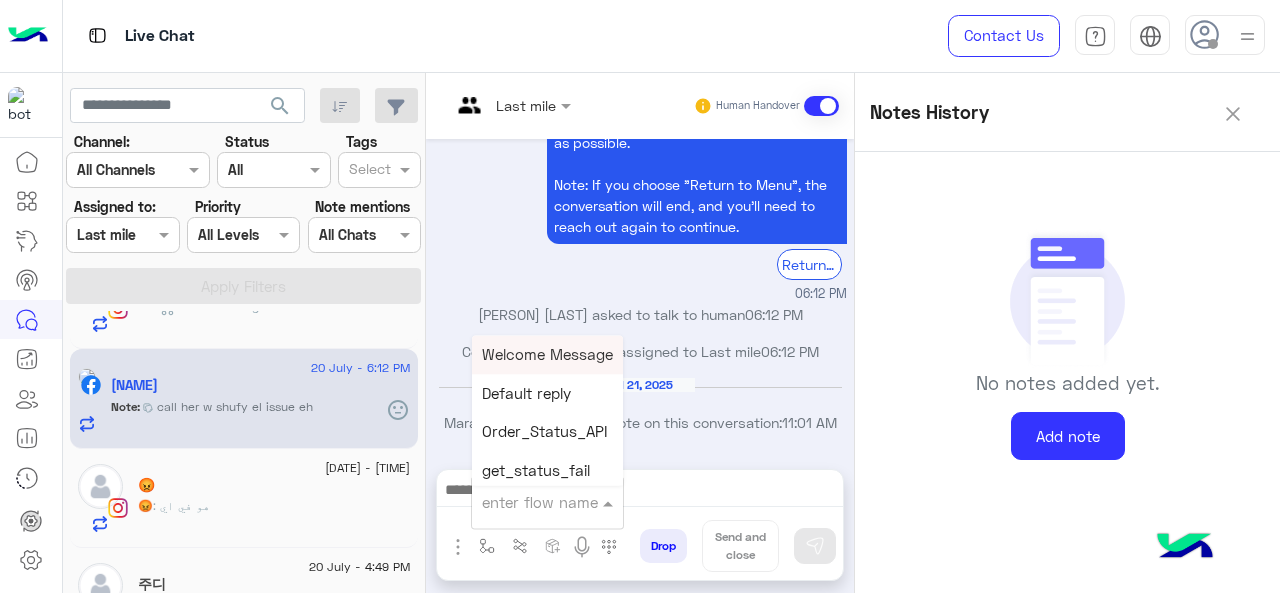 click at bounding box center [547, 501] 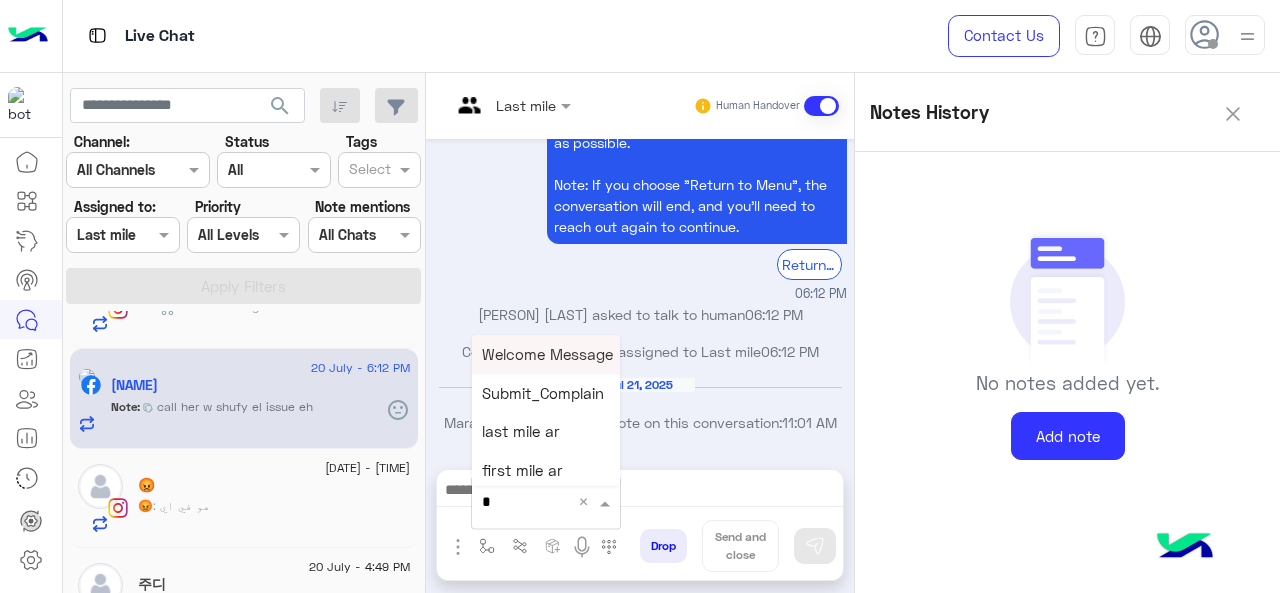 type on "*" 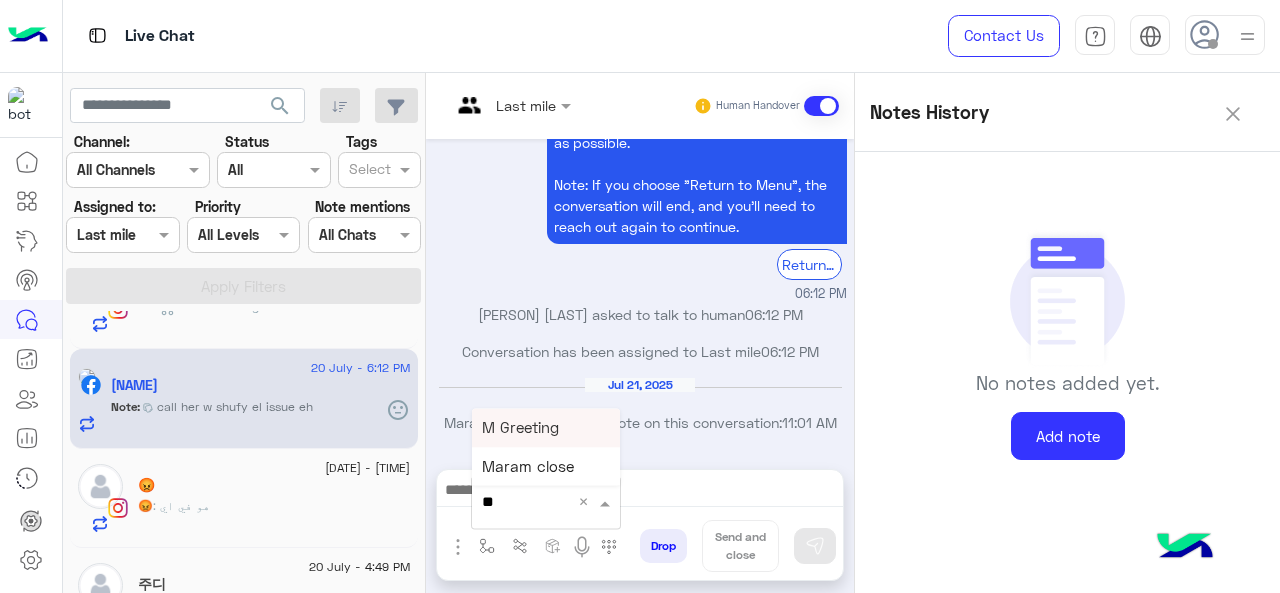type 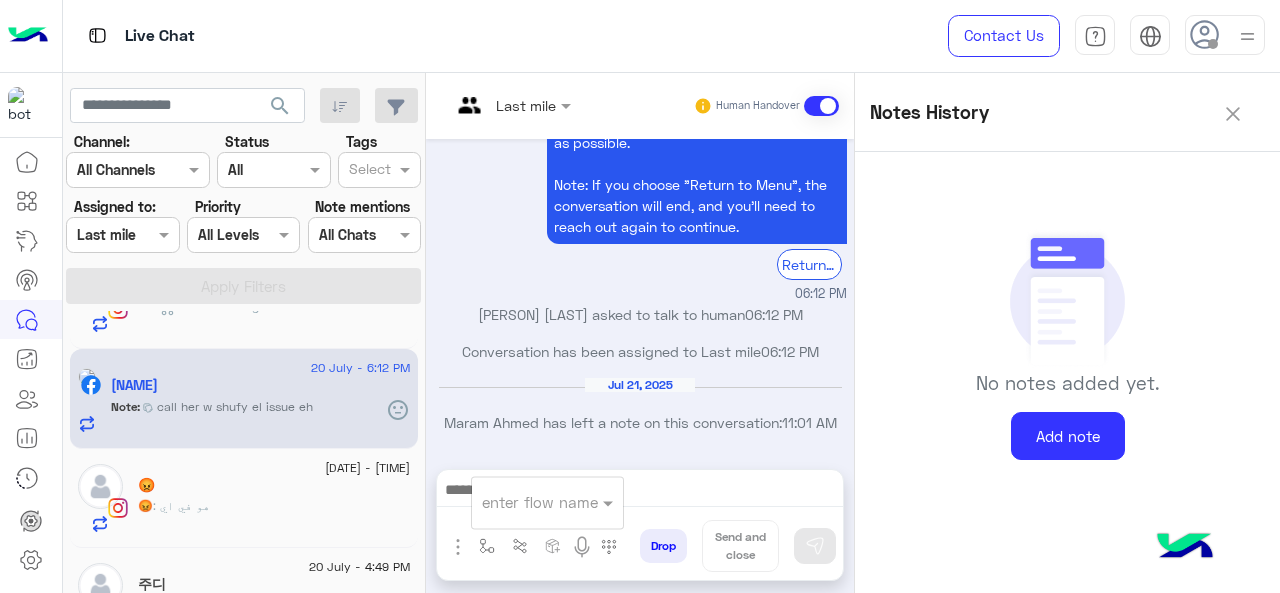 click on "Thanks for reaching out to Cloud! 😊 We're currently away and will respond as soon as we’re back during our support hours (9 AM - 5 PM). We appreciate your patience and will get back to you as soon as possible. Note: If you choose "Return to Menu", the conversation will end, and you’ll need to reach out again to continue.  Return to main menu     [TIME]" at bounding box center [640, 159] 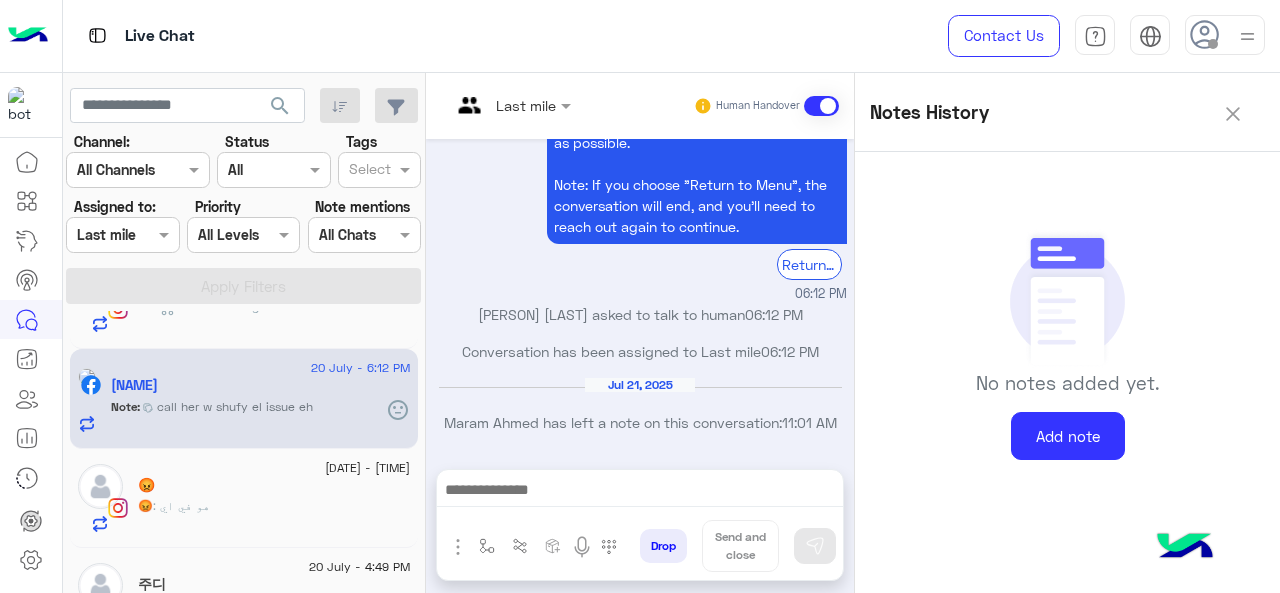 click at bounding box center (511, 104) 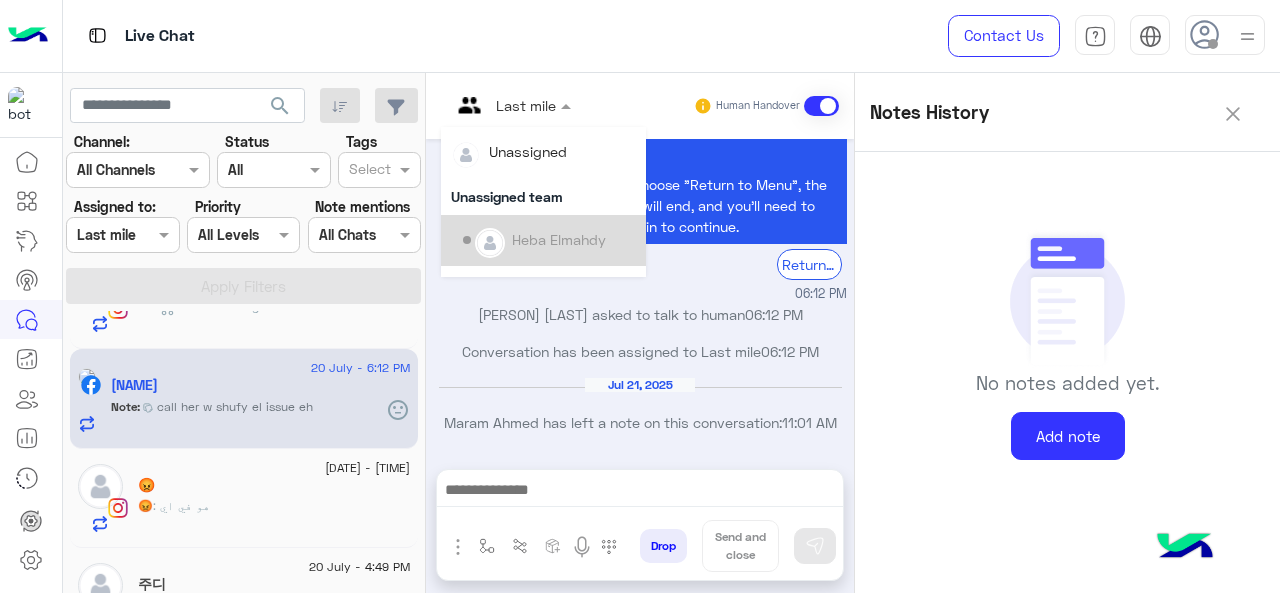 scroll, scrollTop: 354, scrollLeft: 0, axis: vertical 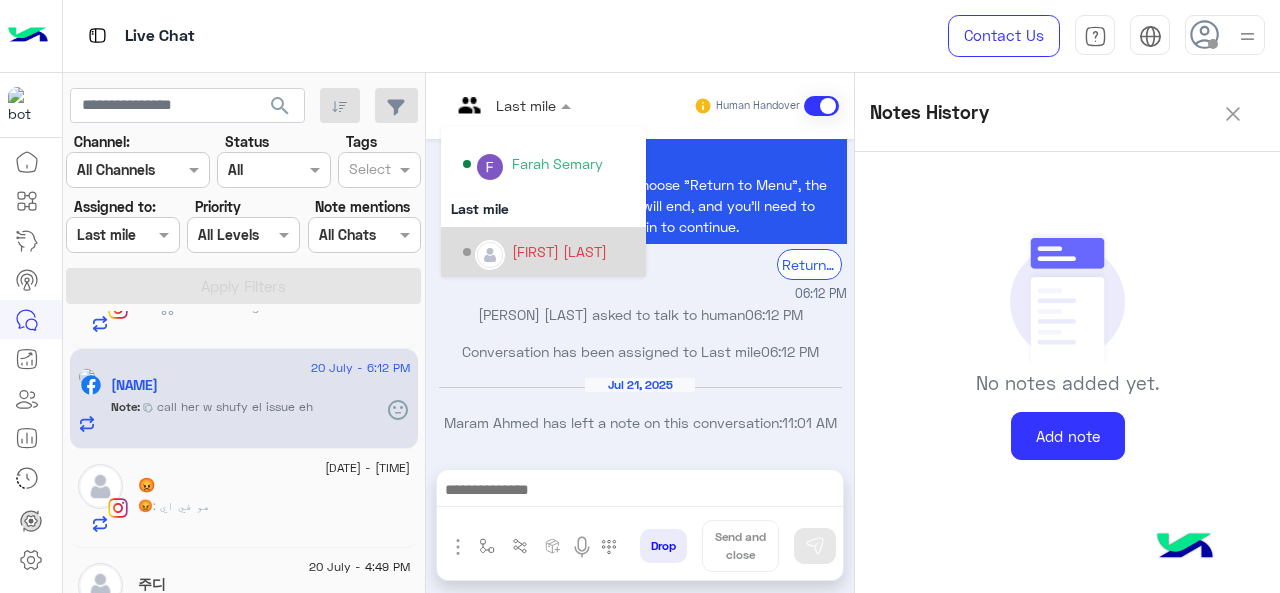 click on "[FIRST] [LAST]" at bounding box center (559, 251) 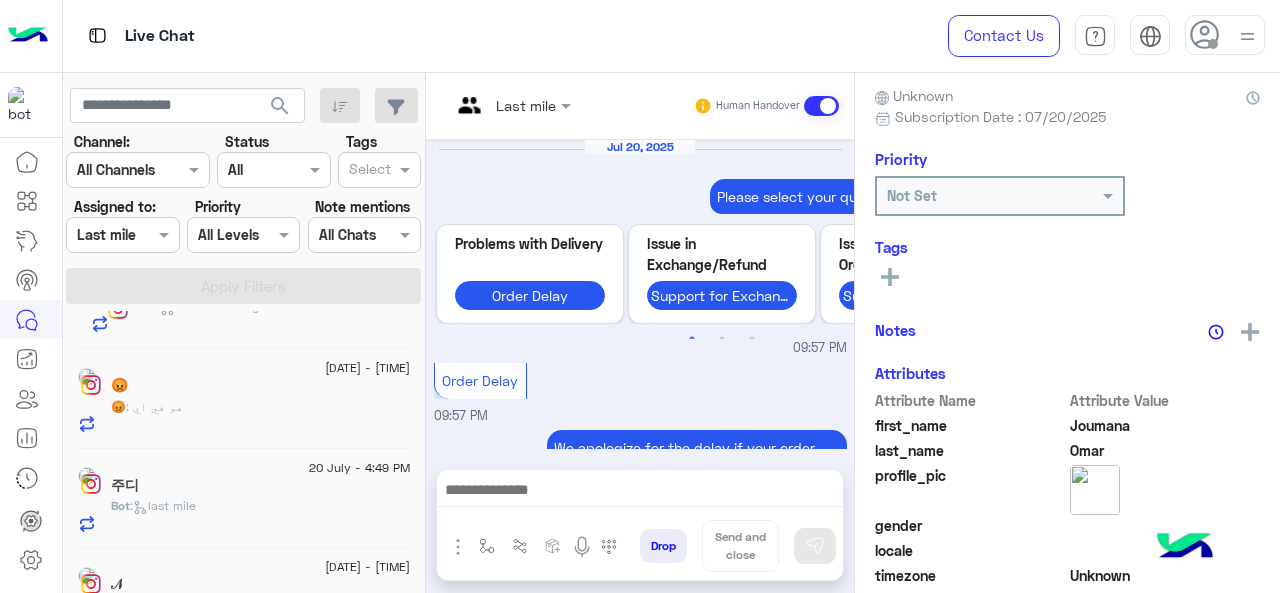 scroll, scrollTop: 1175, scrollLeft: 0, axis: vertical 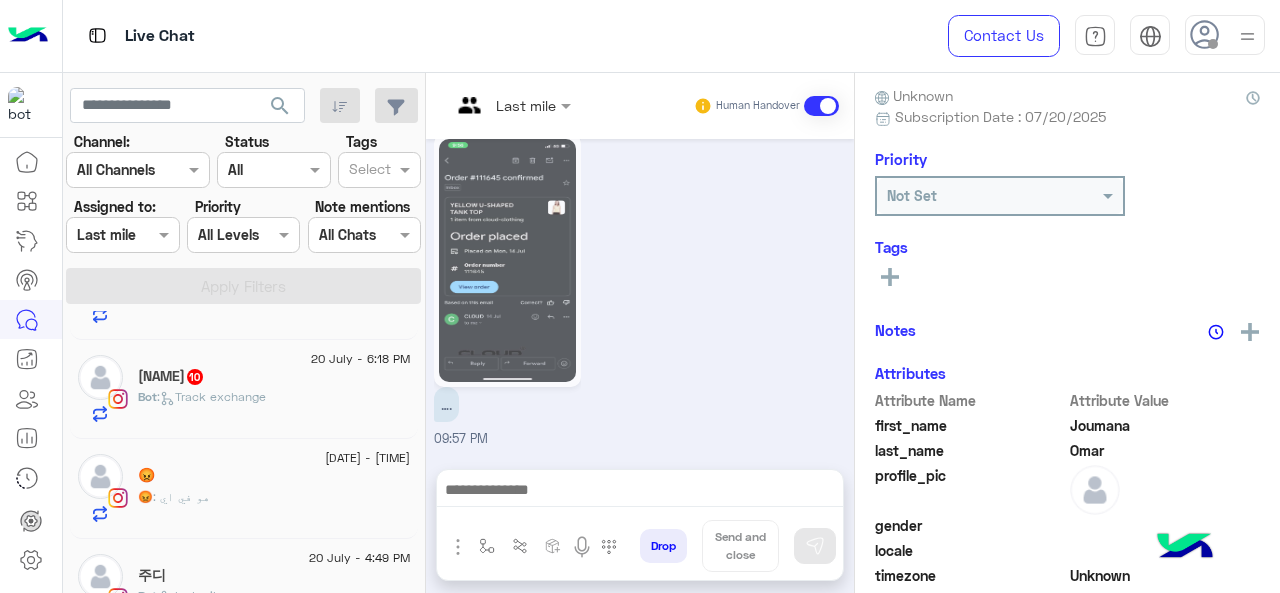 click on "Bot :   Track exchange" 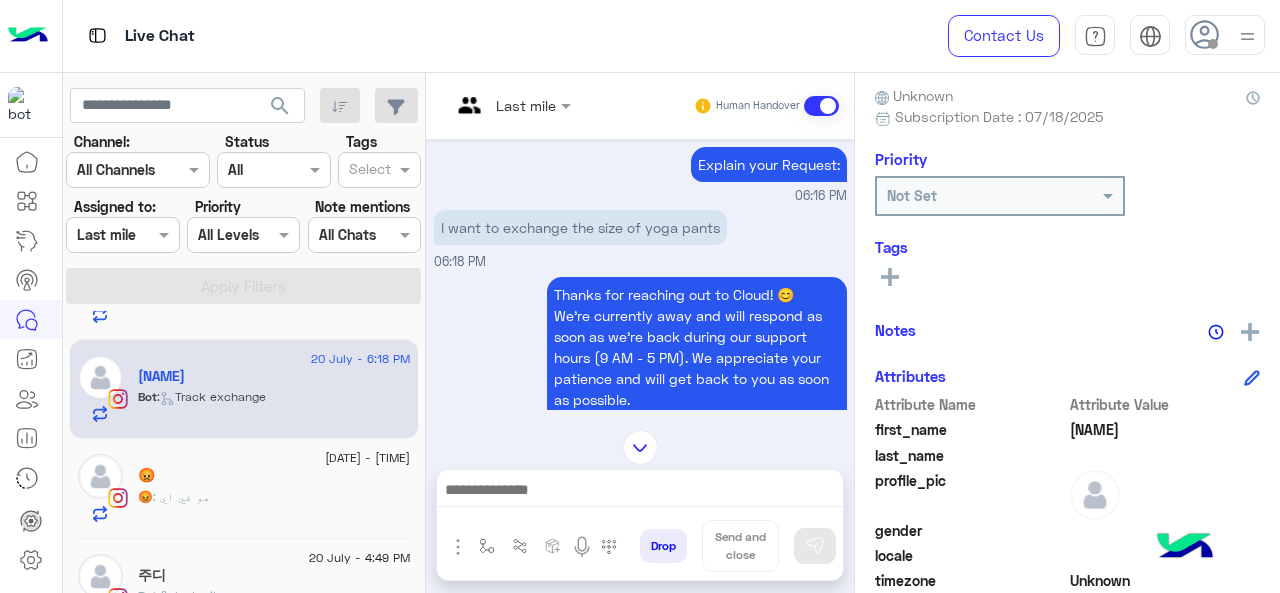 scroll, scrollTop: 586, scrollLeft: 0, axis: vertical 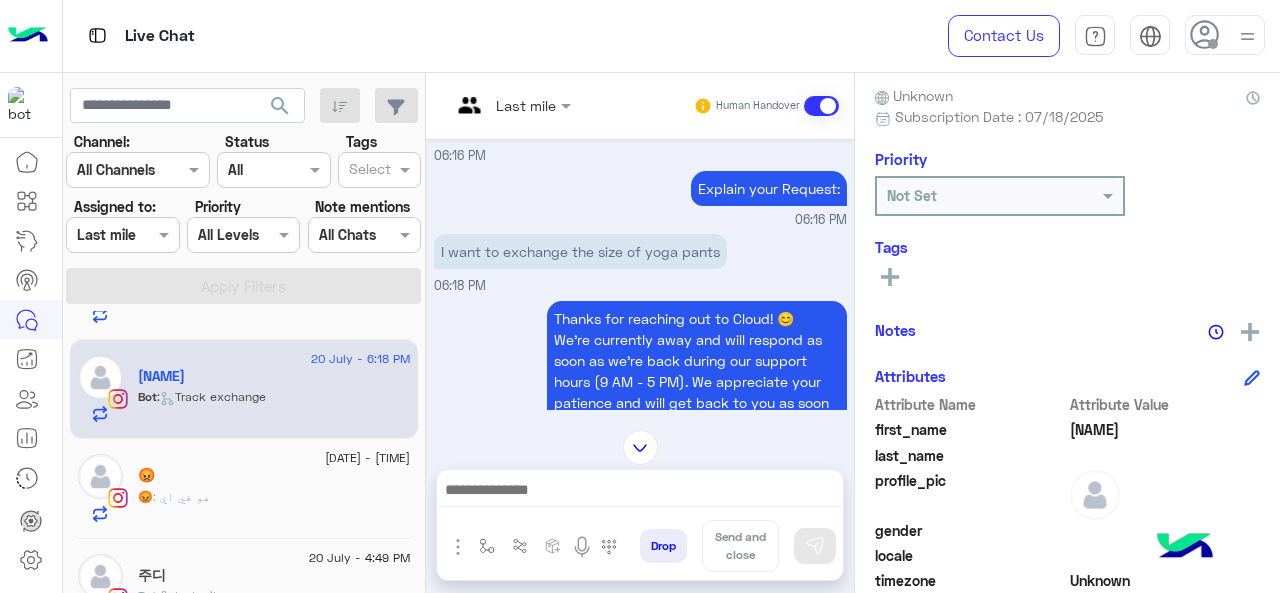 click at bounding box center [511, 104] 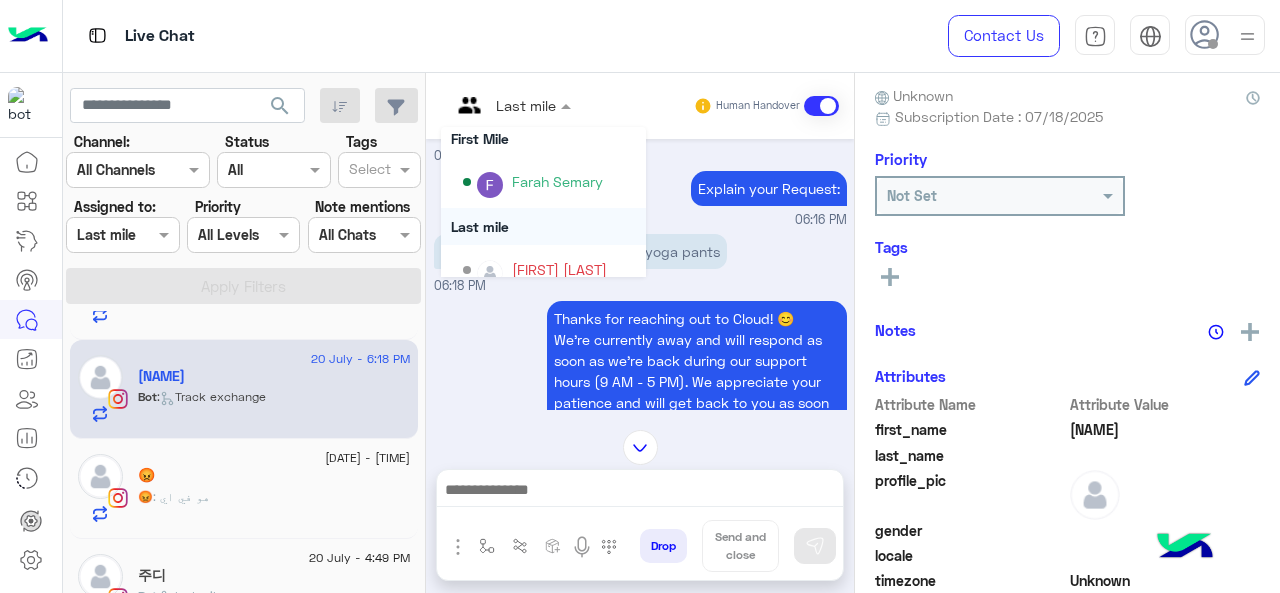 scroll, scrollTop: 354, scrollLeft: 0, axis: vertical 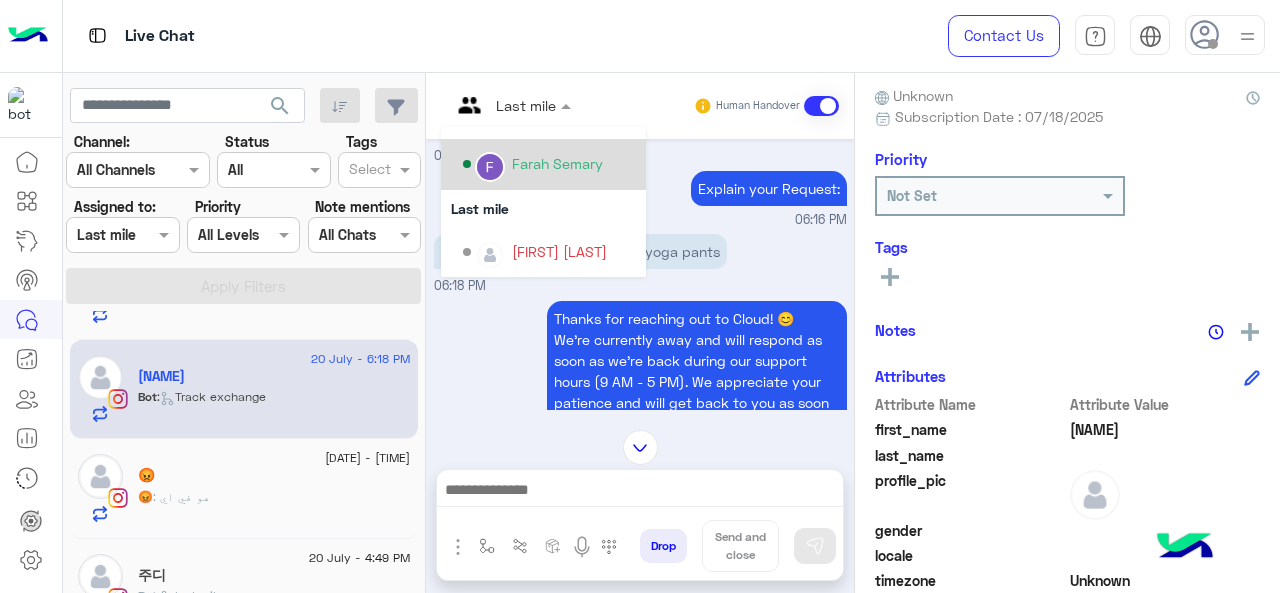 click on "Farah Semary" at bounding box center [557, 163] 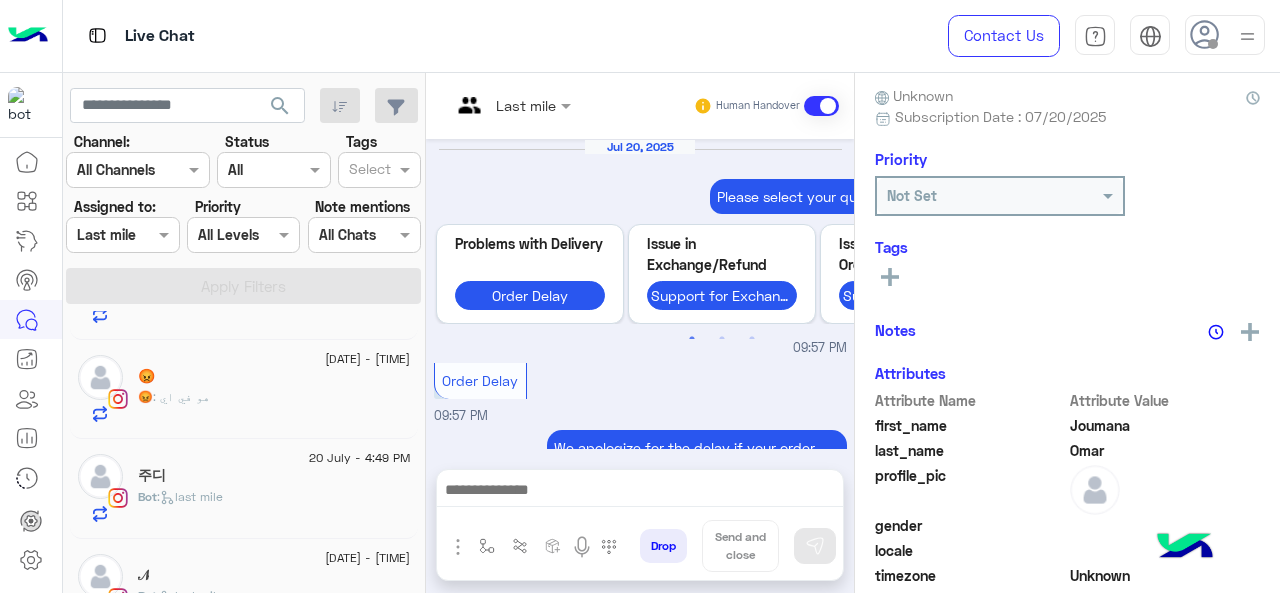 scroll, scrollTop: 1175, scrollLeft: 0, axis: vertical 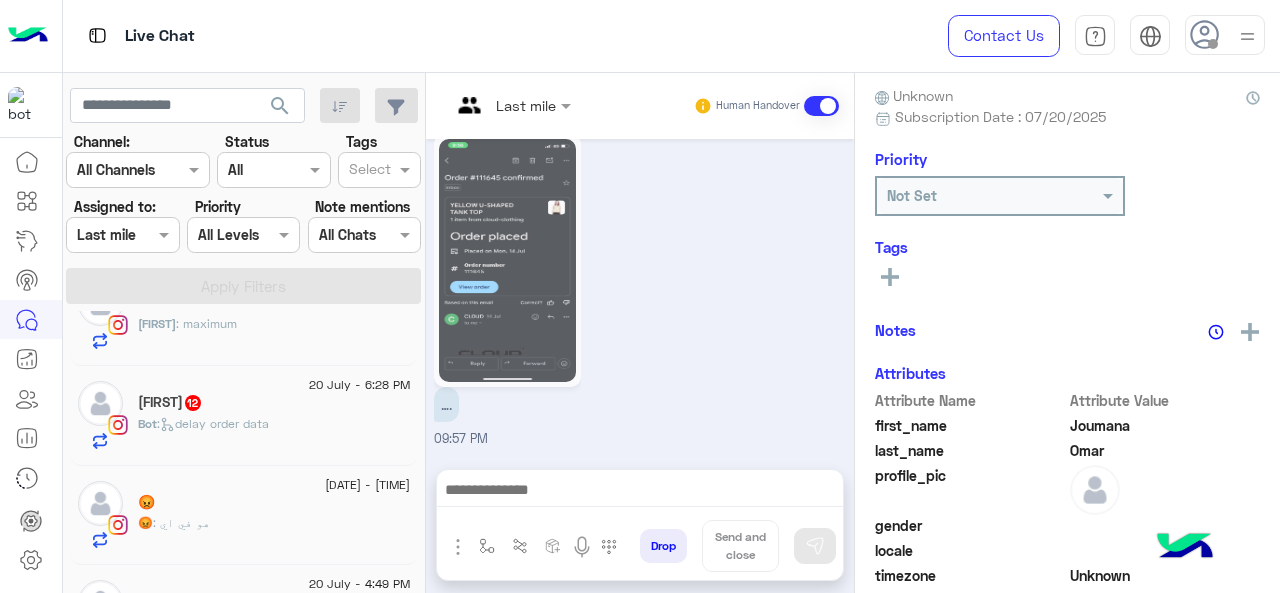 click on "[FIRST] 12" 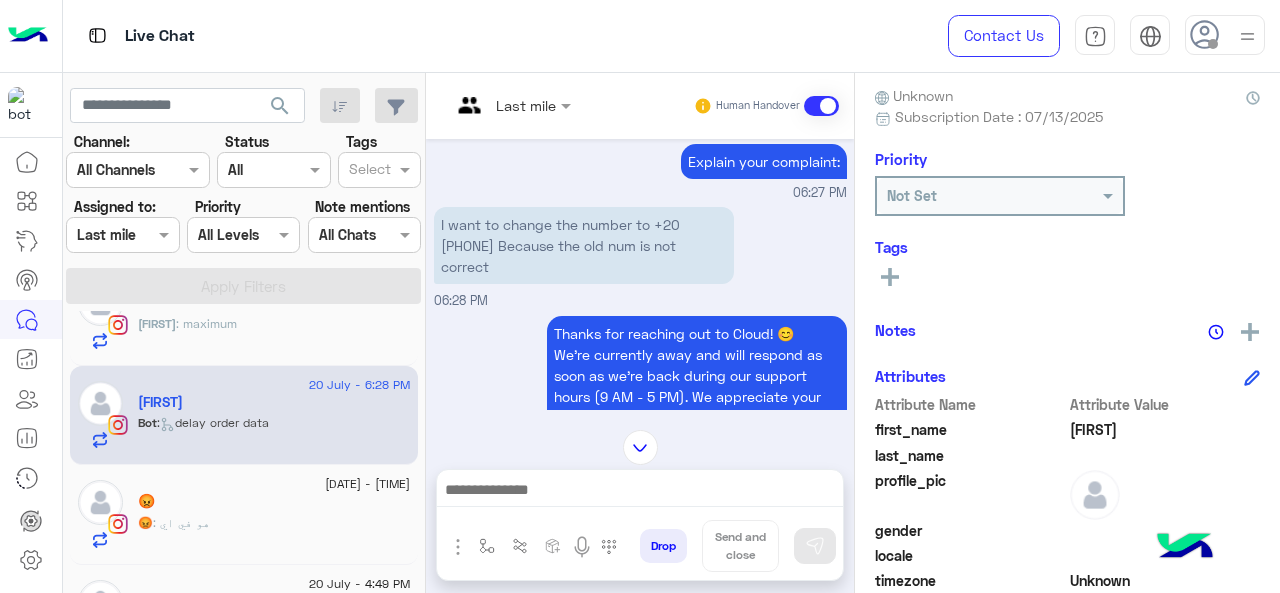 scroll, scrollTop: 671, scrollLeft: 0, axis: vertical 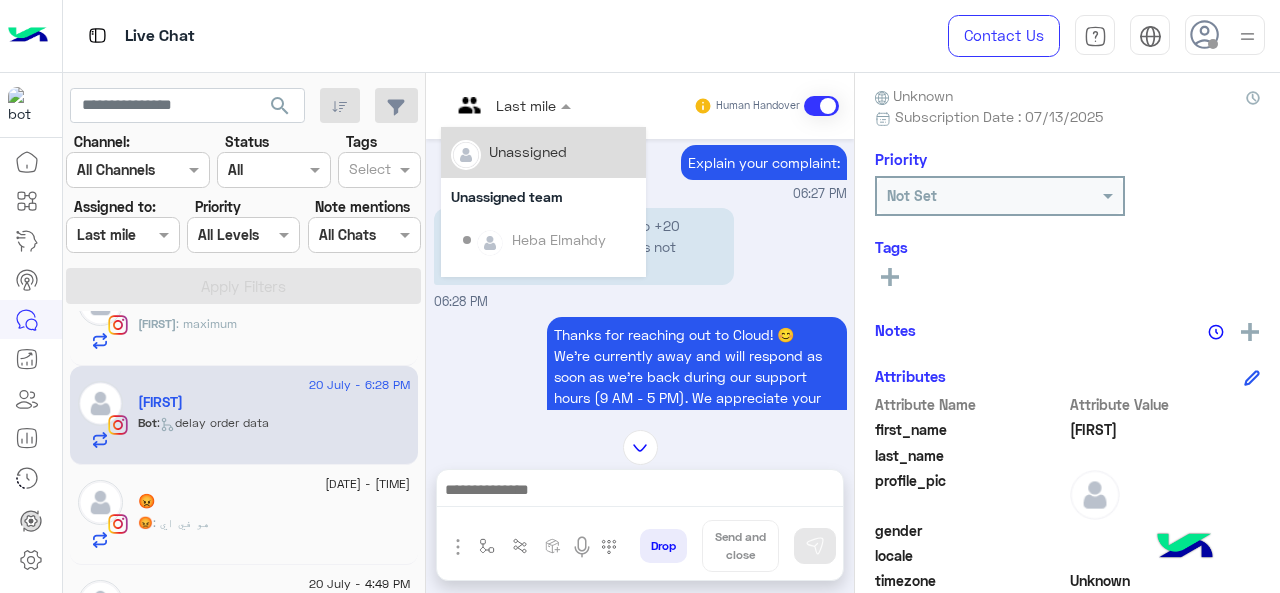 click at bounding box center [511, 104] 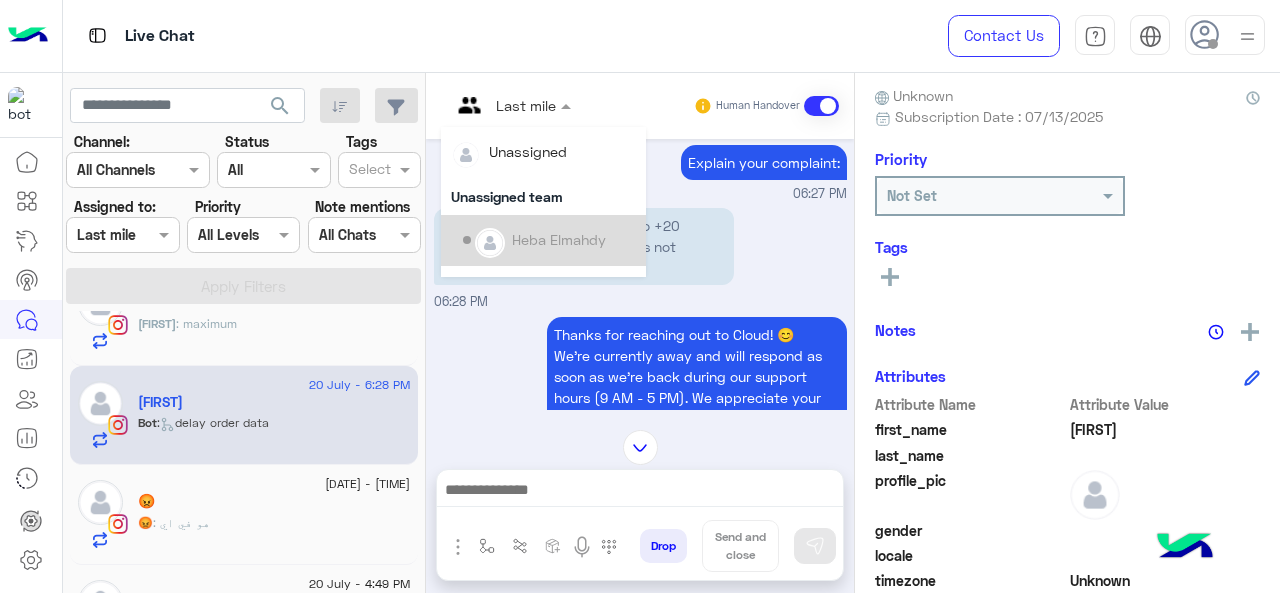 scroll, scrollTop: 354, scrollLeft: 0, axis: vertical 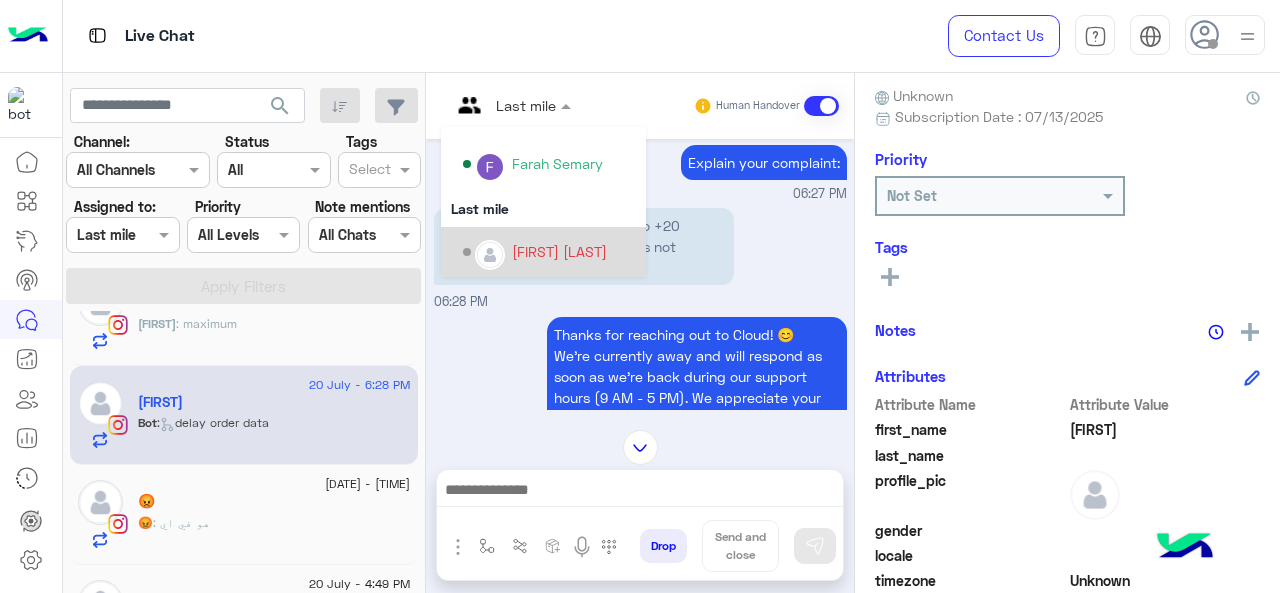 click on "[FIRST] [LAST]" at bounding box center (559, 251) 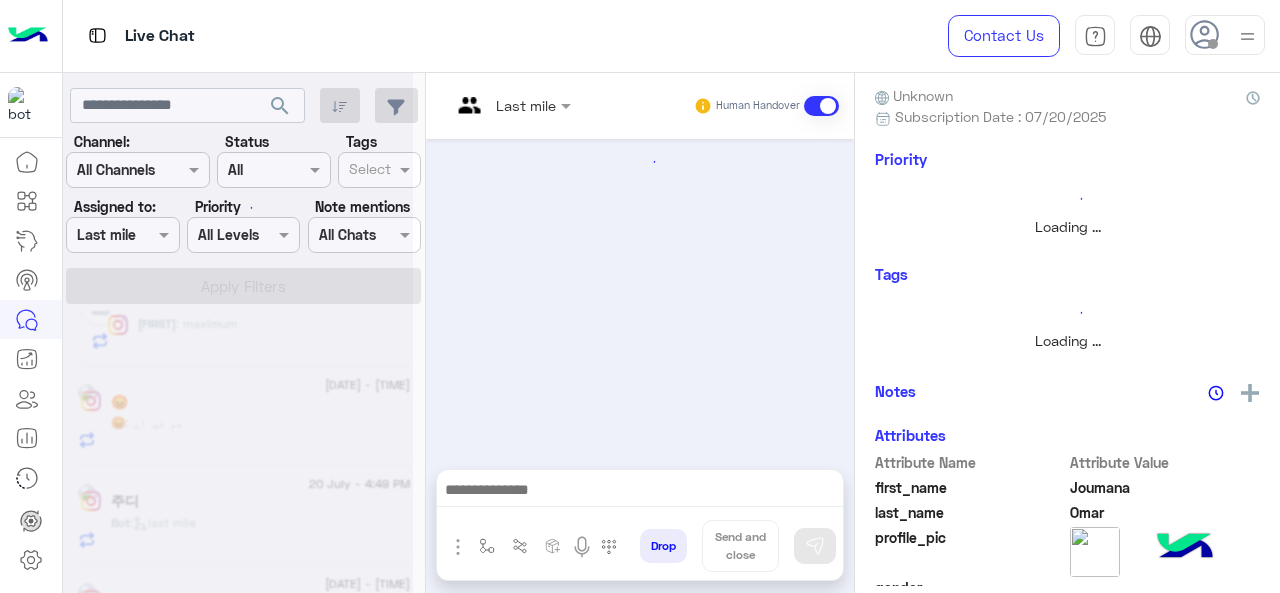 scroll, scrollTop: 1175, scrollLeft: 0, axis: vertical 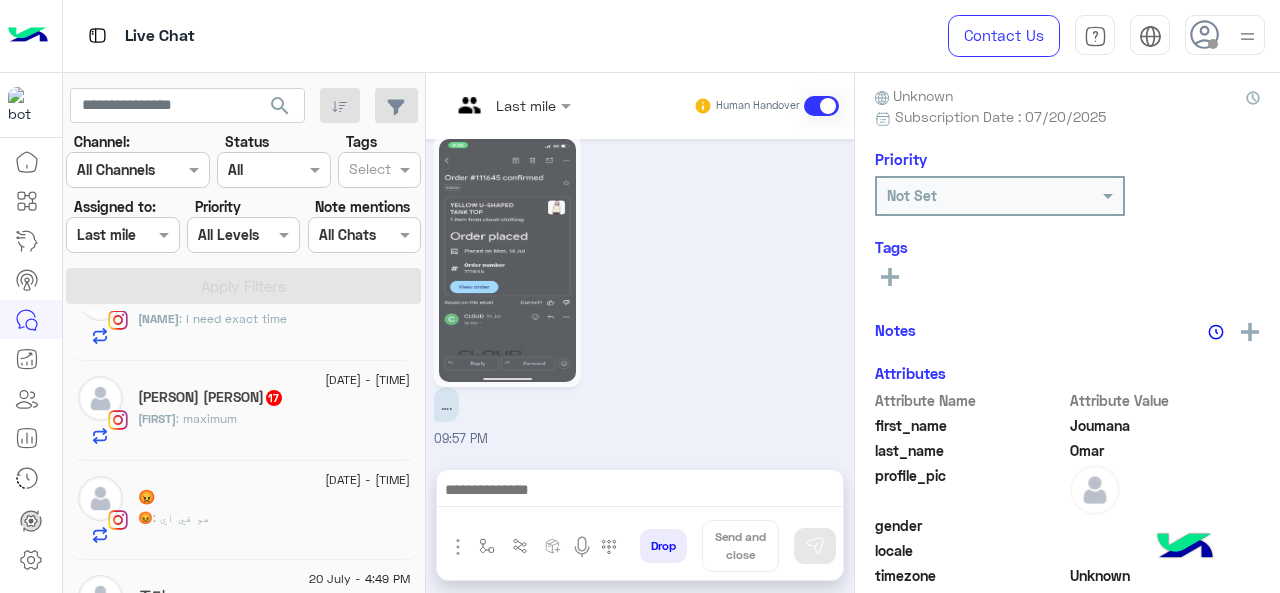 click on "17" 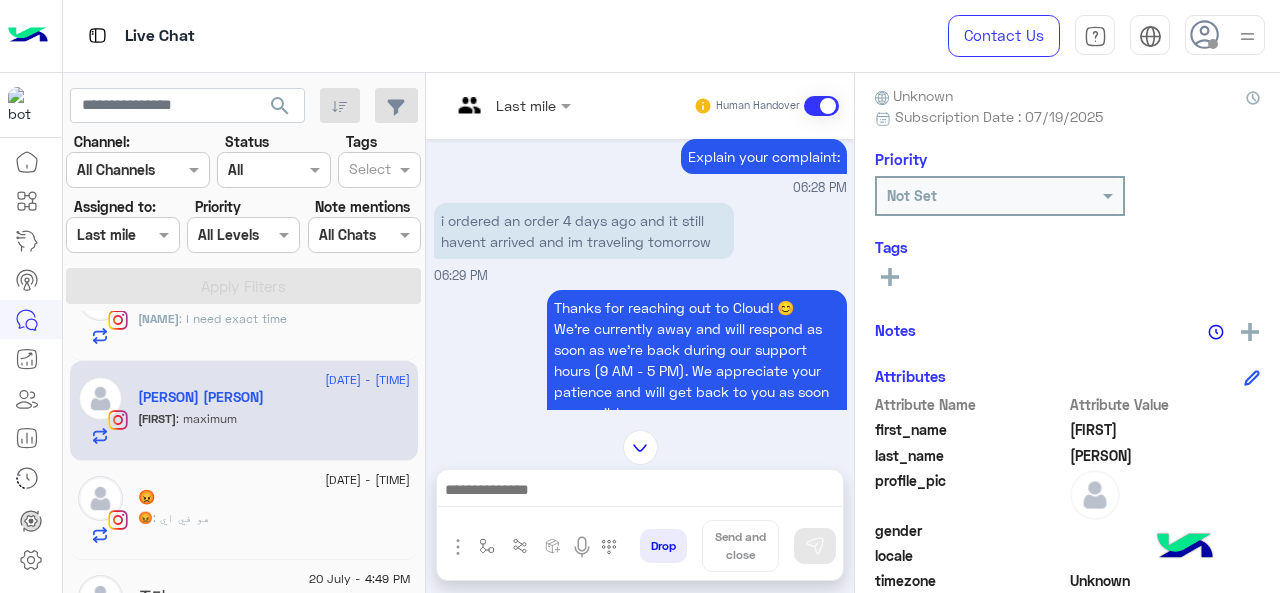 scroll, scrollTop: 424, scrollLeft: 0, axis: vertical 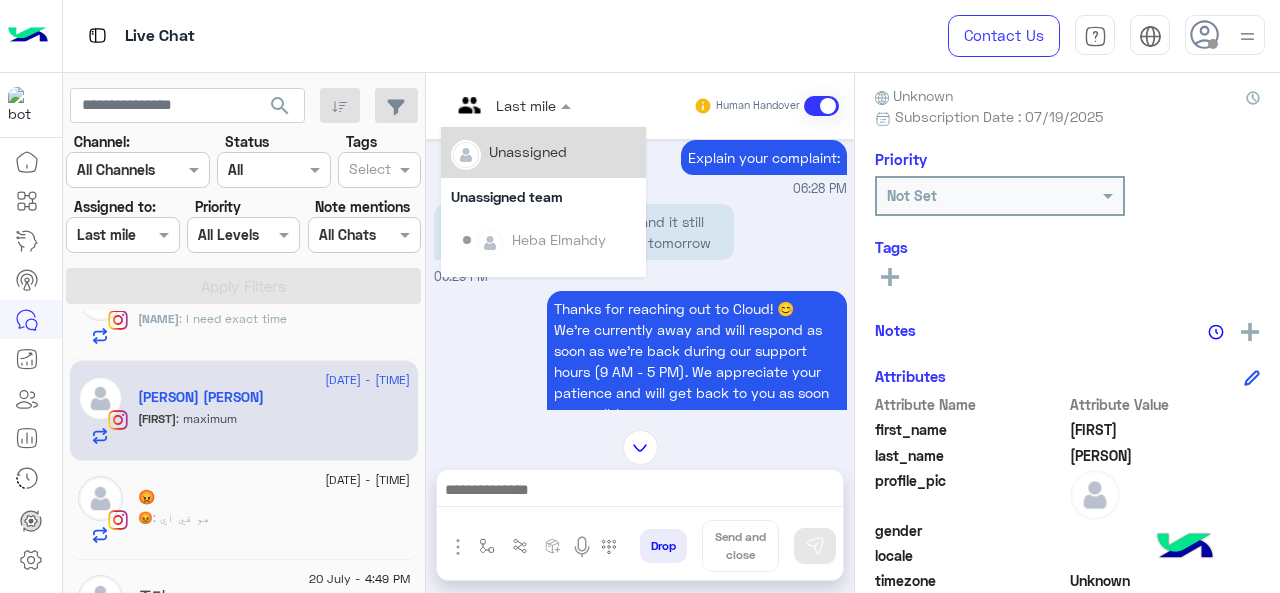click at bounding box center [511, 104] 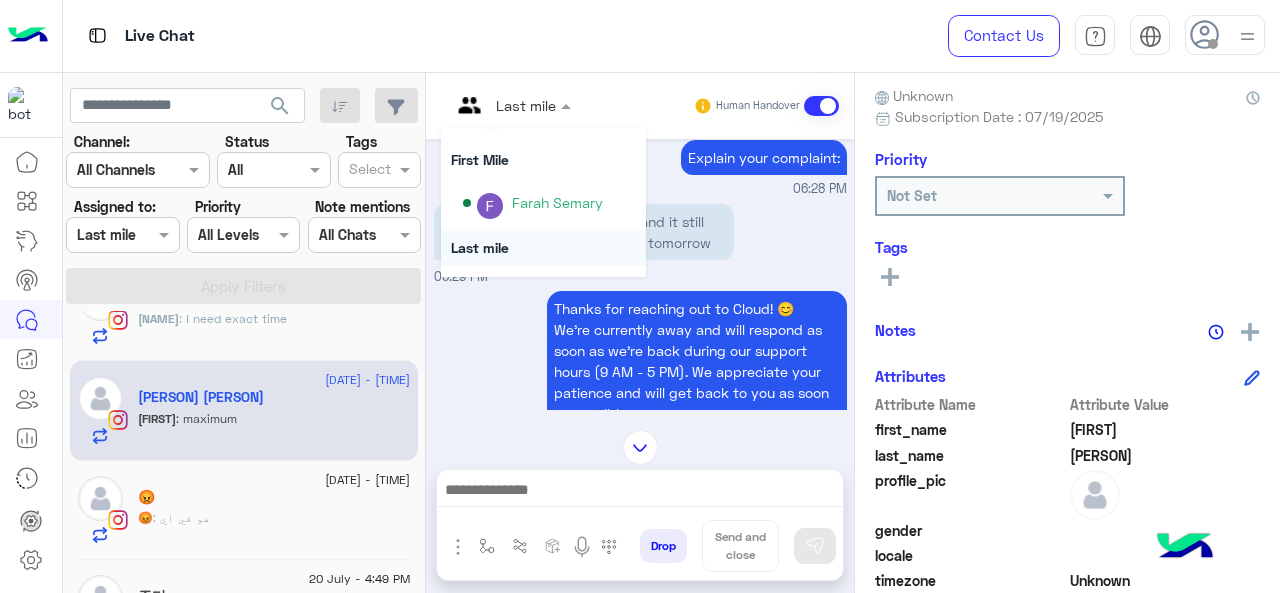 scroll, scrollTop: 354, scrollLeft: 0, axis: vertical 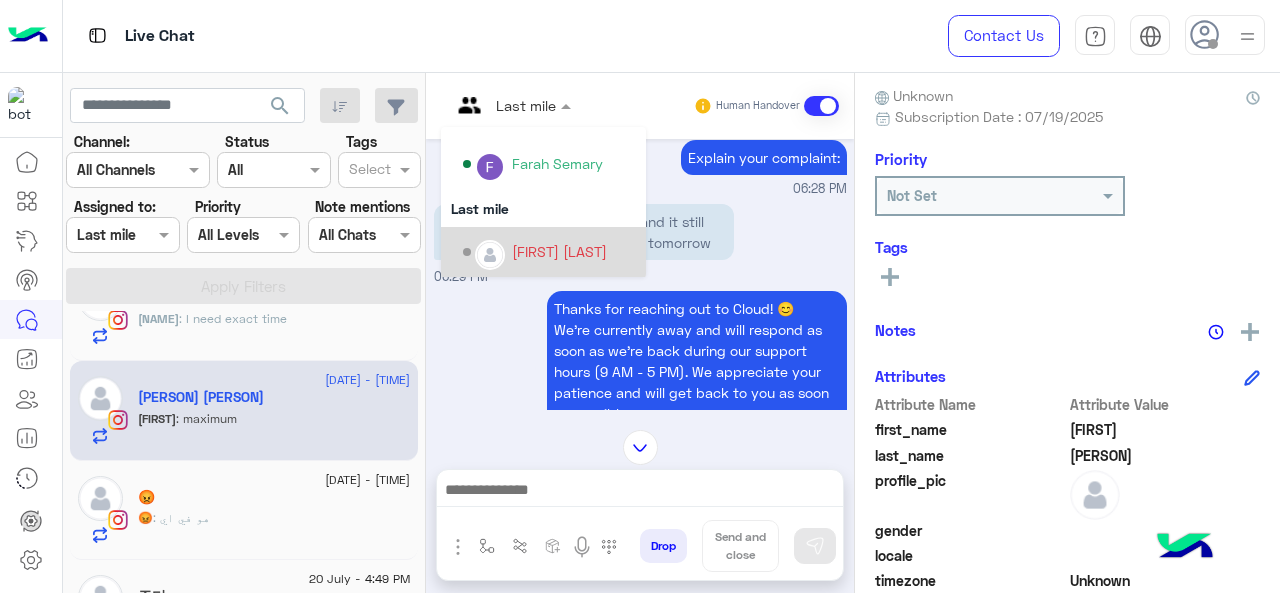 click on "[FIRST] [LAST]" at bounding box center (559, 251) 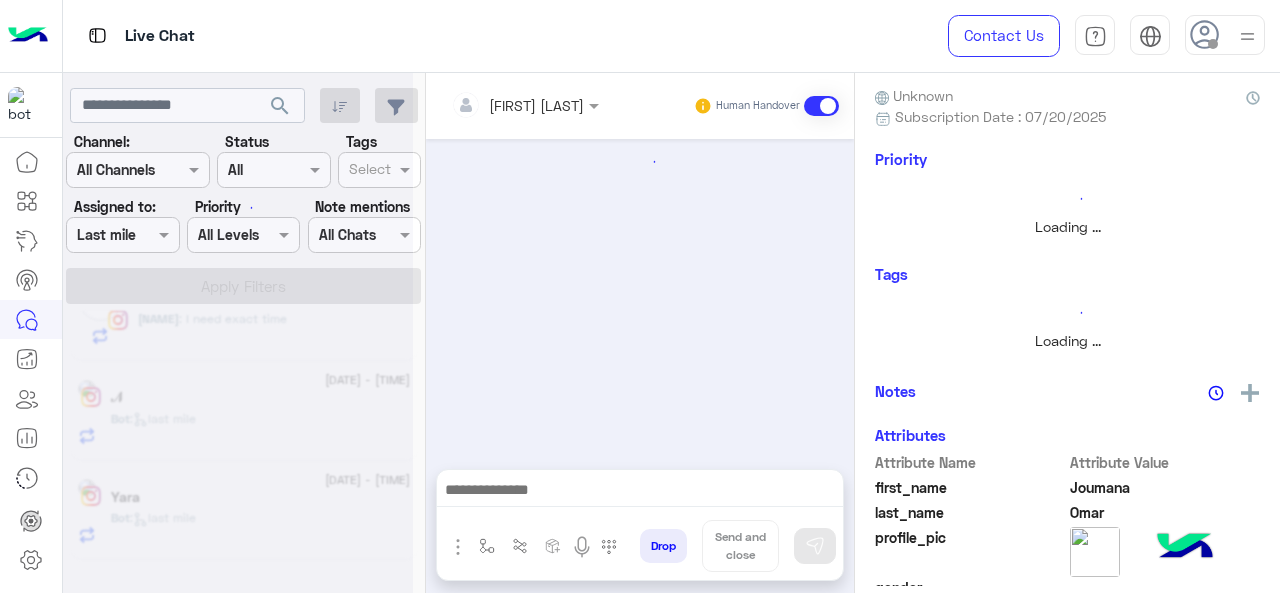 scroll, scrollTop: 0, scrollLeft: 0, axis: both 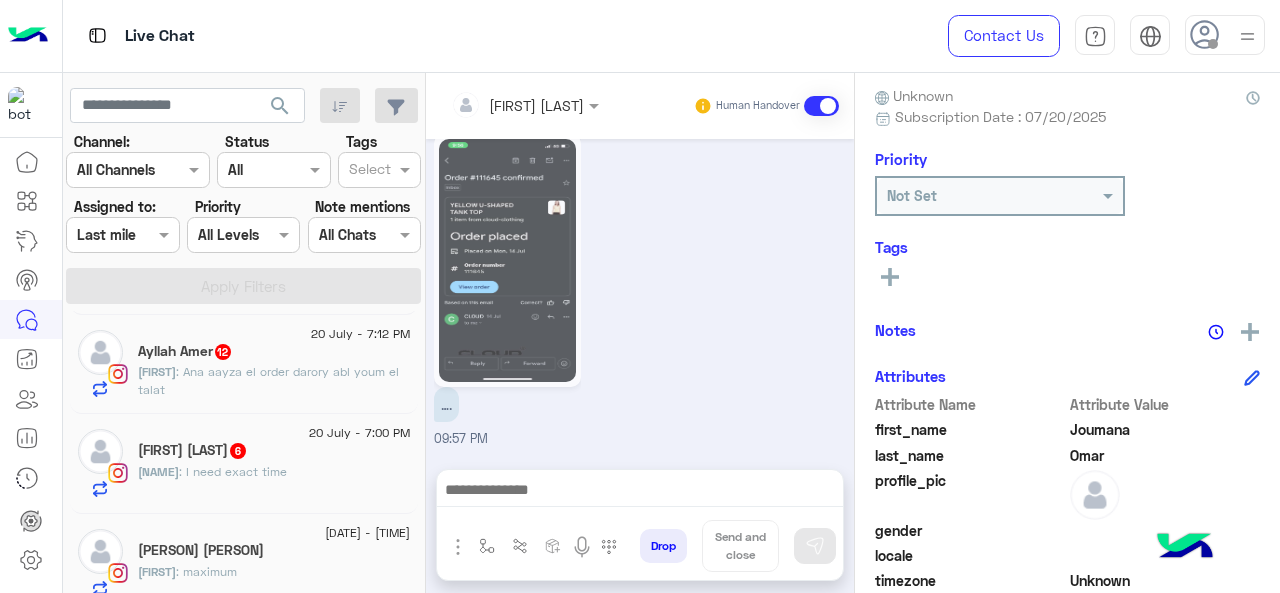 click on "[FIRST] [LAST] 6" 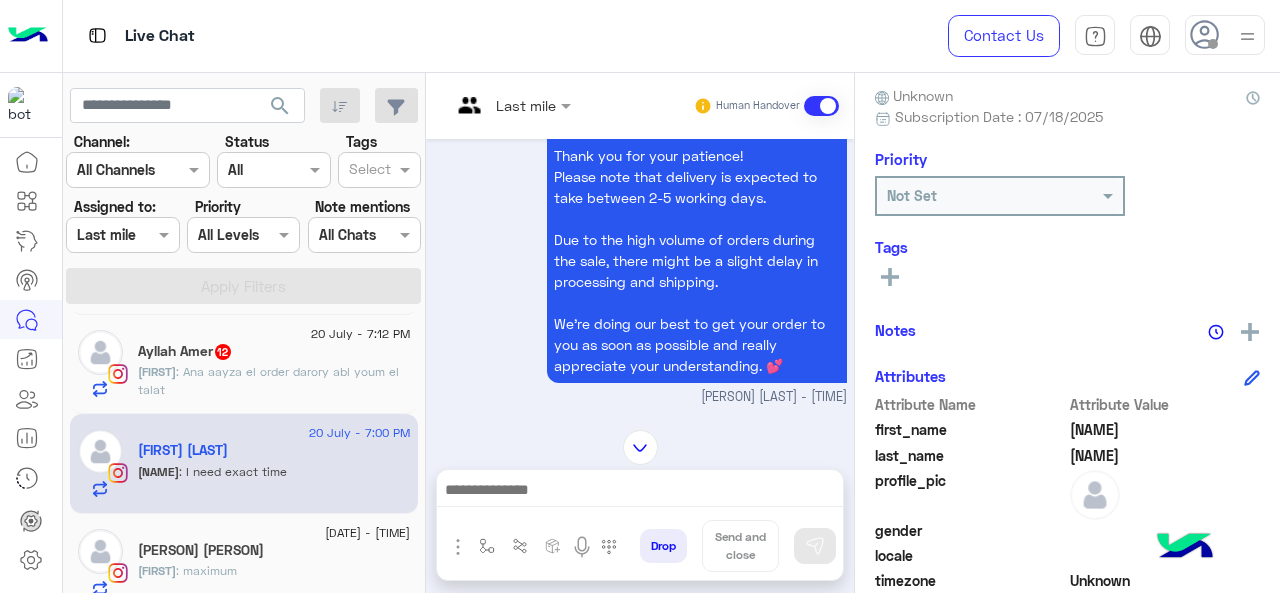 scroll, scrollTop: 313, scrollLeft: 0, axis: vertical 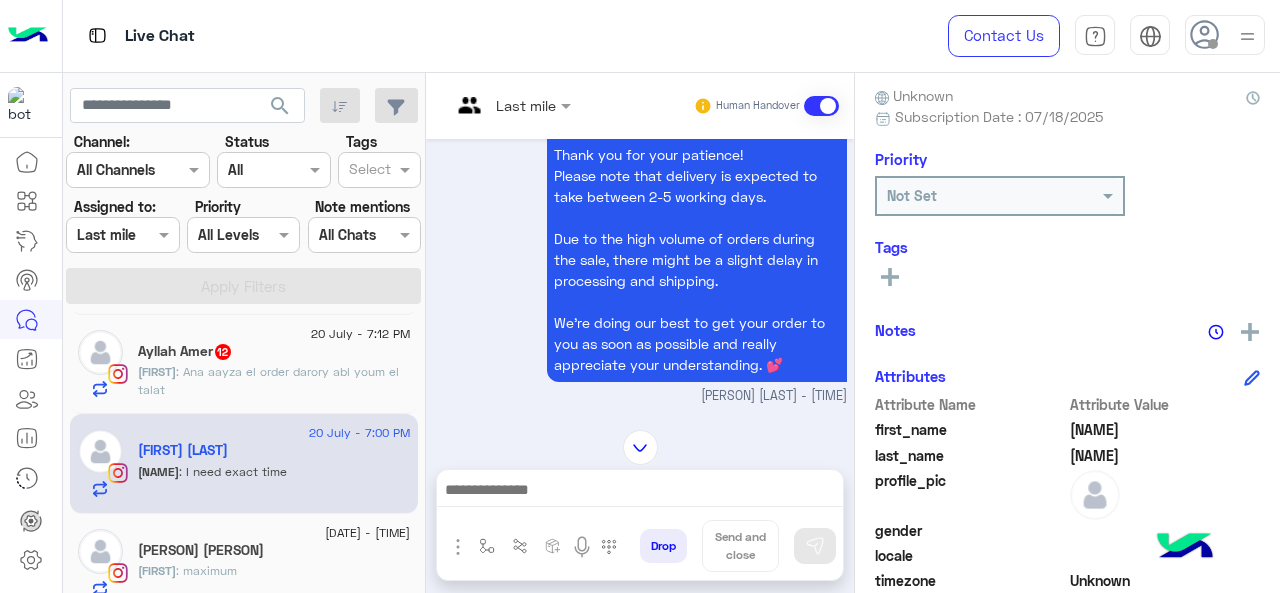 click at bounding box center (487, 105) 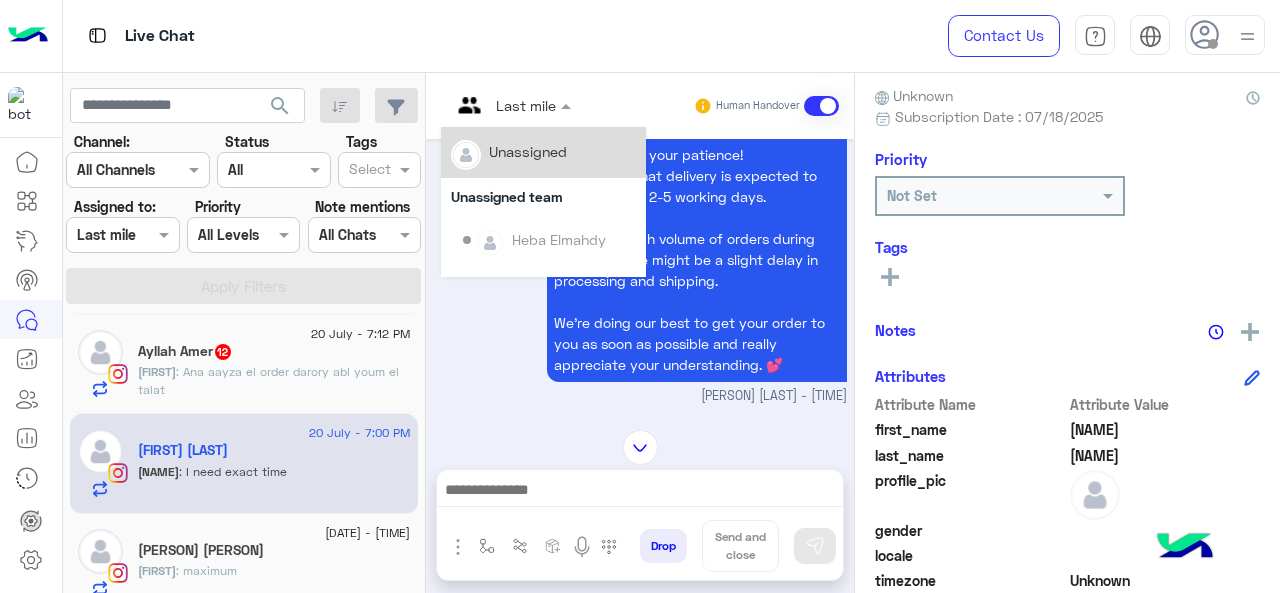 scroll, scrollTop: 354, scrollLeft: 0, axis: vertical 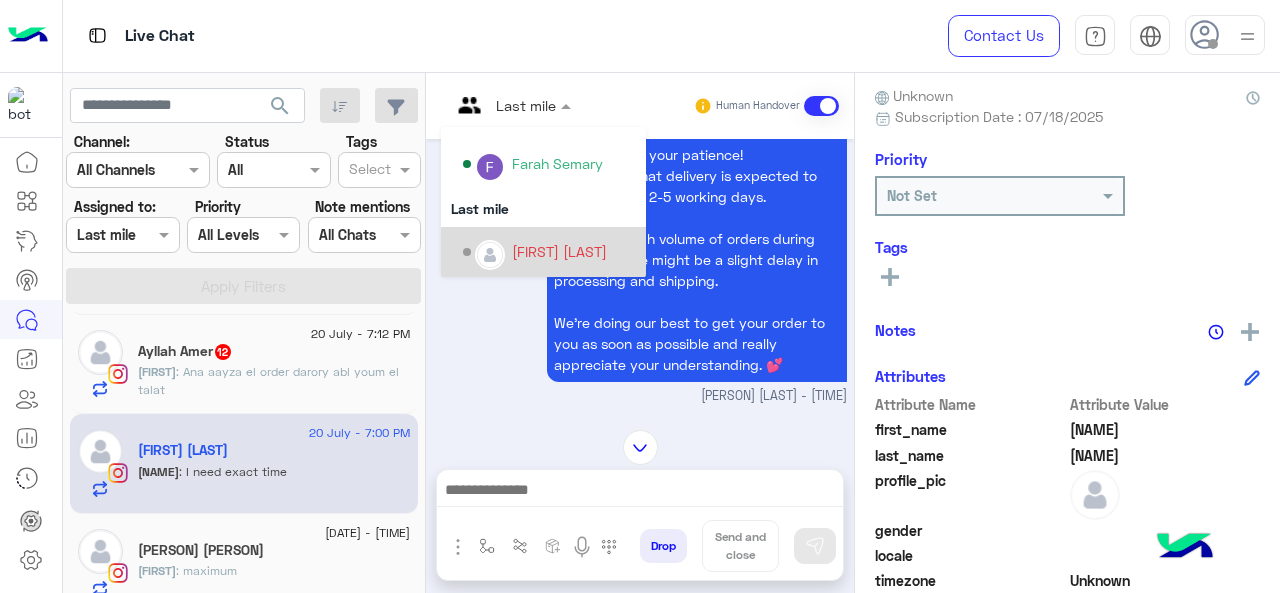 click on "[FIRST] [LAST]" at bounding box center [549, 252] 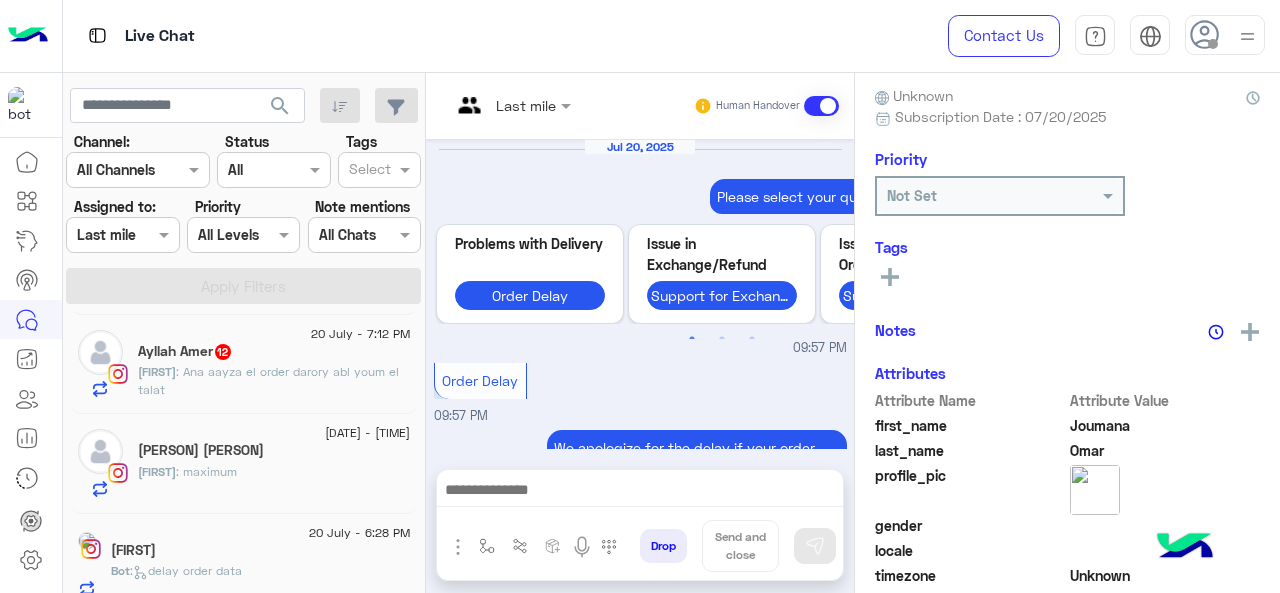 scroll, scrollTop: 1175, scrollLeft: 0, axis: vertical 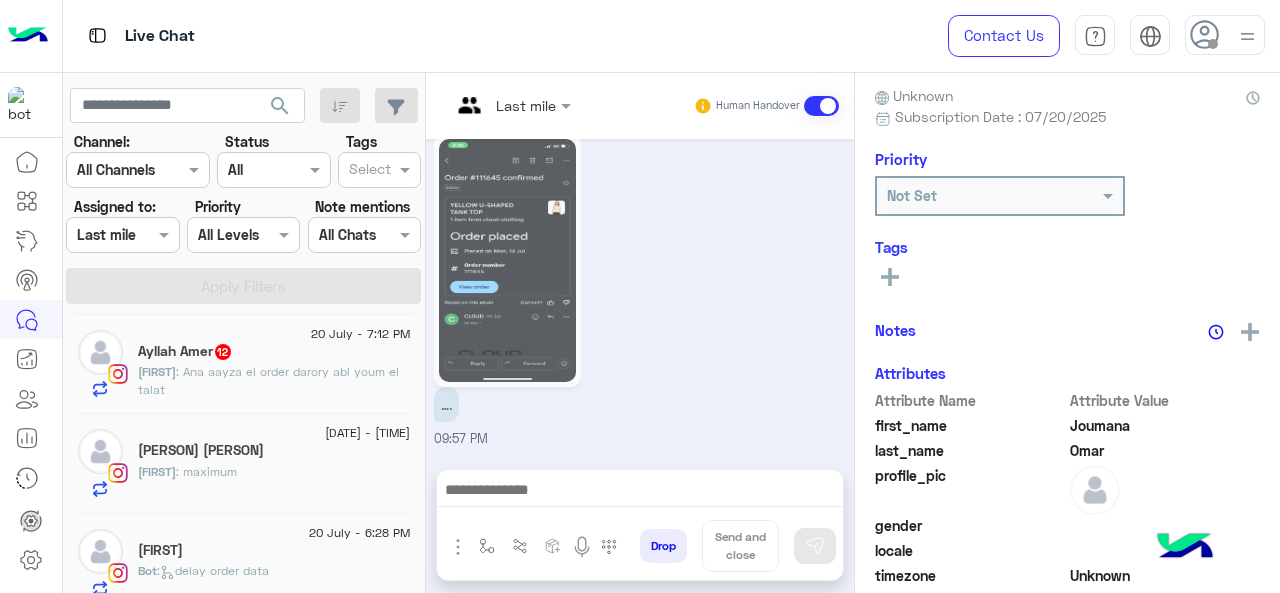 click on "[PERSON] [LAST]  12" 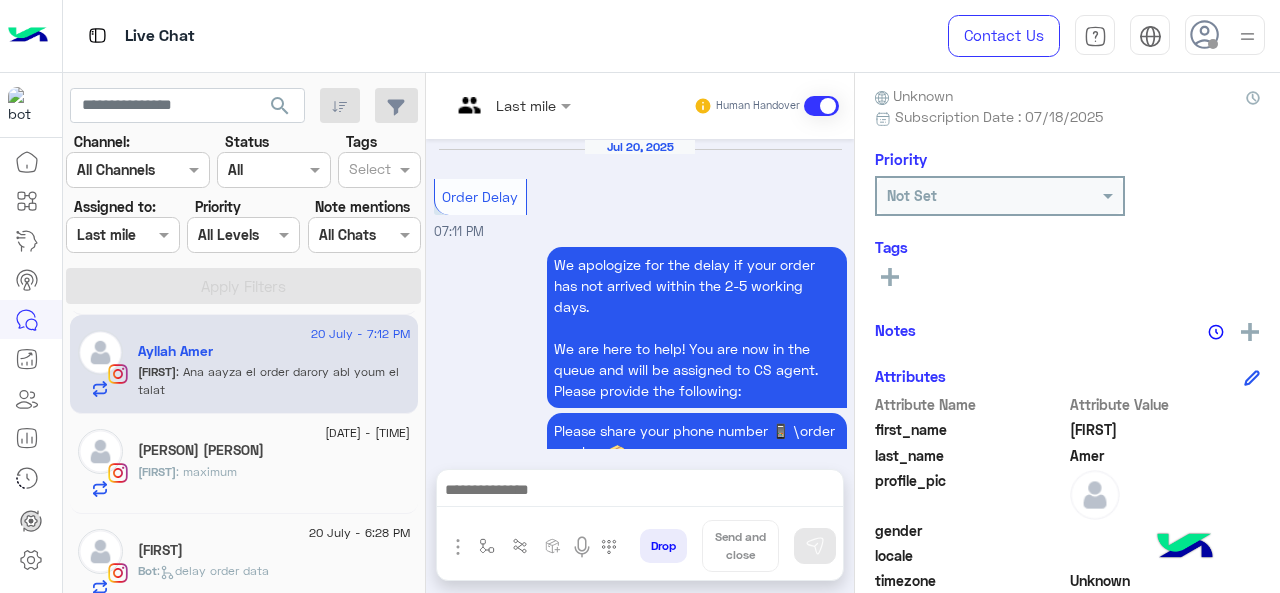 scroll, scrollTop: 773, scrollLeft: 0, axis: vertical 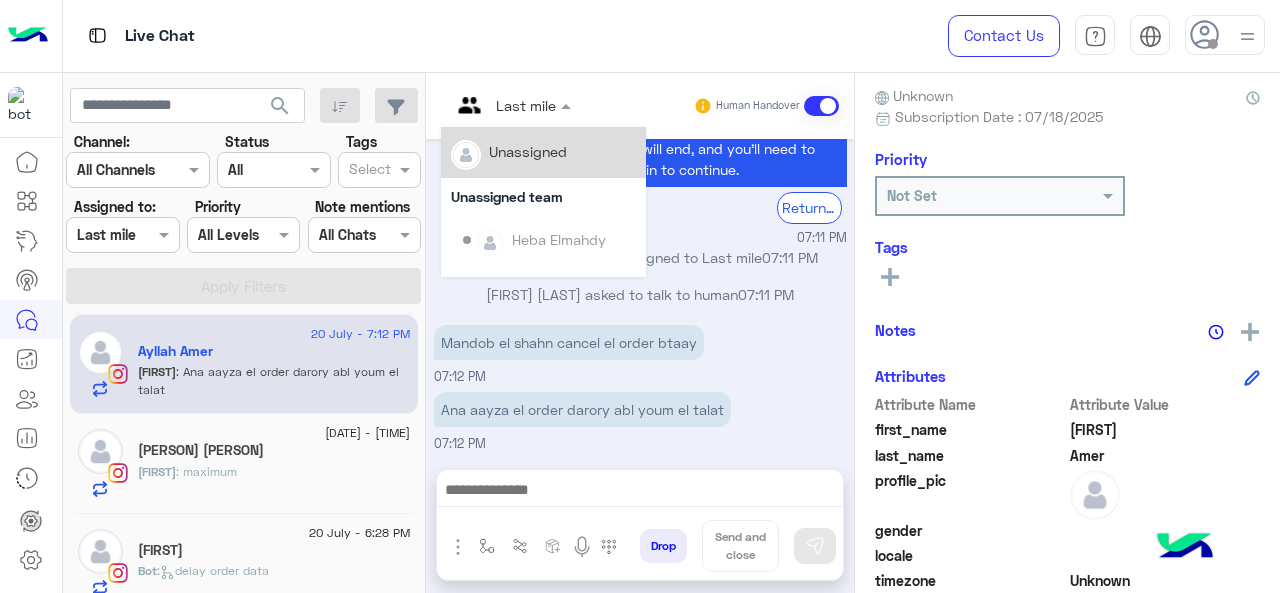 click at bounding box center (511, 104) 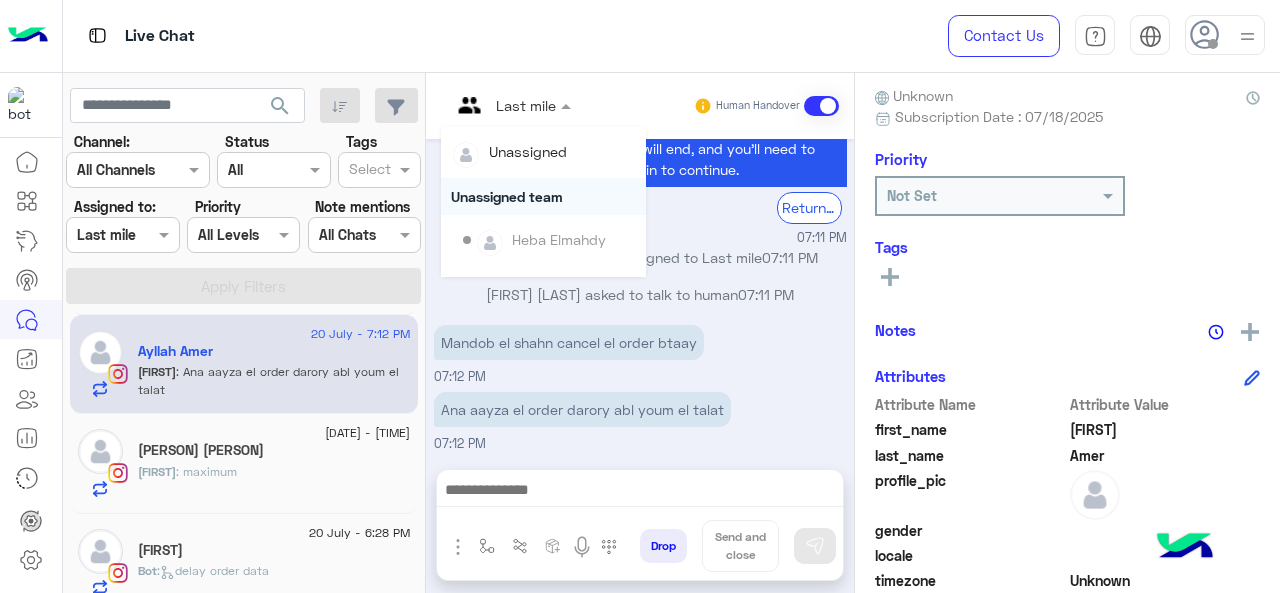 scroll, scrollTop: 354, scrollLeft: 0, axis: vertical 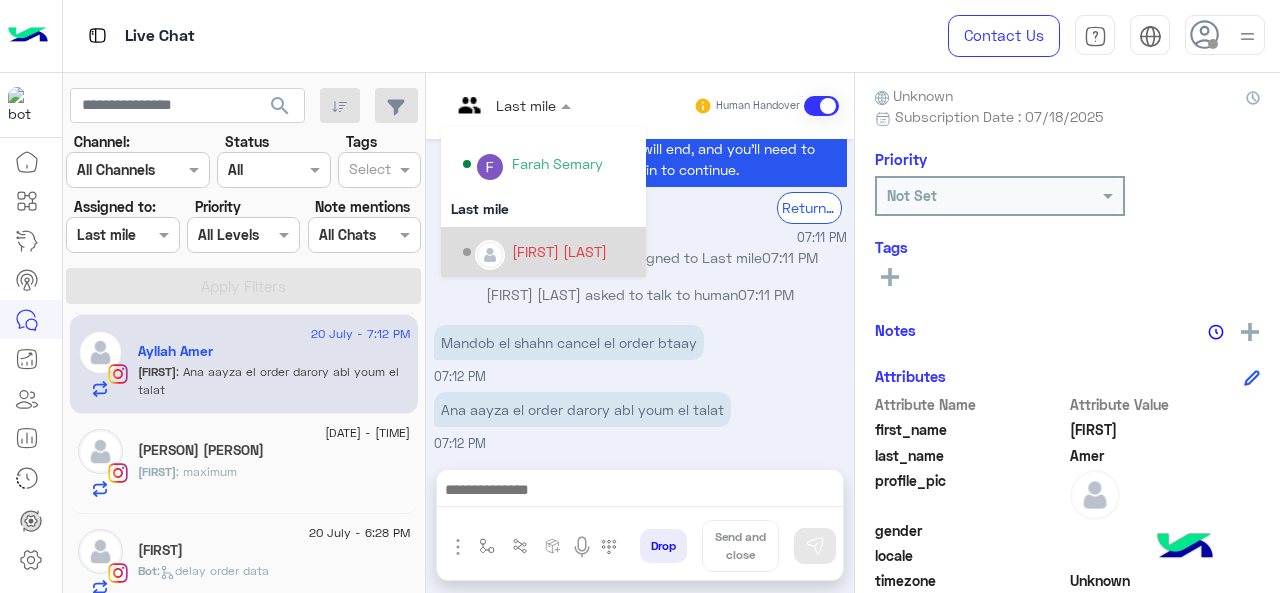 click on "[FIRST] [LAST]" at bounding box center (559, 251) 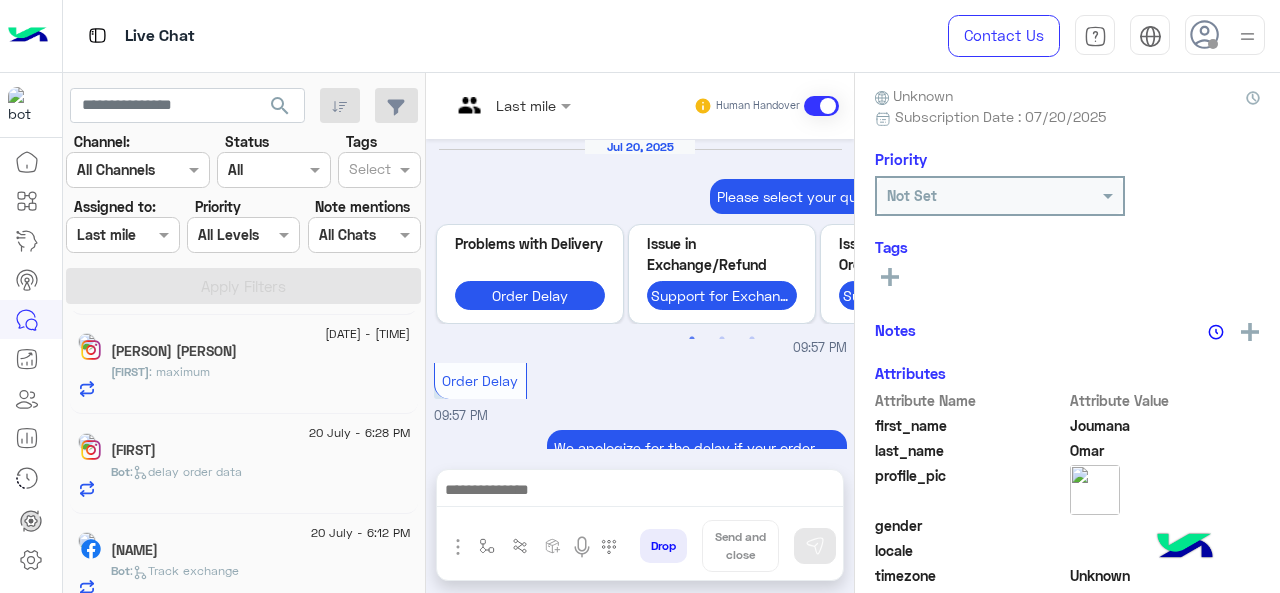 scroll, scrollTop: 1175, scrollLeft: 0, axis: vertical 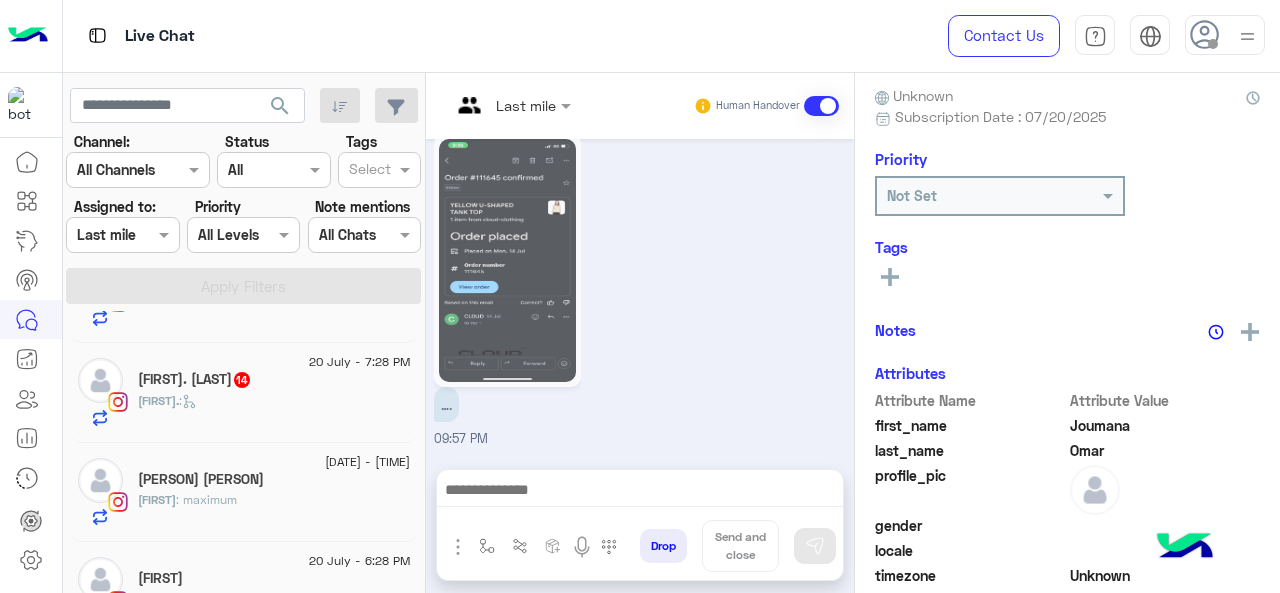click on "[NAME]  14" 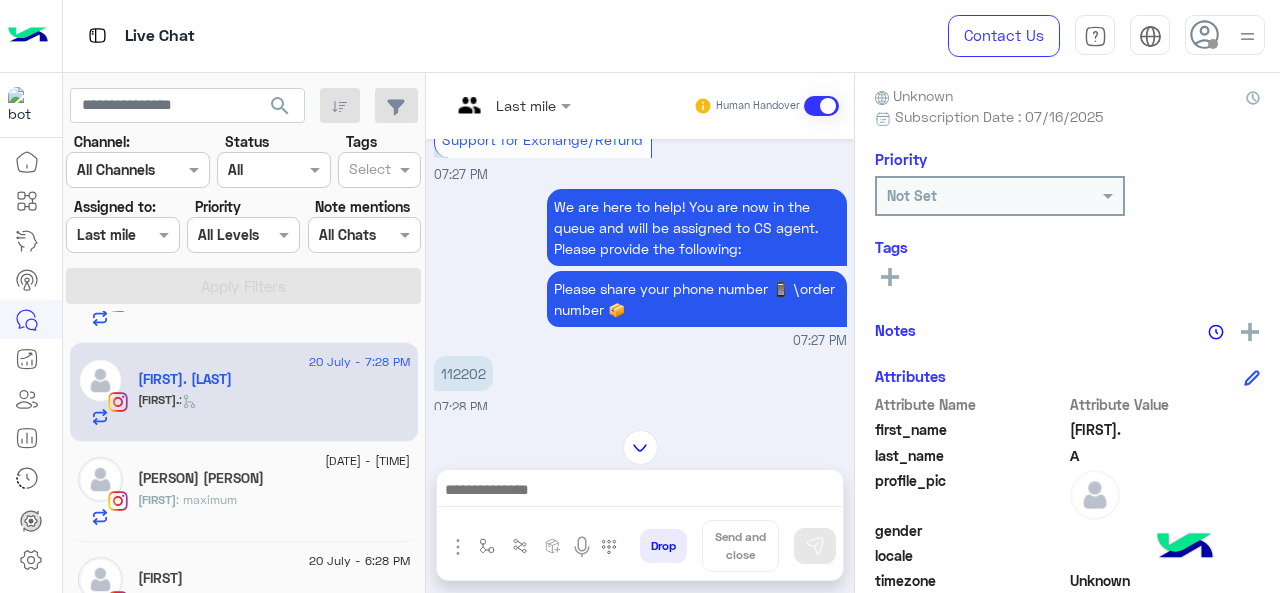 scroll, scrollTop: 232, scrollLeft: 0, axis: vertical 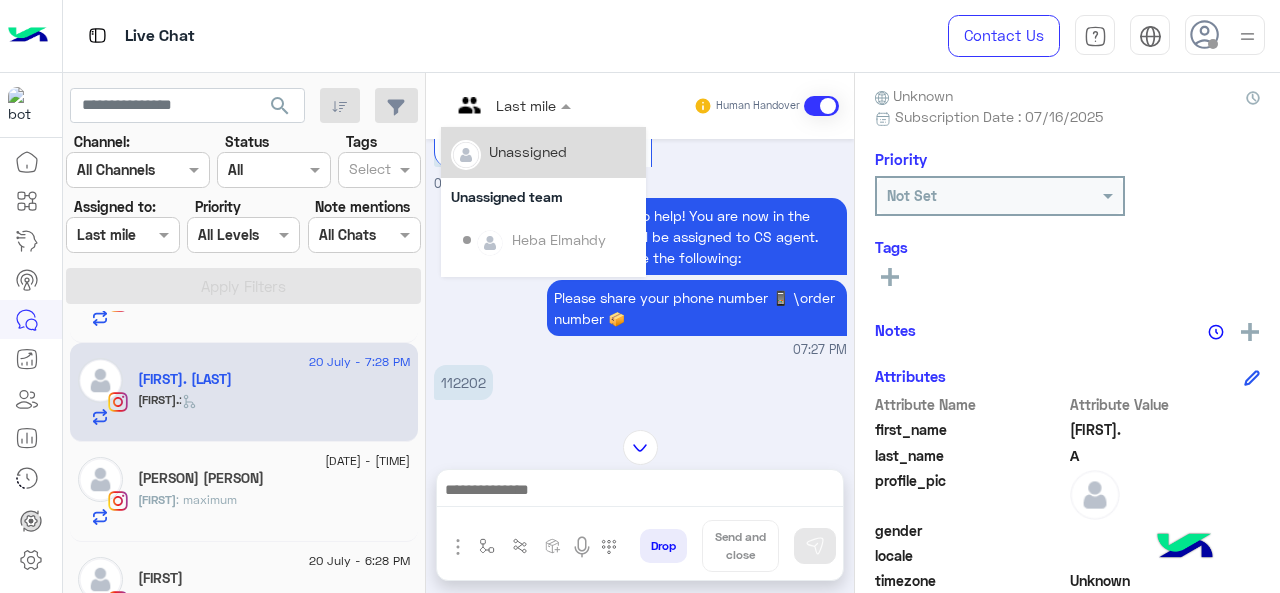 click at bounding box center (511, 104) 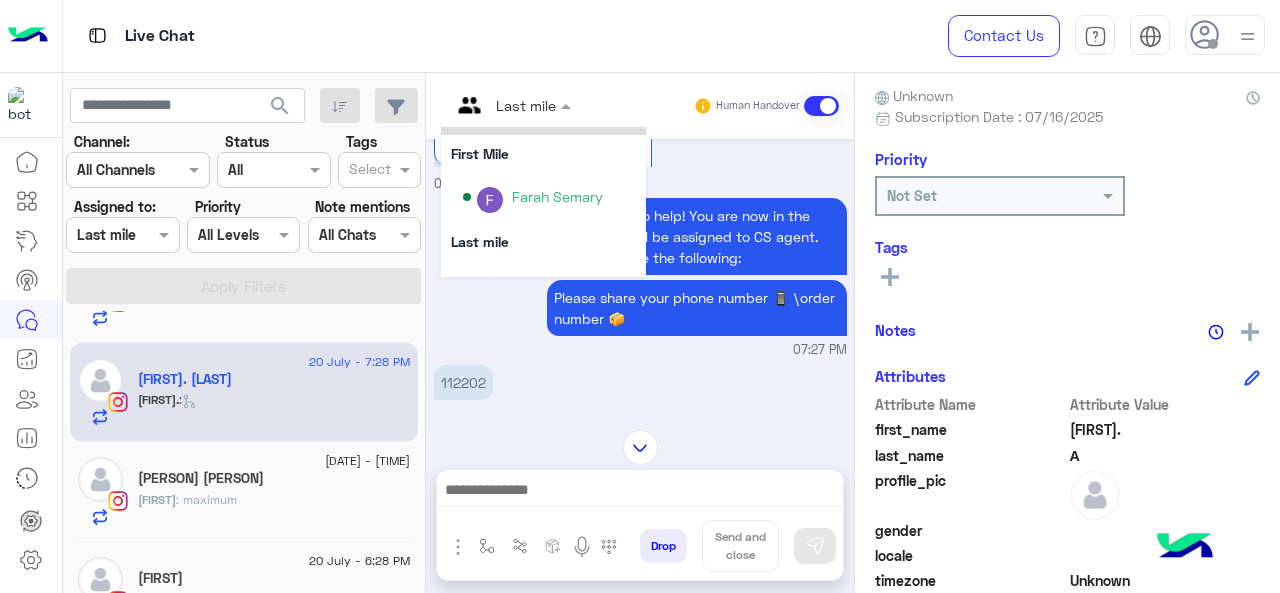 scroll, scrollTop: 338, scrollLeft: 0, axis: vertical 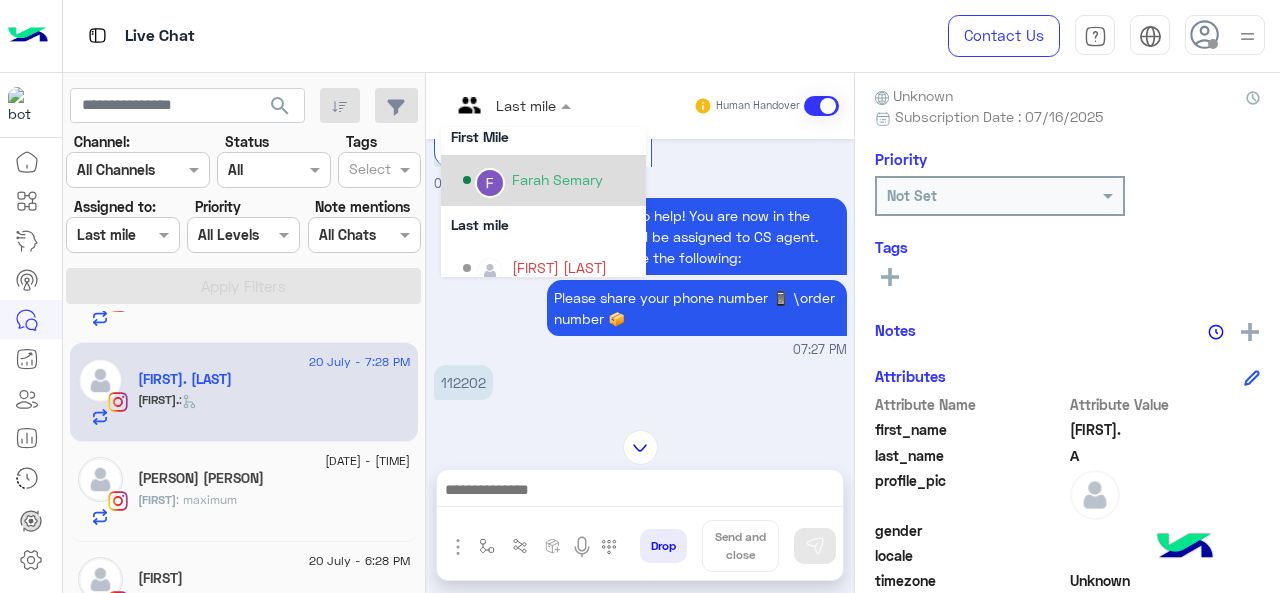 click on "Farah Semary" at bounding box center [557, 179] 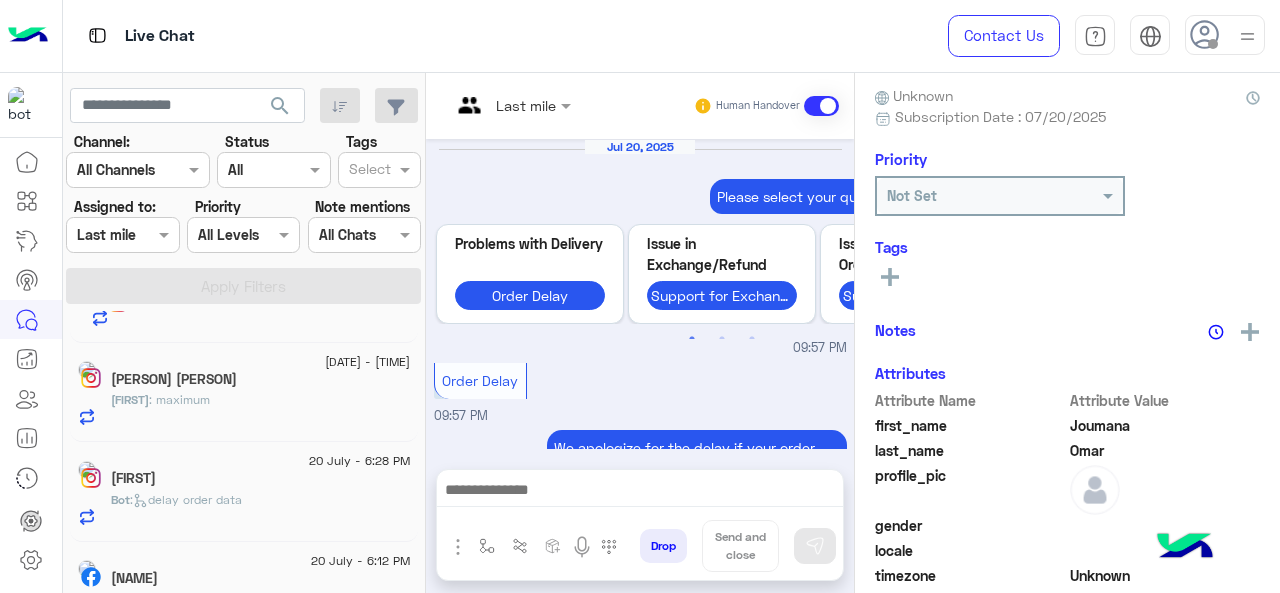 scroll, scrollTop: 1175, scrollLeft: 0, axis: vertical 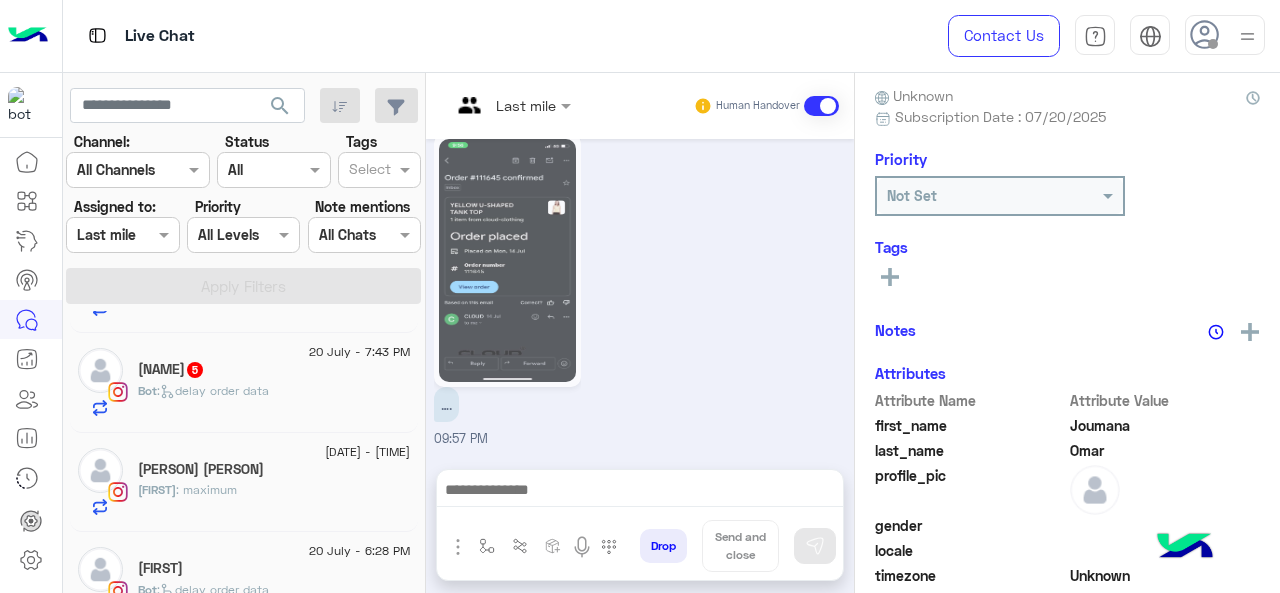 click on ":   delay order data" 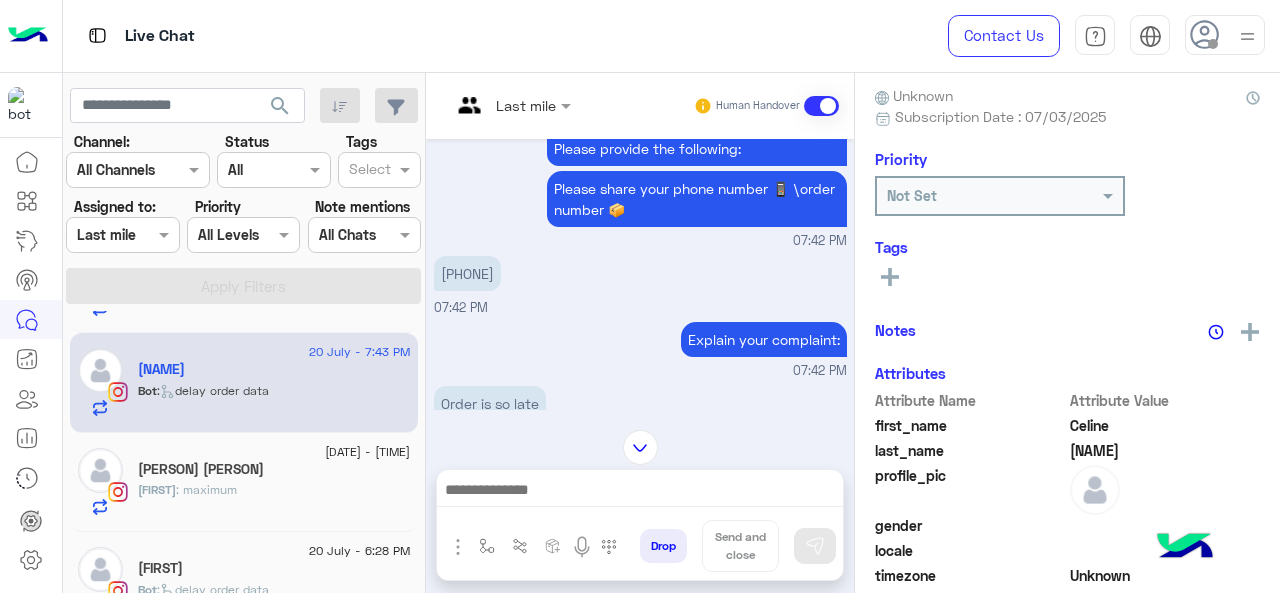 scroll, scrollTop: 492, scrollLeft: 0, axis: vertical 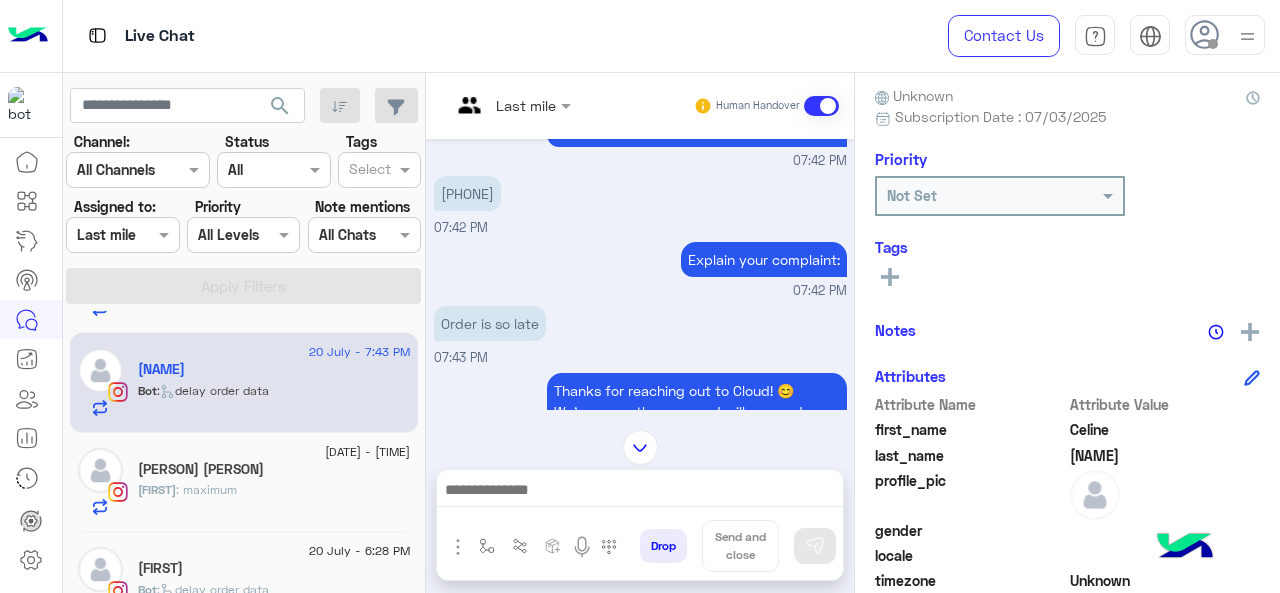 click on "Last mile" at bounding box center (503, 106) 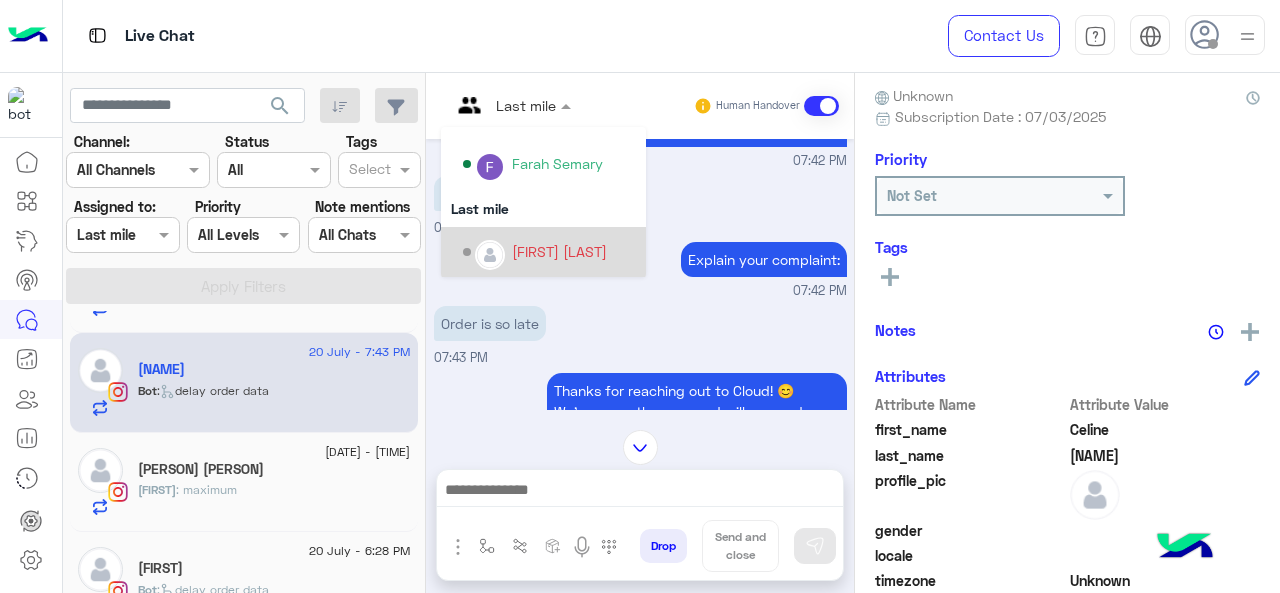 click on "[FIRST] [LAST]" at bounding box center (559, 251) 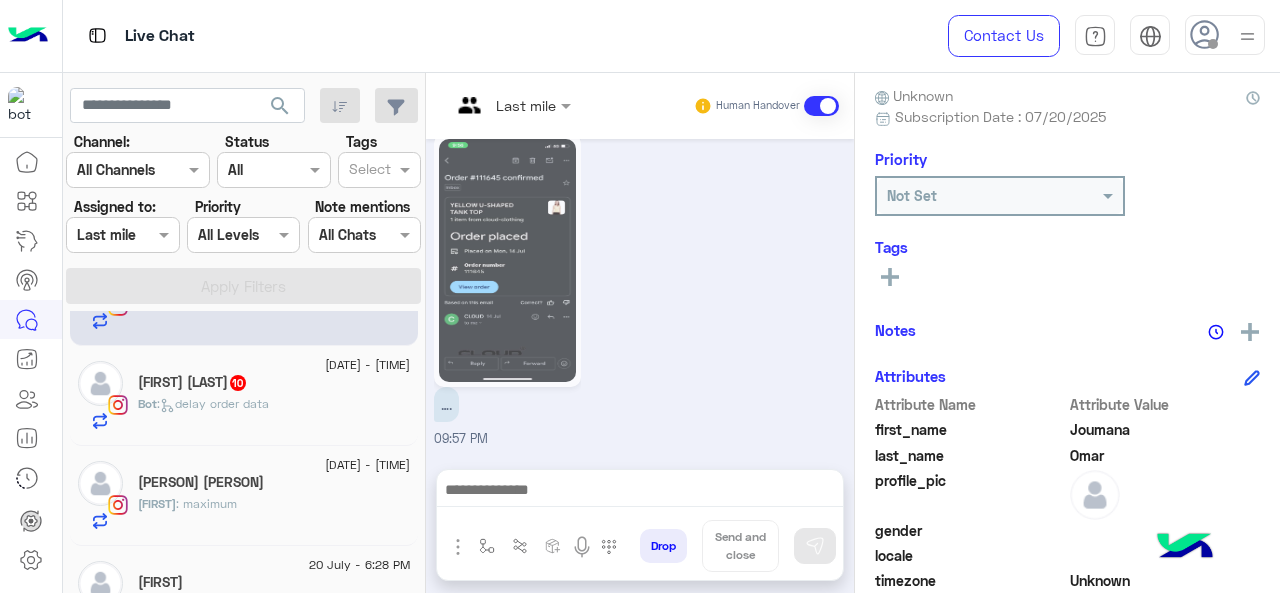 click on "10" 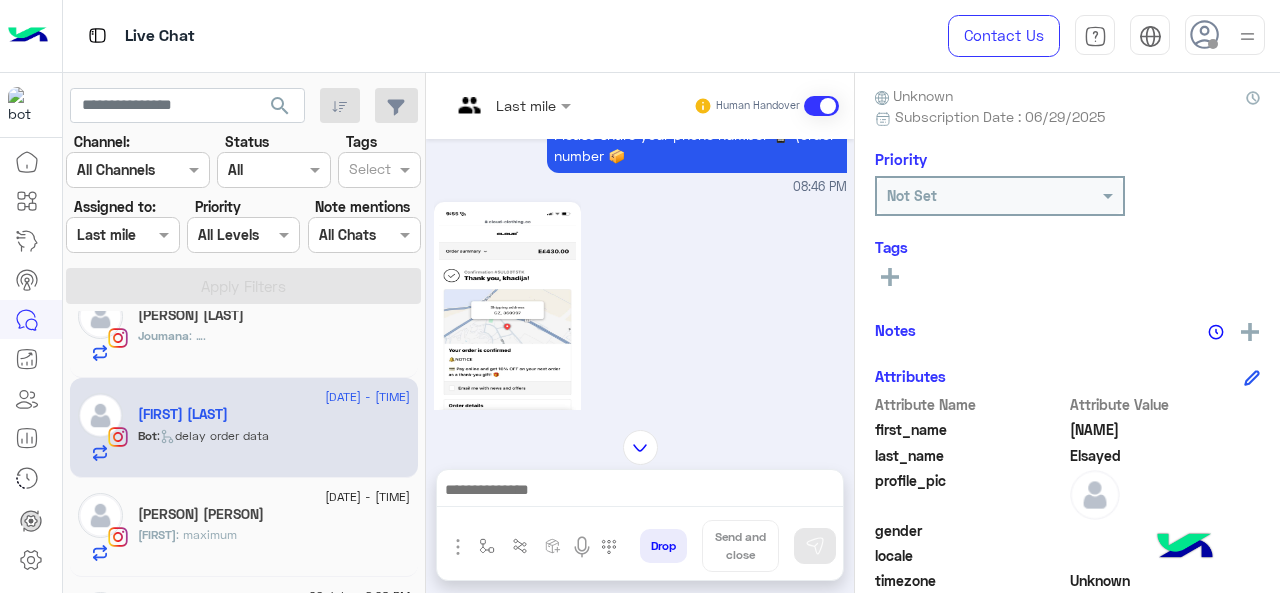 click on "Last mile" at bounding box center (503, 106) 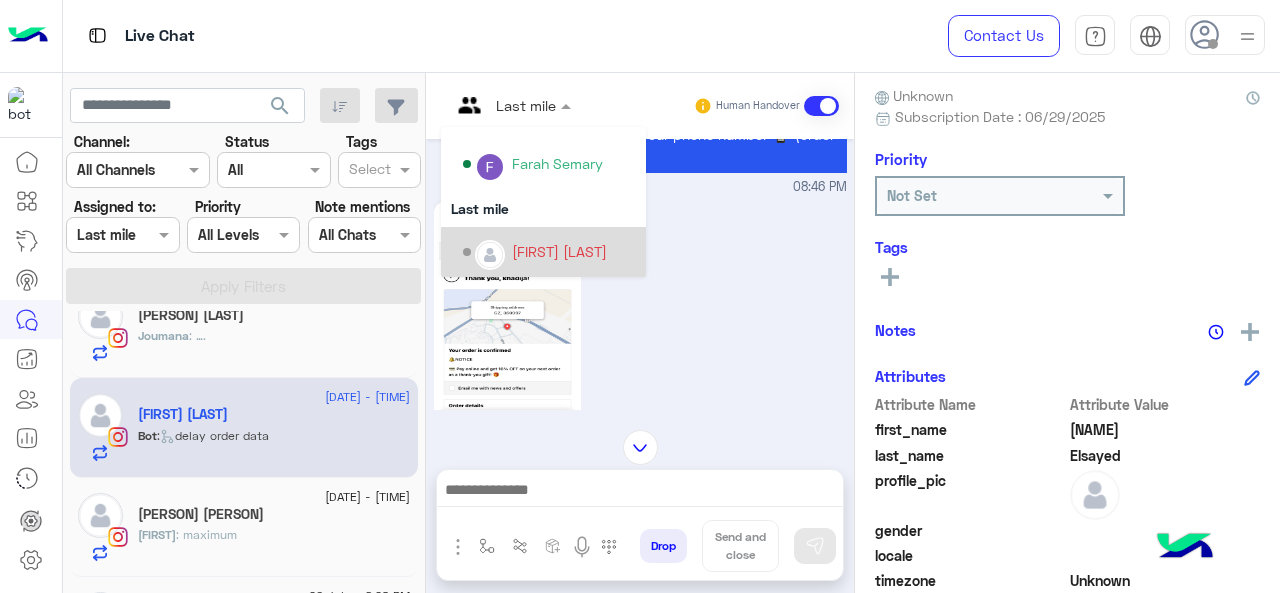 click on "08:47 PM" at bounding box center [640, 339] 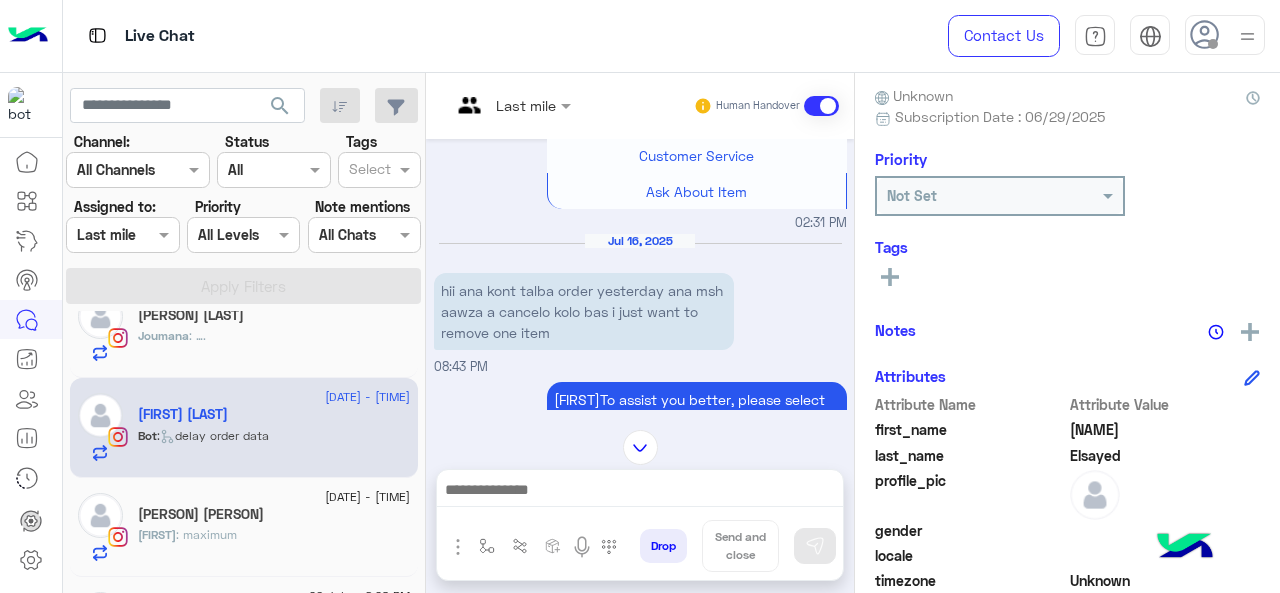 scroll, scrollTop: 532, scrollLeft: 0, axis: vertical 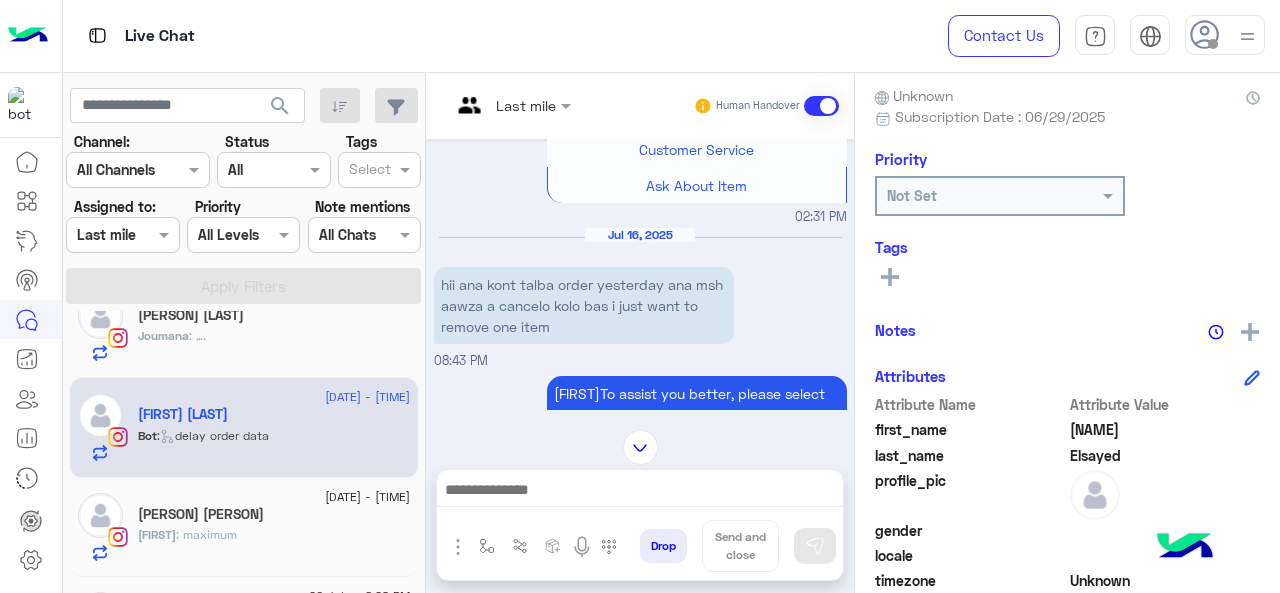 click on "Last mile" at bounding box center (526, 105) 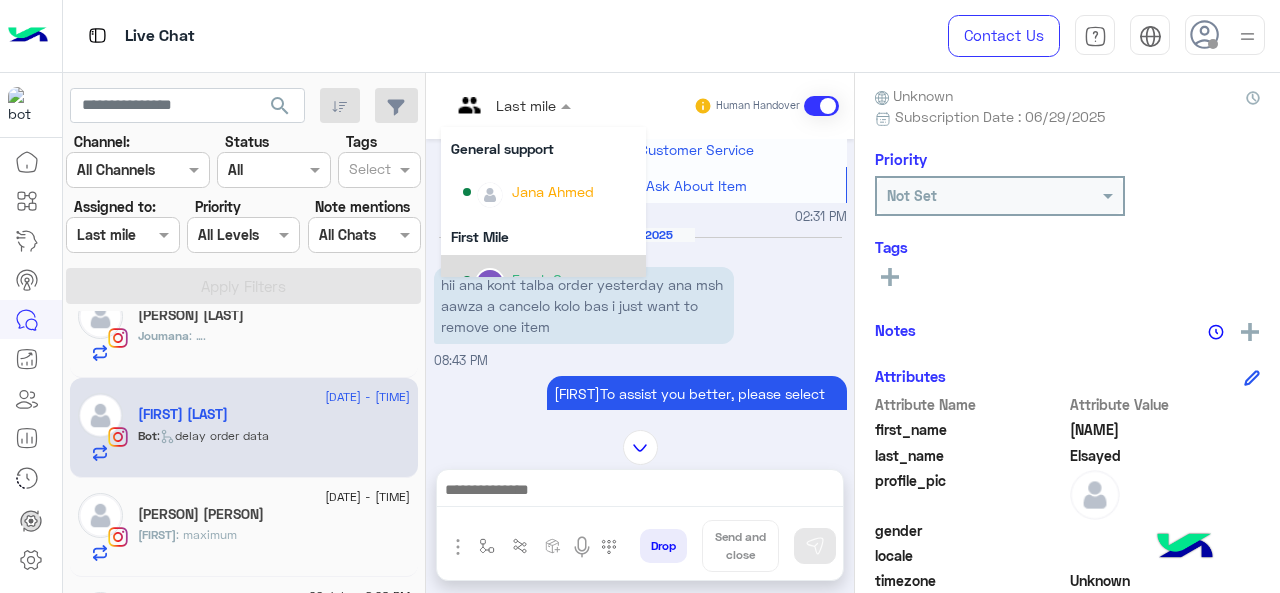 scroll, scrollTop: 222, scrollLeft: 0, axis: vertical 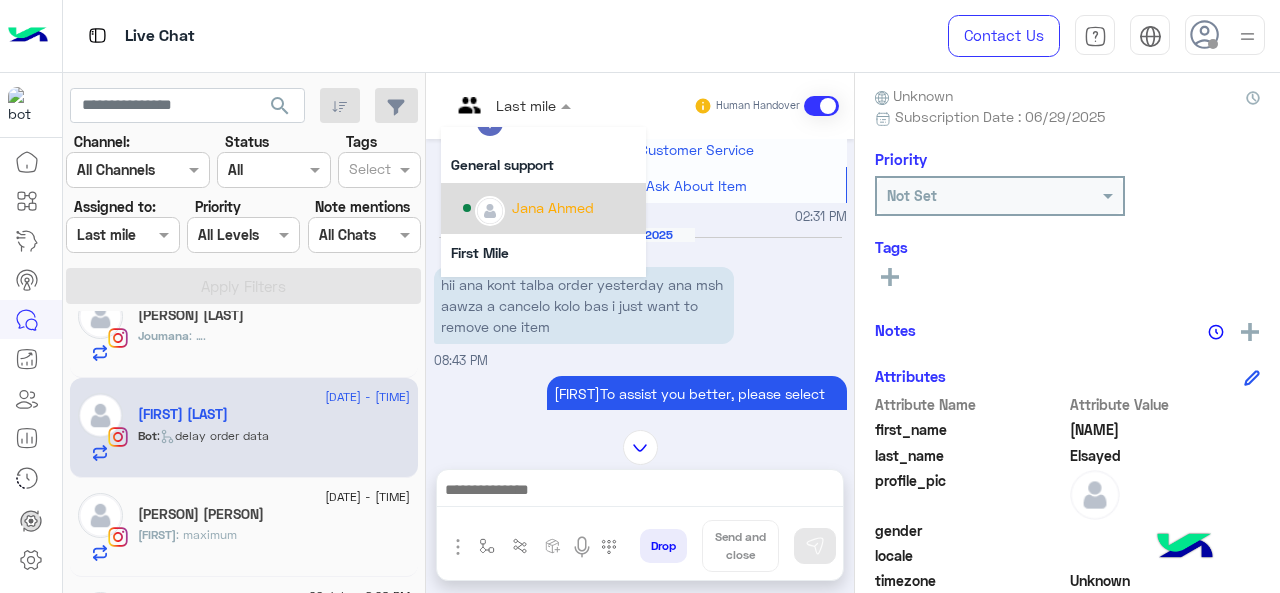click on "Jul 16, 2025  hii ana kont talba order yesterday ana msh aawza a cancelo kolo bas i just want to remove one item   08:43 PM" at bounding box center [640, 299] 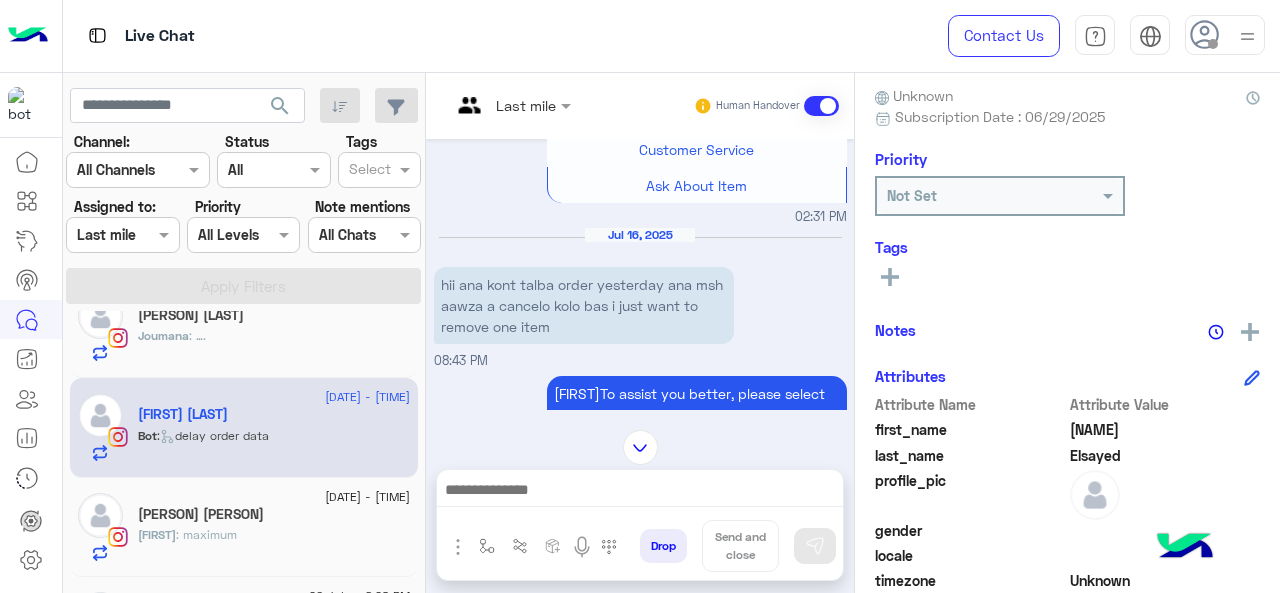 click at bounding box center (487, 105) 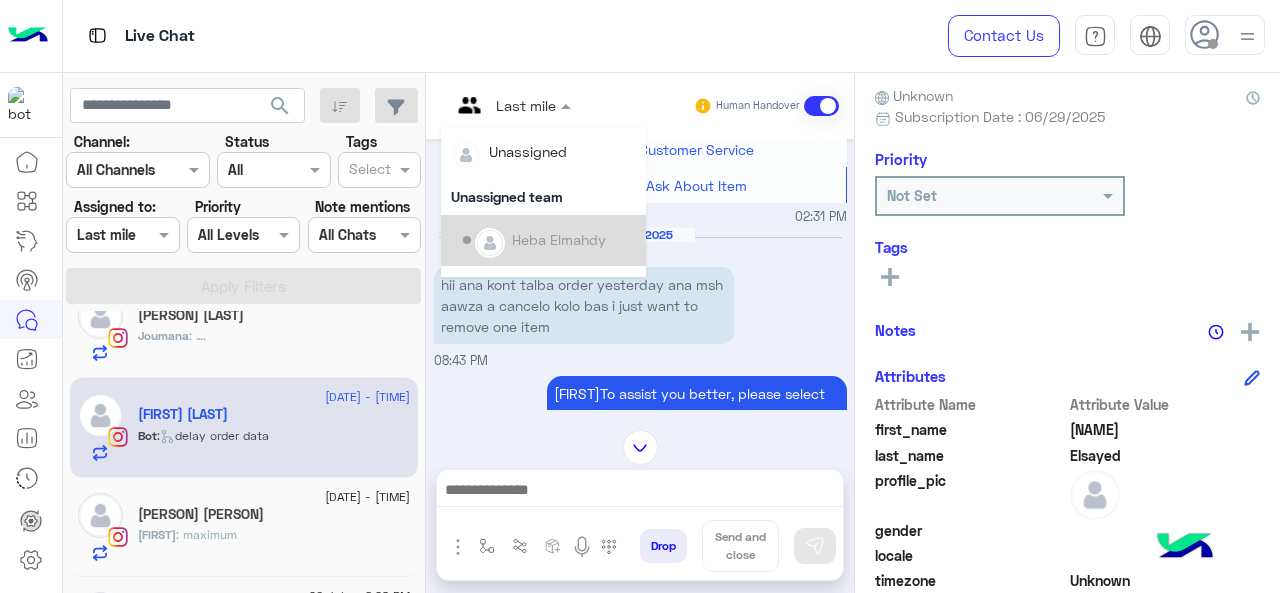 scroll, scrollTop: 354, scrollLeft: 0, axis: vertical 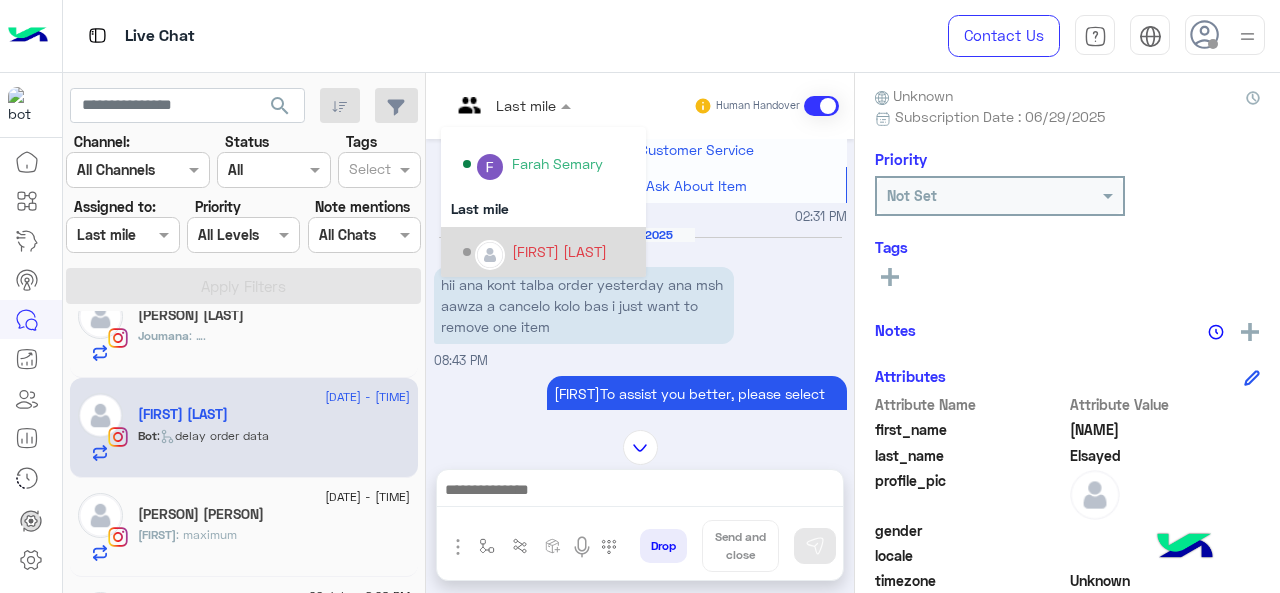 click at bounding box center (490, 255) 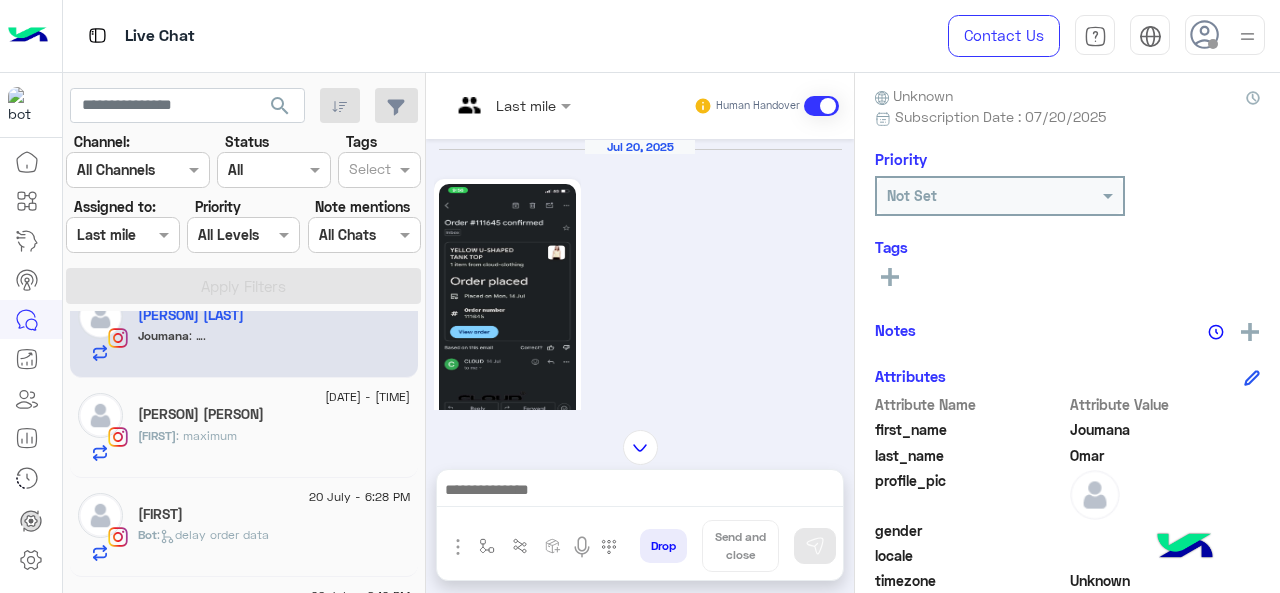 scroll, scrollTop: 846, scrollLeft: 0, axis: vertical 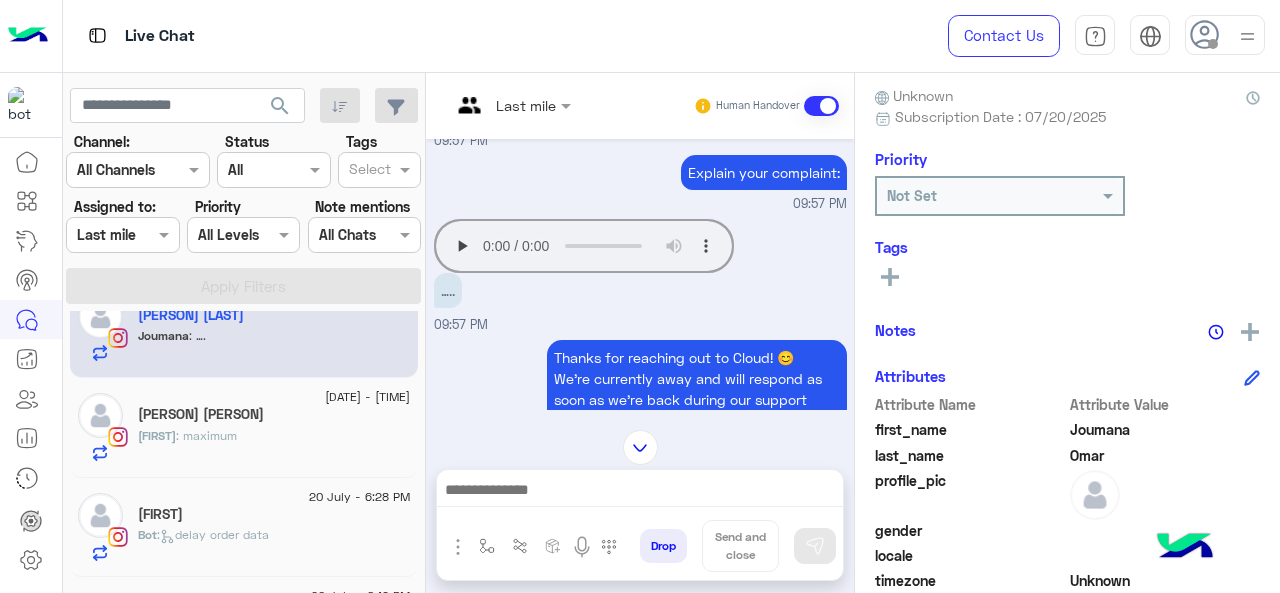 click on "Your browser does not support the audio tag." 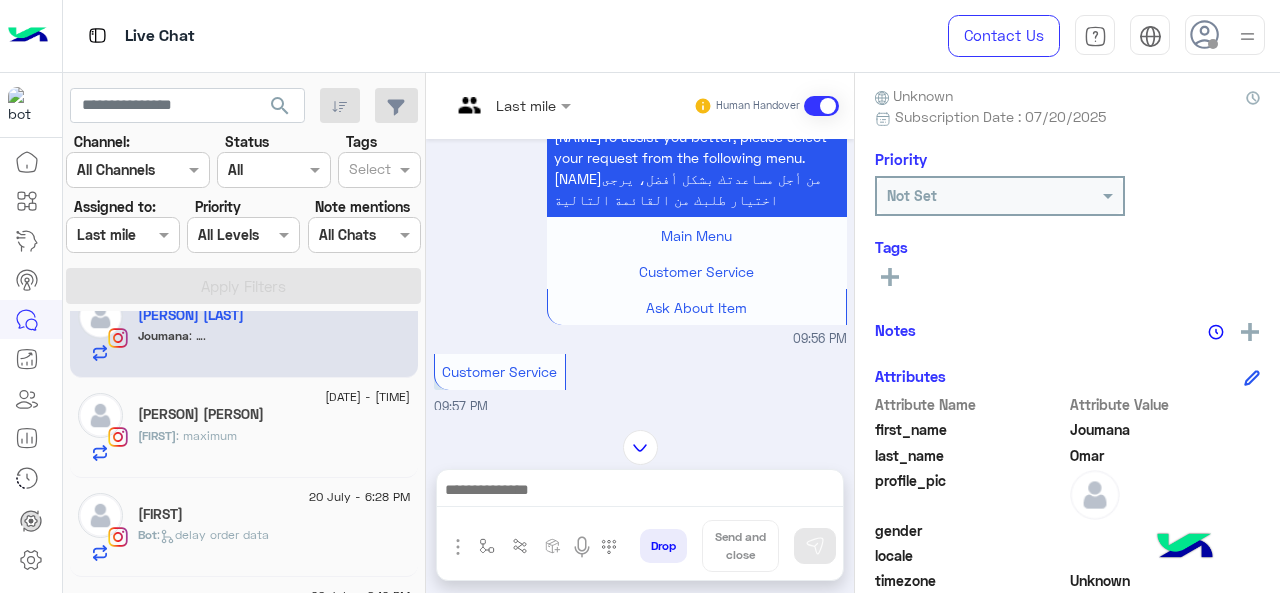 scroll, scrollTop: 413, scrollLeft: 0, axis: vertical 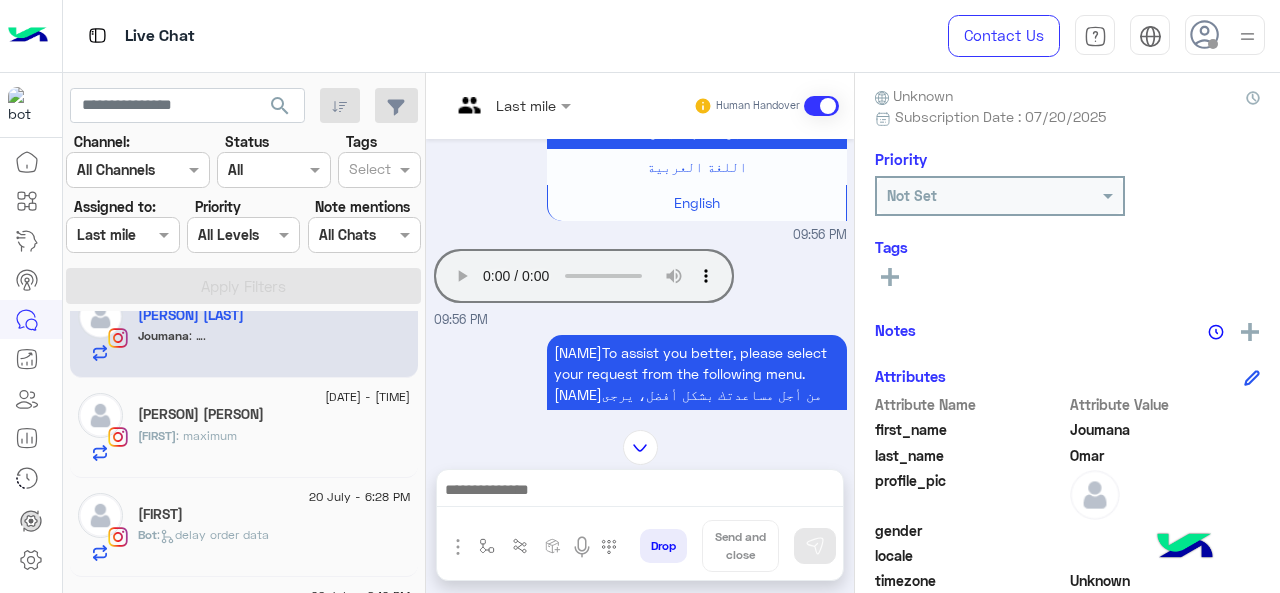 click at bounding box center [511, 104] 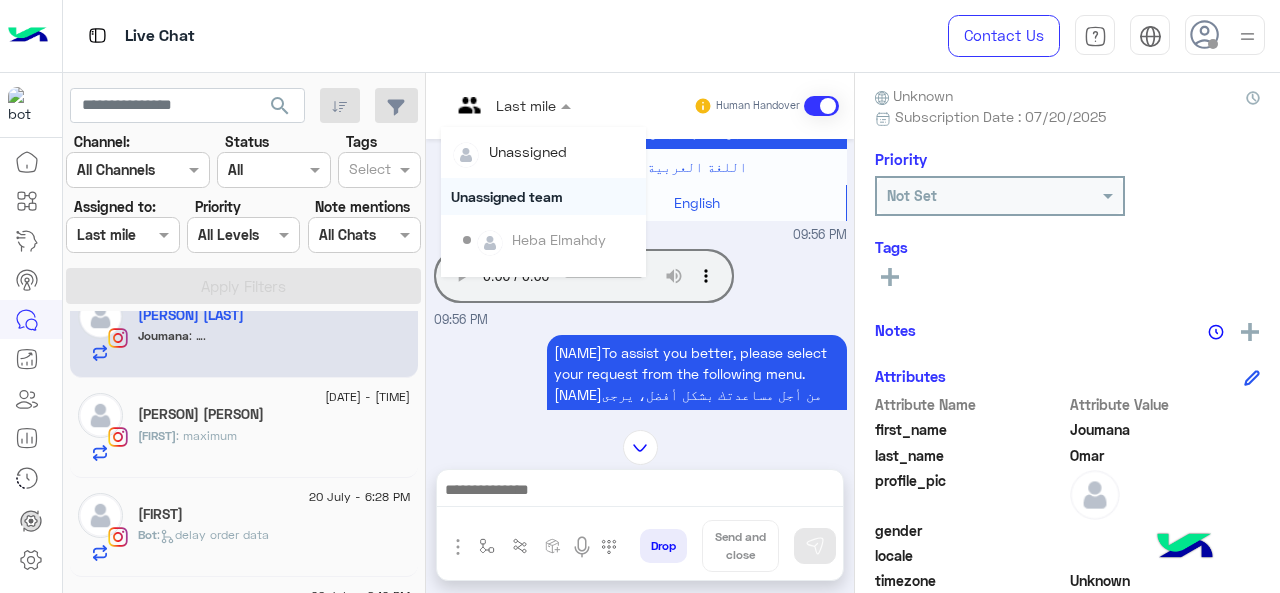 scroll, scrollTop: 354, scrollLeft: 0, axis: vertical 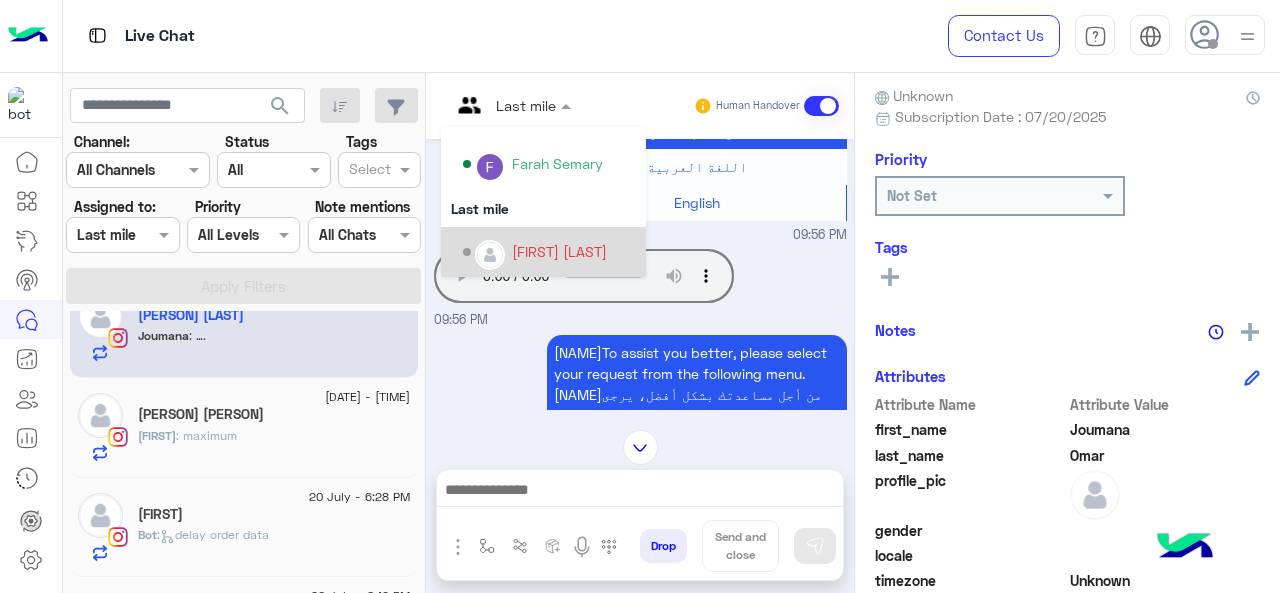 click on "[FIRST] [LAST]" at bounding box center (559, 251) 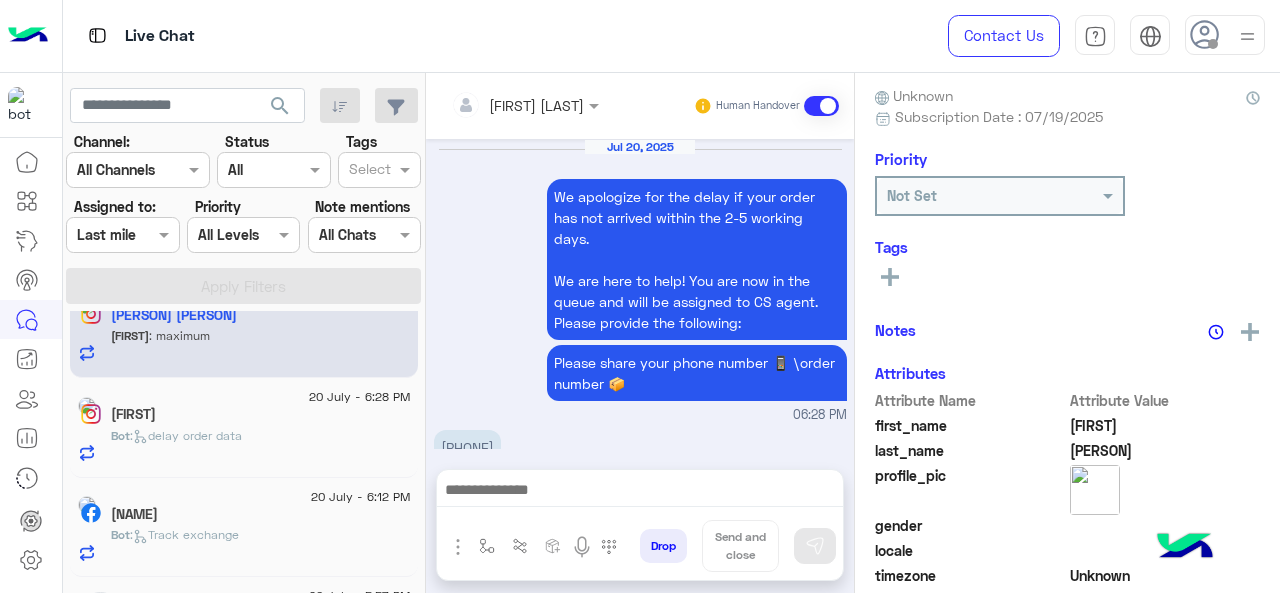 scroll, scrollTop: 777, scrollLeft: 0, axis: vertical 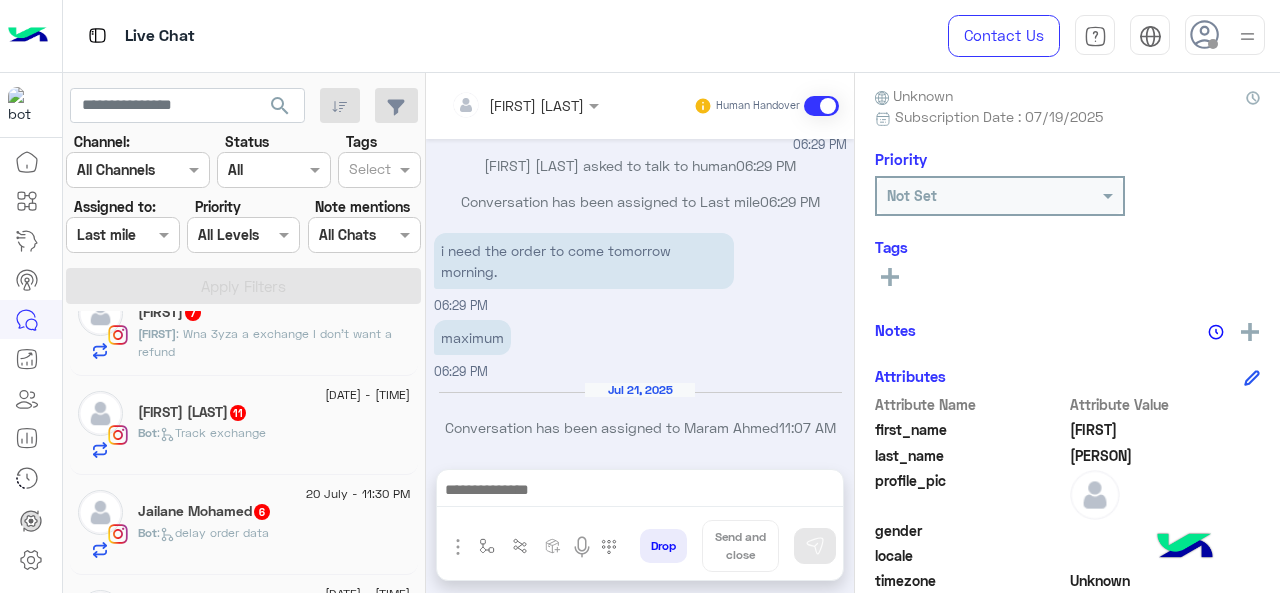 click on "[DATE] - [TIME]" 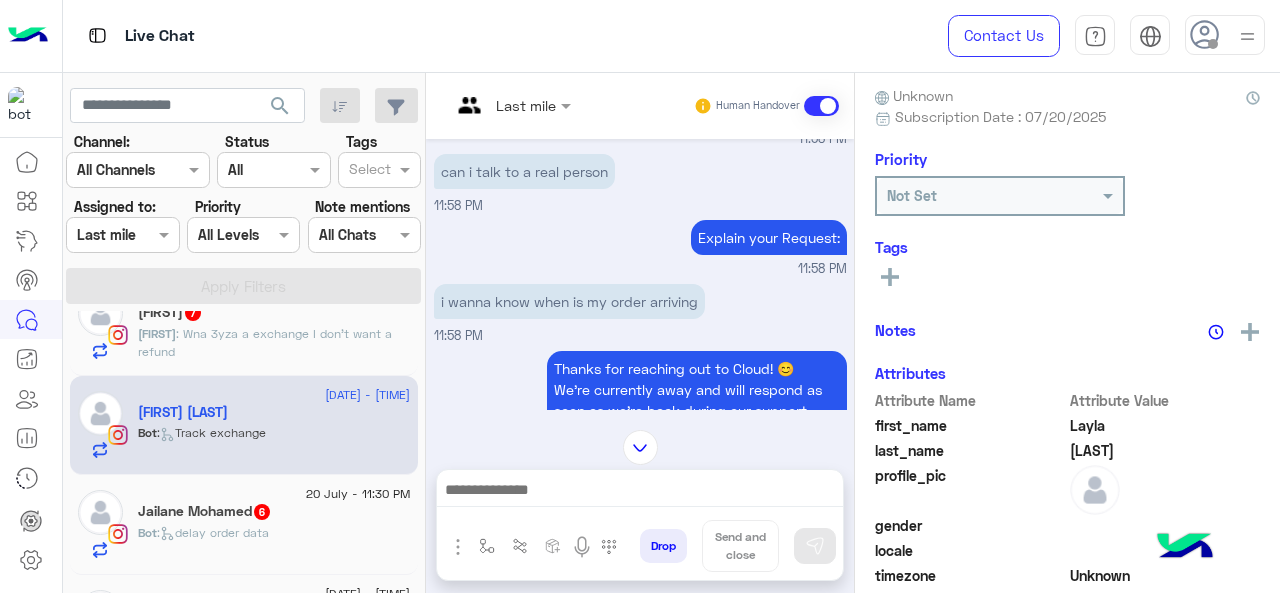 scroll, scrollTop: 574, scrollLeft: 0, axis: vertical 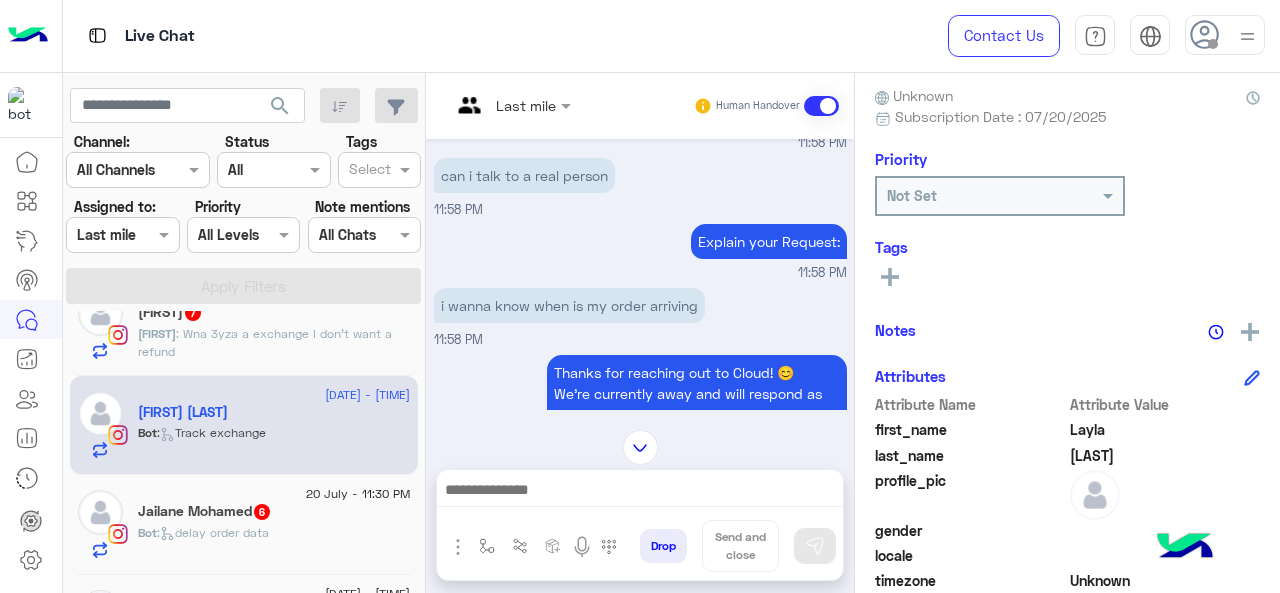 click at bounding box center (511, 104) 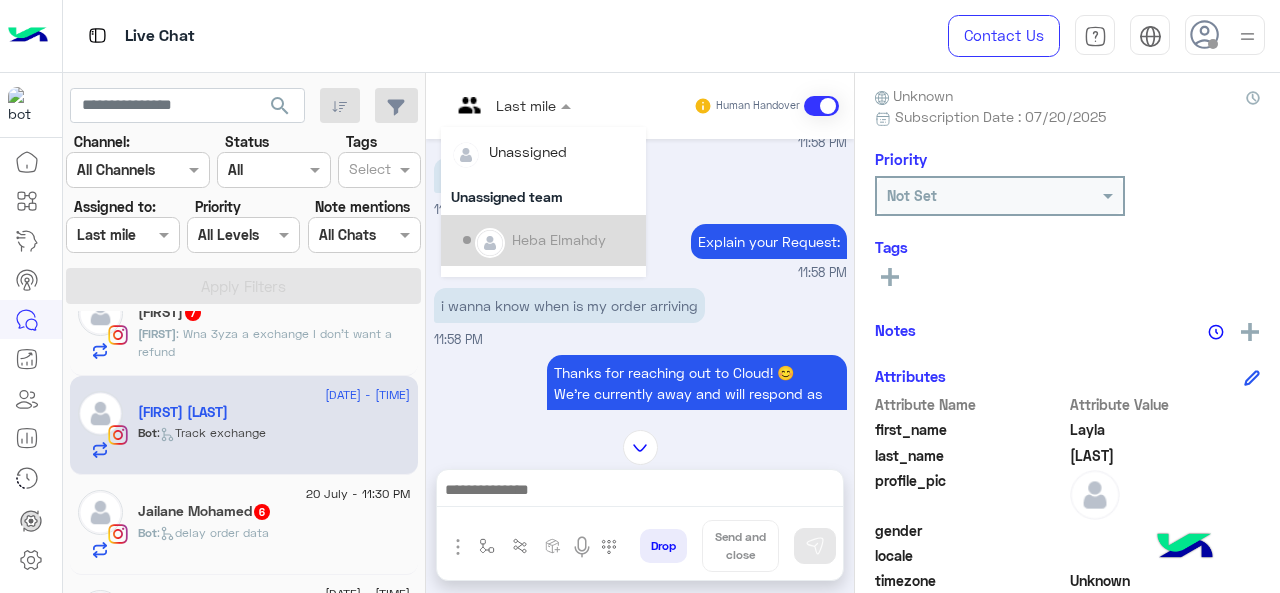 scroll, scrollTop: 354, scrollLeft: 0, axis: vertical 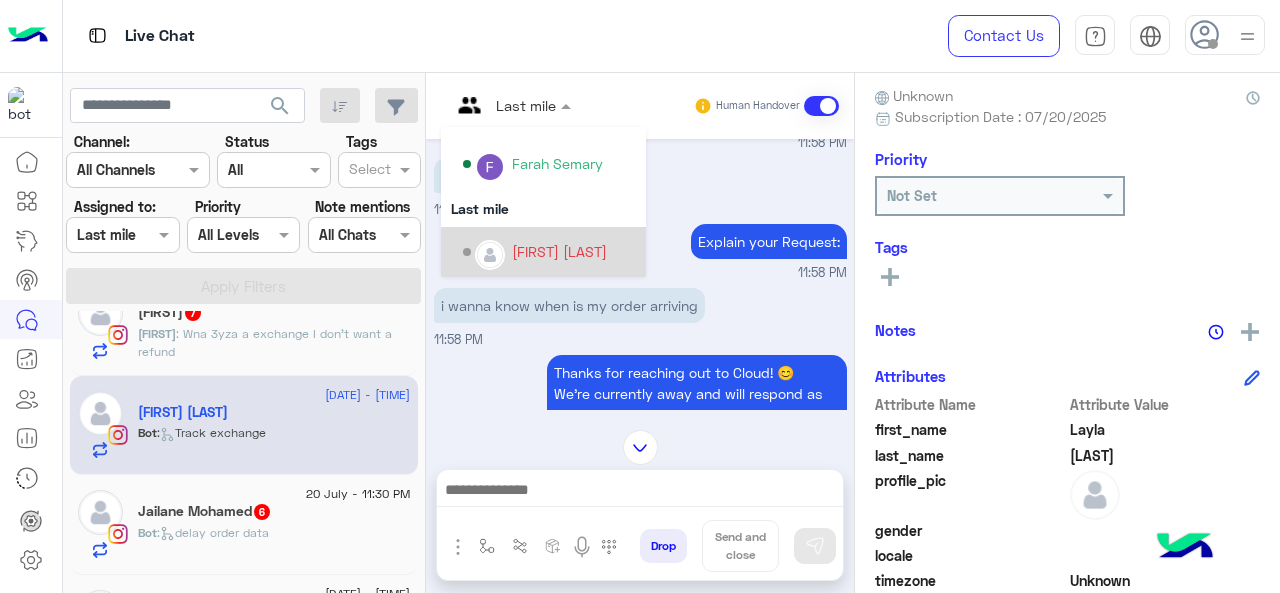 click on "[FIRST] [LAST]" at bounding box center [559, 251] 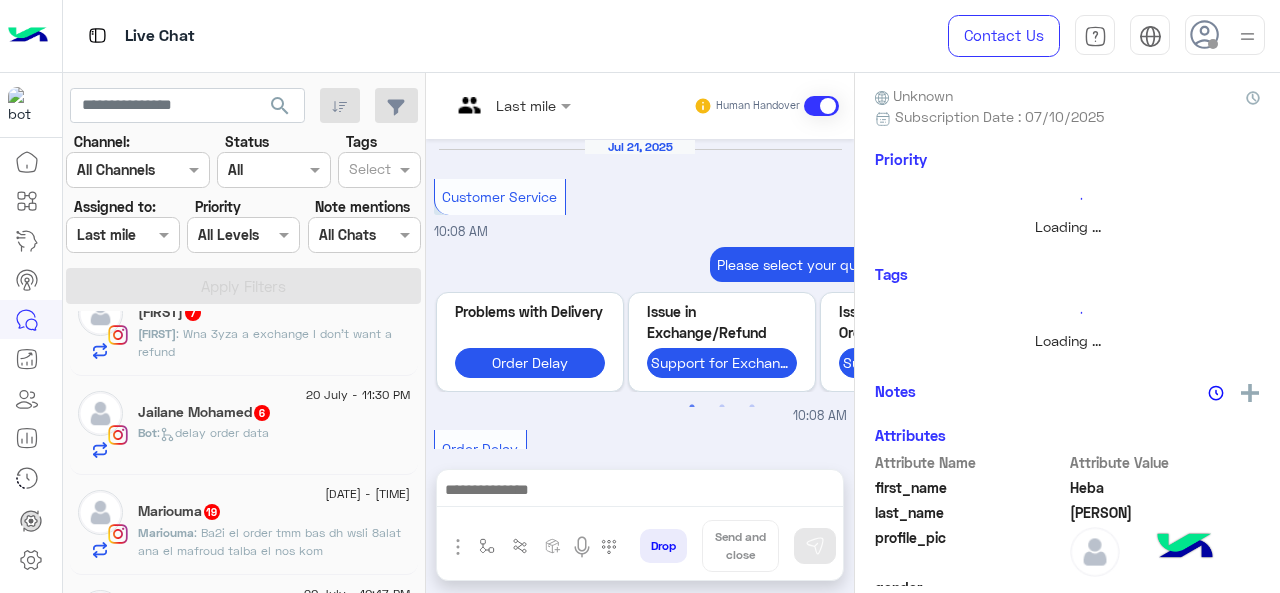 scroll, scrollTop: 911, scrollLeft: 0, axis: vertical 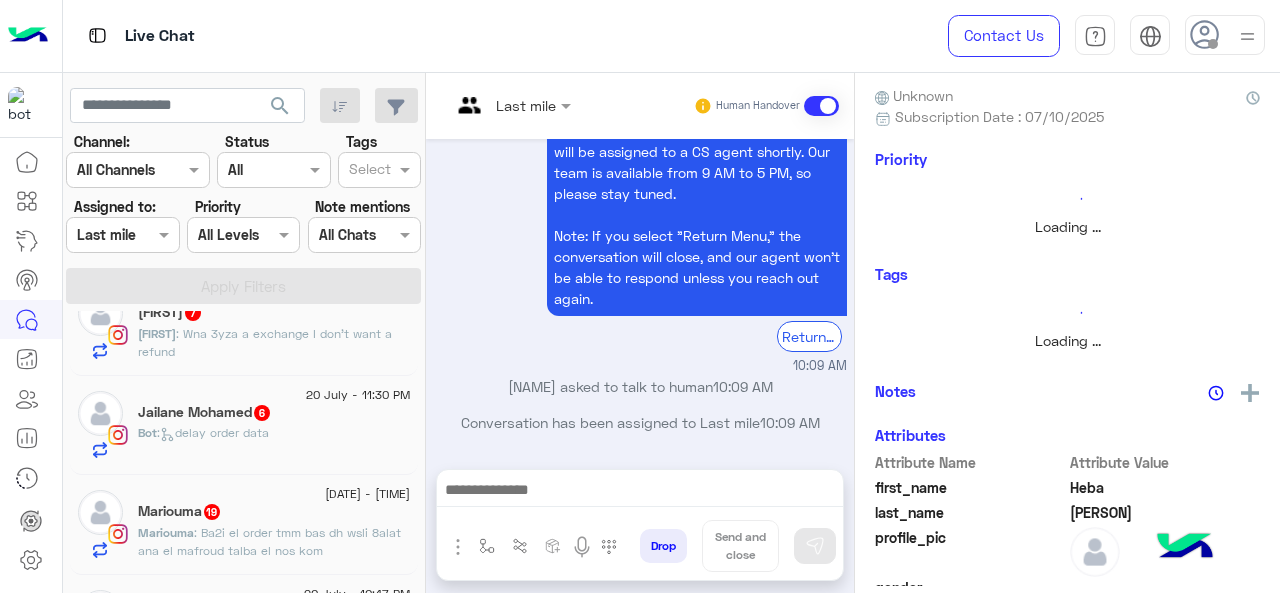 click on ":   delay order data" 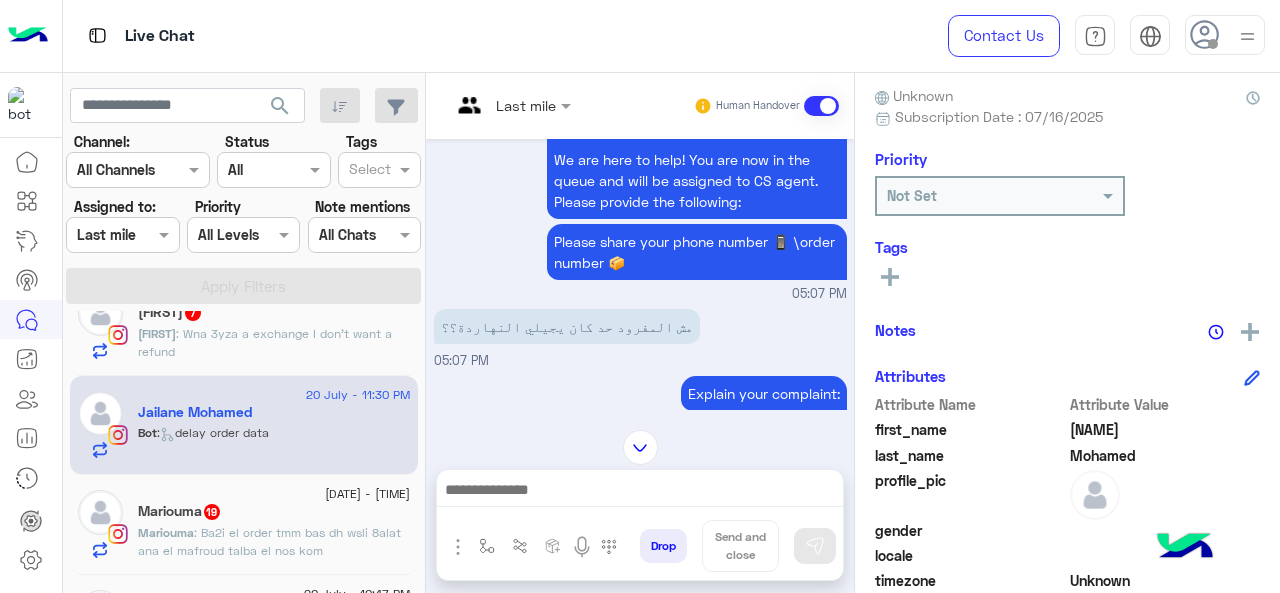 scroll, scrollTop: 438, scrollLeft: 0, axis: vertical 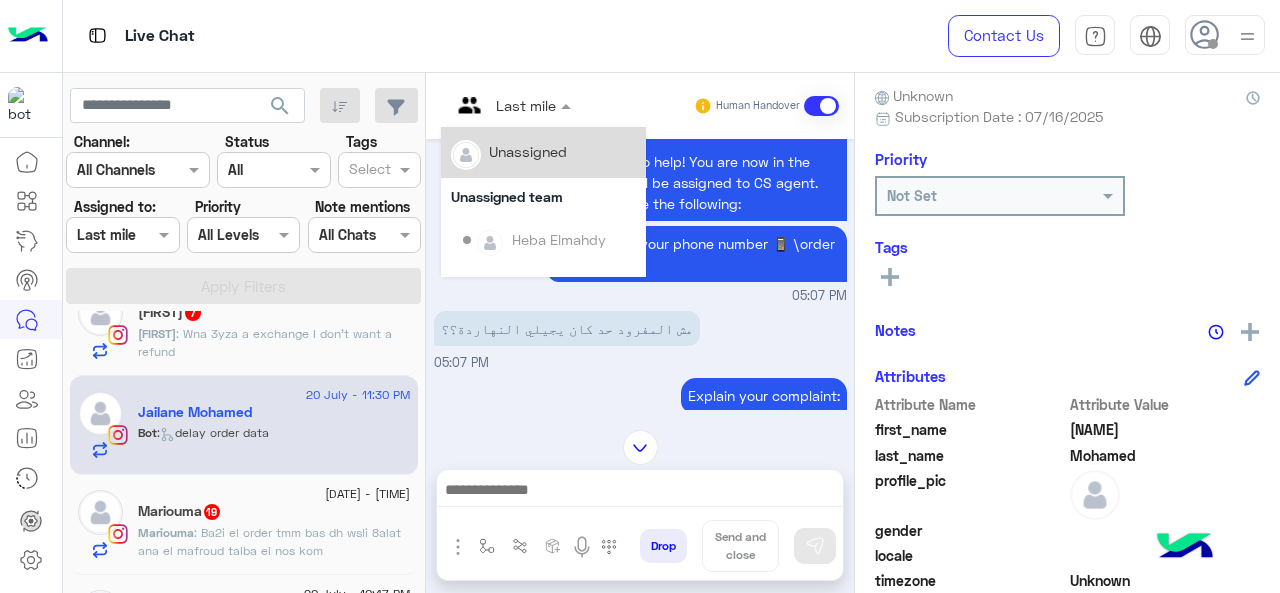click on "Last mile" at bounding box center [503, 106] 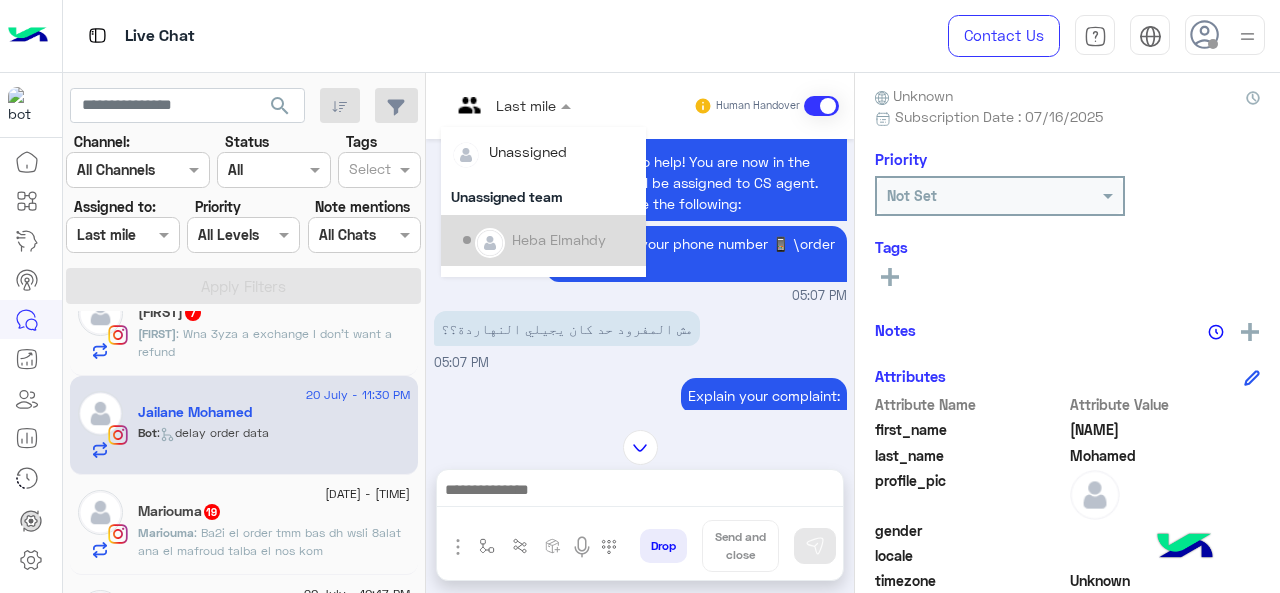 scroll, scrollTop: 354, scrollLeft: 0, axis: vertical 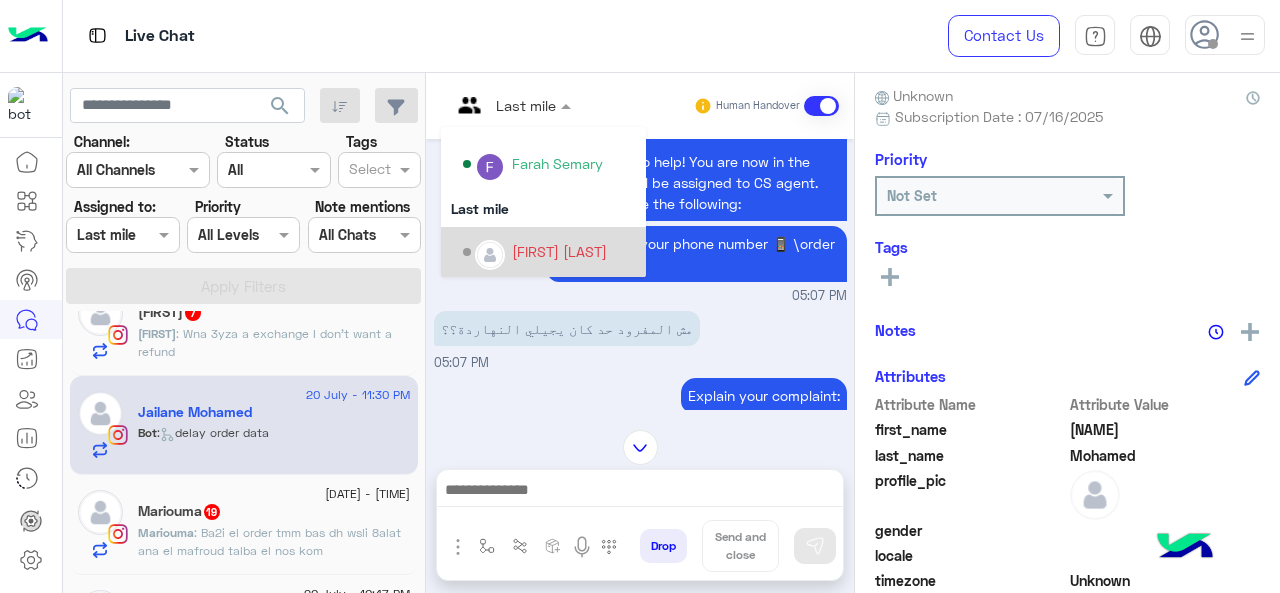 click on "[FIRST] [LAST]" at bounding box center [549, 252] 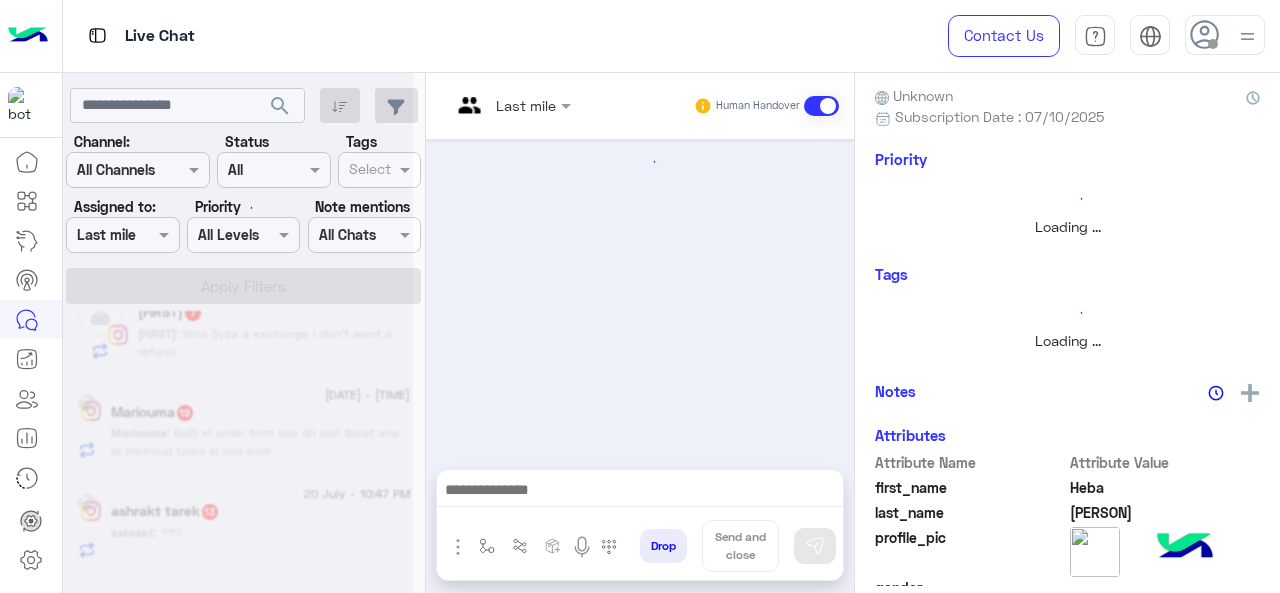 scroll, scrollTop: 1539, scrollLeft: 0, axis: vertical 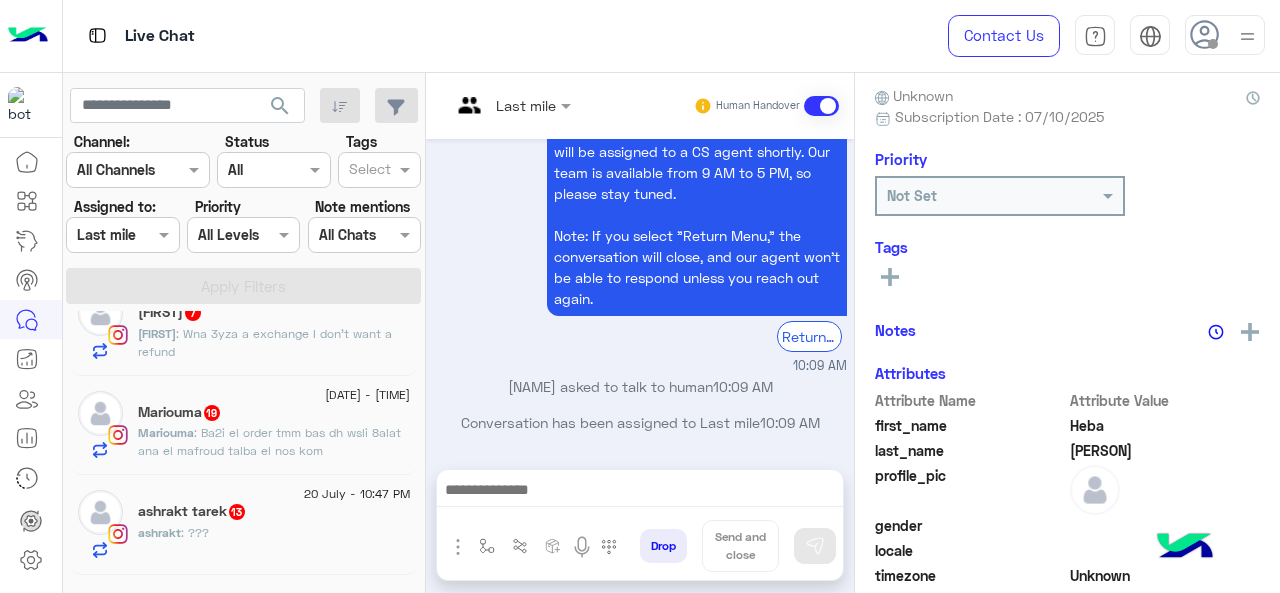 click on "[PERSON] : Ba2i el order tmm bas dh wsli 8alat ana el mafroud talba el nos kom" 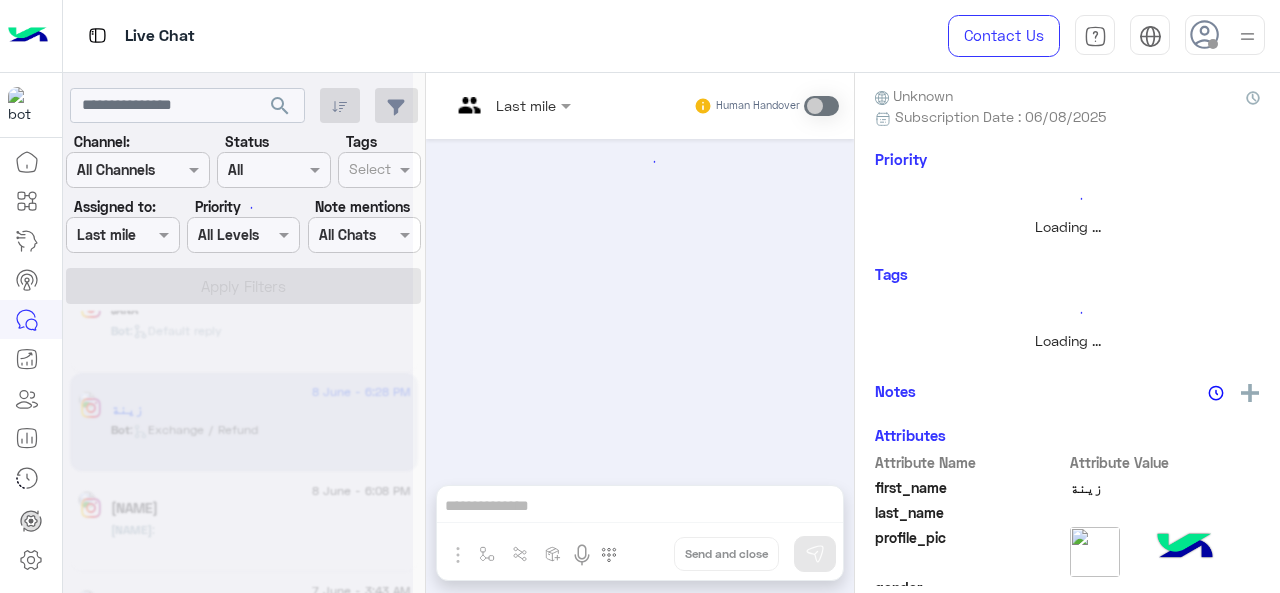 scroll, scrollTop: 10, scrollLeft: 0, axis: vertical 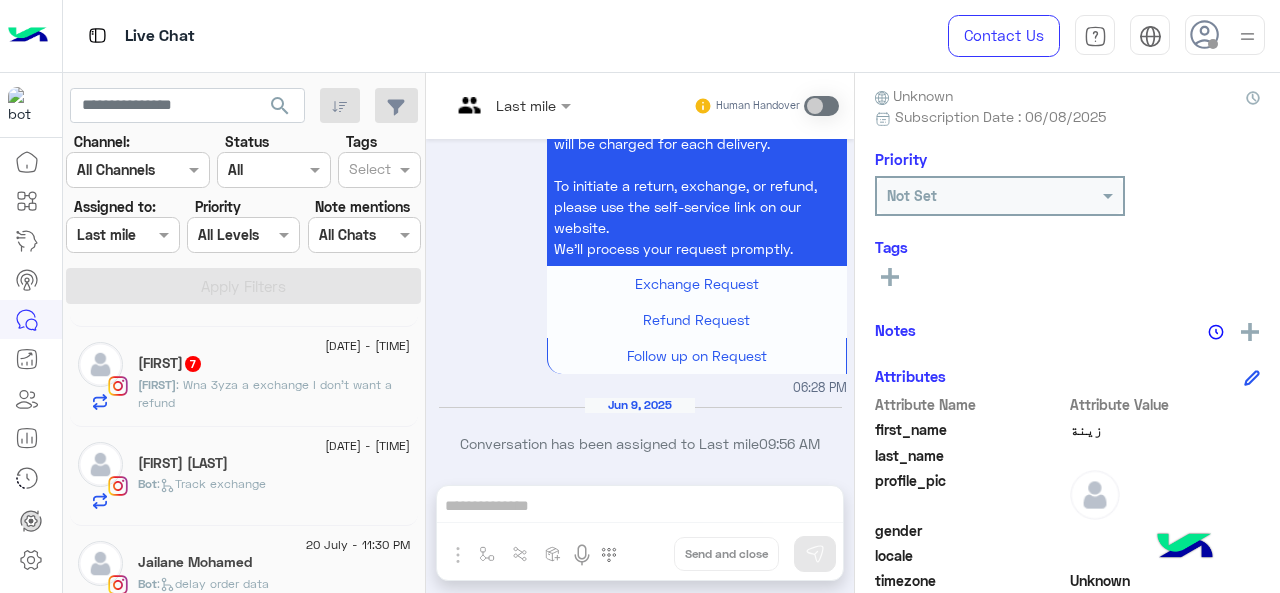click on "[FIRST] [LAST]" 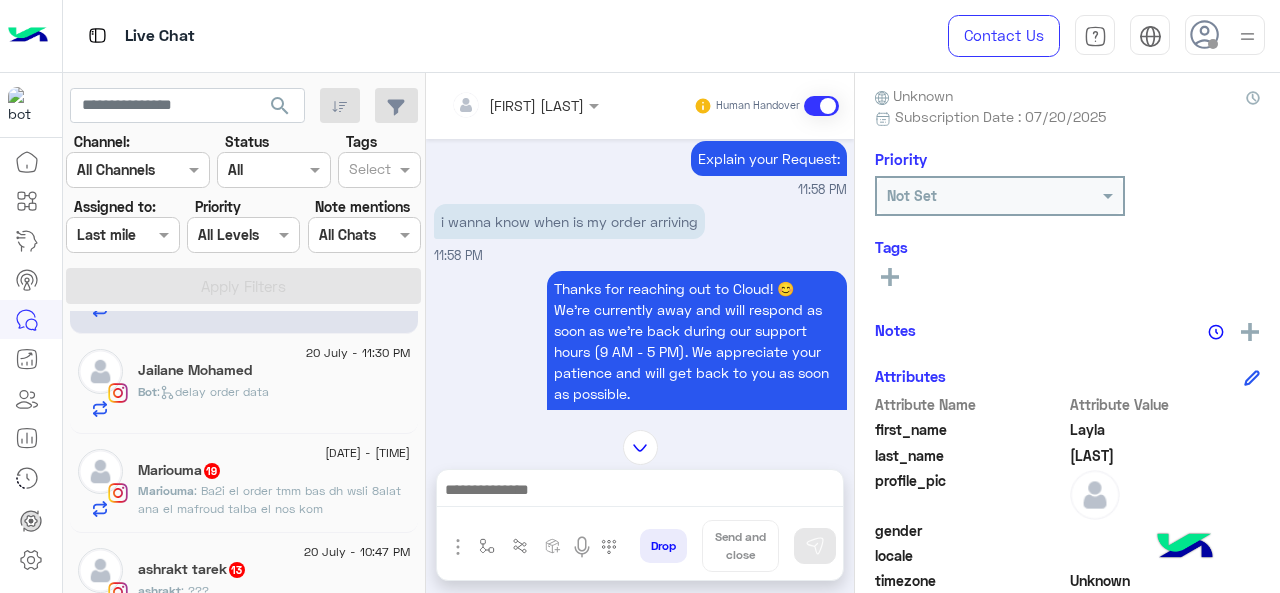click on "[PERSON] : Ba2i el order tmm bas dh wsli 8alat ana el mafroud talba el nos kom" 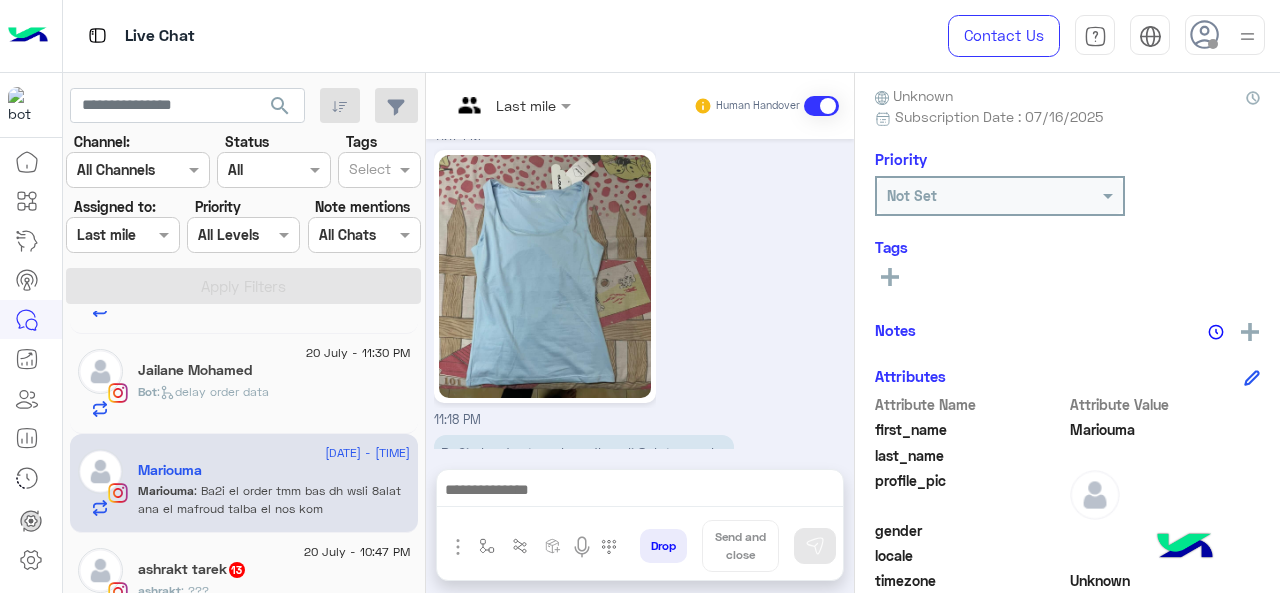 click 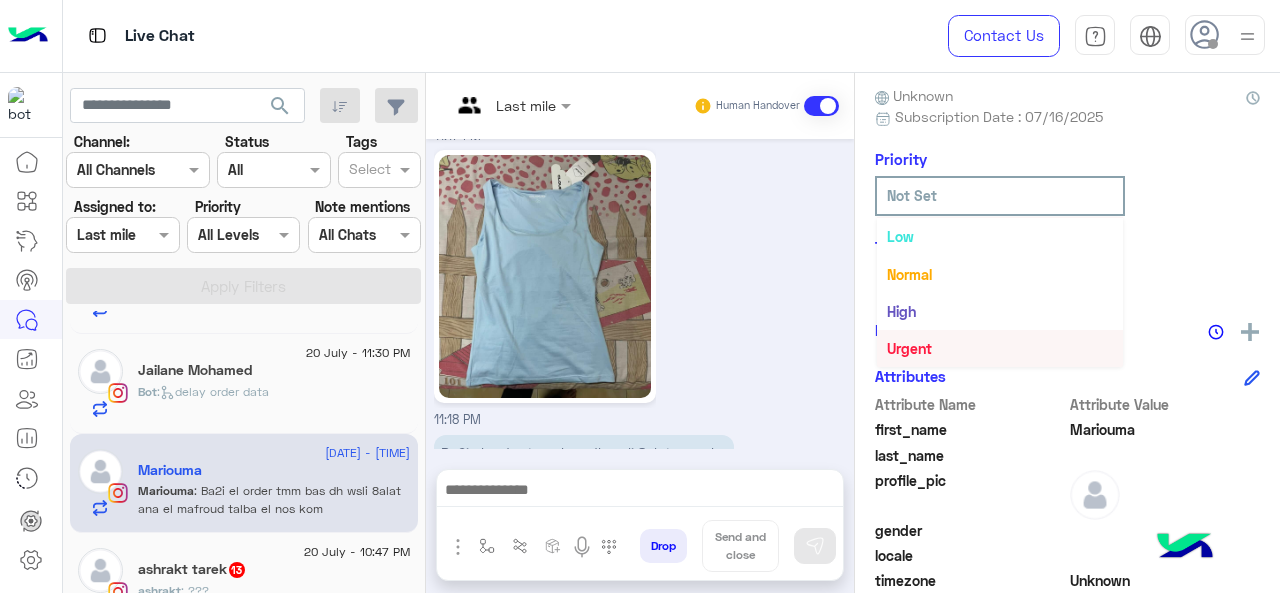 click on "Urgent" at bounding box center (909, 348) 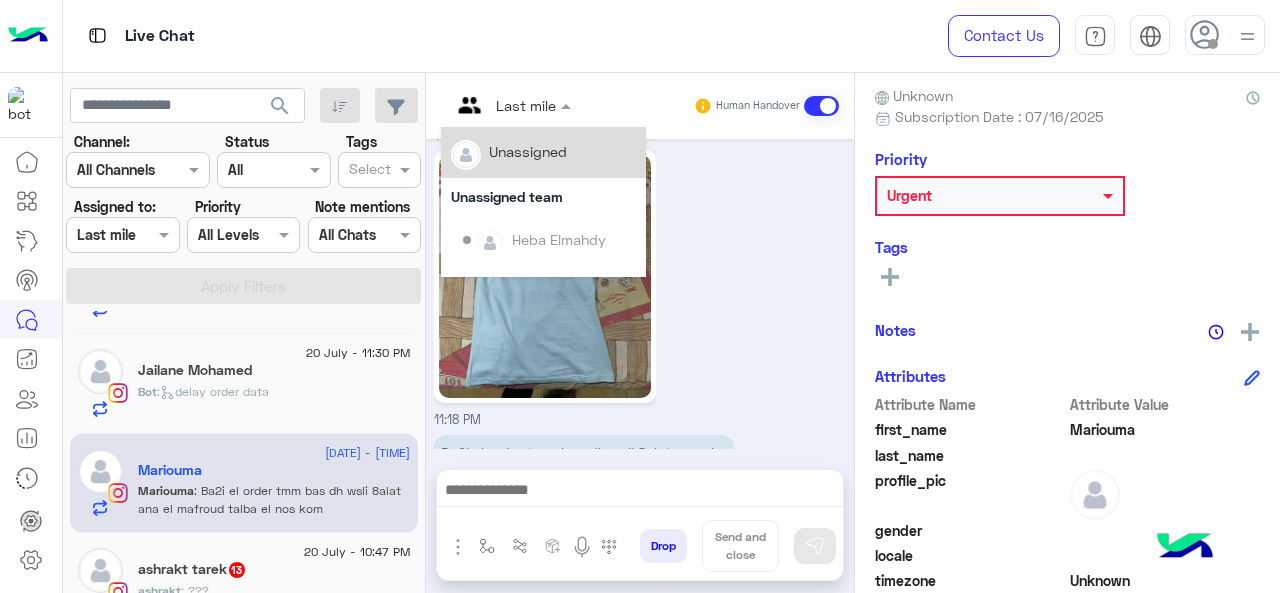 click at bounding box center (511, 104) 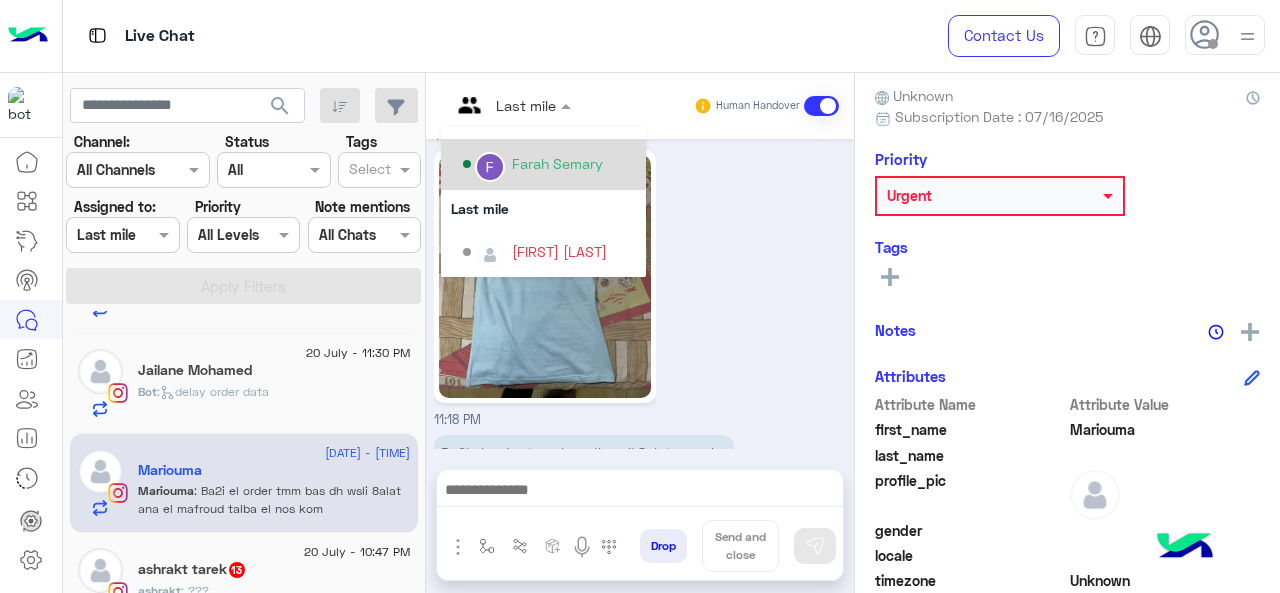 click on "Farah Semary" at bounding box center (549, 164) 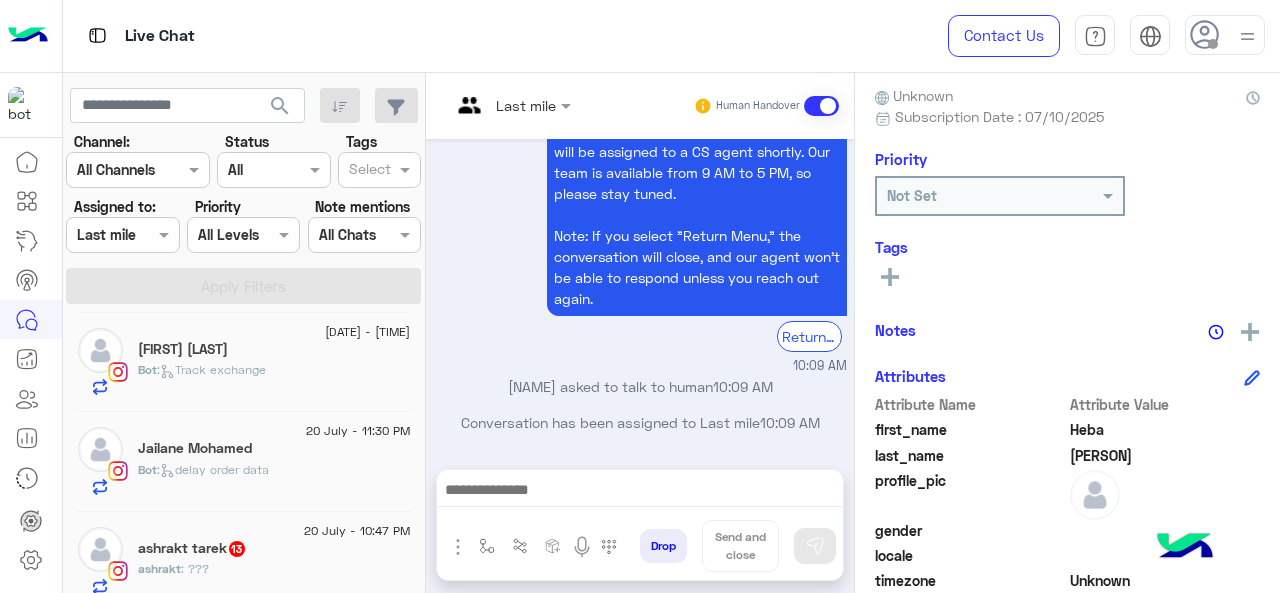 click on "20 July - 10:47 PM" 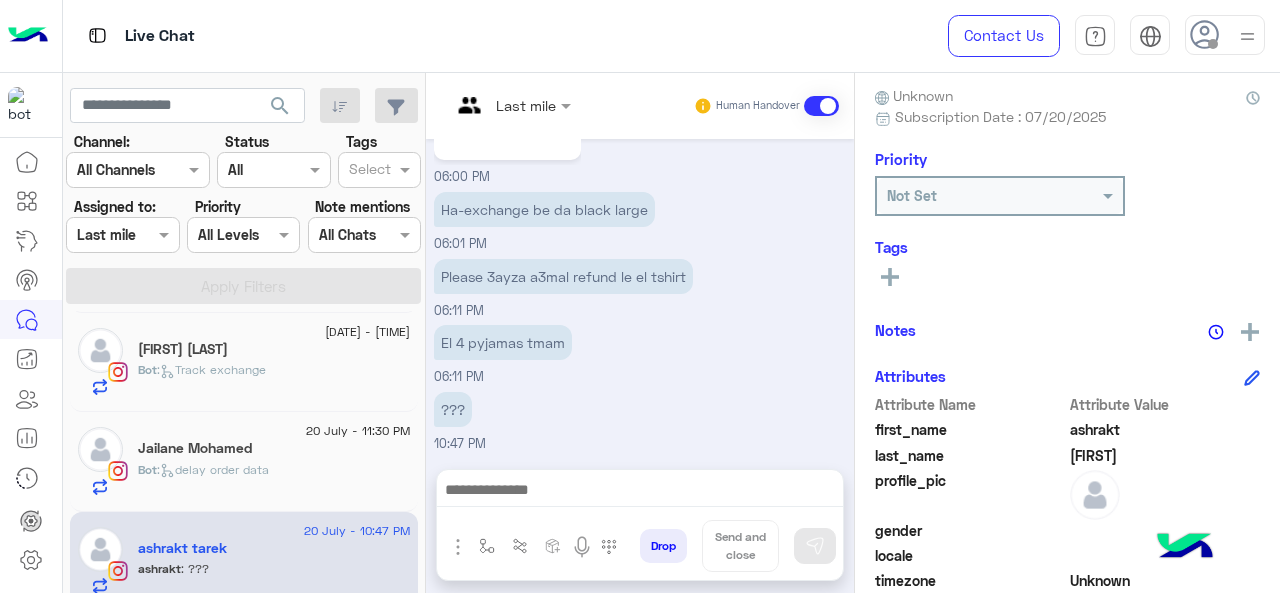 click at bounding box center (511, 104) 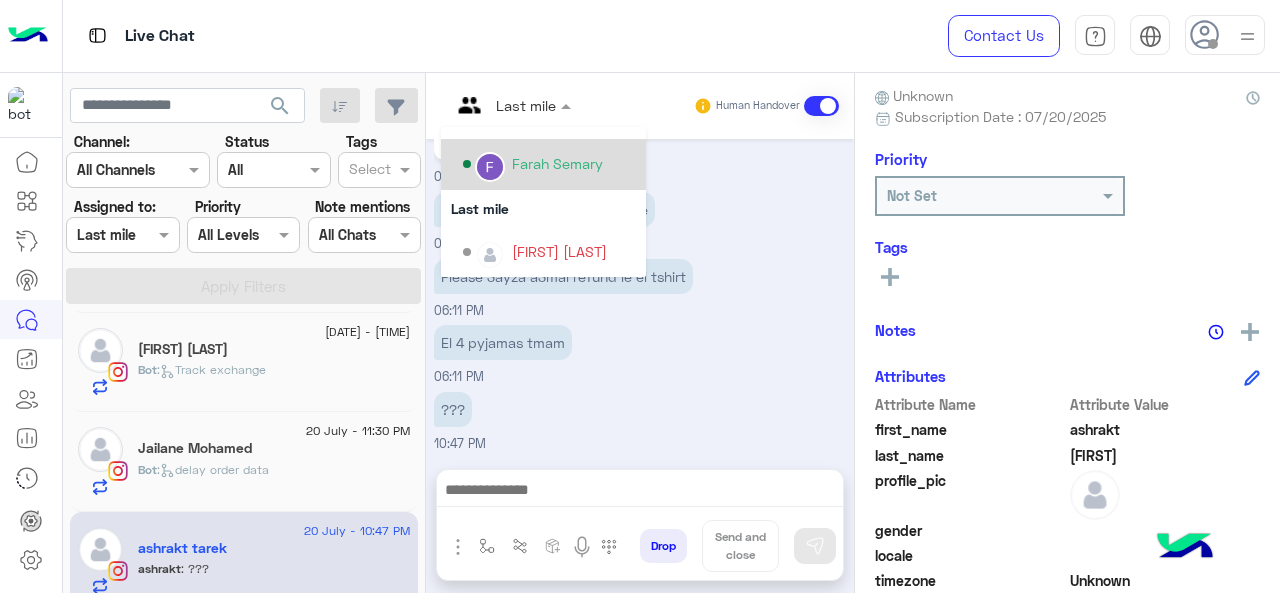 click on "Farah Semary" at bounding box center [543, 164] 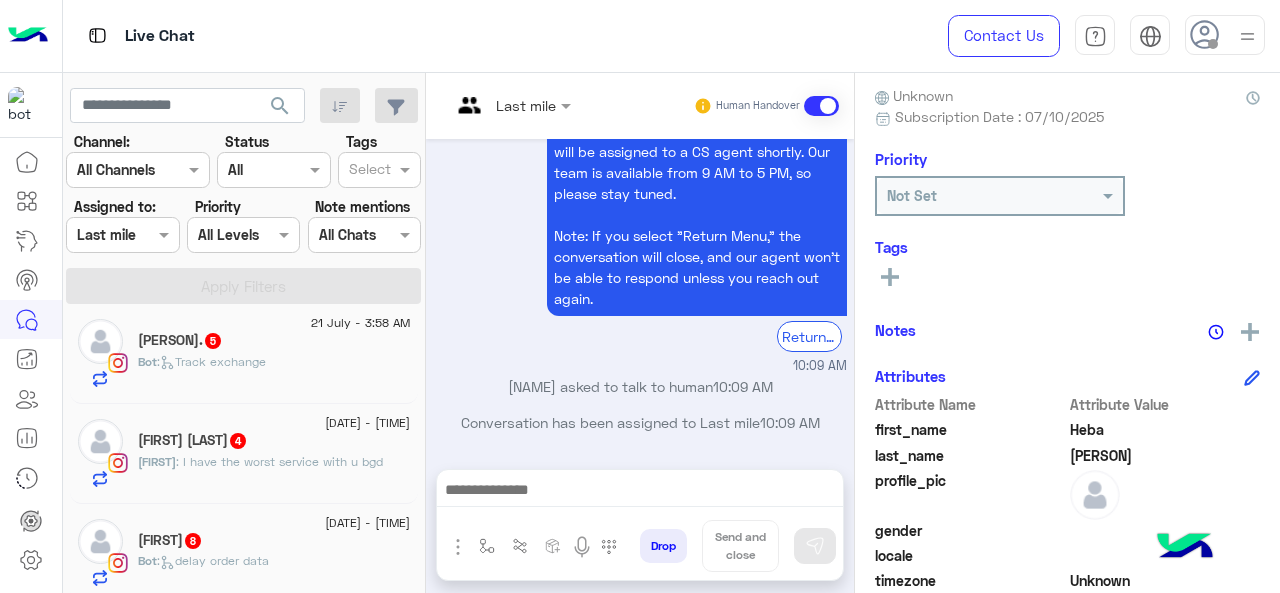 click at bounding box center [122, 234] 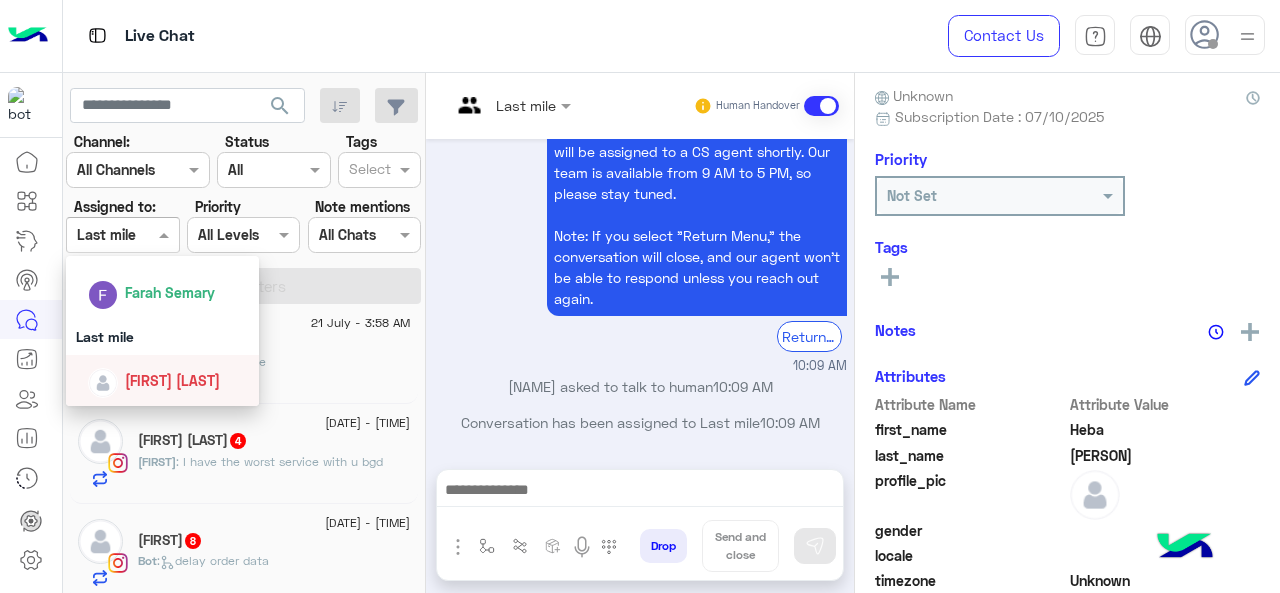 click on "[FIRST] [LAST]" at bounding box center (172, 380) 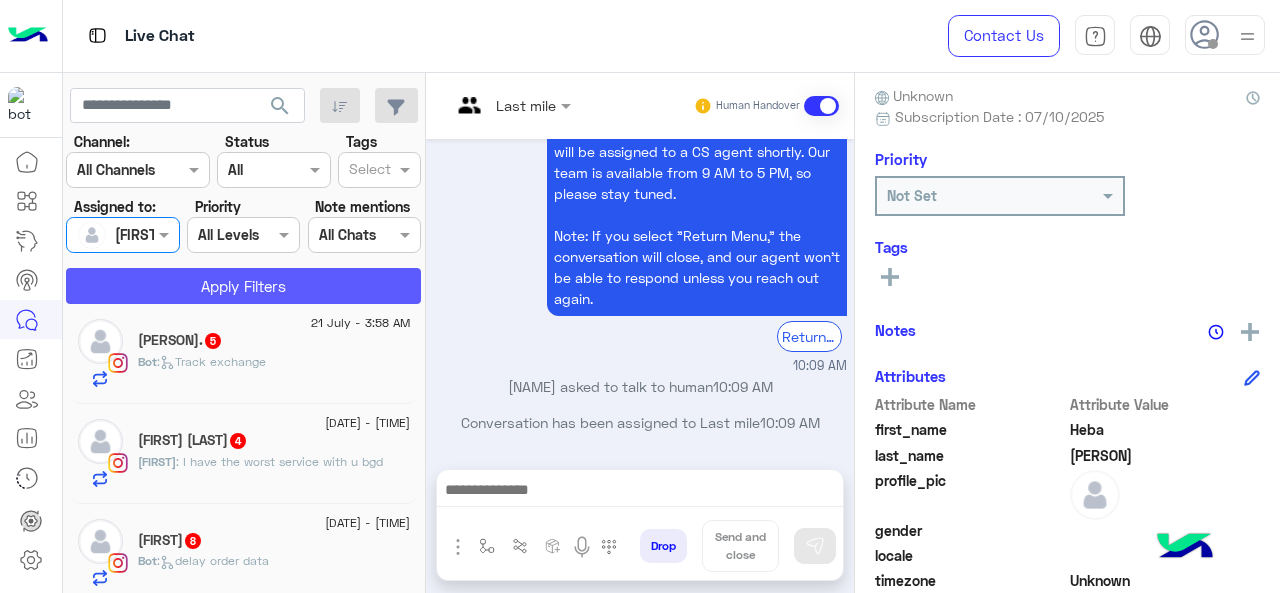 click on "Apply Filters" 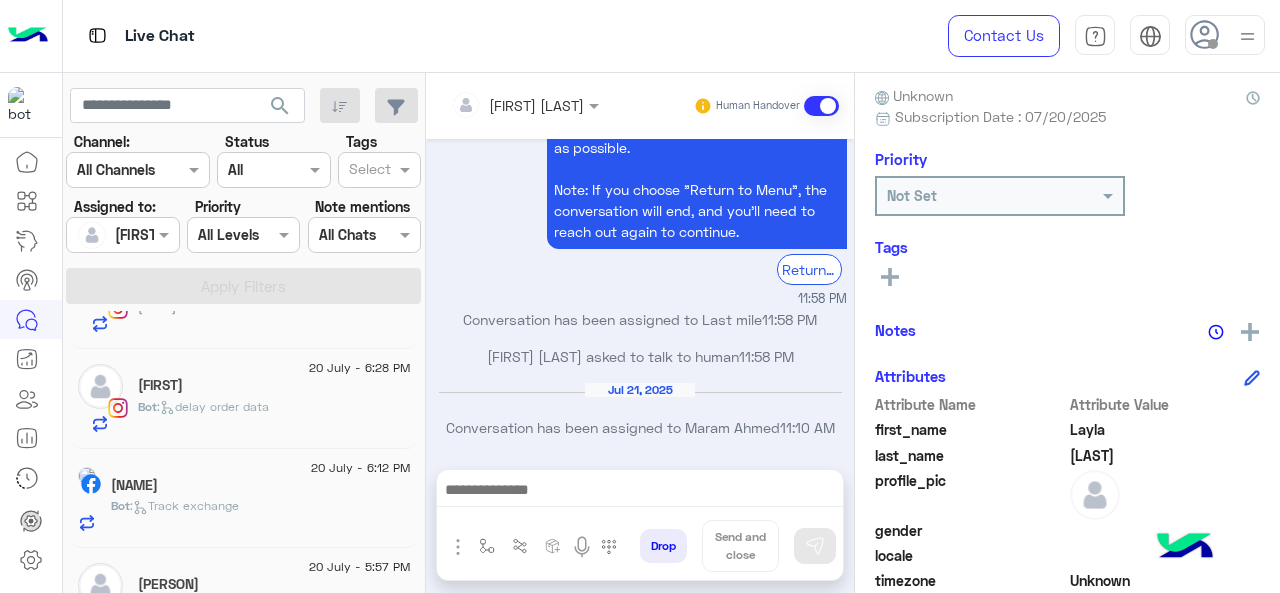scroll, scrollTop: 765, scrollLeft: 0, axis: vertical 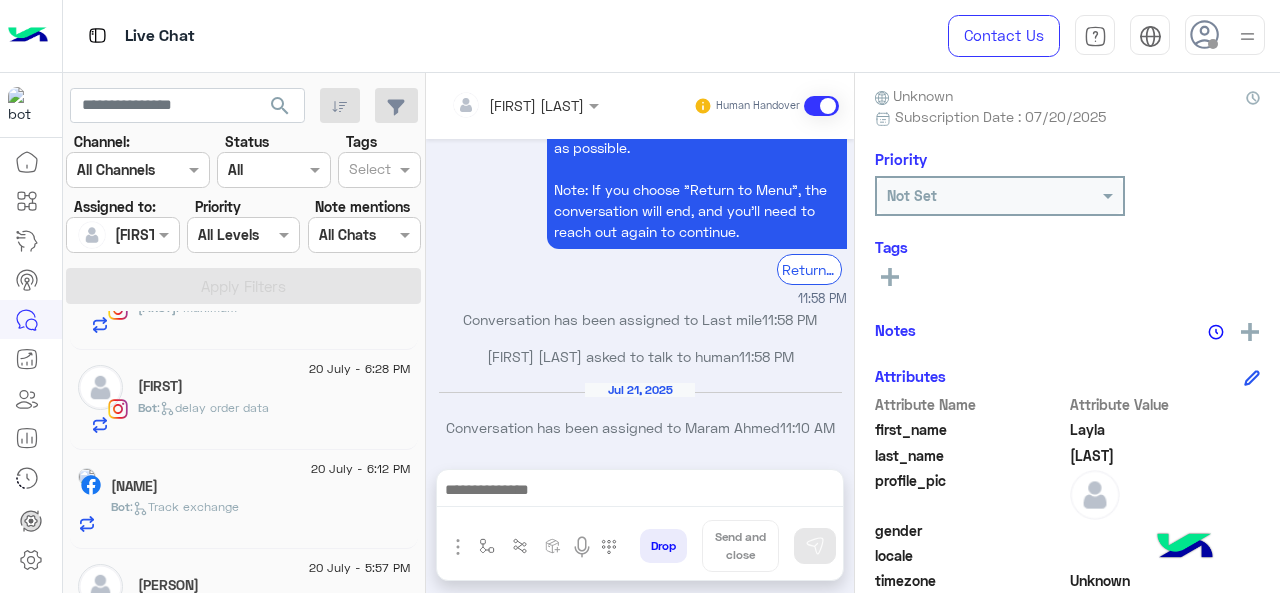 click on "[NAME]" 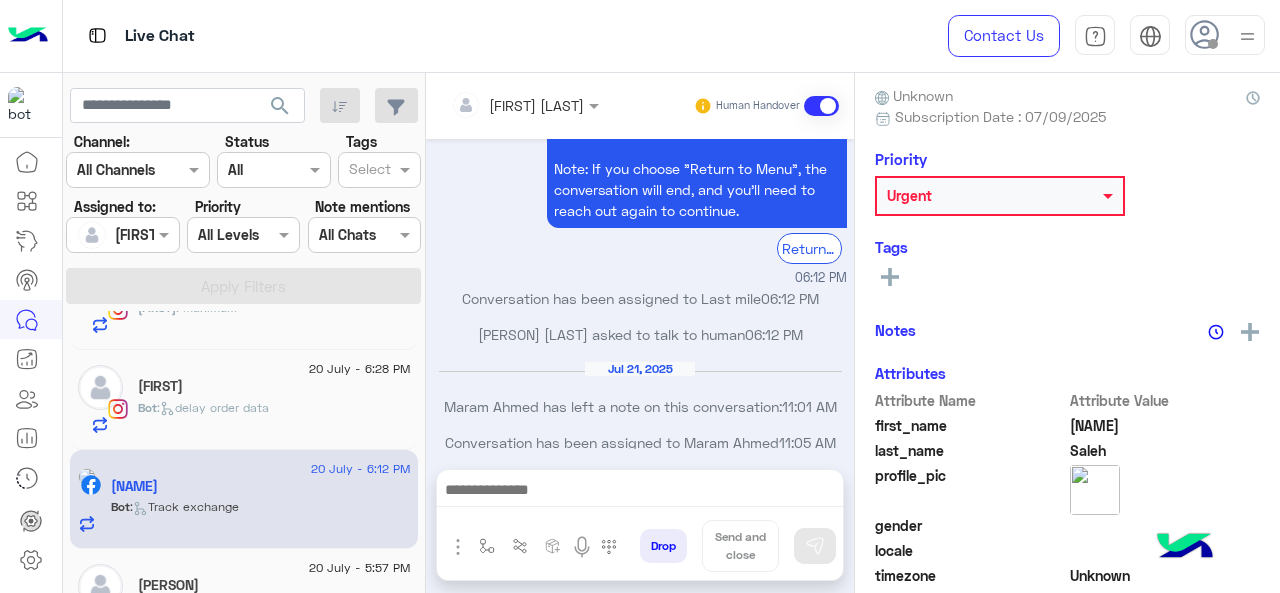 scroll, scrollTop: 618, scrollLeft: 0, axis: vertical 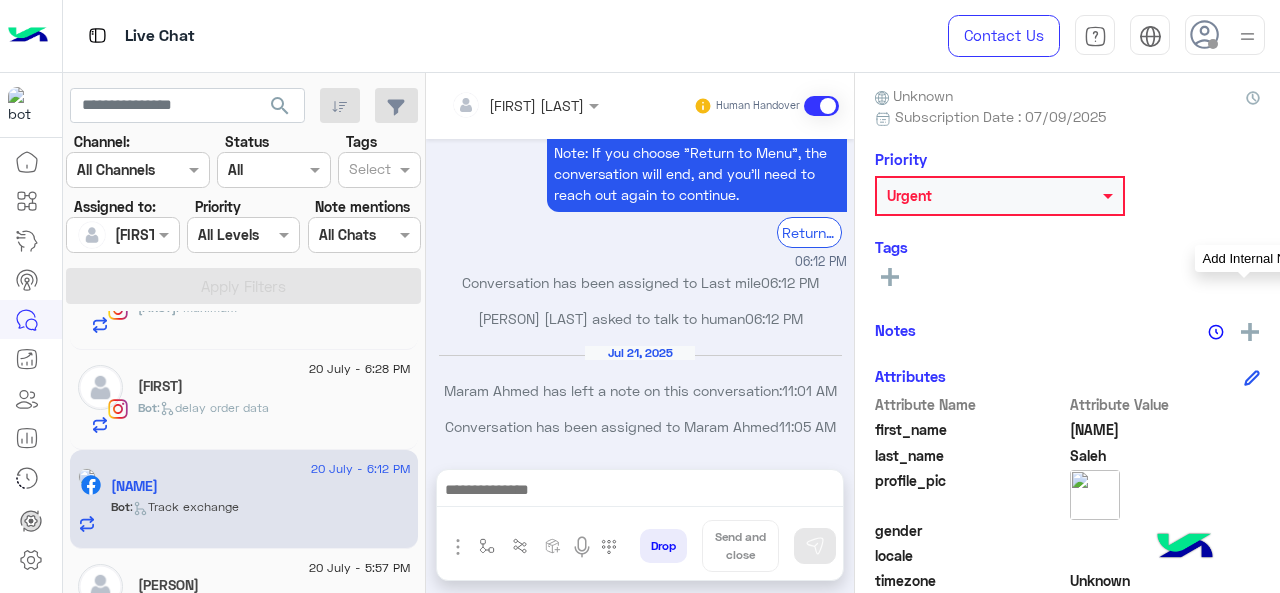 click 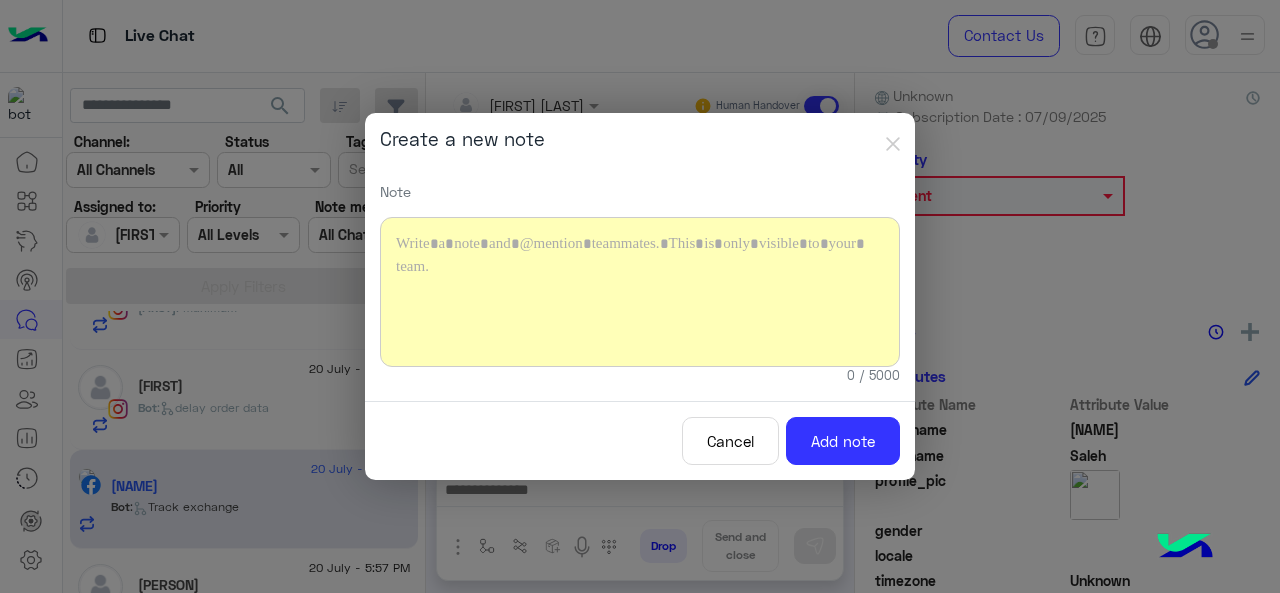 type 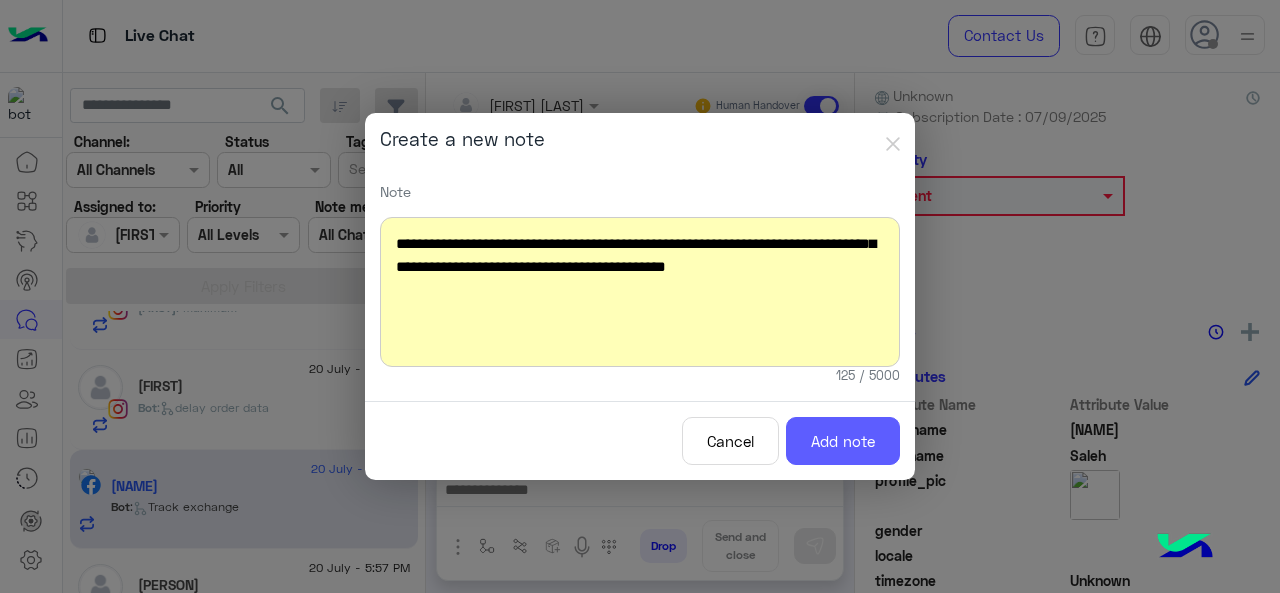 click on "Add note" 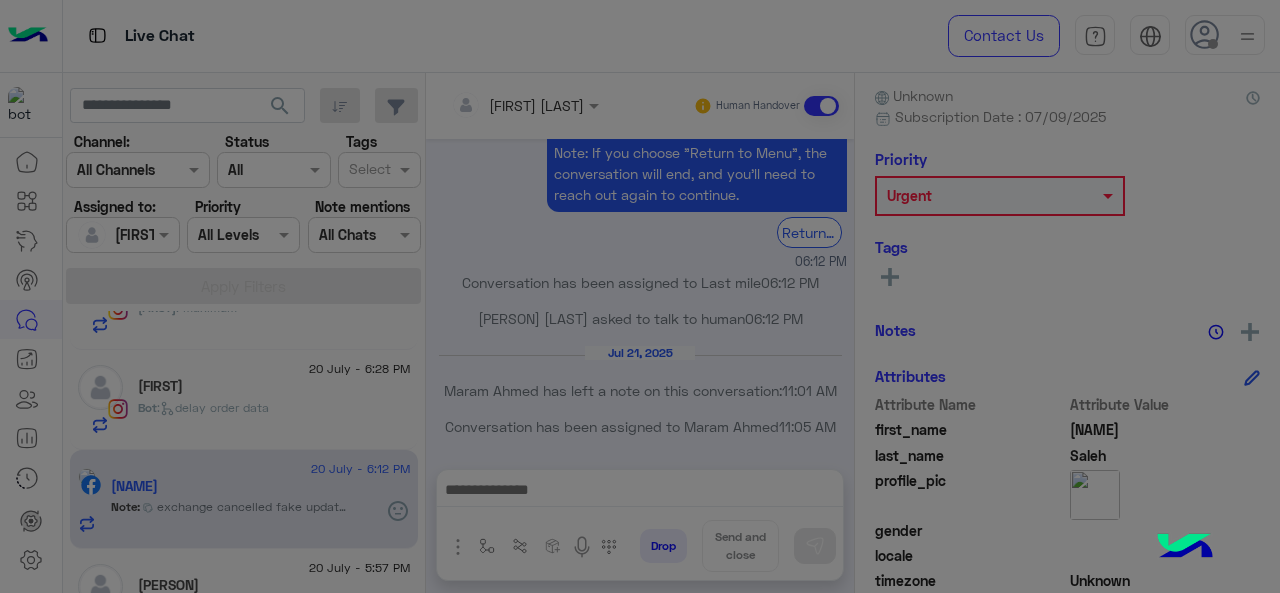 scroll, scrollTop: 784, scrollLeft: 0, axis: vertical 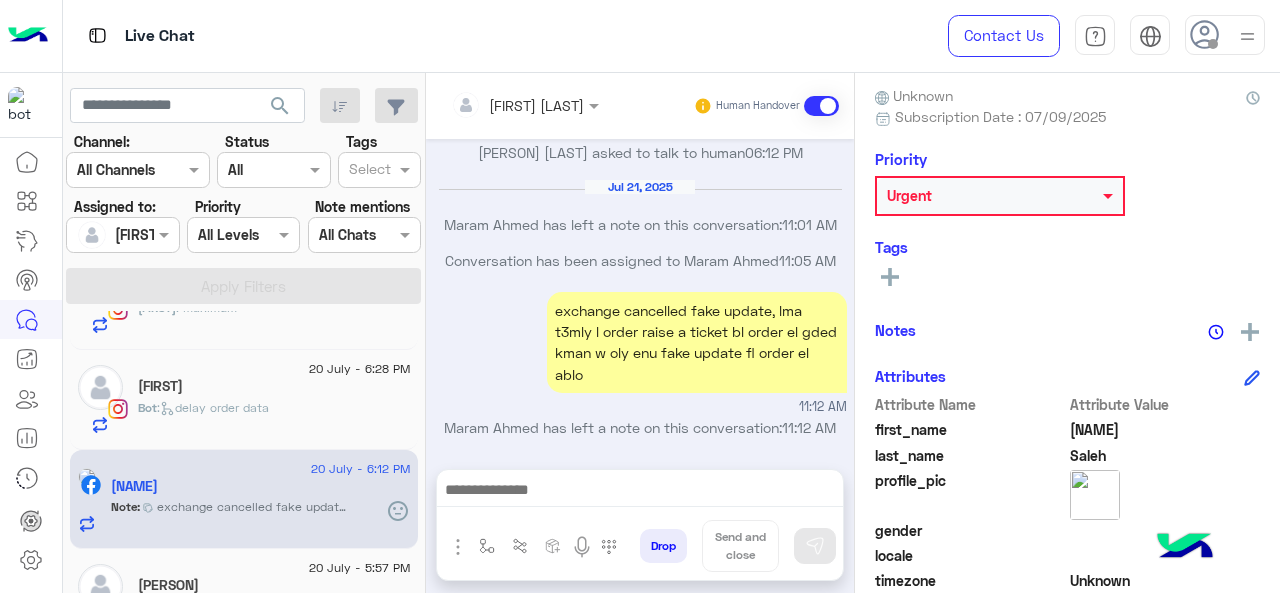 click on "[FIRST] [LAST]" at bounding box center [536, 105] 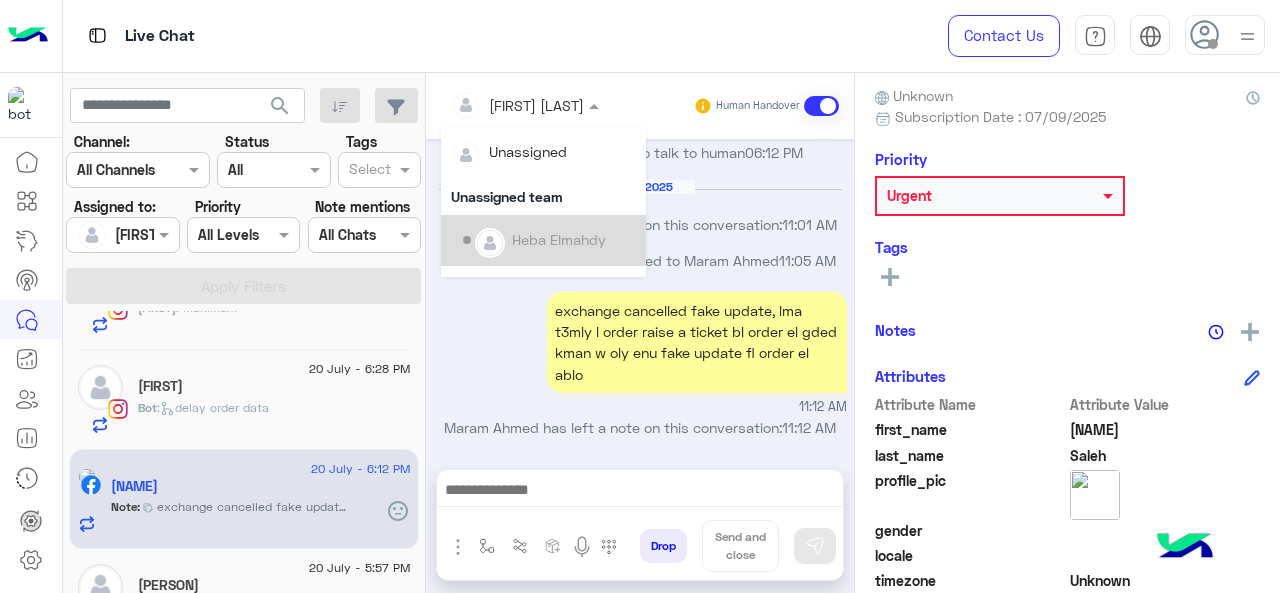 scroll, scrollTop: 354, scrollLeft: 0, axis: vertical 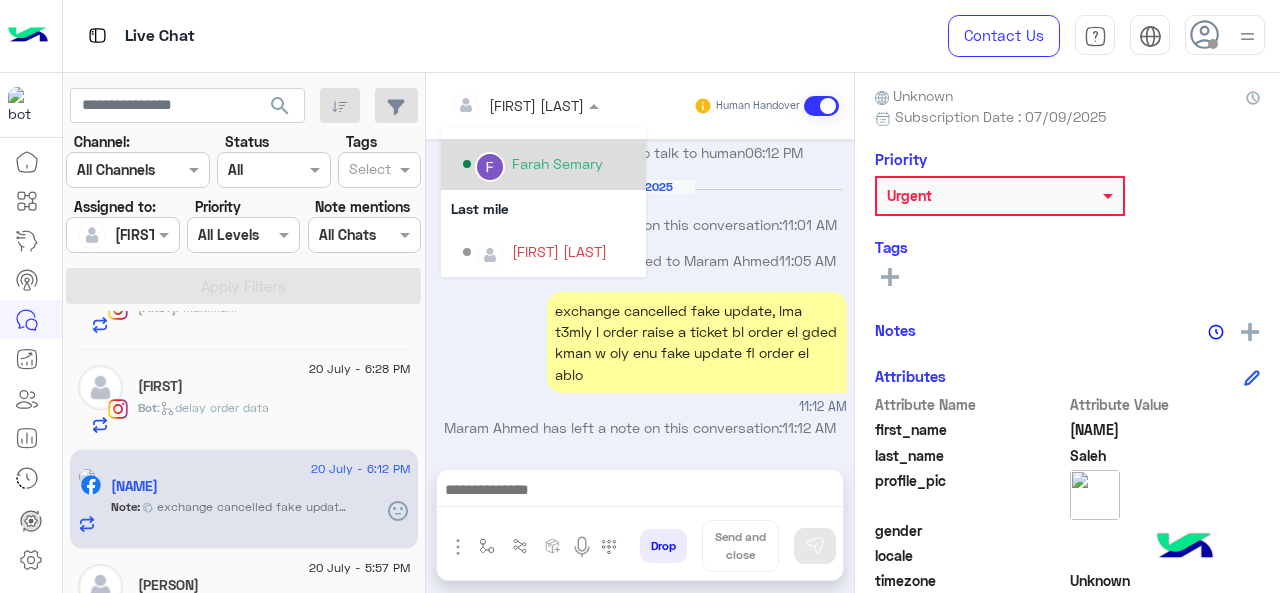 click on "Farah Semary" at bounding box center [549, 164] 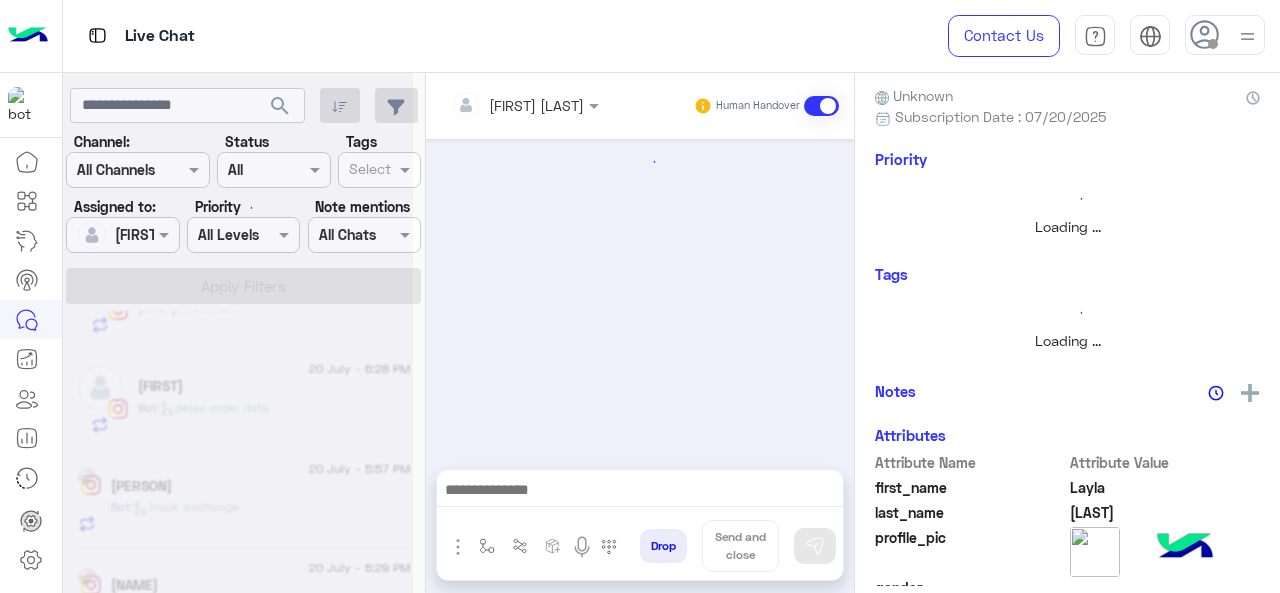 scroll, scrollTop: 836, scrollLeft: 0, axis: vertical 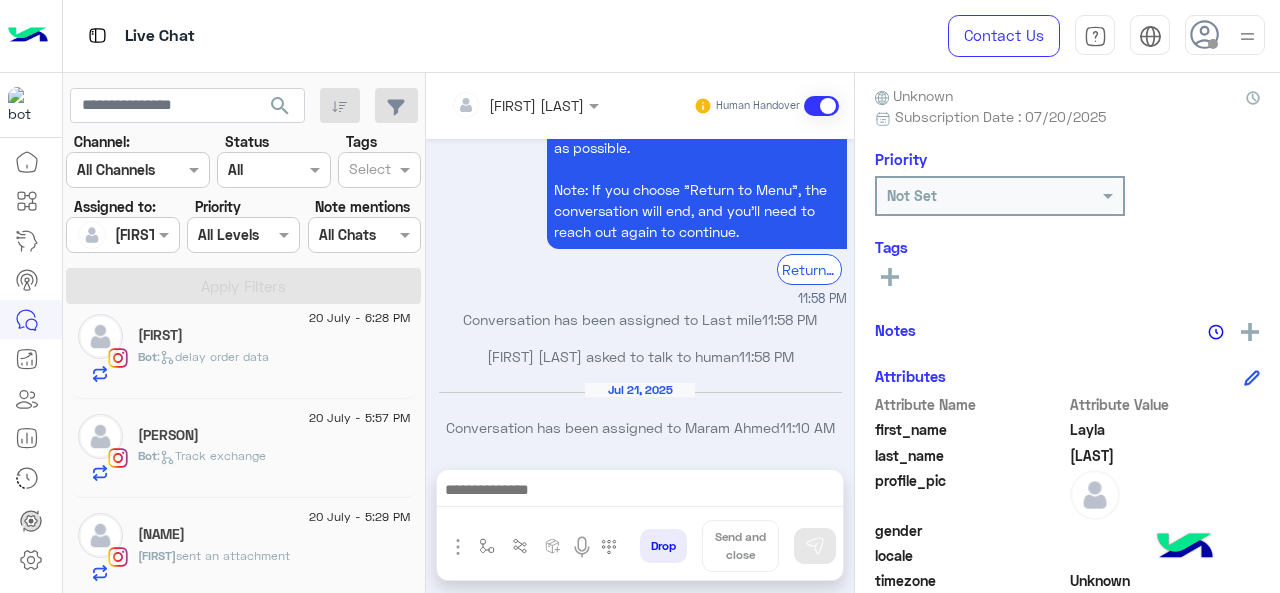 click on "20 July - 5:29 PM  [FIRST] [LAST]  [FIRST]  sent an attachment" 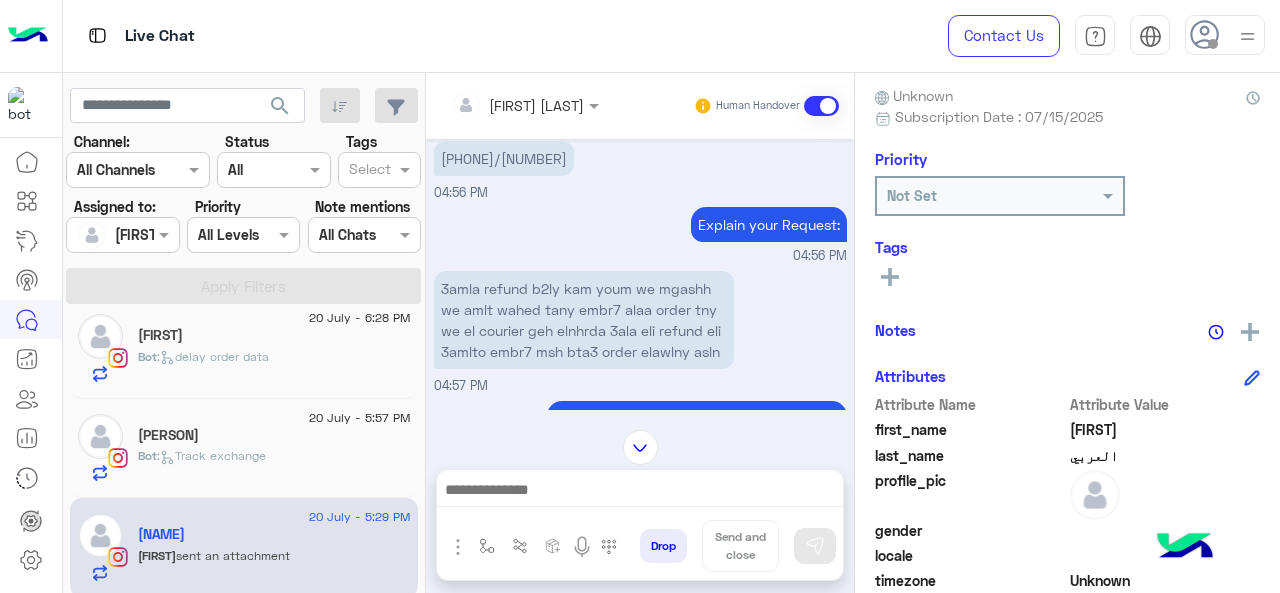 scroll, scrollTop: 202, scrollLeft: 0, axis: vertical 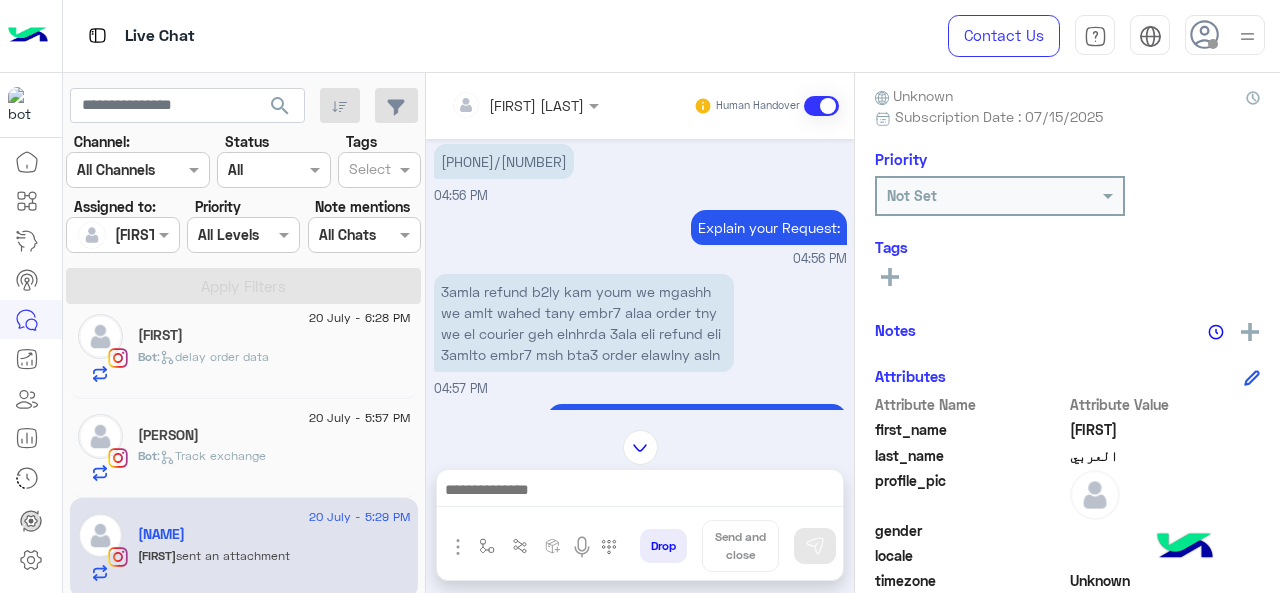 click on "[PHONE]/[NUMBER]" at bounding box center [504, 161] 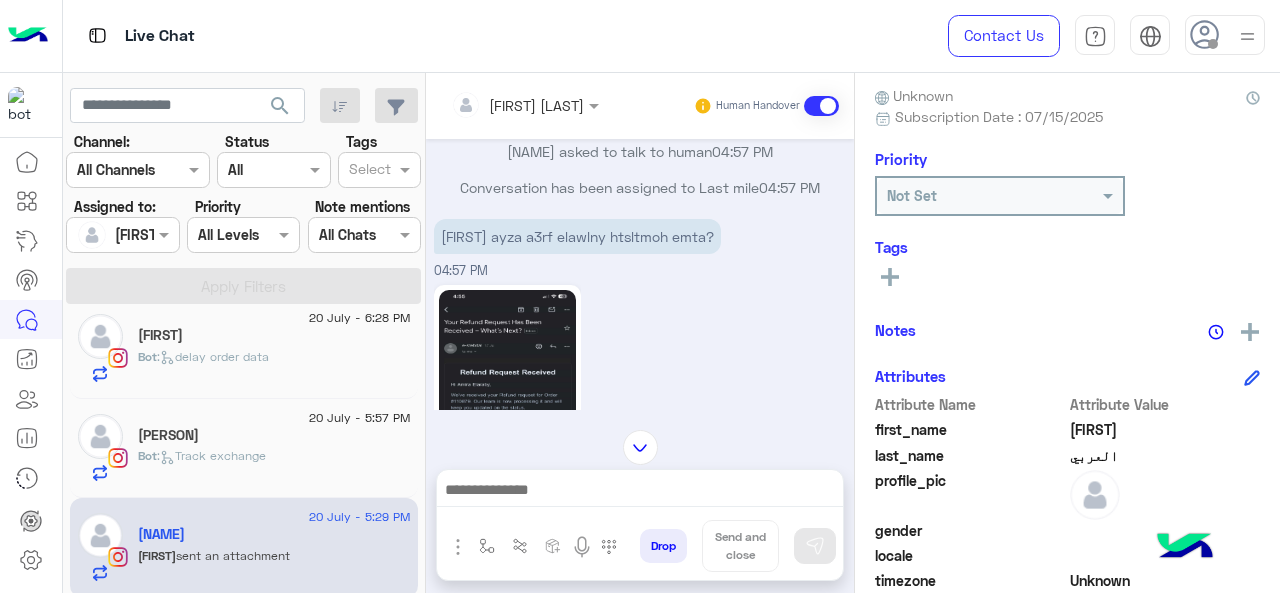 scroll, scrollTop: 911, scrollLeft: 0, axis: vertical 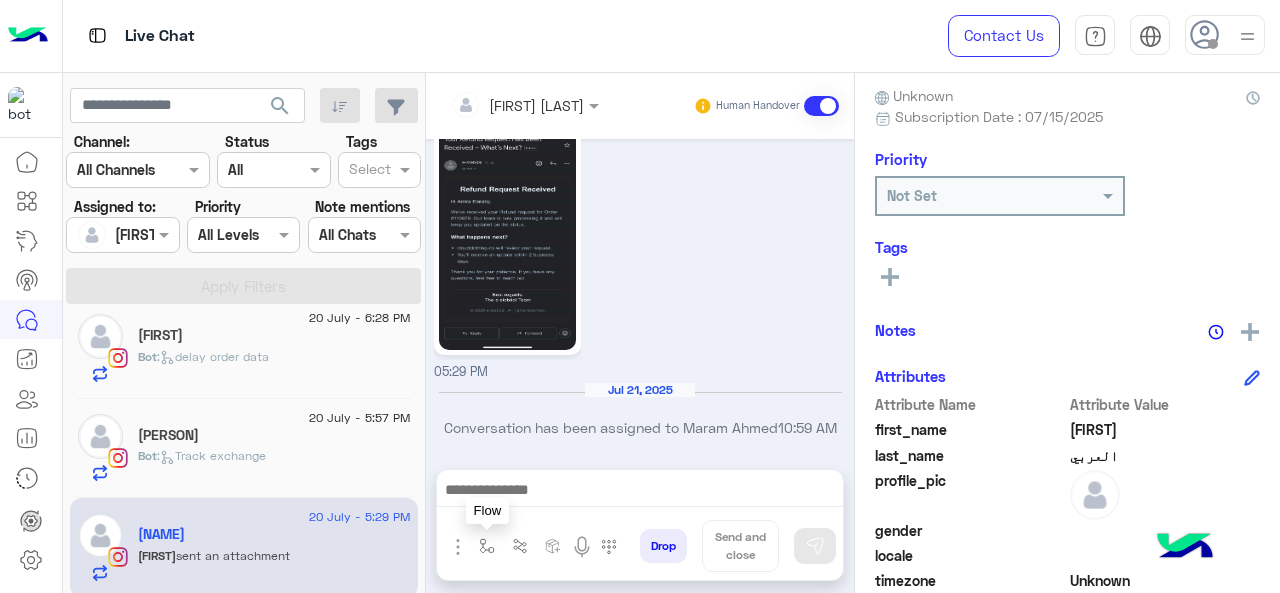 click at bounding box center [487, 546] 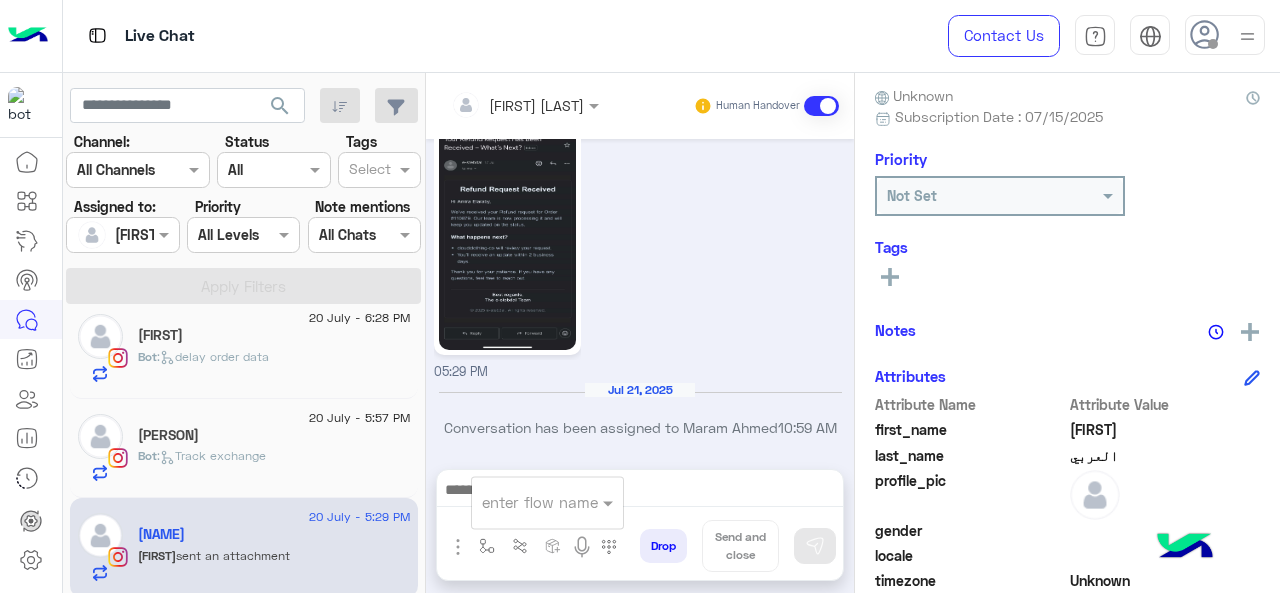 click at bounding box center (547, 501) 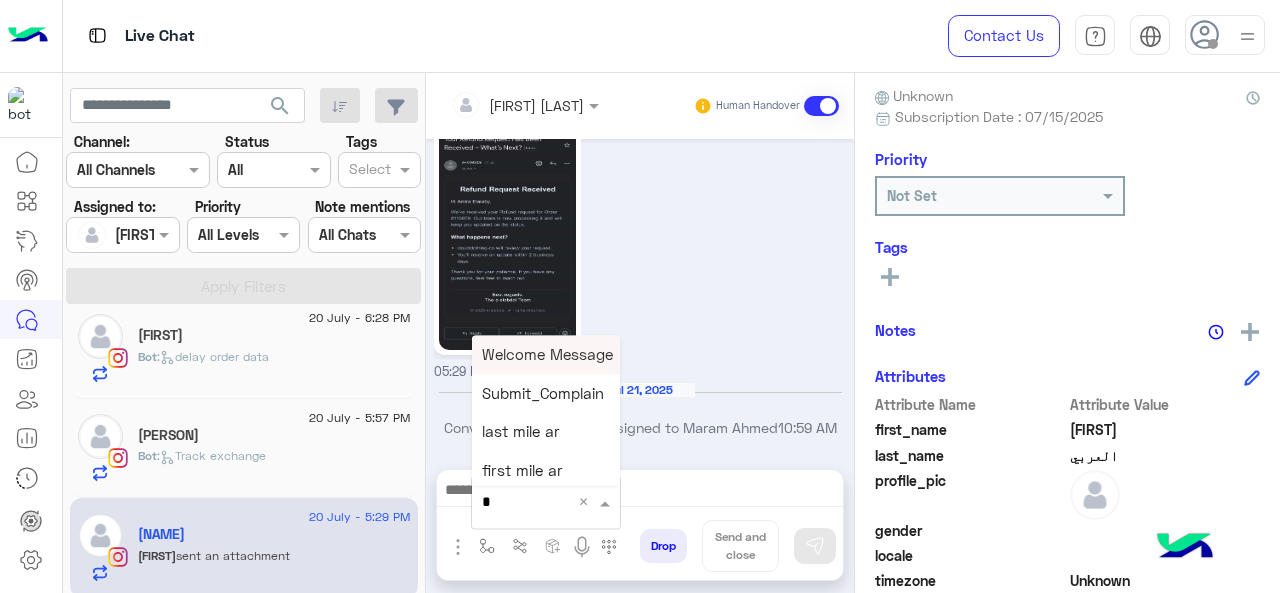 type on "*" 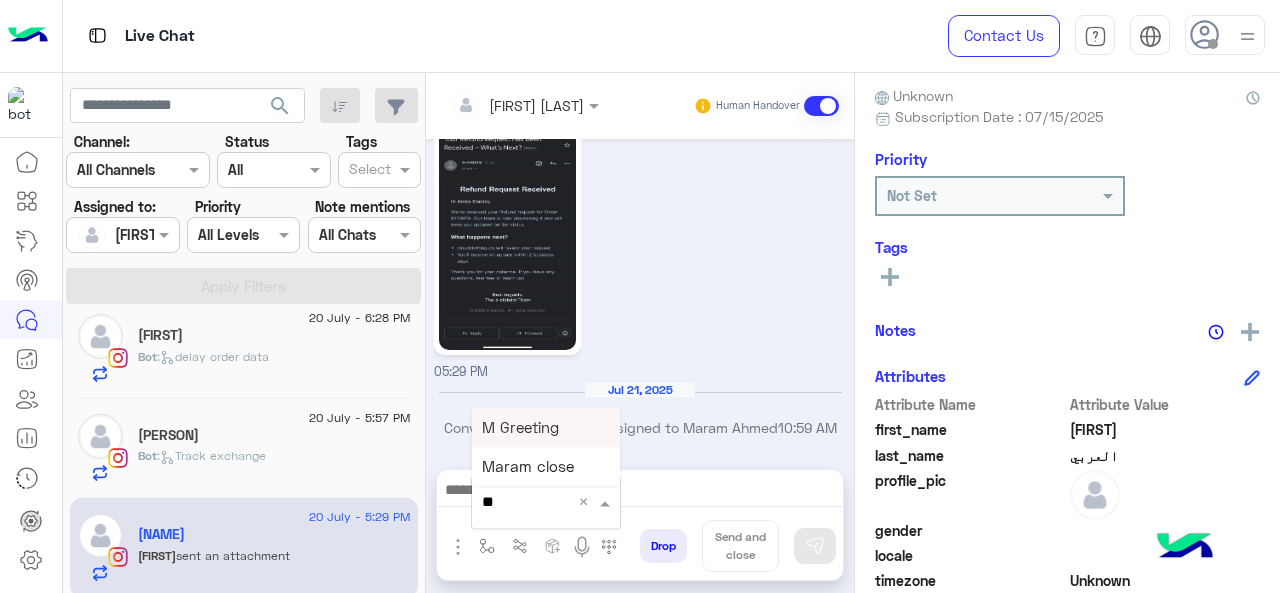 click on "M Greeting" at bounding box center (546, 427) 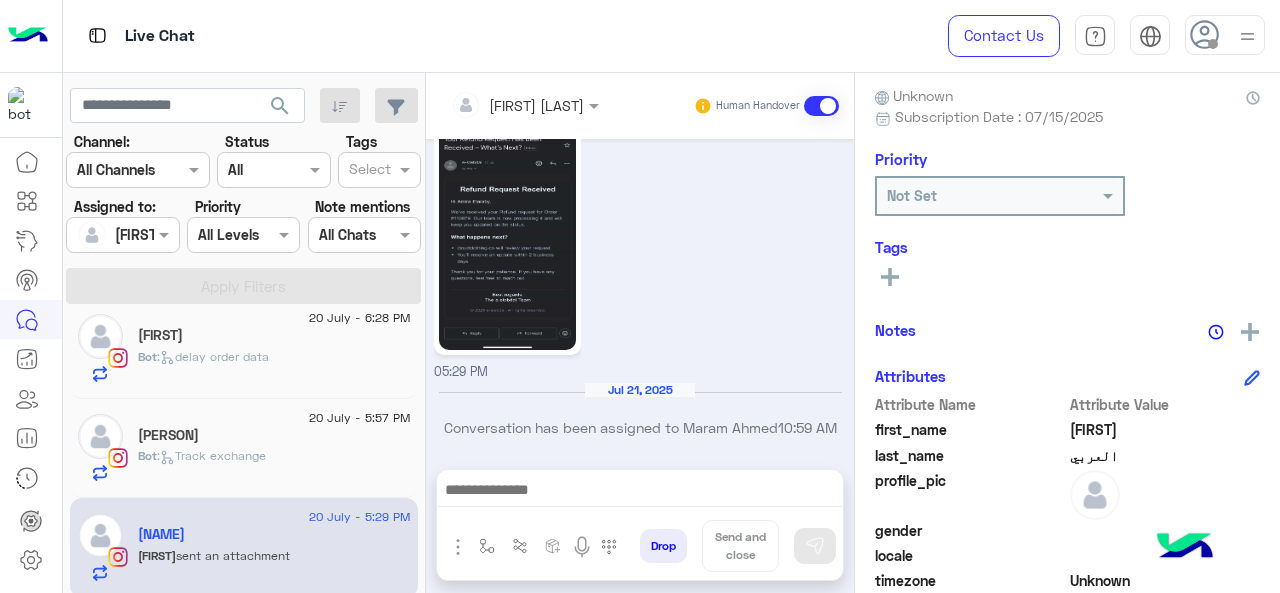 type on "**********" 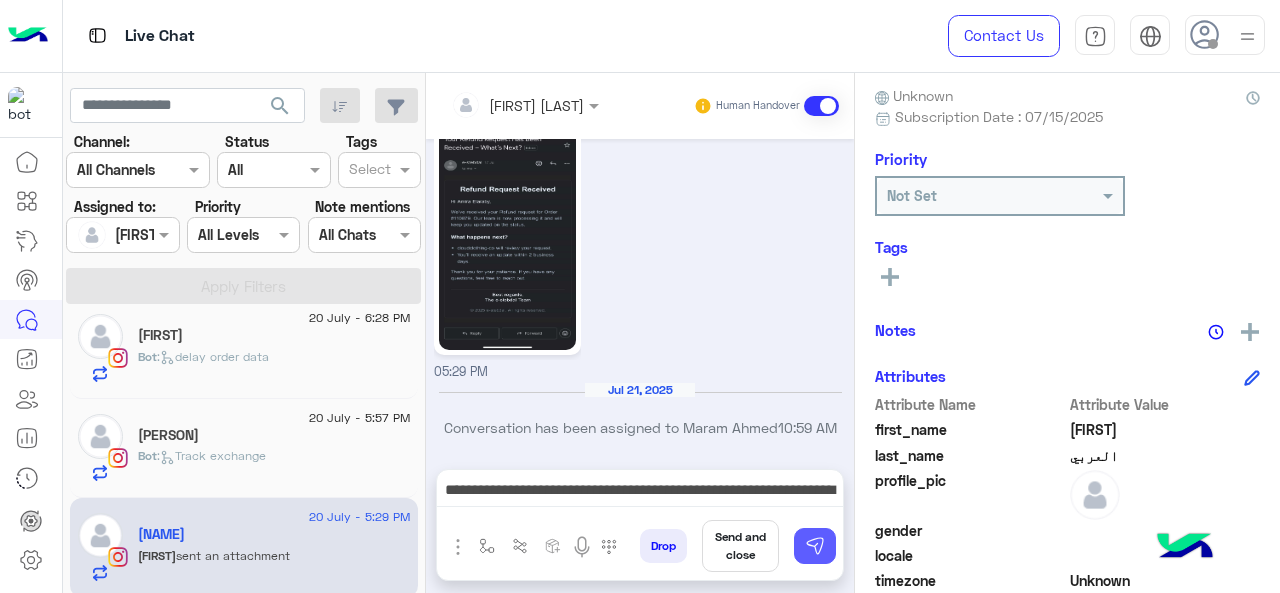 click at bounding box center (815, 546) 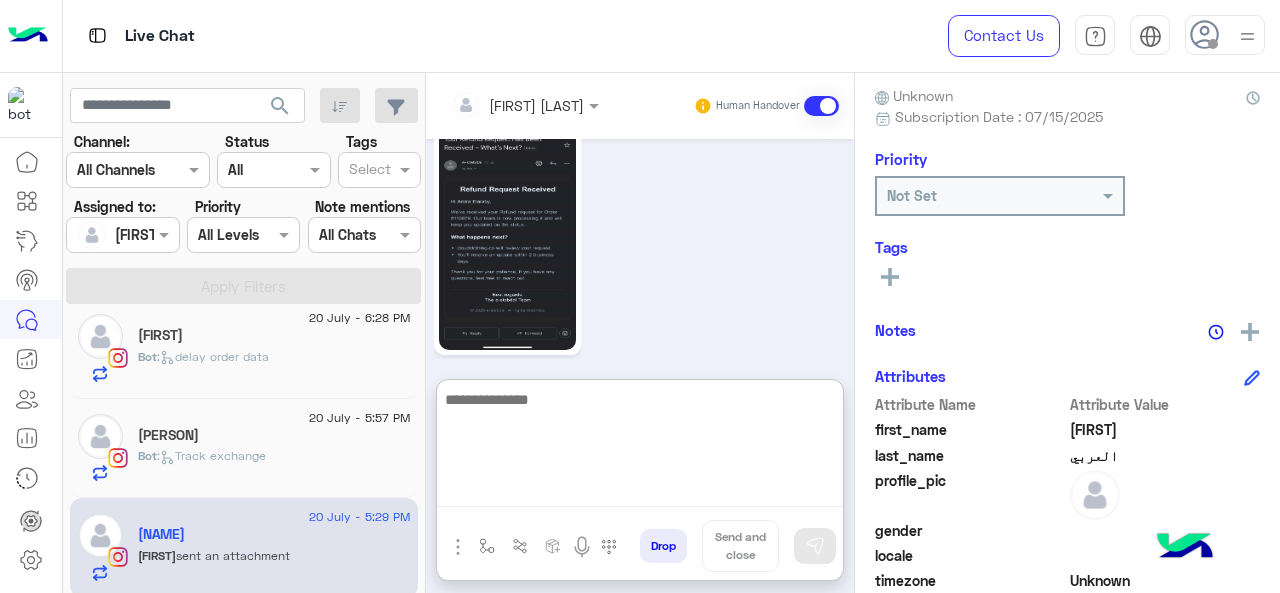 click at bounding box center (640, 447) 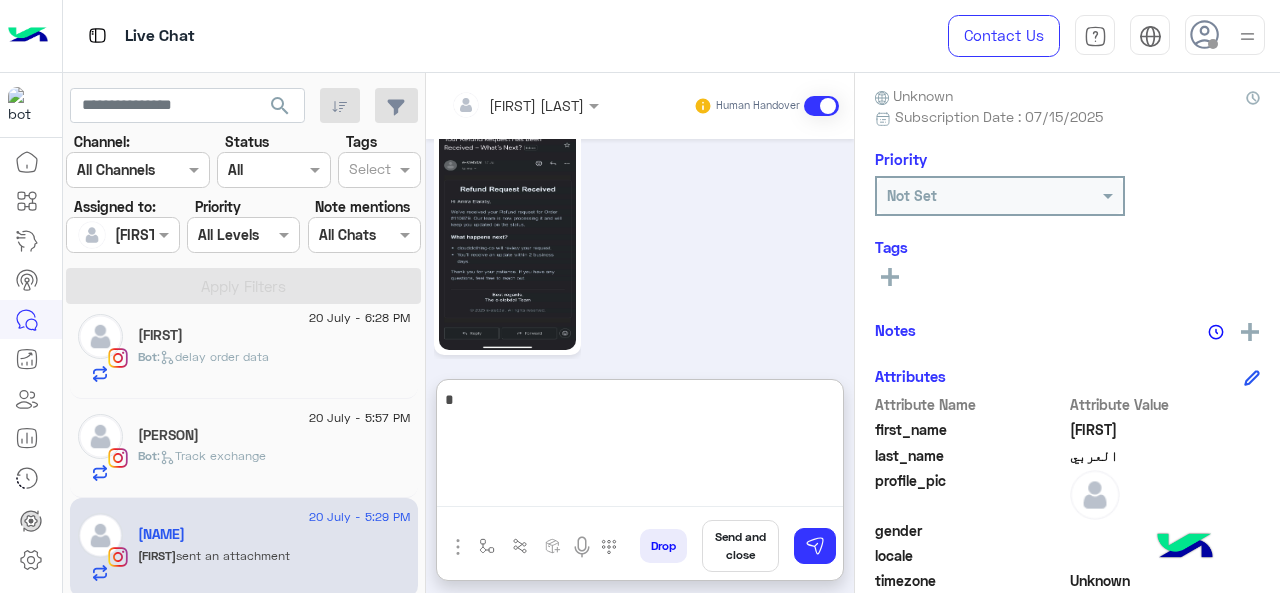 scroll, scrollTop: 1122, scrollLeft: 0, axis: vertical 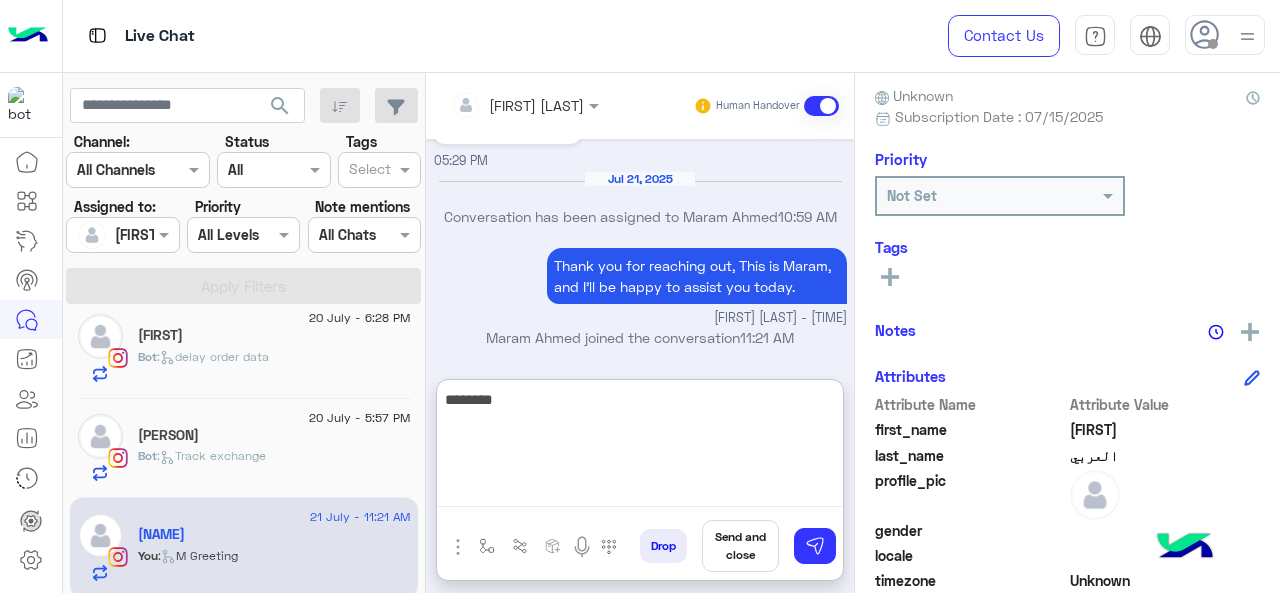 paste on "**********" 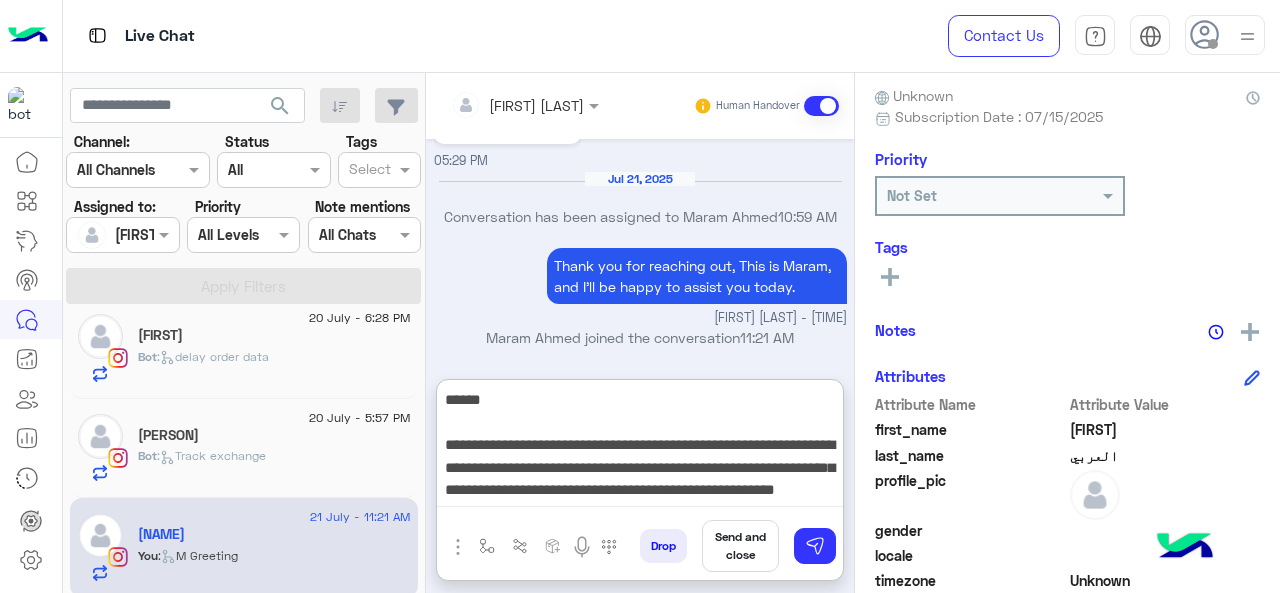 scroll, scrollTop: 15, scrollLeft: 0, axis: vertical 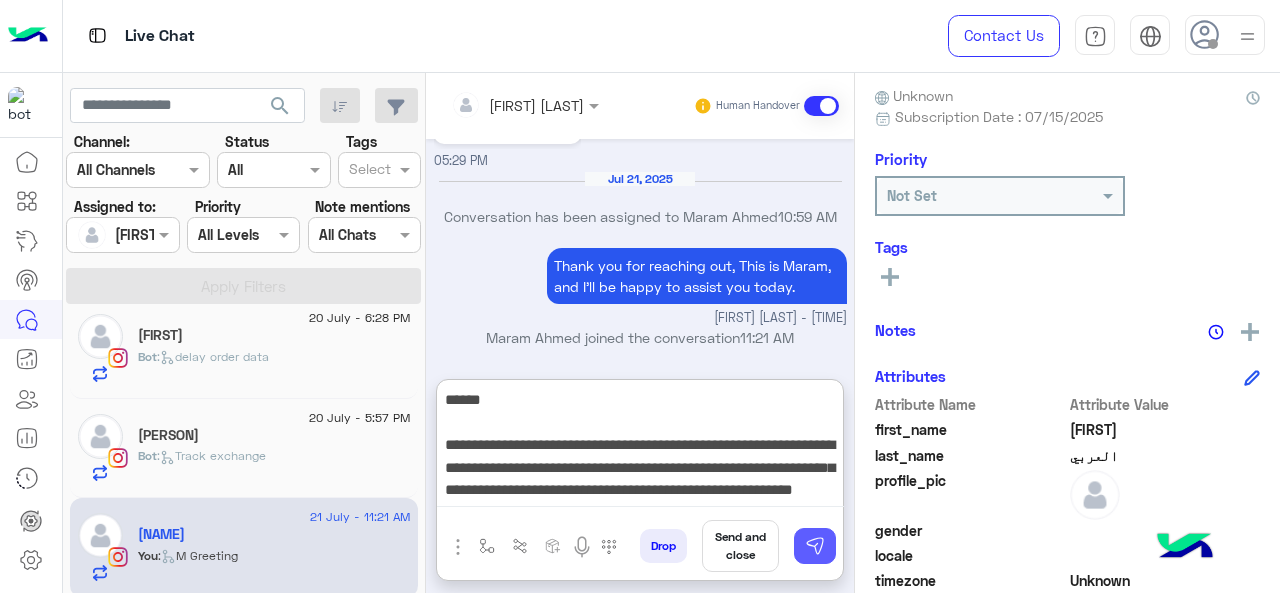 type on "**********" 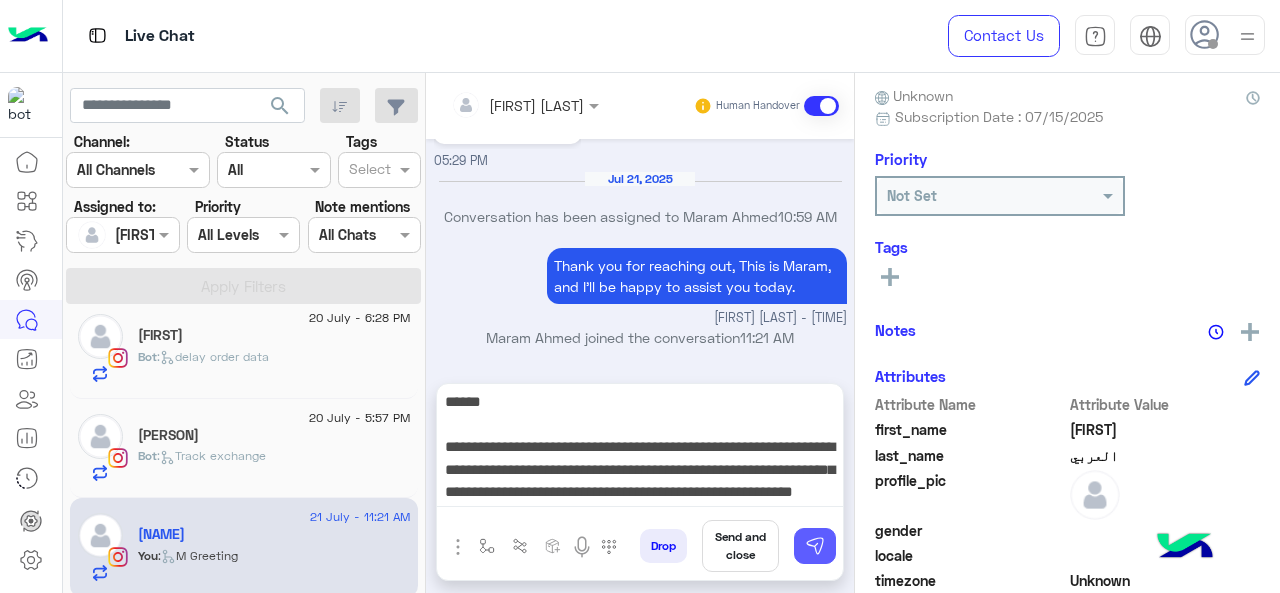 click at bounding box center [815, 546] 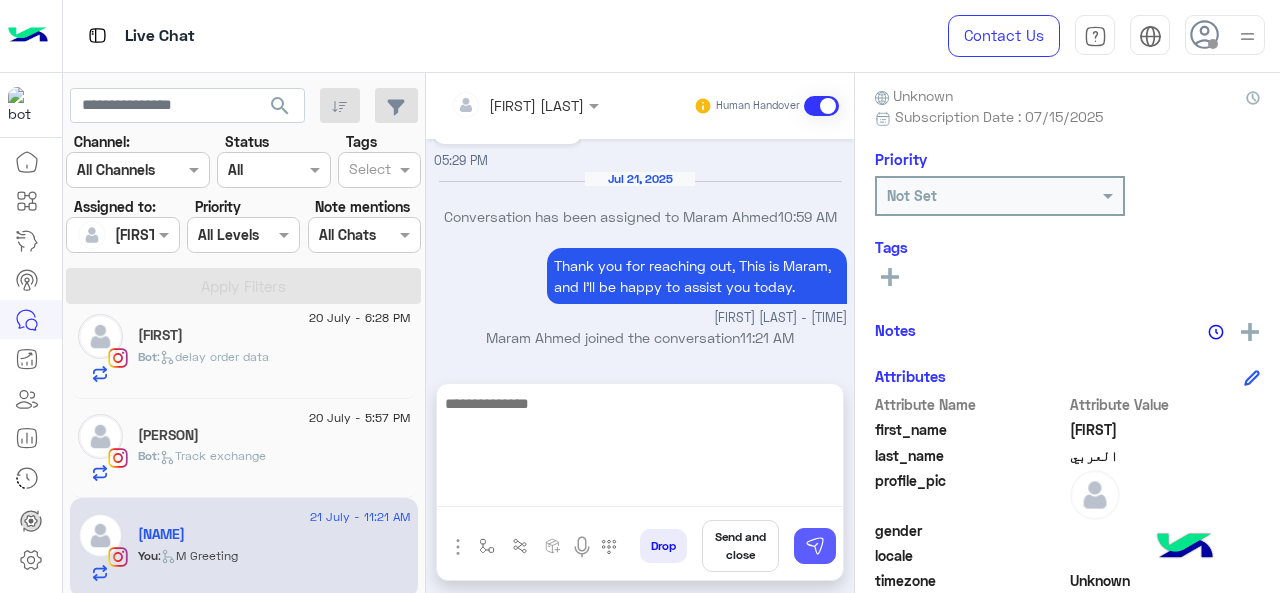 scroll, scrollTop: 1222, scrollLeft: 0, axis: vertical 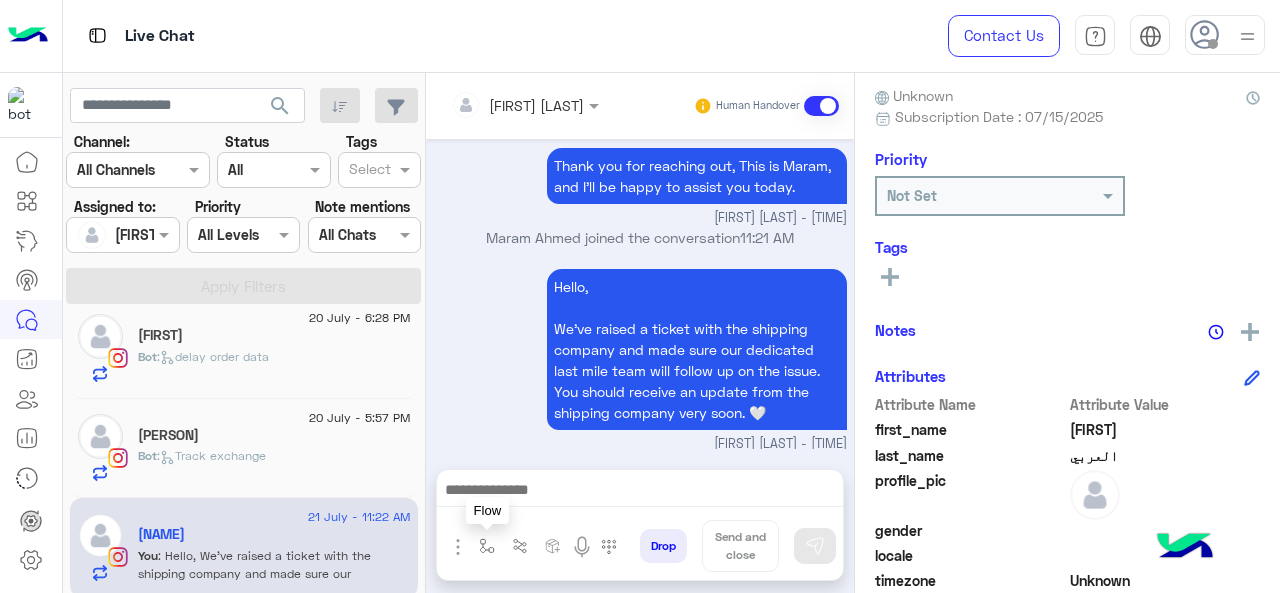 click at bounding box center (487, 546) 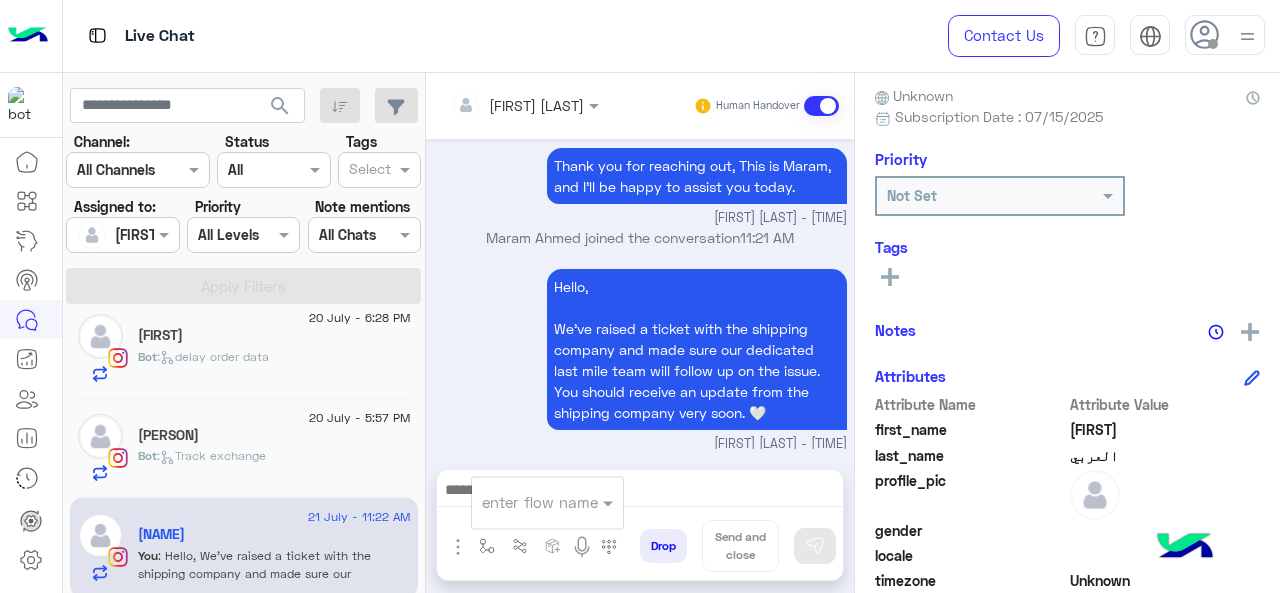 click at bounding box center (523, 502) 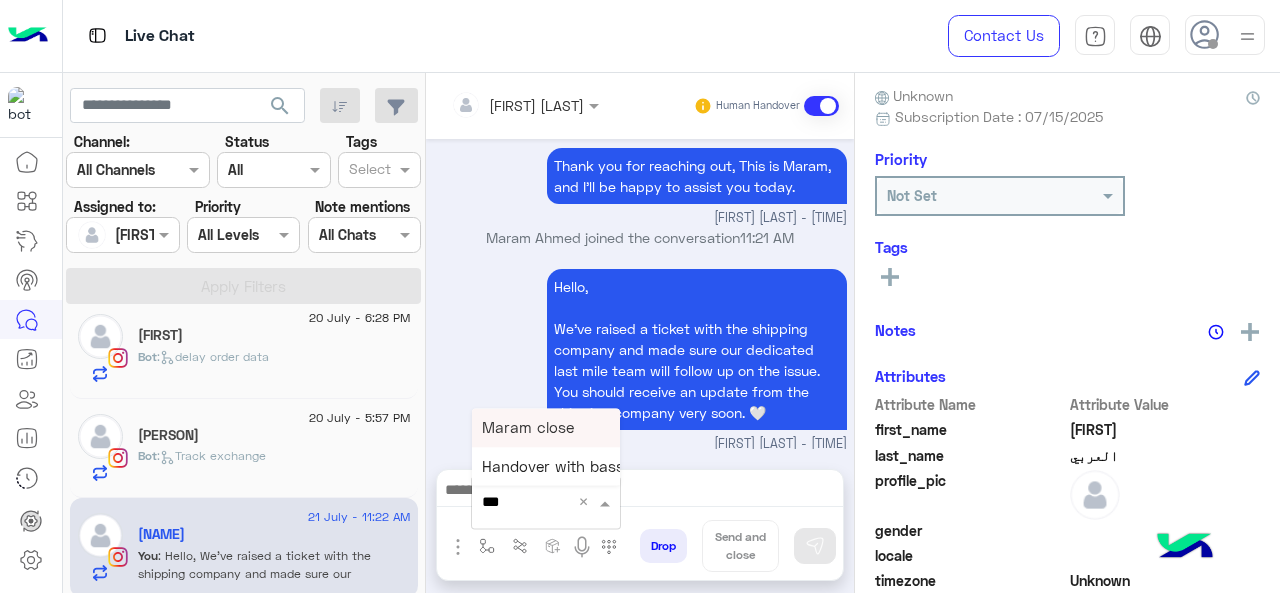 type on "****" 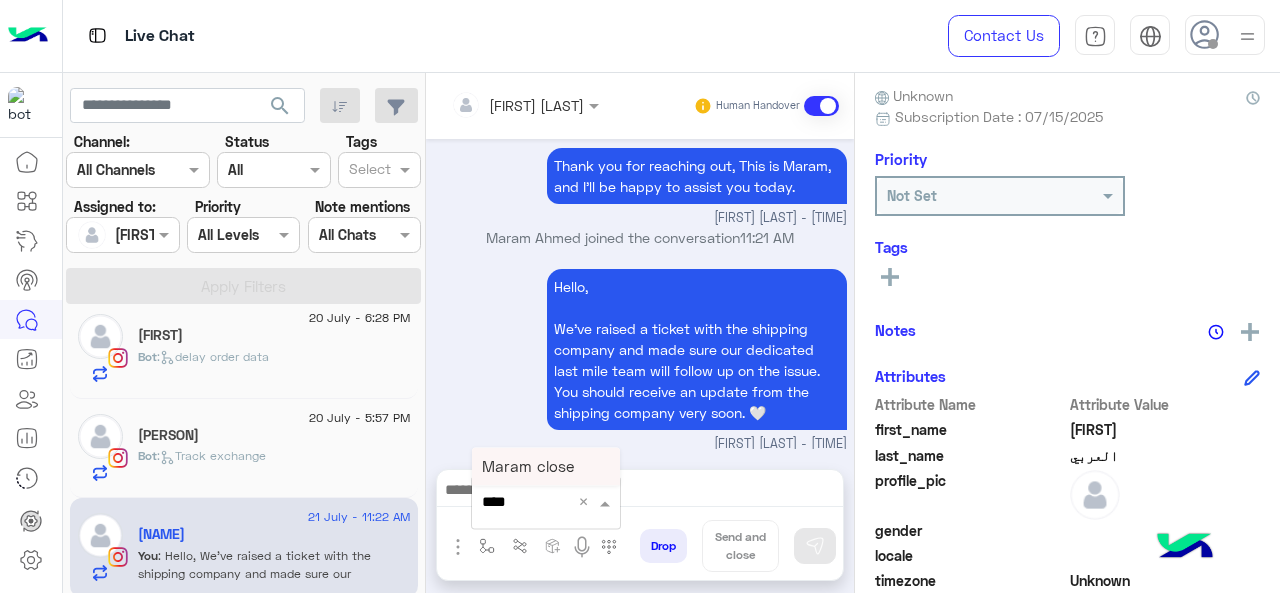 click on "Maram close" at bounding box center (528, 466) 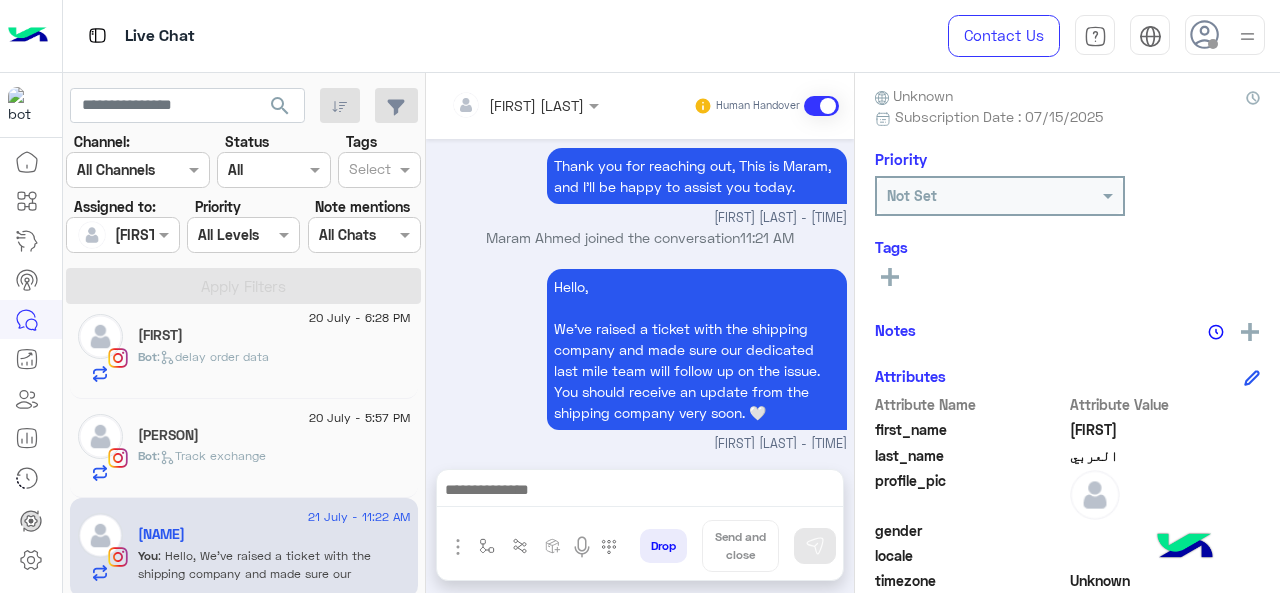 type on "**********" 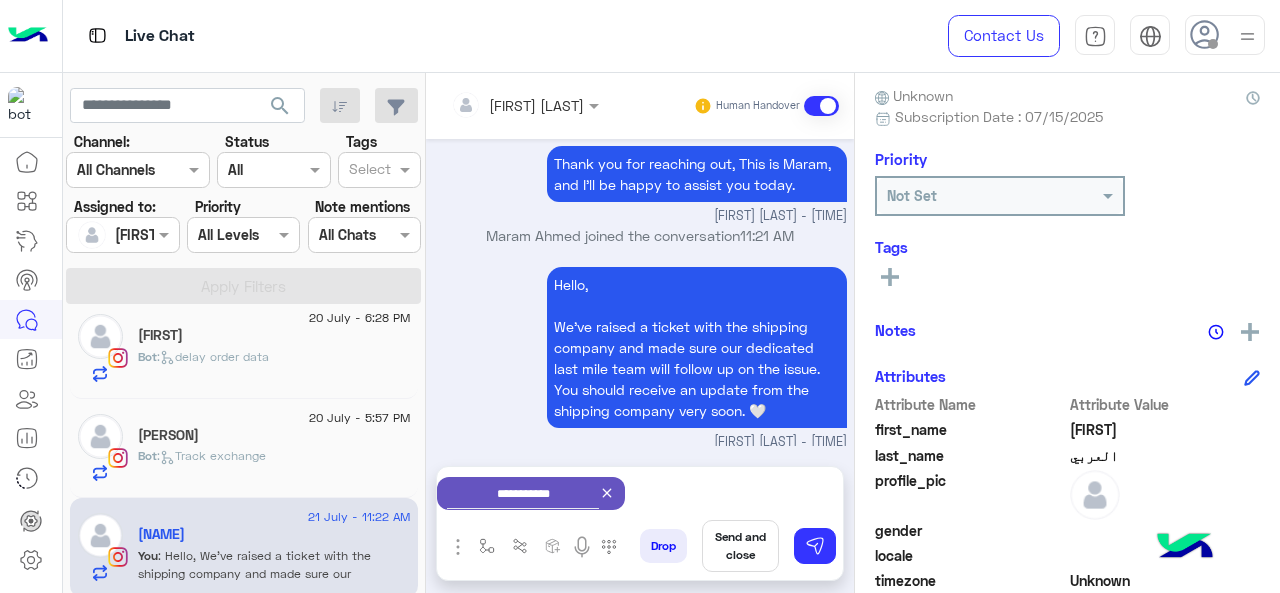click on "Send and close" at bounding box center [740, 546] 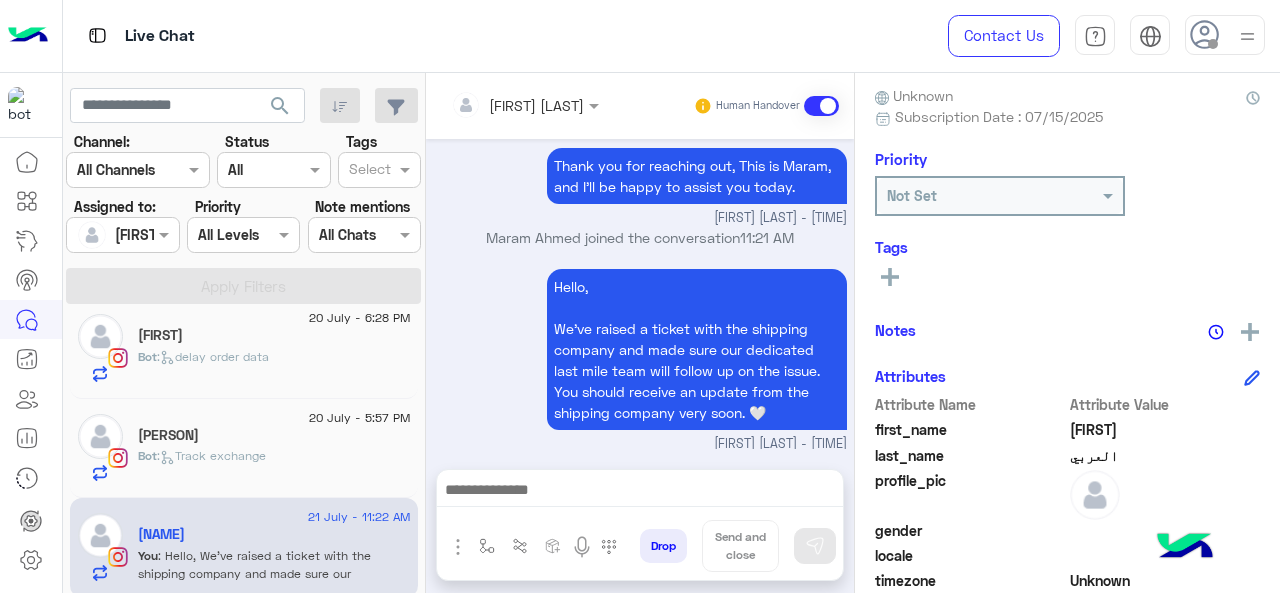 scroll, scrollTop: 1243, scrollLeft: 0, axis: vertical 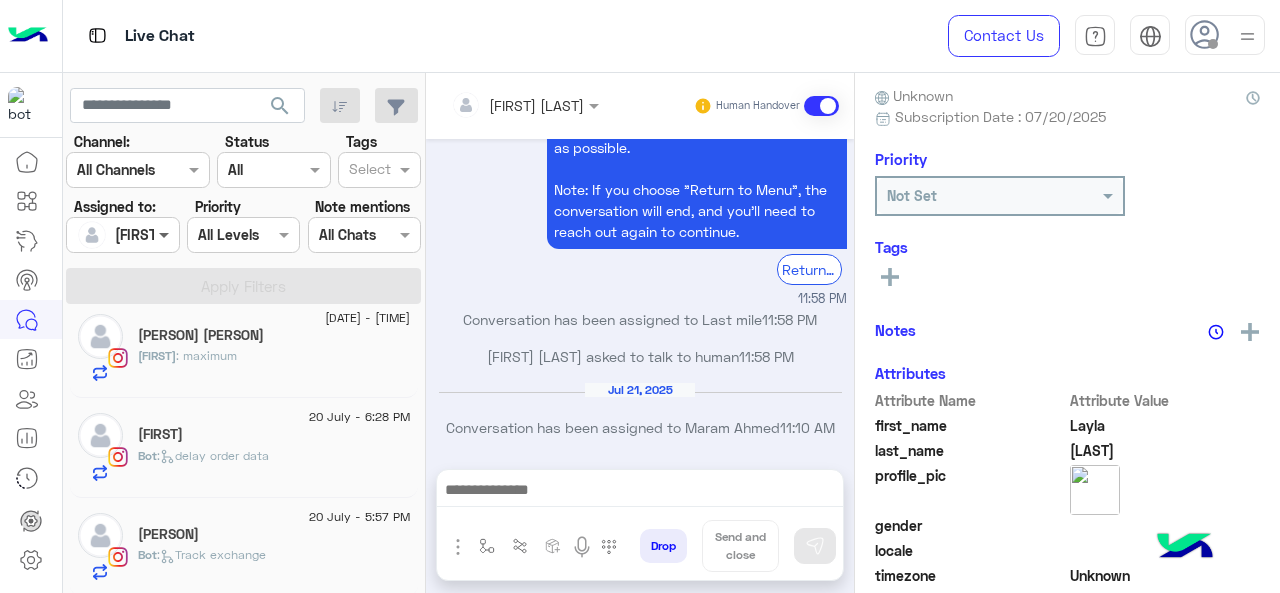 click at bounding box center (166, 234) 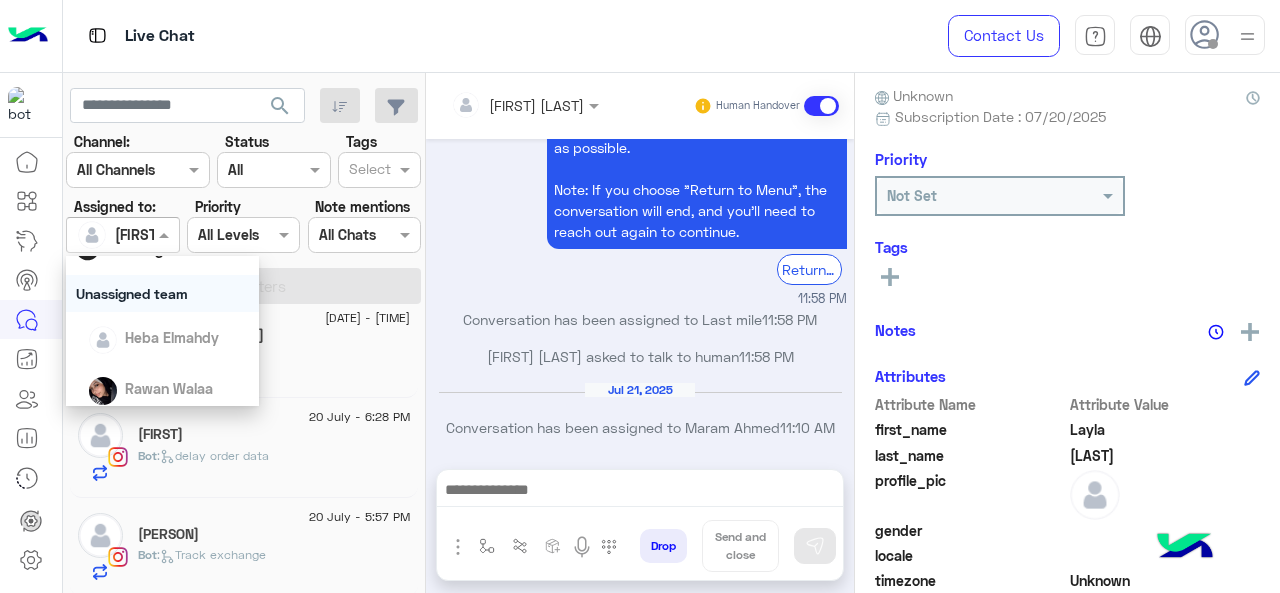 scroll, scrollTop: 0, scrollLeft: 0, axis: both 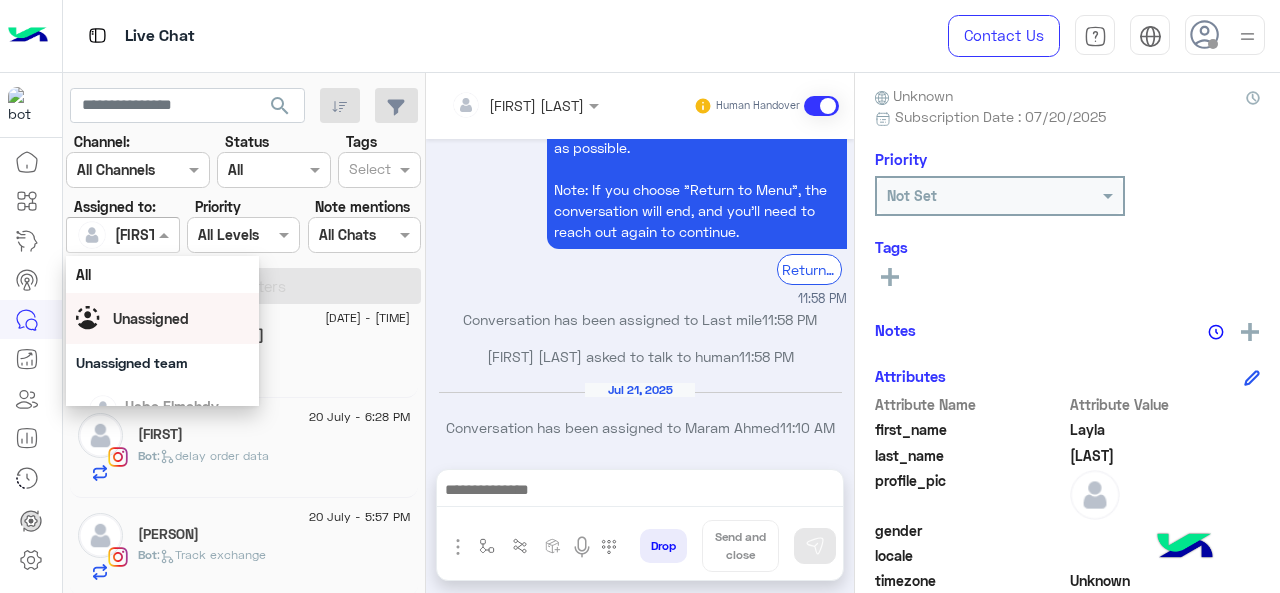 click on "Unassigned" at bounding box center [151, 318] 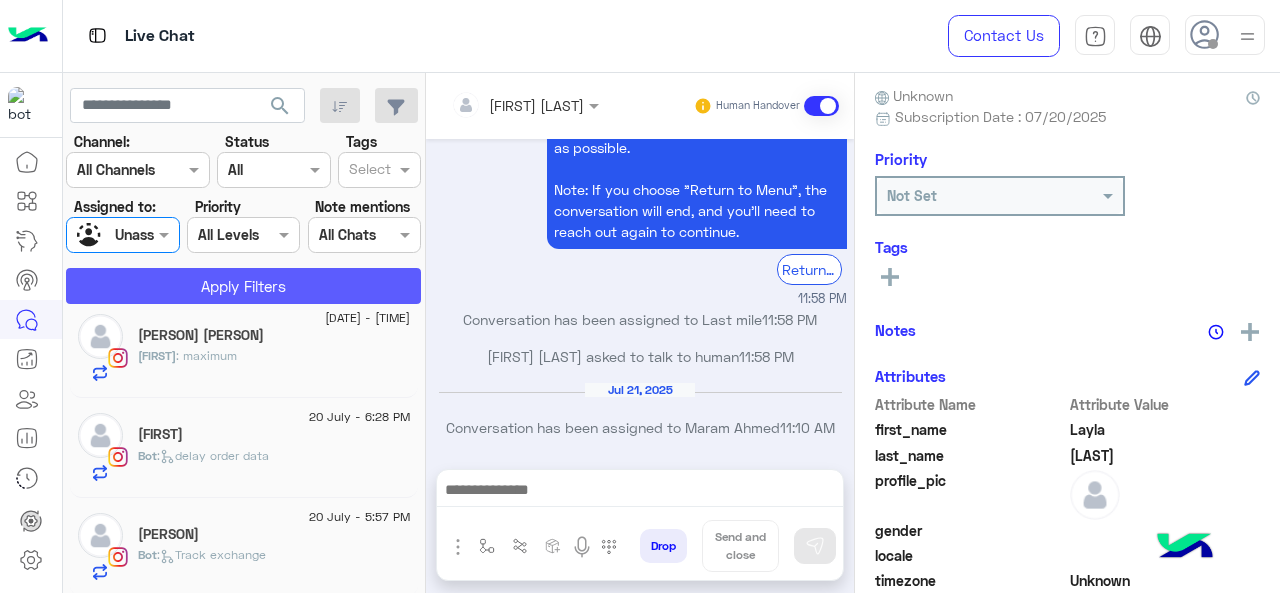 click on "Apply Filters" 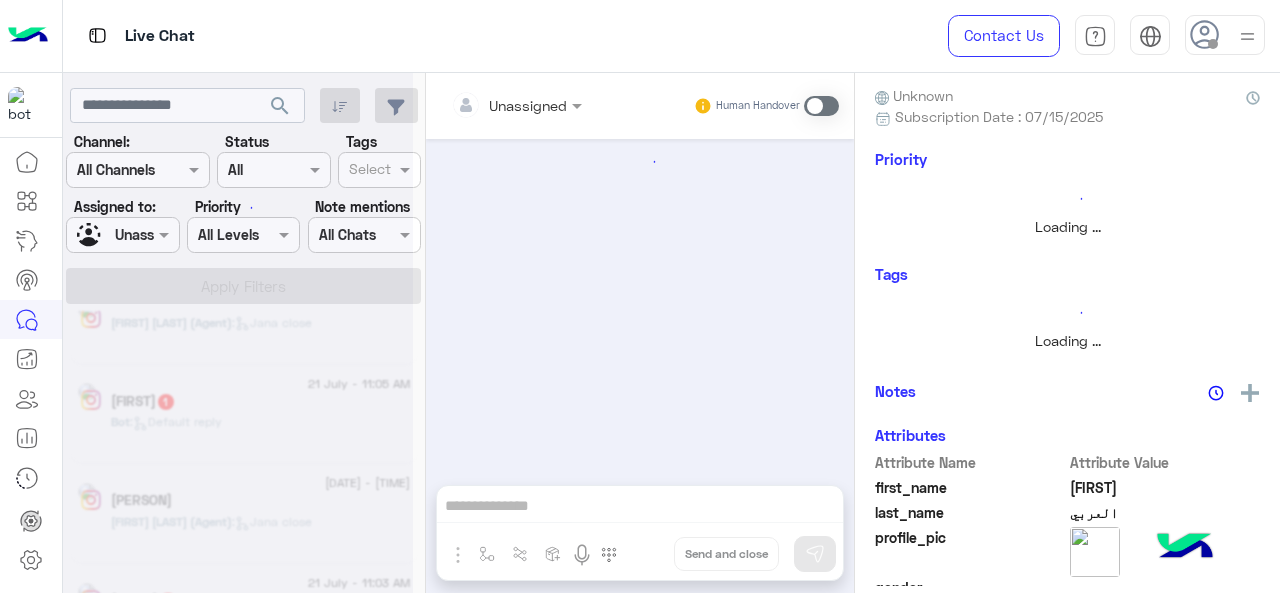 scroll, scrollTop: 0, scrollLeft: 0, axis: both 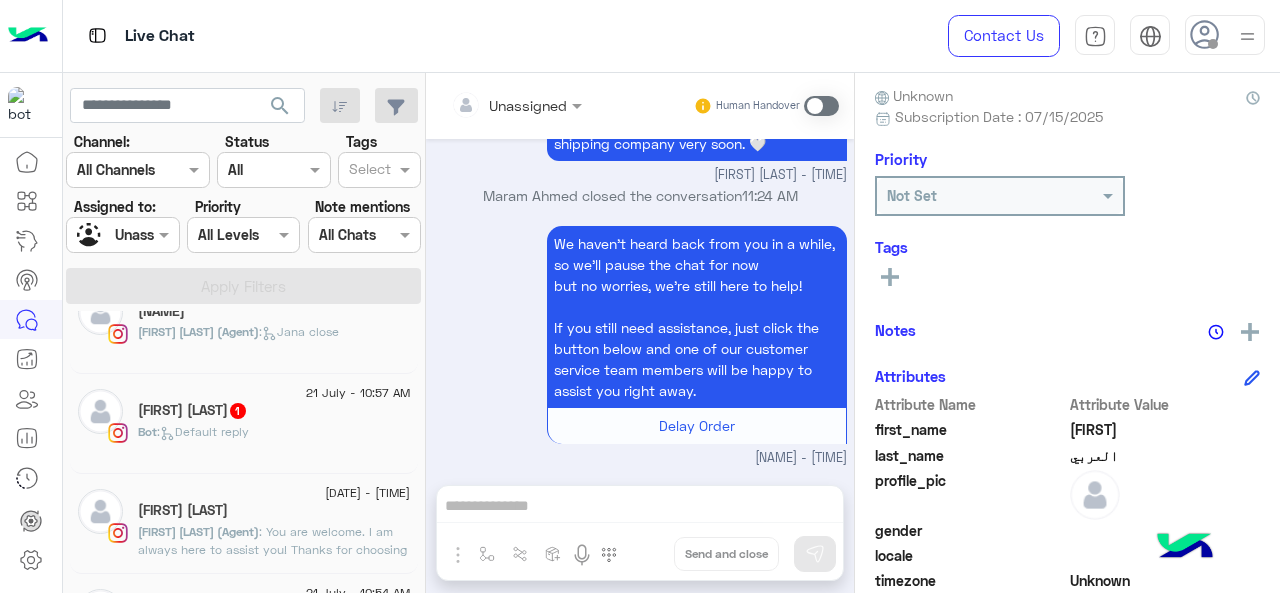 click on "[FIRST] [LAST] 1" 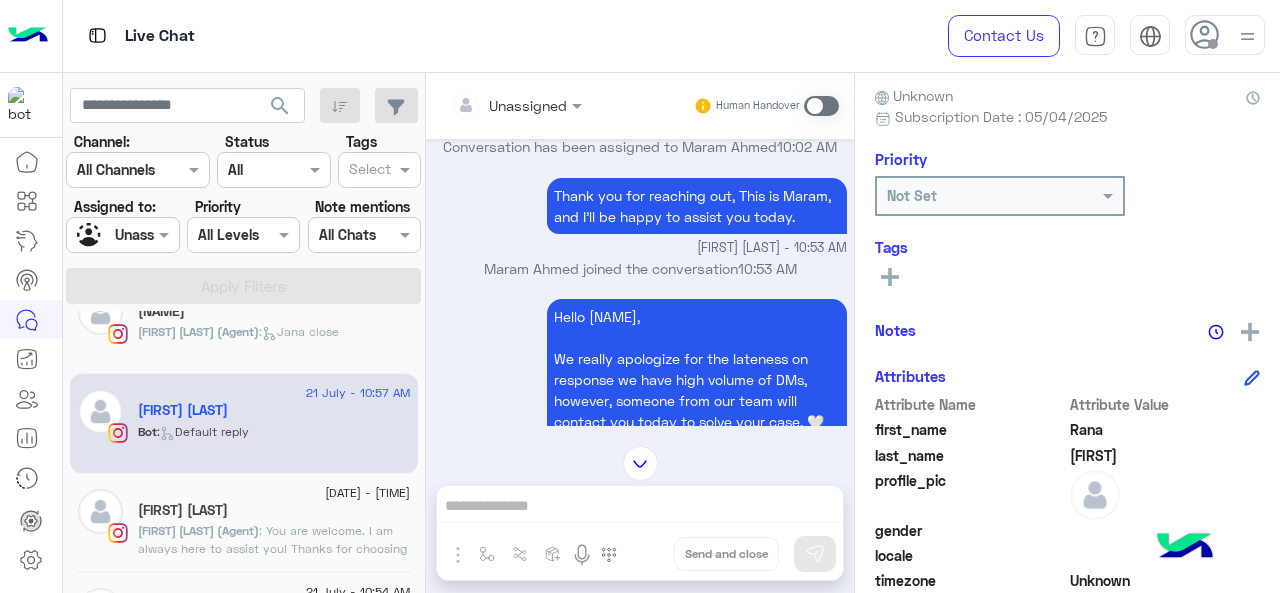 scroll, scrollTop: 738, scrollLeft: 0, axis: vertical 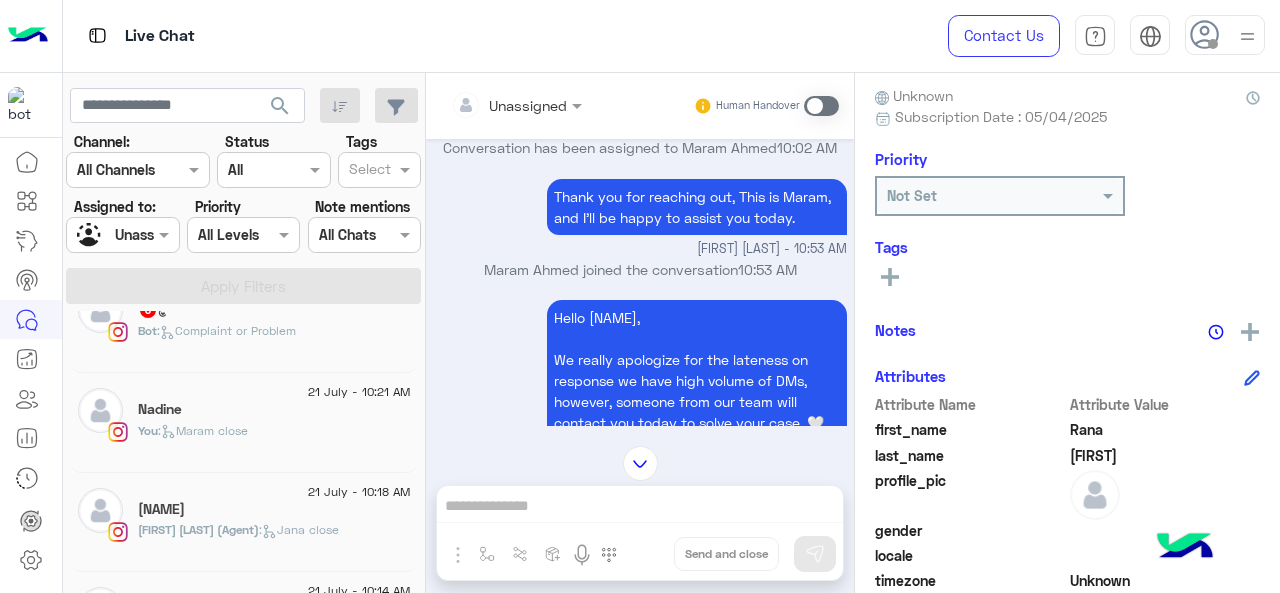 click on "Nadine" 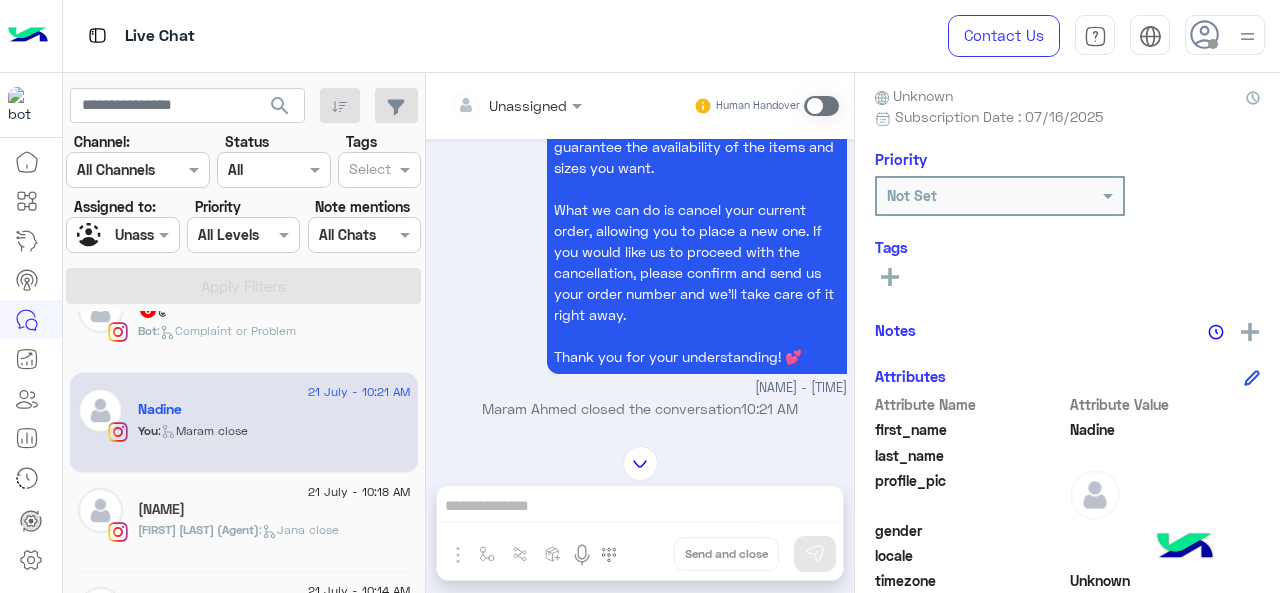 scroll, scrollTop: 696, scrollLeft: 0, axis: vertical 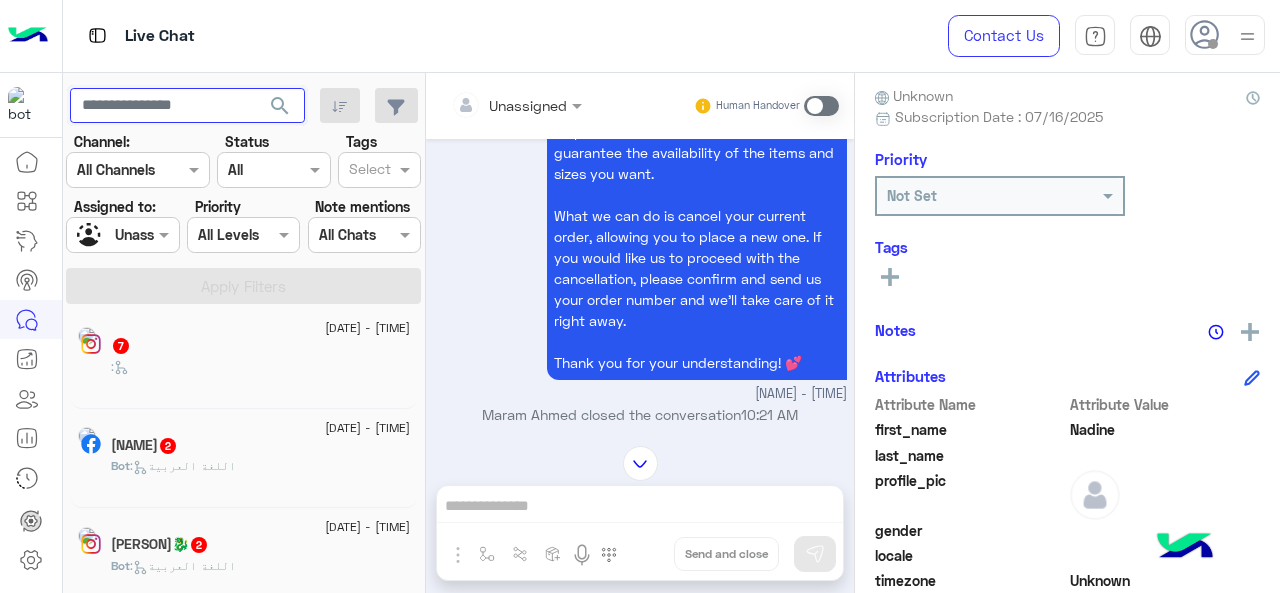 click at bounding box center [187, 106] 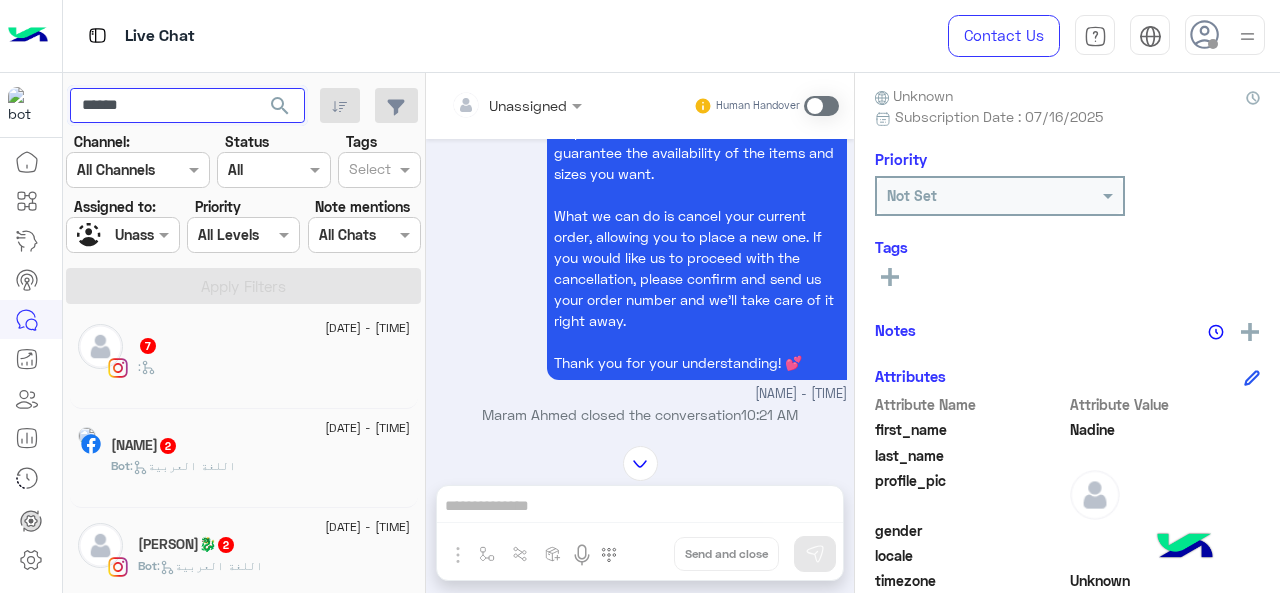 type on "******" 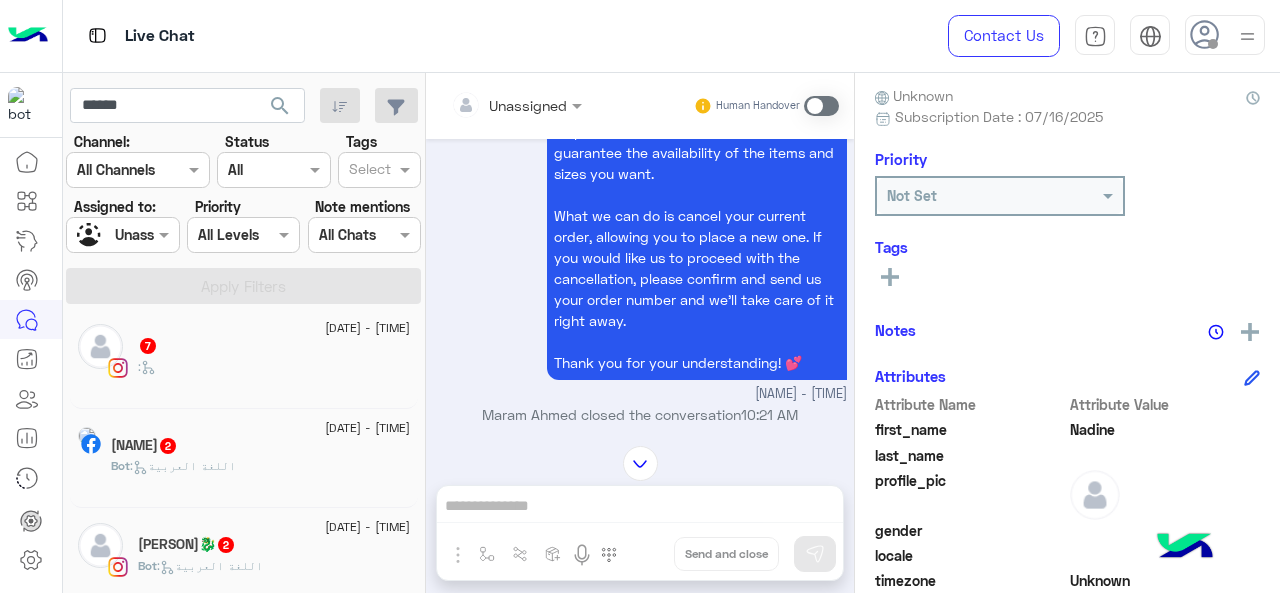 click on "search" 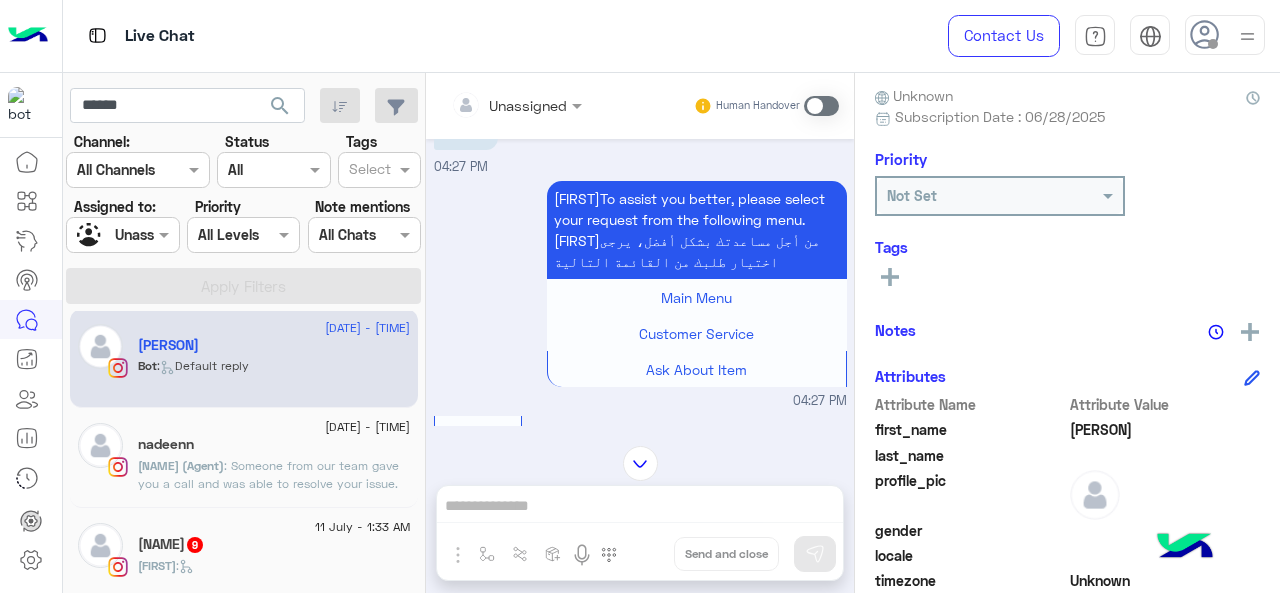scroll, scrollTop: 516, scrollLeft: 0, axis: vertical 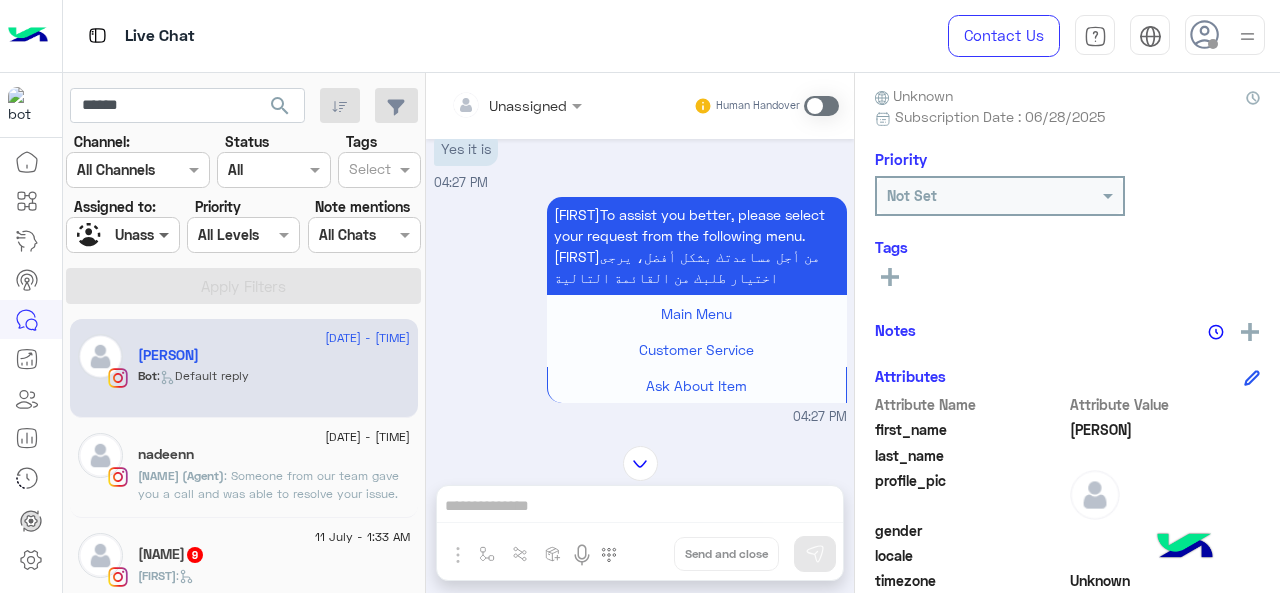 click at bounding box center (166, 234) 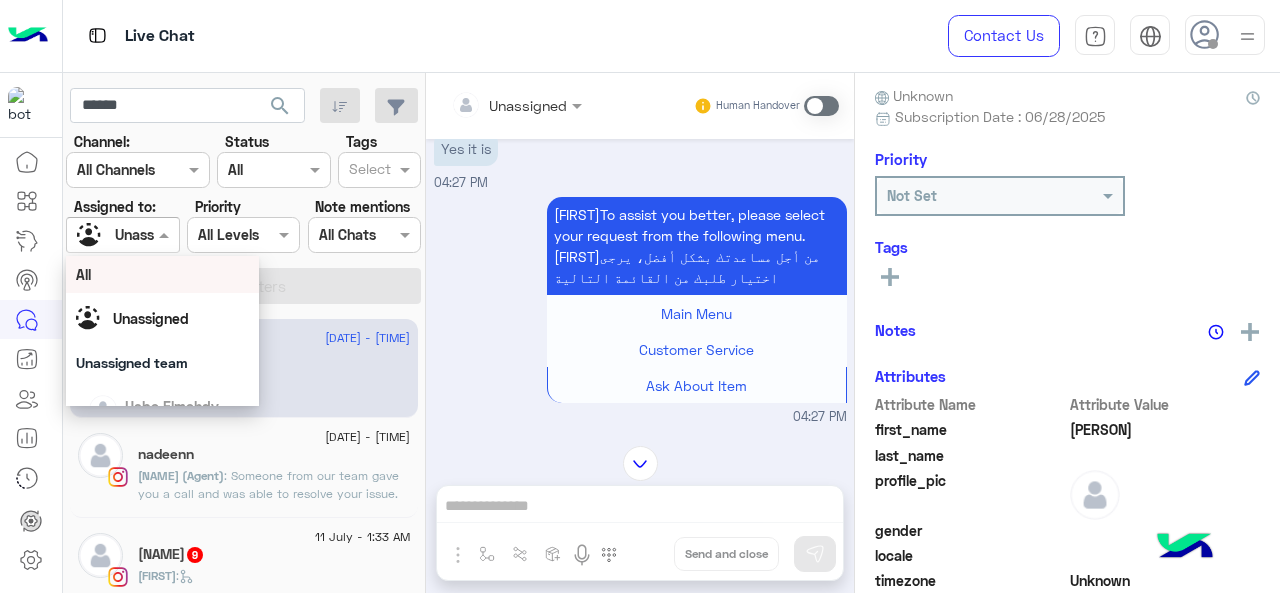 click on "All" at bounding box center (163, 274) 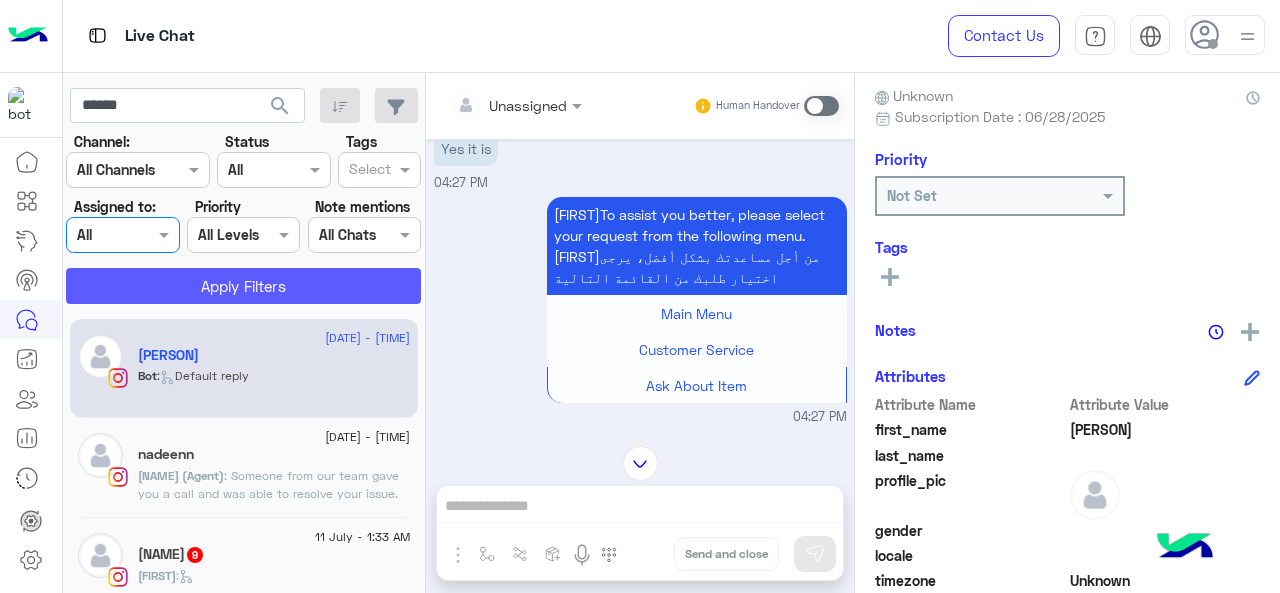 click on "Apply Filters" 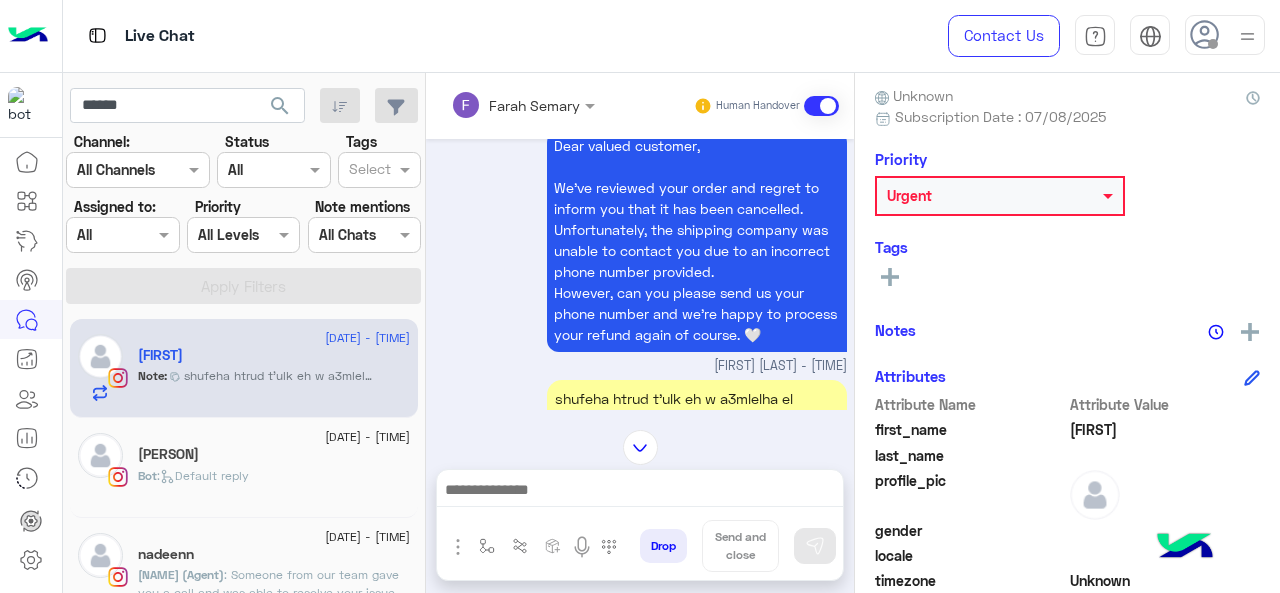 scroll, scrollTop: 732, scrollLeft: 0, axis: vertical 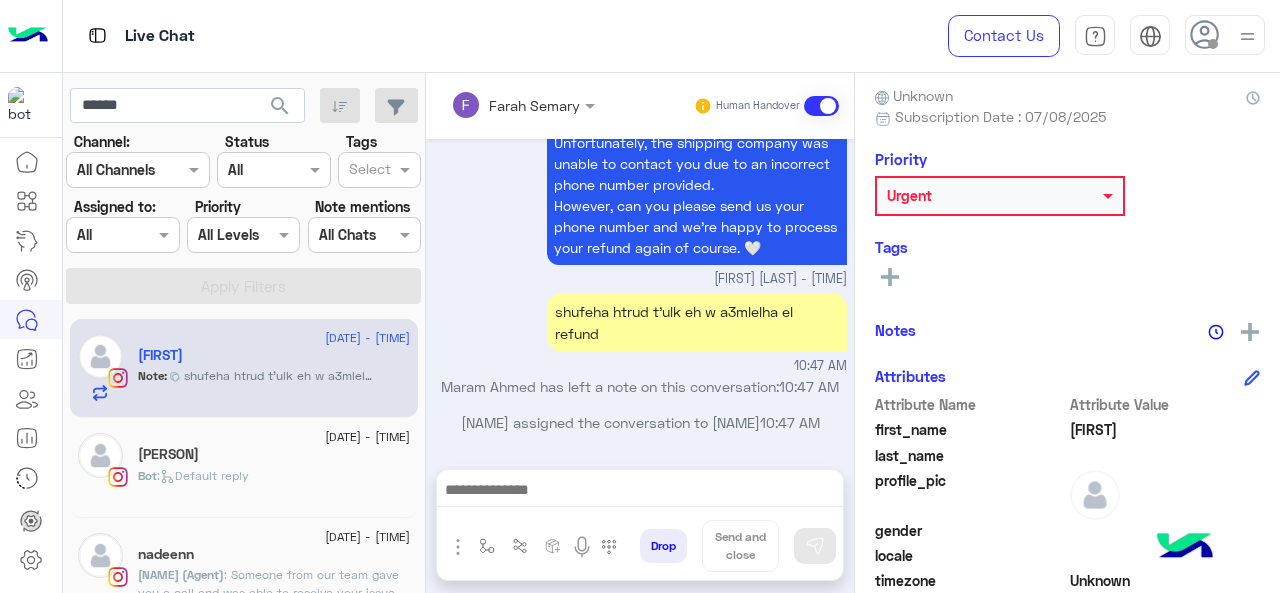 click on "search" 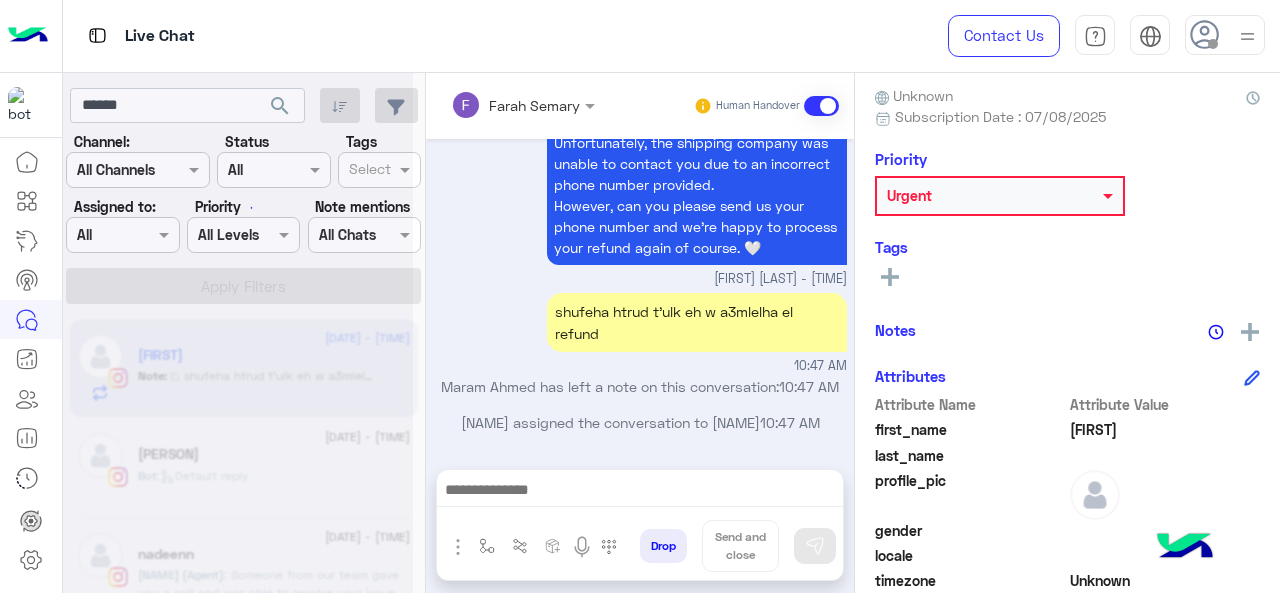 click 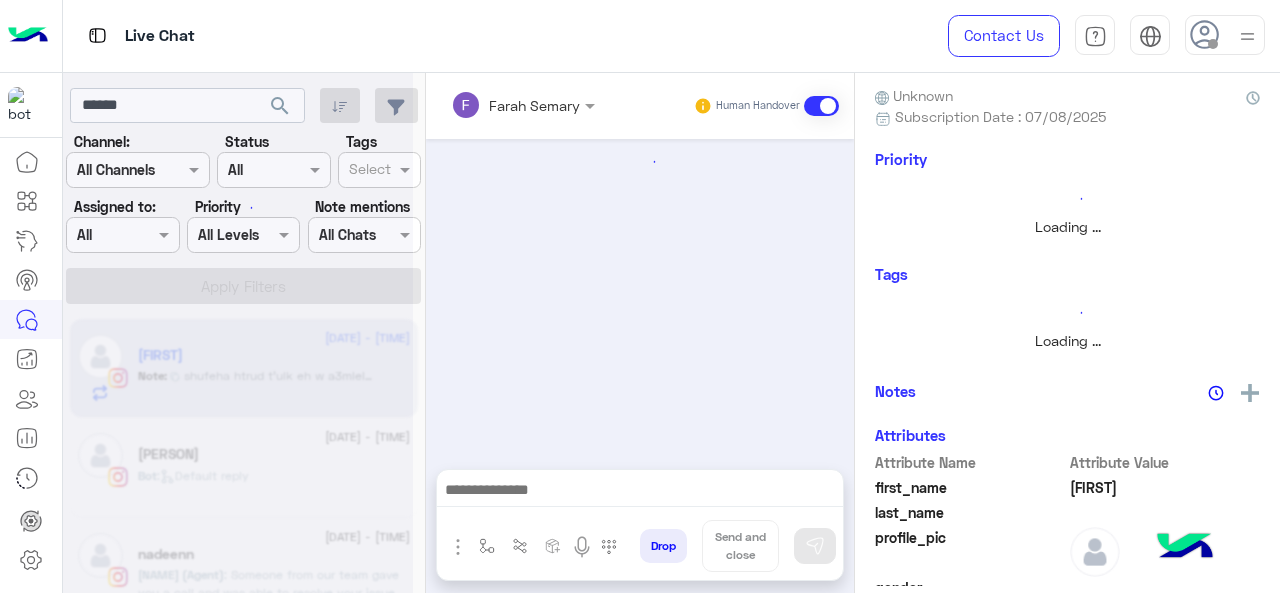 click 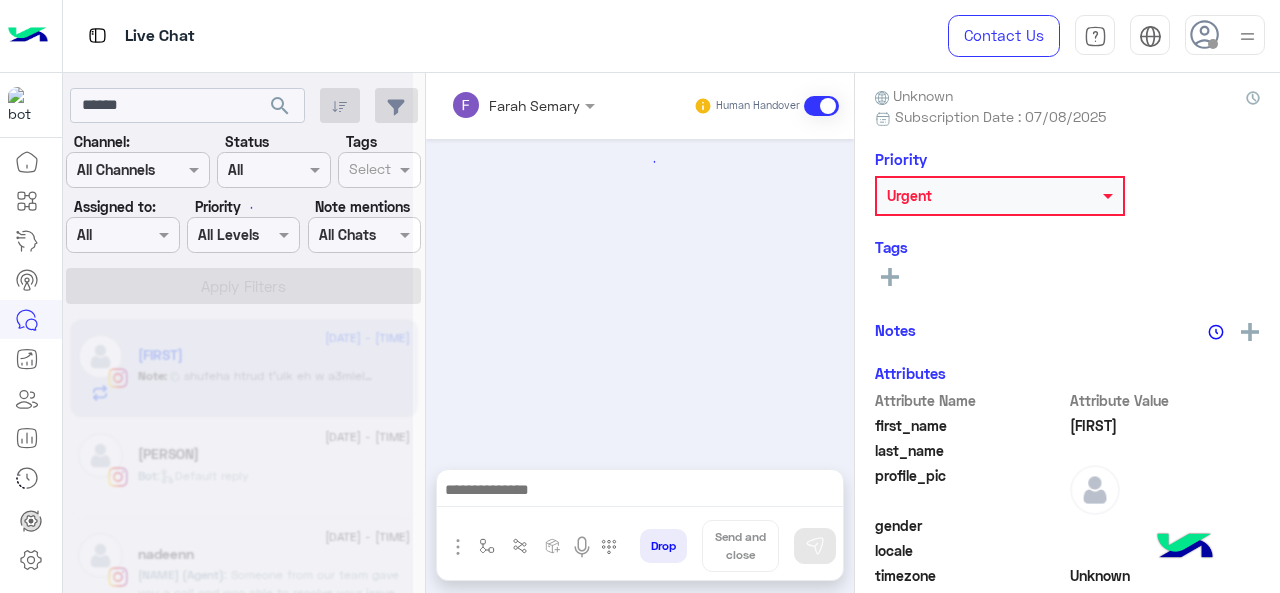 click 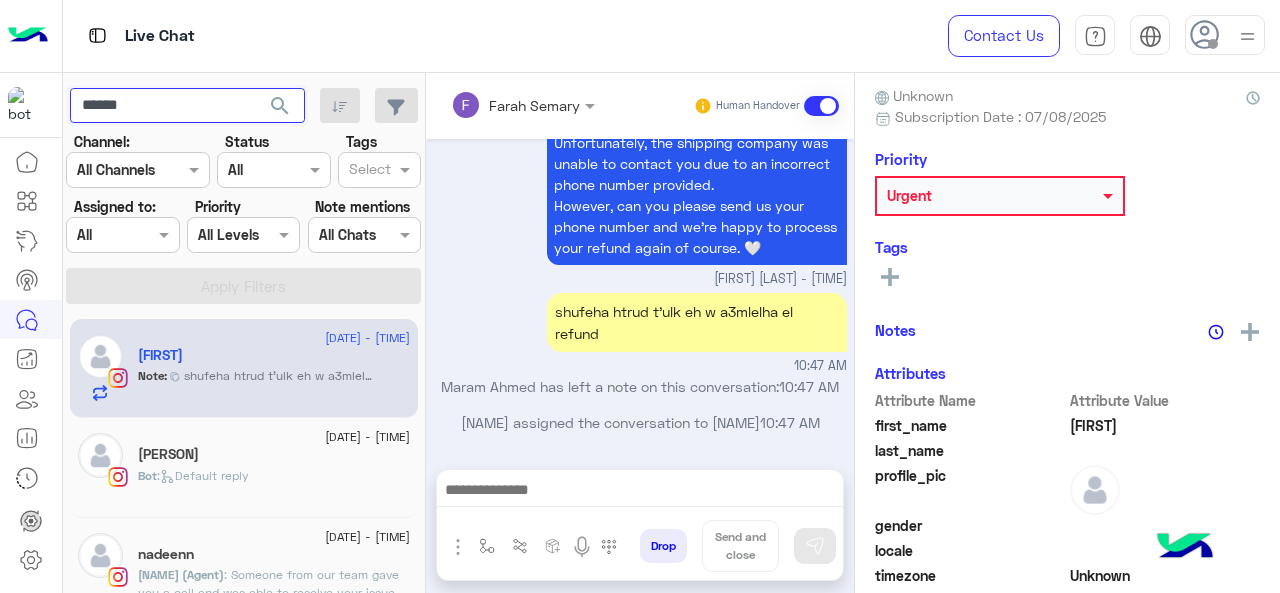 click on "******" at bounding box center [187, 106] 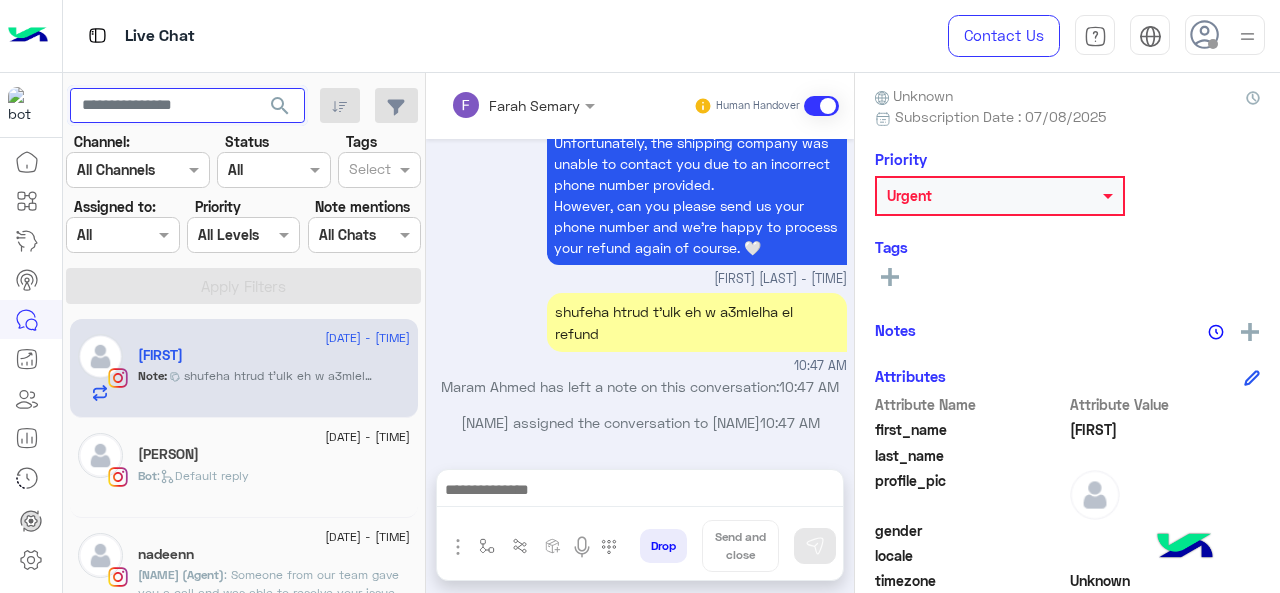 type 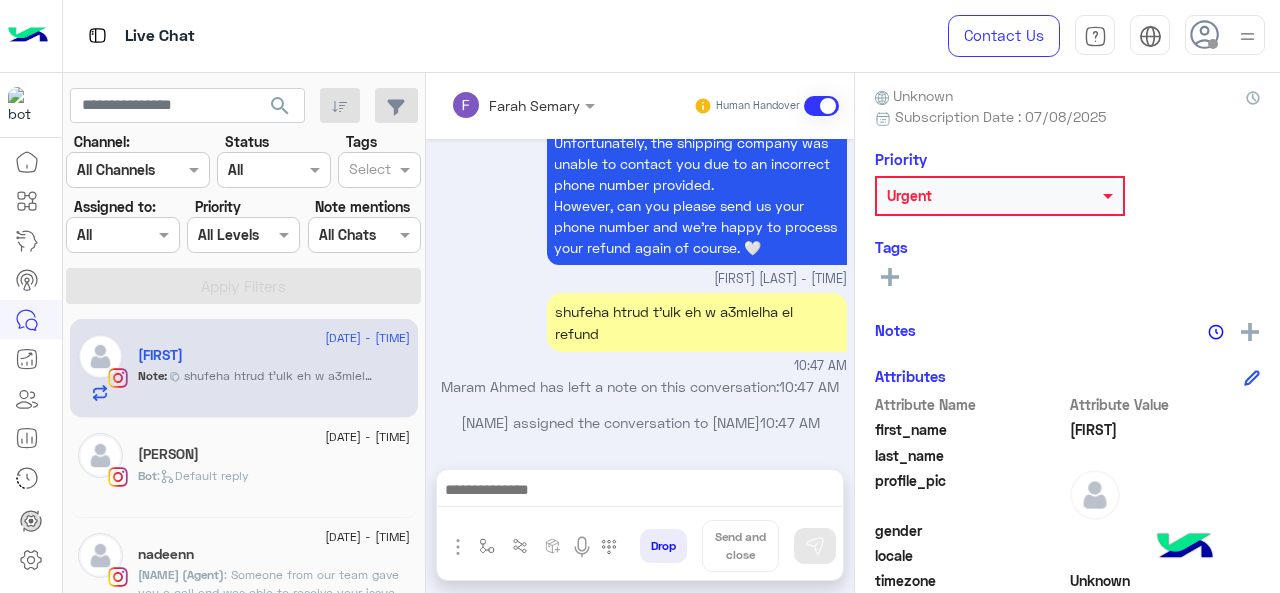 click on "search" 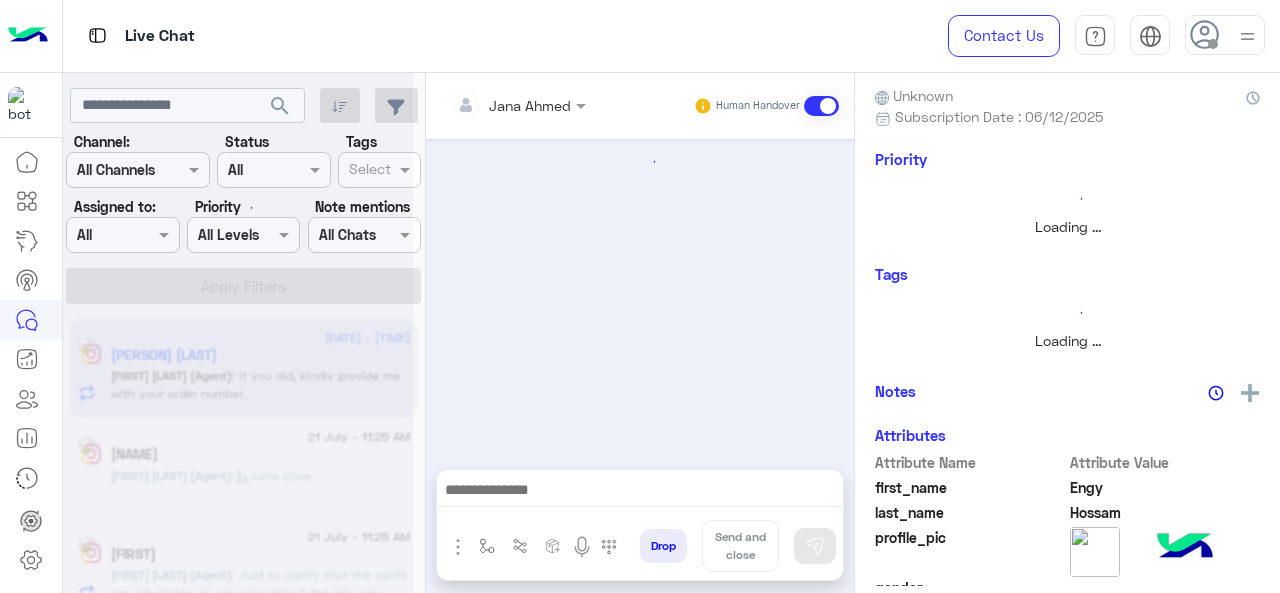 scroll, scrollTop: 654, scrollLeft: 0, axis: vertical 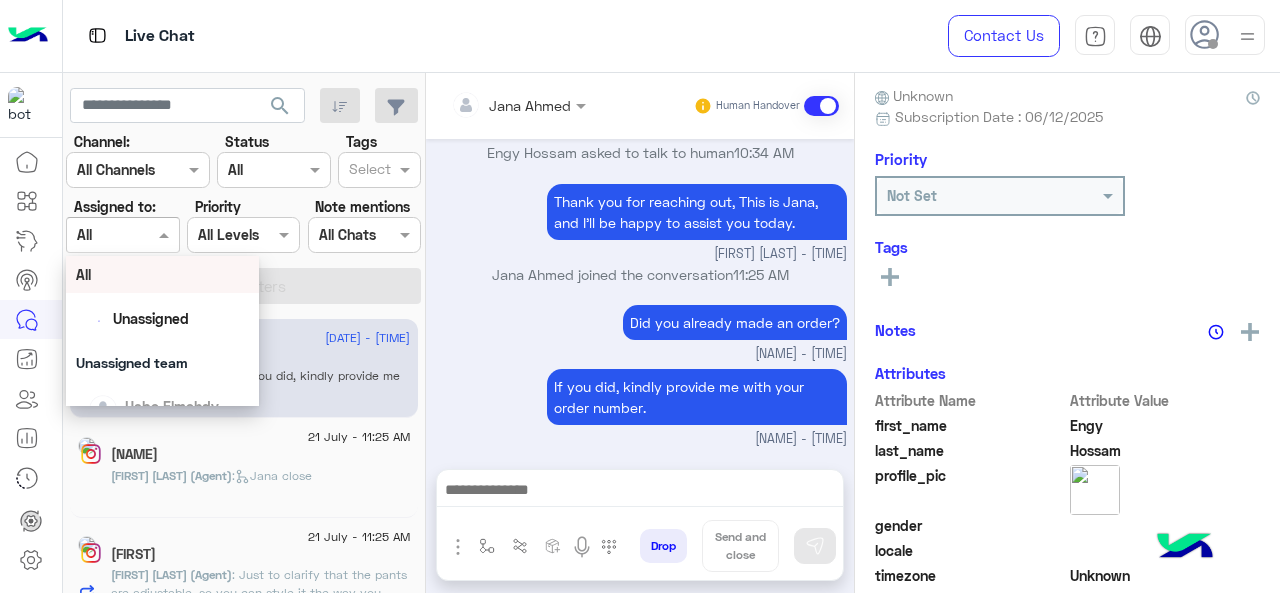 click at bounding box center [122, 234] 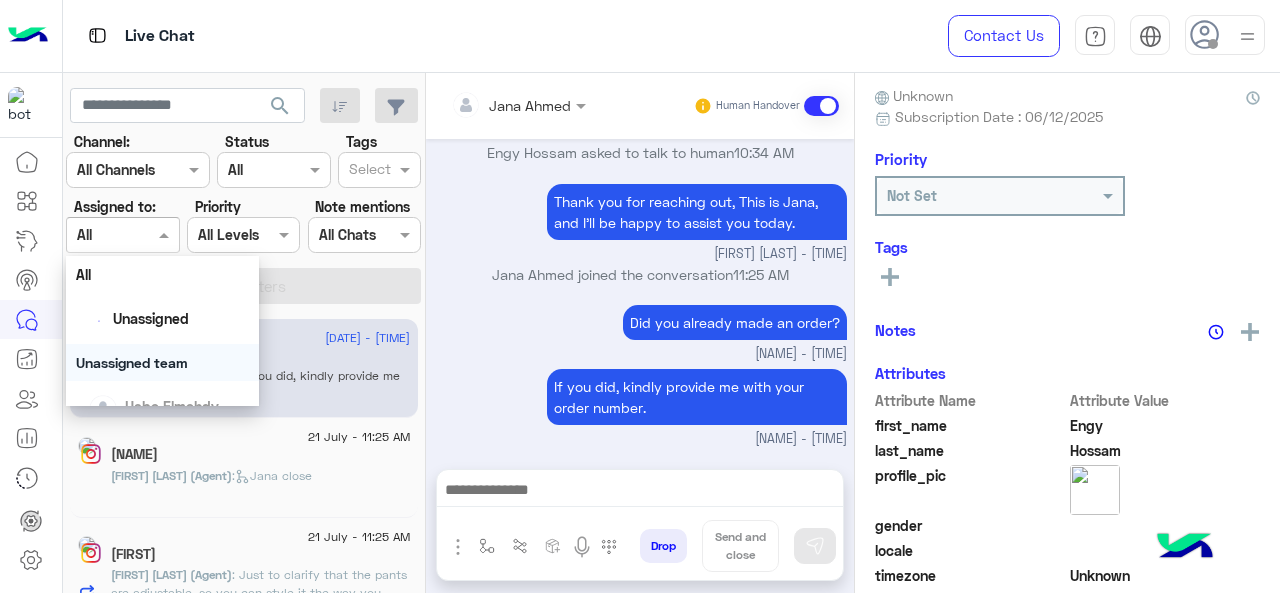 scroll, scrollTop: 392, scrollLeft: 0, axis: vertical 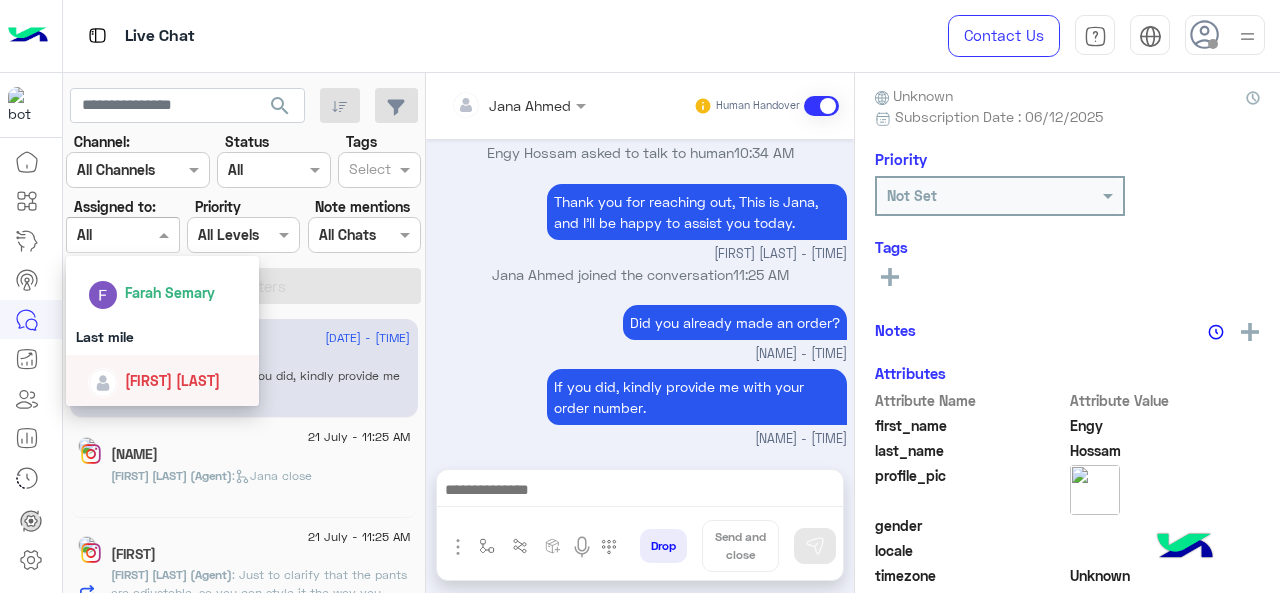 click on "[FIRST] [LAST]" at bounding box center [172, 380] 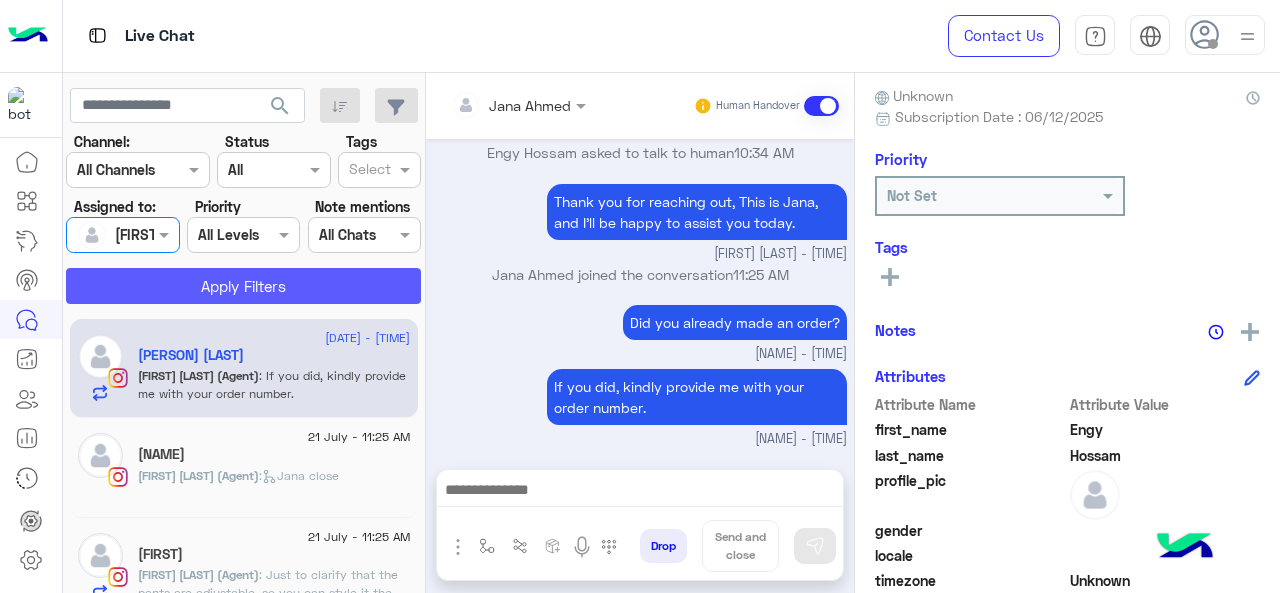 click on "Apply Filters" 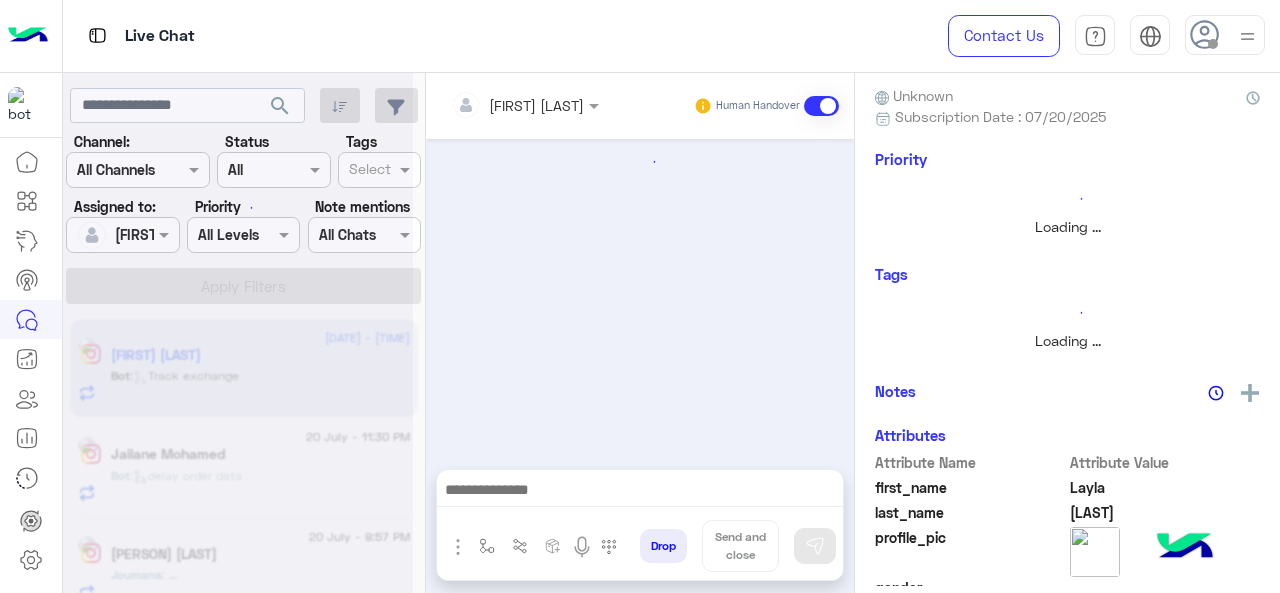 scroll, scrollTop: 836, scrollLeft: 0, axis: vertical 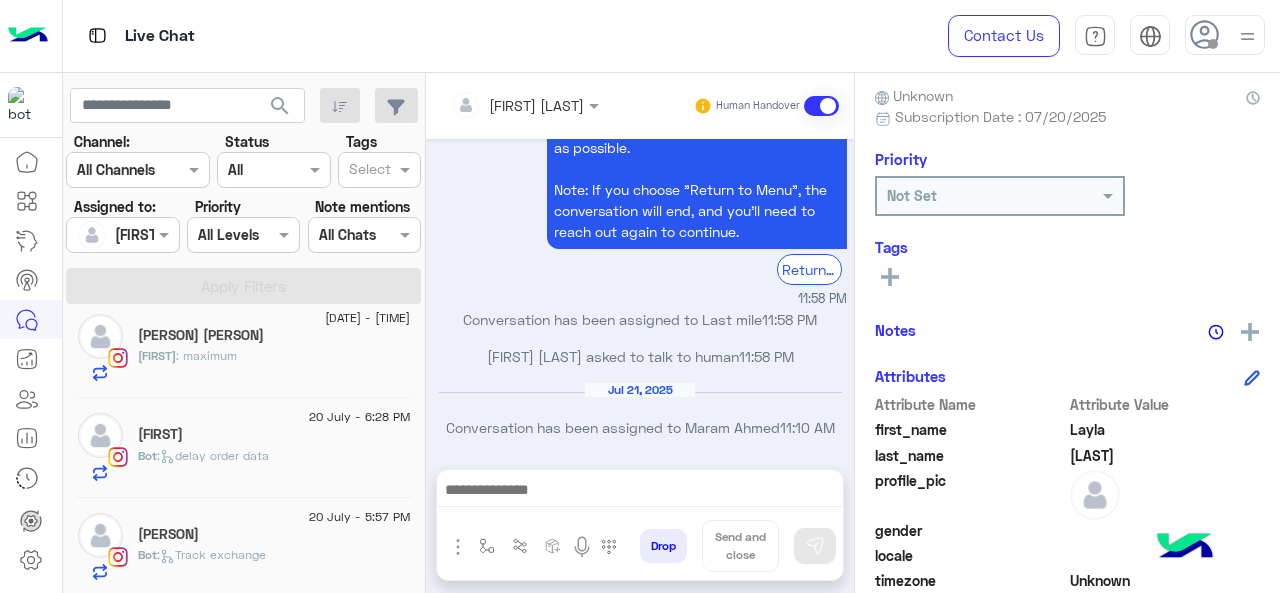 click on "Bot :   Track exchange" 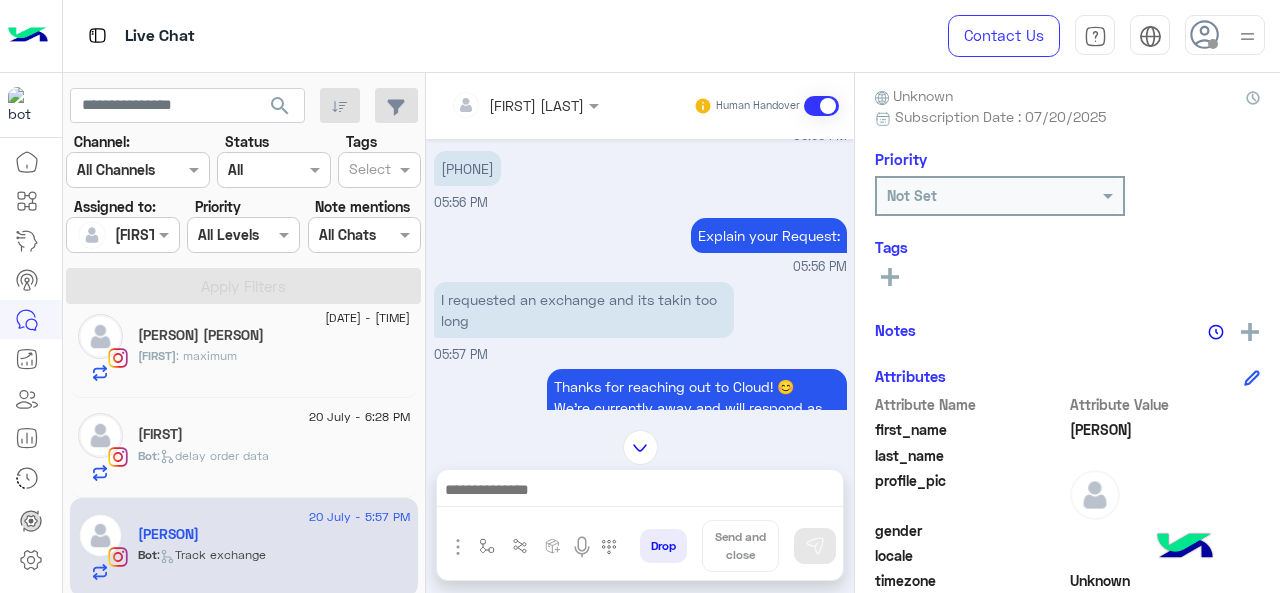 scroll, scrollTop: 450, scrollLeft: 0, axis: vertical 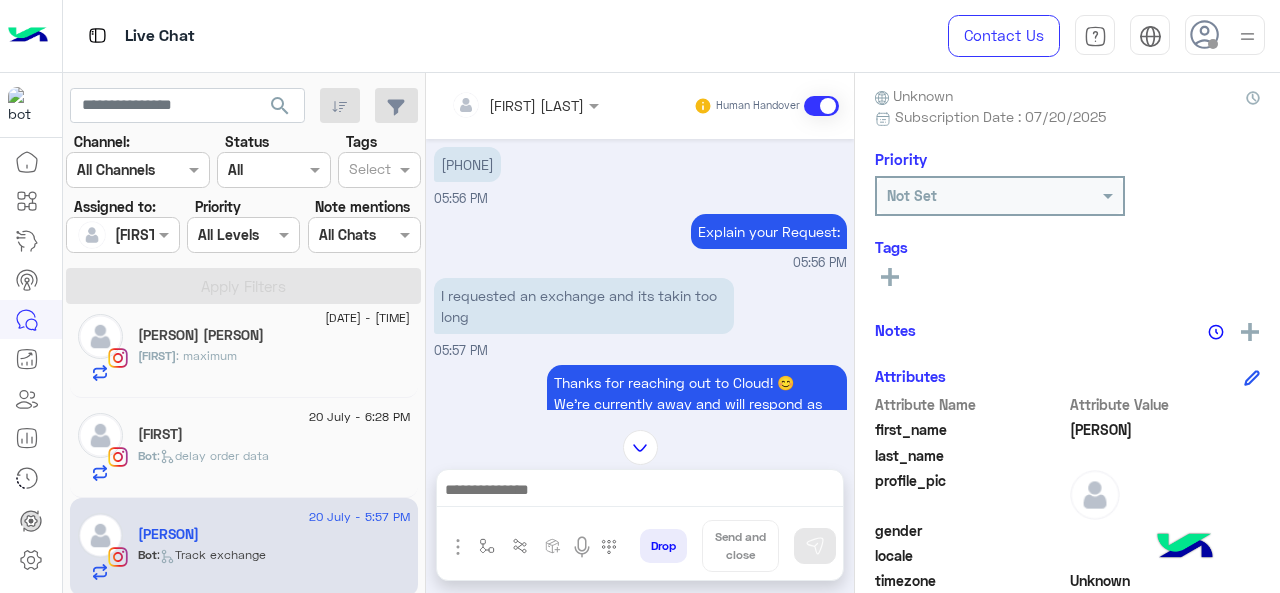 drag, startPoint x: 534, startPoint y: 187, endPoint x: 449, endPoint y: 174, distance: 85.98837 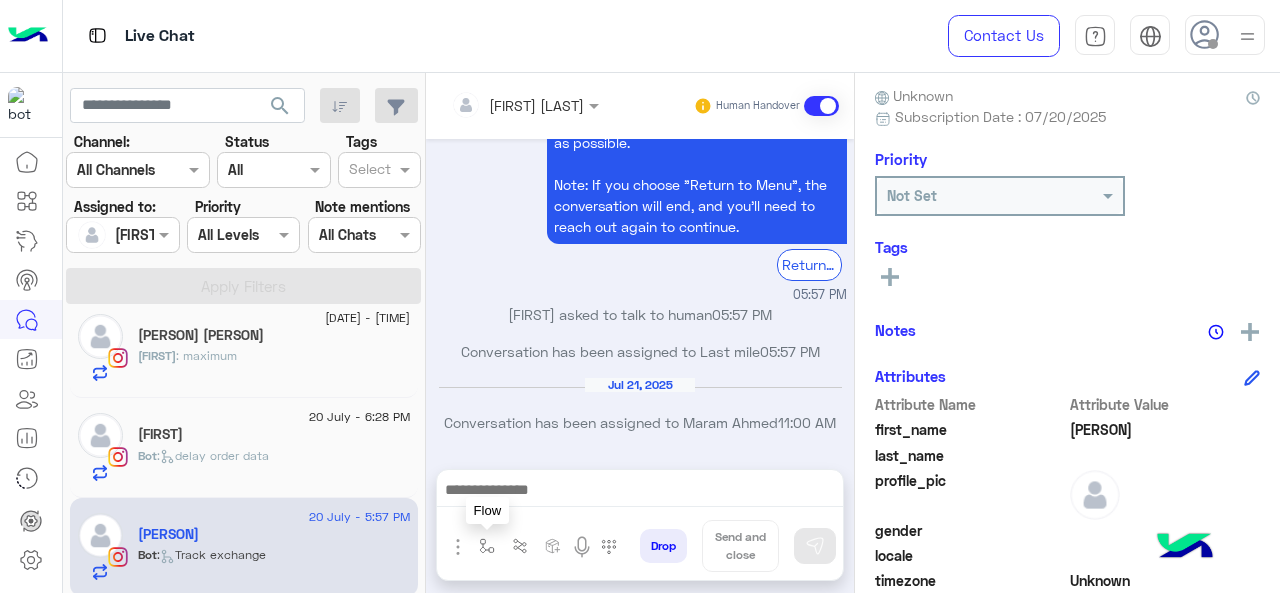 click at bounding box center (487, 546) 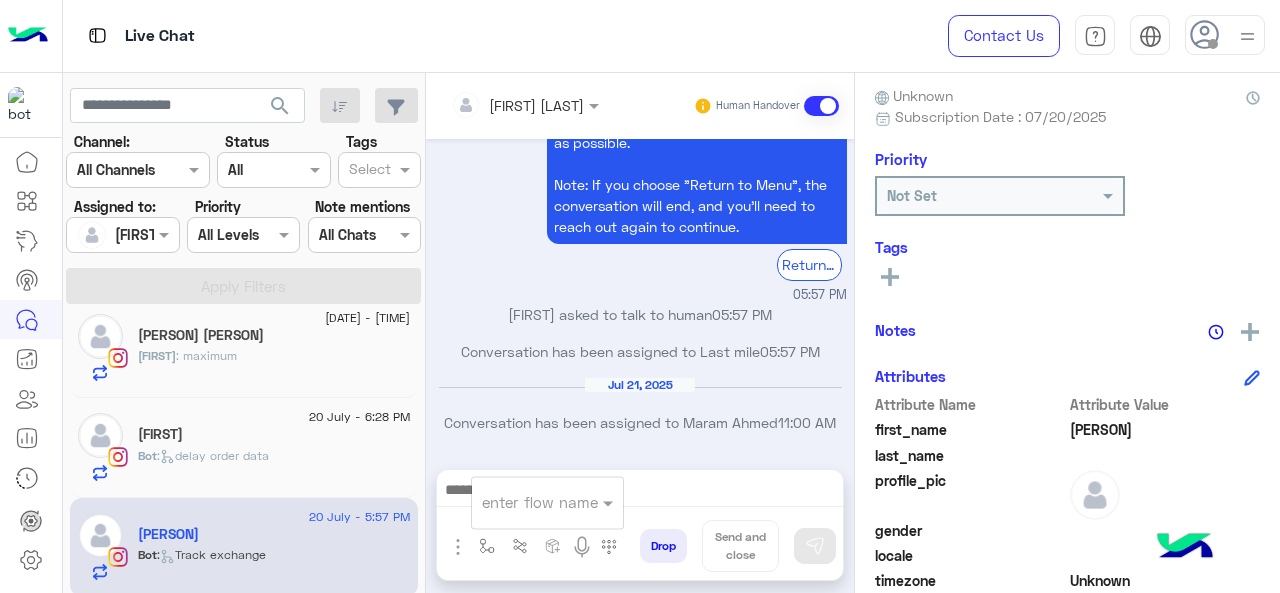 click at bounding box center [547, 501] 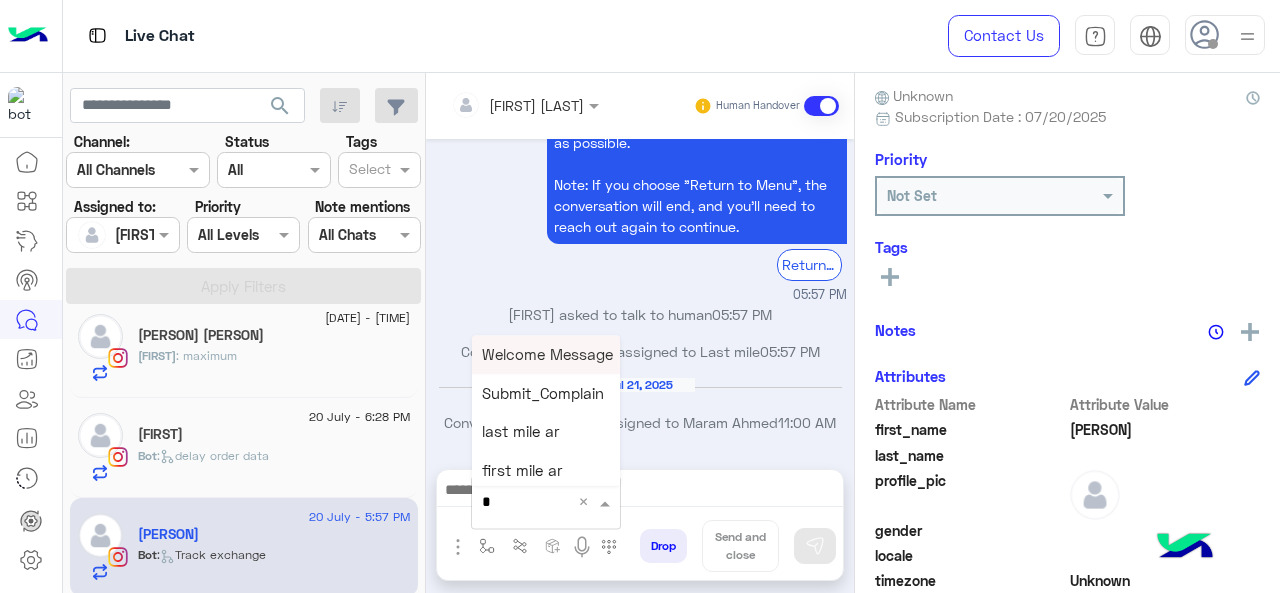 type on "*" 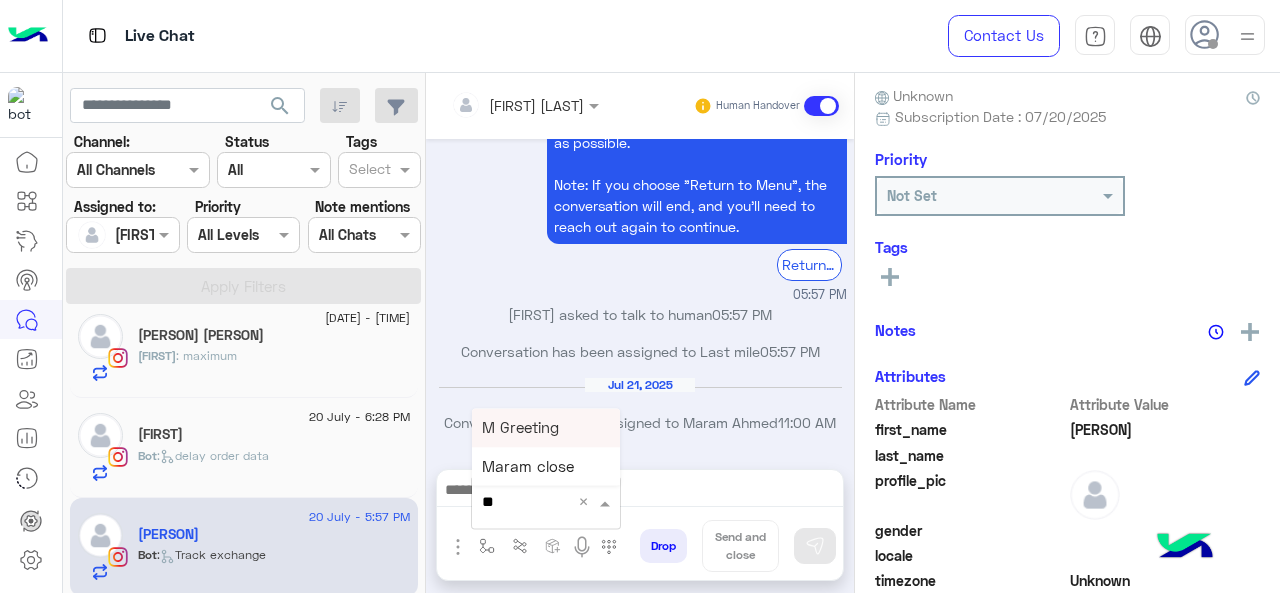 click on "M Greeting" at bounding box center (546, 427) 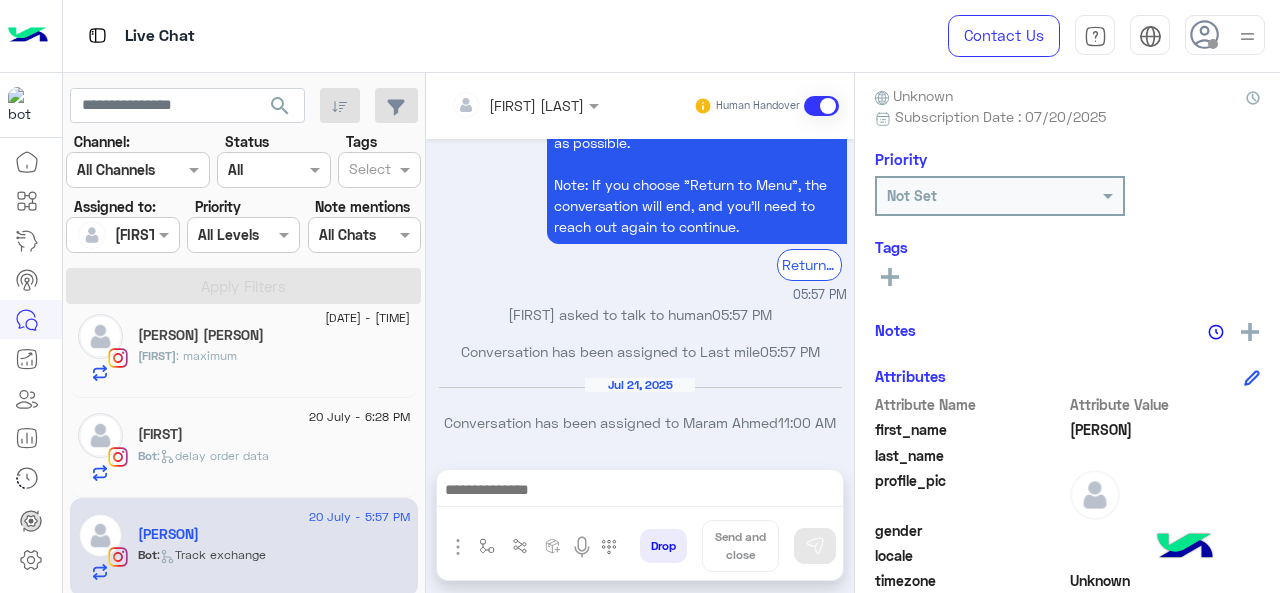 type on "**********" 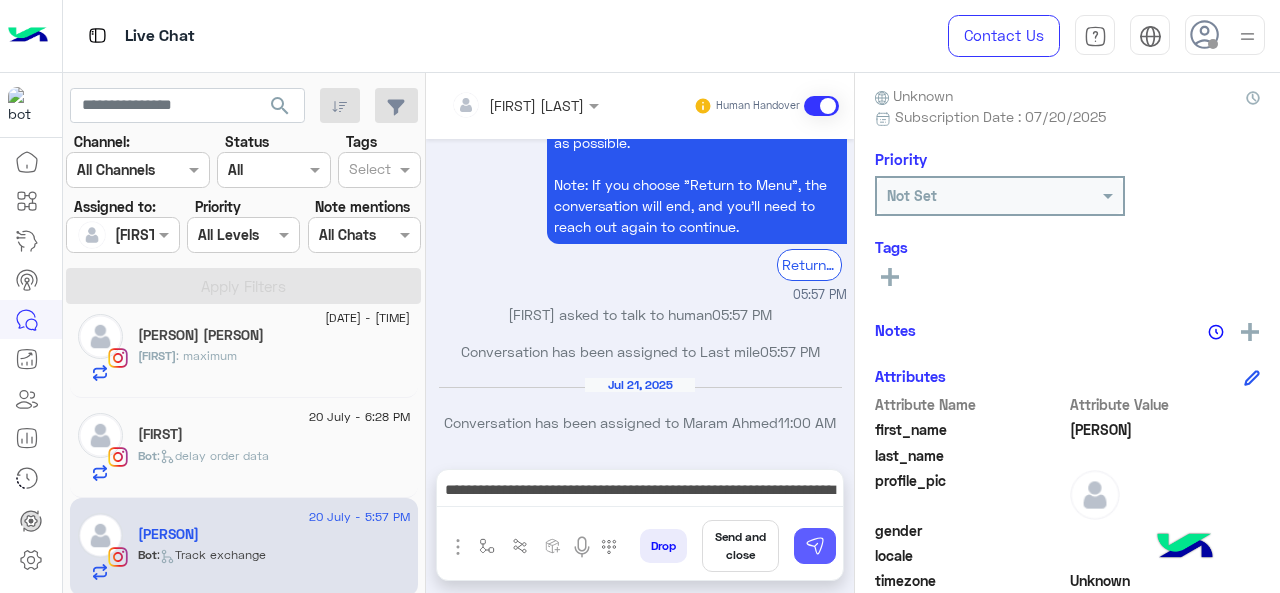 click at bounding box center (815, 546) 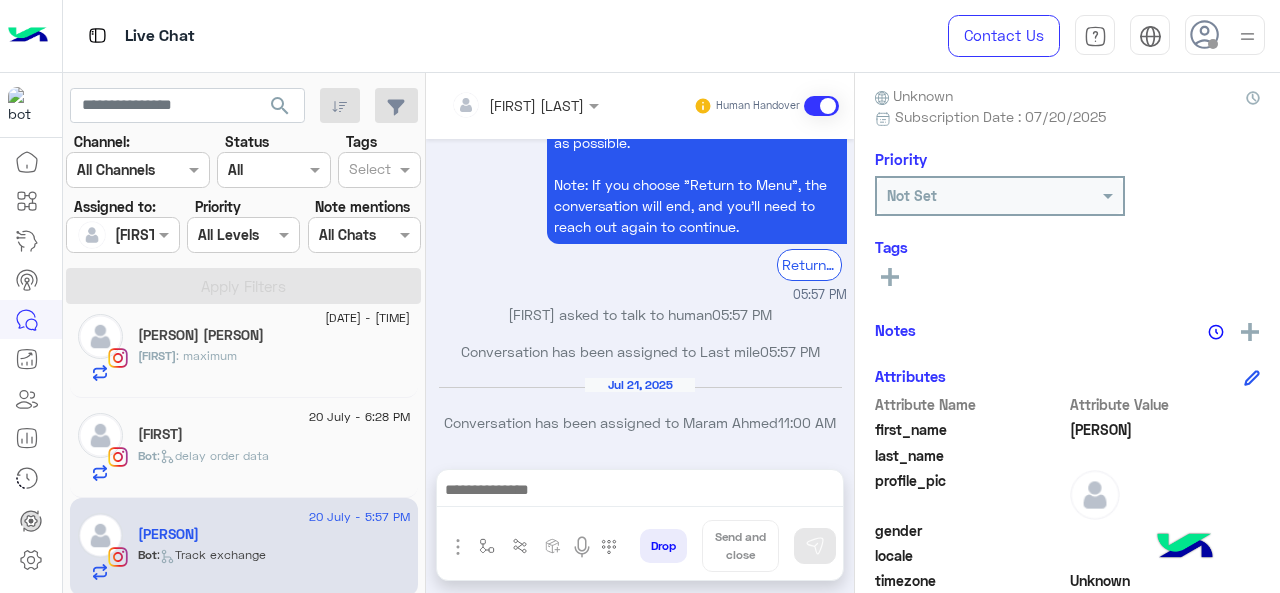 click at bounding box center (640, 492) 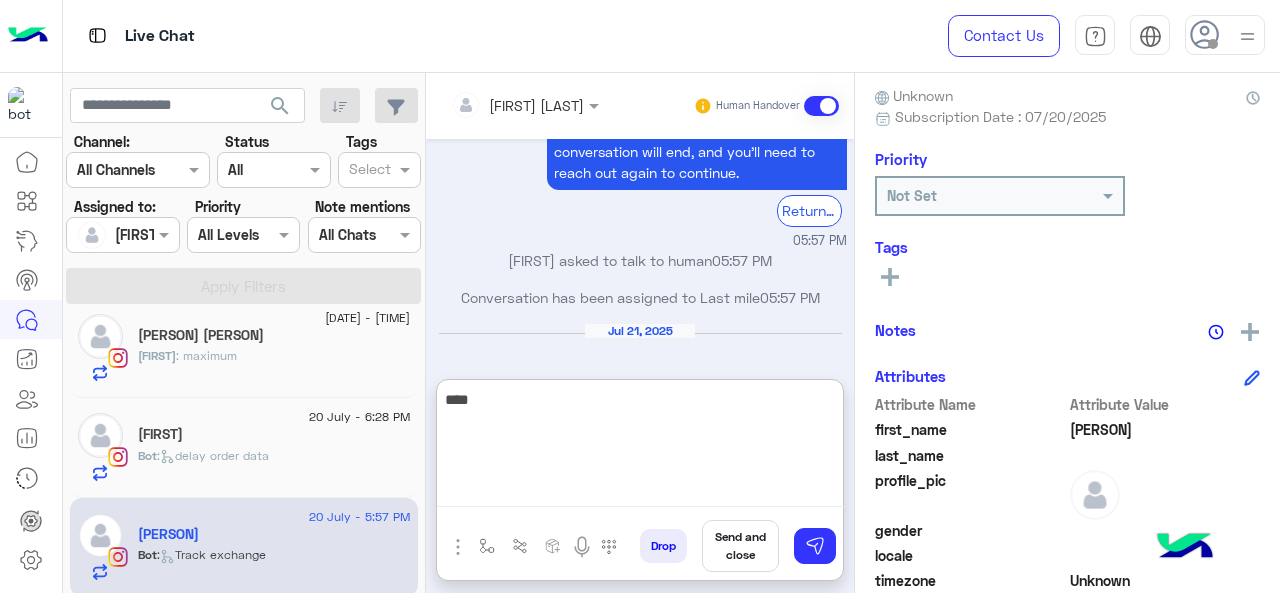 scroll, scrollTop: 1022, scrollLeft: 0, axis: vertical 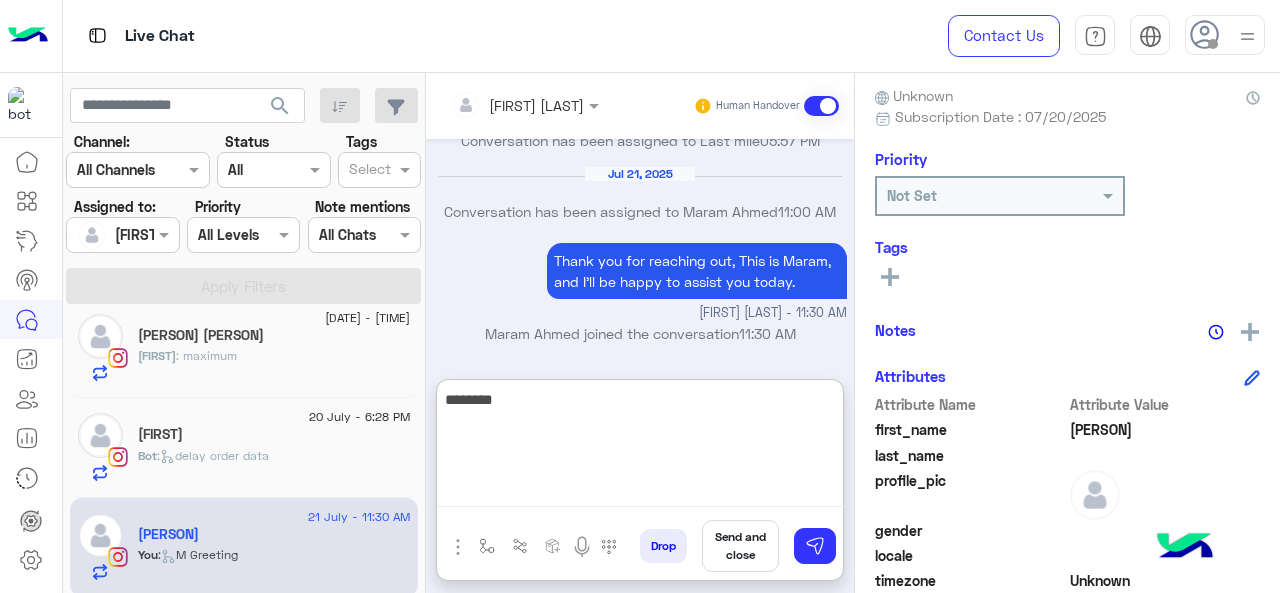 paste on "**********" 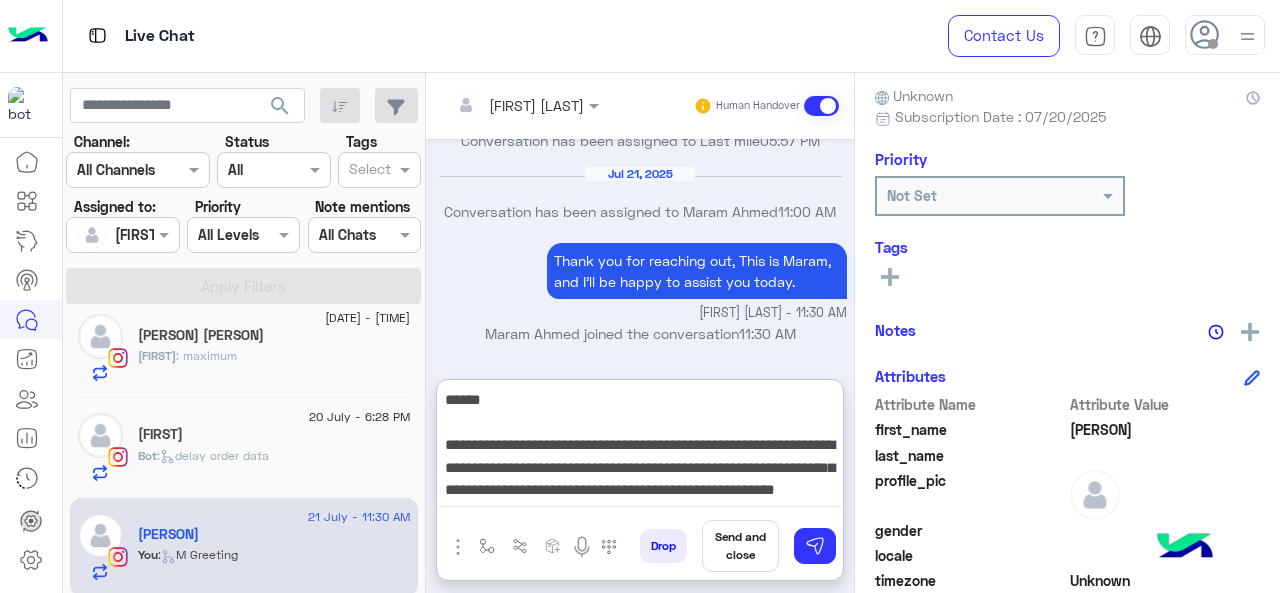 scroll, scrollTop: 15, scrollLeft: 0, axis: vertical 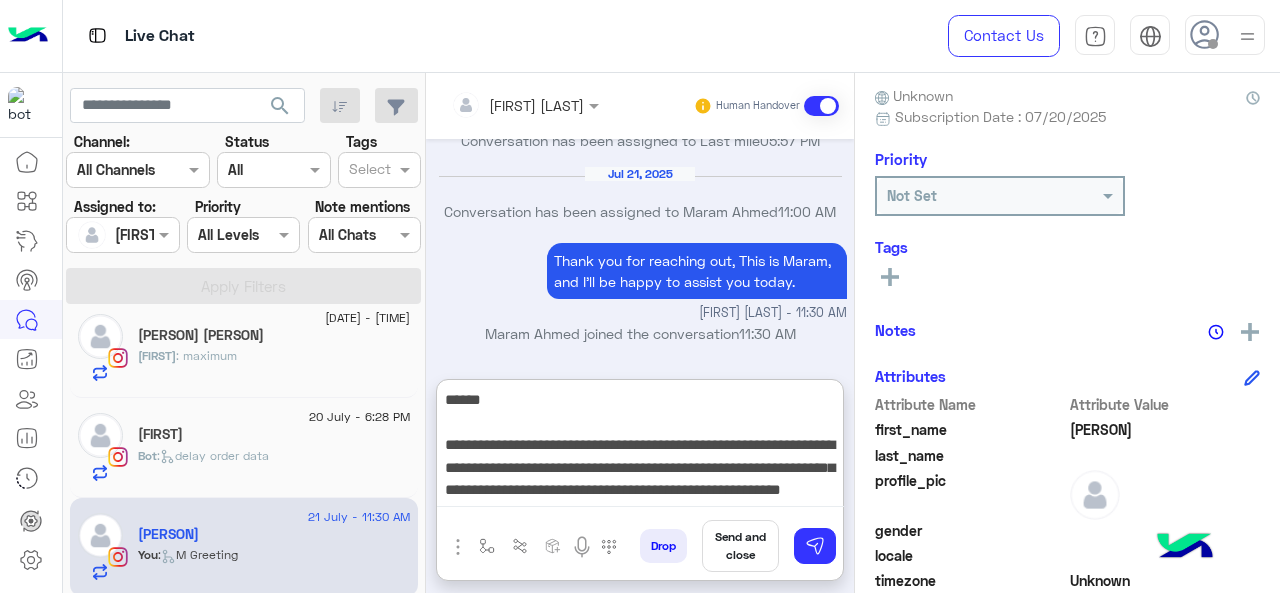 type on "**********" 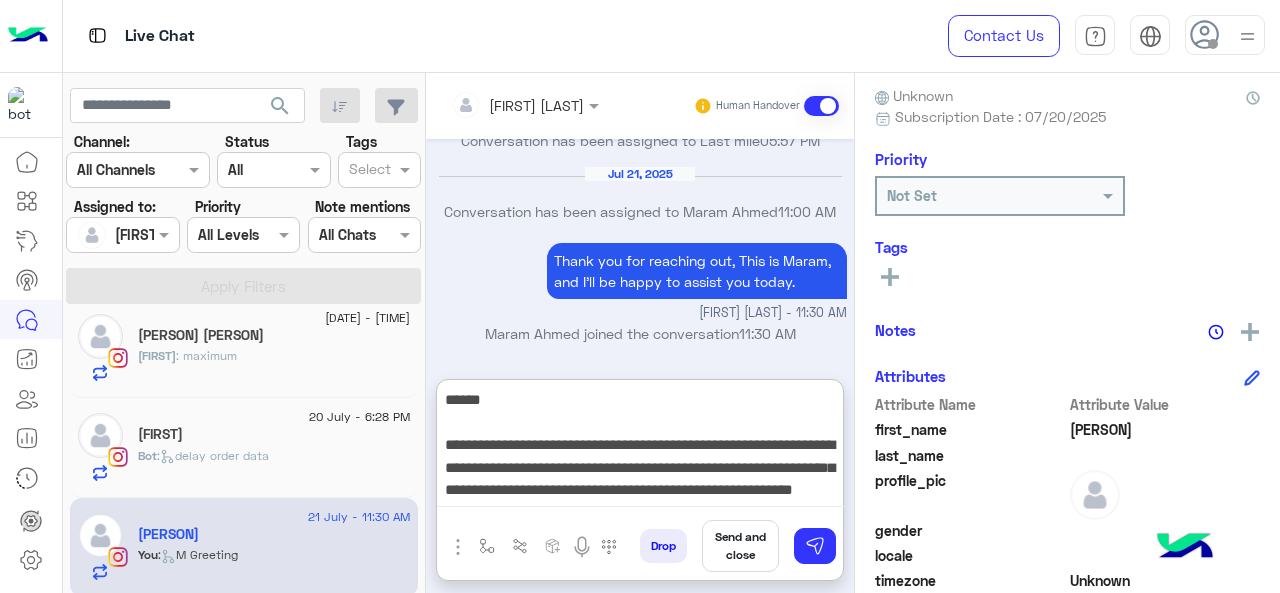 type 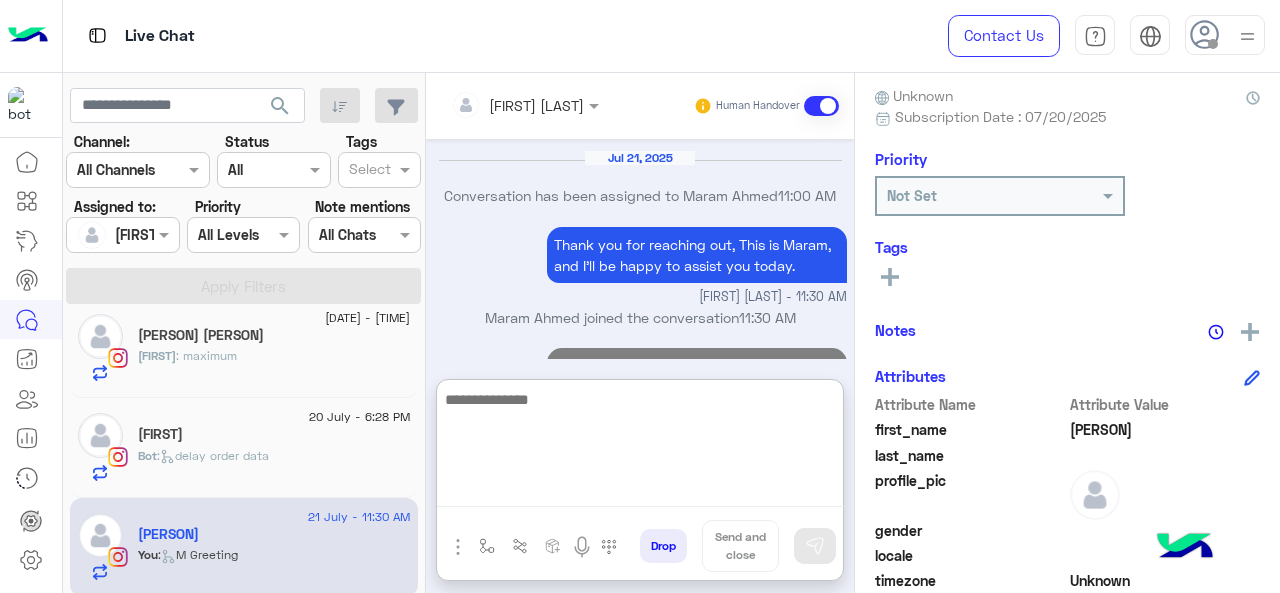 scroll, scrollTop: 0, scrollLeft: 0, axis: both 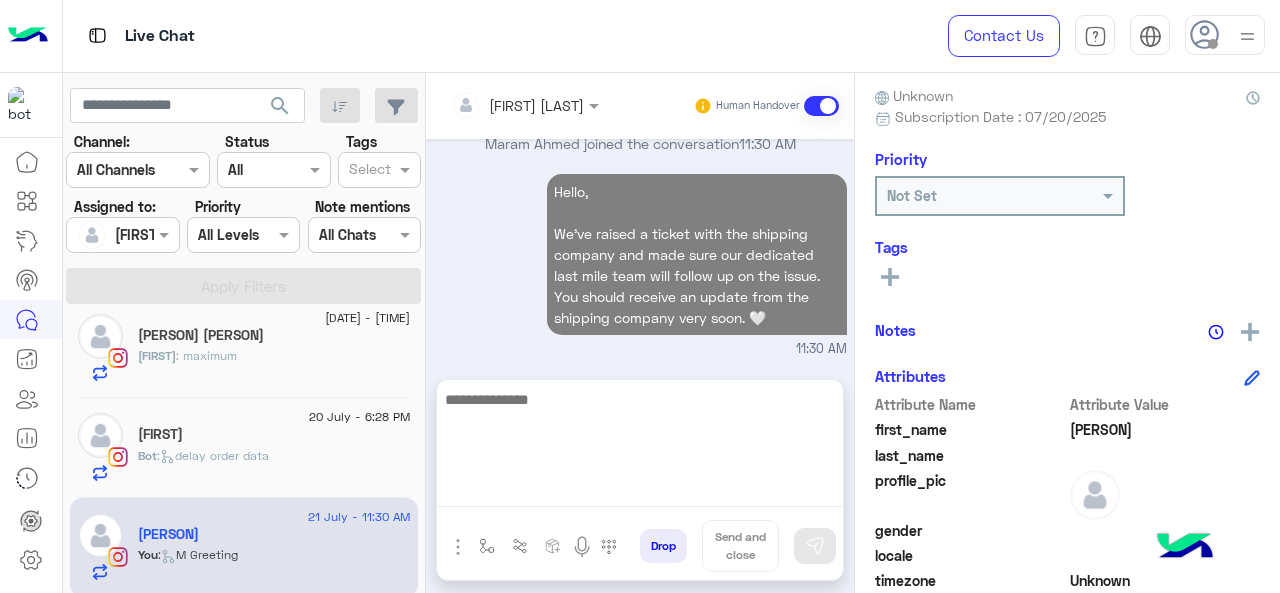 click on ":   delay order data" 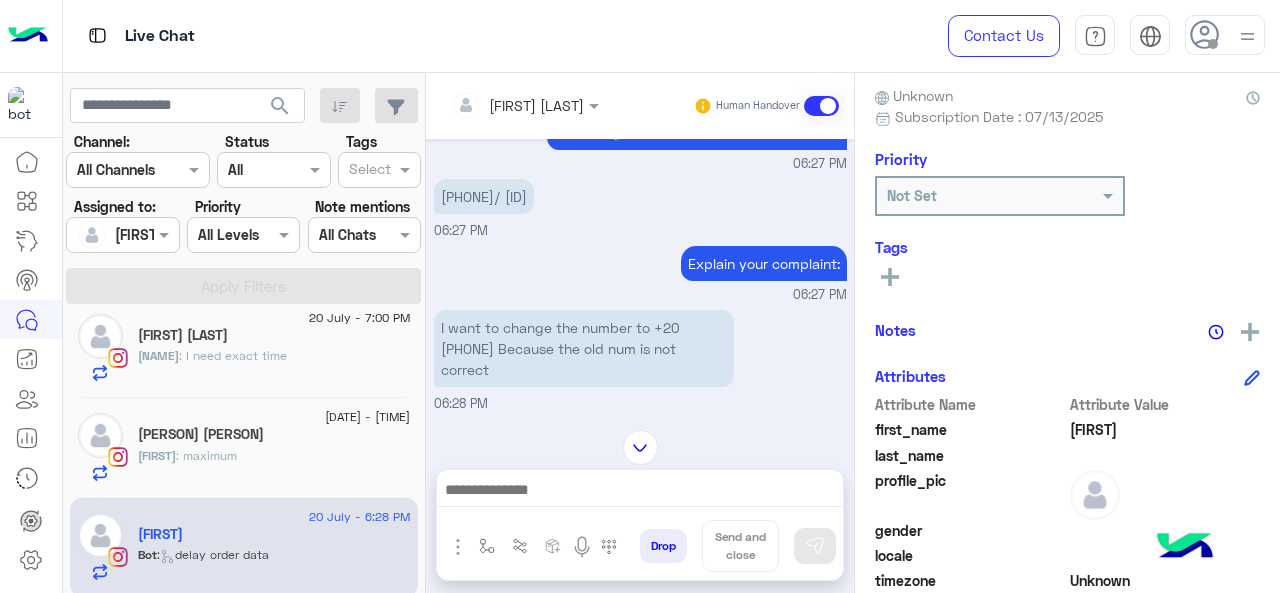 scroll, scrollTop: 500, scrollLeft: 0, axis: vertical 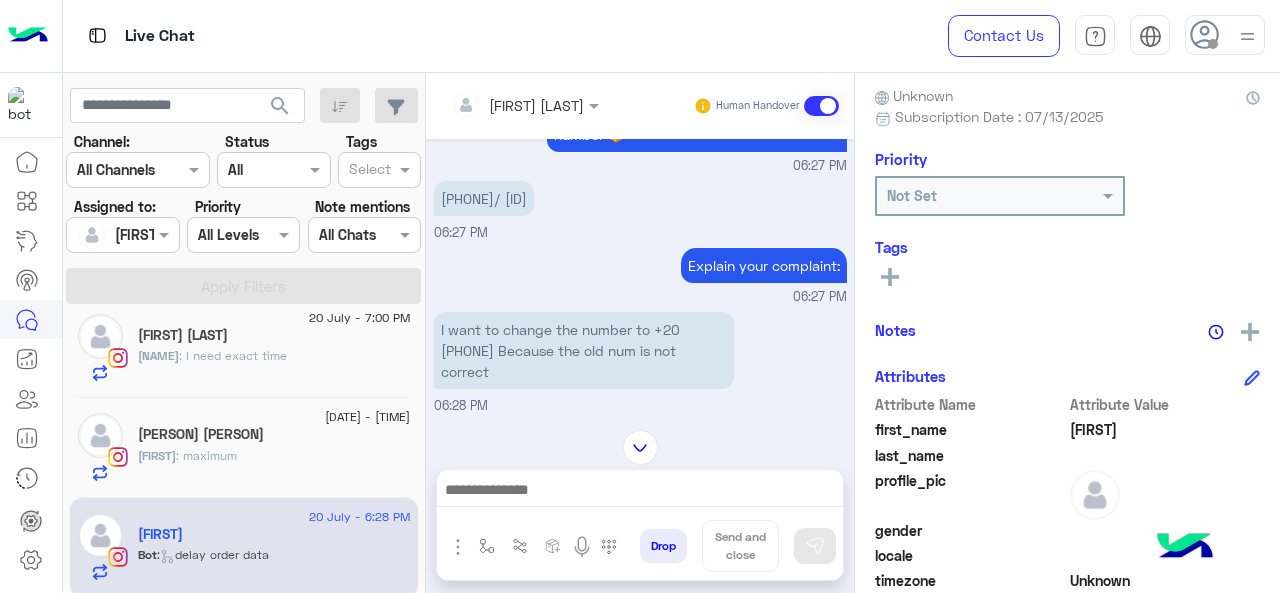 click on "[PHONE]/ [ID]" at bounding box center (484, 198) 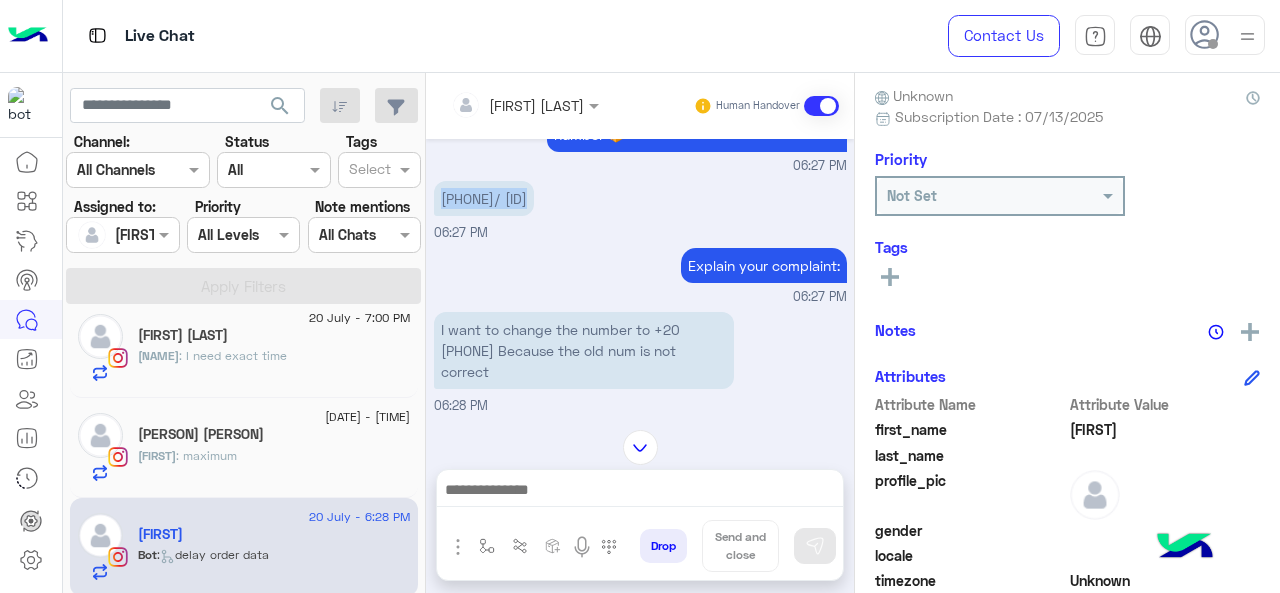 click on "[PHONE]/ [ID]" at bounding box center [484, 198] 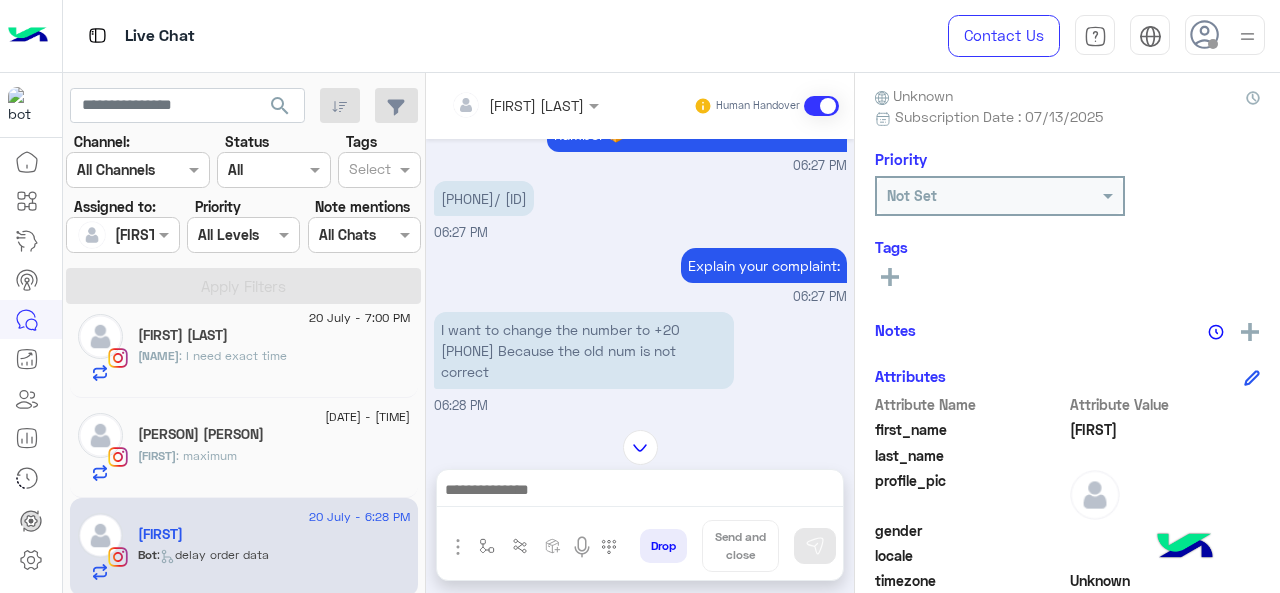 click on "[PHONE]/ [ID]" at bounding box center [484, 198] 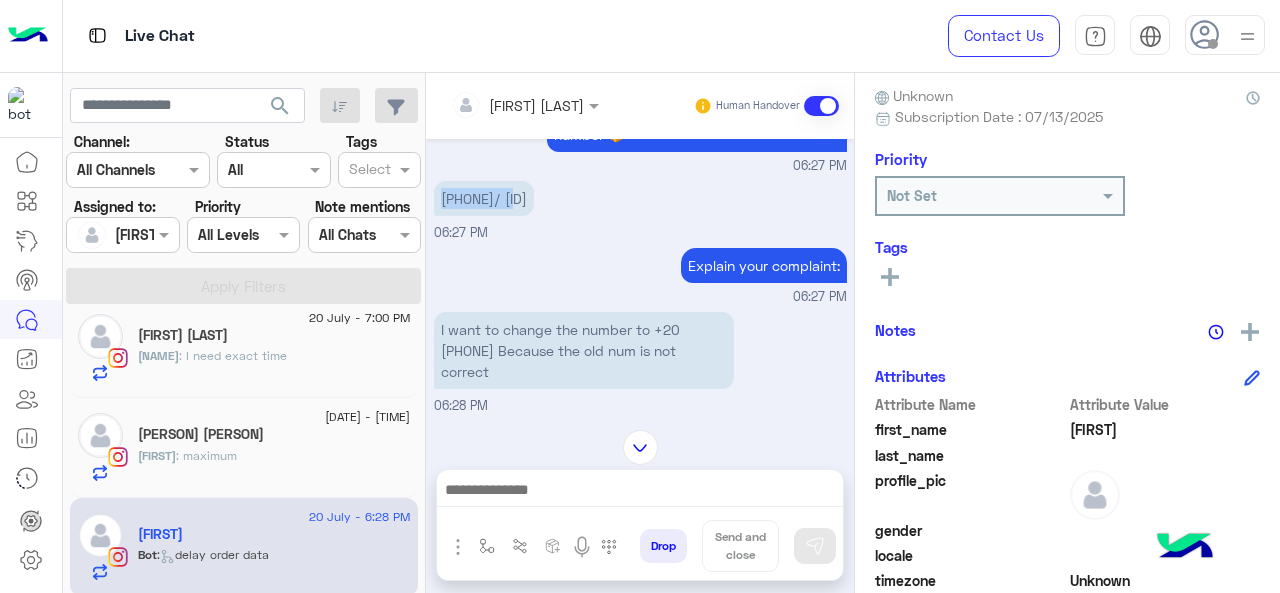 drag, startPoint x: 526, startPoint y: 213, endPoint x: 442, endPoint y: 221, distance: 84.38009 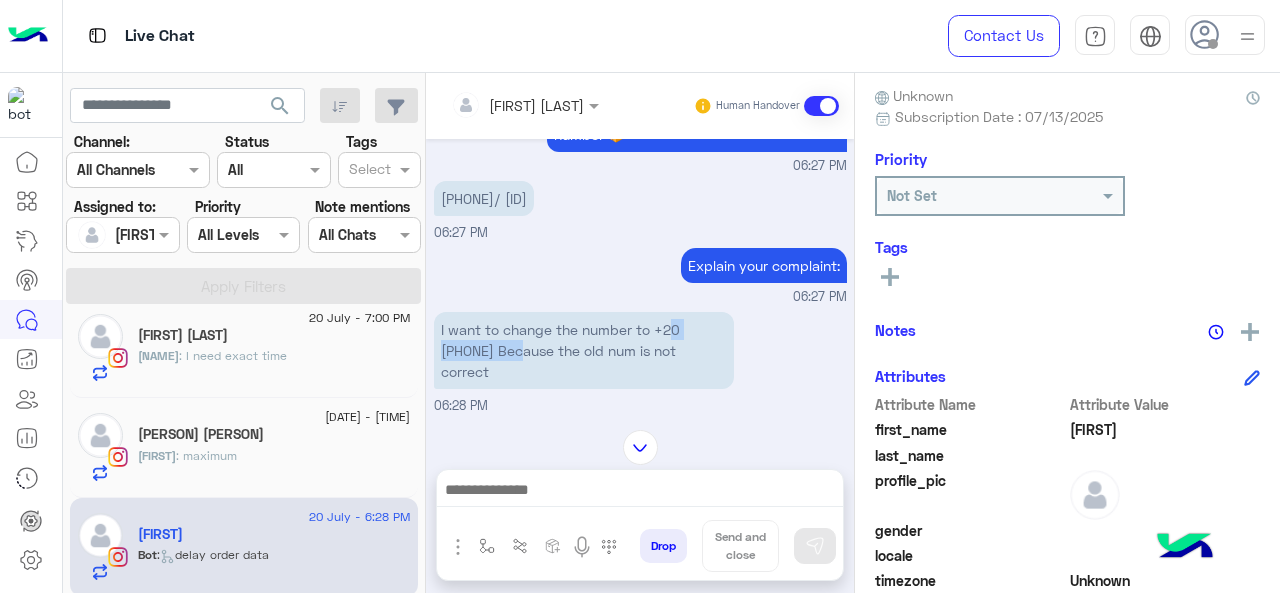 drag, startPoint x: 674, startPoint y: 347, endPoint x: 497, endPoint y: 364, distance: 177.81451 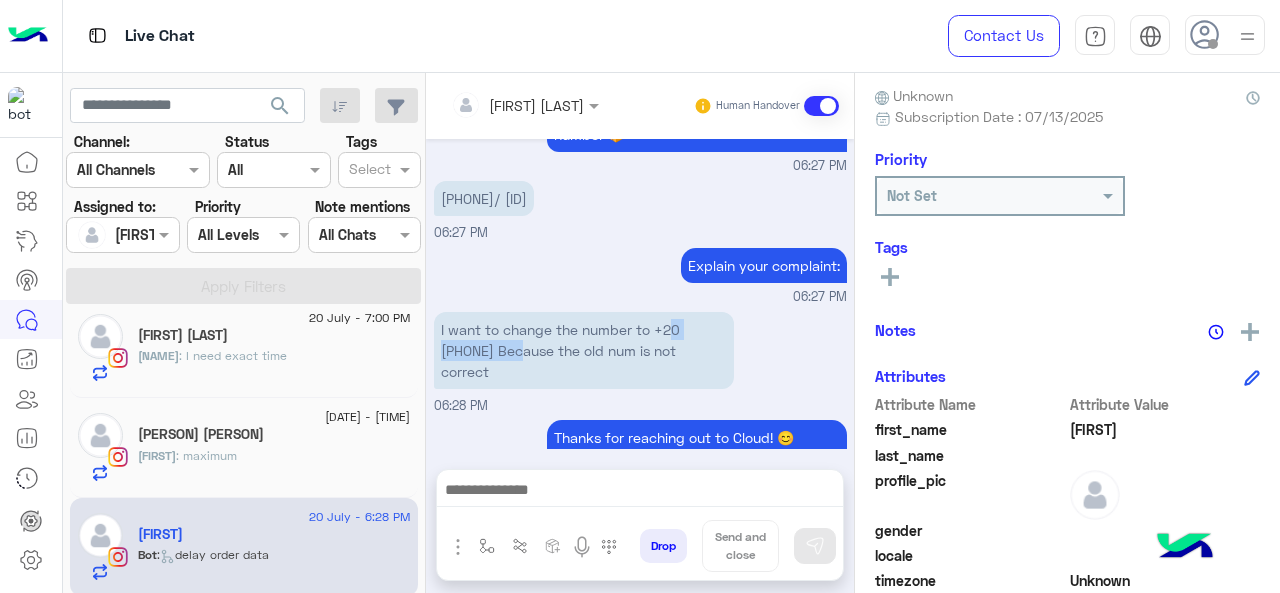 scroll, scrollTop: 916, scrollLeft: 0, axis: vertical 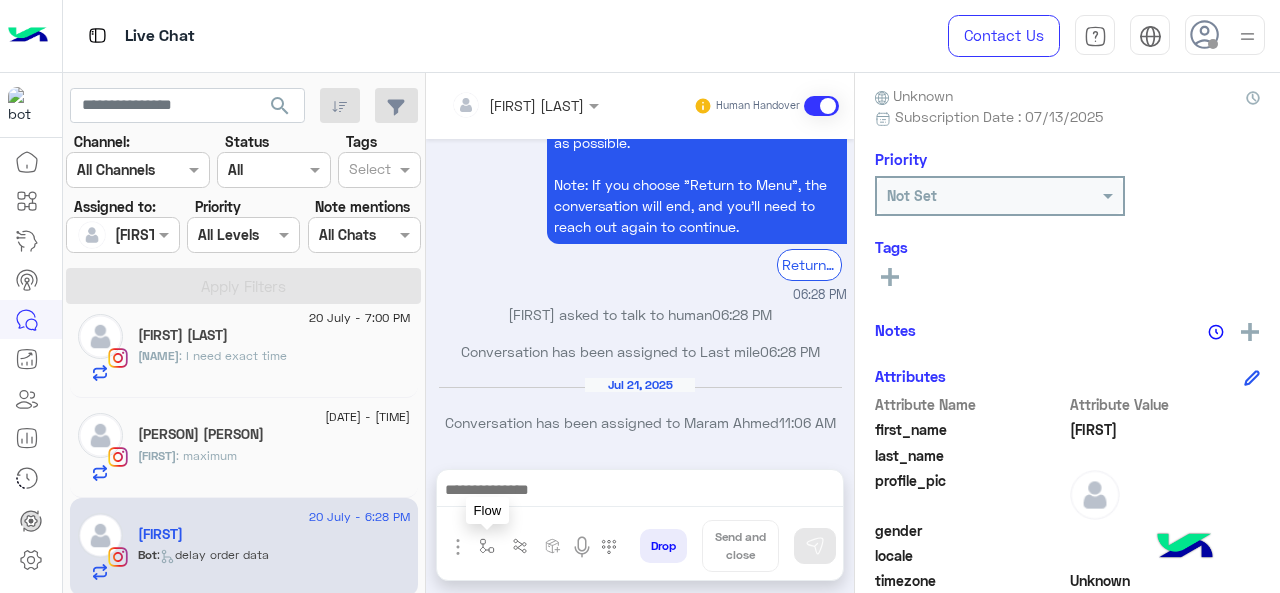 click at bounding box center (487, 546) 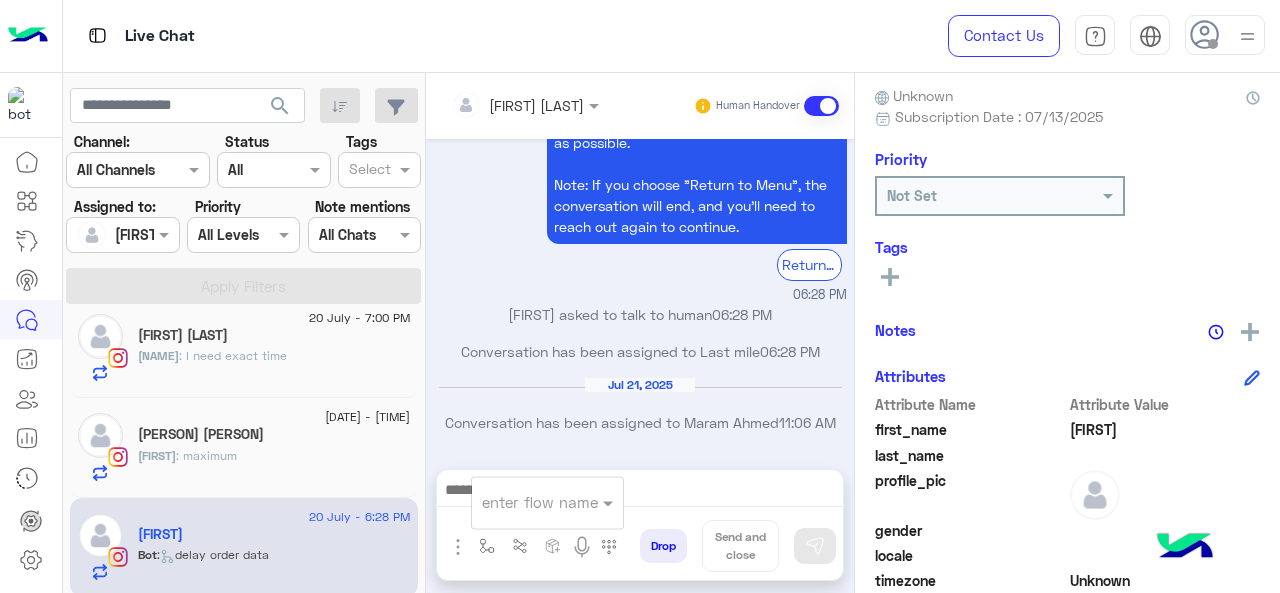 click at bounding box center [523, 502] 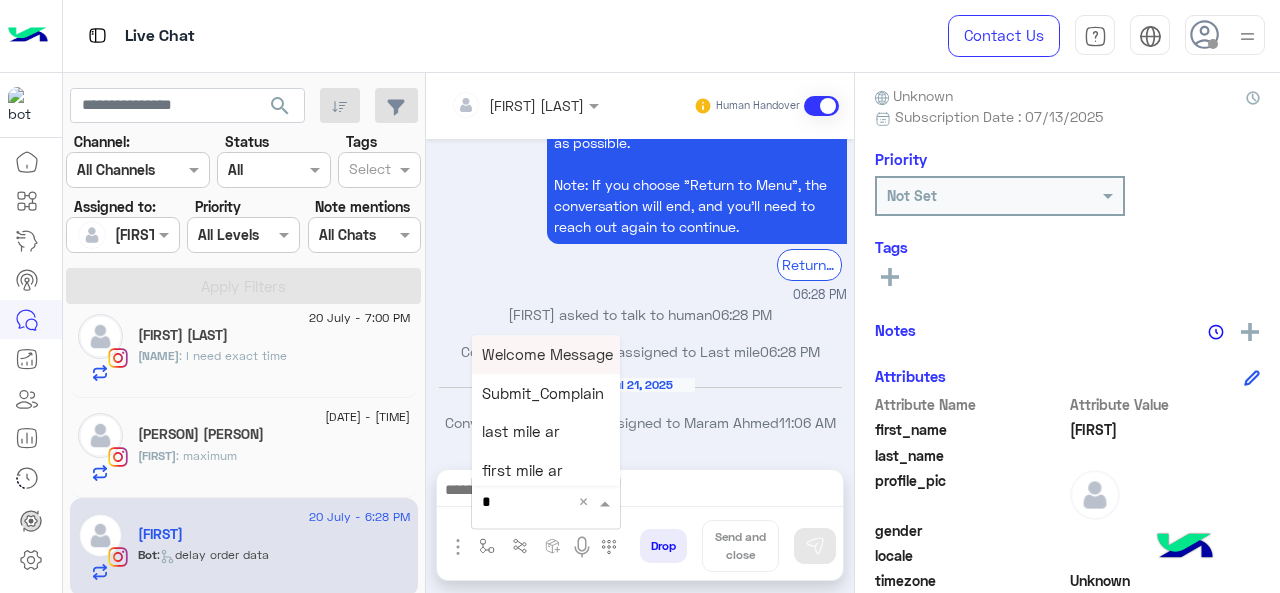 type on "*" 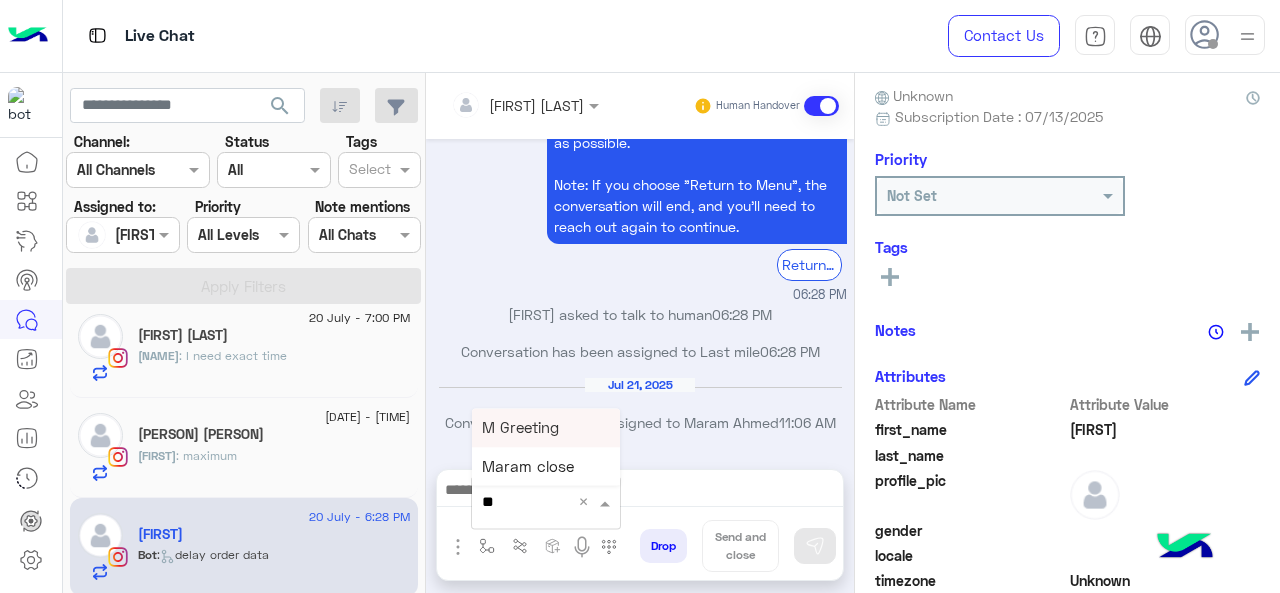 click on "M Greeting" at bounding box center [520, 427] 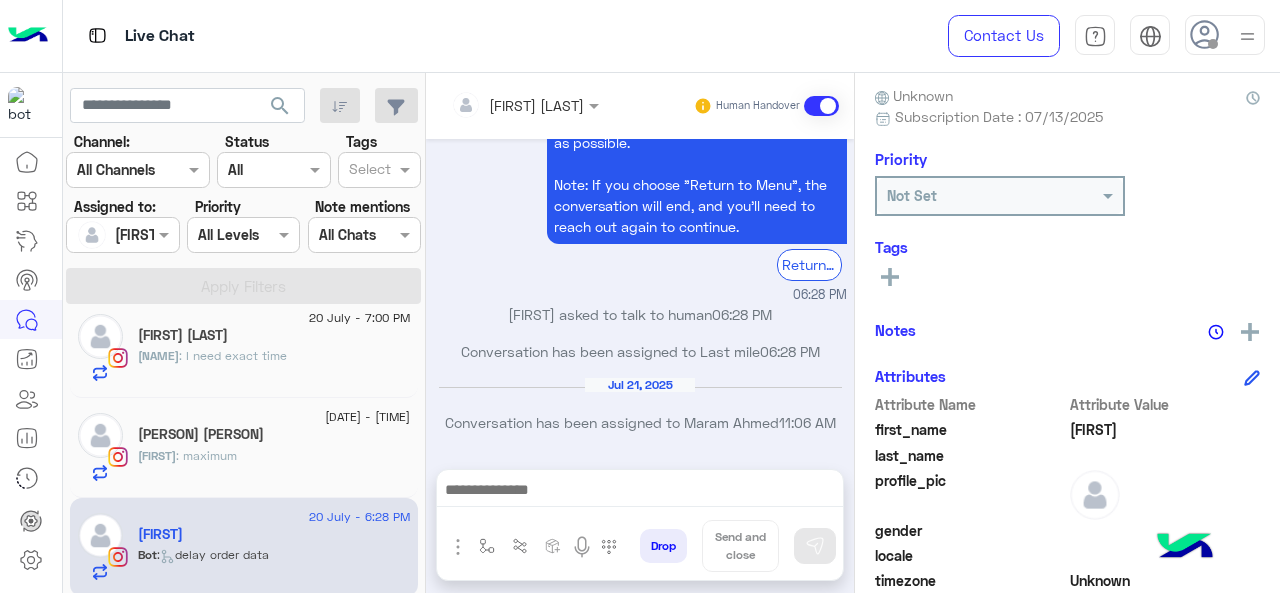 type on "**********" 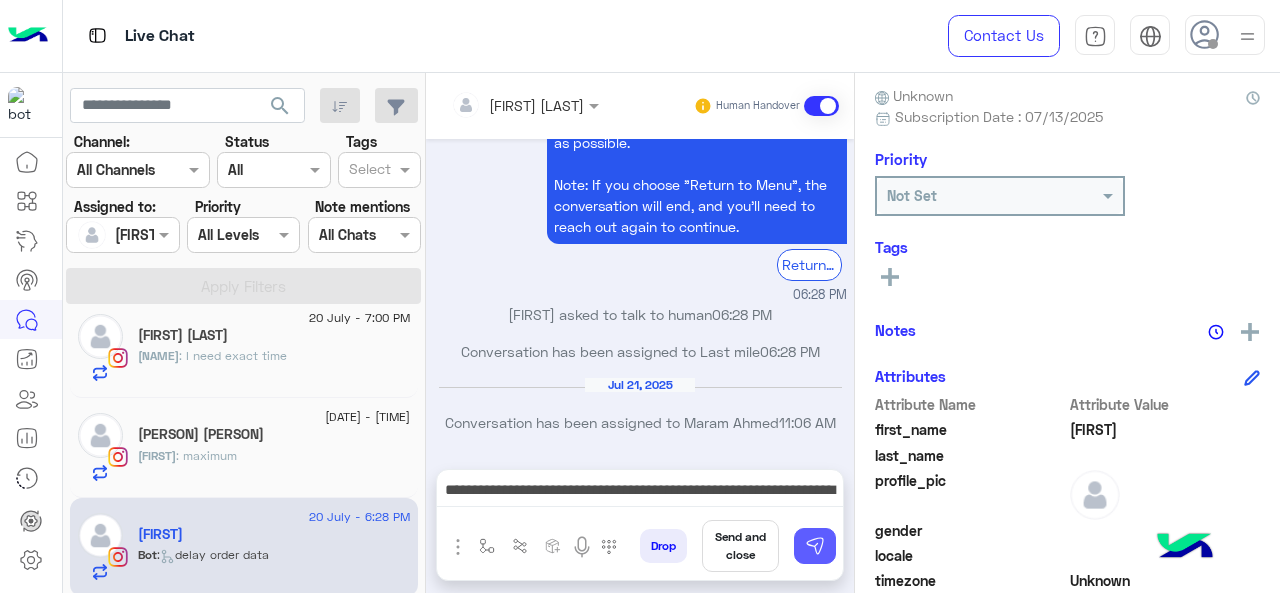 click at bounding box center [815, 546] 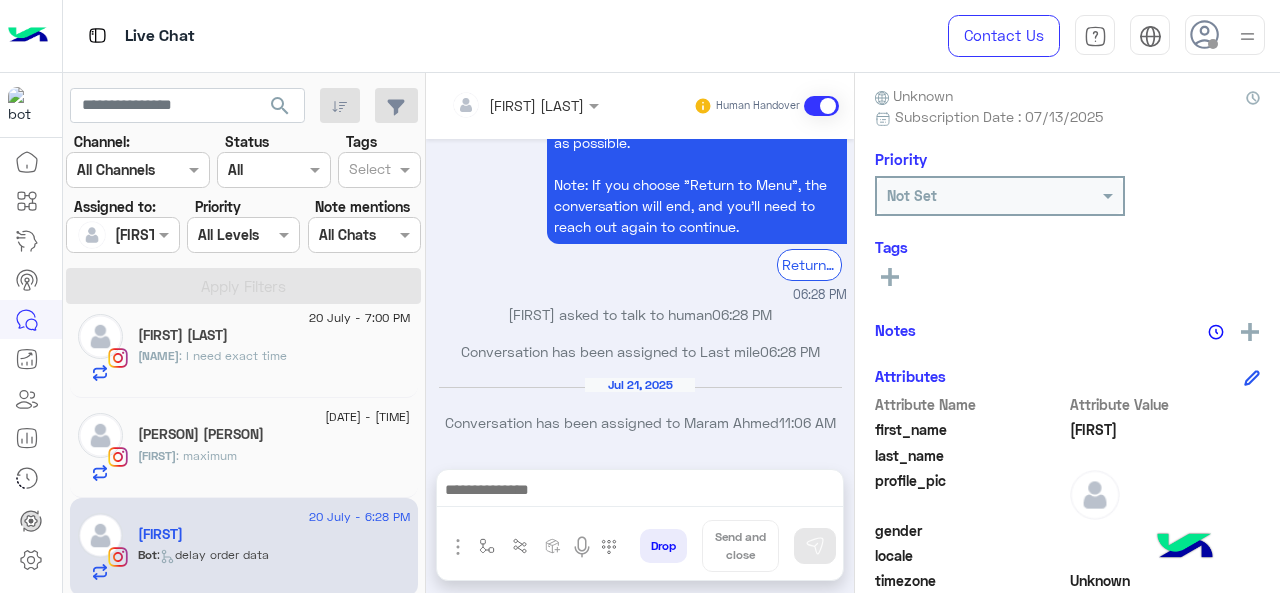 click at bounding box center (640, 492) 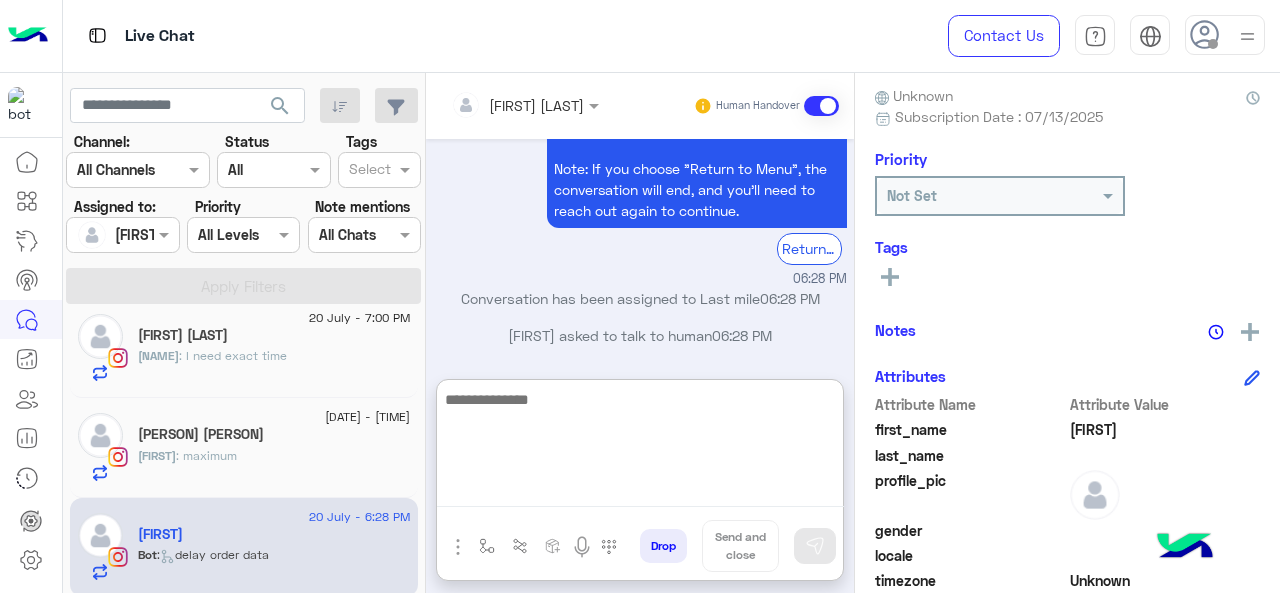 scroll, scrollTop: 1126, scrollLeft: 0, axis: vertical 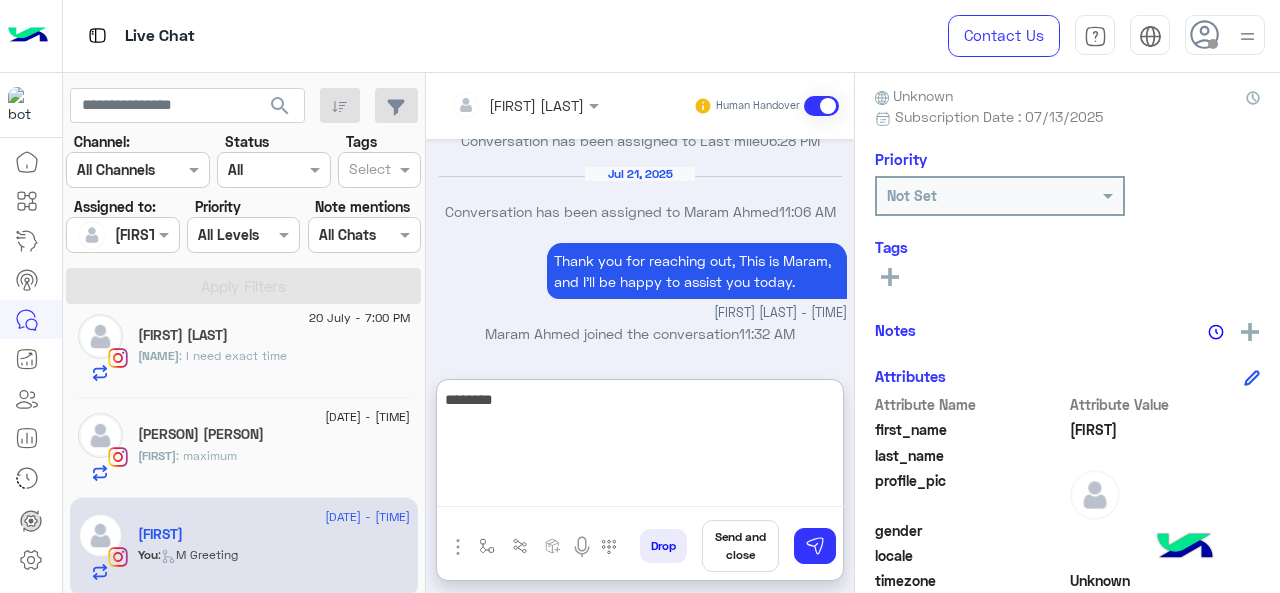paste on "**********" 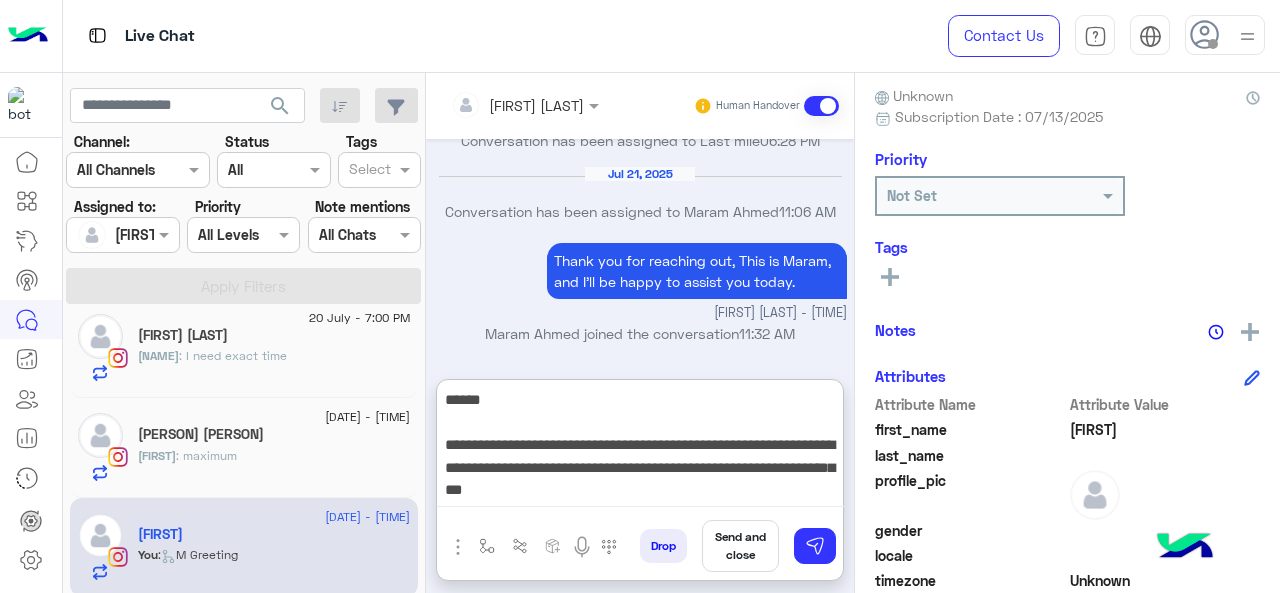 click on "**********" at bounding box center [640, 447] 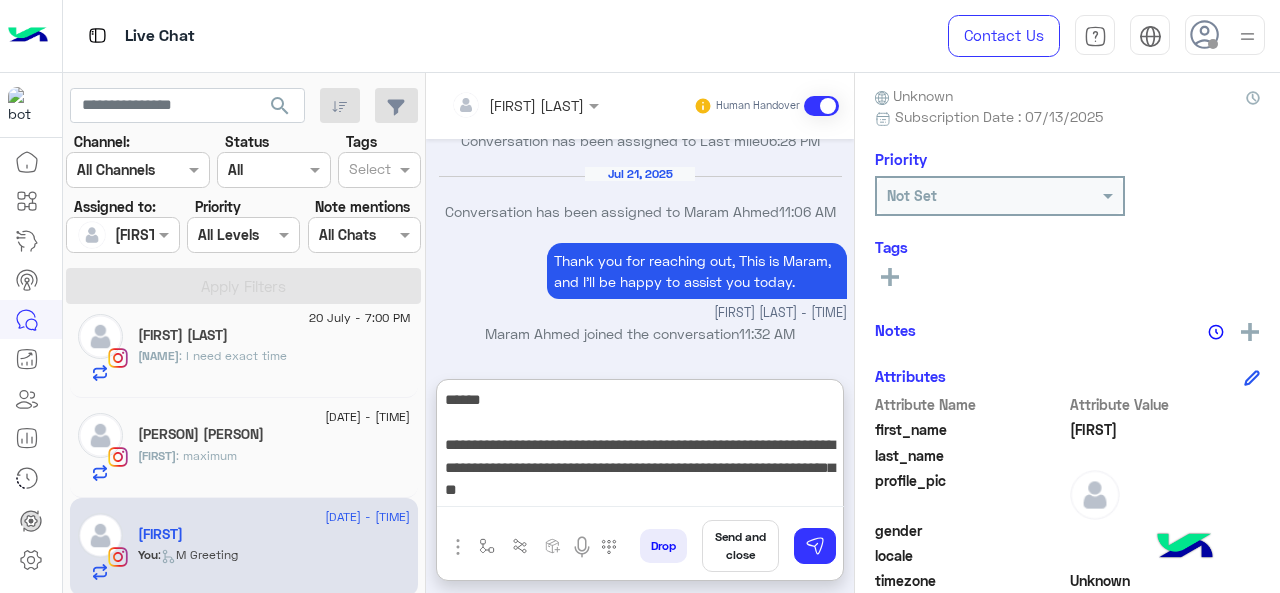 drag, startPoint x: 530, startPoint y: 467, endPoint x: 502, endPoint y: 492, distance: 37.536648 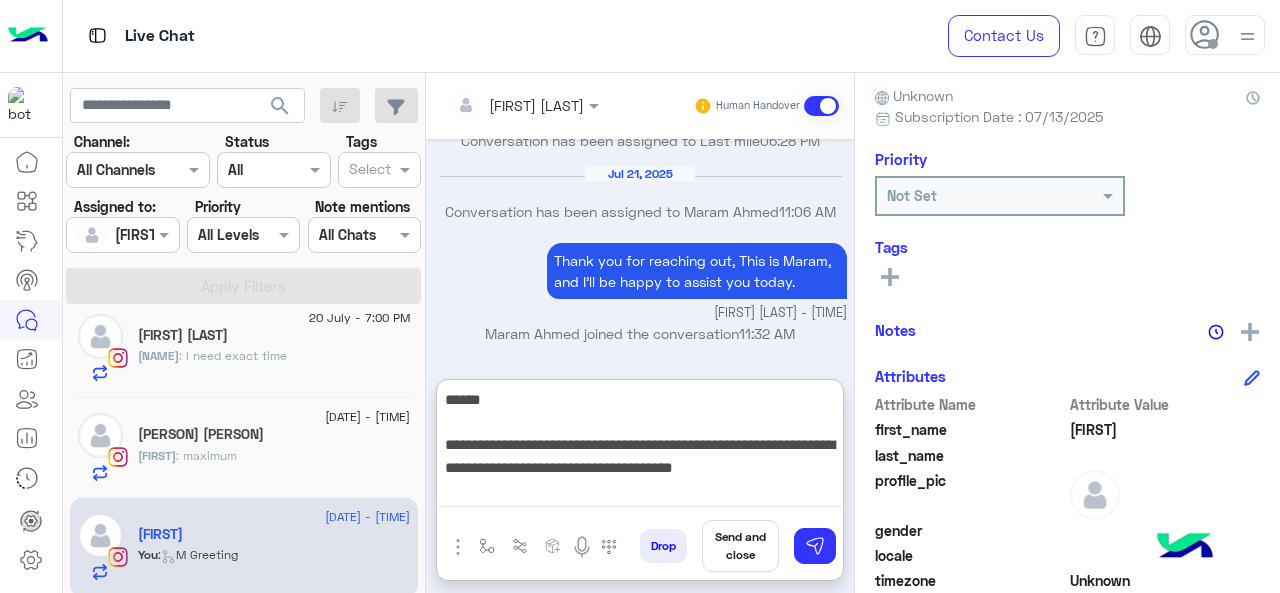 click on "**********" at bounding box center [640, 447] 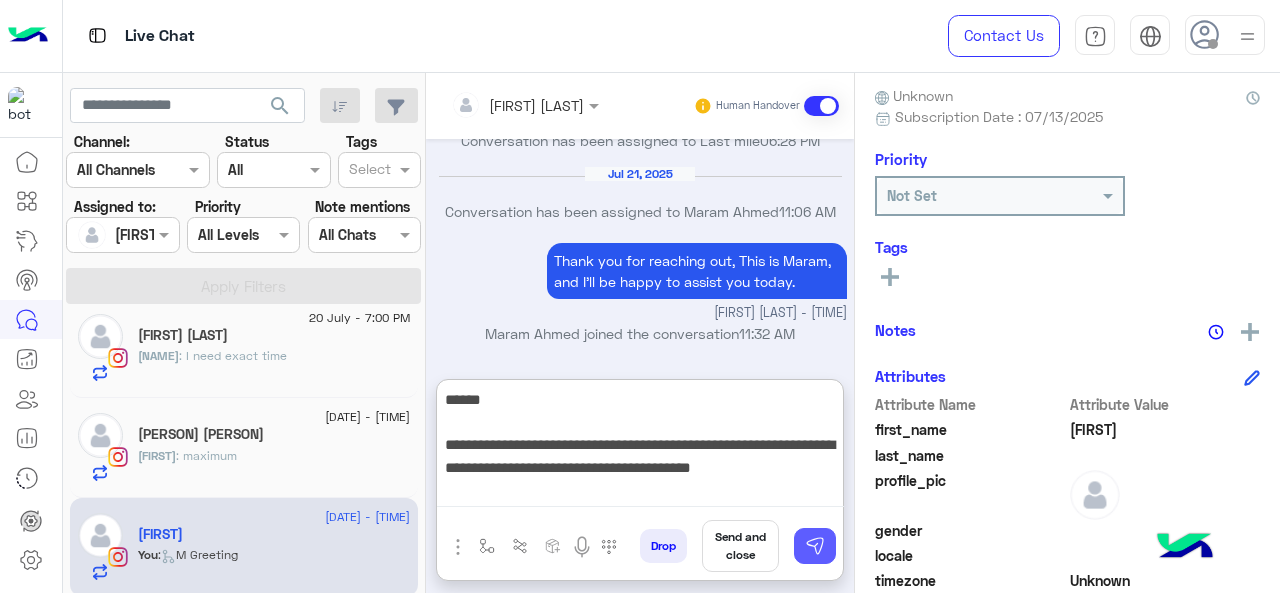 type on "**********" 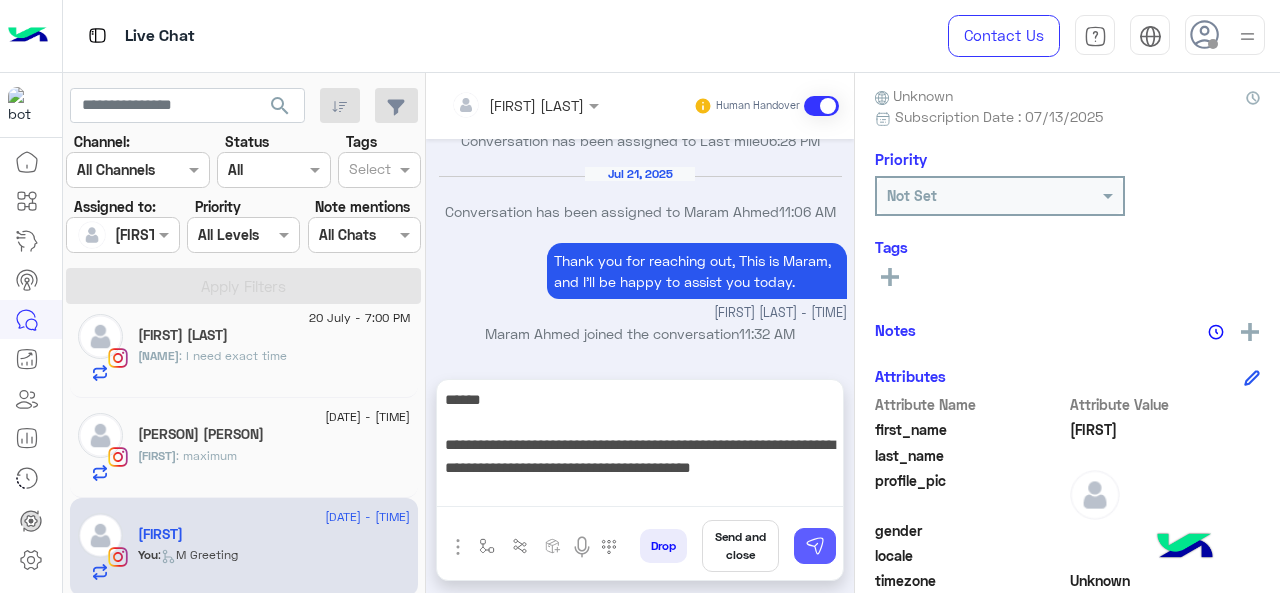 click at bounding box center [815, 546] 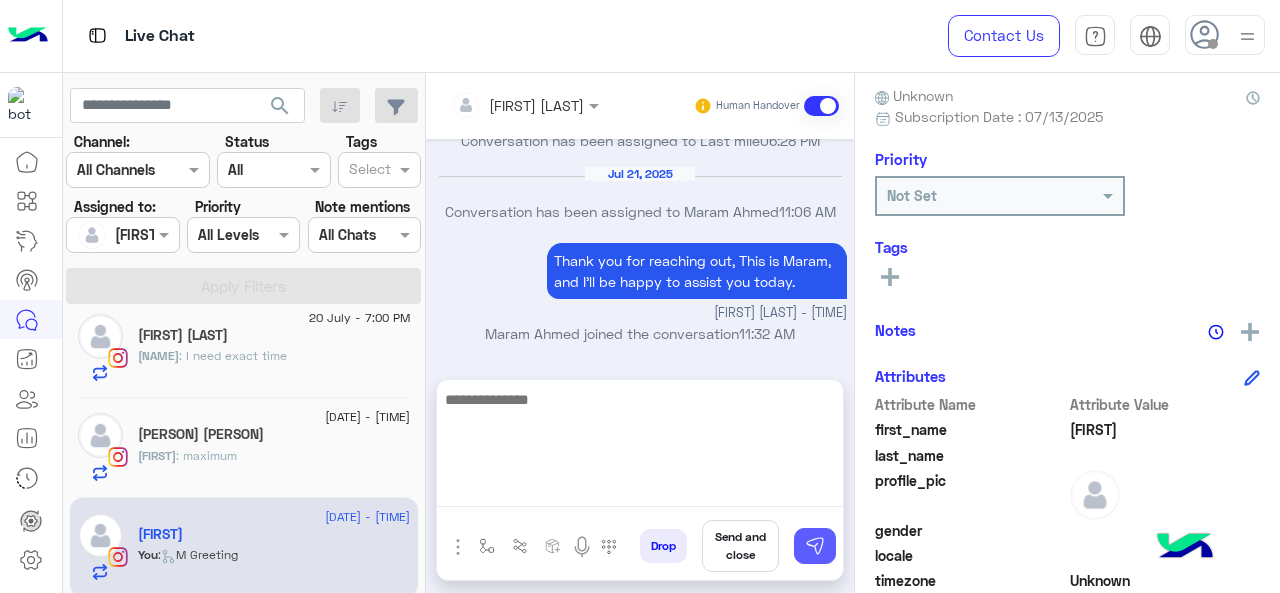 scroll, scrollTop: 1184, scrollLeft: 0, axis: vertical 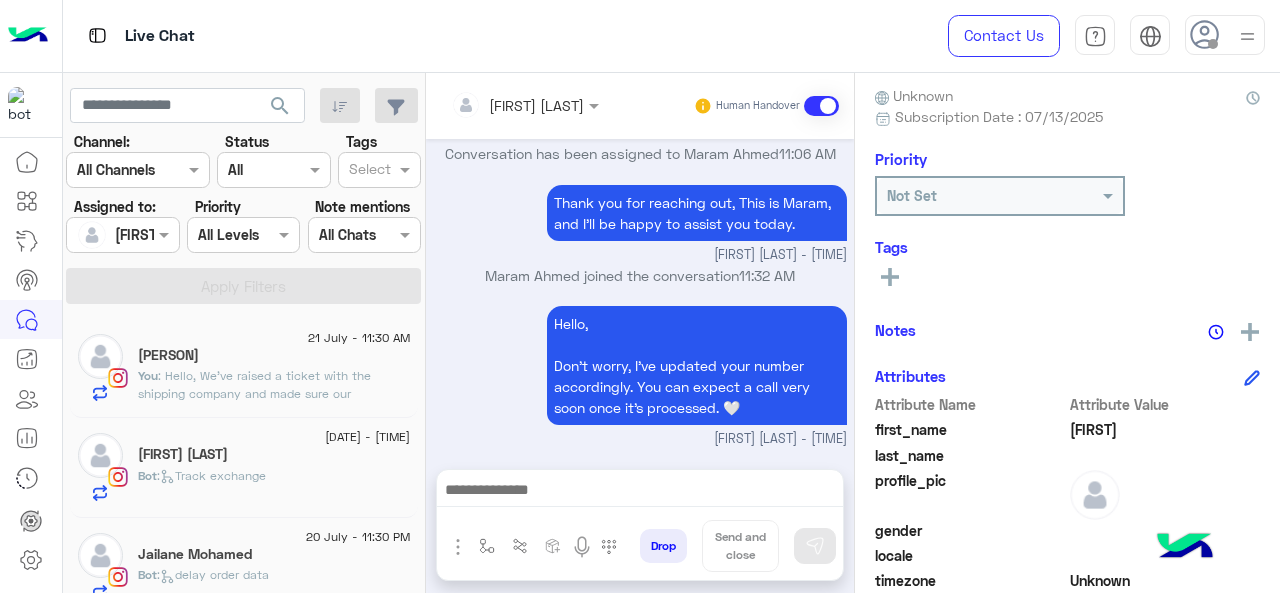click on ": Hello,
We’ve raised a ticket with the shipping company and made sure our dedicated last mile team will follow up on the issue. You should receive an update from the shipping company very soon. 🤍" 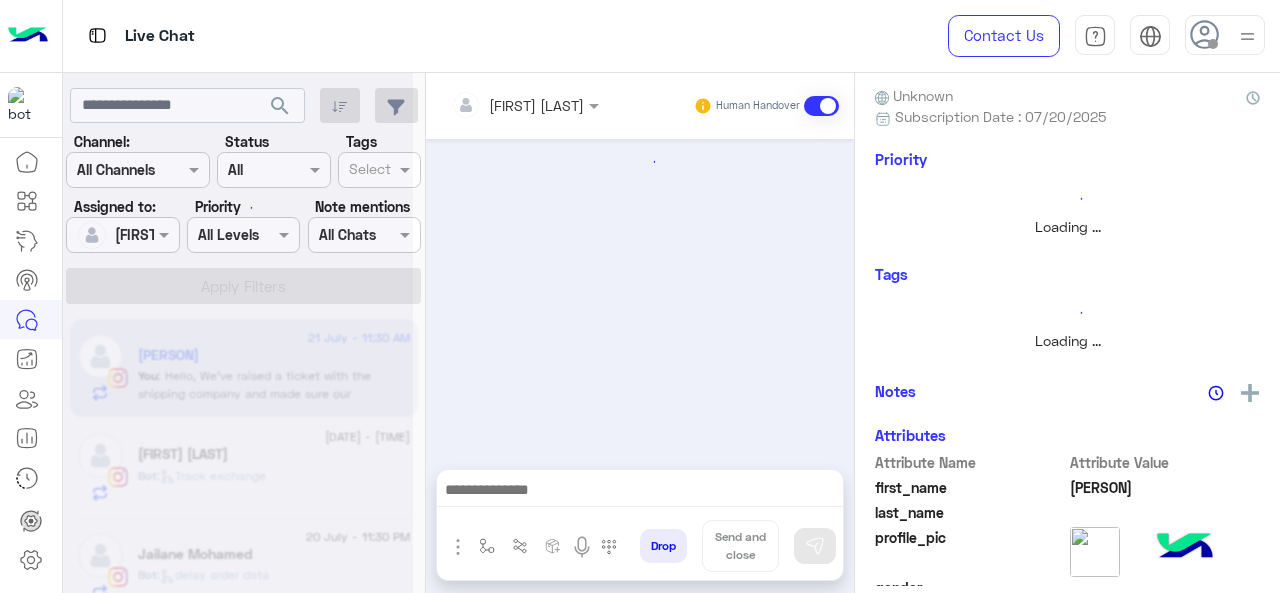 scroll, scrollTop: 684, scrollLeft: 0, axis: vertical 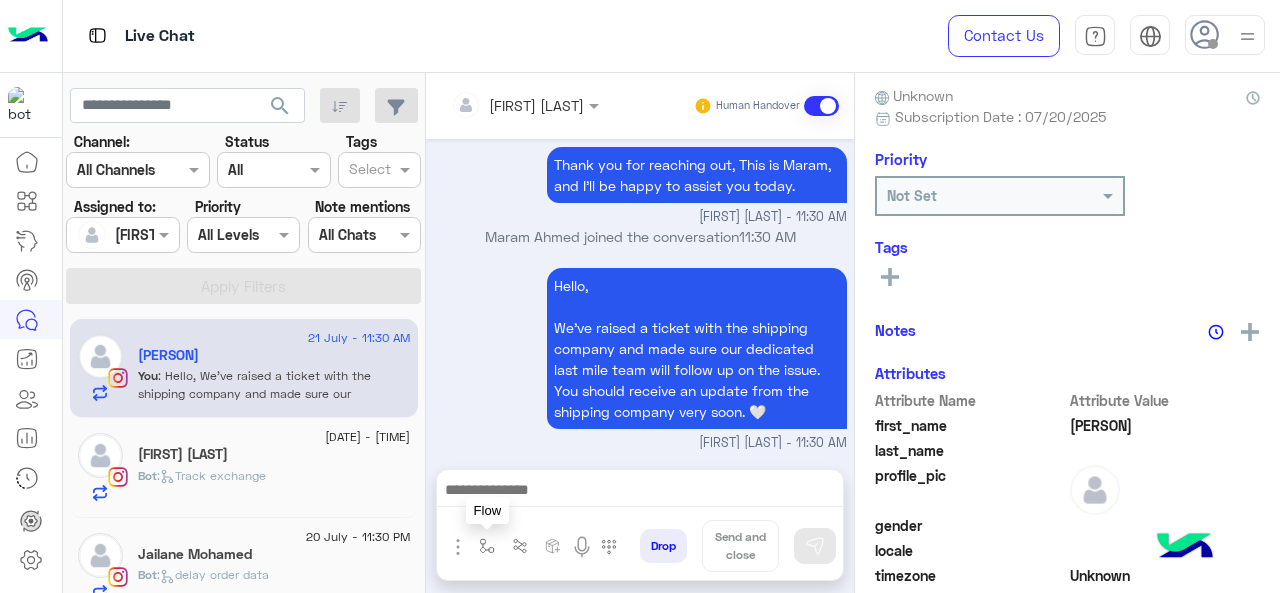 click at bounding box center (487, 546) 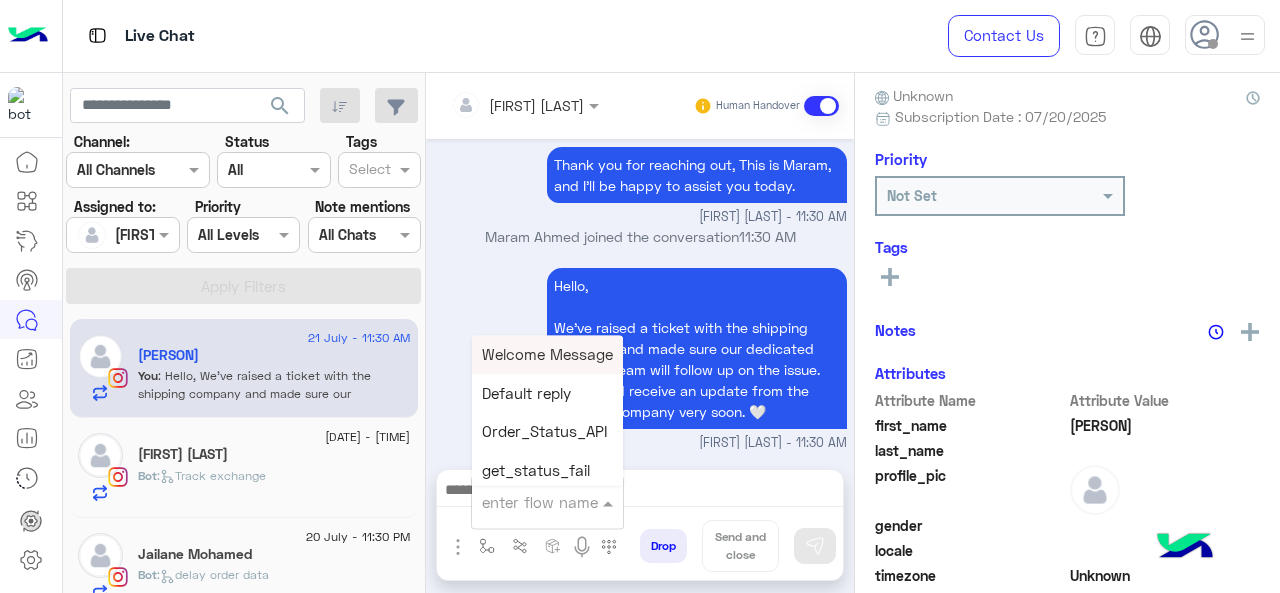 click at bounding box center (523, 502) 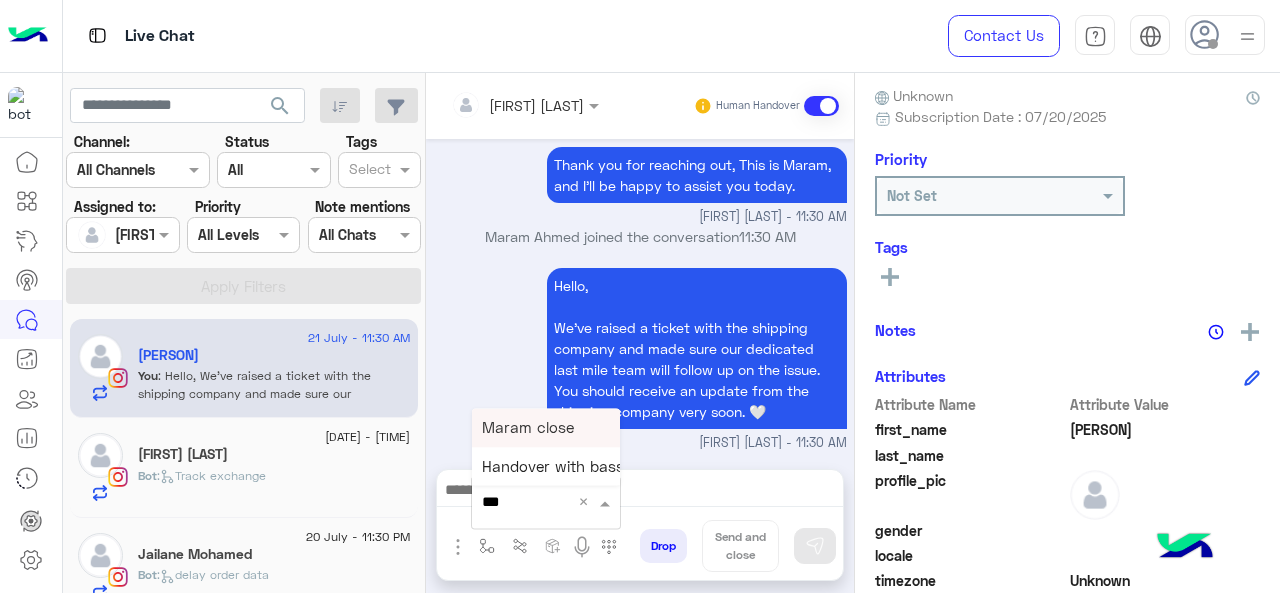 type on "****" 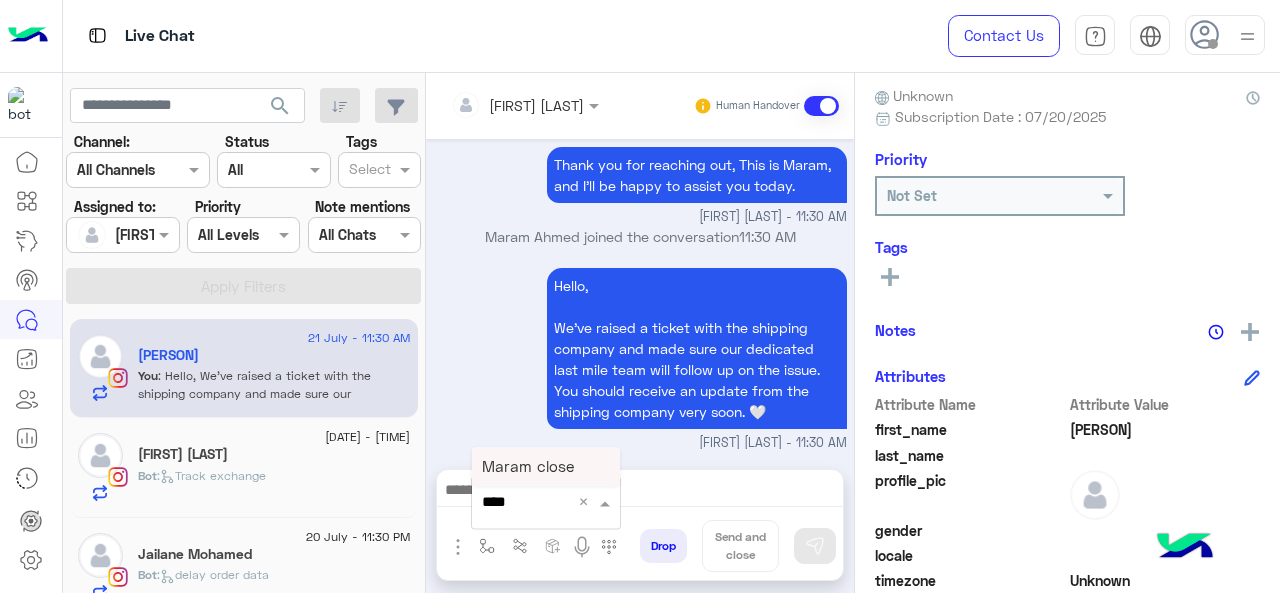 click on "Maram close" at bounding box center [546, 466] 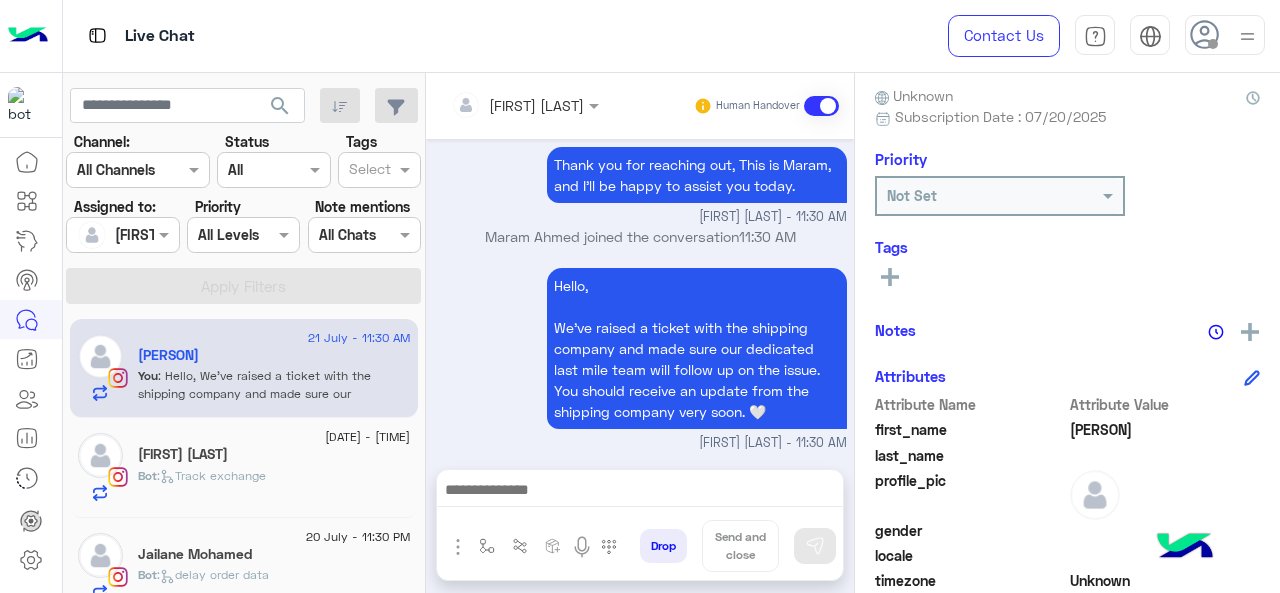 type on "**********" 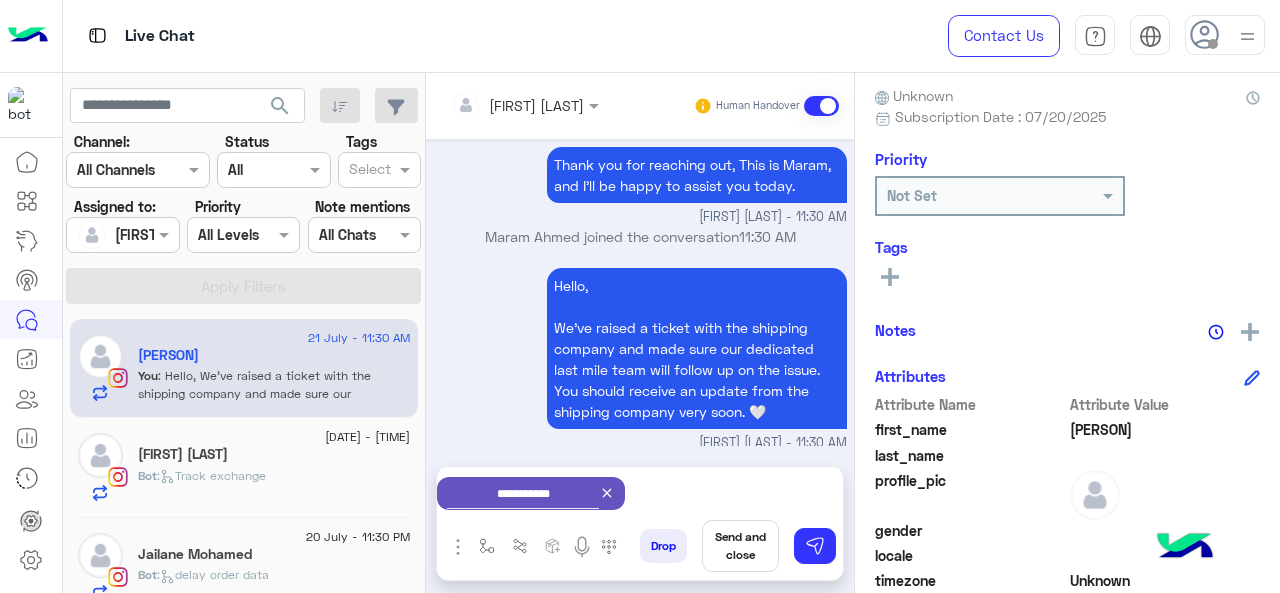 click on "Send and close" at bounding box center [740, 546] 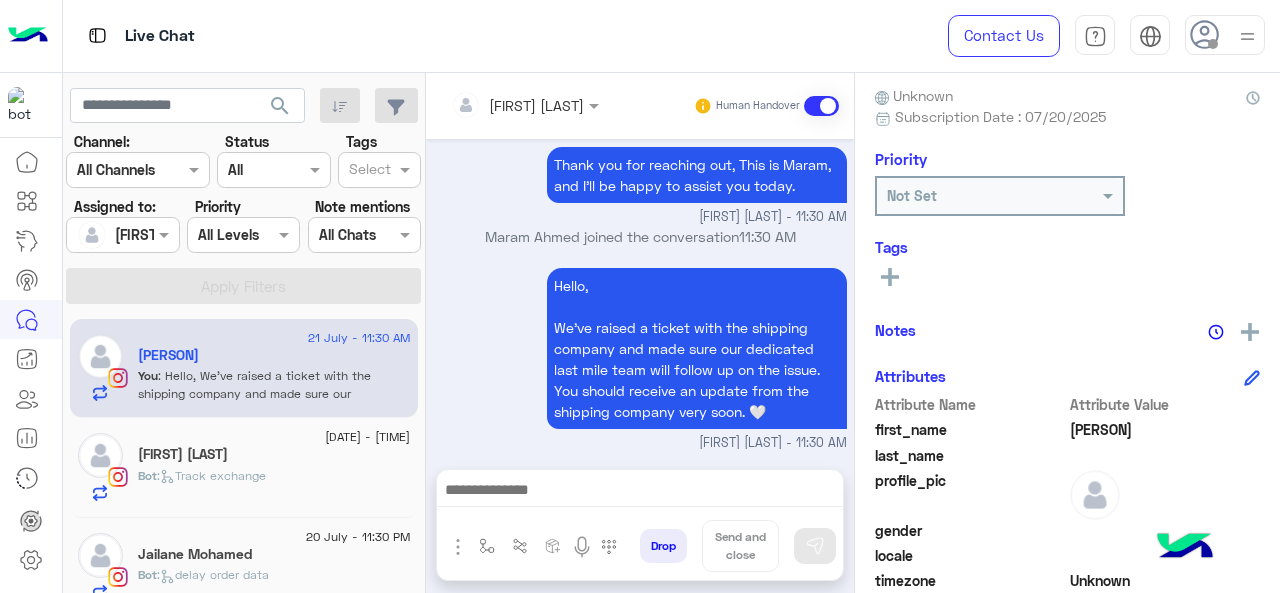 scroll, scrollTop: 704, scrollLeft: 0, axis: vertical 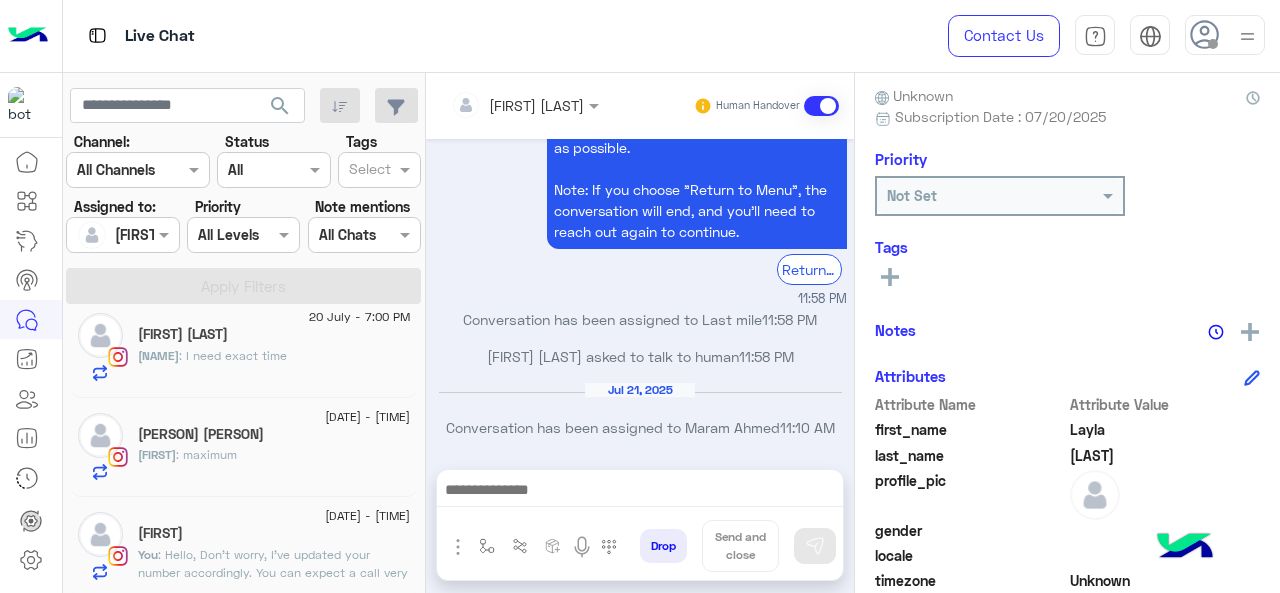 click on ": Hello,
Don't worry, I've updated your number accordingly. You can expect a call very soon once it's processed. 🤍" 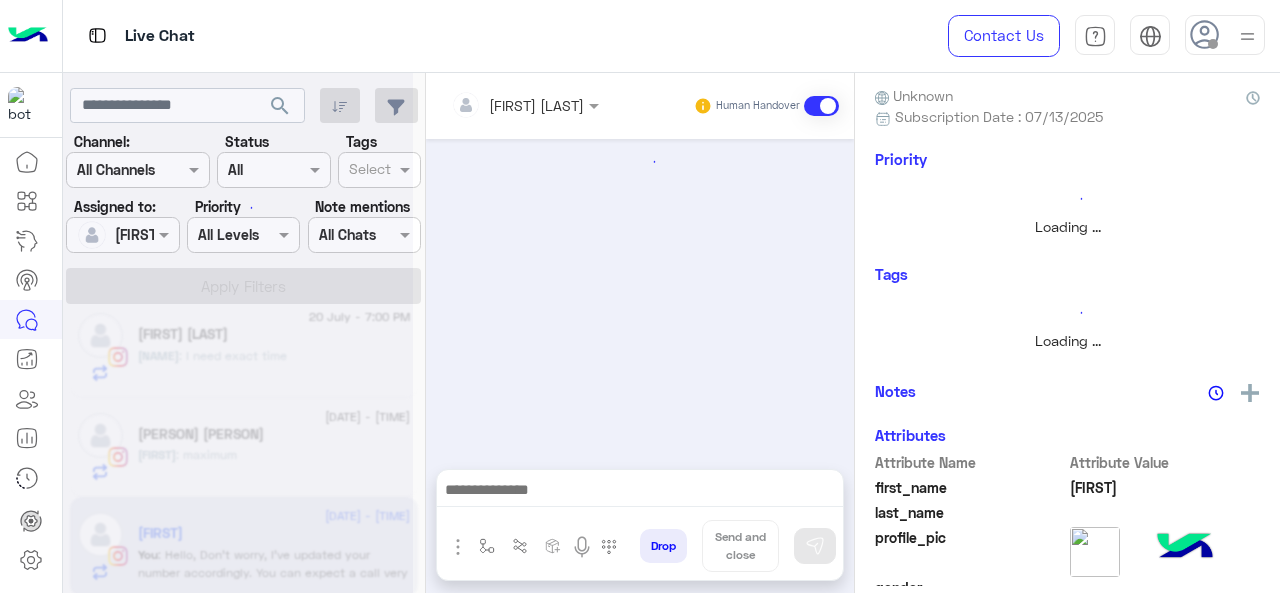 scroll, scrollTop: 0, scrollLeft: 0, axis: both 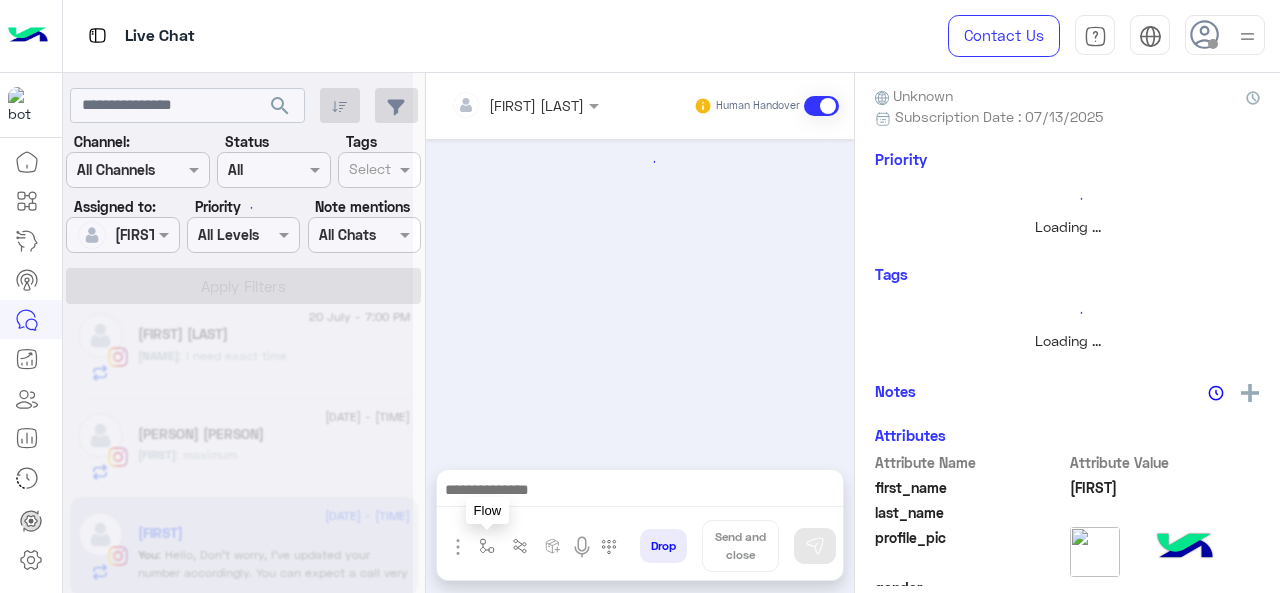 click at bounding box center (487, 546) 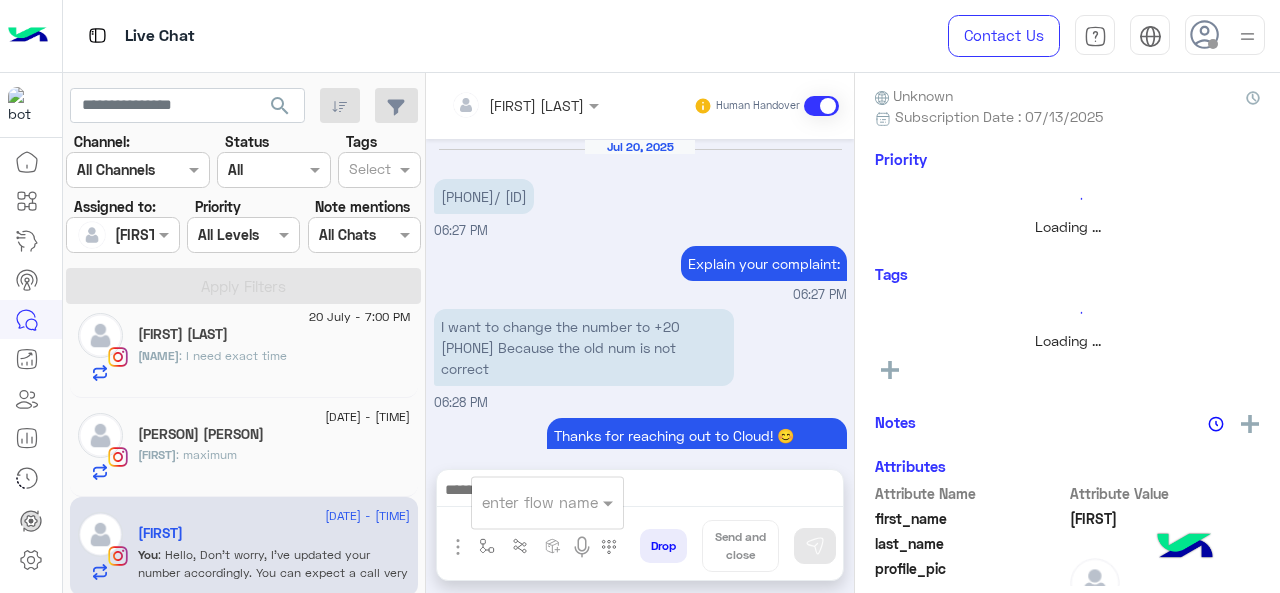 scroll, scrollTop: 662, scrollLeft: 0, axis: vertical 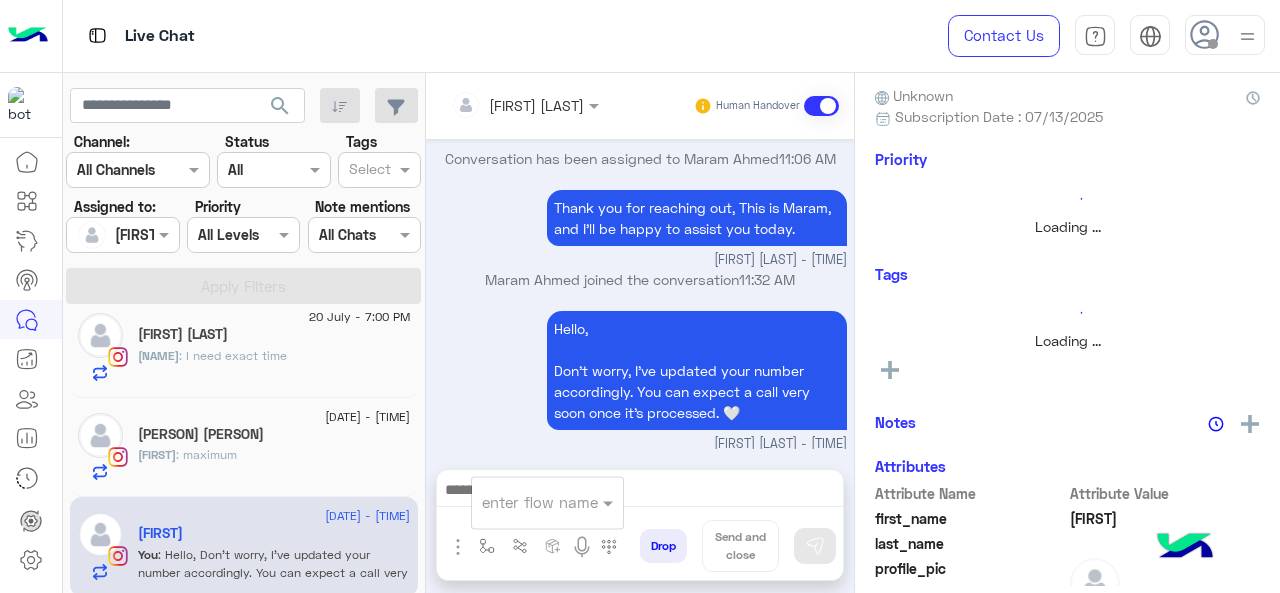 click on "enter flow name" at bounding box center [547, 502] 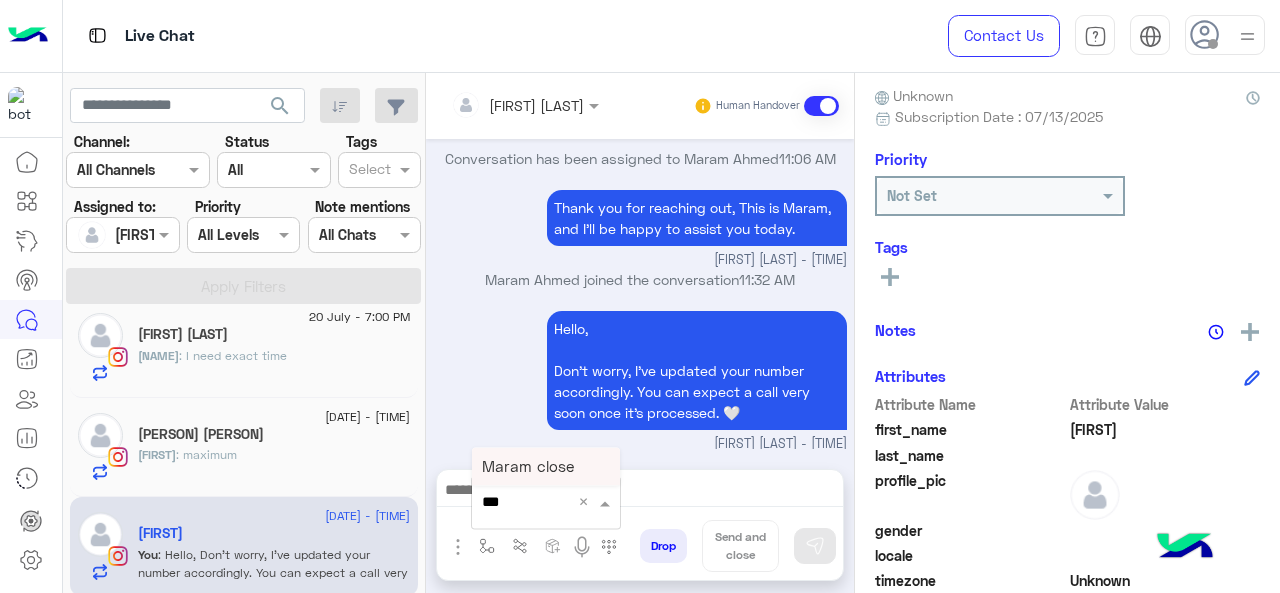 type on "****" 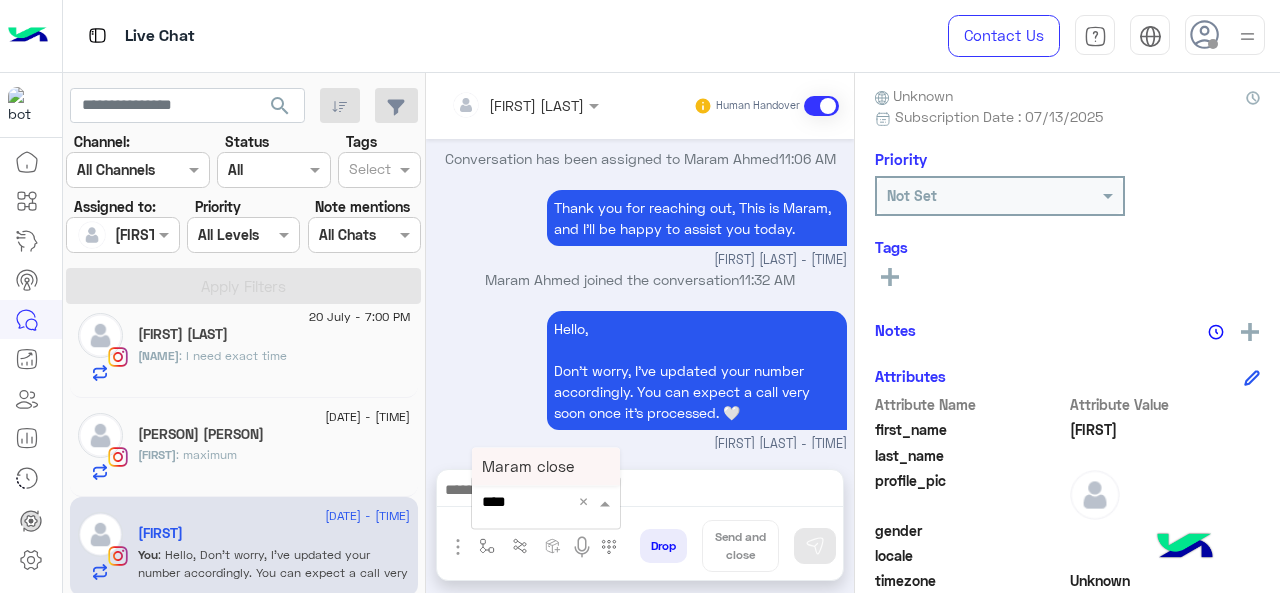 click on "Maram close" at bounding box center (528, 466) 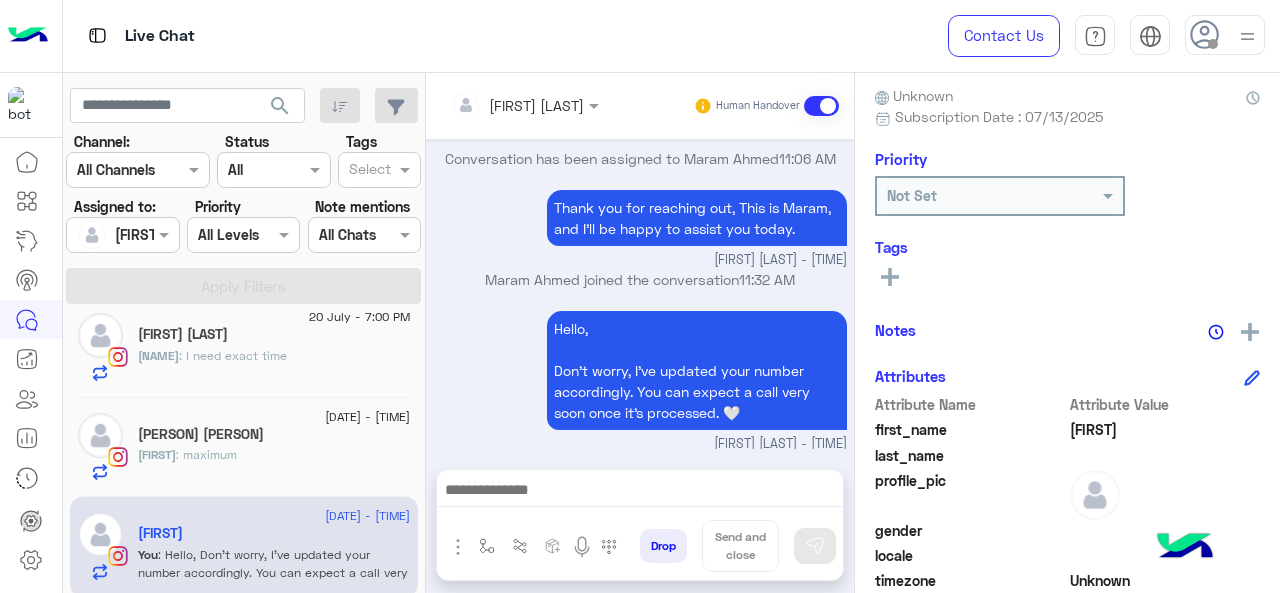 type on "**********" 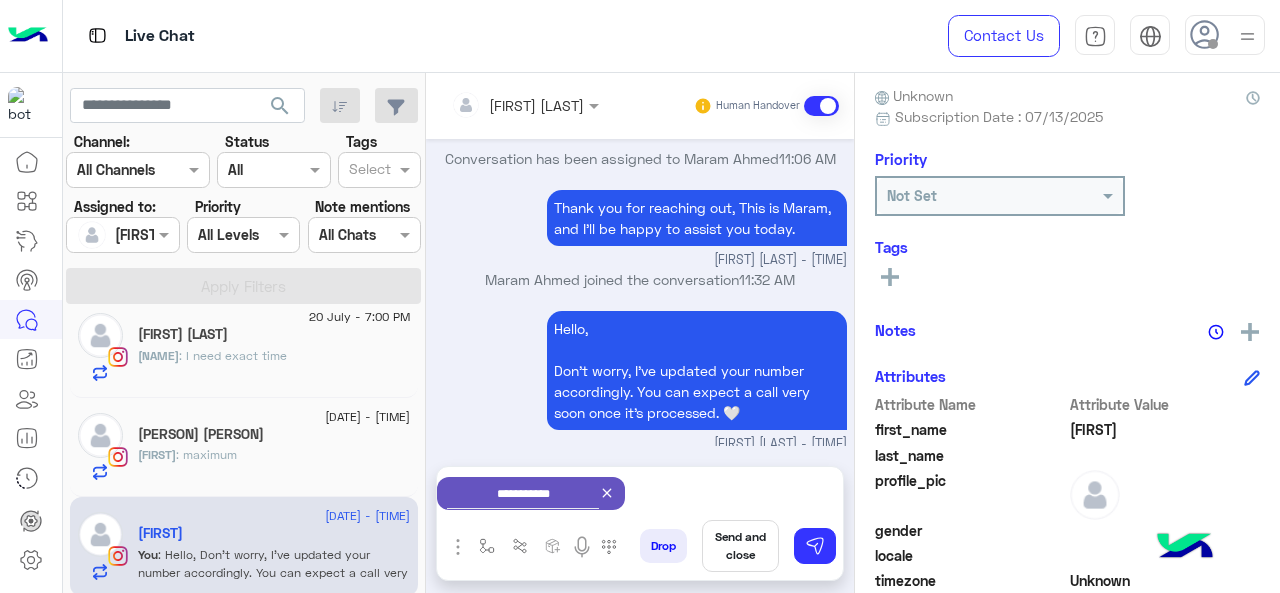 click on "Send and close" at bounding box center [740, 546] 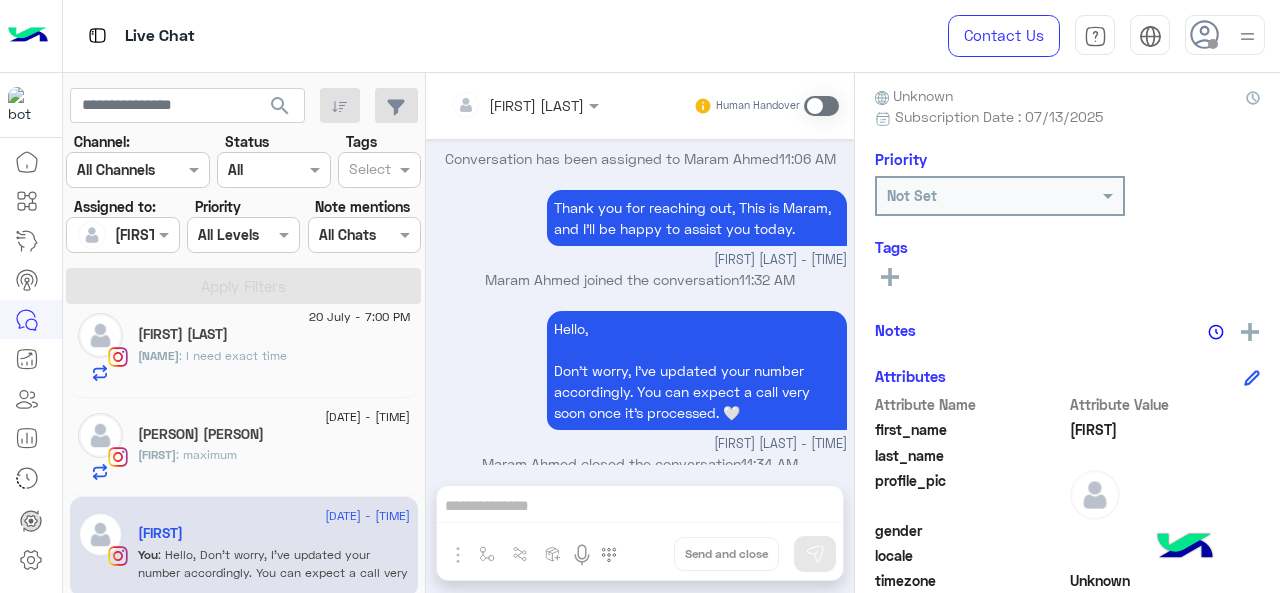 scroll, scrollTop: 684, scrollLeft: 0, axis: vertical 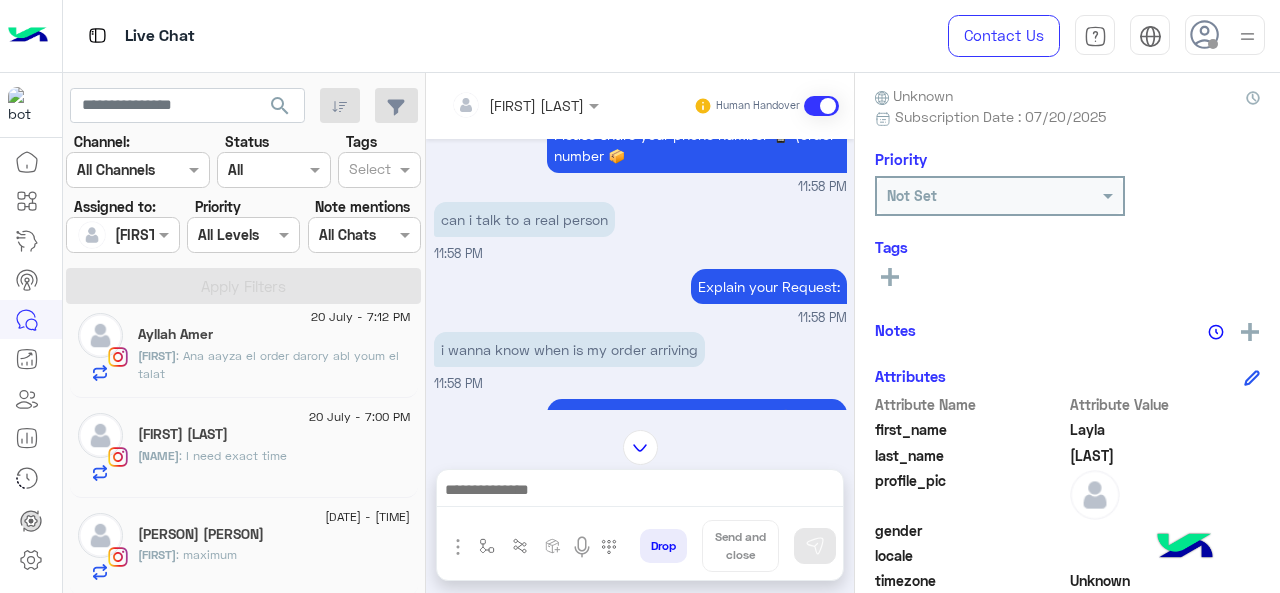 click on ": maximum" 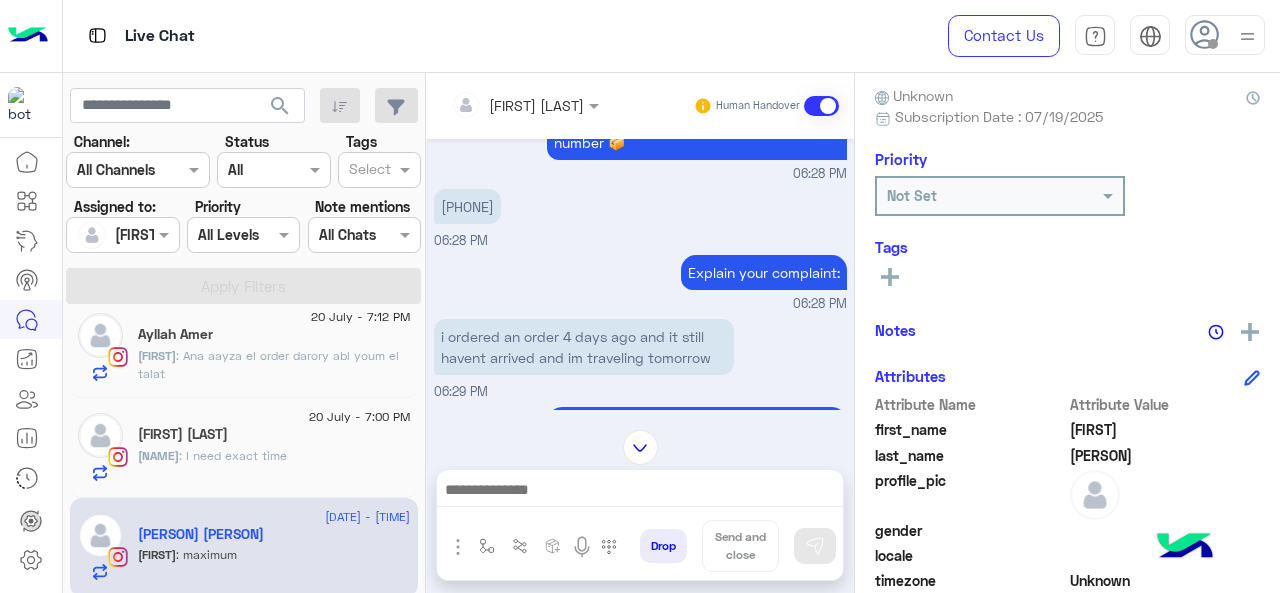 scroll, scrollTop: 240, scrollLeft: 0, axis: vertical 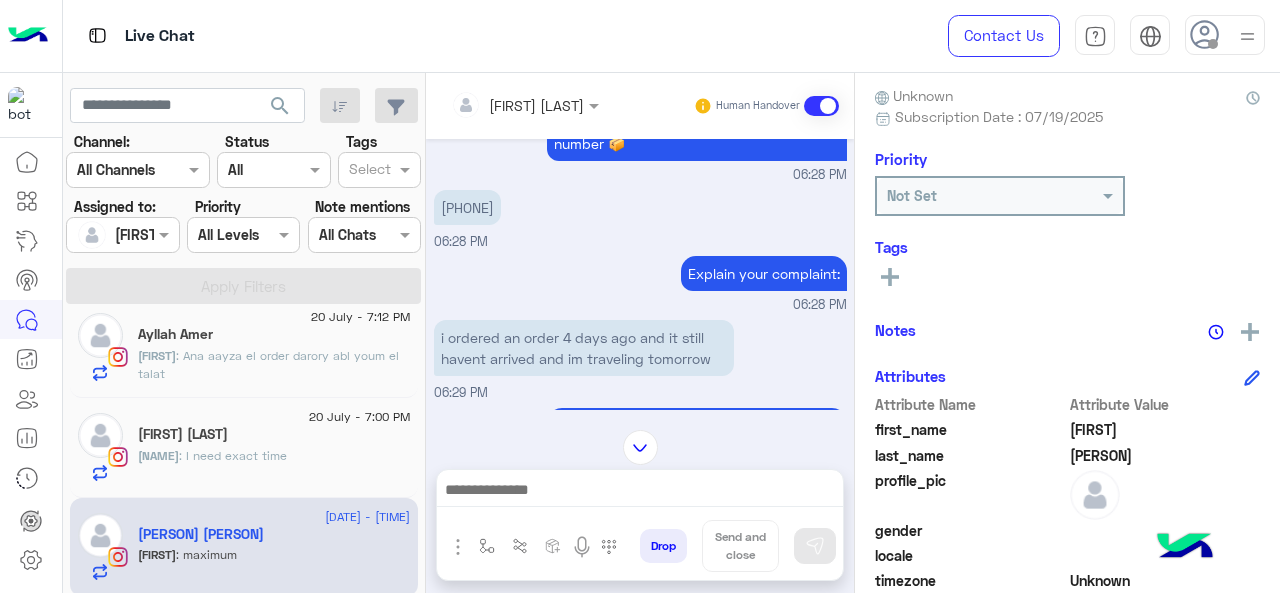 drag, startPoint x: 530, startPoint y: 203, endPoint x: 450, endPoint y: 203, distance: 80 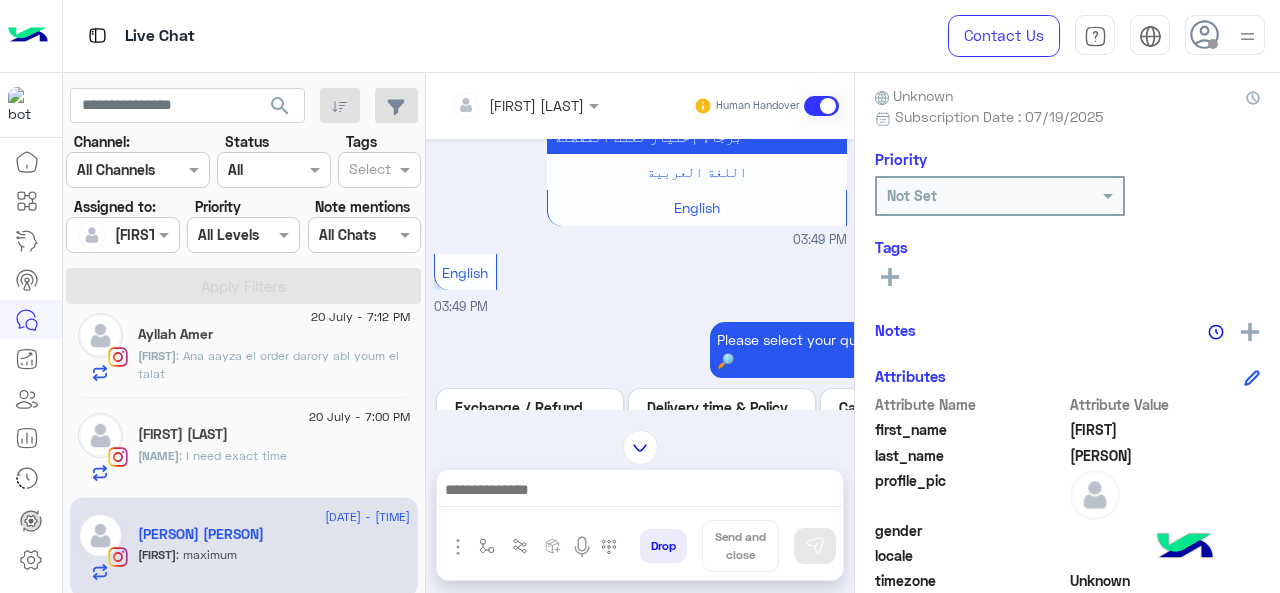 scroll, scrollTop: 0, scrollLeft: 0, axis: both 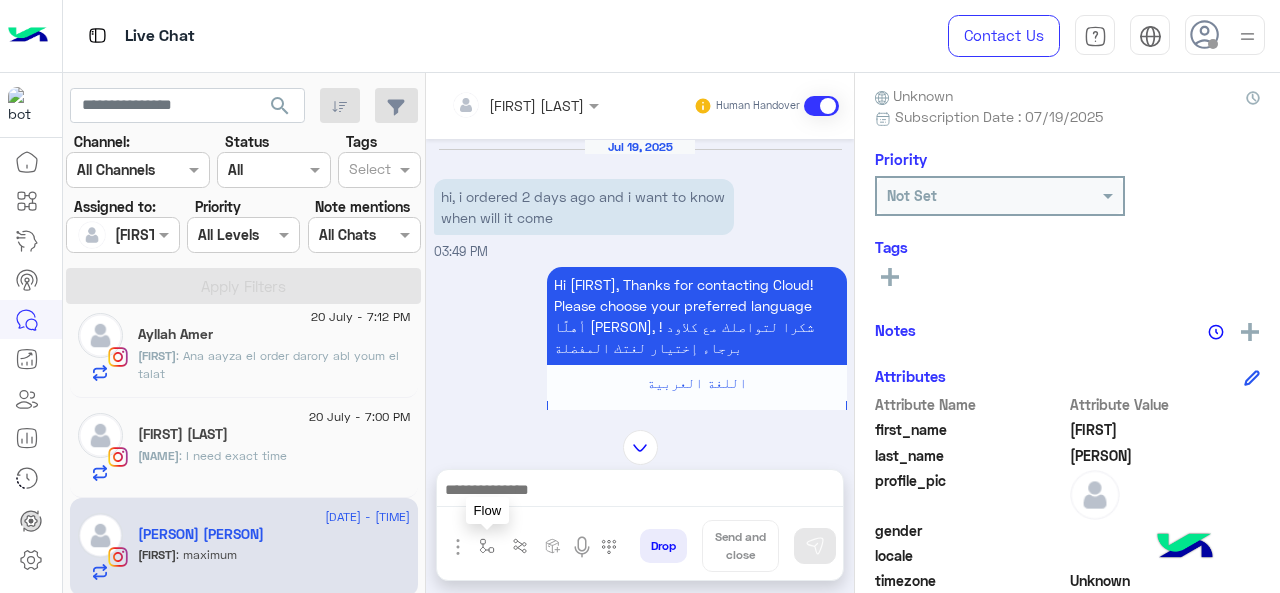 click at bounding box center (487, 546) 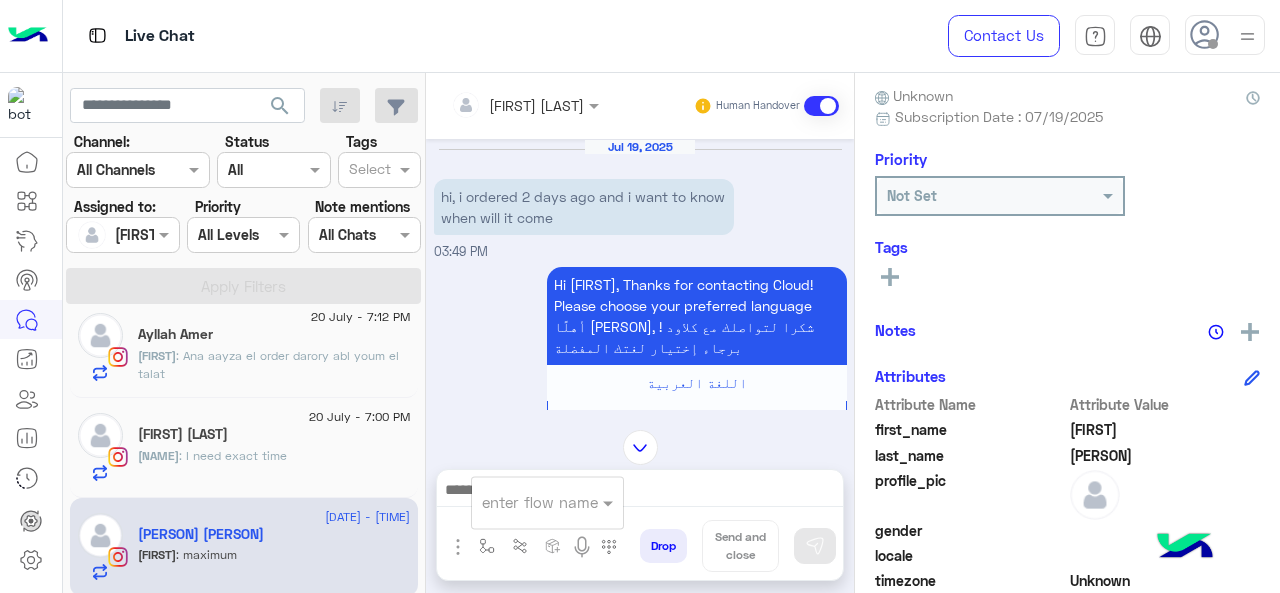 click at bounding box center (523, 502) 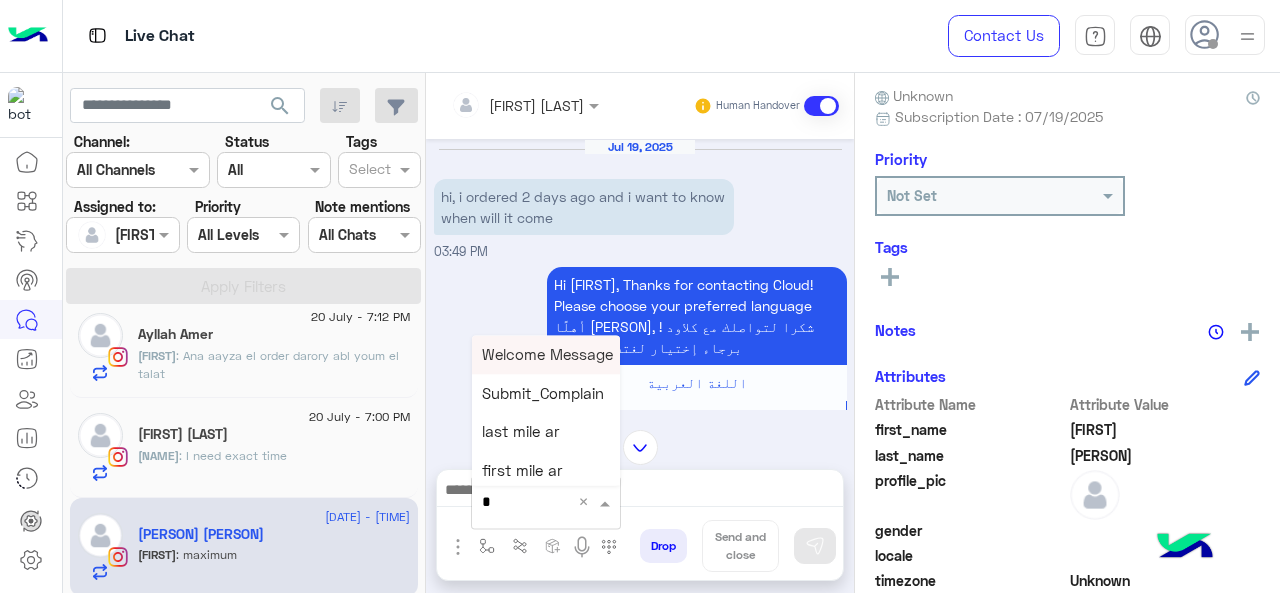 type on "*" 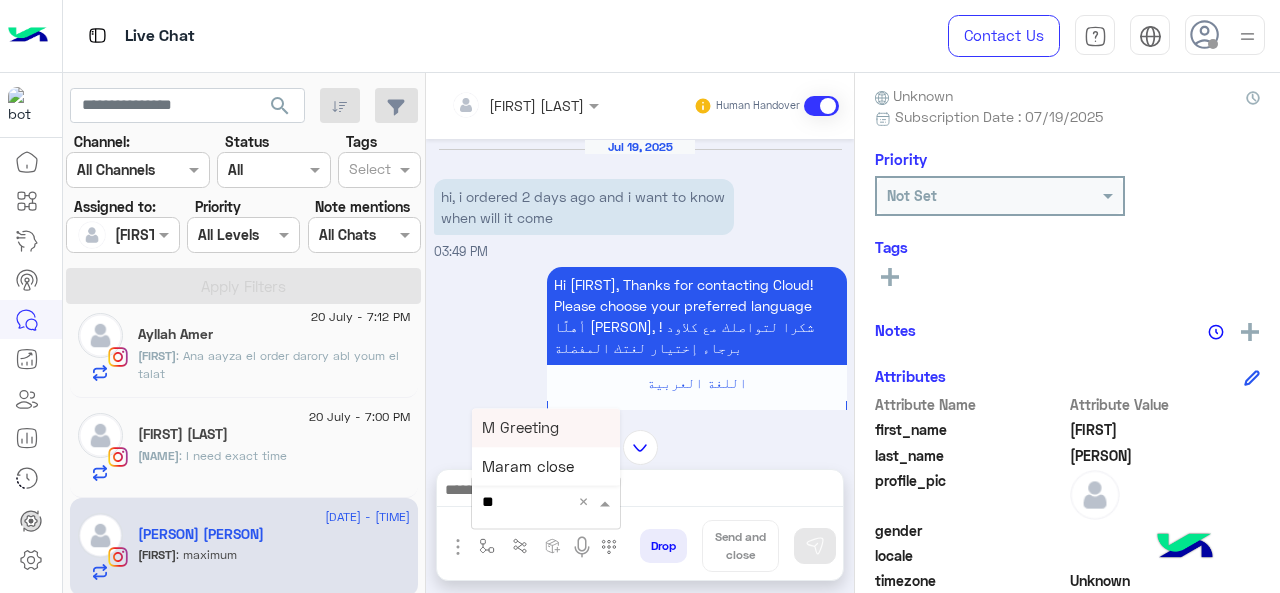click on "M Greeting" at bounding box center (520, 427) 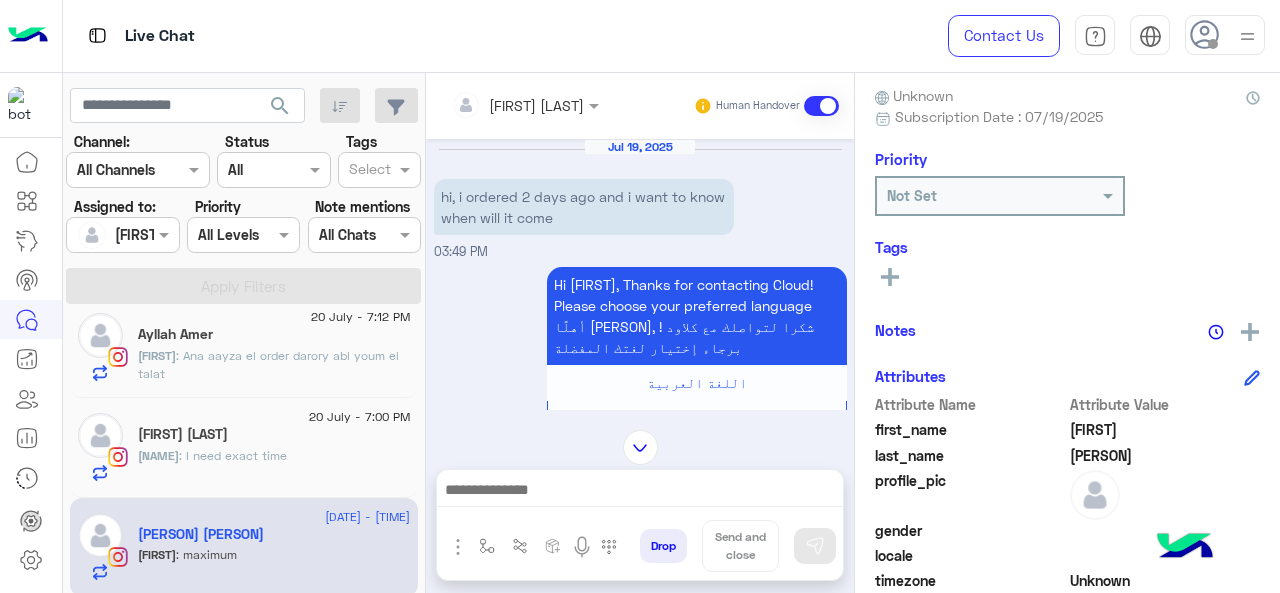 type on "**********" 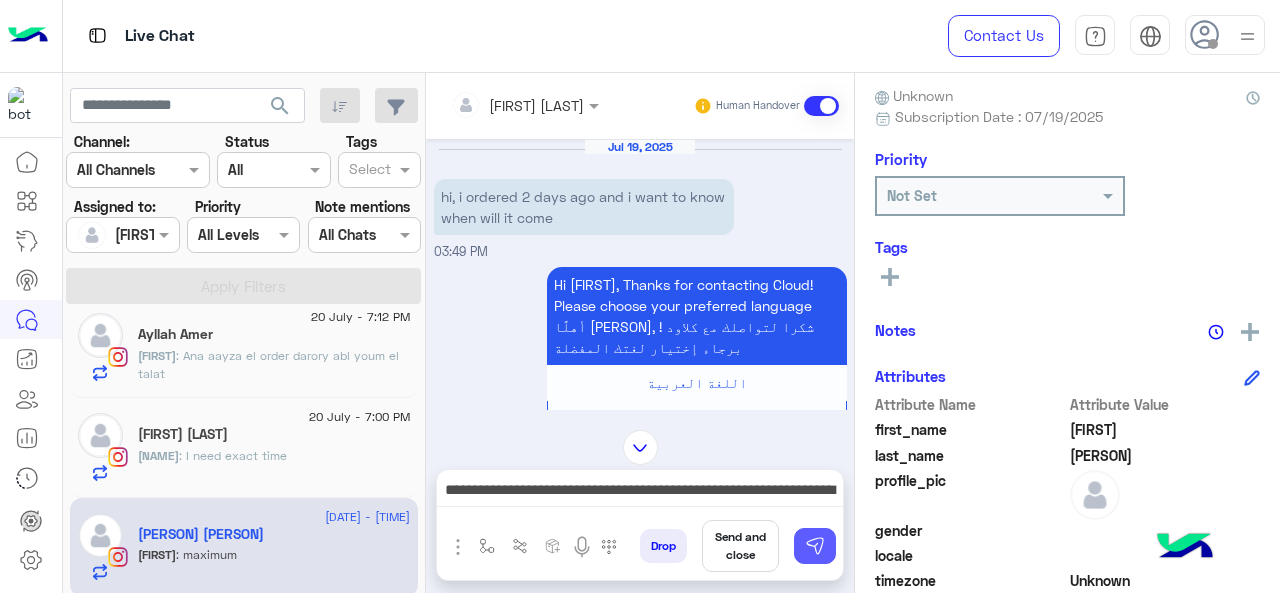 click at bounding box center [815, 546] 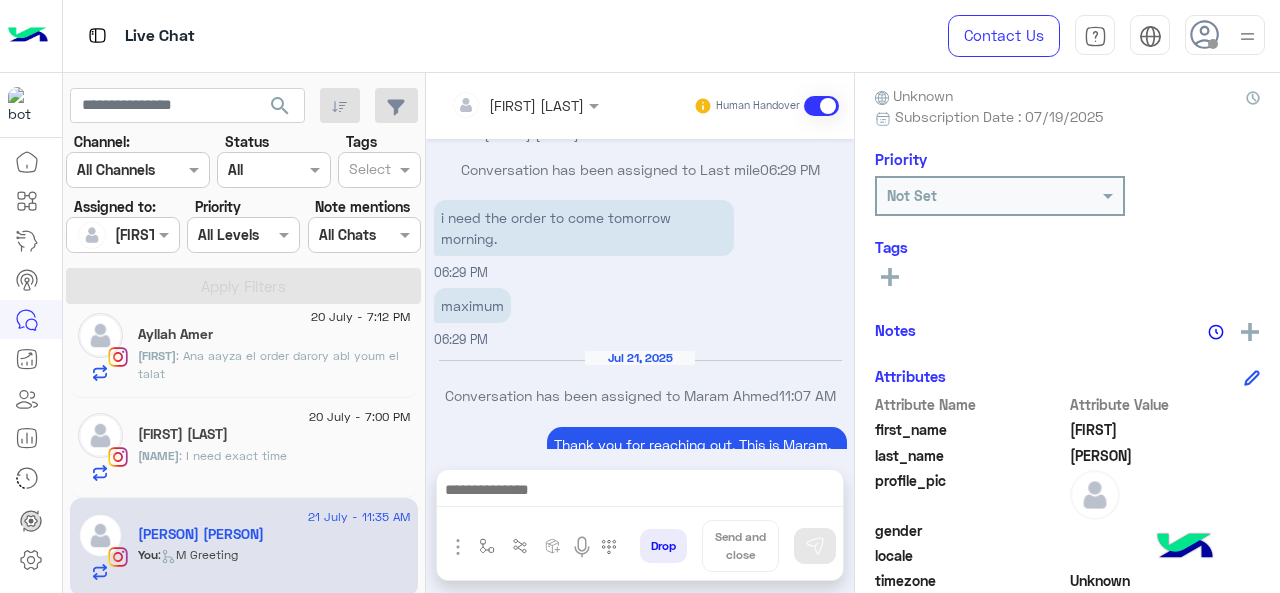scroll, scrollTop: 4449, scrollLeft: 0, axis: vertical 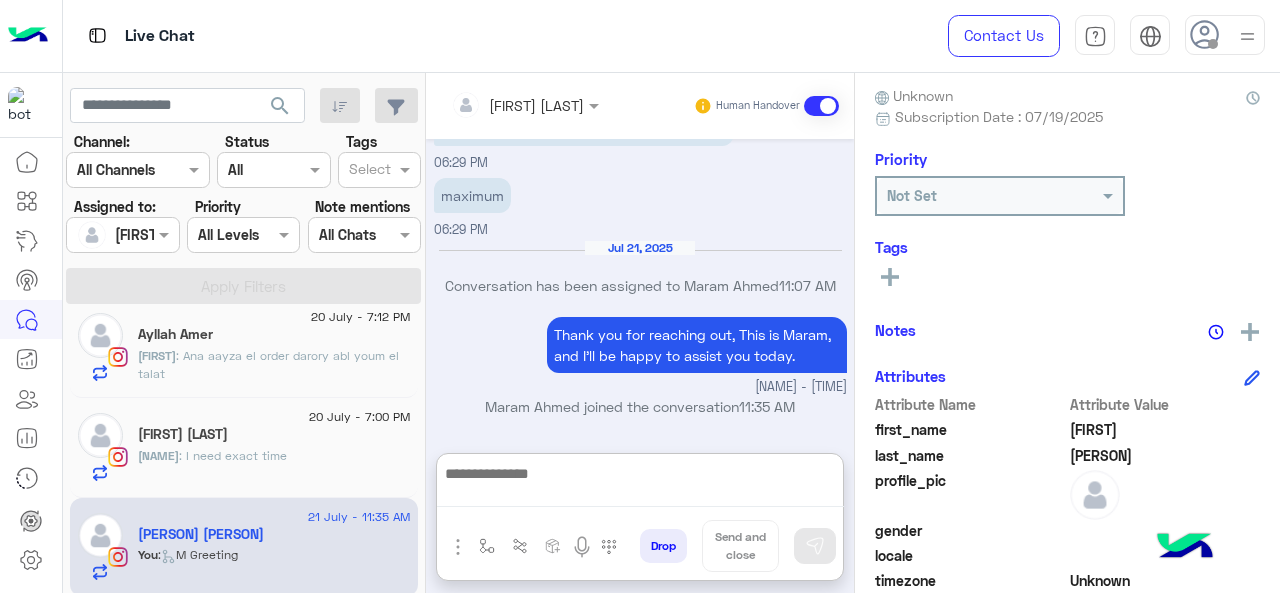 click at bounding box center [640, 484] 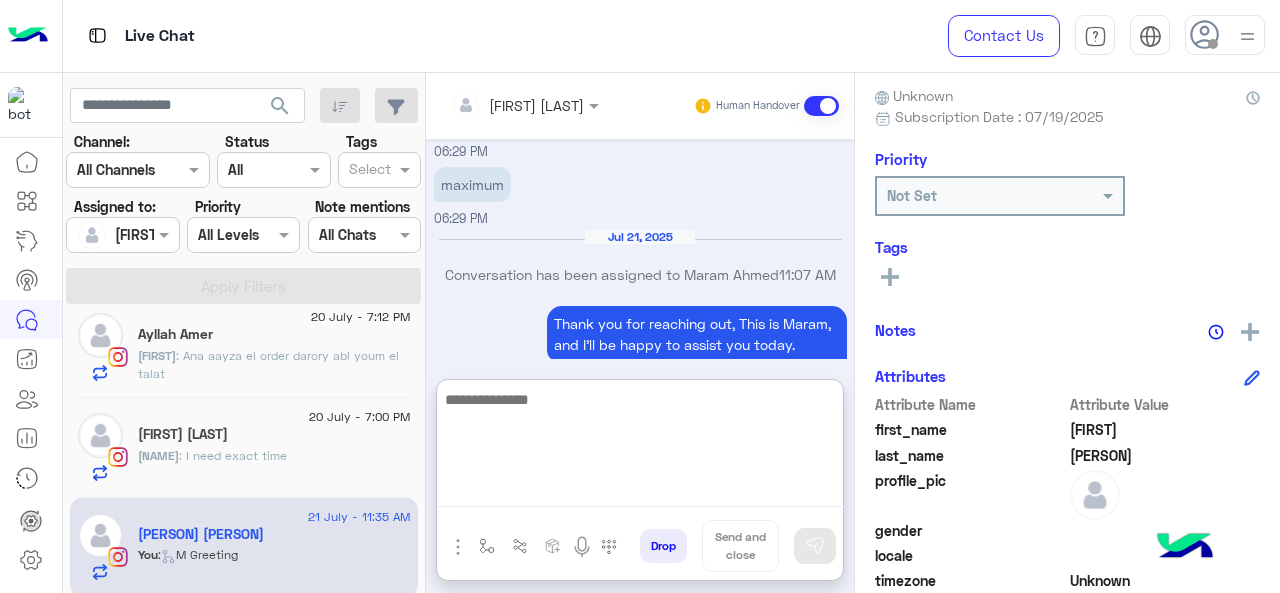 paste on "**********" 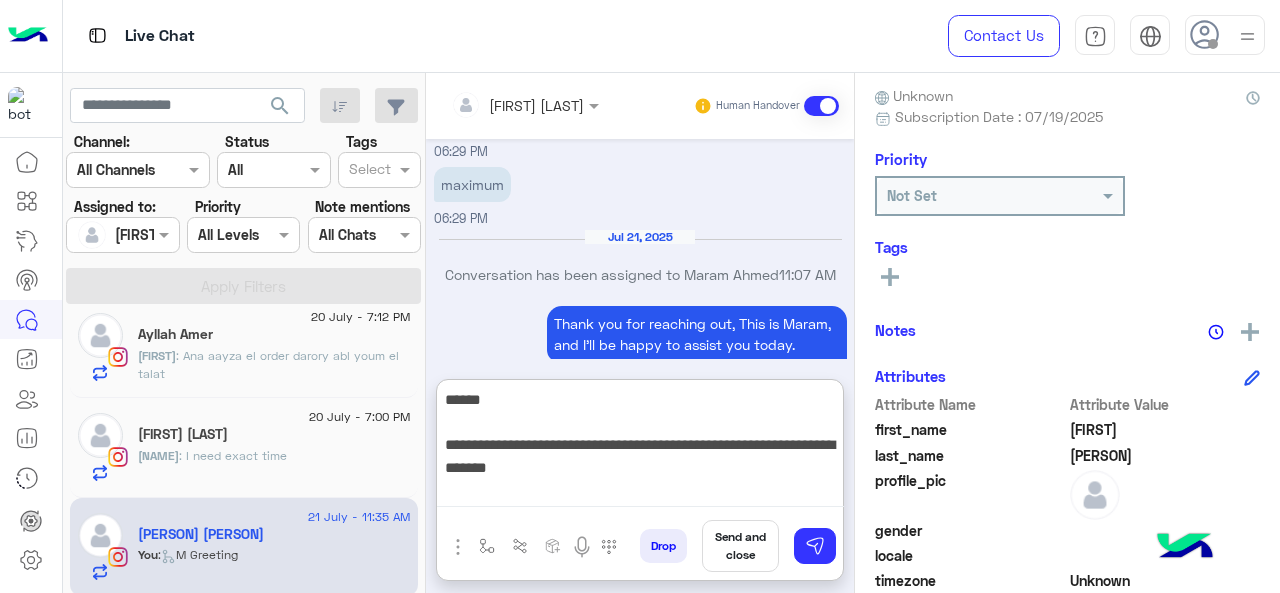 type 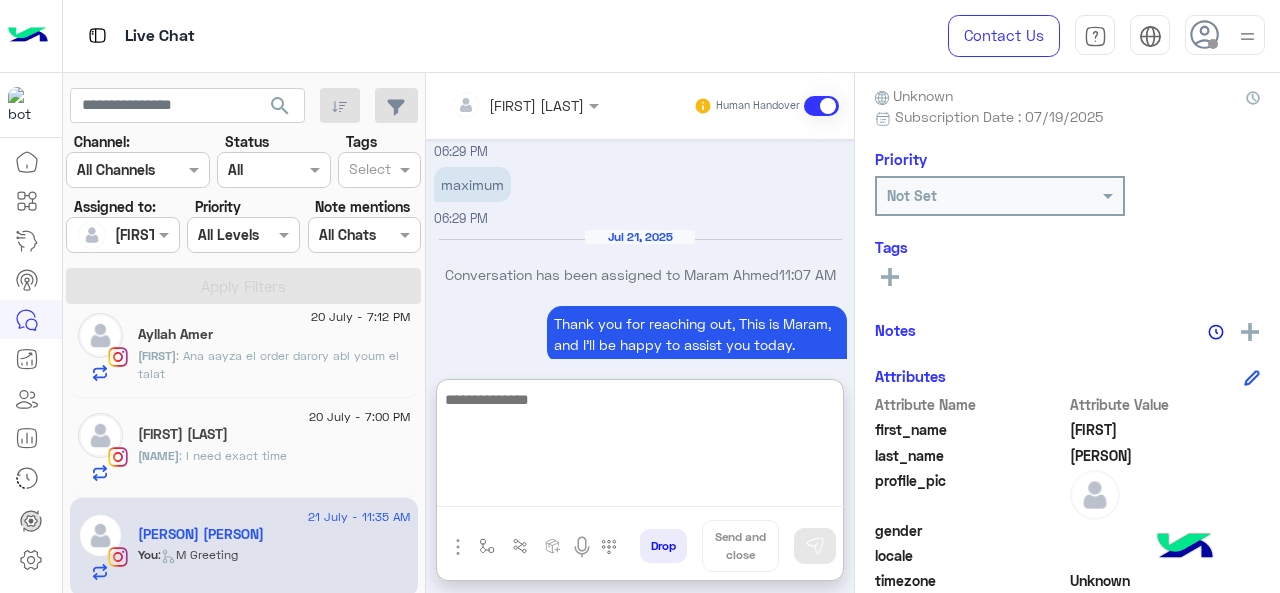 scroll, scrollTop: 4666, scrollLeft: 0, axis: vertical 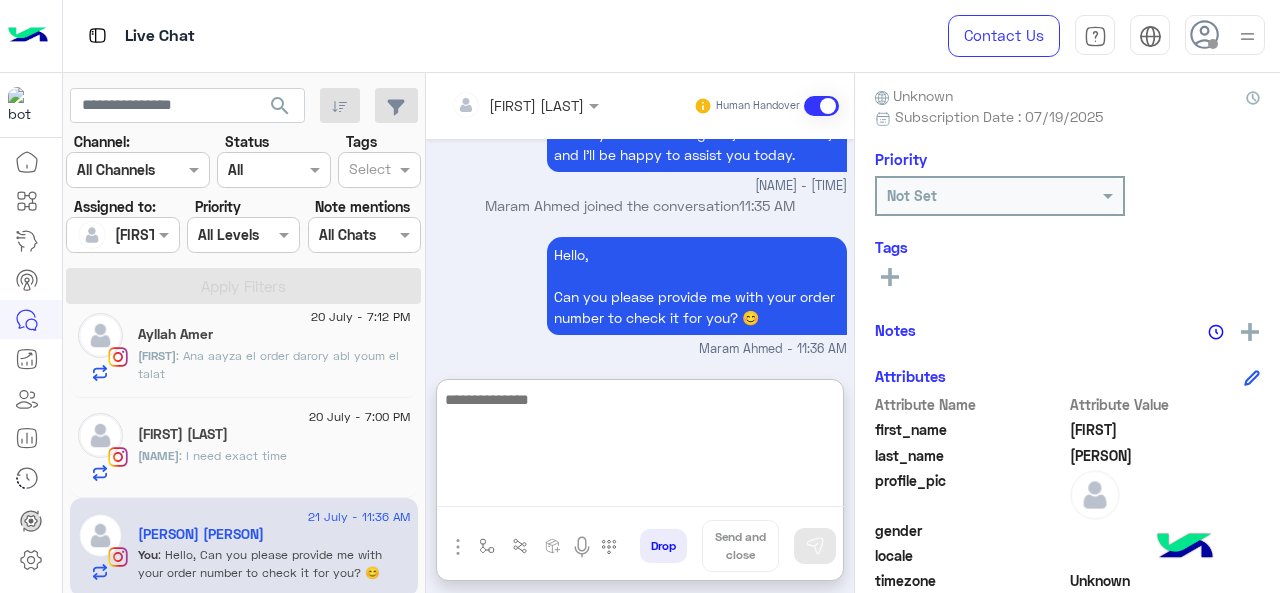 click on "[FIRST] [LAST]" 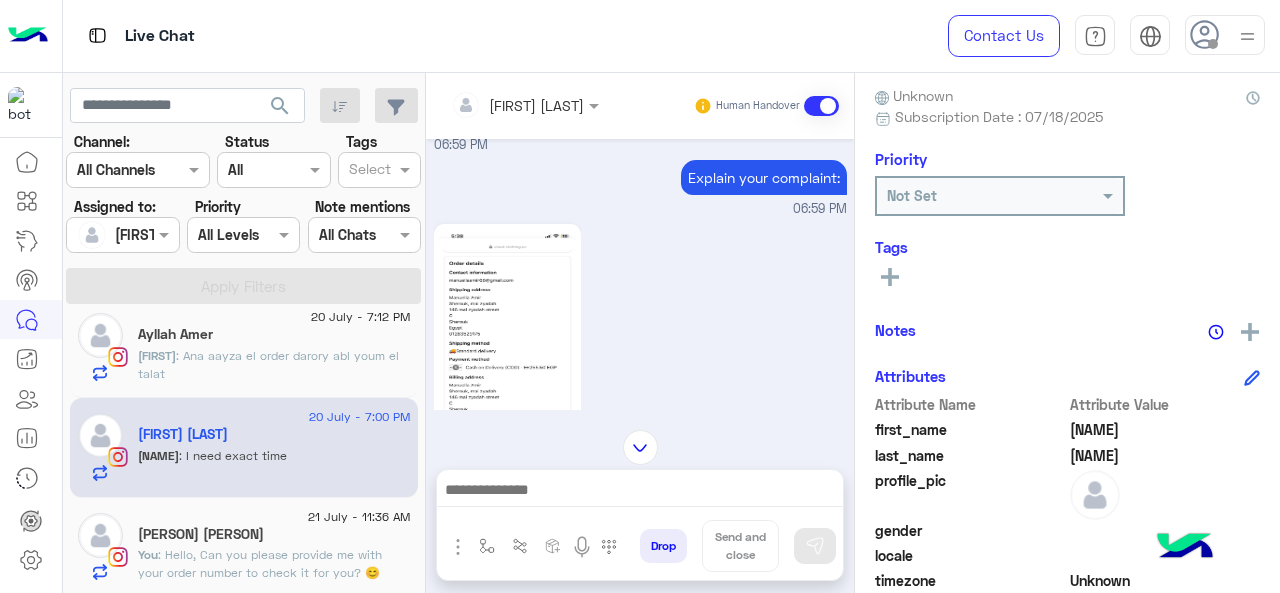 scroll, scrollTop: 406, scrollLeft: 0, axis: vertical 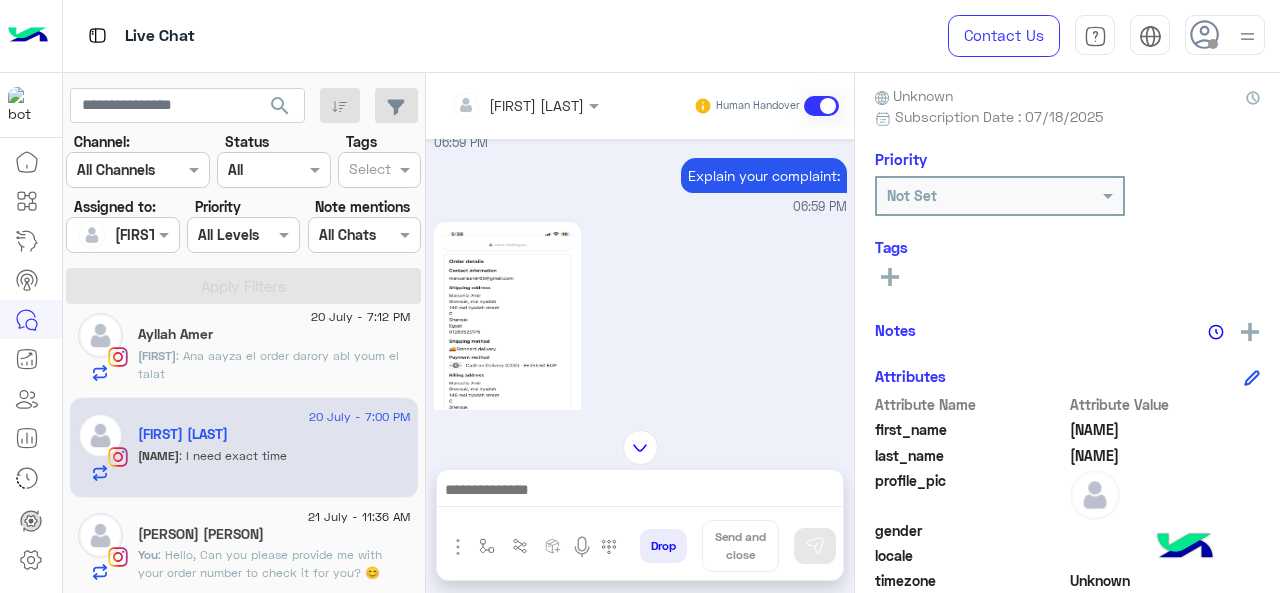 click 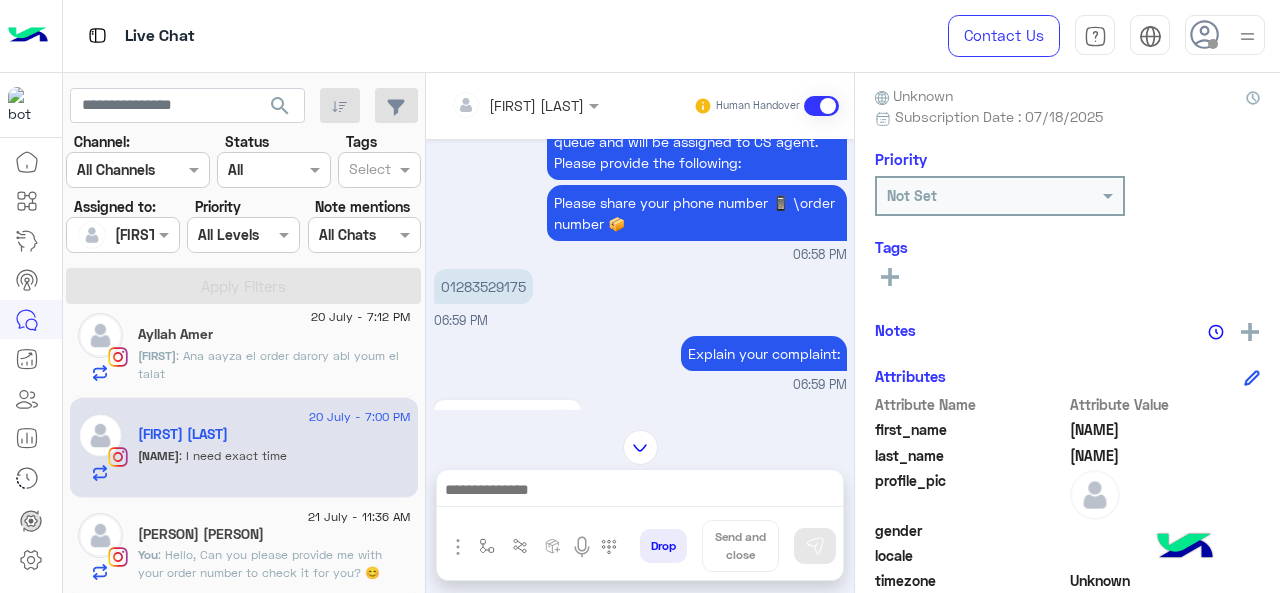 scroll, scrollTop: 226, scrollLeft: 0, axis: vertical 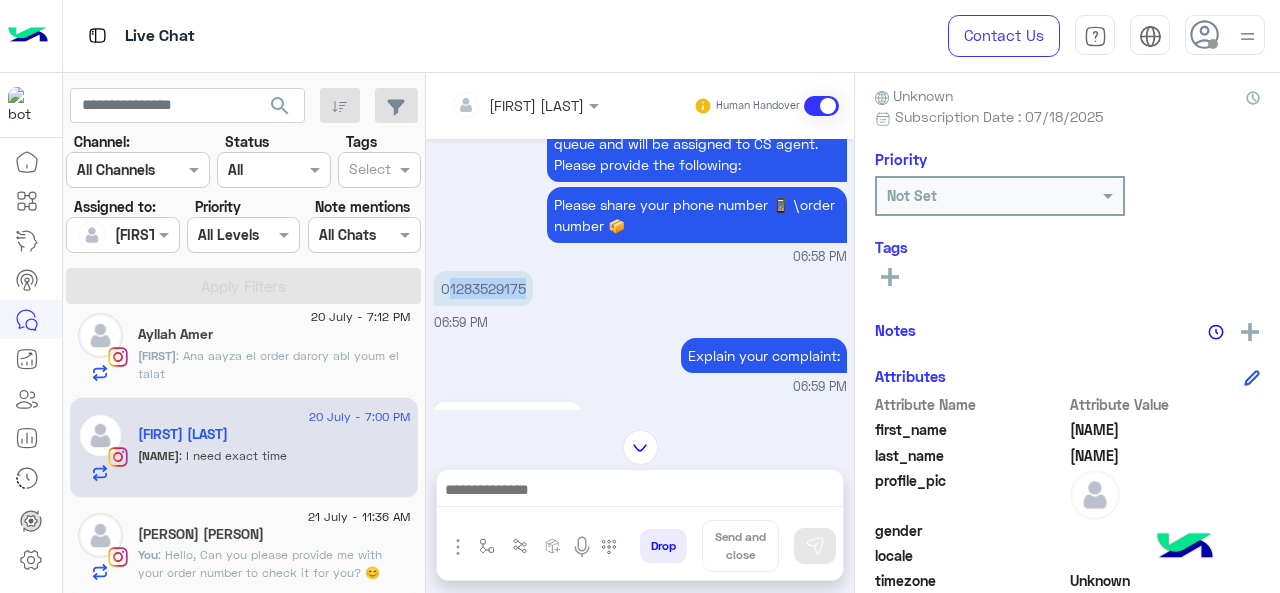 drag, startPoint x: 524, startPoint y: 290, endPoint x: 451, endPoint y: 283, distance: 73.33485 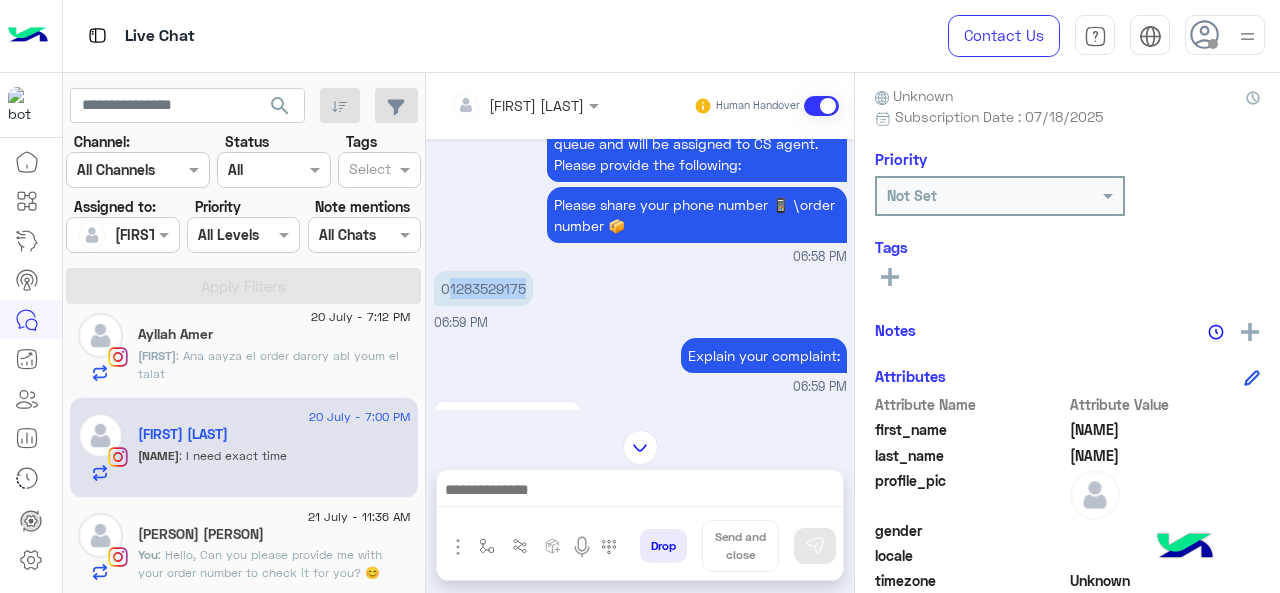 scroll, scrollTop: 954, scrollLeft: 0, axis: vertical 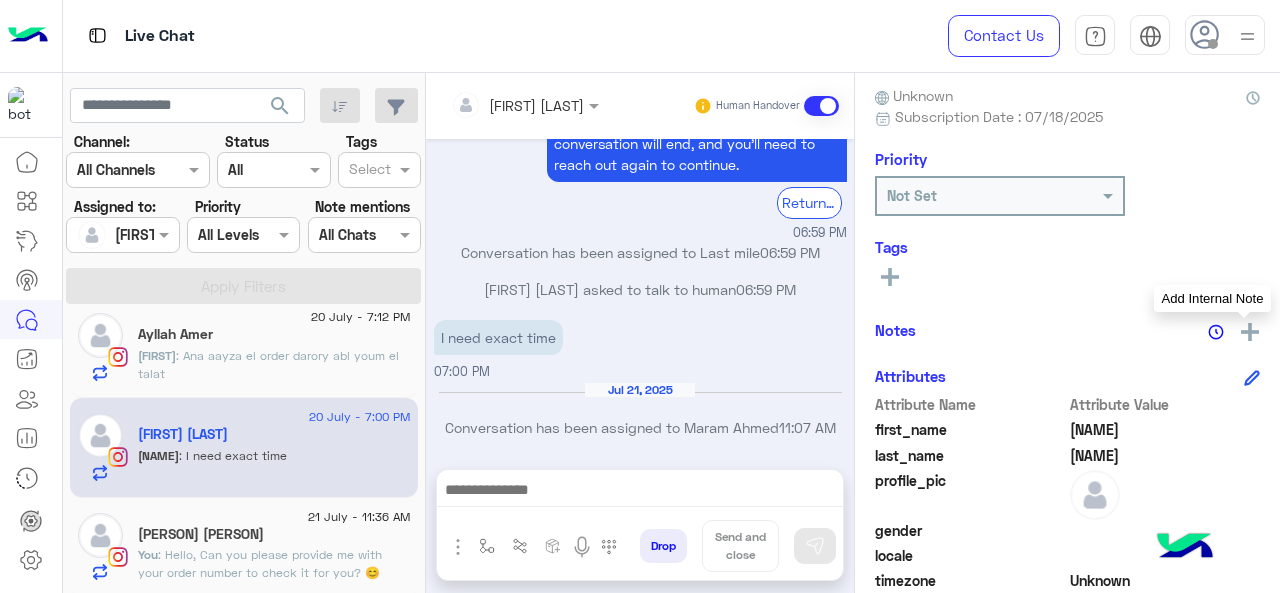 click 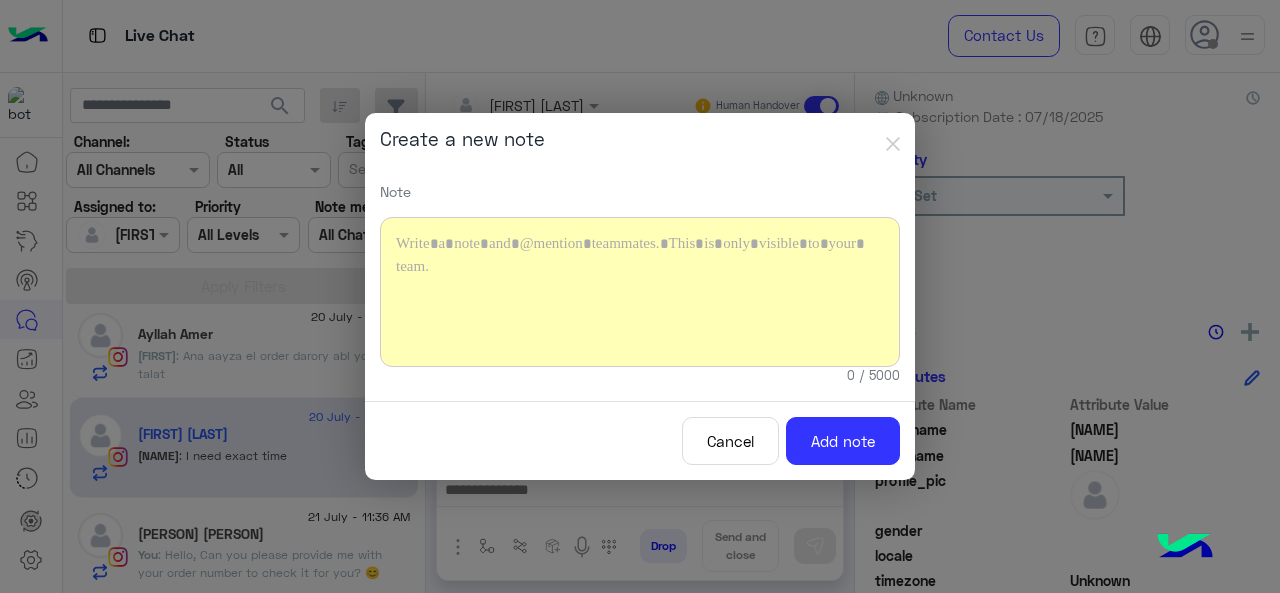 type 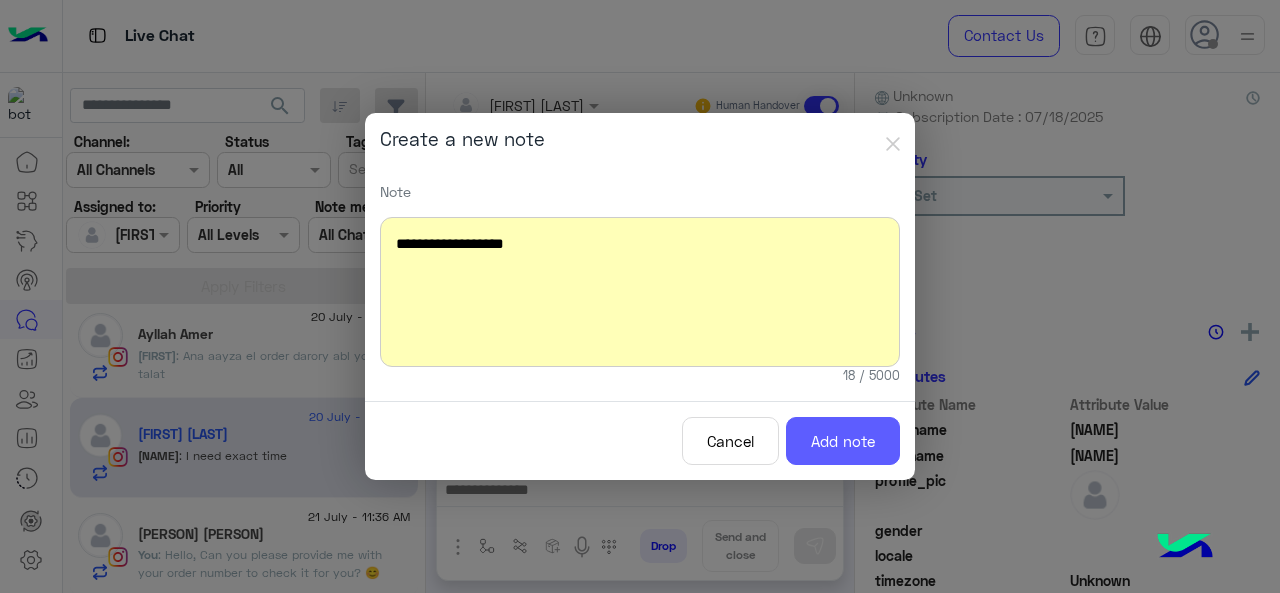 click on "Add note" 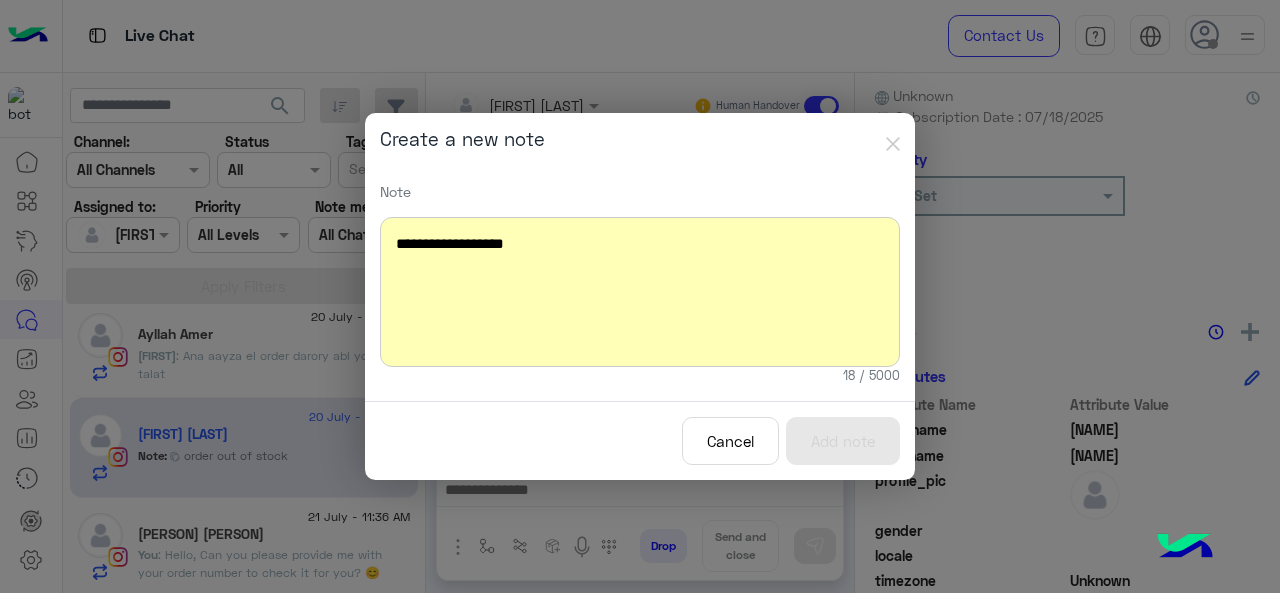 scroll, scrollTop: 1078, scrollLeft: 0, axis: vertical 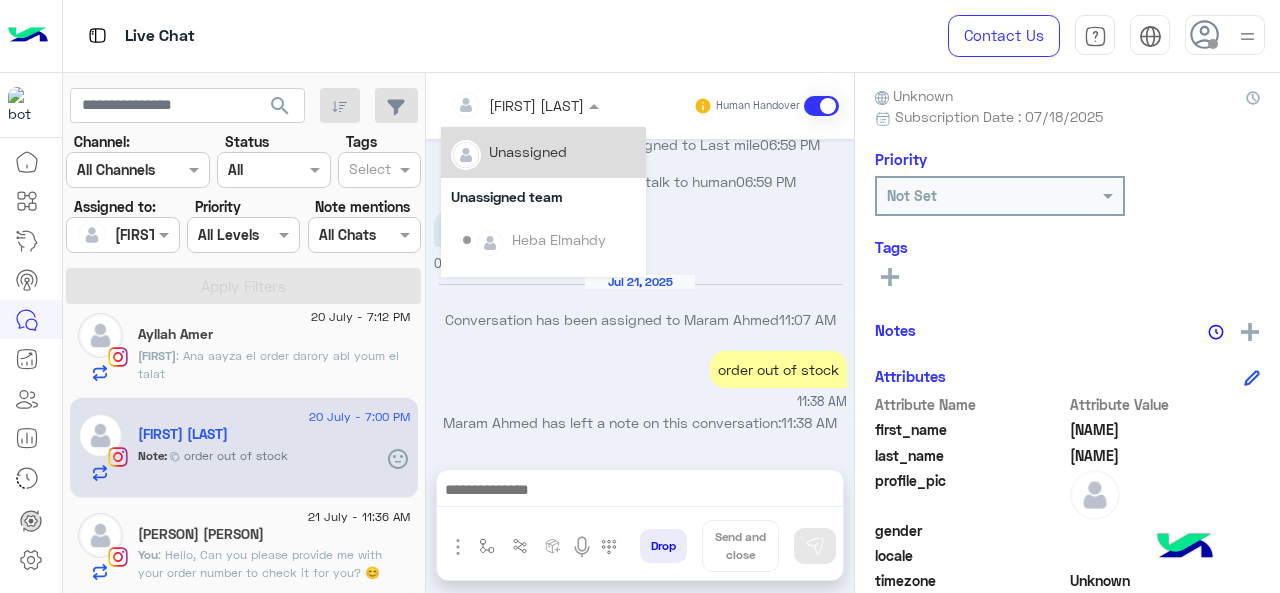 click at bounding box center [525, 104] 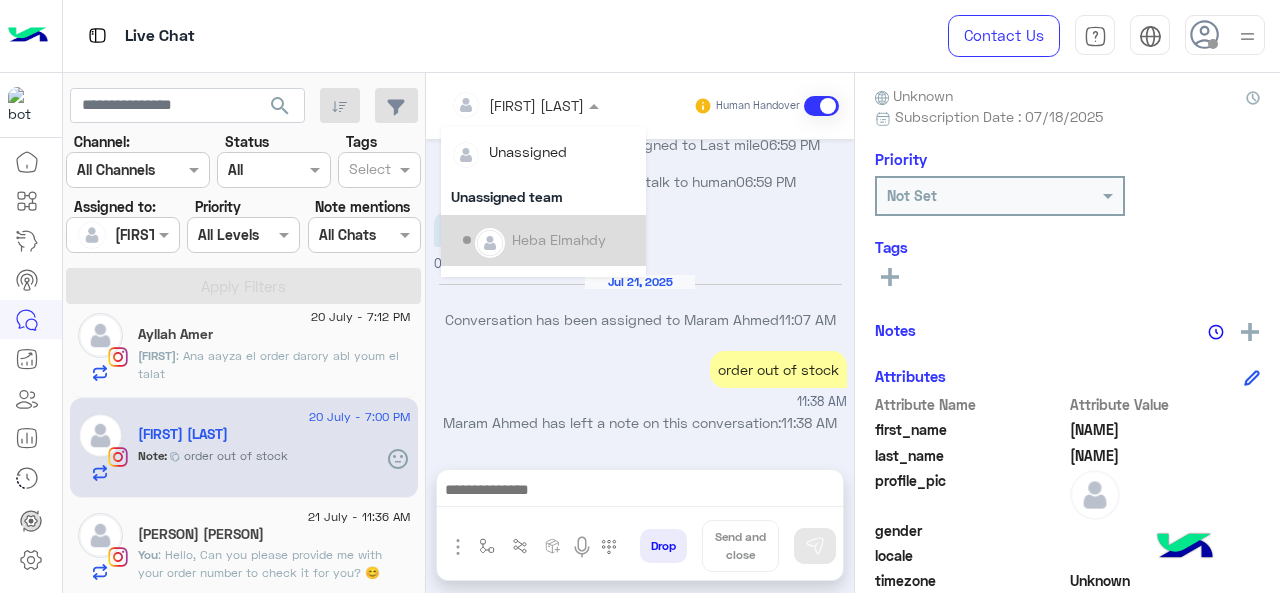 scroll, scrollTop: 354, scrollLeft: 0, axis: vertical 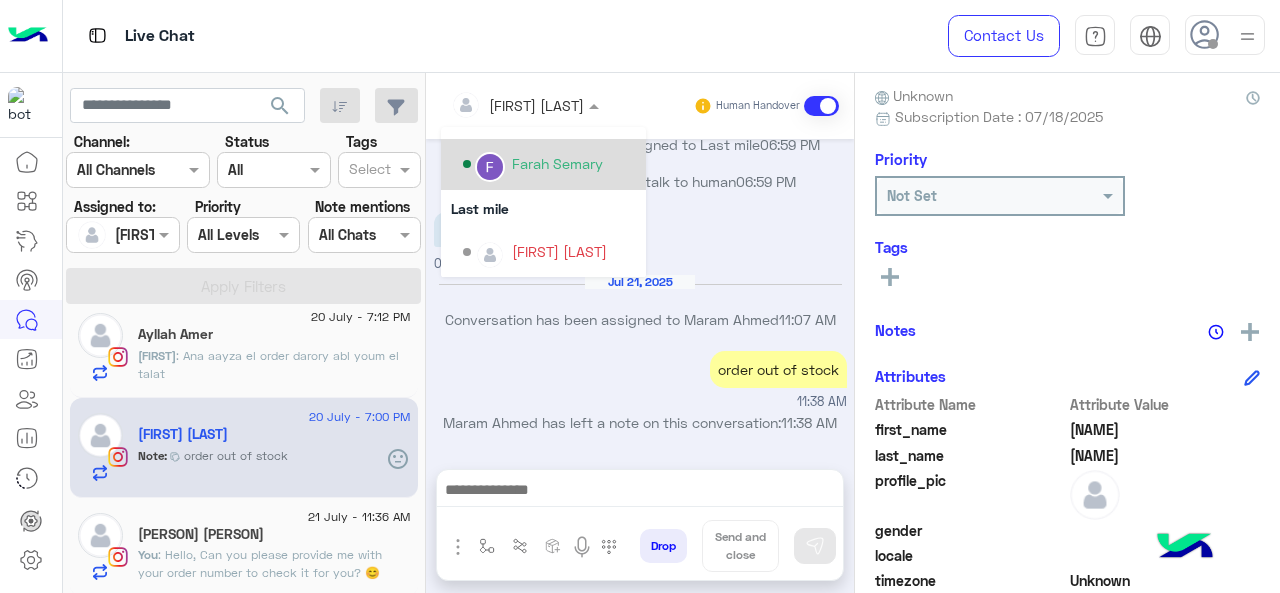 click 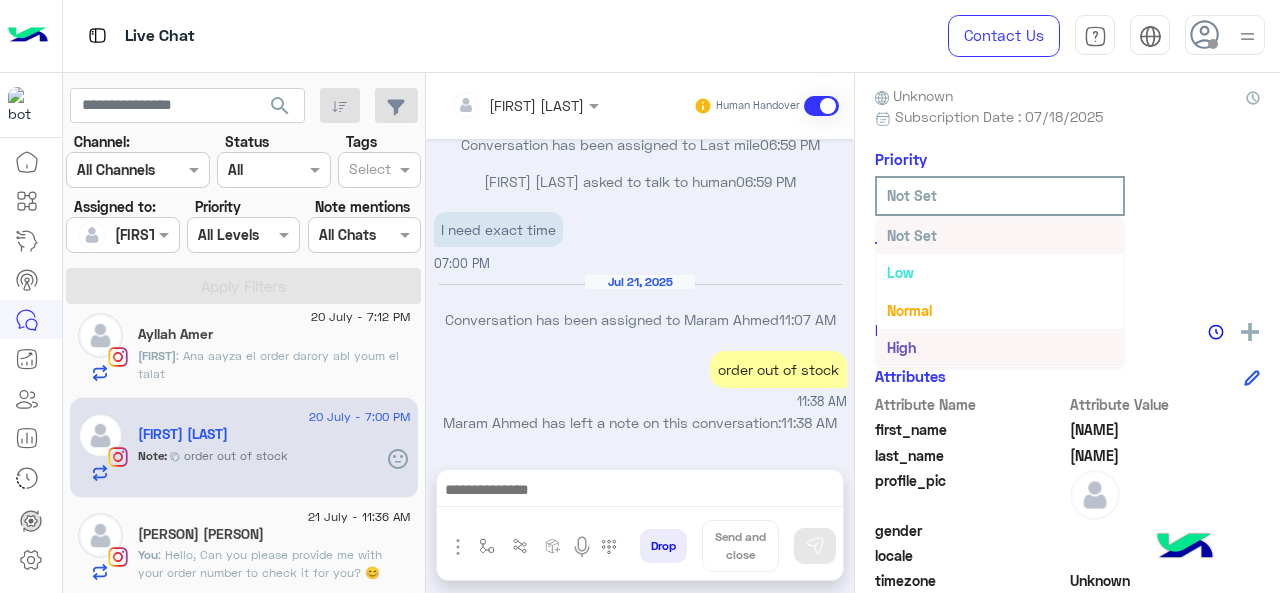 scroll, scrollTop: 36, scrollLeft: 0, axis: vertical 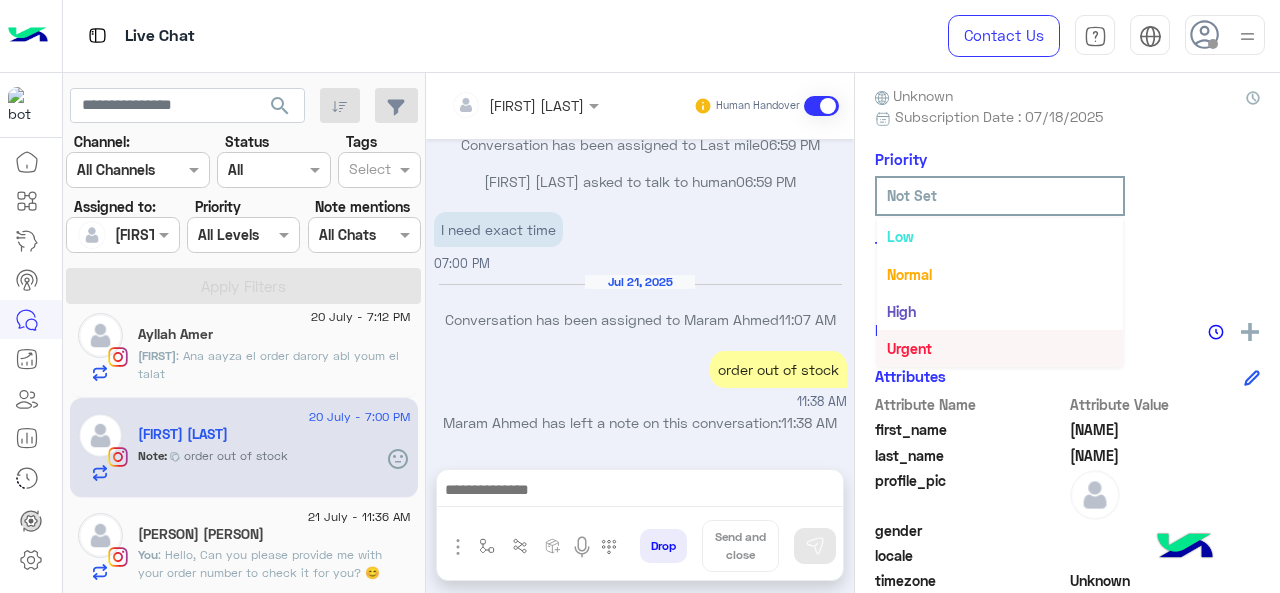 click on "Urgent" at bounding box center (1000, 348) 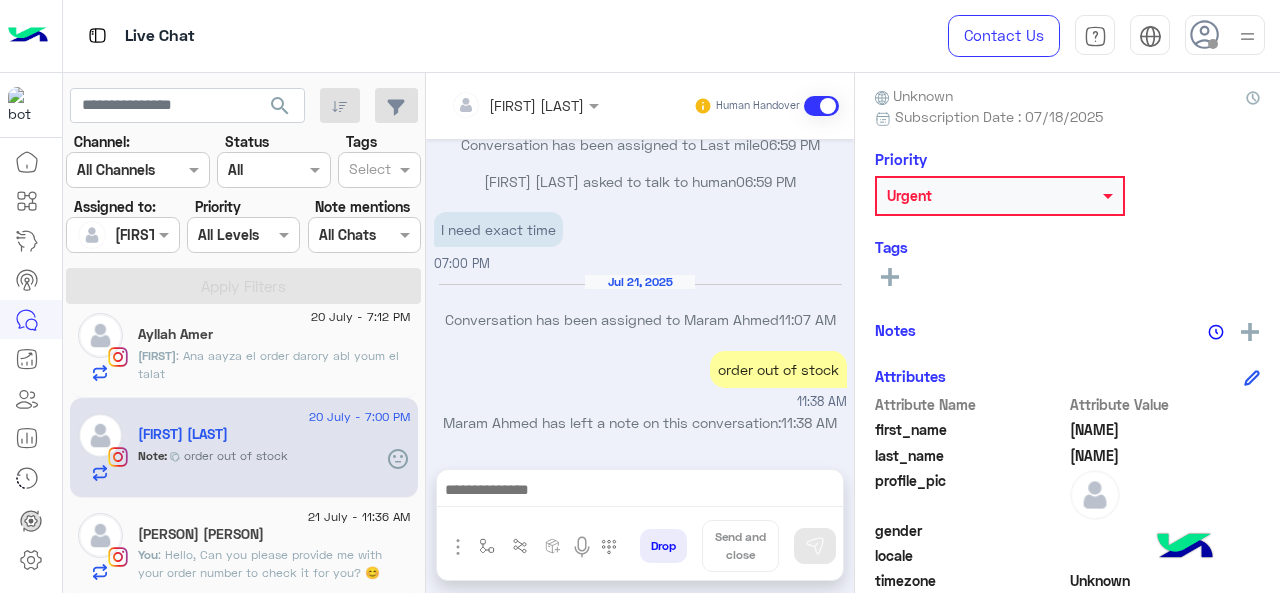 click at bounding box center (525, 104) 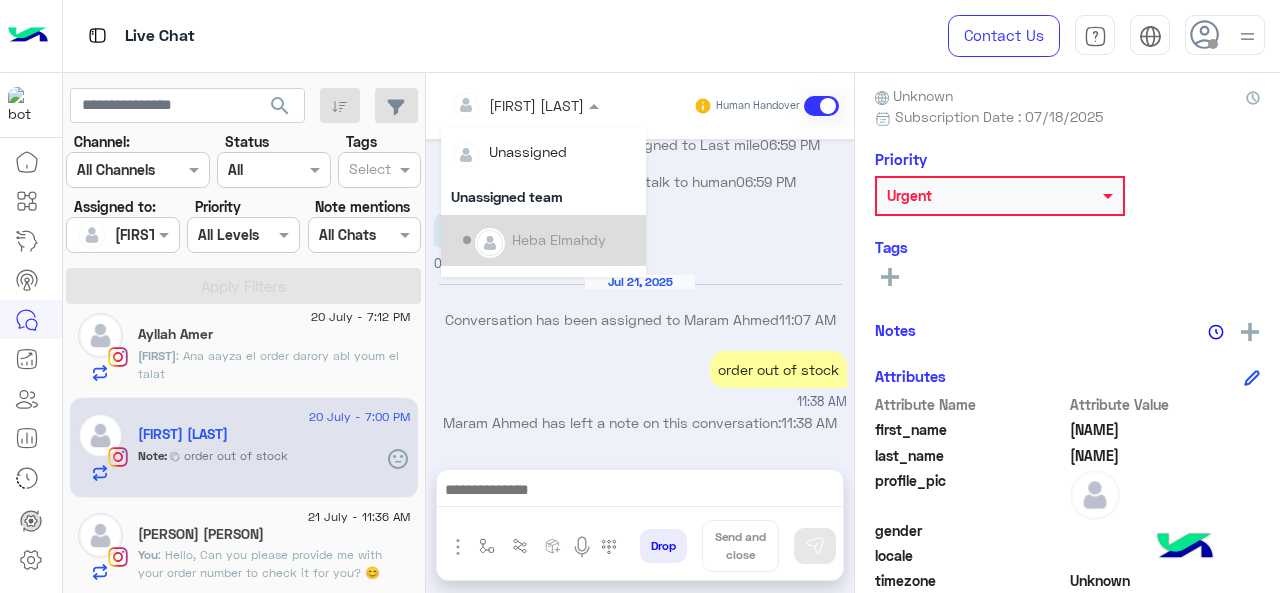 scroll, scrollTop: 354, scrollLeft: 0, axis: vertical 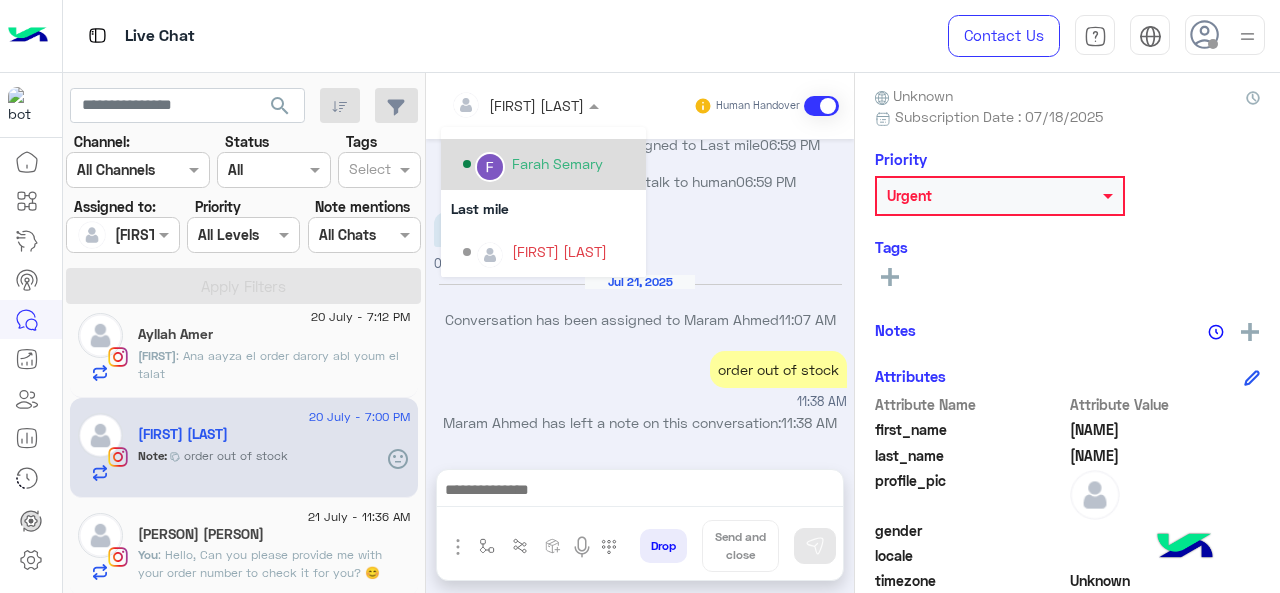 click on "Farah Semary" at bounding box center (557, 163) 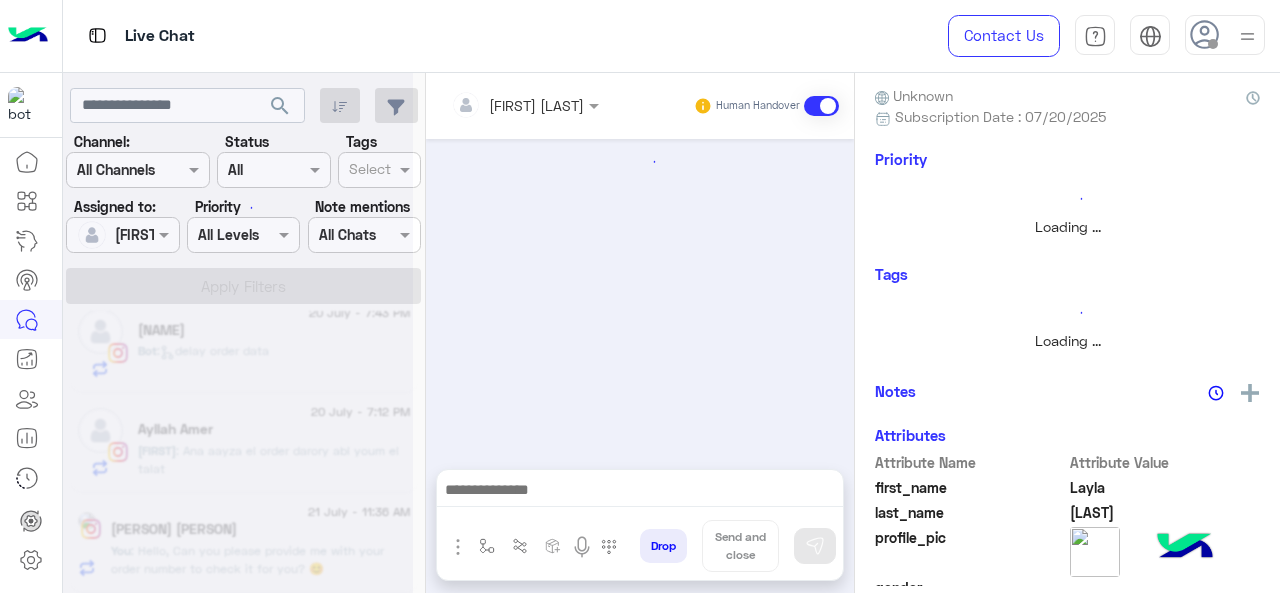 scroll, scrollTop: 419, scrollLeft: 0, axis: vertical 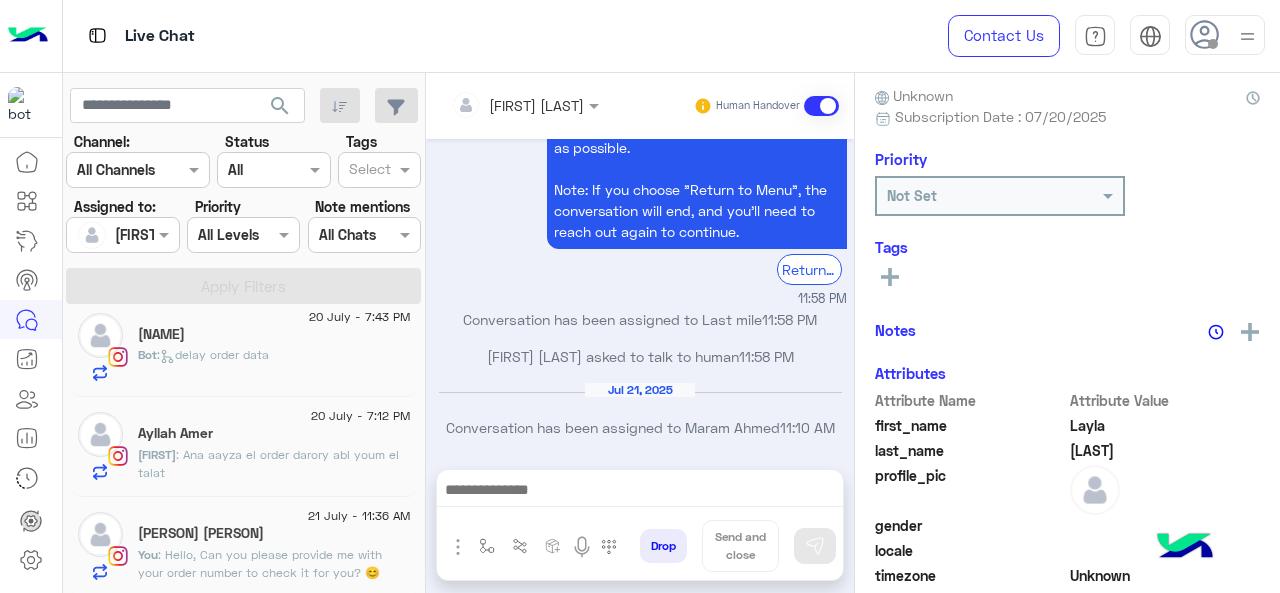 click on "[PERSON] [PERSON]" 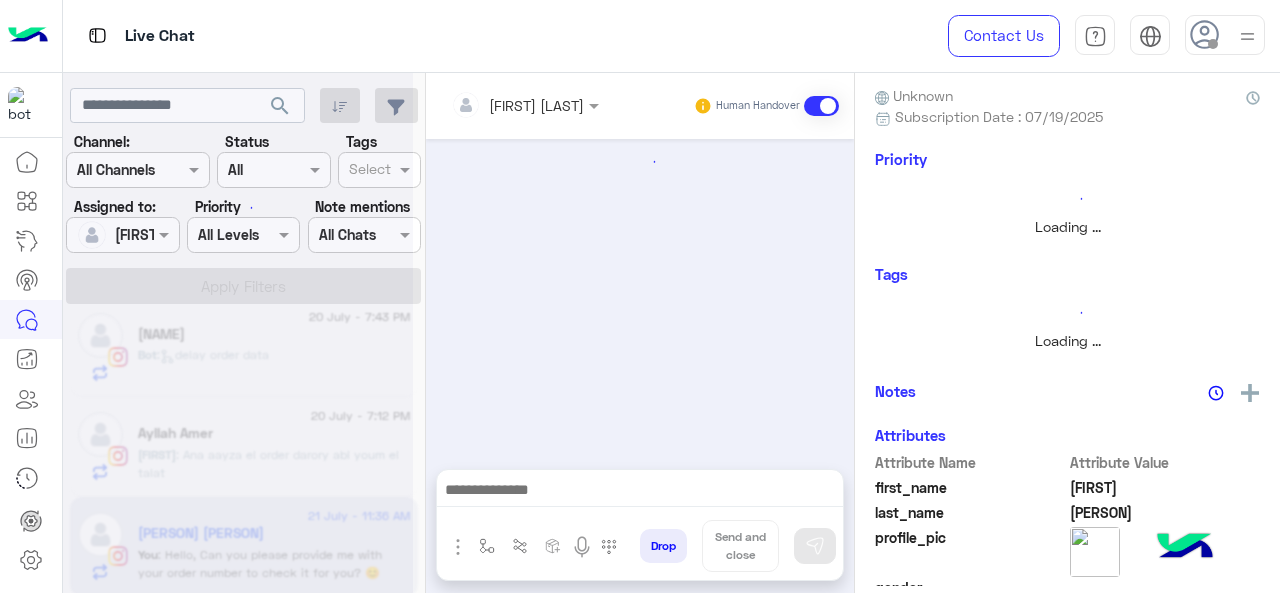 scroll, scrollTop: 644, scrollLeft: 0, axis: vertical 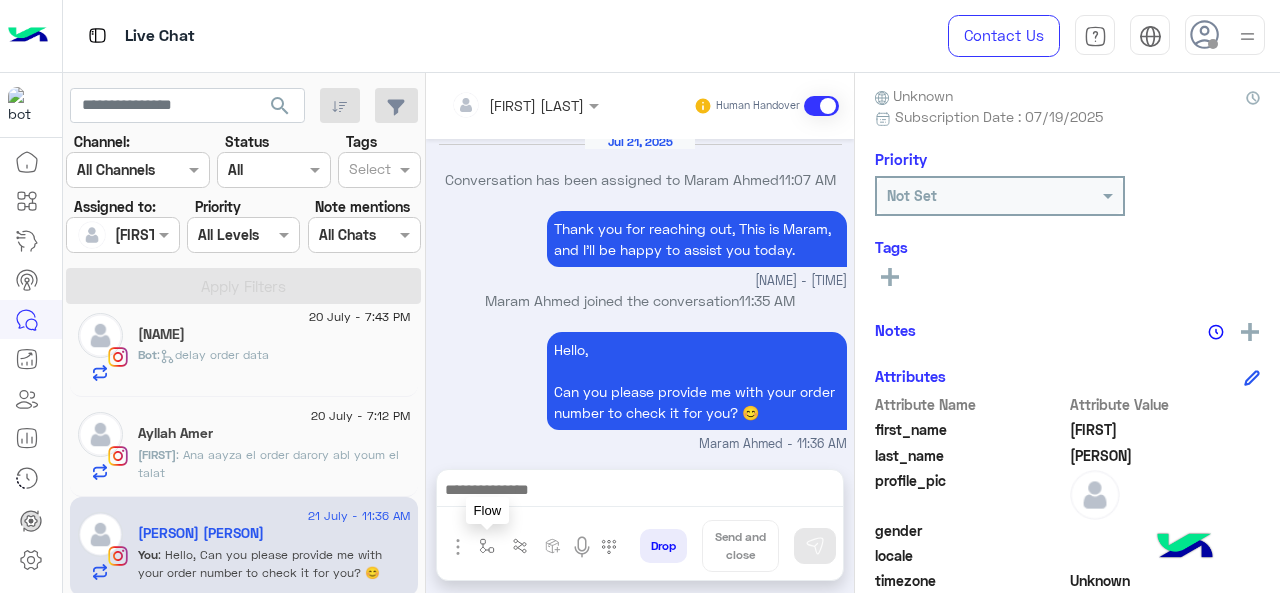 click at bounding box center [487, 546] 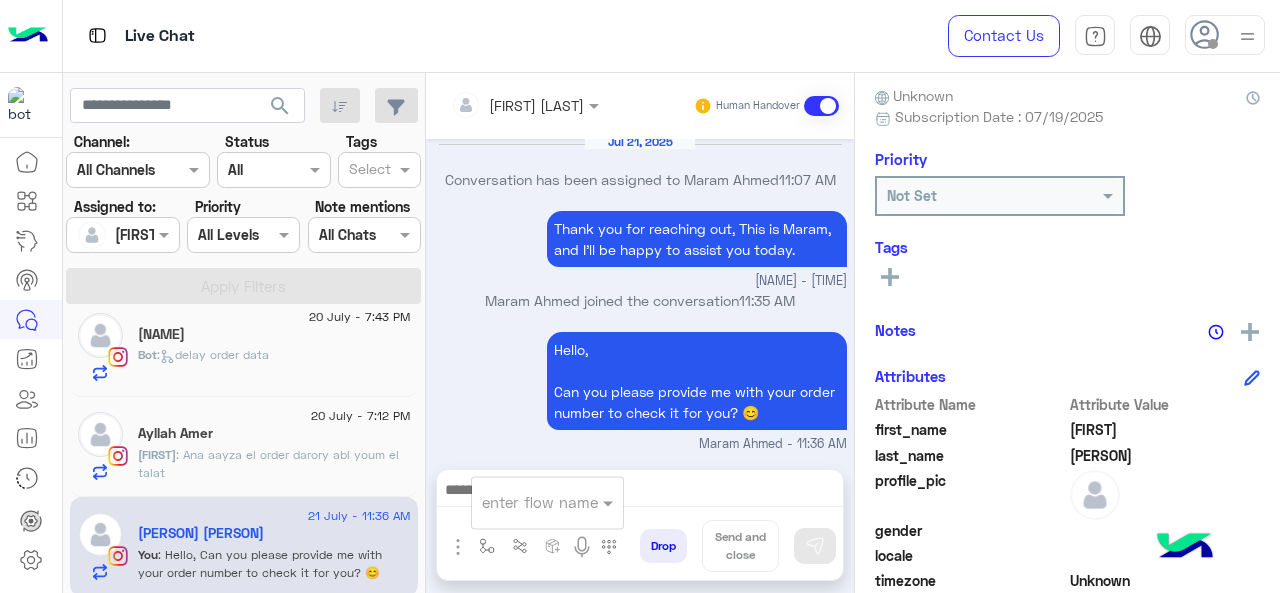 click at bounding box center [523, 502] 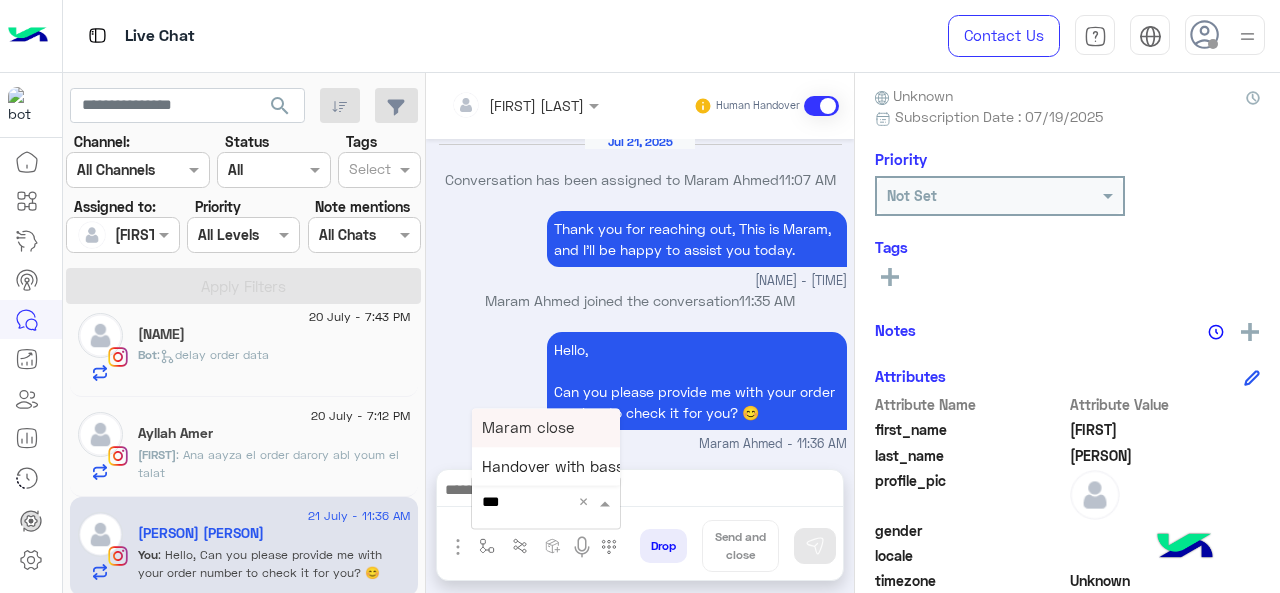 type on "****" 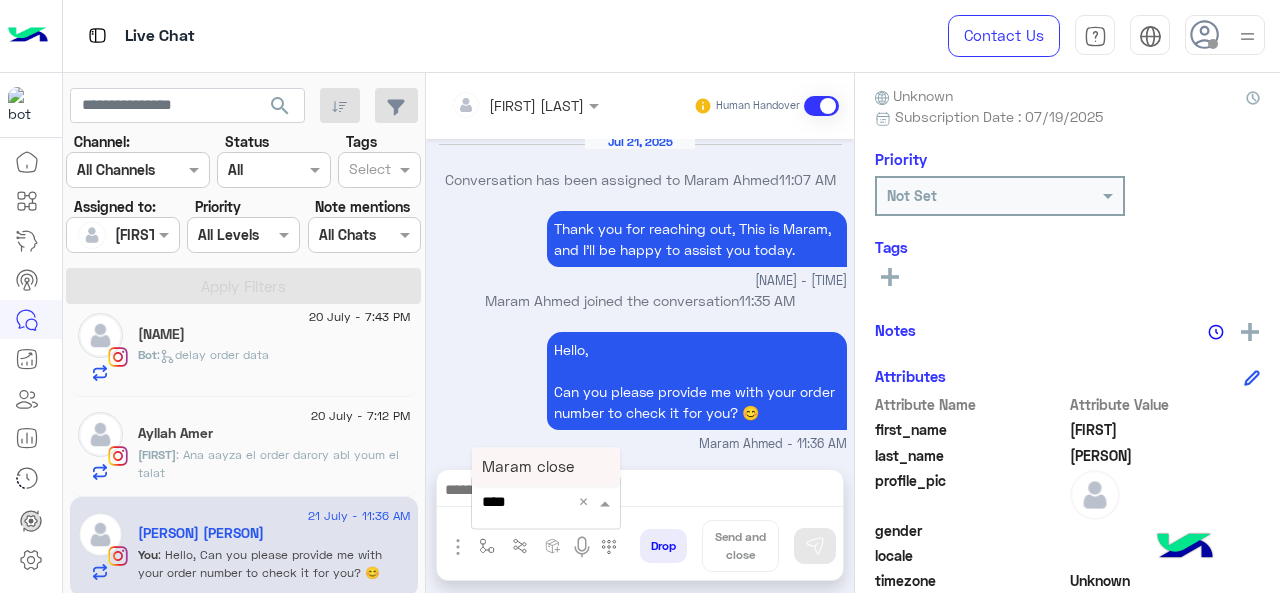 click on "Maram close" at bounding box center [528, 466] 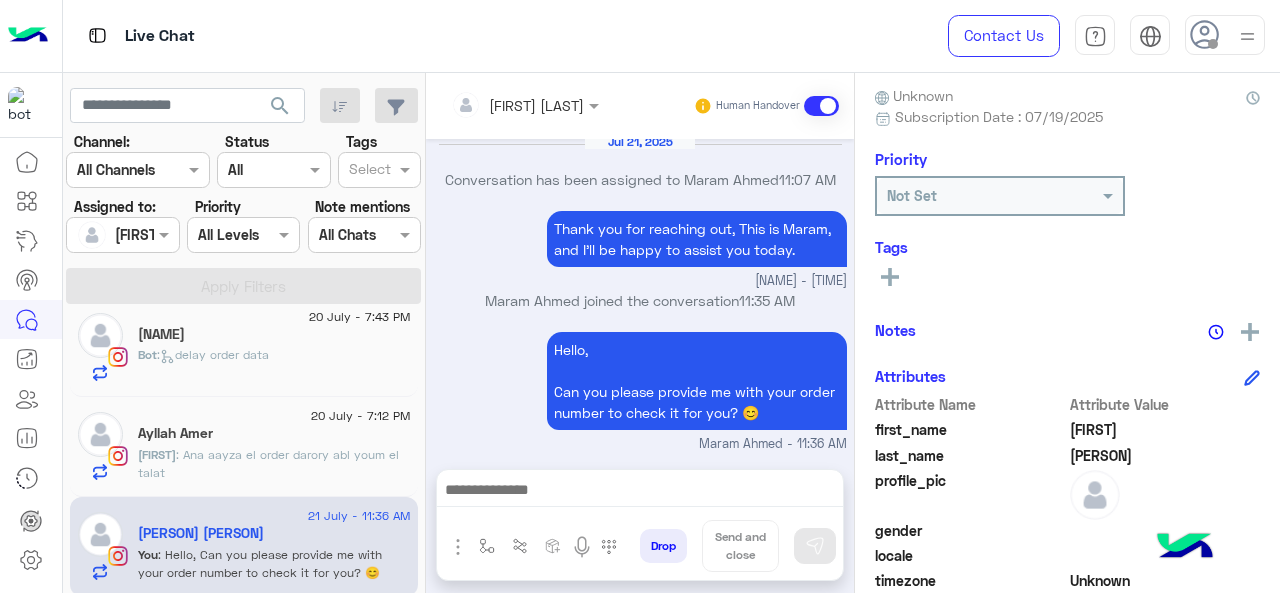 type on "**********" 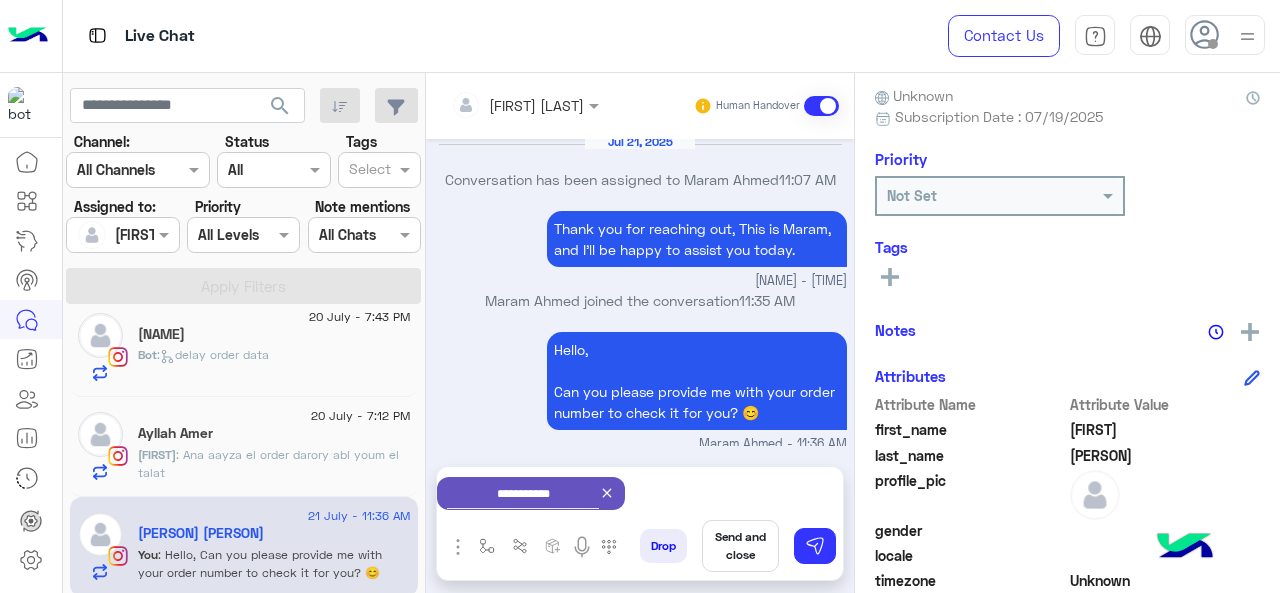 click on "Send and close" at bounding box center [740, 546] 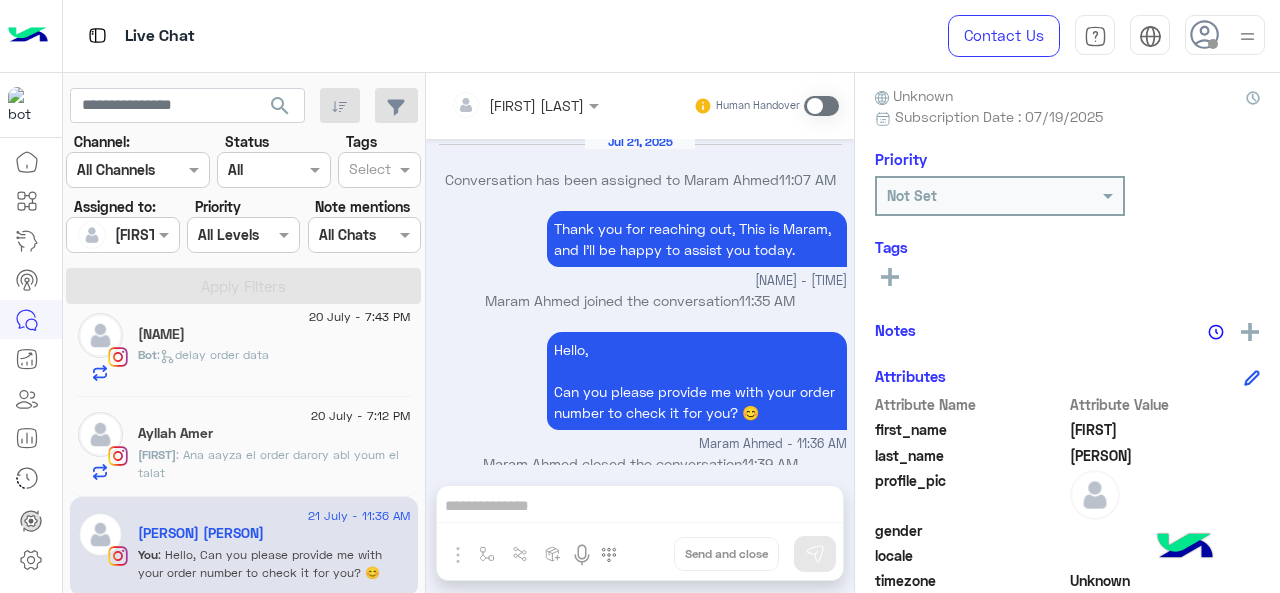 scroll, scrollTop: 665, scrollLeft: 0, axis: vertical 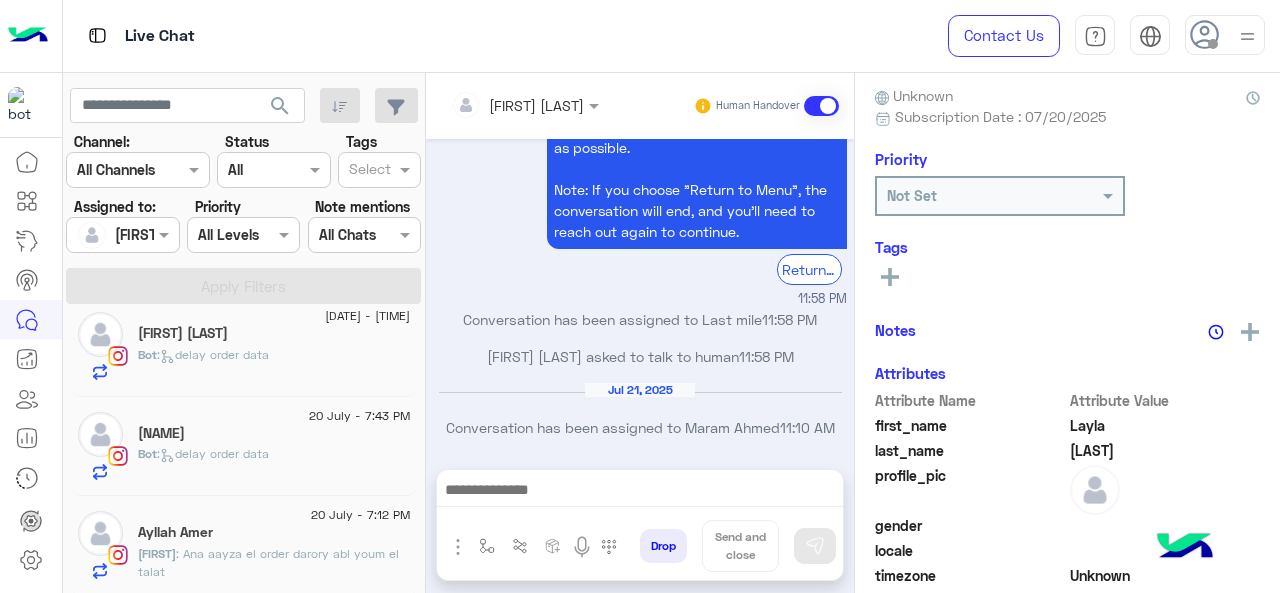 click on ": Ana aayza el order darory abl youm el talat" 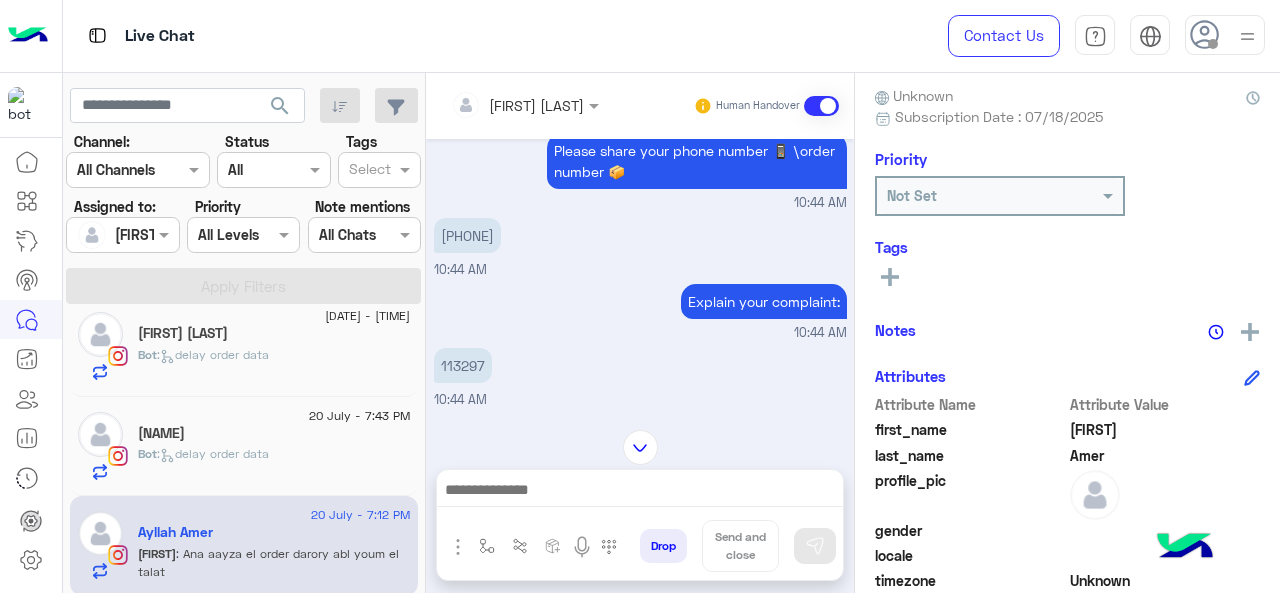 scroll, scrollTop: 214, scrollLeft: 0, axis: vertical 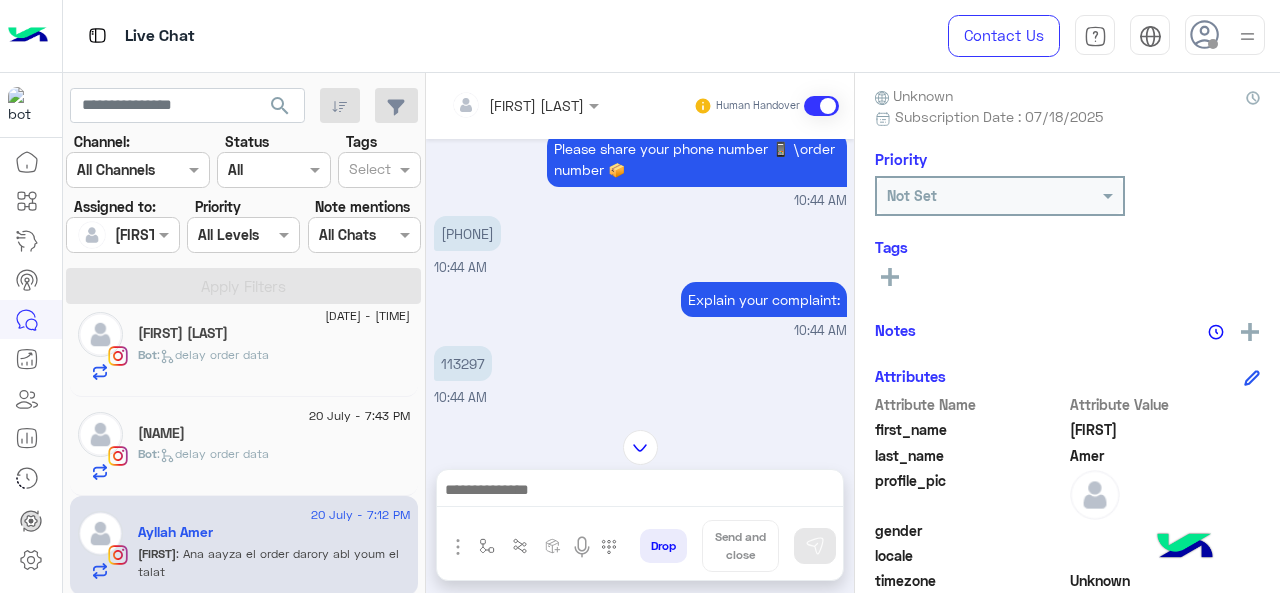 click on "113297" at bounding box center (463, 363) 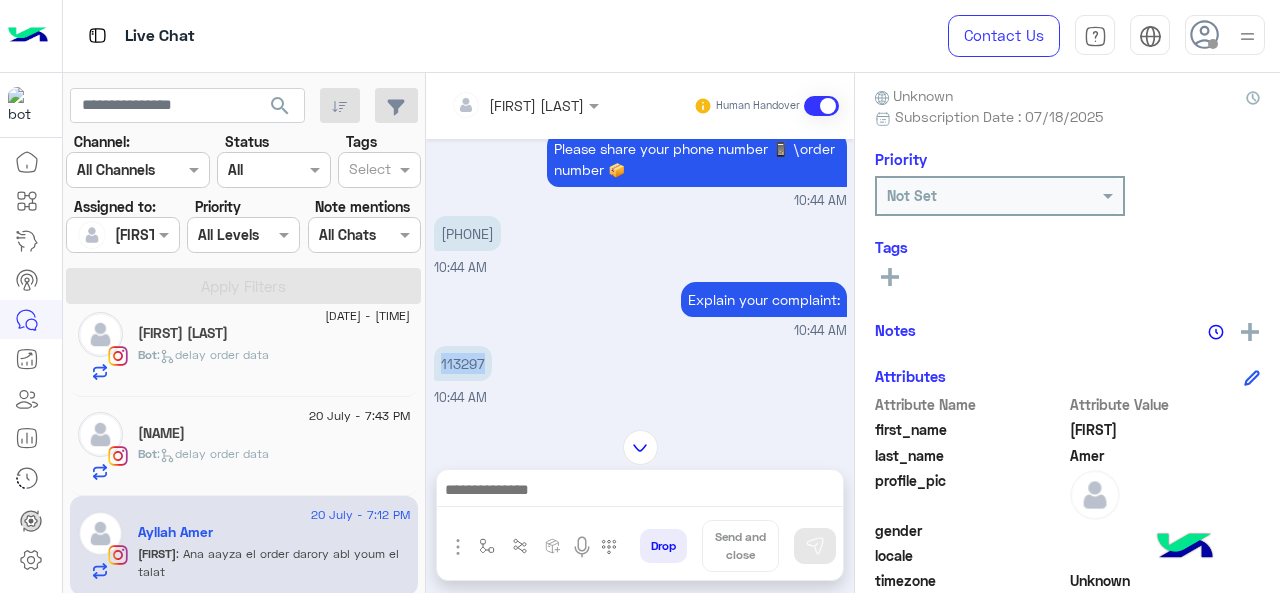 click on "113297" at bounding box center [463, 363] 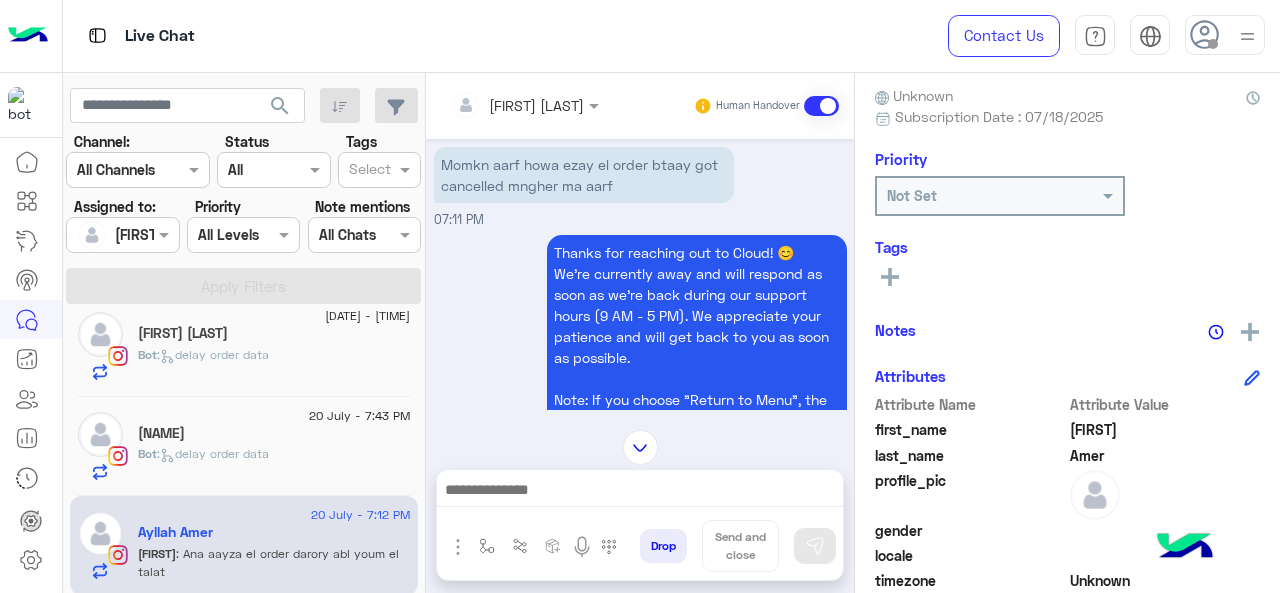 scroll, scrollTop: 1796, scrollLeft: 0, axis: vertical 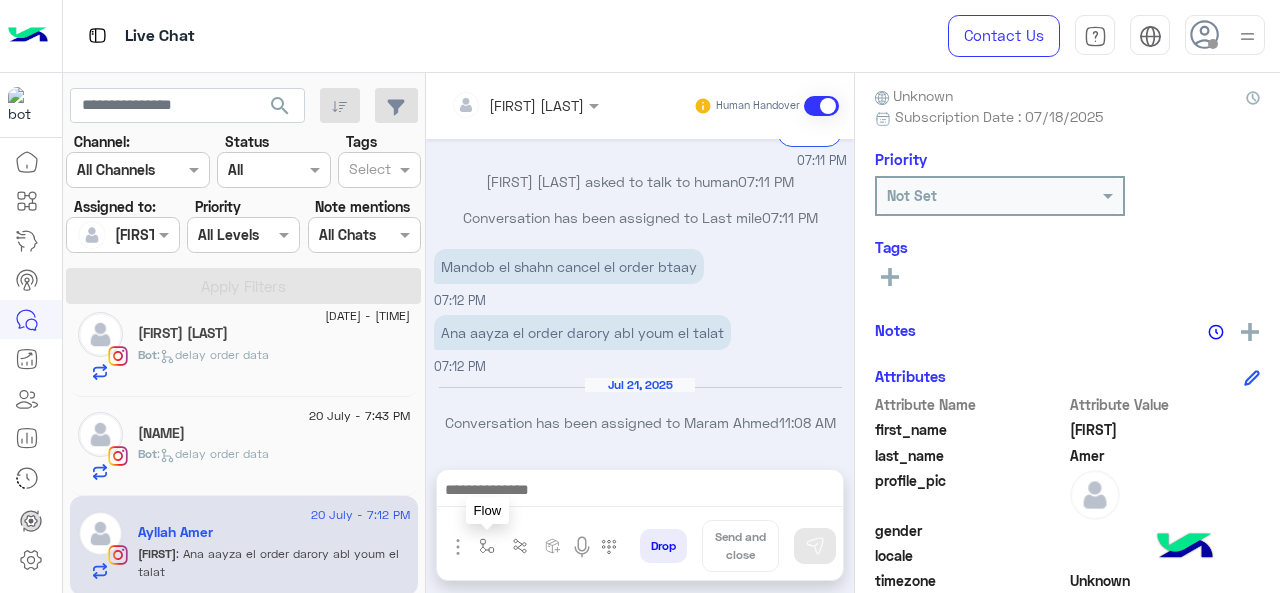 click at bounding box center [487, 546] 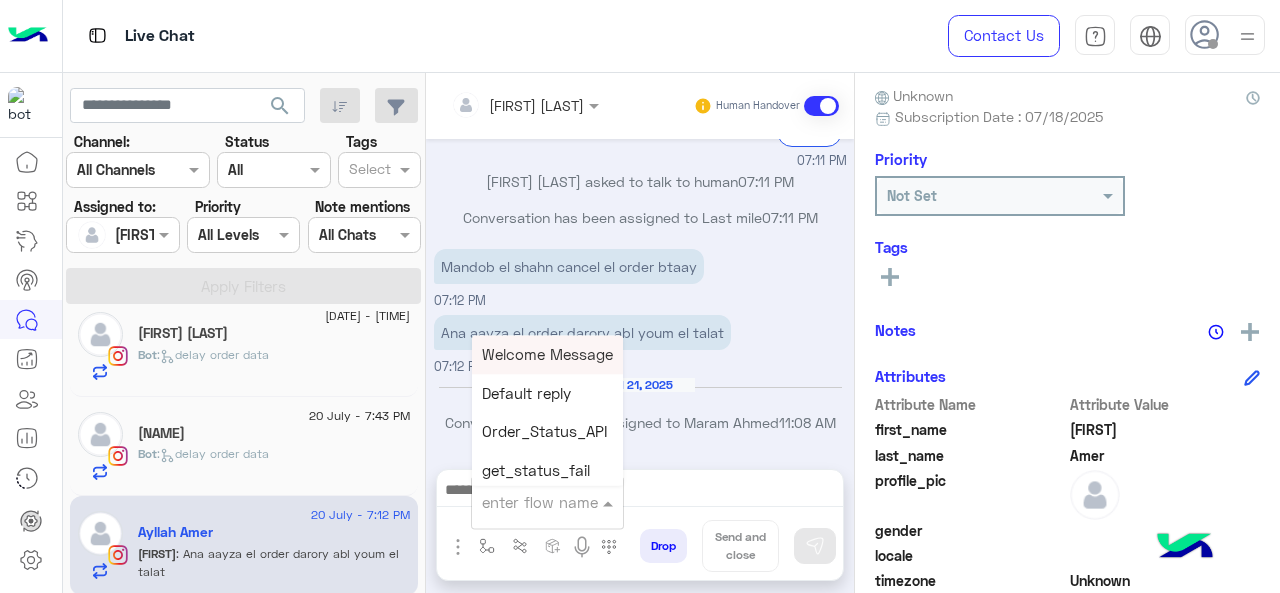 click on "enter flow name" at bounding box center [547, 502] 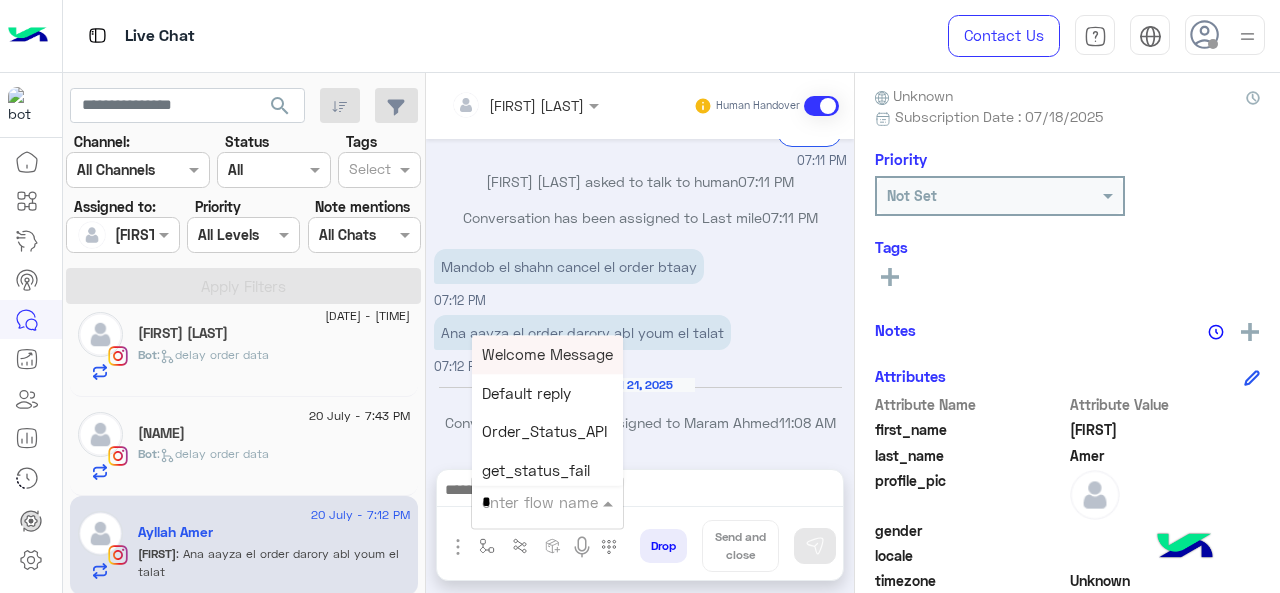 type on "*" 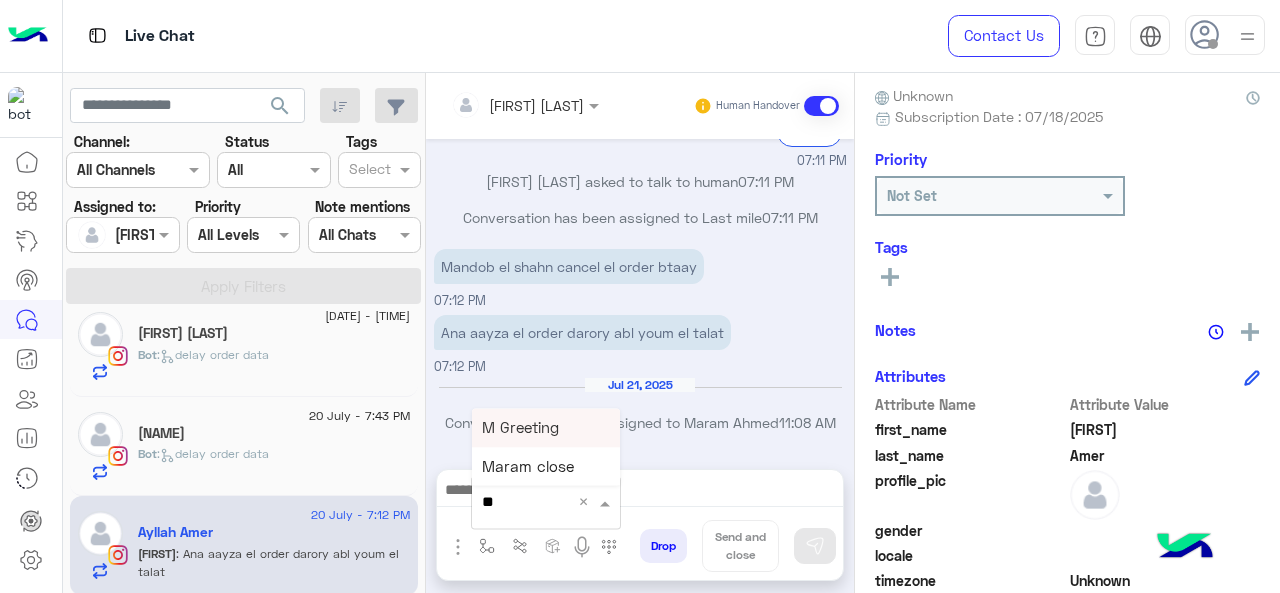 click on "M Greeting" at bounding box center (520, 427) 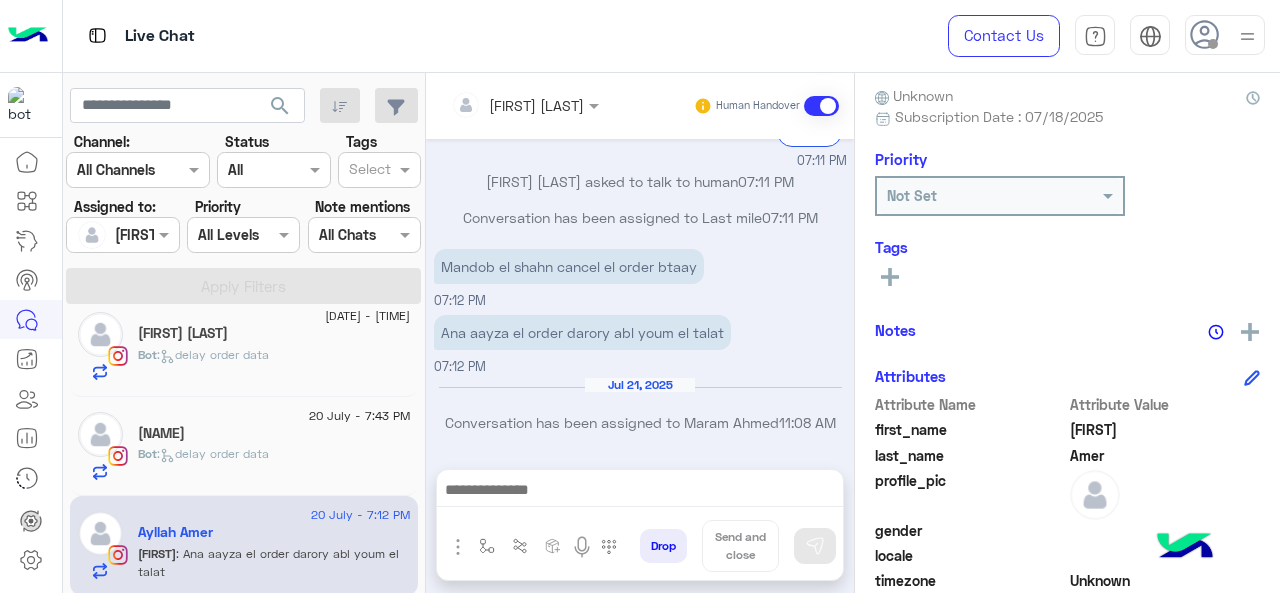 type on "**********" 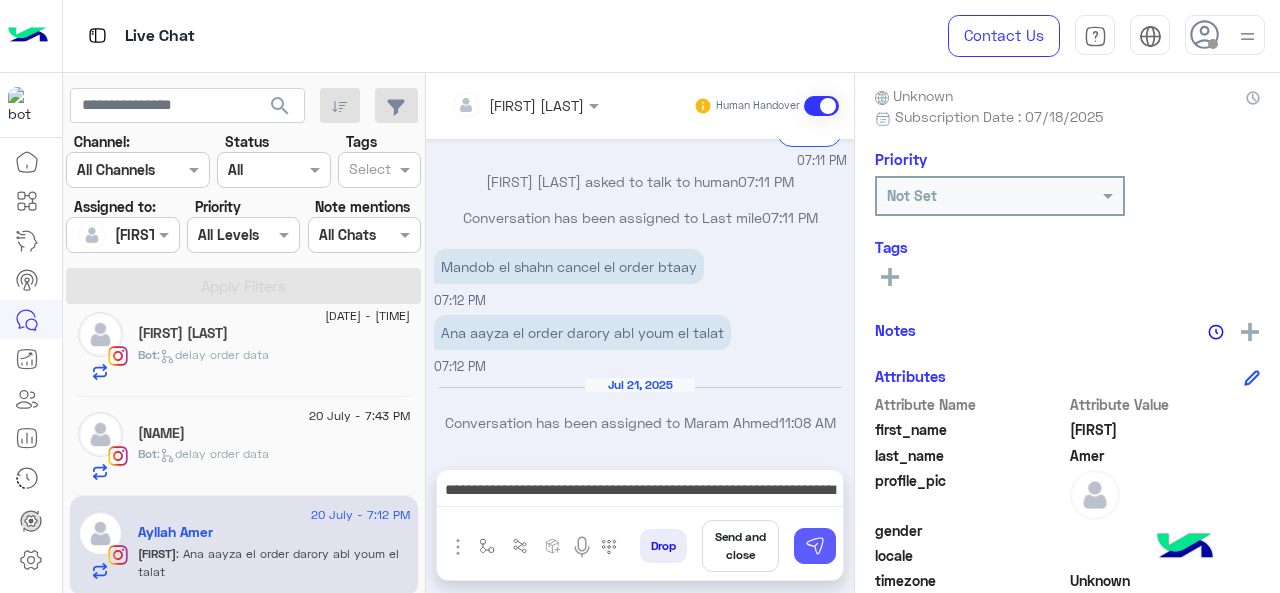 click at bounding box center (815, 546) 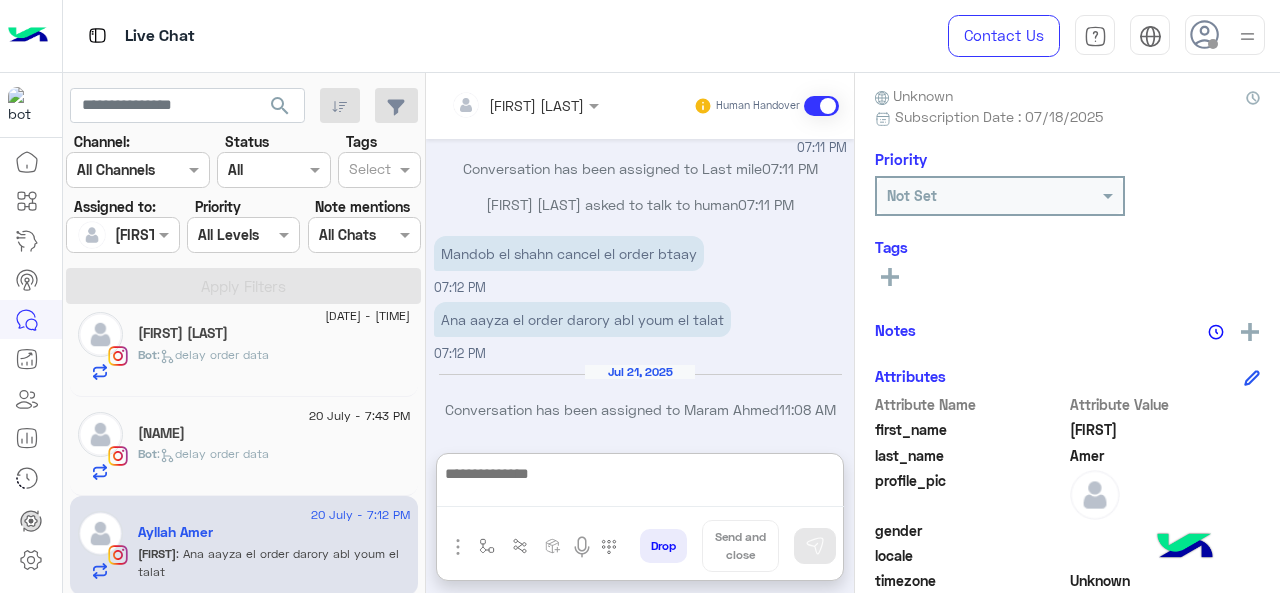 click at bounding box center (640, 484) 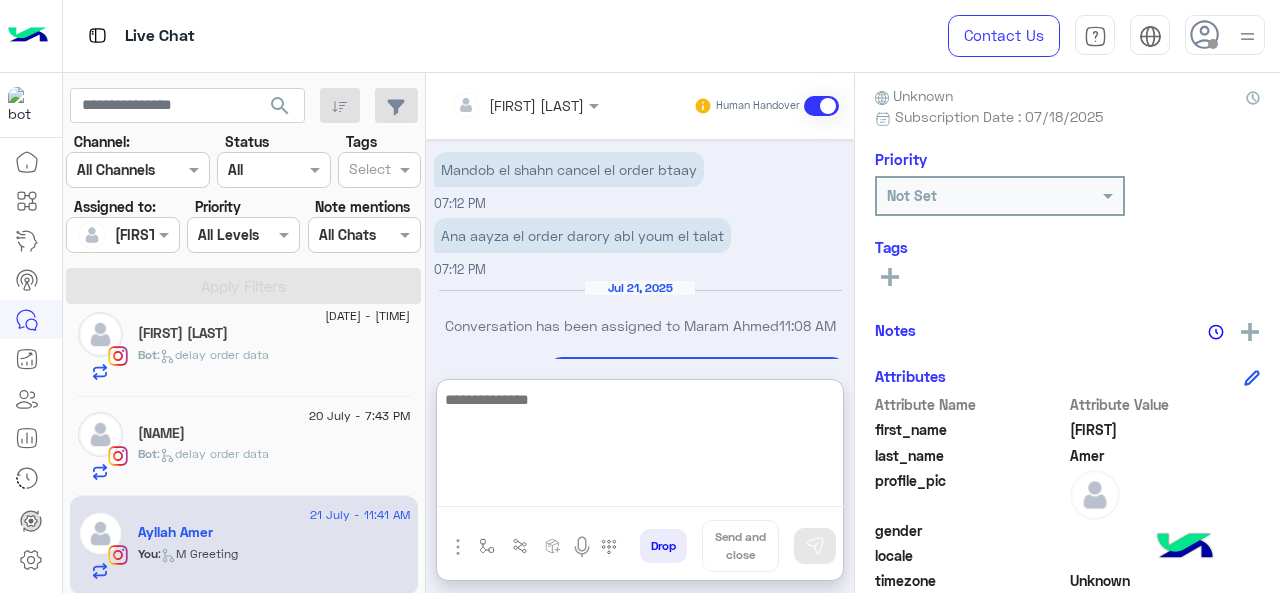 scroll, scrollTop: 2310, scrollLeft: 0, axis: vertical 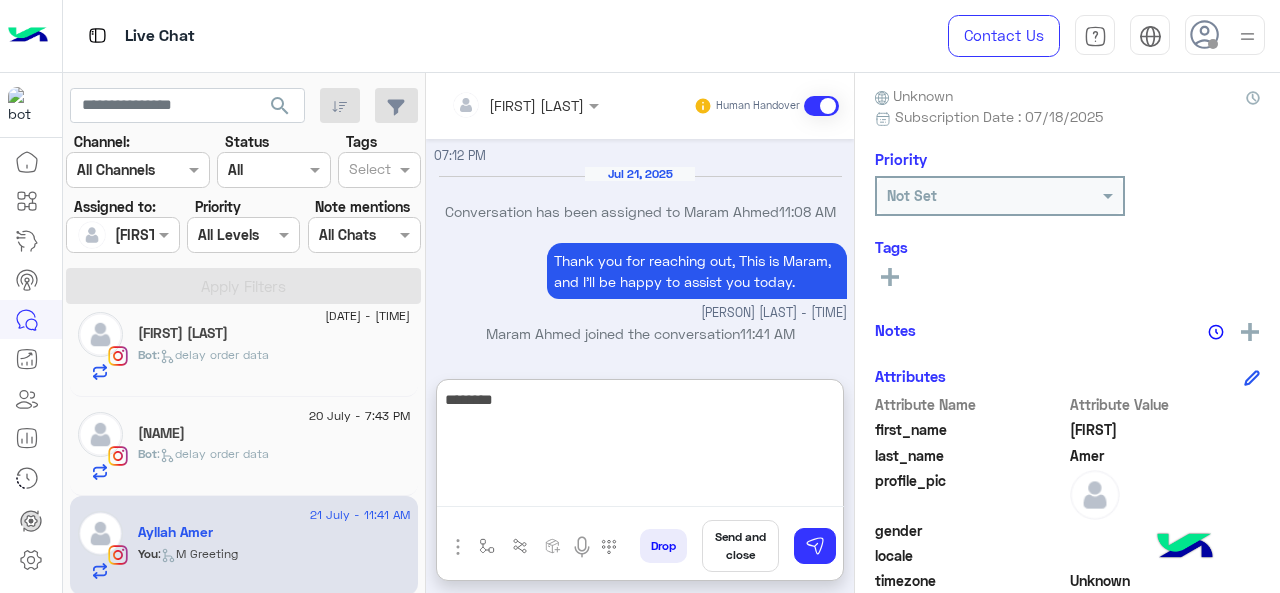 paste on "**********" 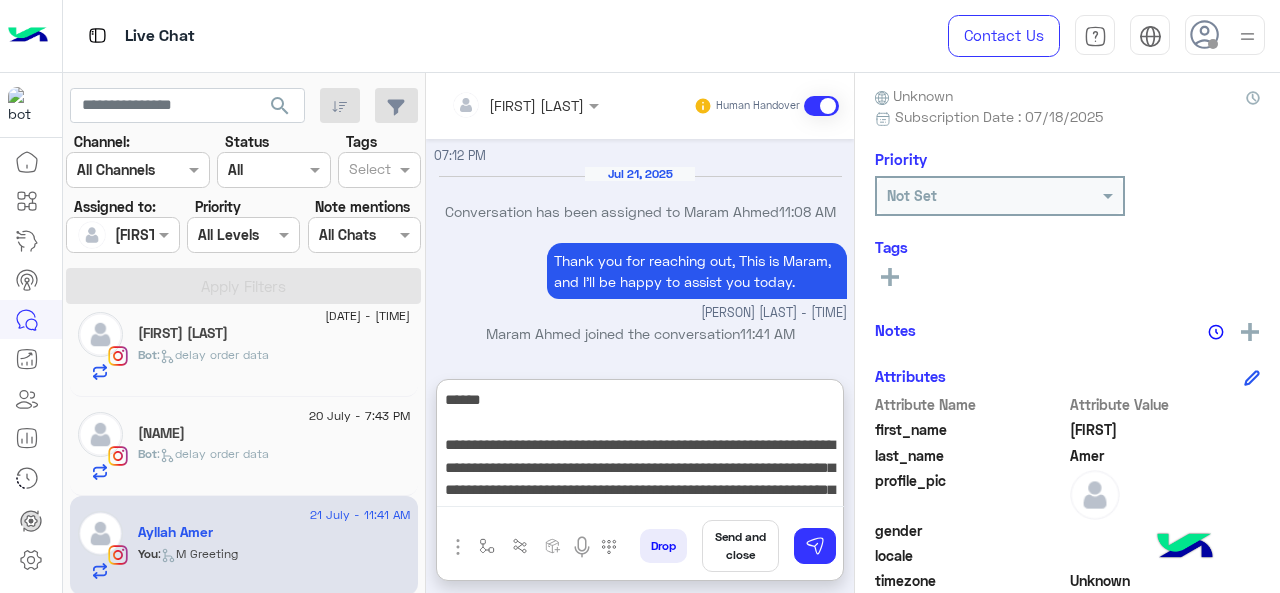 scroll, scrollTop: 60, scrollLeft: 0, axis: vertical 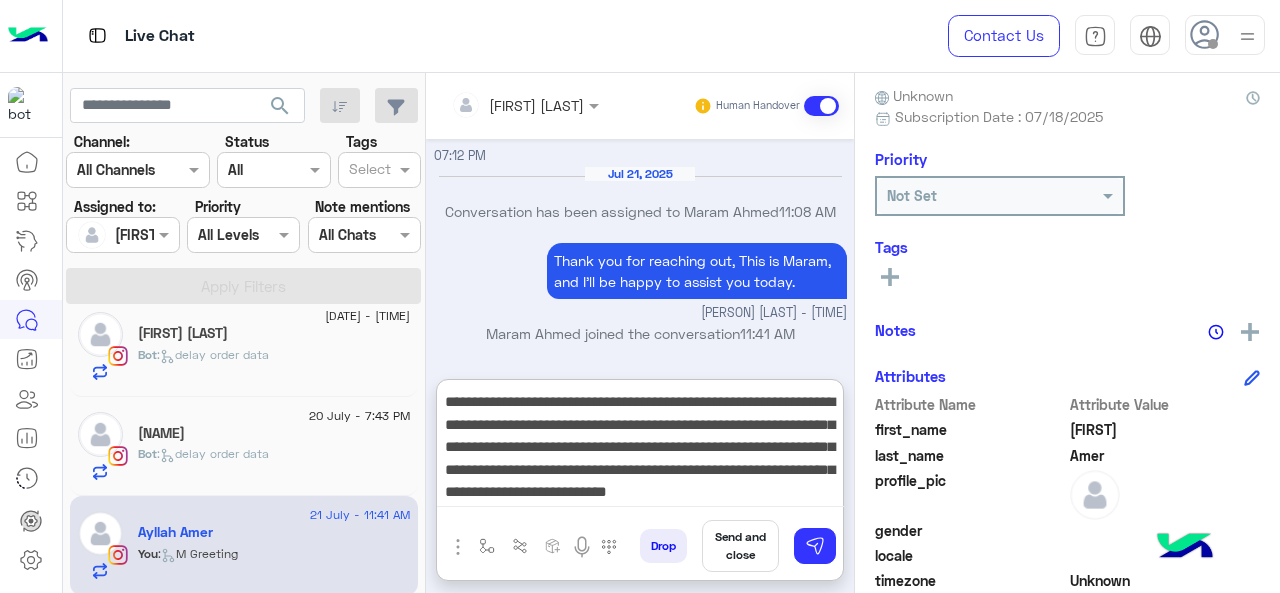 click on "**********" at bounding box center [640, 447] 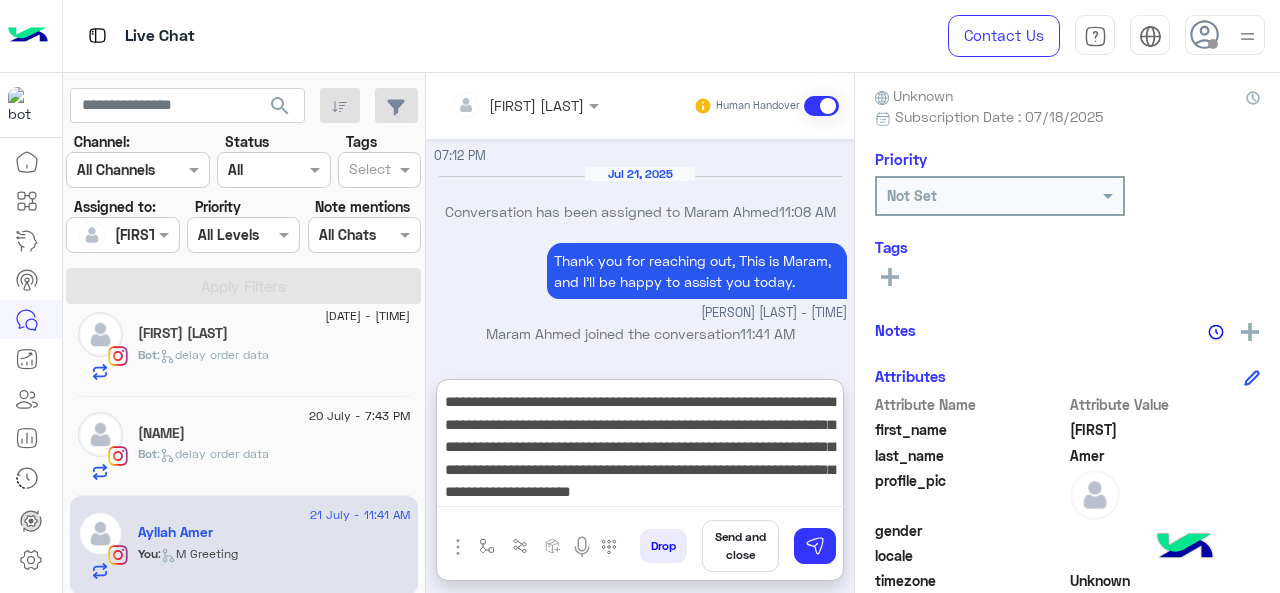 click on "**********" at bounding box center [640, 447] 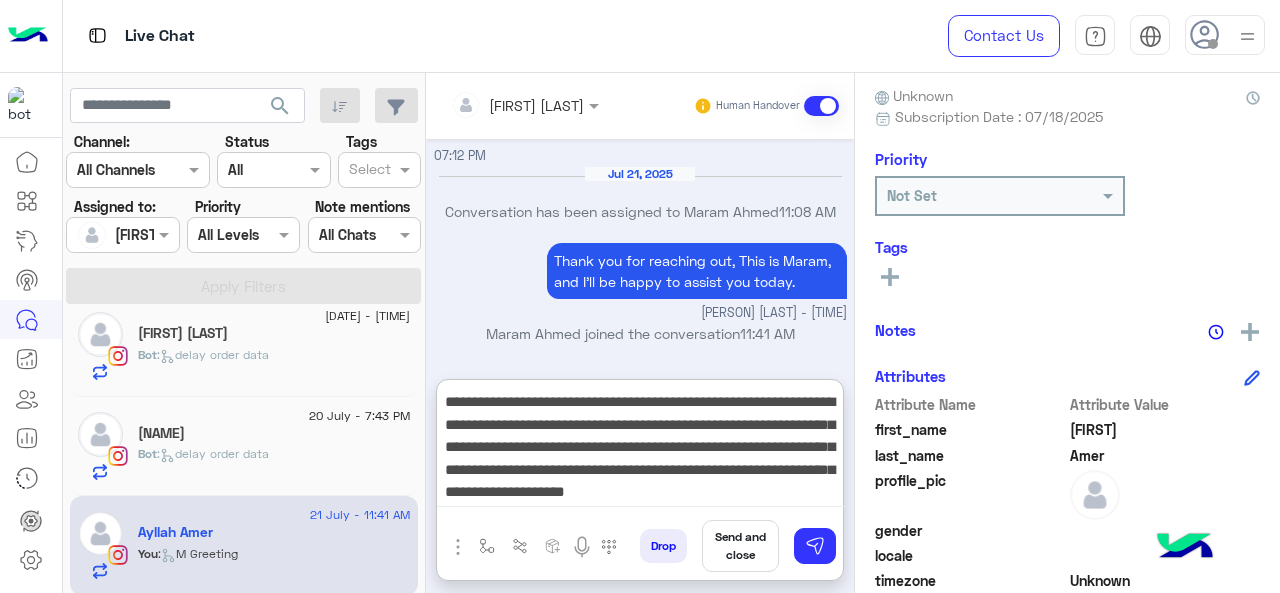 scroll, scrollTop: 64, scrollLeft: 0, axis: vertical 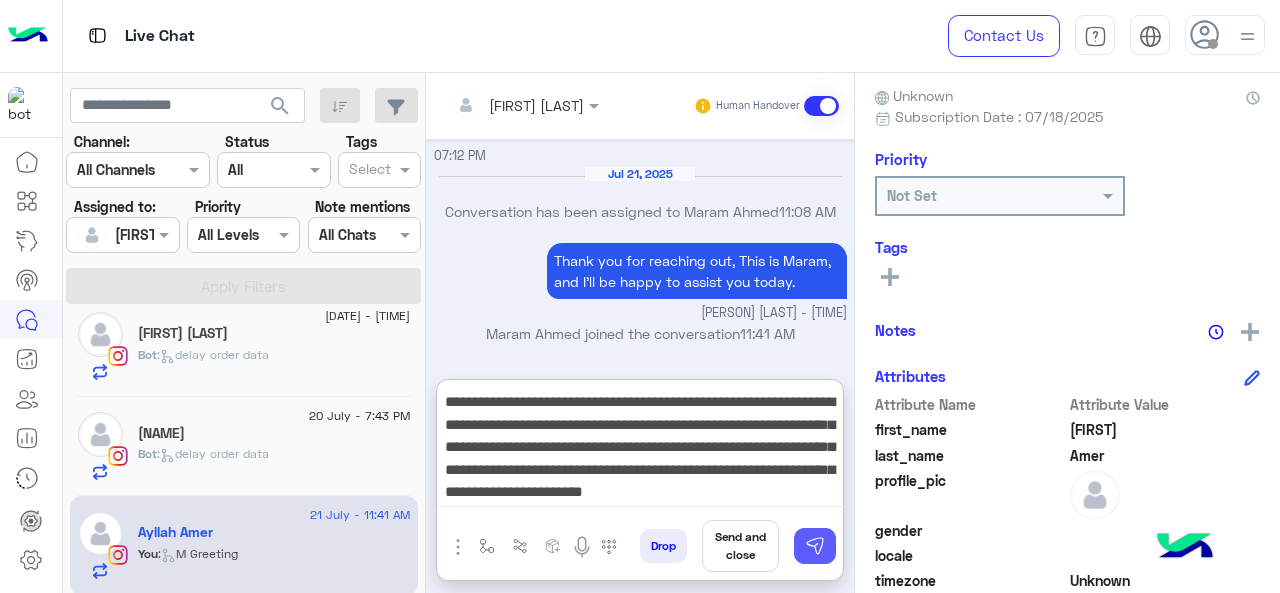 type on "**********" 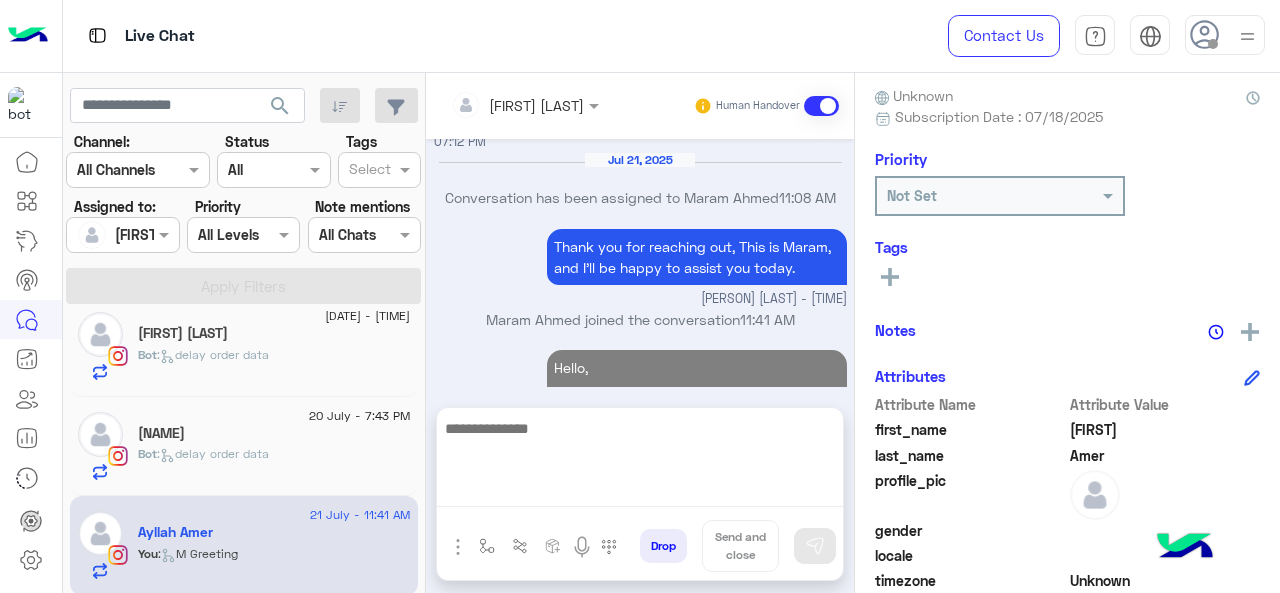 scroll, scrollTop: 2472, scrollLeft: 0, axis: vertical 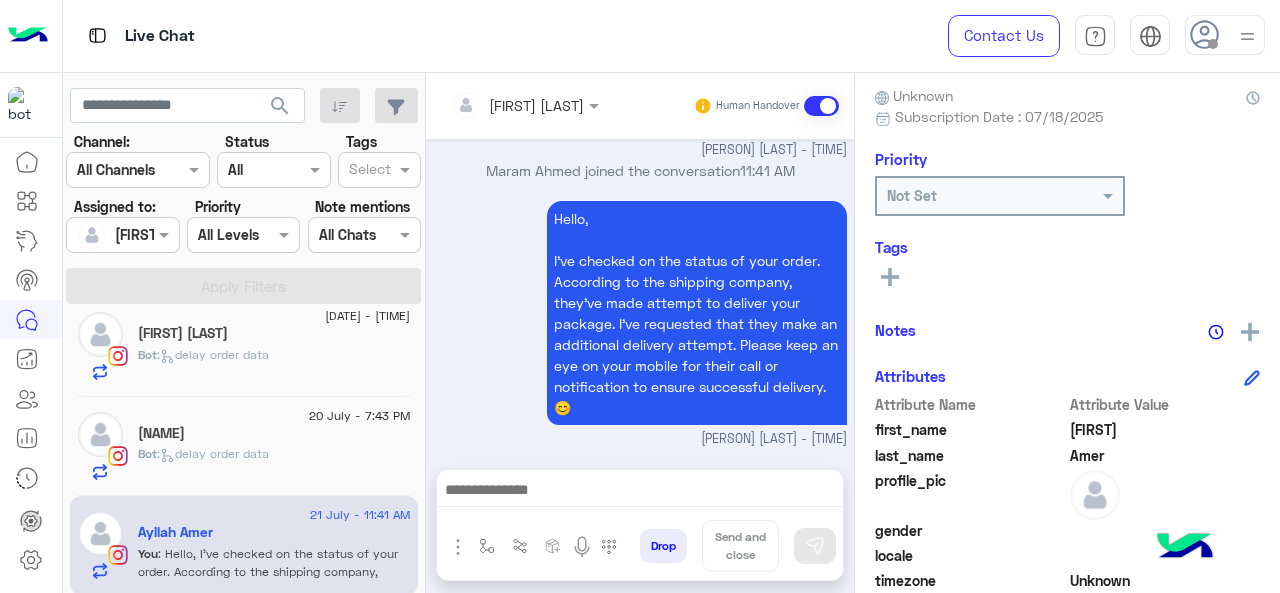 click on "[NAME]" 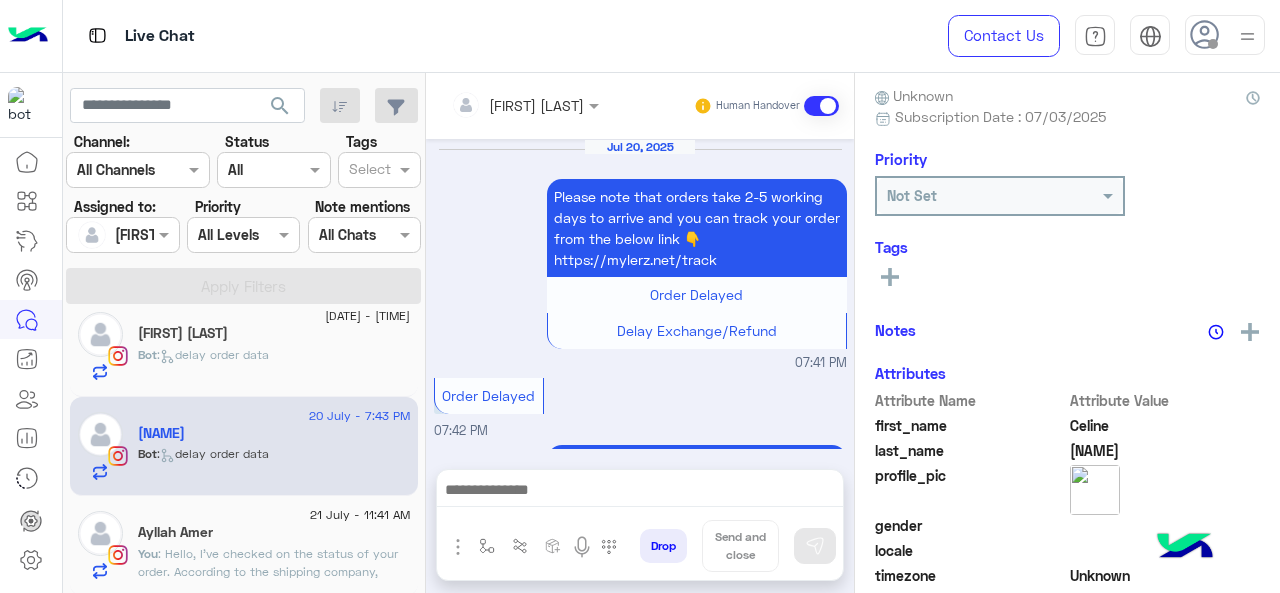scroll, scrollTop: 868, scrollLeft: 0, axis: vertical 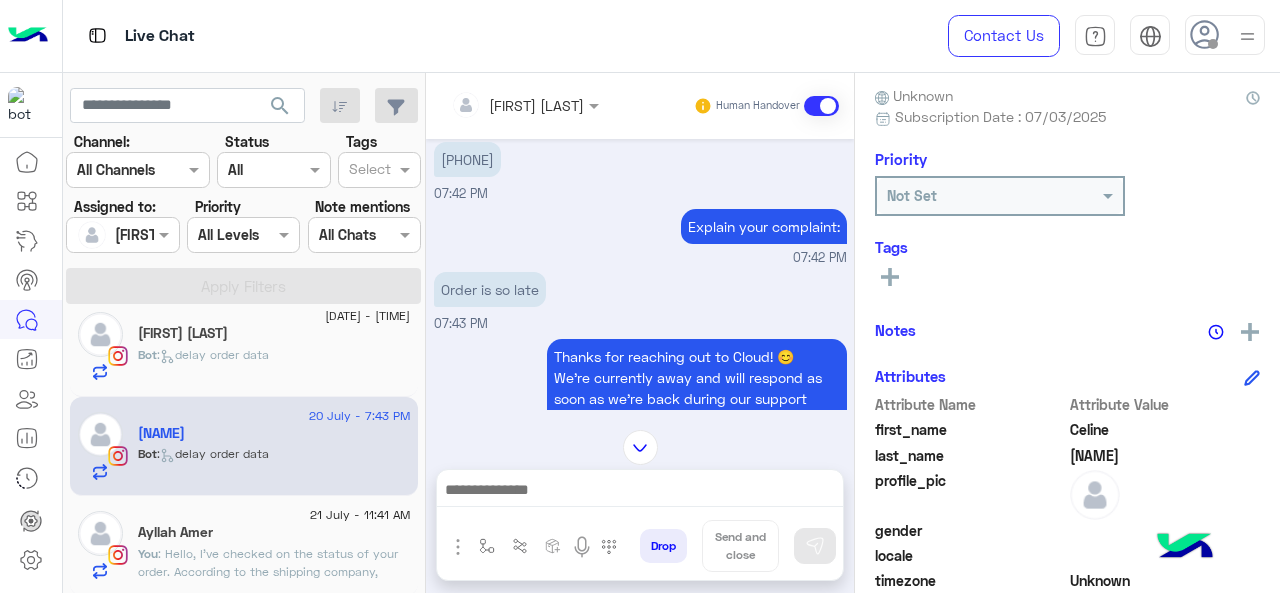 drag, startPoint x: 526, startPoint y: 159, endPoint x: 450, endPoint y: 158, distance: 76.00658 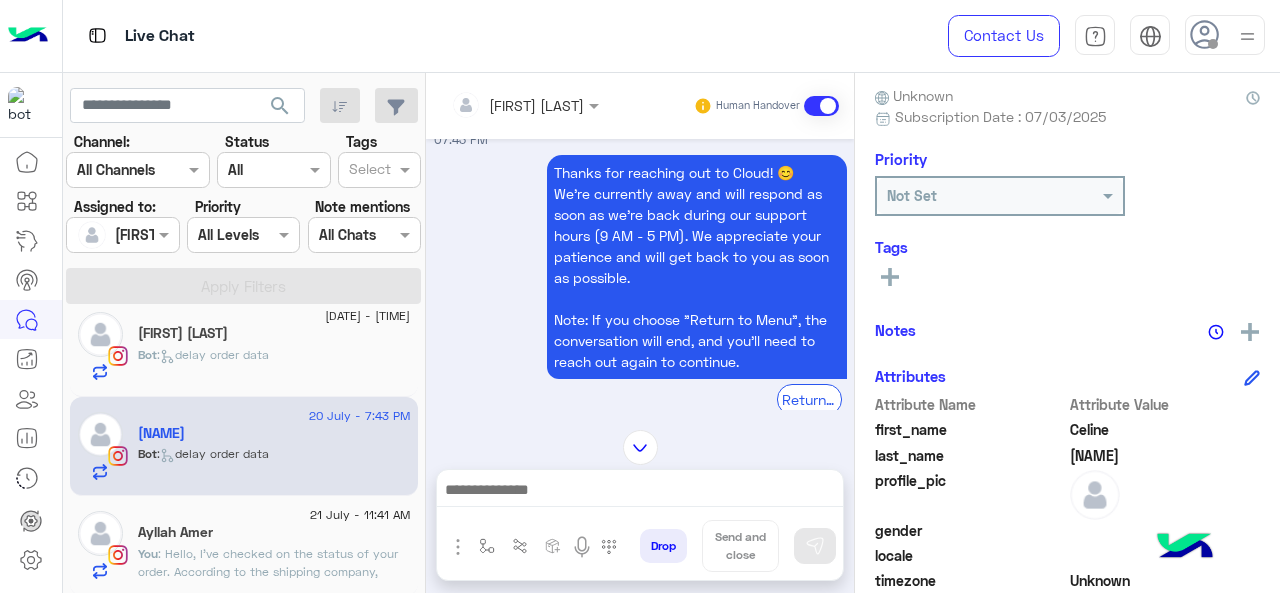 scroll, scrollTop: 740, scrollLeft: 0, axis: vertical 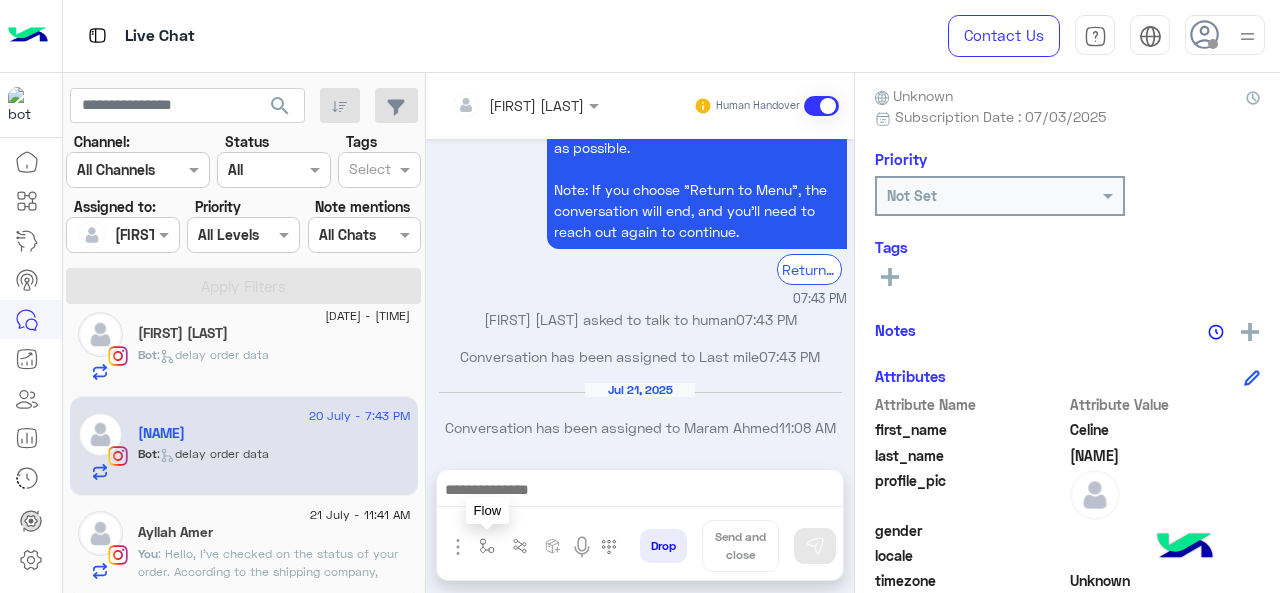 click at bounding box center [487, 546] 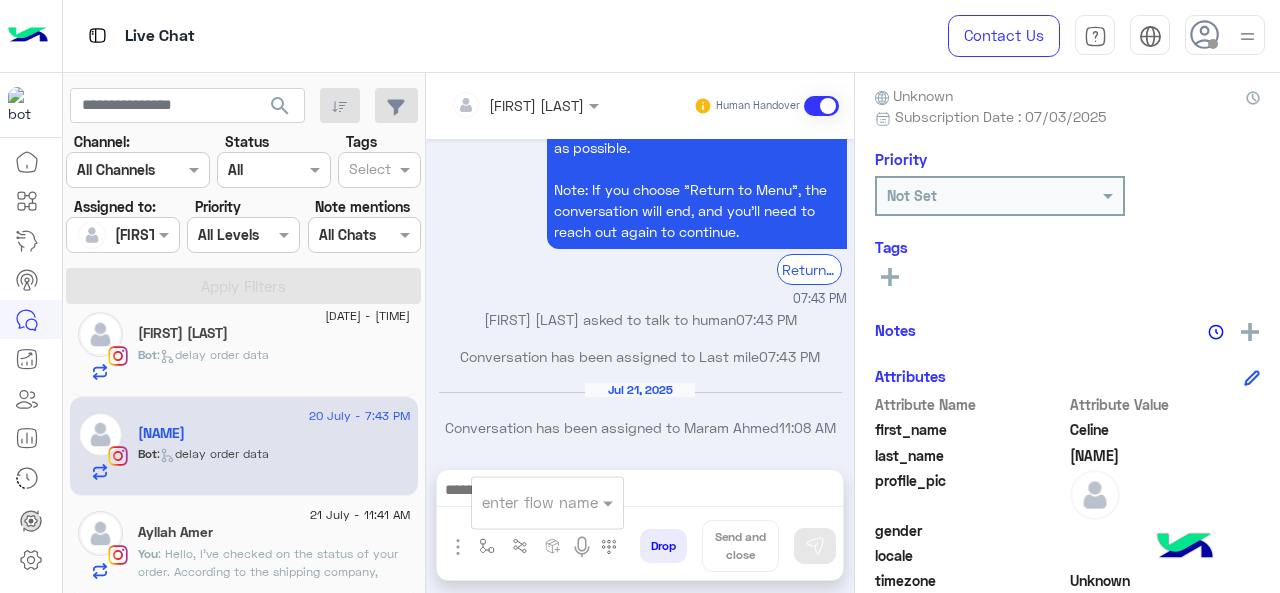 click at bounding box center [523, 502] 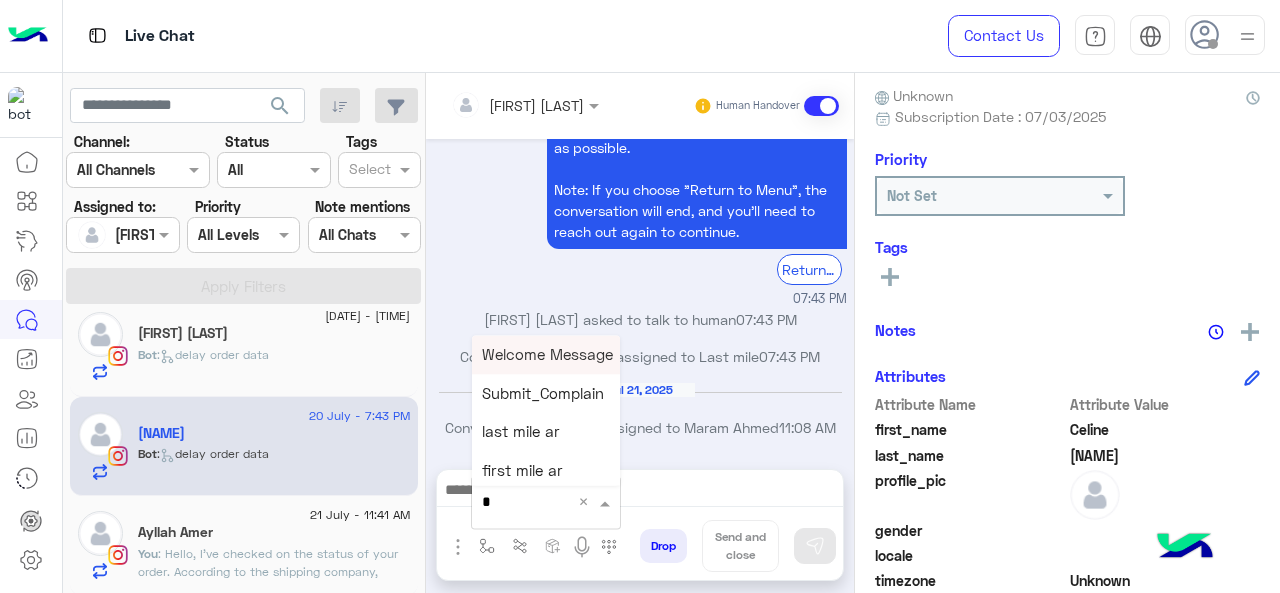 type on "*" 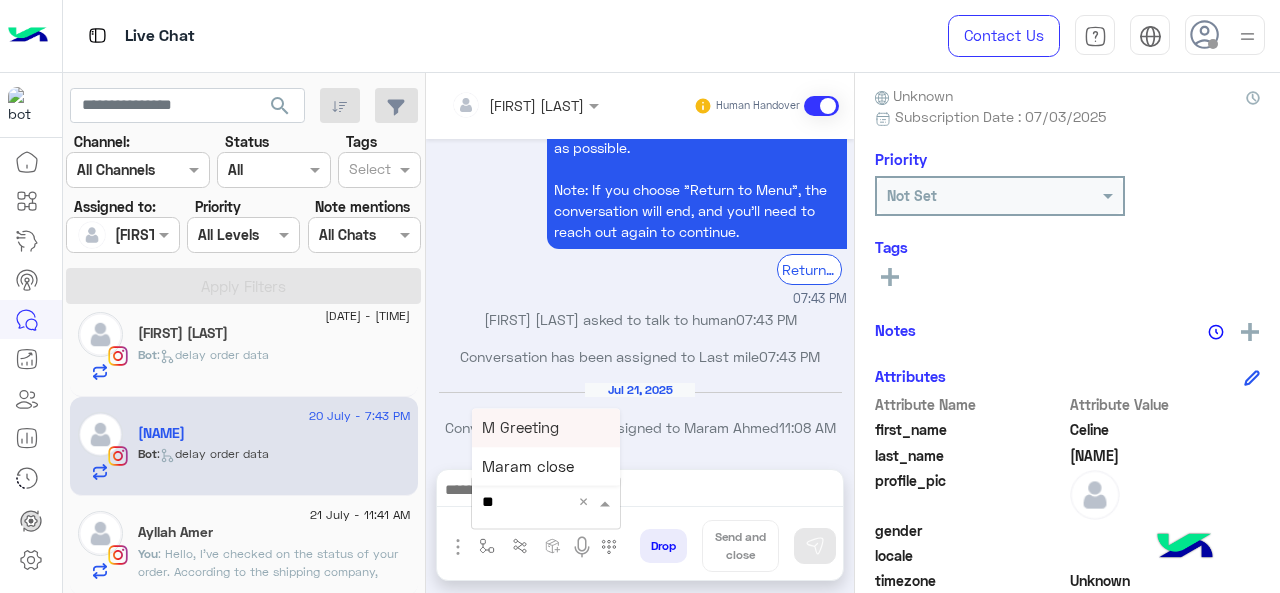 click on "M Greeting" at bounding box center [520, 427] 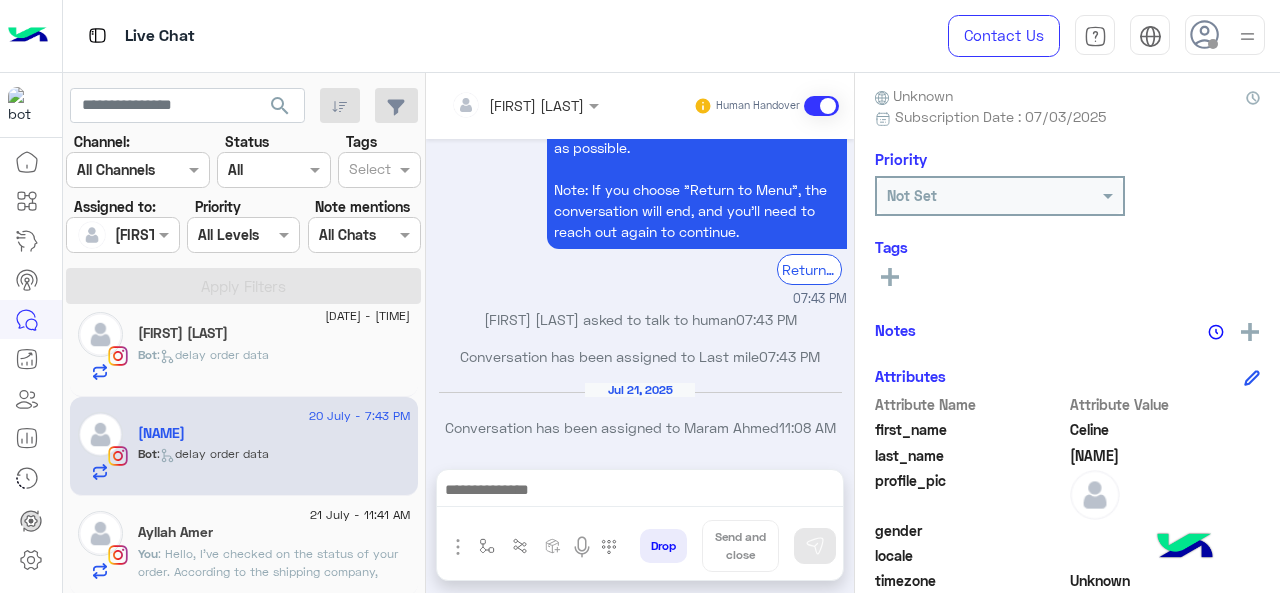 type on "**********" 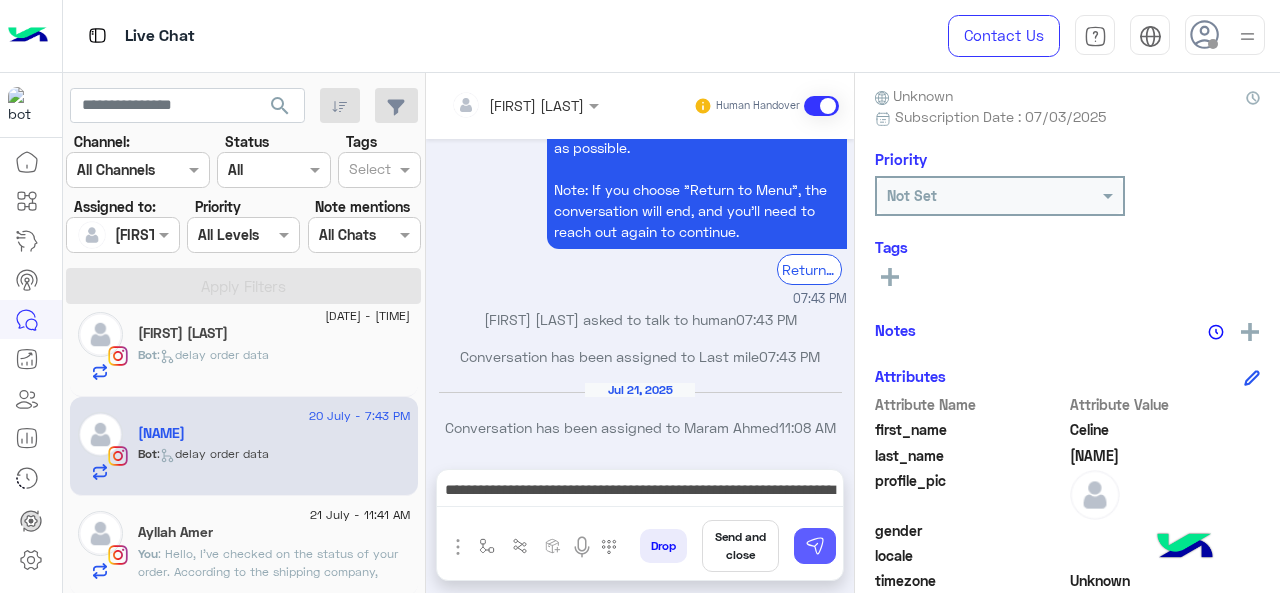 click at bounding box center [815, 546] 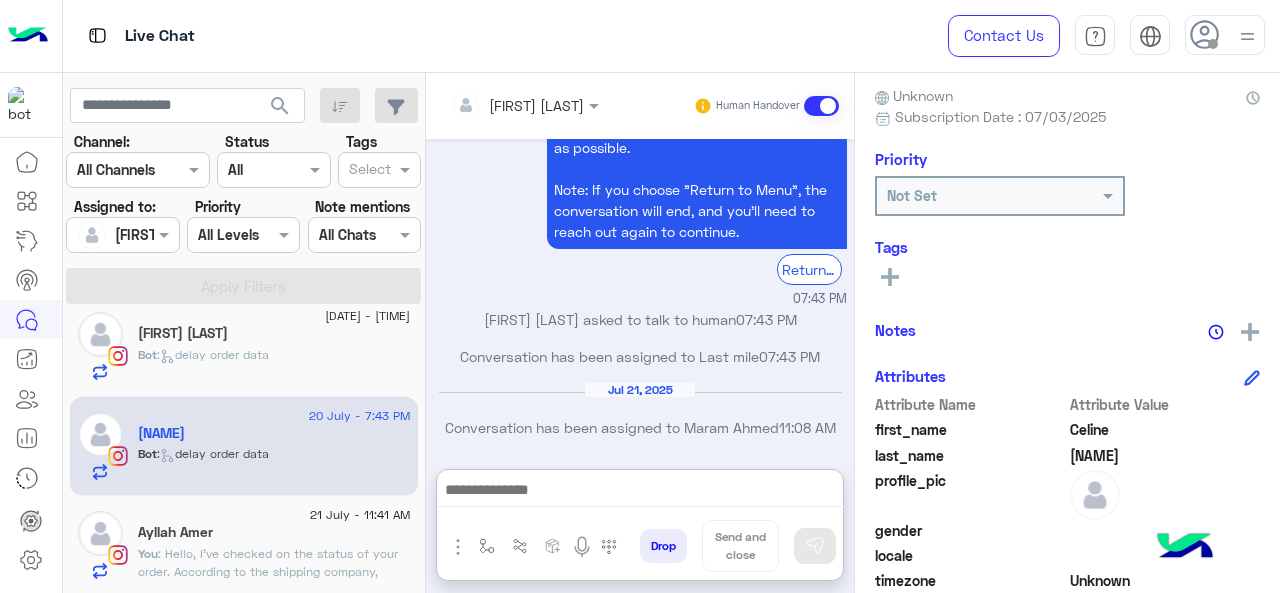 click at bounding box center (640, 492) 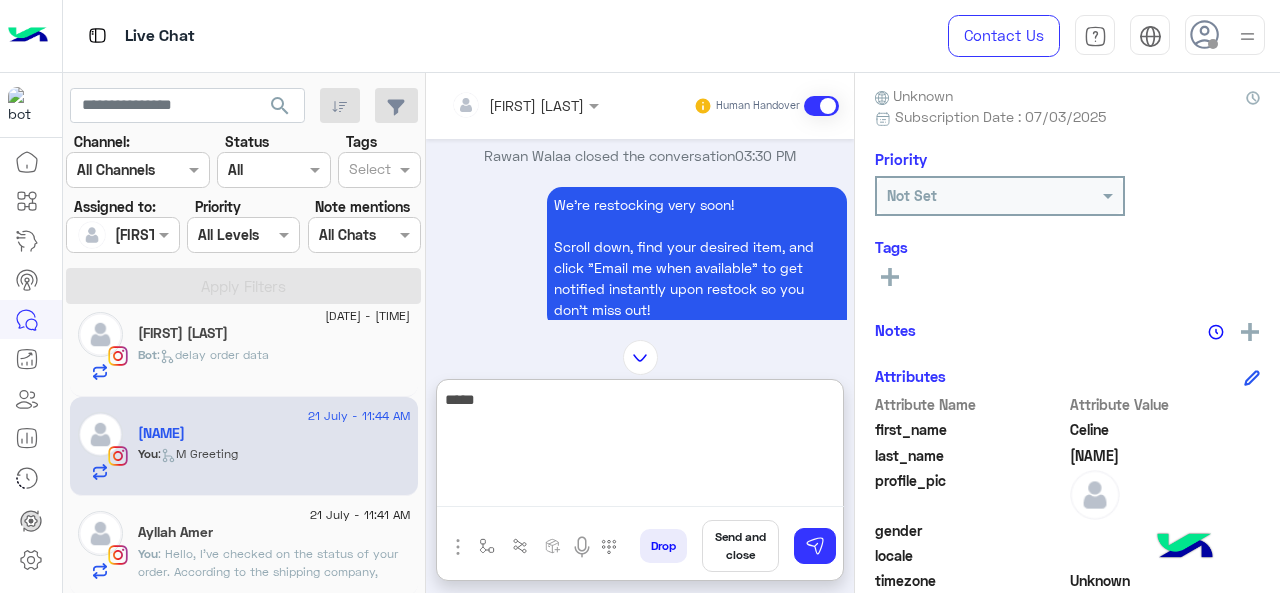 scroll, scrollTop: 1432, scrollLeft: 0, axis: vertical 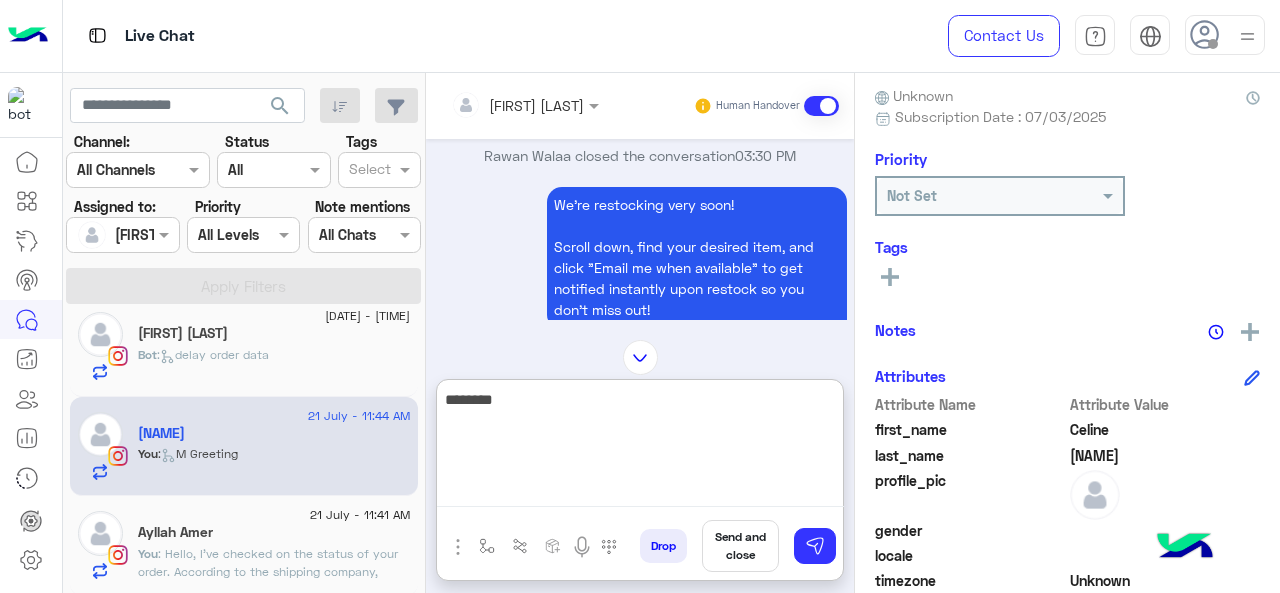 paste on "**********" 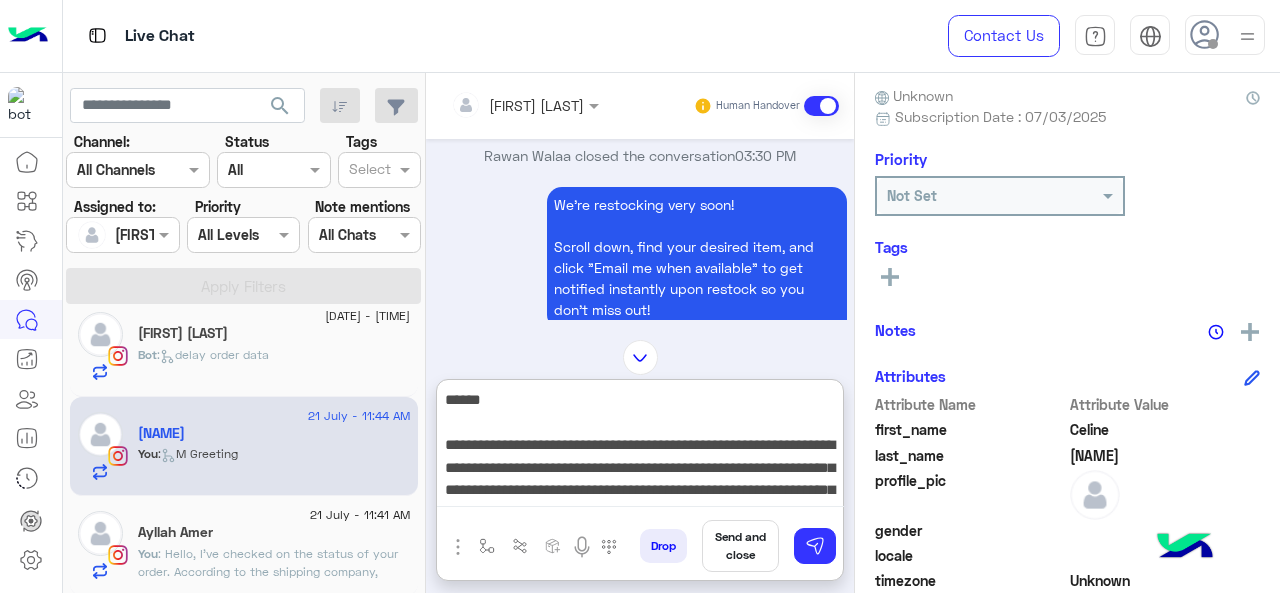 scroll, scrollTop: 60, scrollLeft: 0, axis: vertical 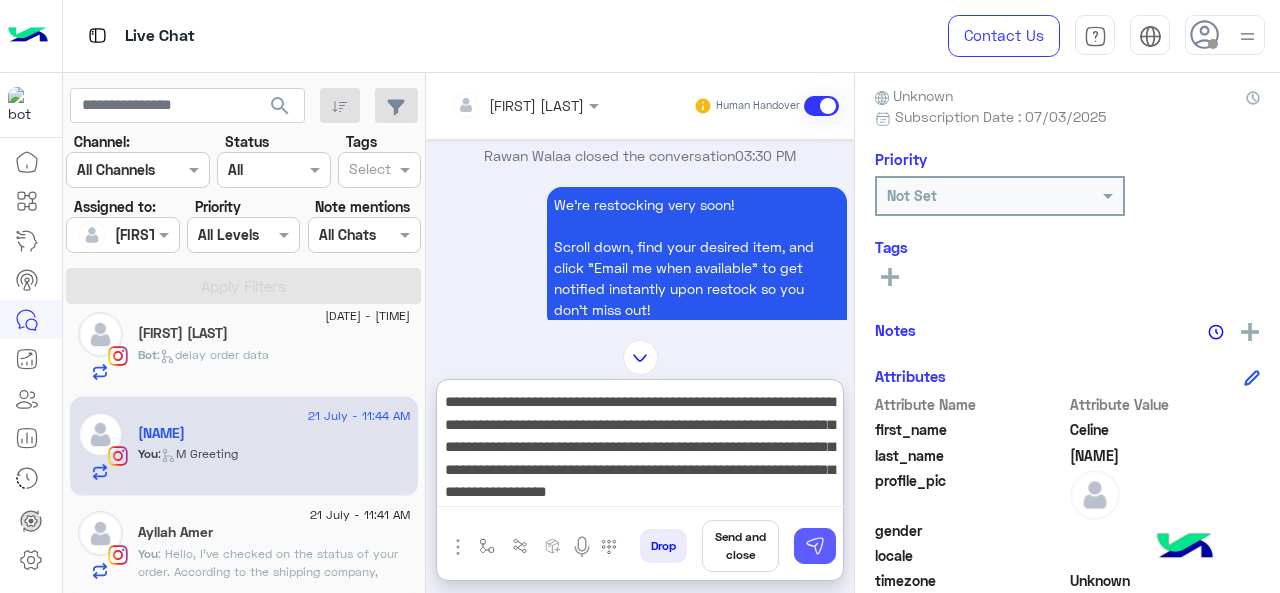 type on "**********" 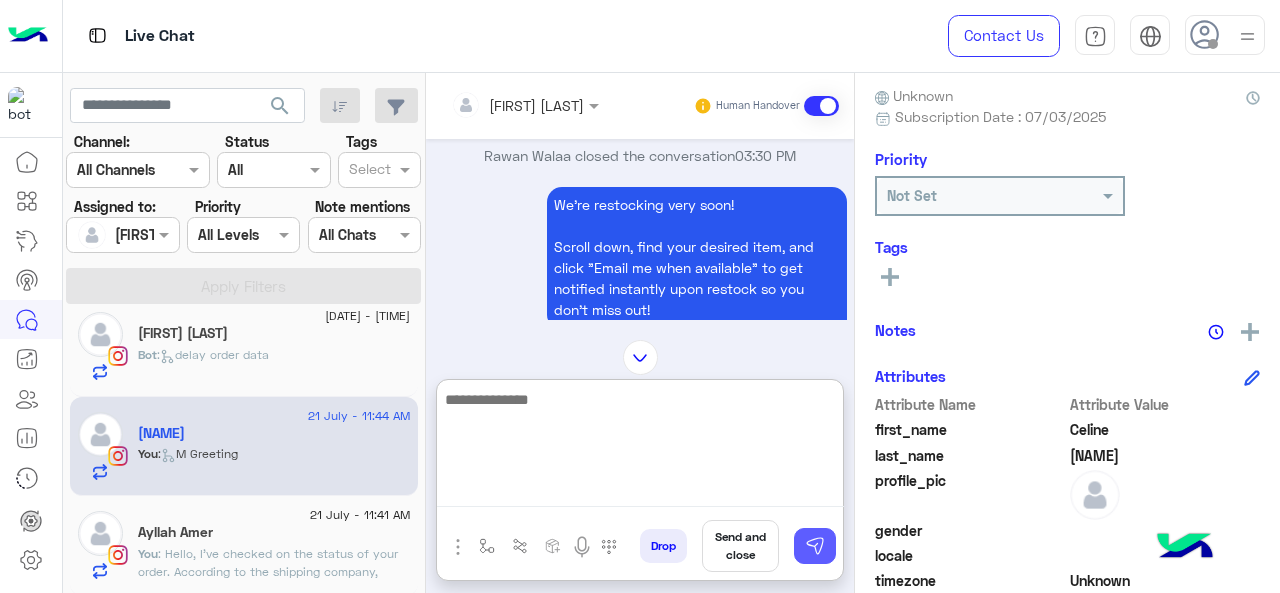 scroll, scrollTop: 0, scrollLeft: 0, axis: both 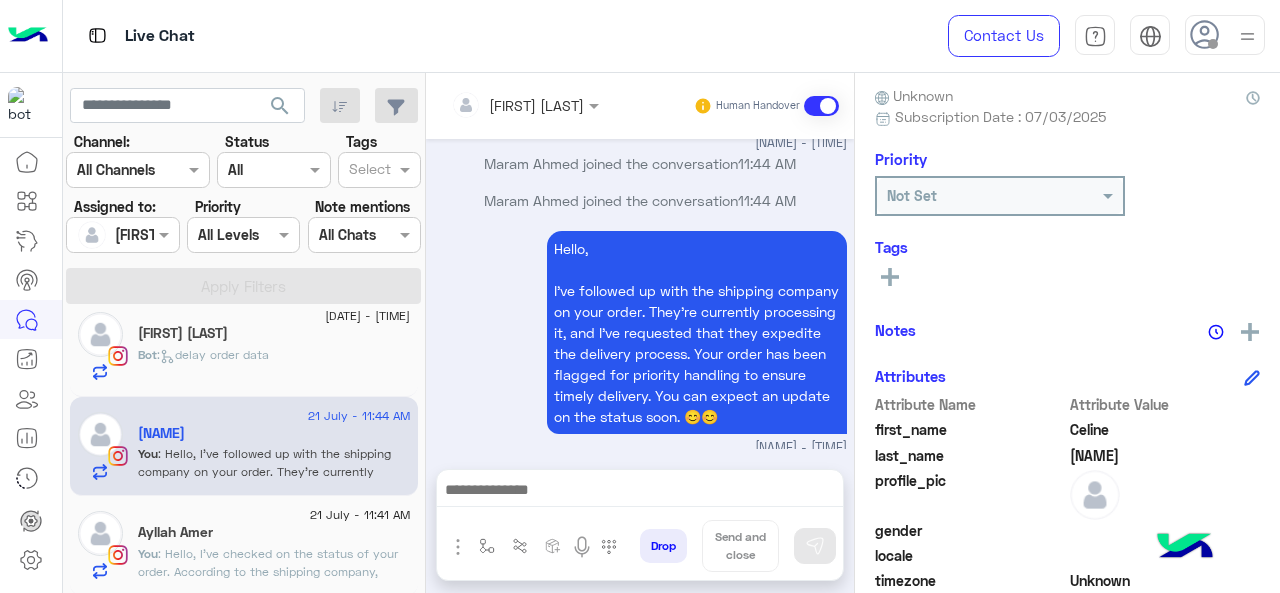 click on ": Hello,
I've checked on the status of your order. According to the shipping company, they've made attempt to deliver your package. I've requested that they make an additional delivery attempt. Please keep an eye on your mobile for their call or notification to ensure successful delivery. 😊" 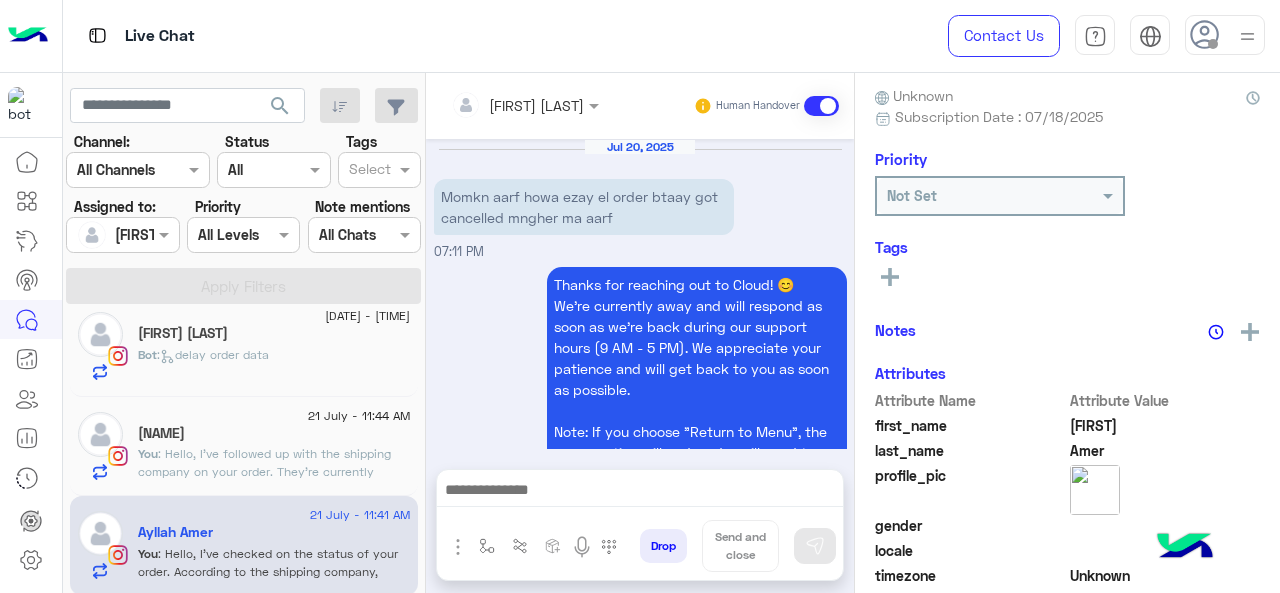 scroll, scrollTop: 749, scrollLeft: 0, axis: vertical 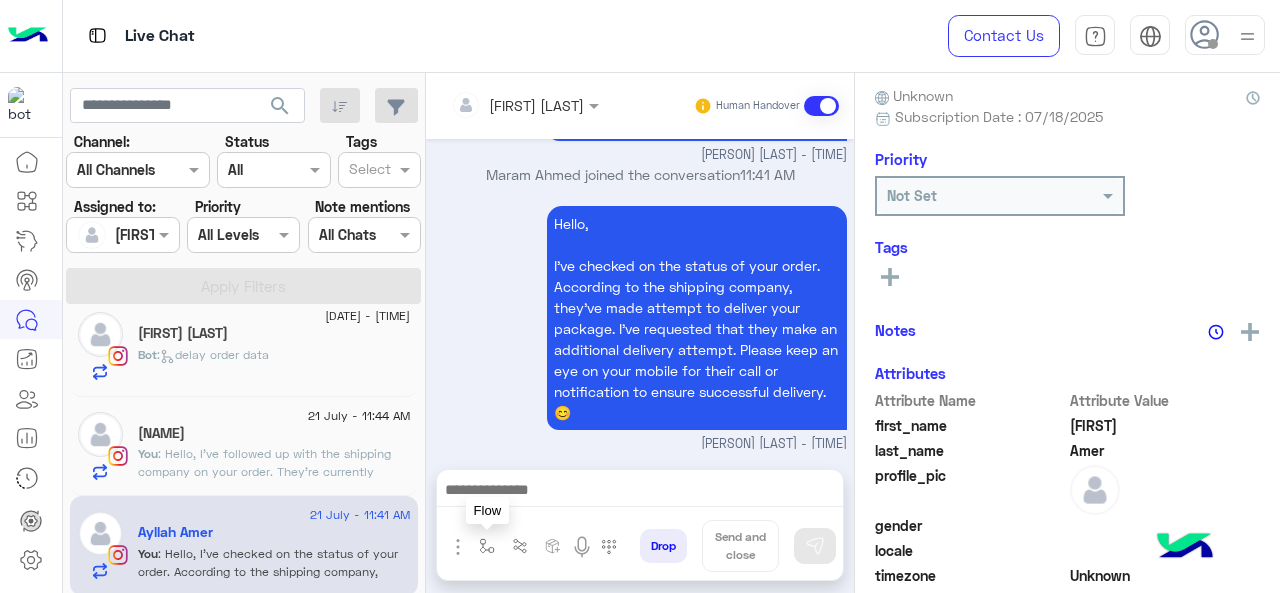 click at bounding box center [487, 546] 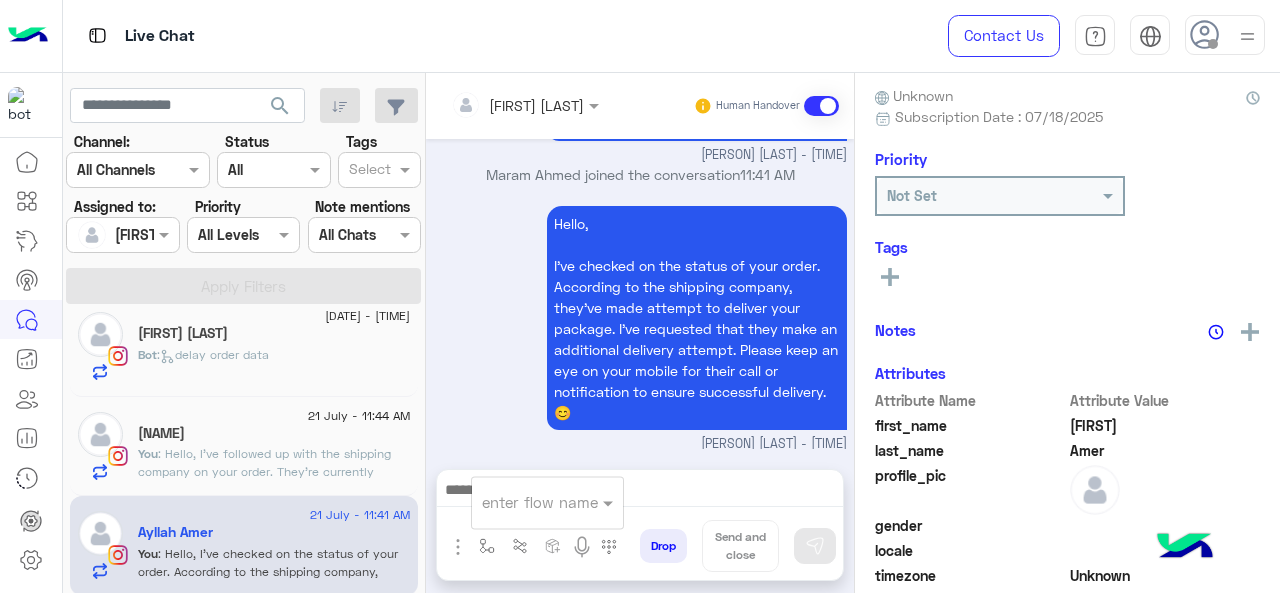 click at bounding box center (523, 502) 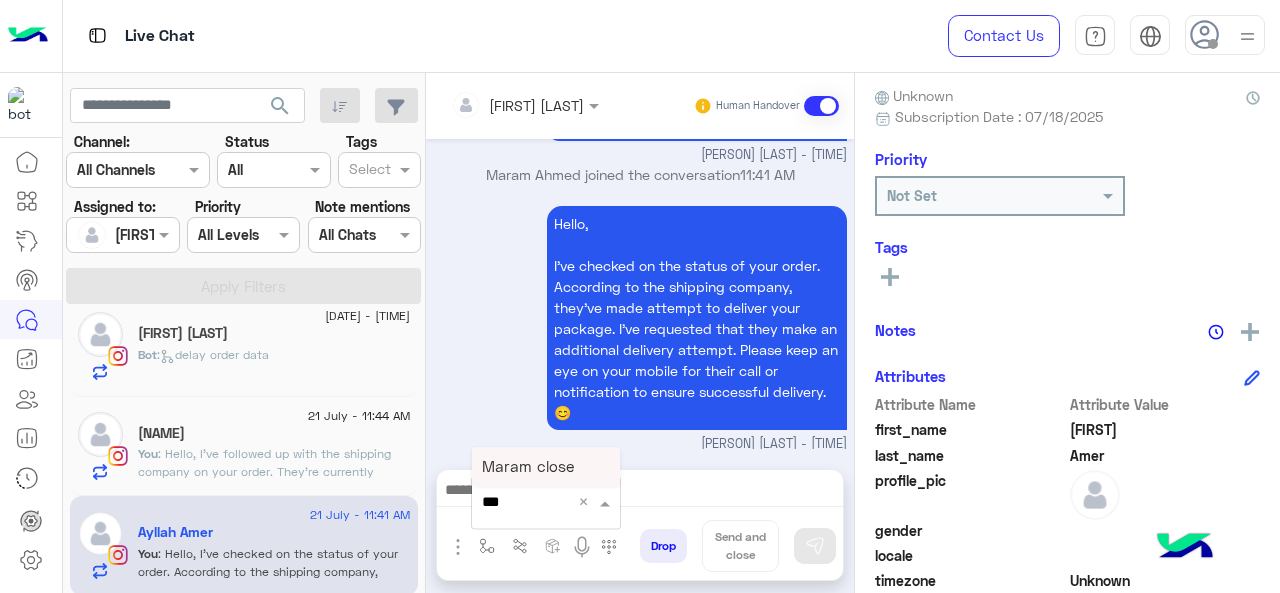 type on "****" 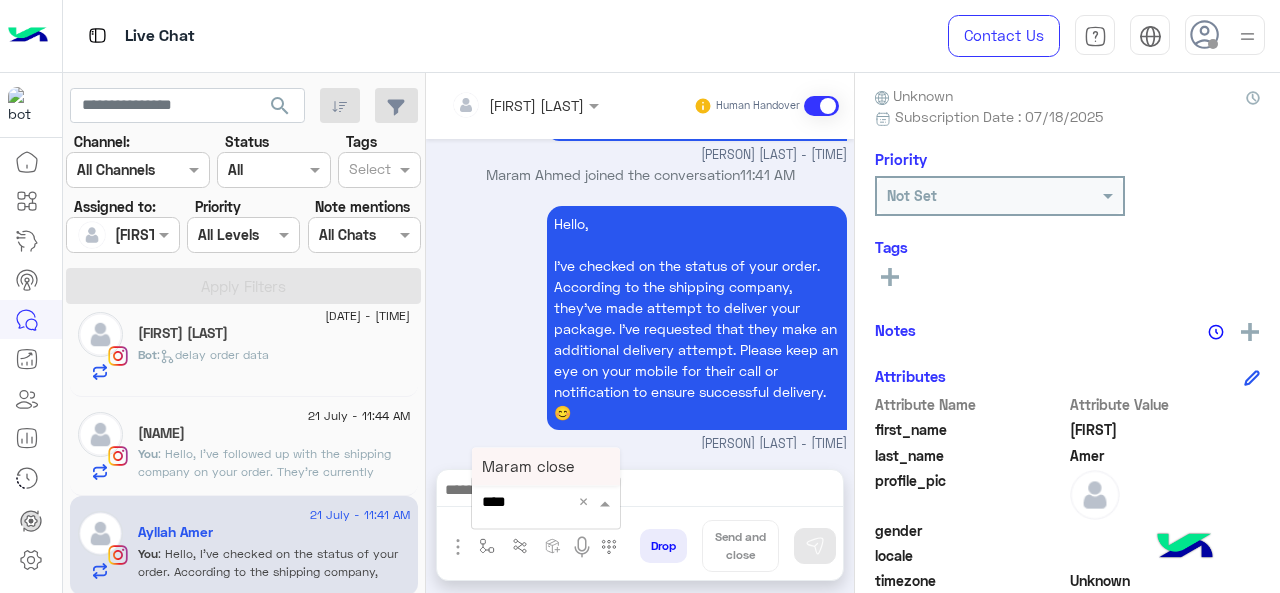click on "Maram close" at bounding box center [528, 466] 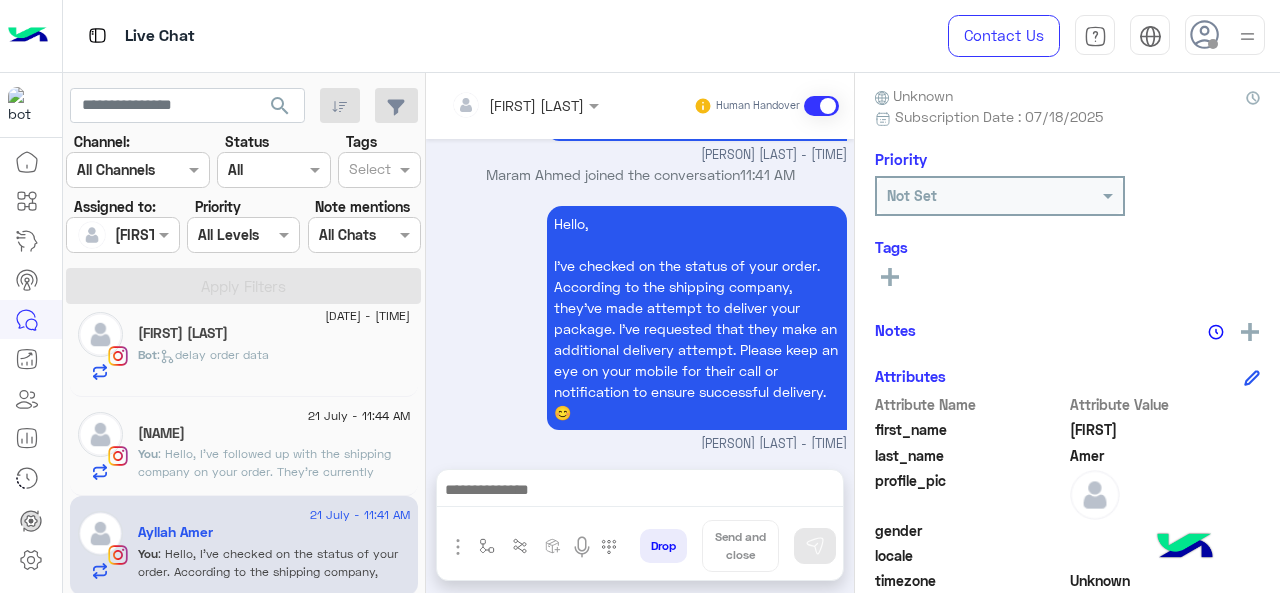 type on "**********" 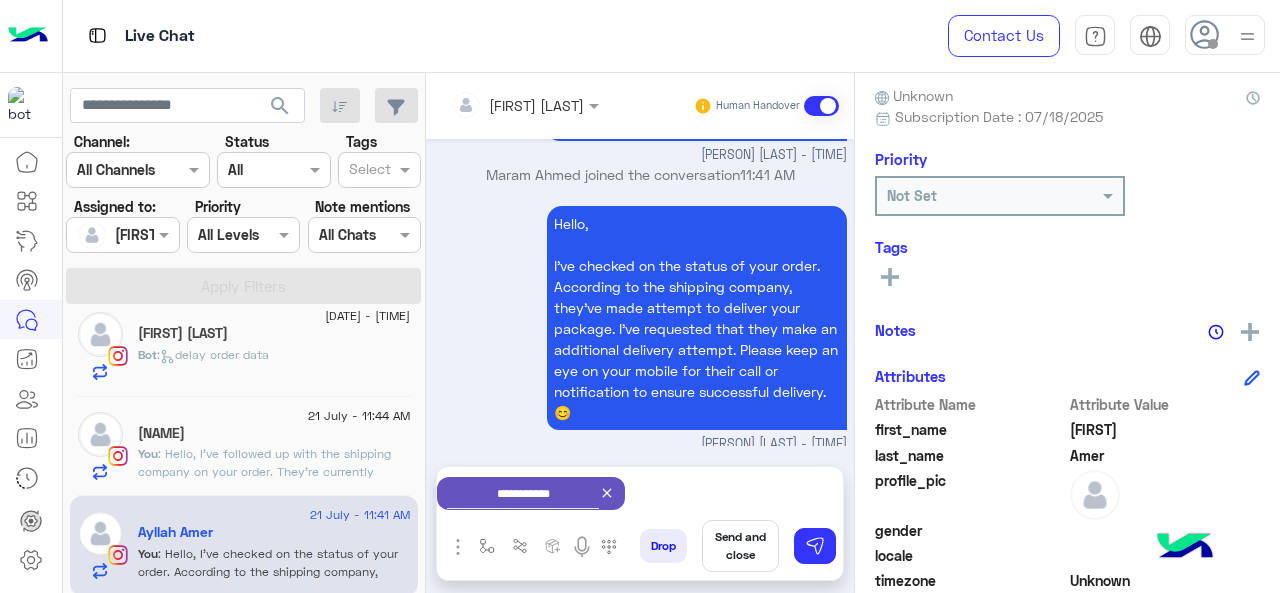 click on "Send and close" at bounding box center (740, 546) 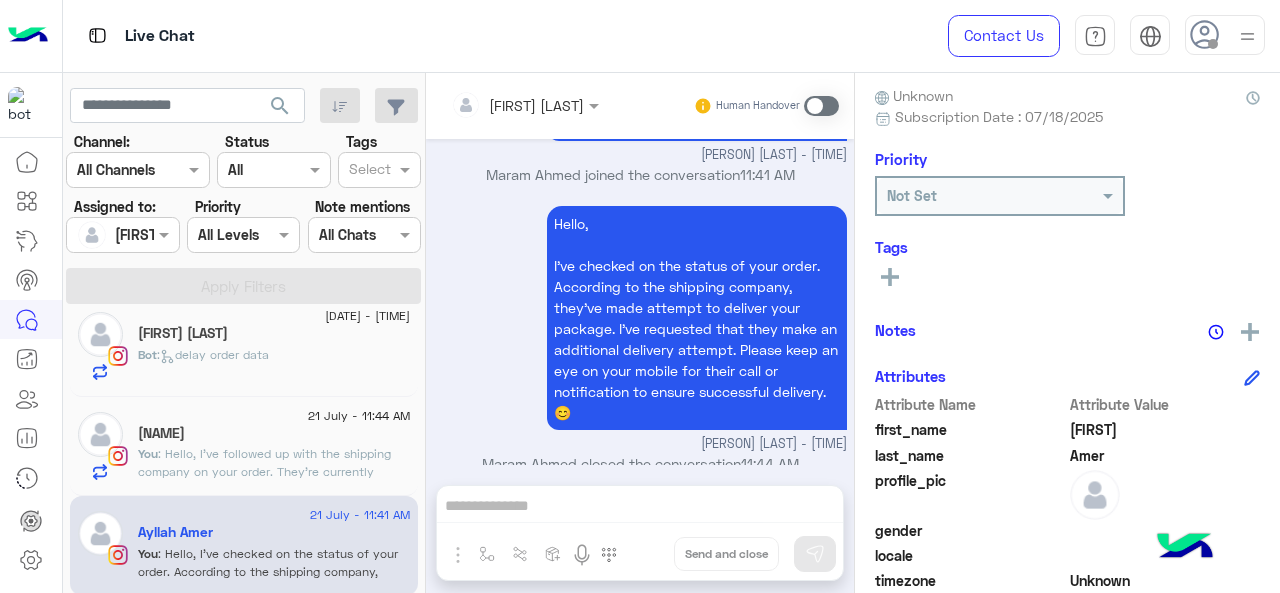 scroll, scrollTop: 770, scrollLeft: 0, axis: vertical 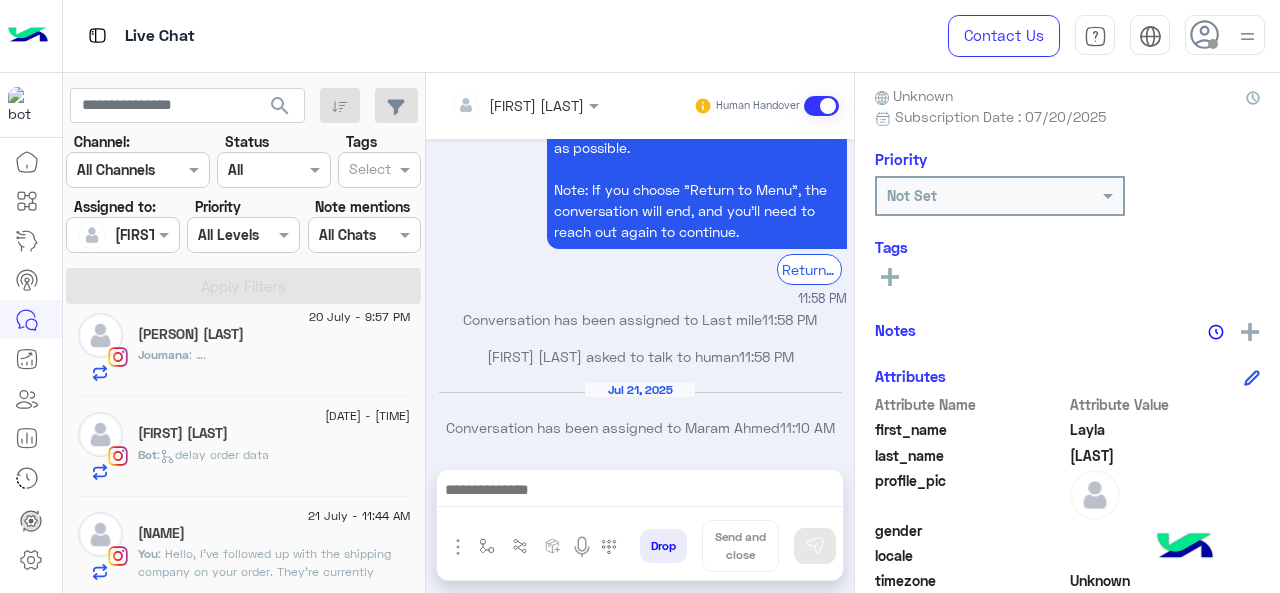 click on "Bot :   delay order data" 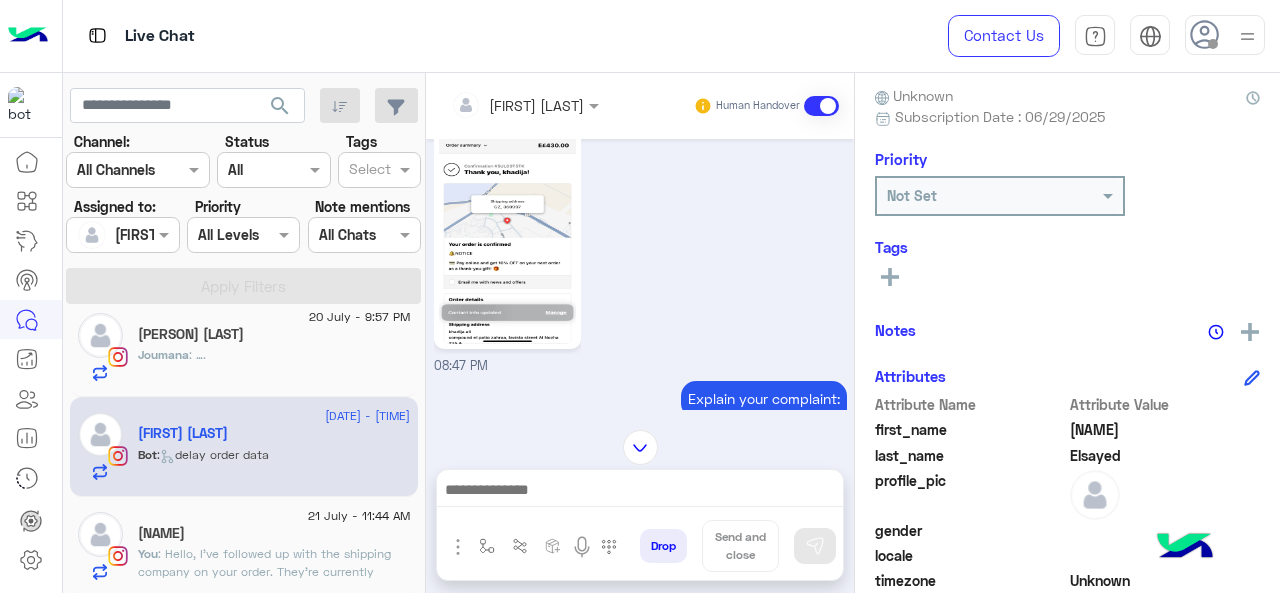 scroll, scrollTop: 475, scrollLeft: 0, axis: vertical 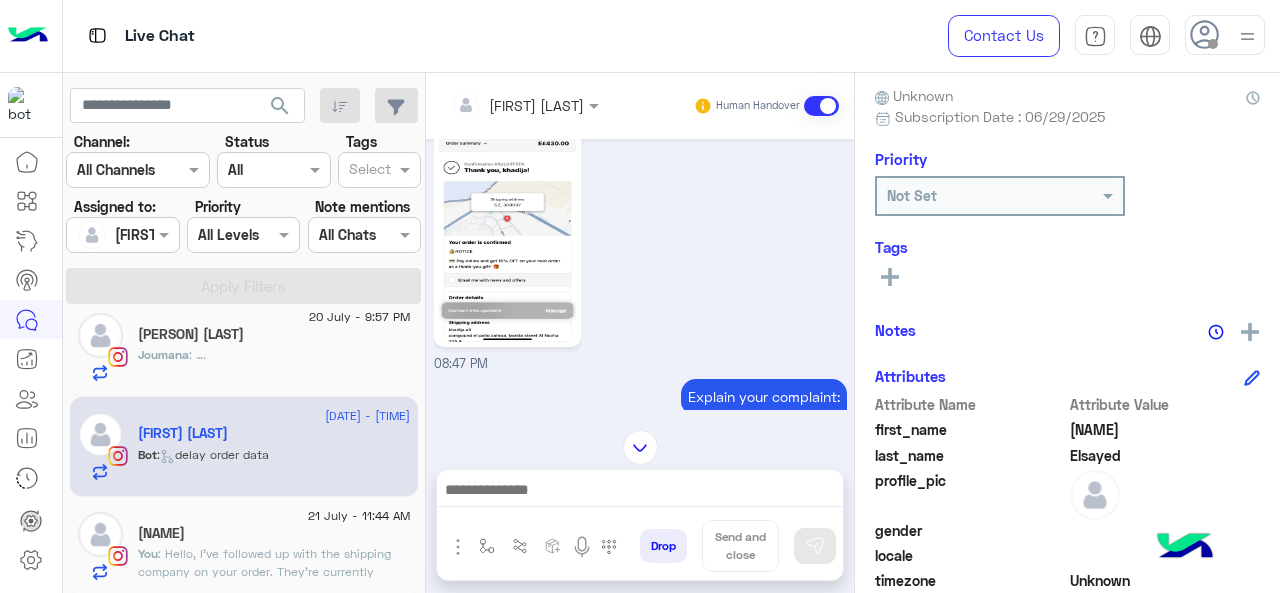 click on "You  : Hello,
I've followed up with the shipping company on your order. They're currently processing it, and I've requested that they expedite the delivery process. Your order has been flagged for priority handling to ensure timely delivery. You can expect an update on the status soon. 😊😊" 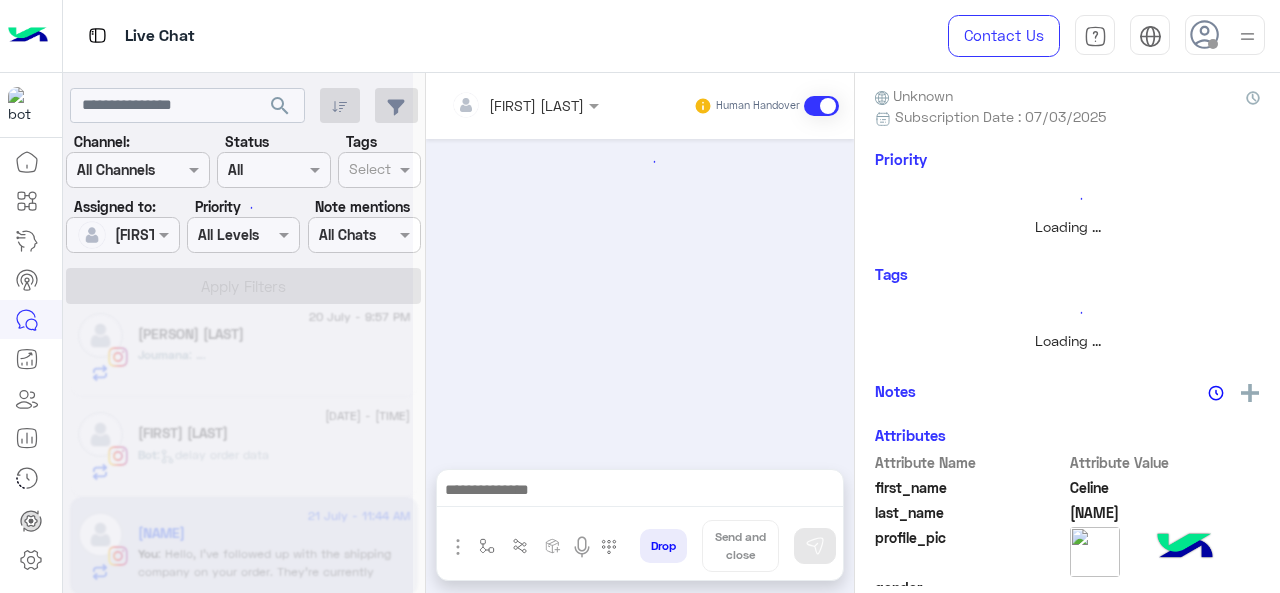 scroll, scrollTop: 0, scrollLeft: 0, axis: both 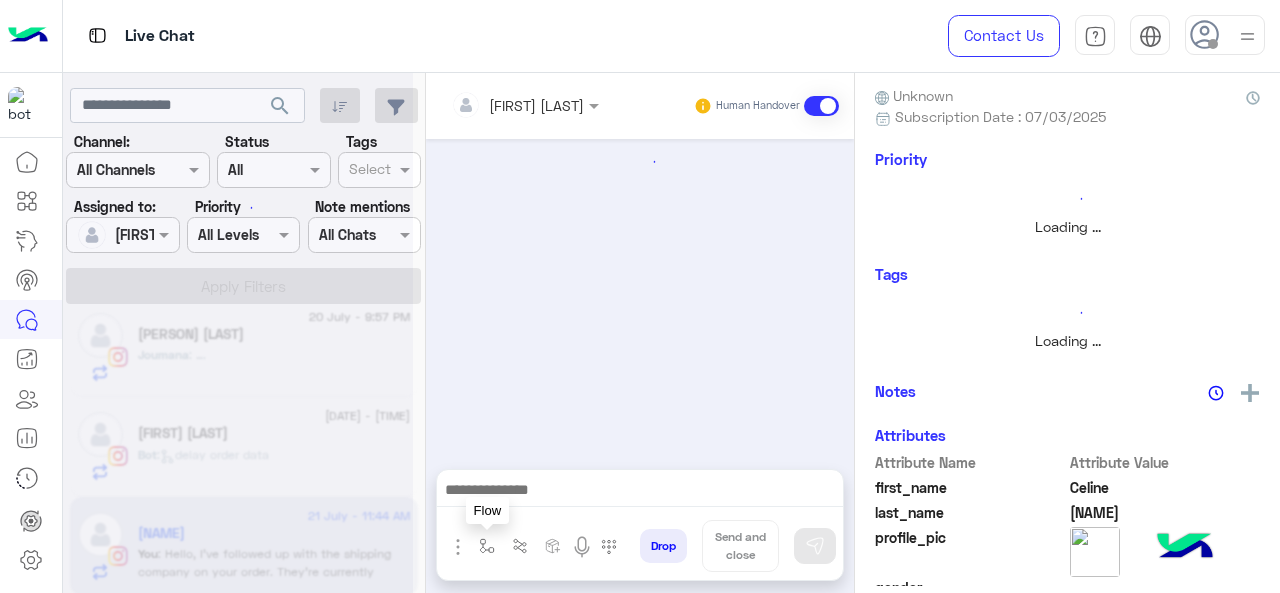click at bounding box center [487, 546] 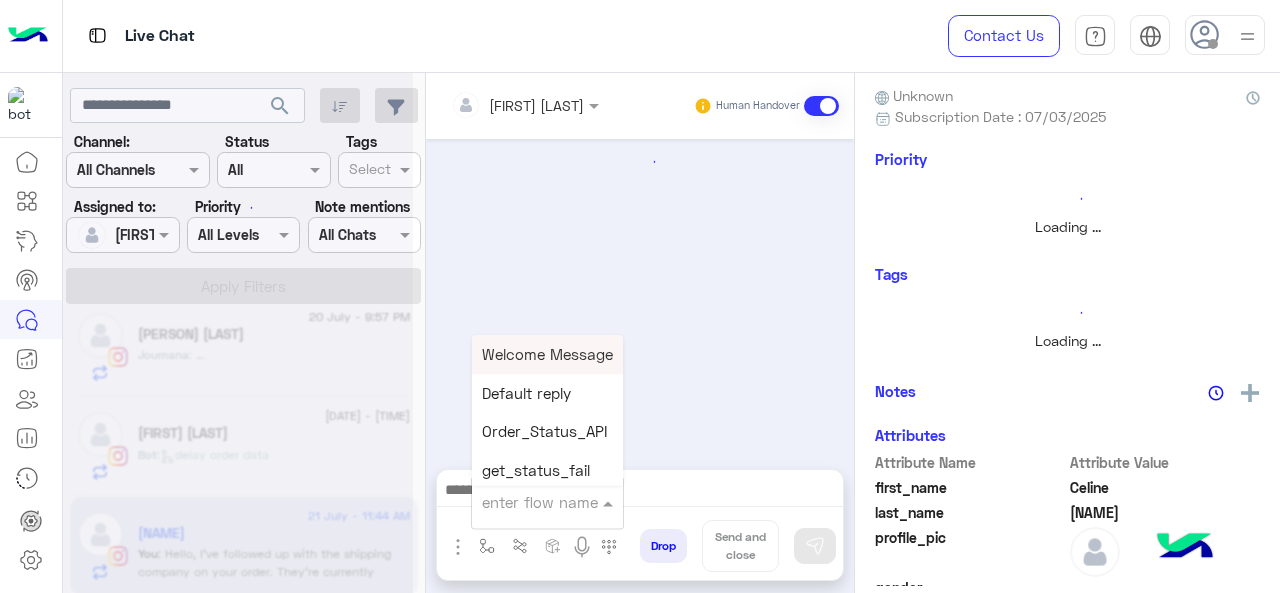 click on "enter flow name" at bounding box center (547, 502) 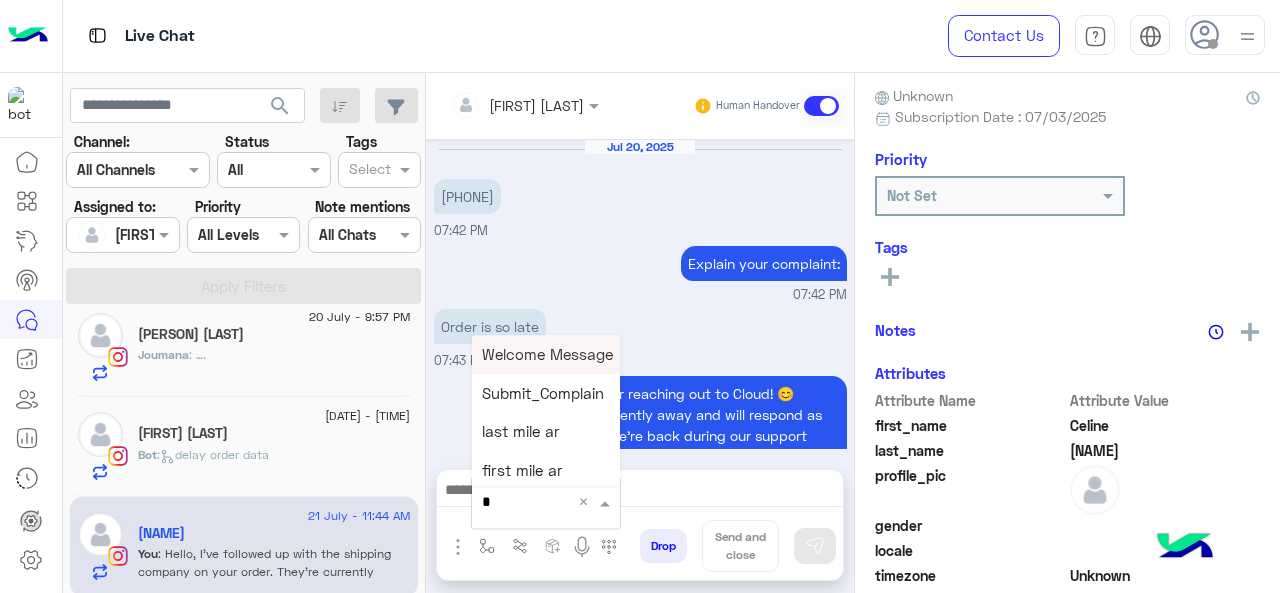scroll, scrollTop: 704, scrollLeft: 0, axis: vertical 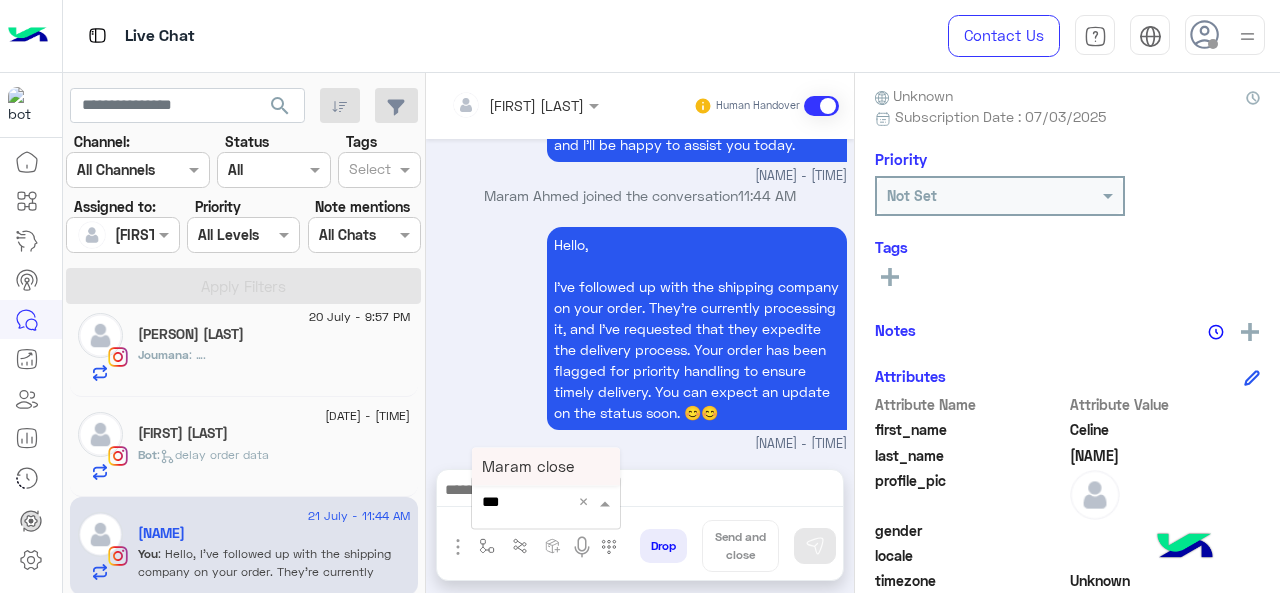 type on "****" 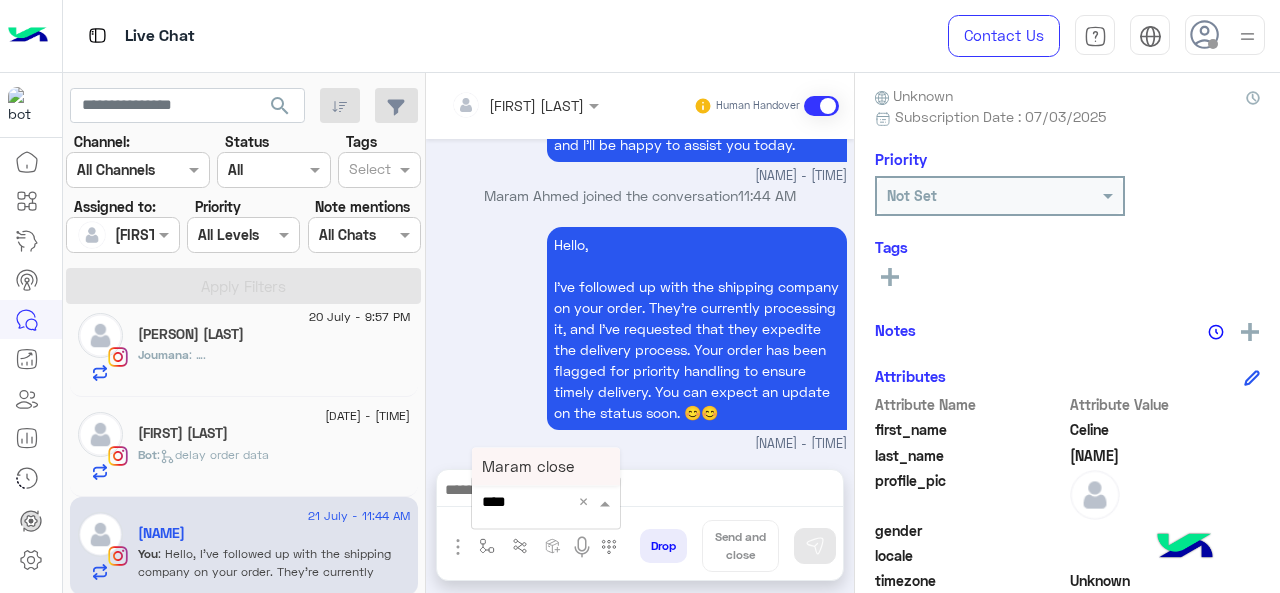 click on "Maram close" at bounding box center [528, 466] 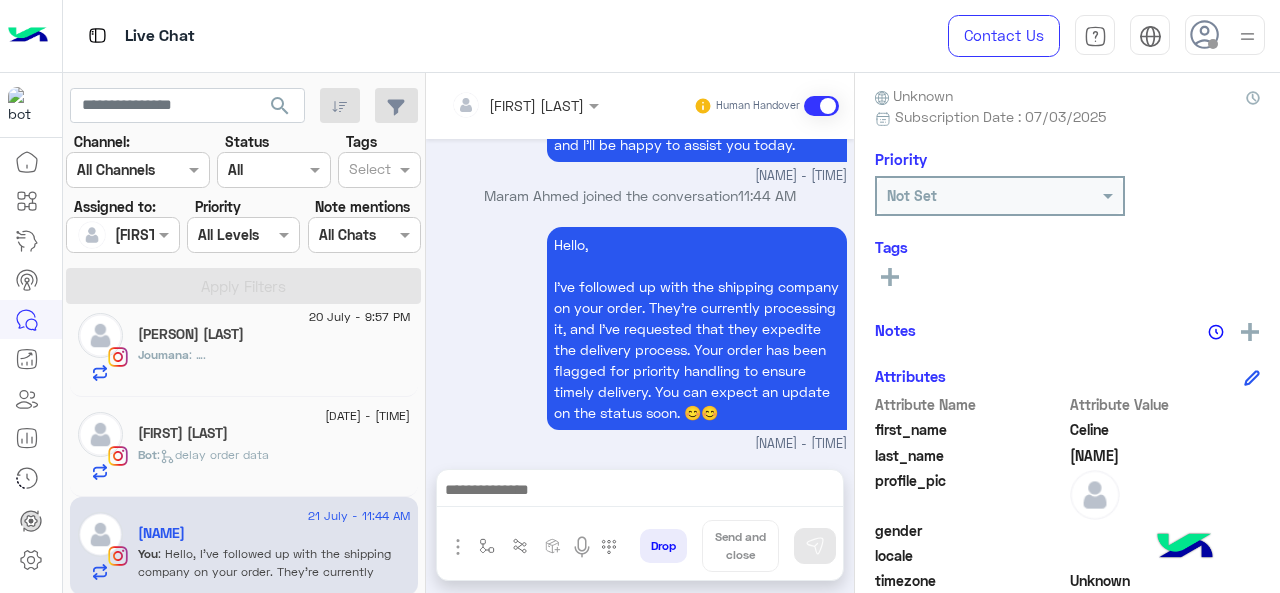 type on "**********" 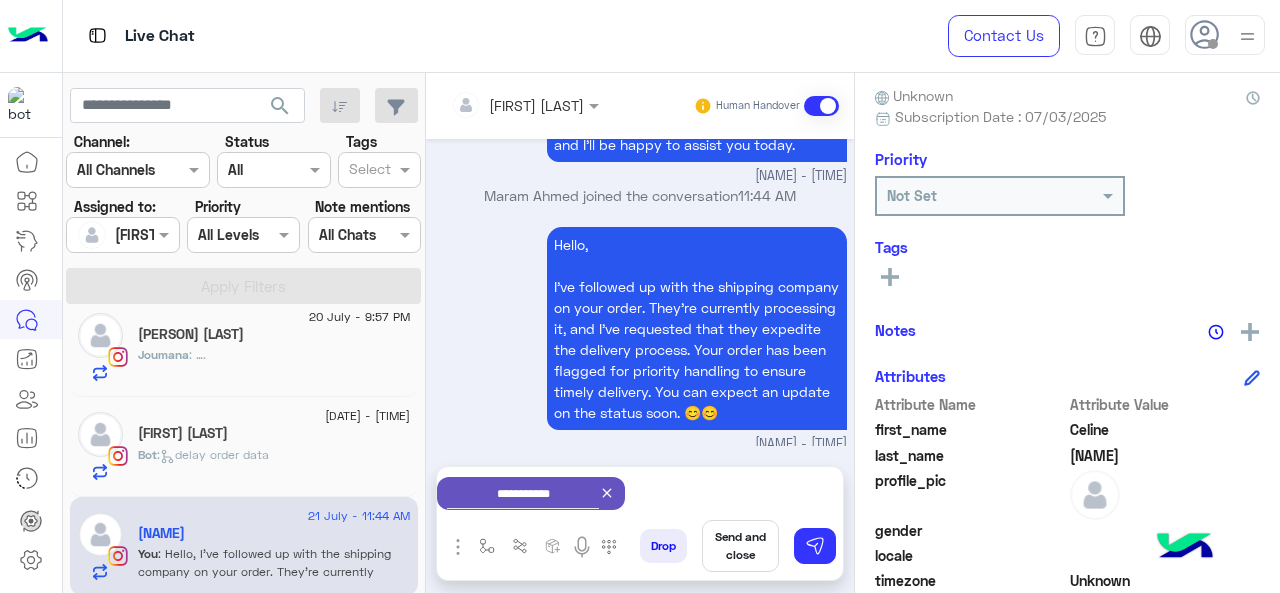 click on "Send and close" at bounding box center [740, 546] 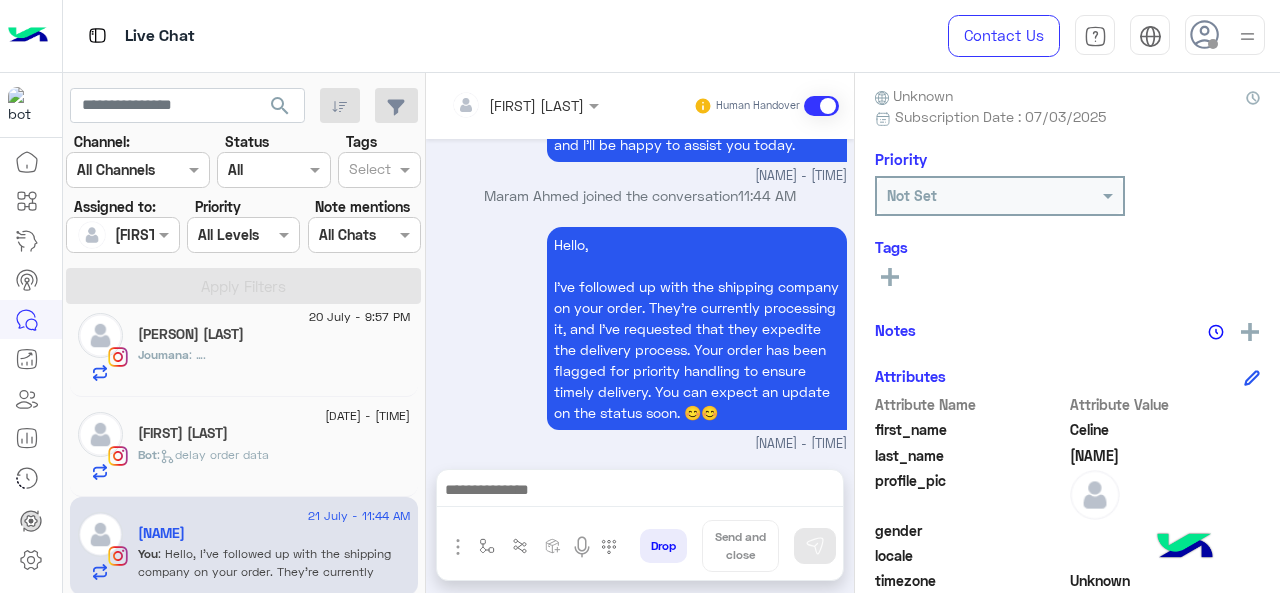 scroll, scrollTop: 726, scrollLeft: 0, axis: vertical 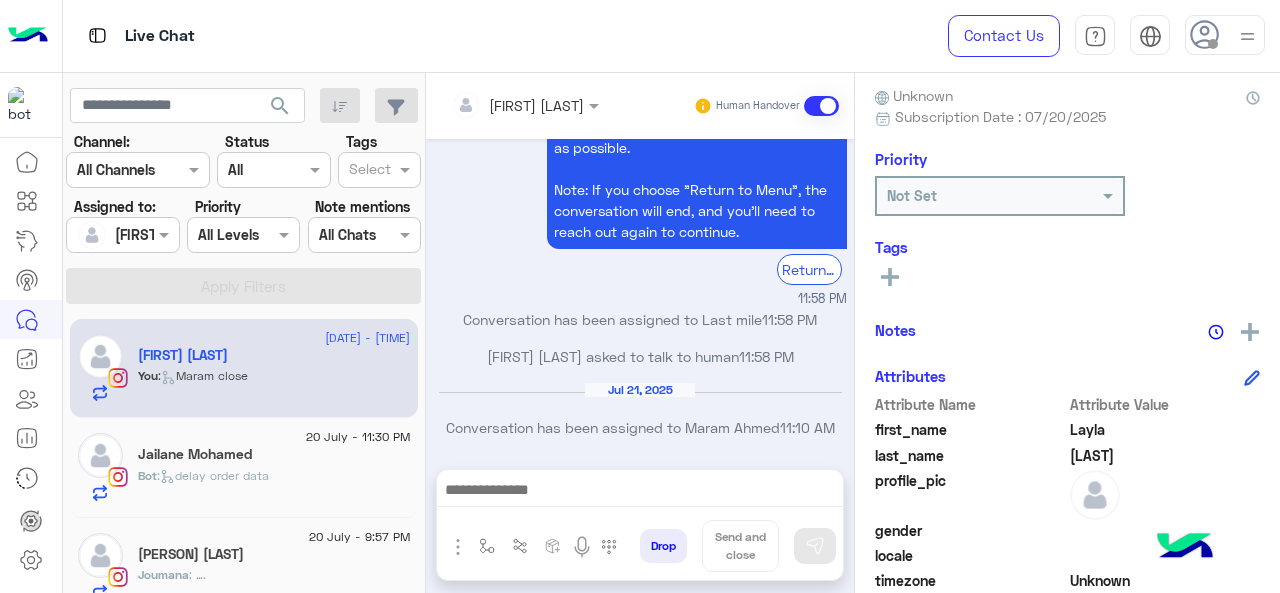 click on "Live Chat" at bounding box center (469, 36) 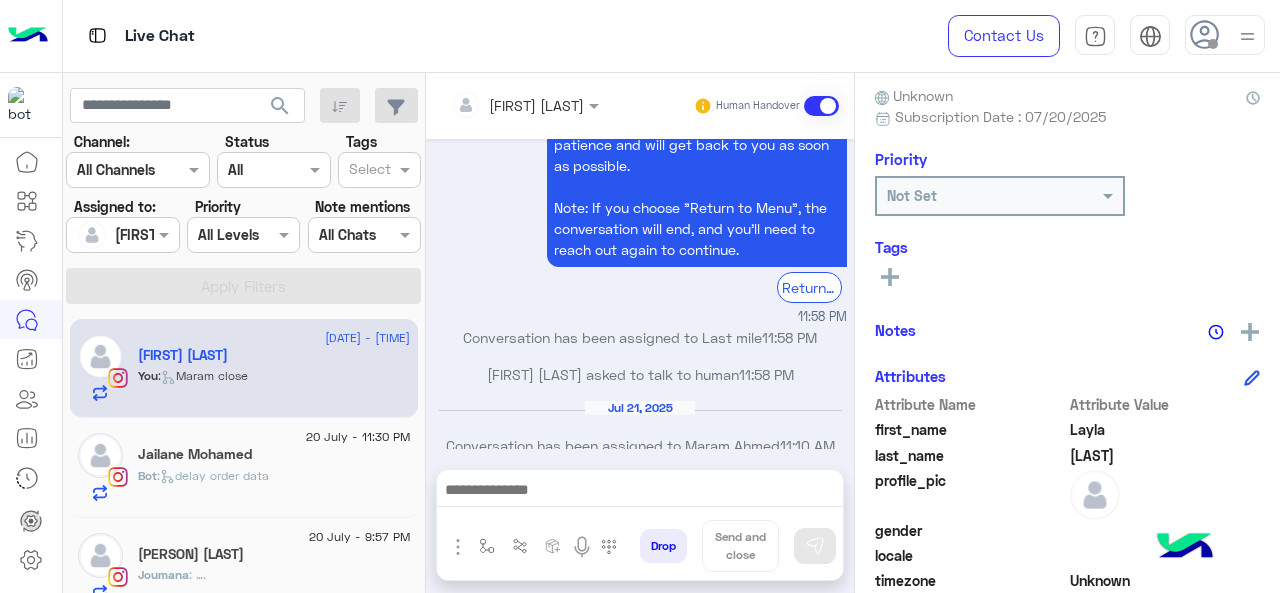 scroll, scrollTop: 836, scrollLeft: 0, axis: vertical 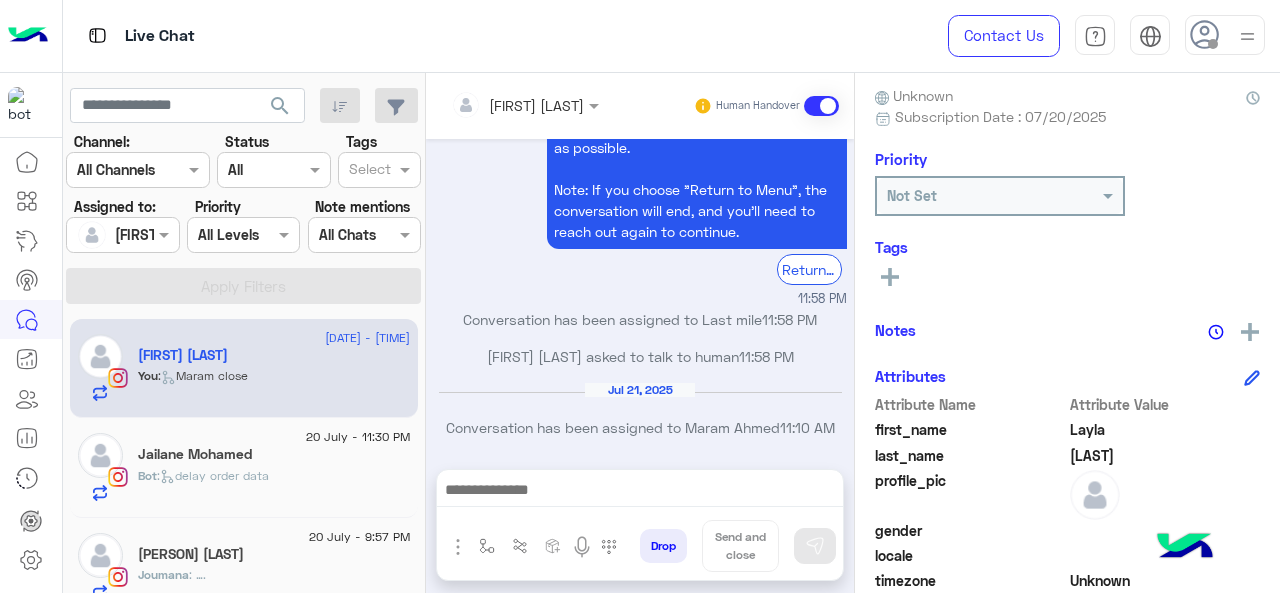 click on "Return to main menu" 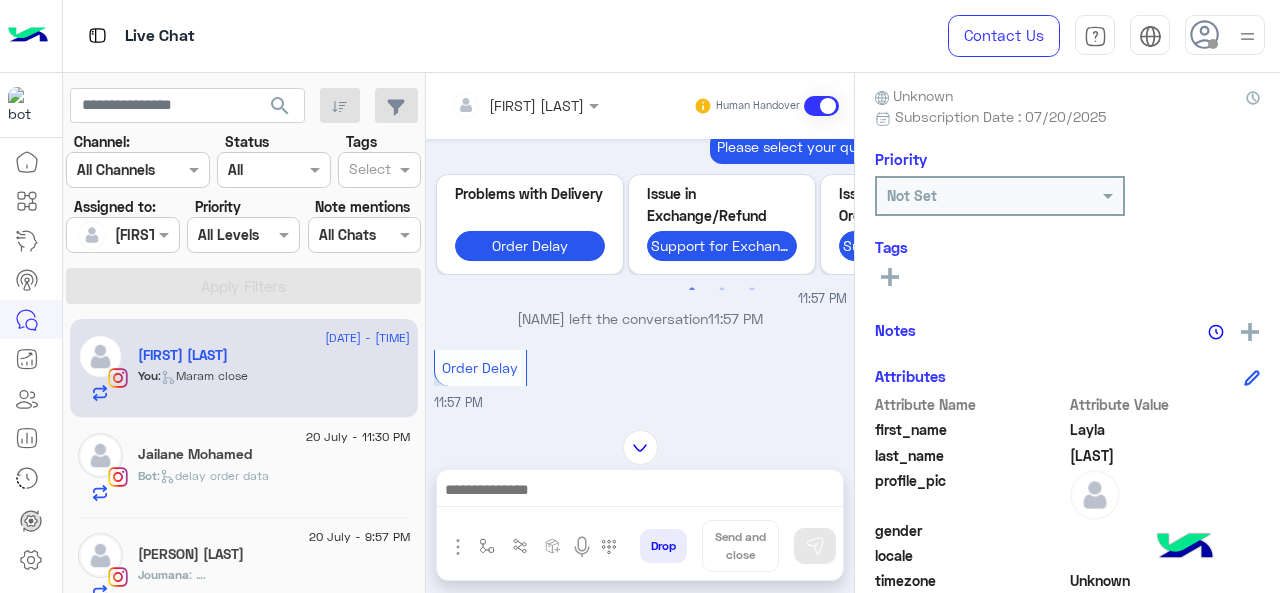 scroll, scrollTop: 1872, scrollLeft: 0, axis: vertical 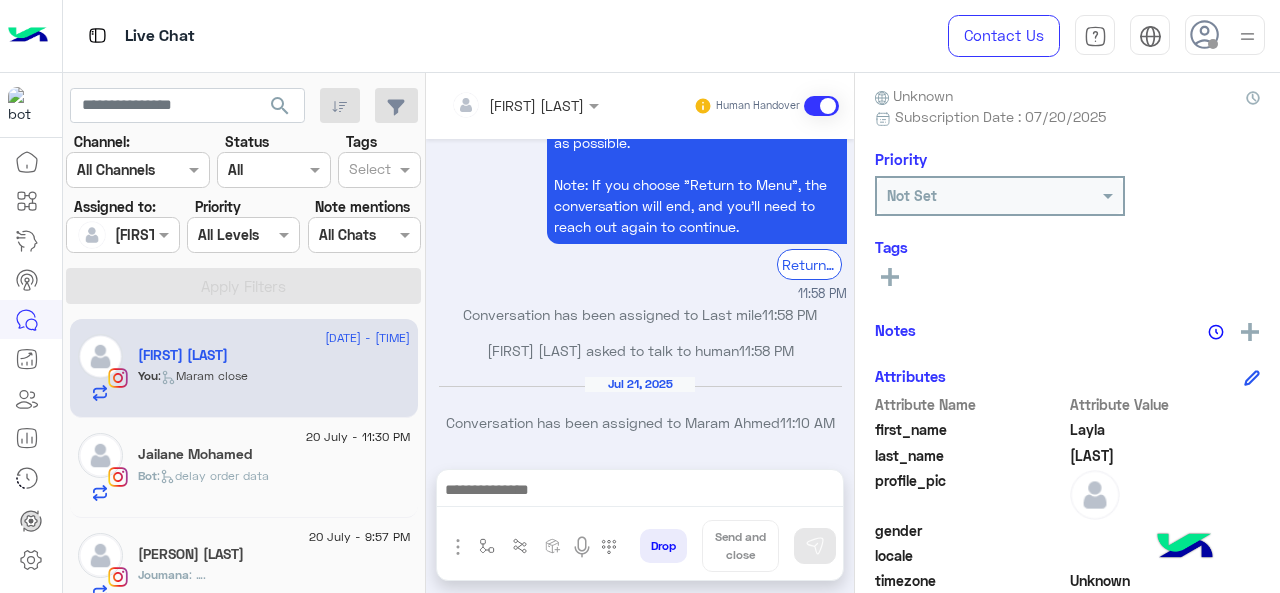 click on ":   delay order data" 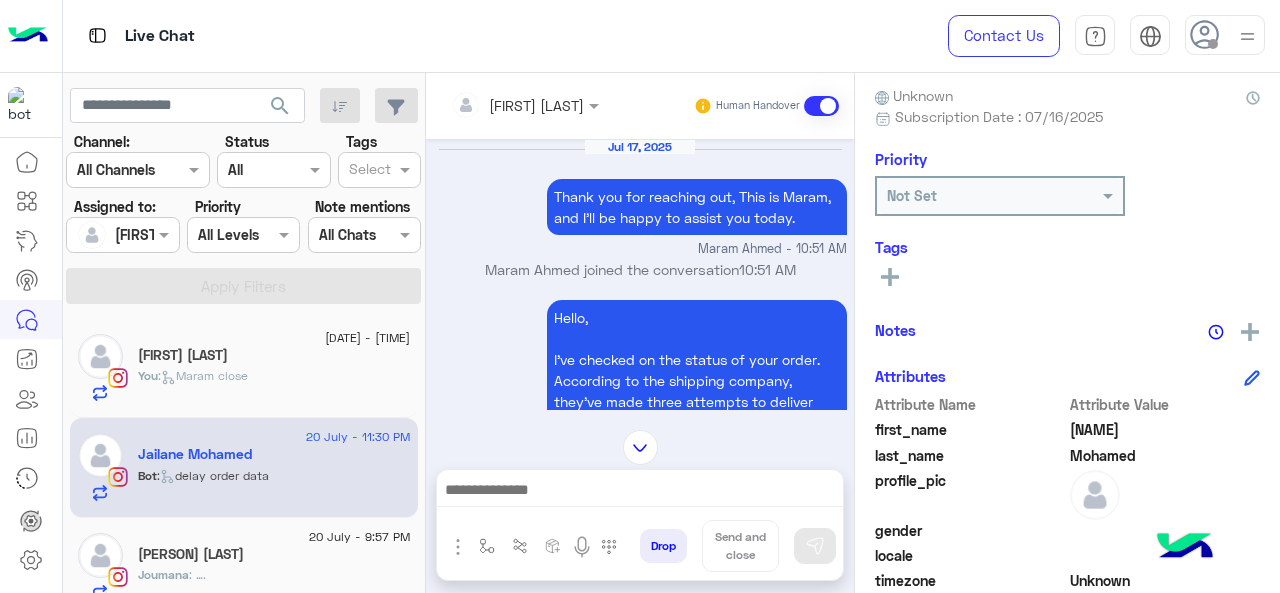 scroll, scrollTop: 1175, scrollLeft: 0, axis: vertical 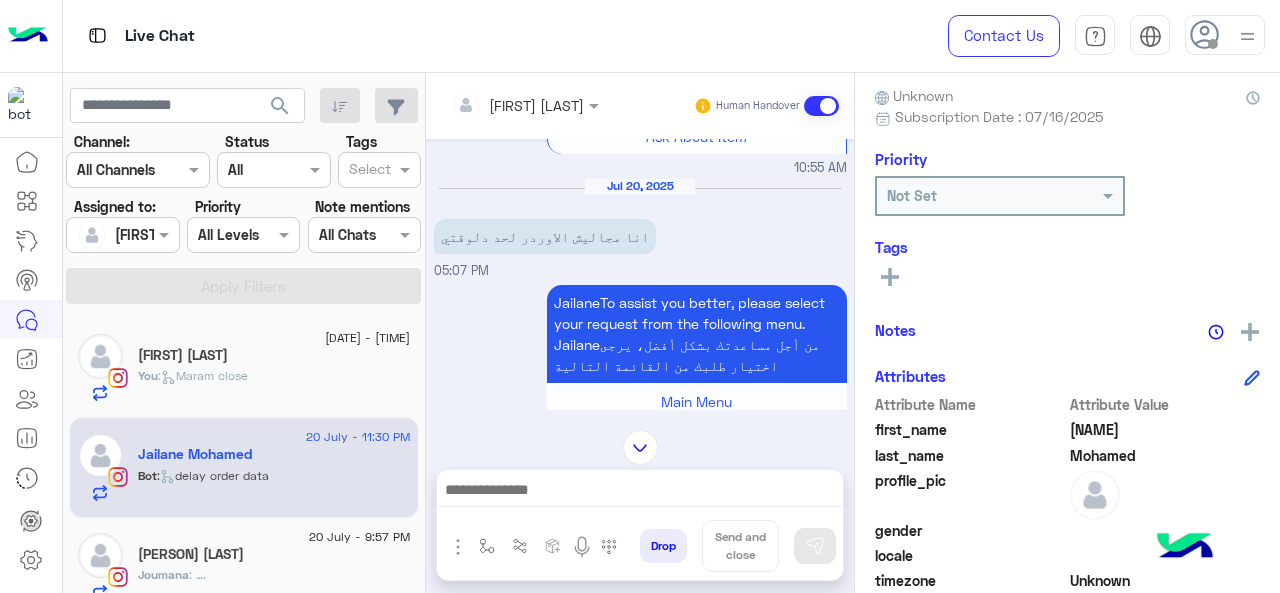 click on "Main Menu" at bounding box center [697, 401] 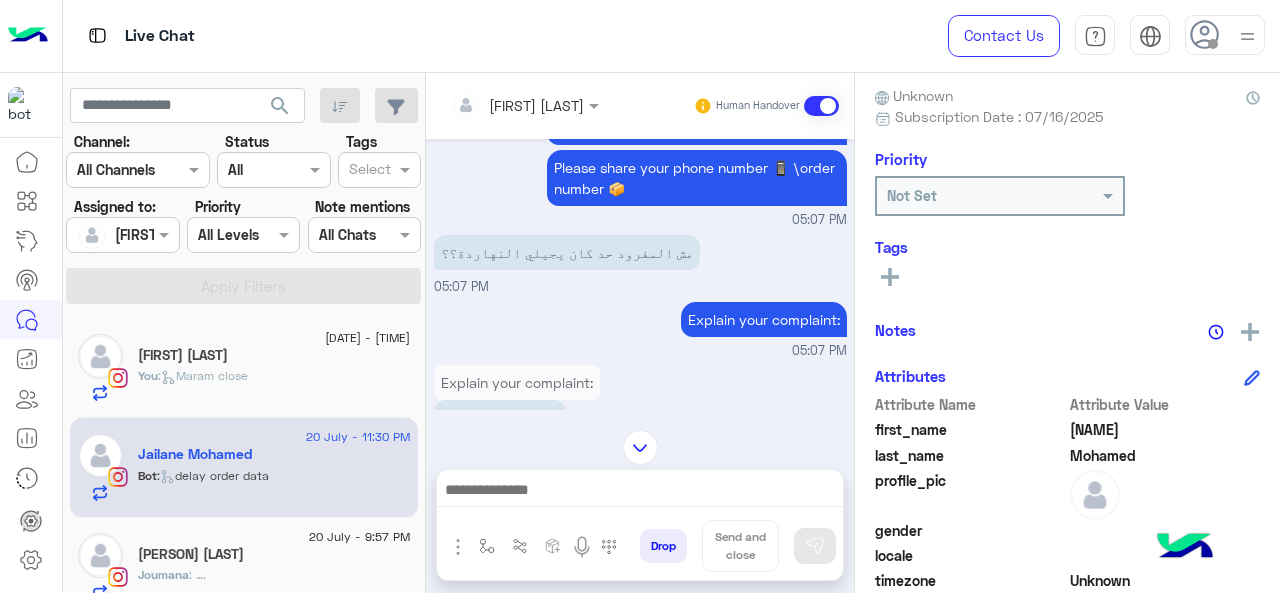 scroll, scrollTop: 2129, scrollLeft: 0, axis: vertical 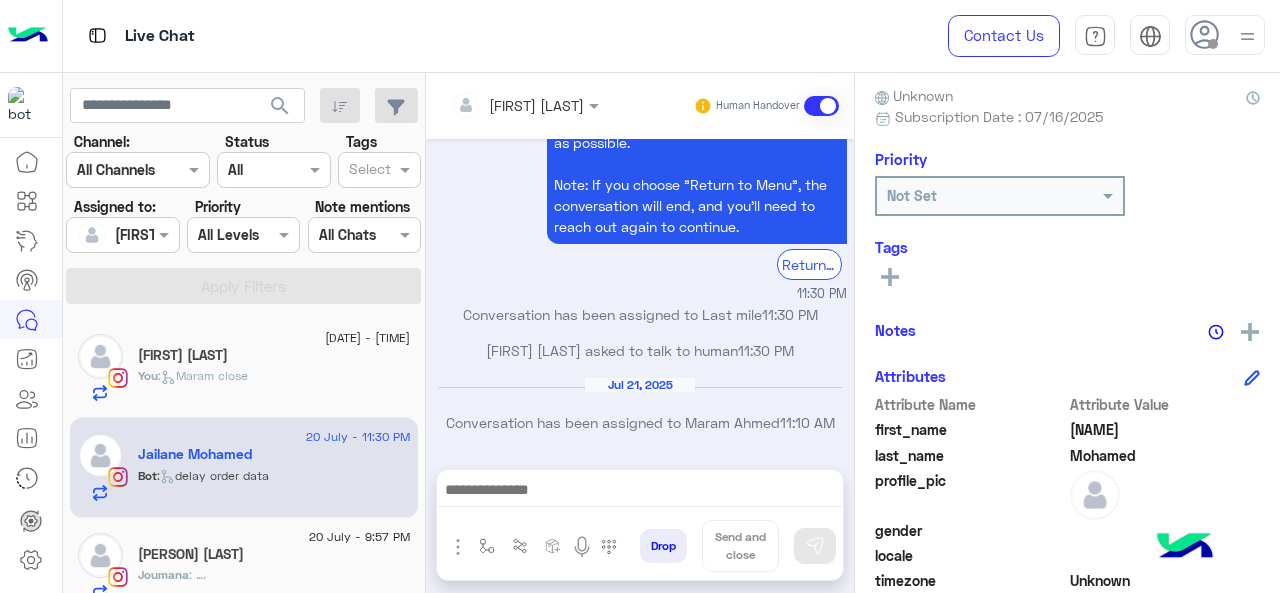 click on "[PERSON] [LAST]" 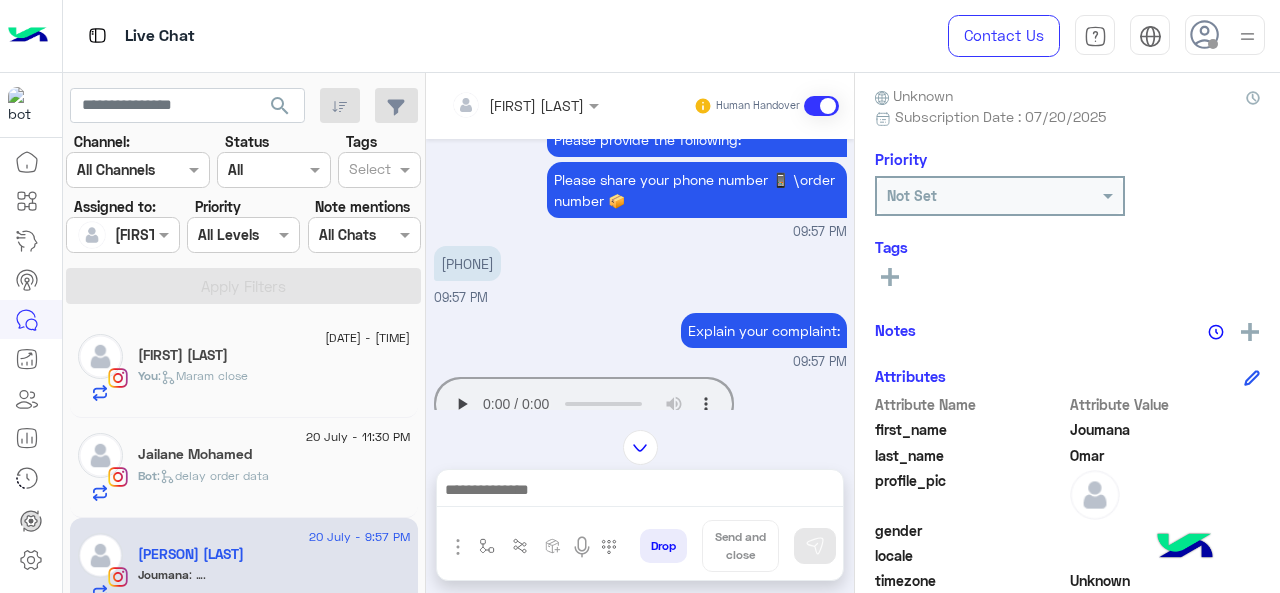 scroll, scrollTop: 1043, scrollLeft: 0, axis: vertical 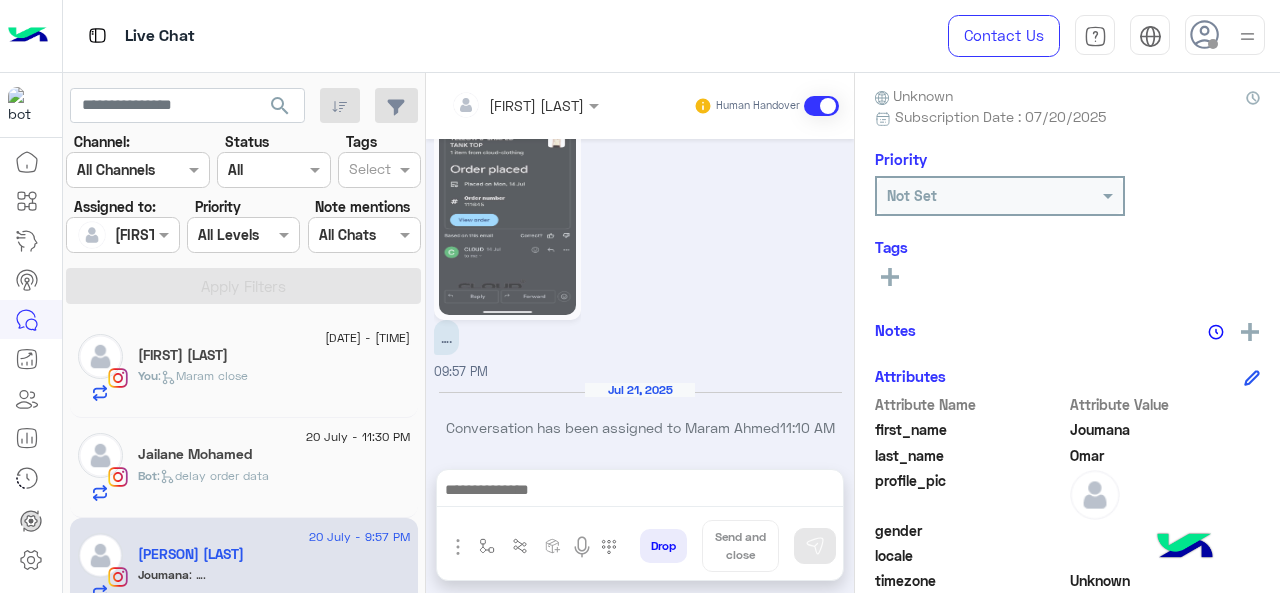 click on "[FIRST] [LAST]" 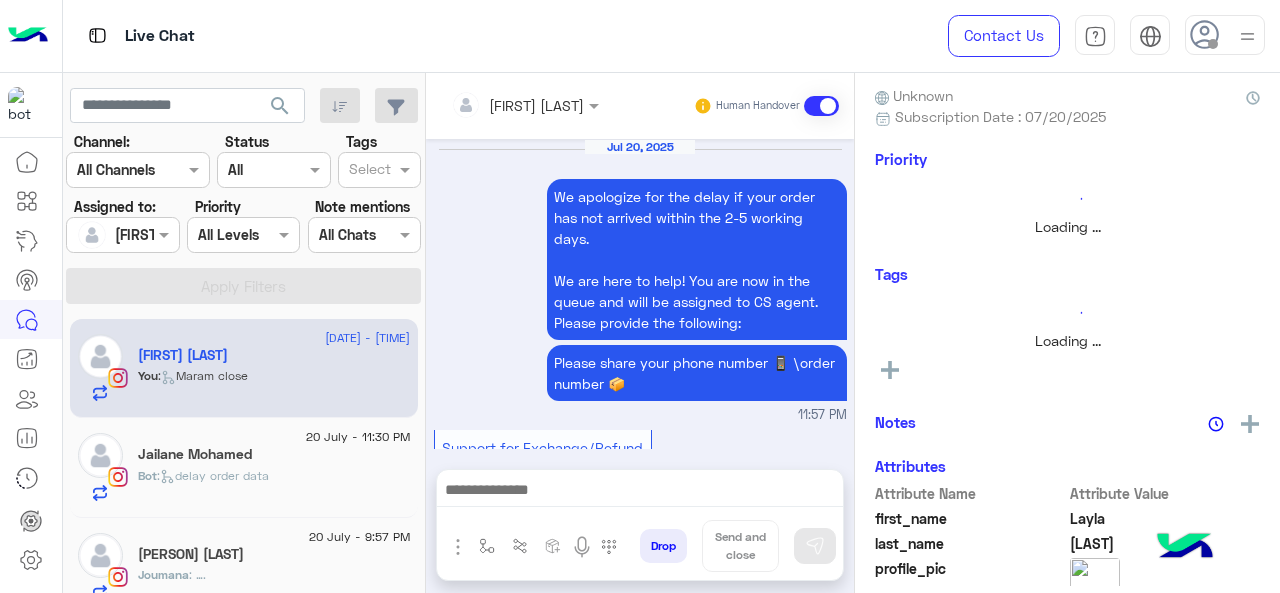 scroll, scrollTop: 836, scrollLeft: 0, axis: vertical 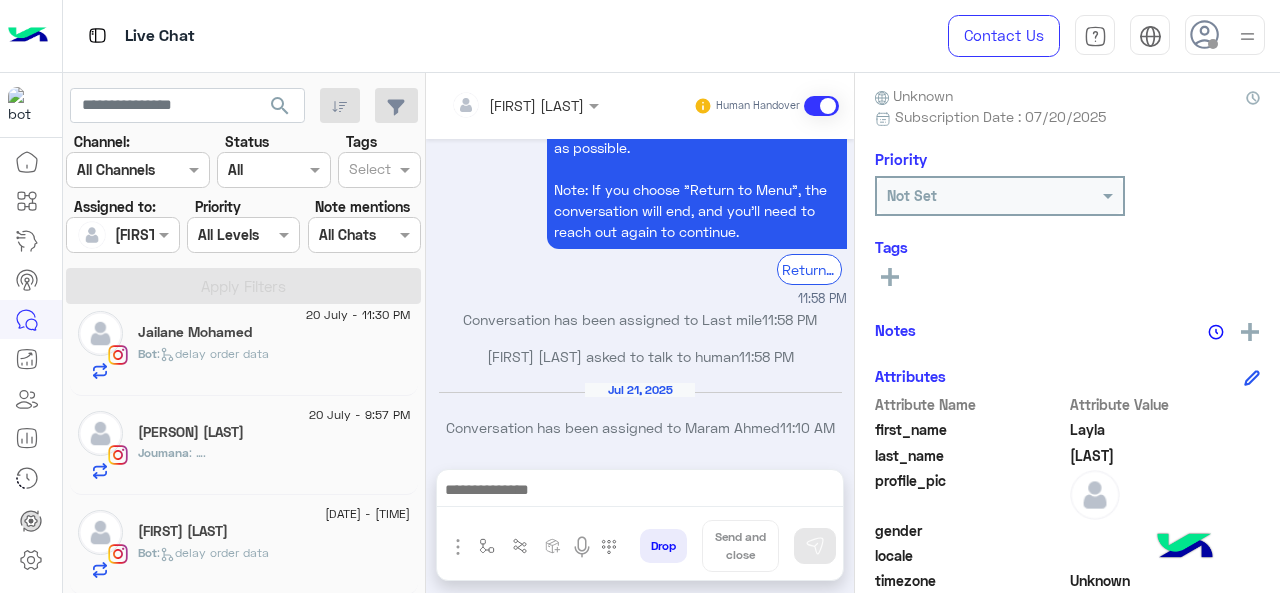 click on "[FIRST] [LAST]" 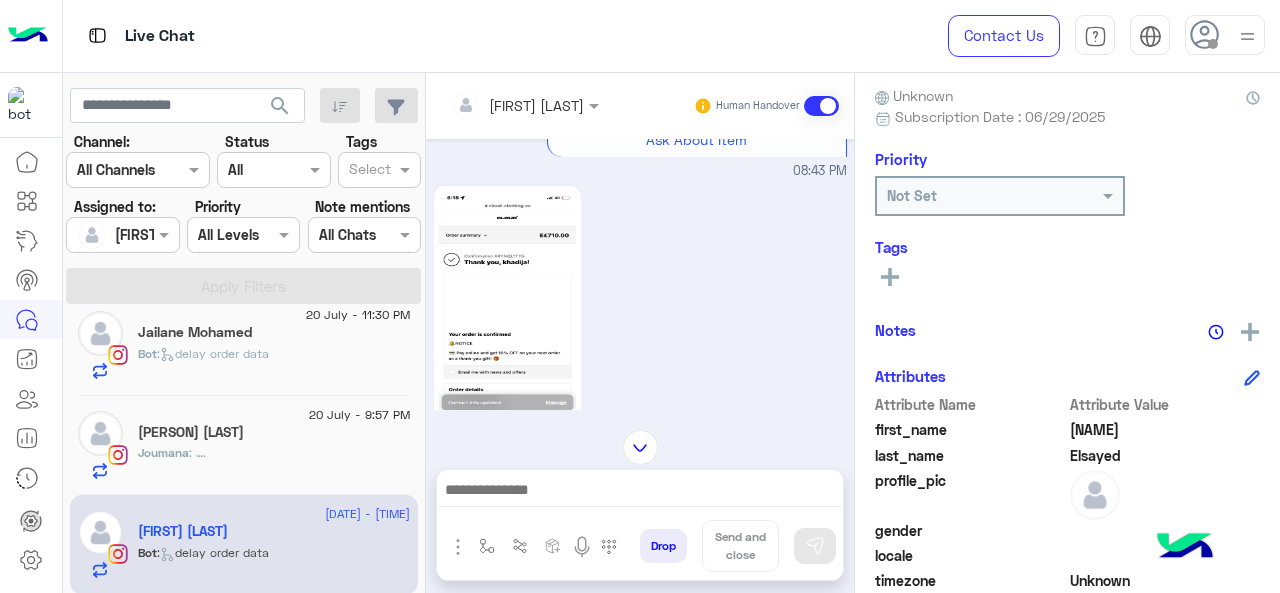 scroll, scrollTop: 885, scrollLeft: 0, axis: vertical 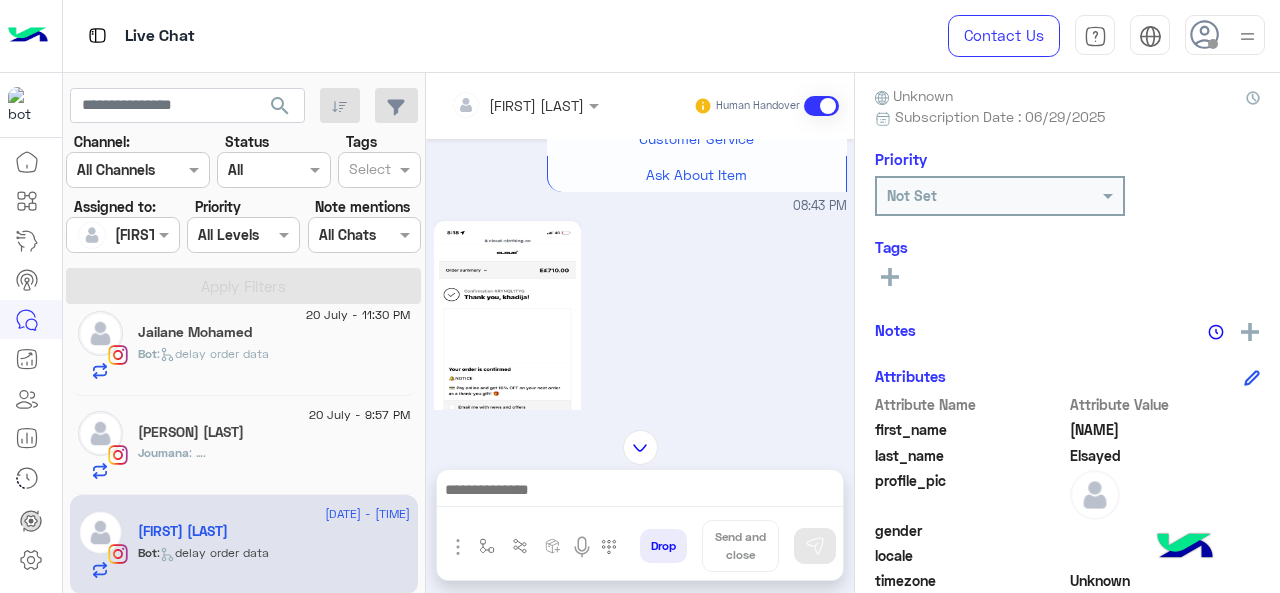 click 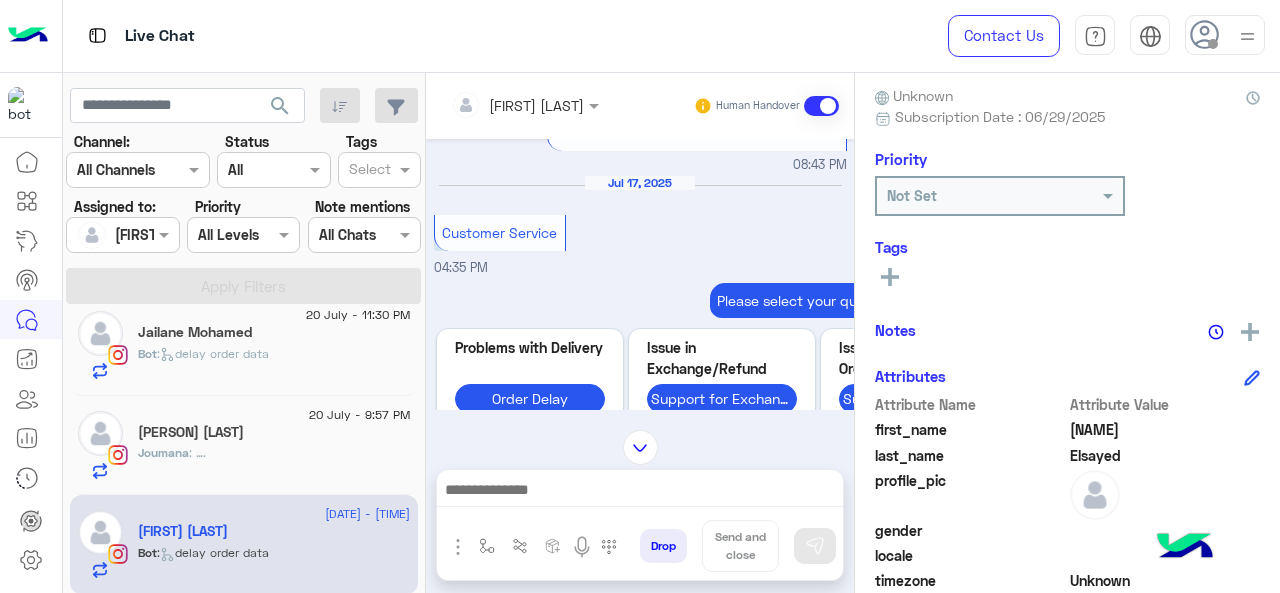 scroll, scrollTop: 1487, scrollLeft: 0, axis: vertical 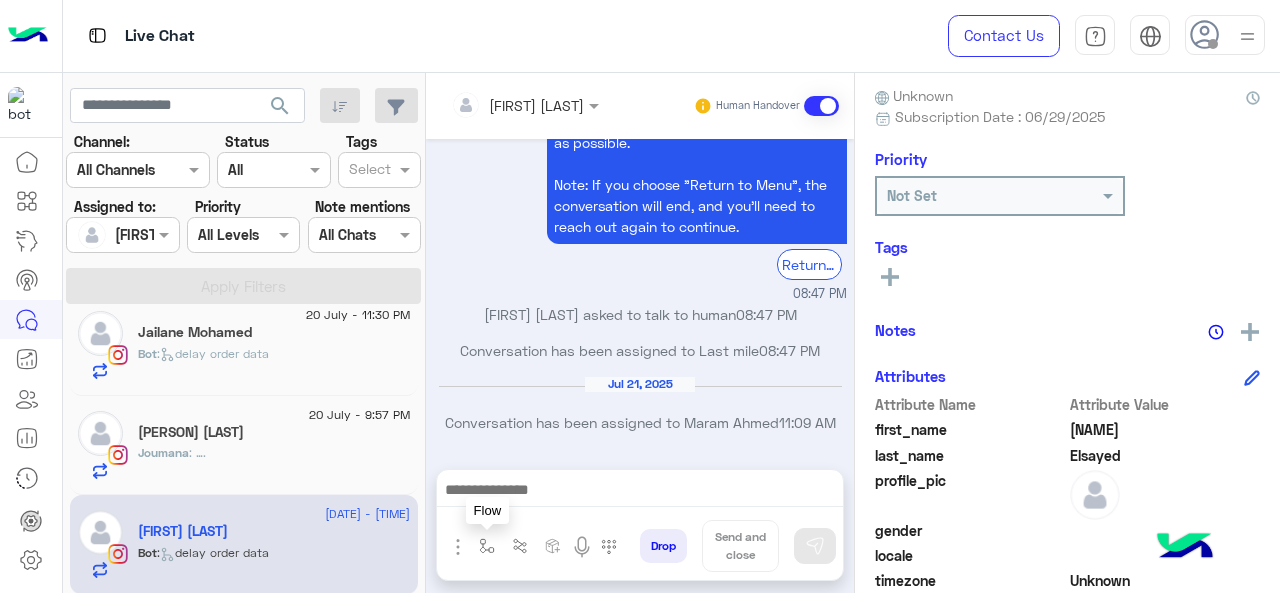 click at bounding box center (487, 546) 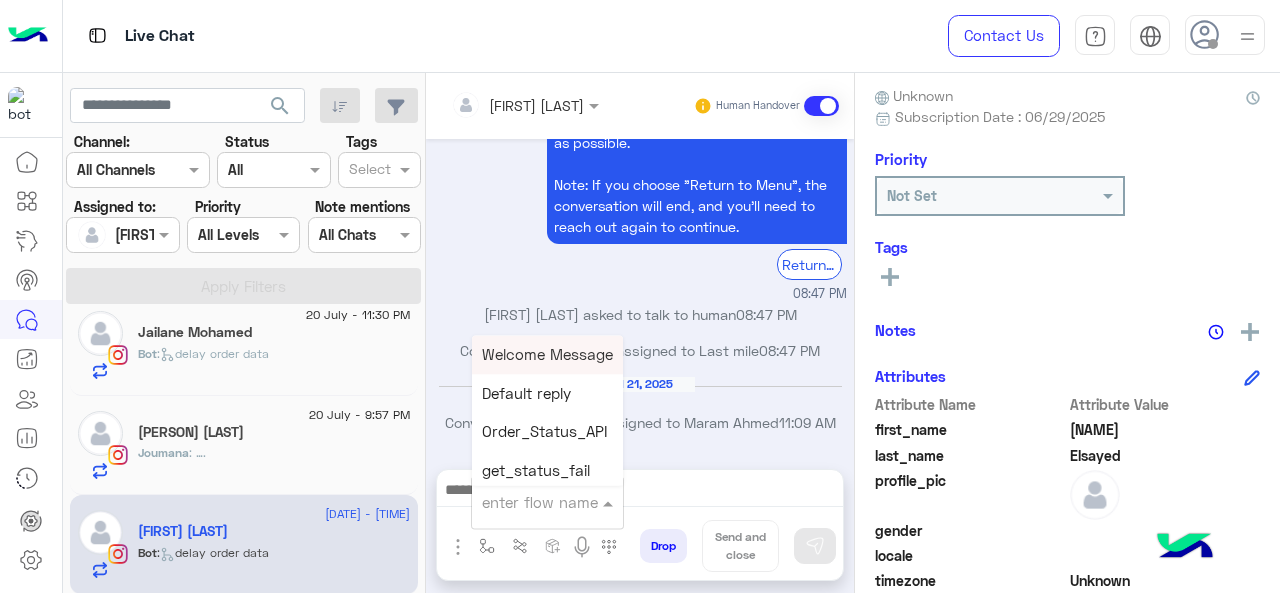 click on "enter flow name" at bounding box center (547, 502) 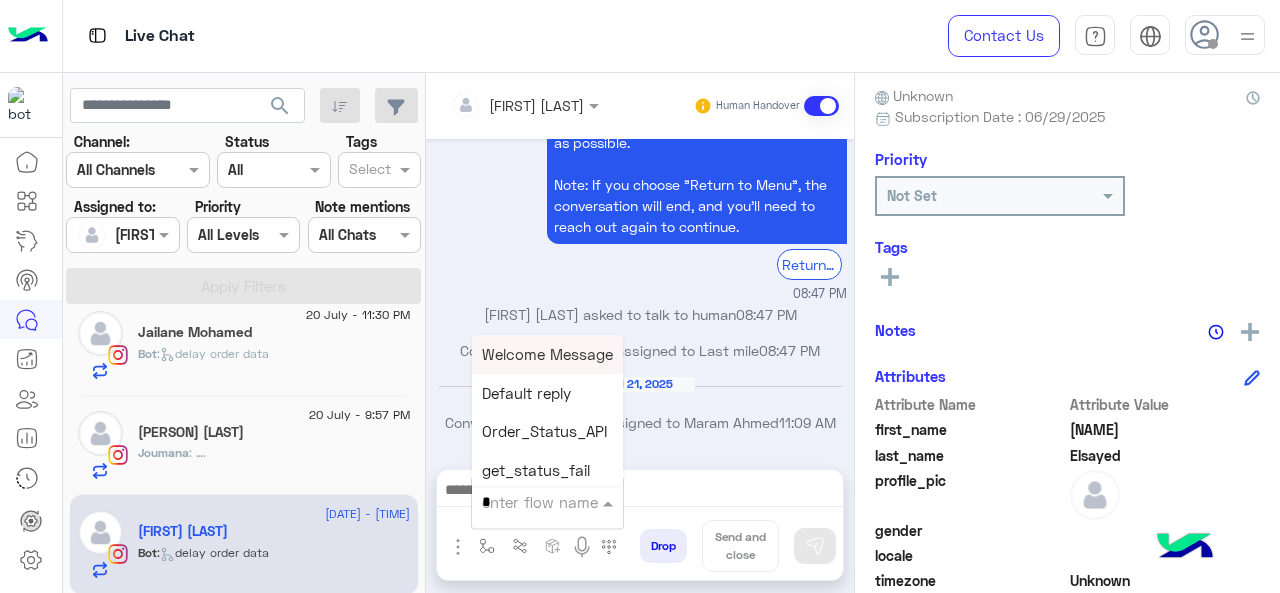 type on "*" 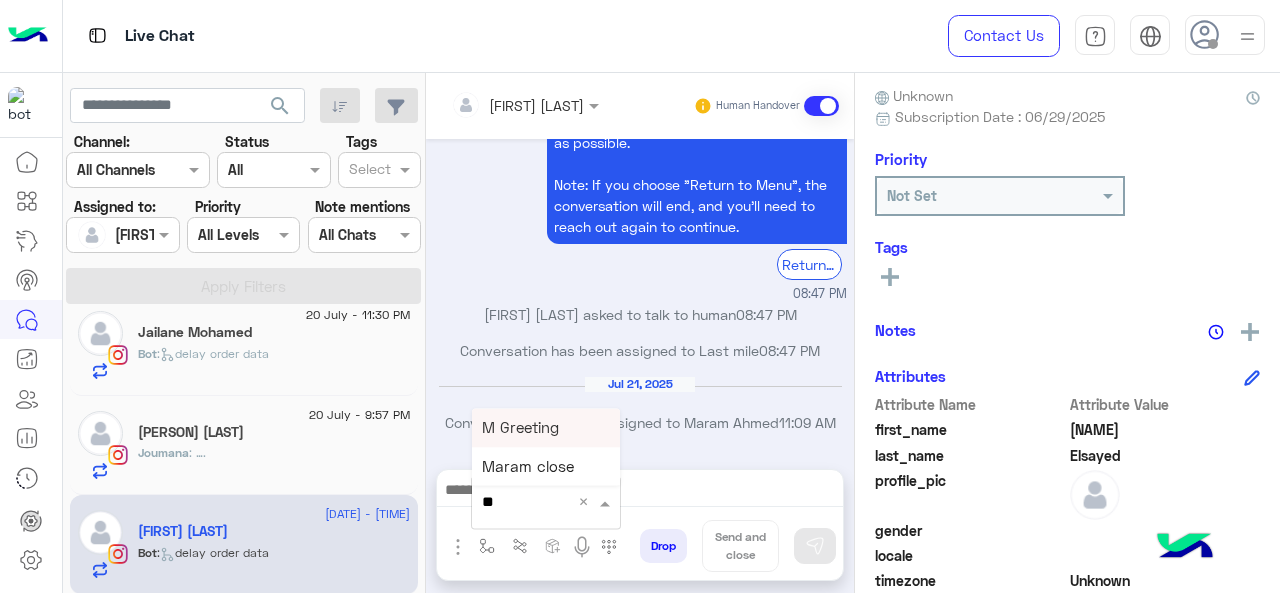 click on "M Greeting" at bounding box center [520, 427] 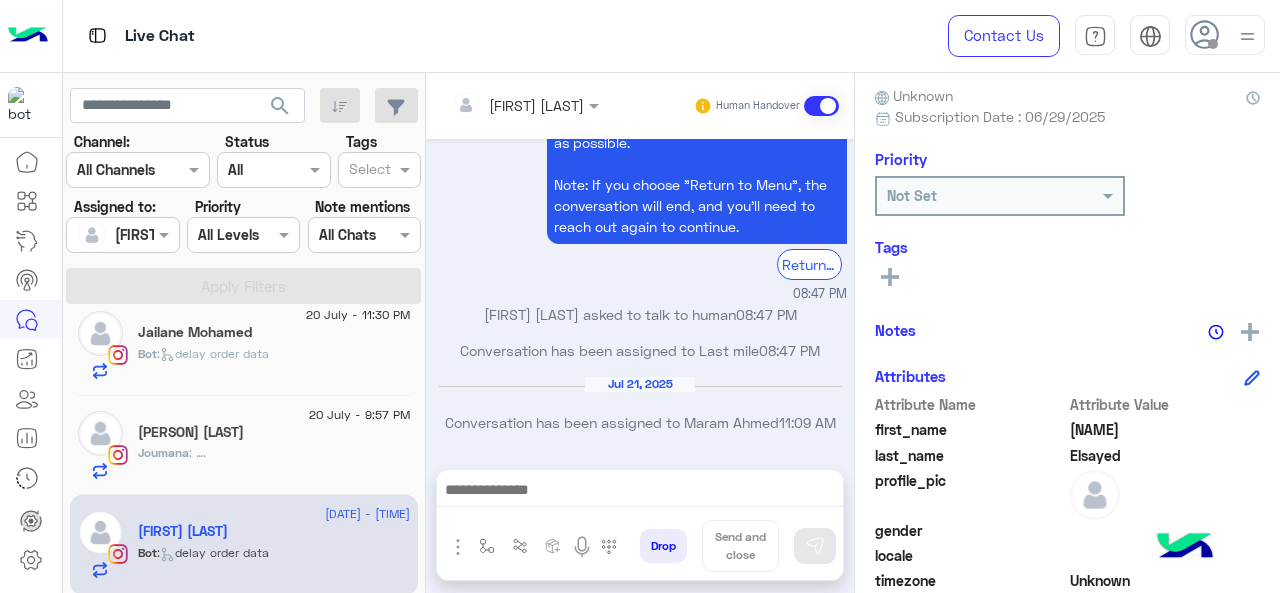 type on "**********" 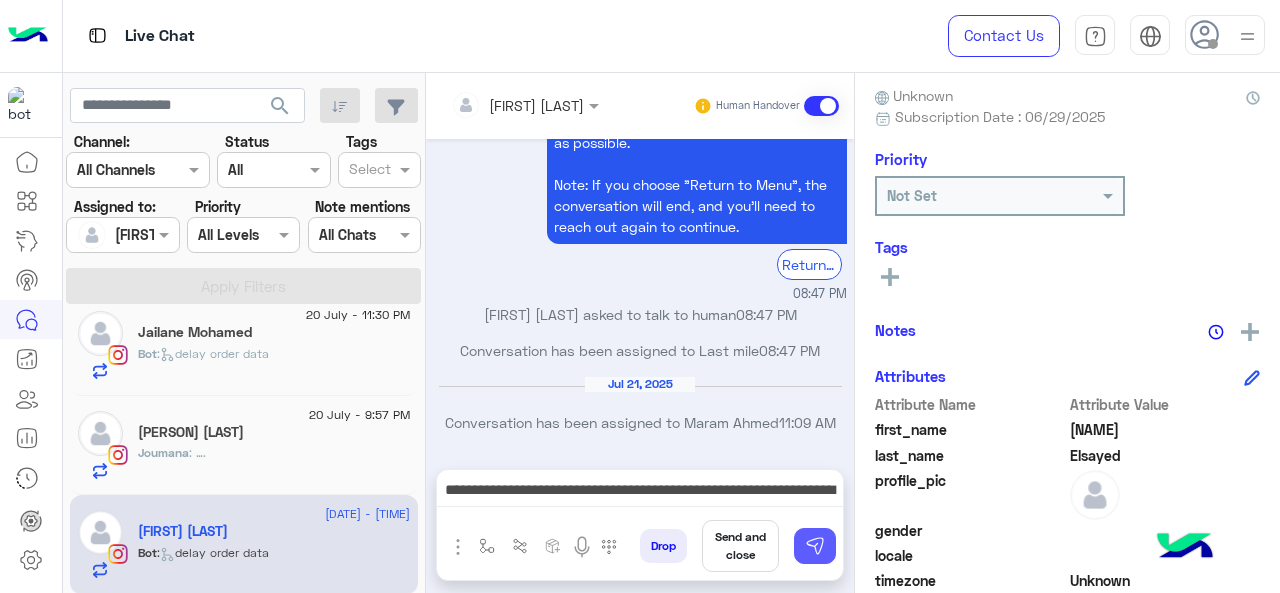 click at bounding box center [815, 546] 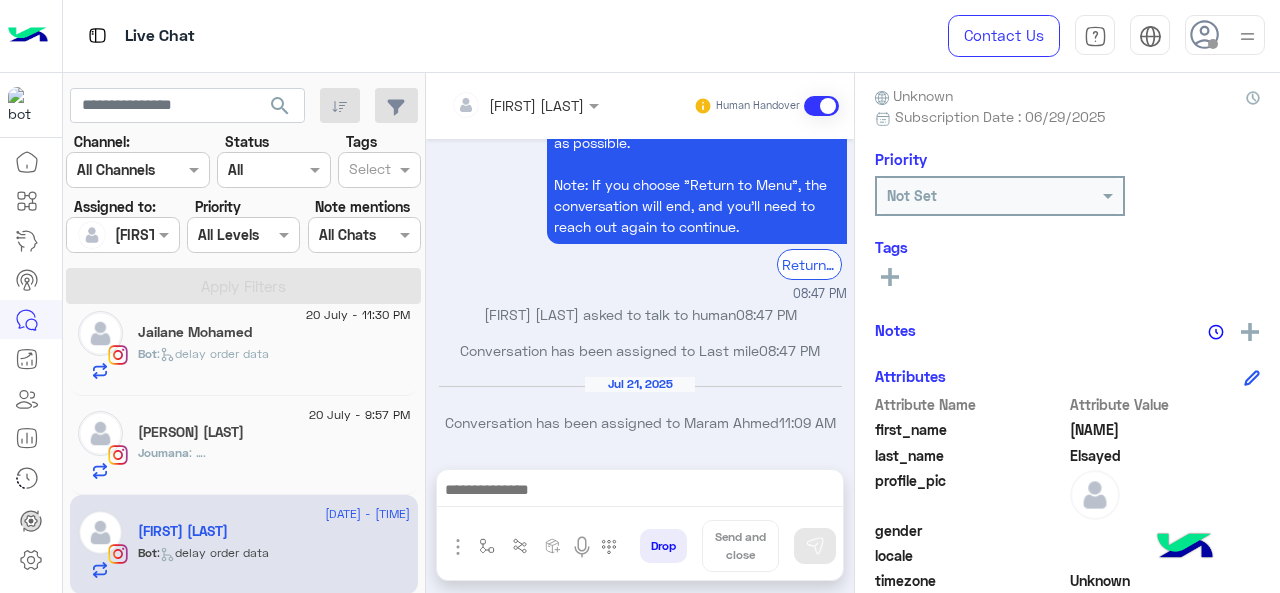 scroll, scrollTop: 4154, scrollLeft: 0, axis: vertical 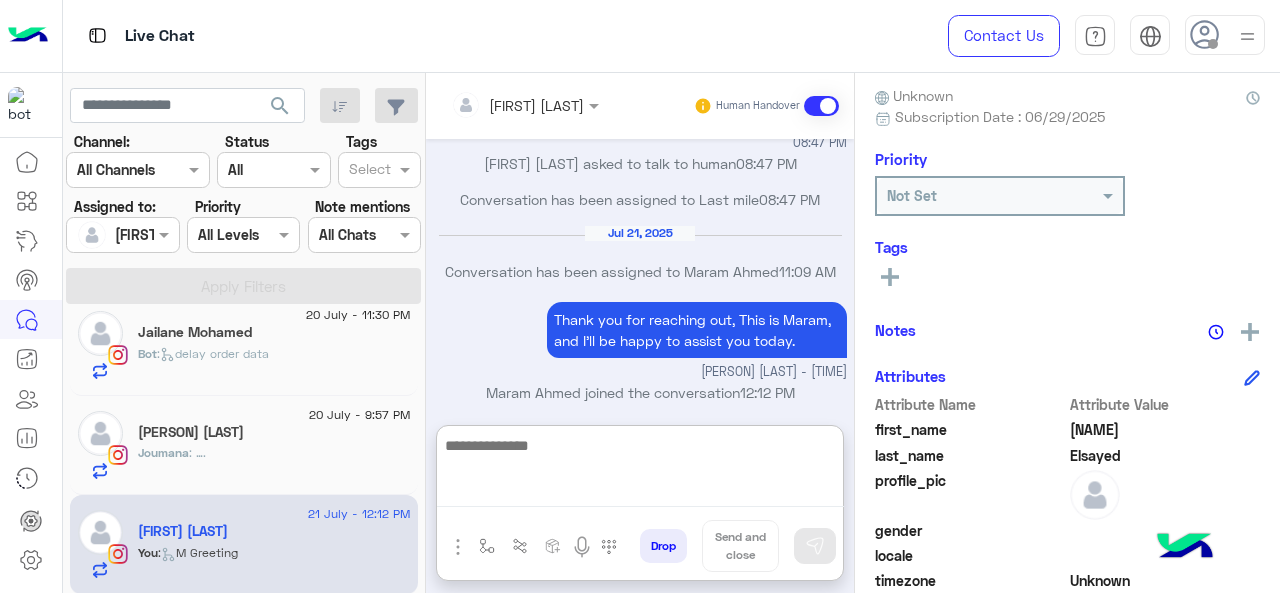 click at bounding box center (640, 470) 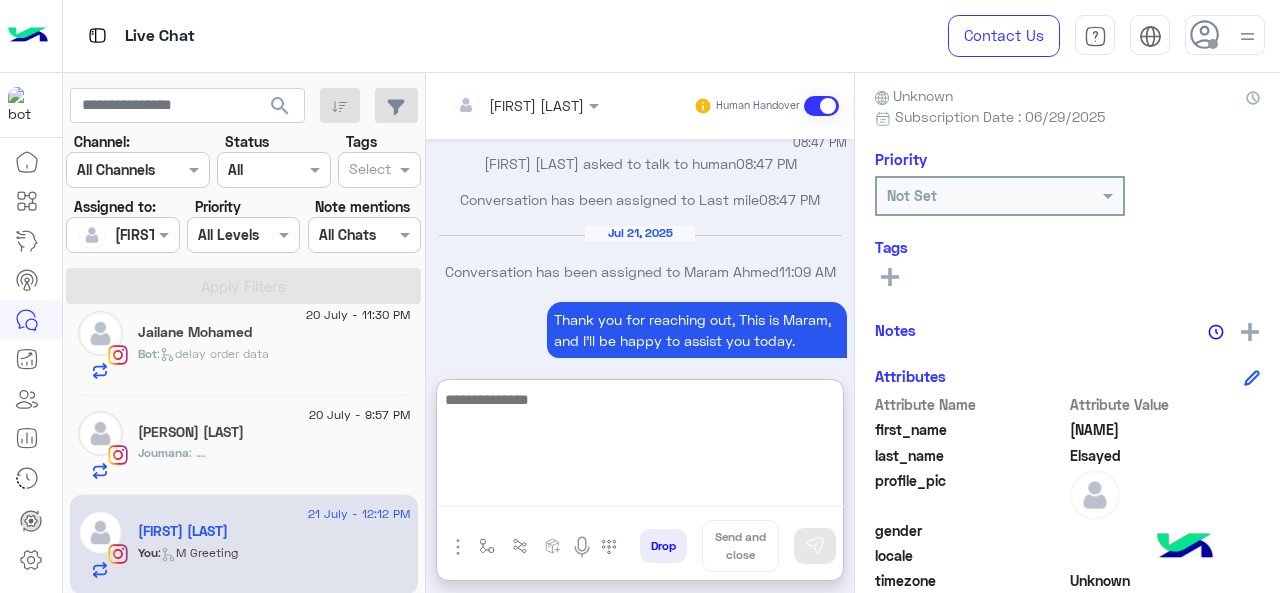 paste on "**********" 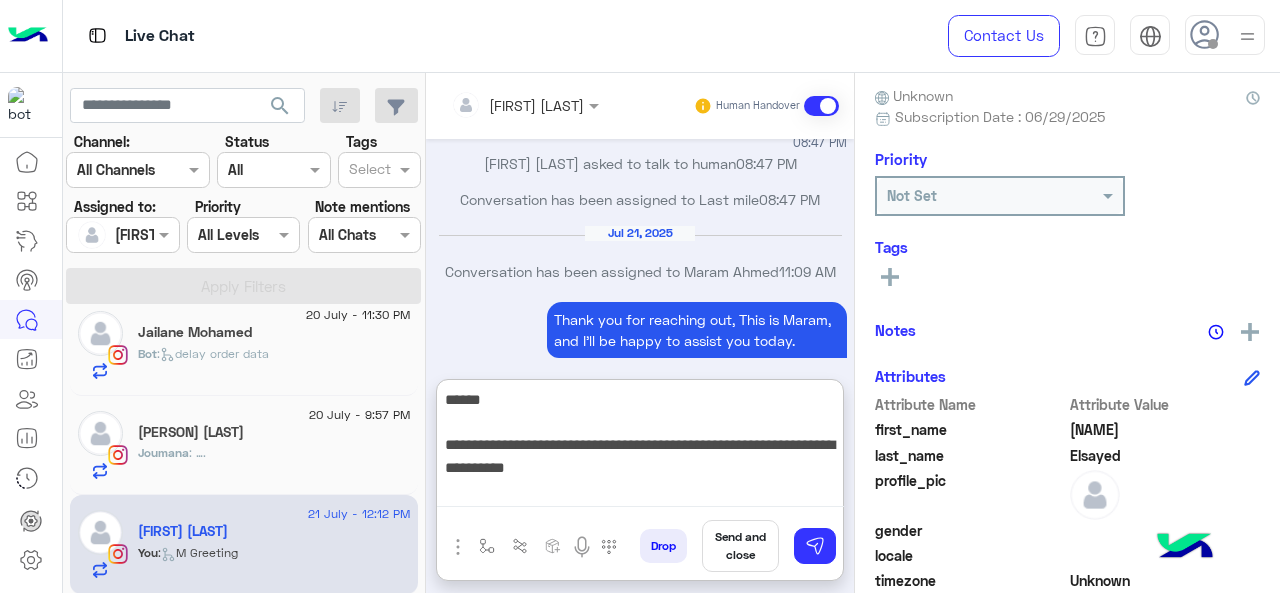 type 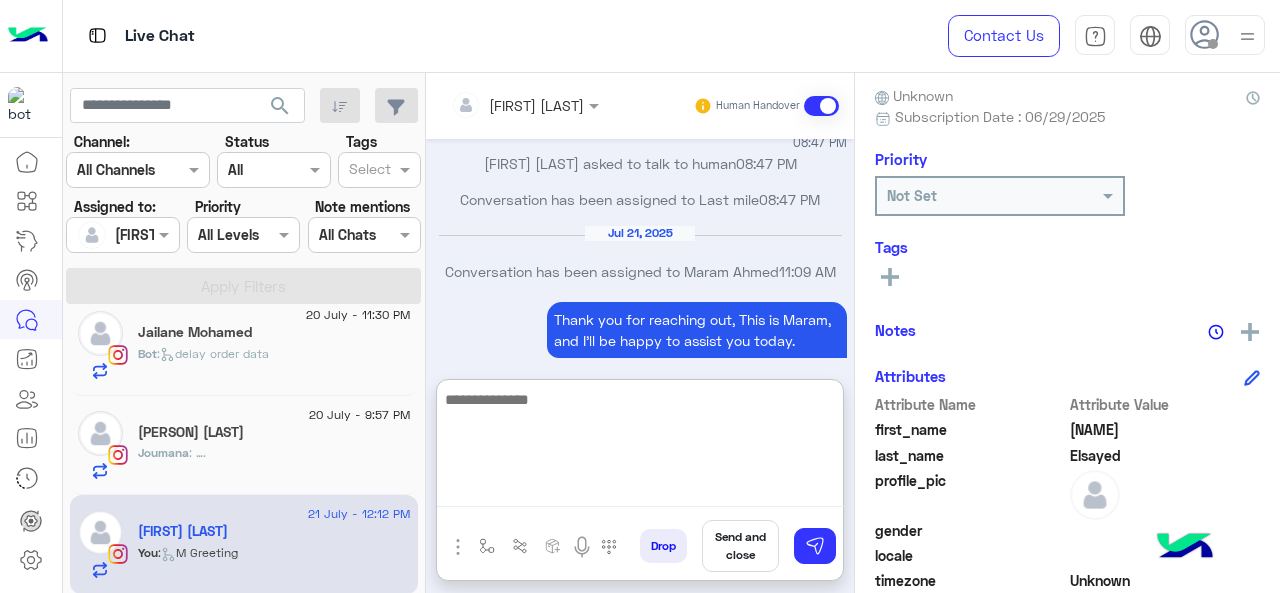 scroll, scrollTop: 4371, scrollLeft: 0, axis: vertical 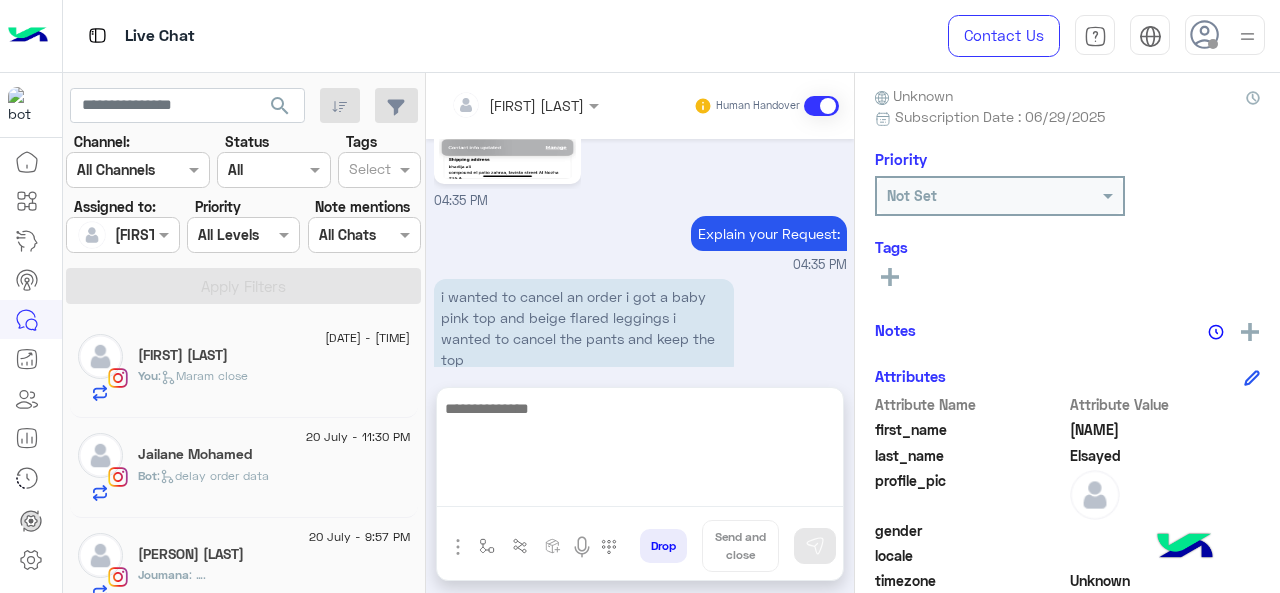 click on "[PERSON] [LAST]" 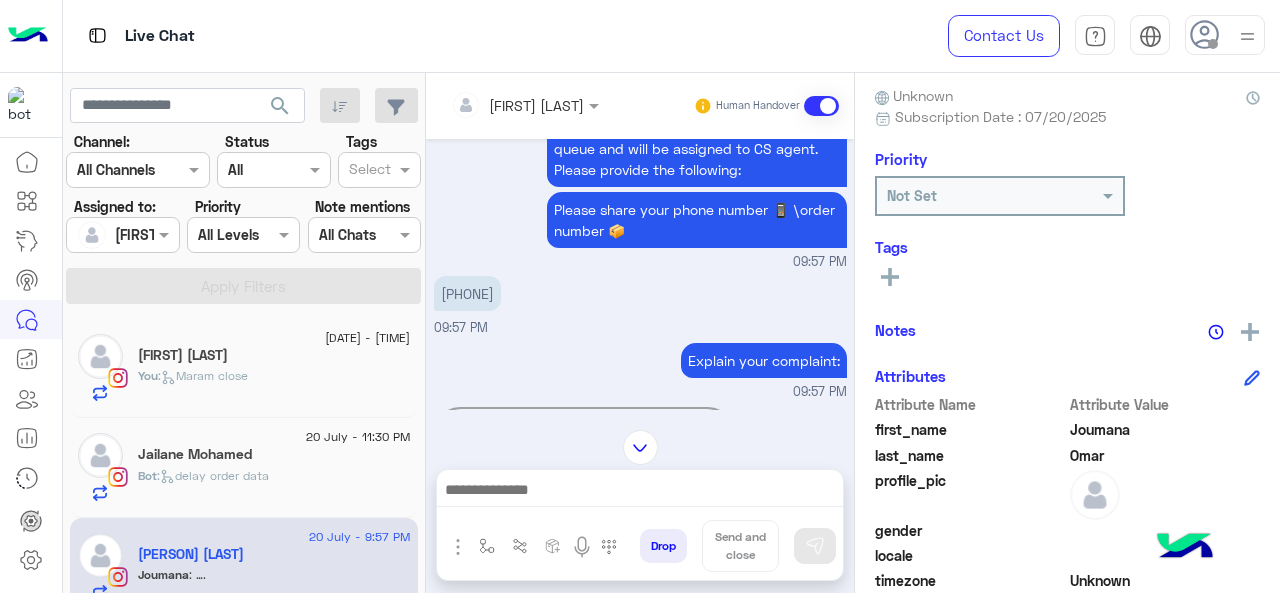 scroll, scrollTop: 438, scrollLeft: 0, axis: vertical 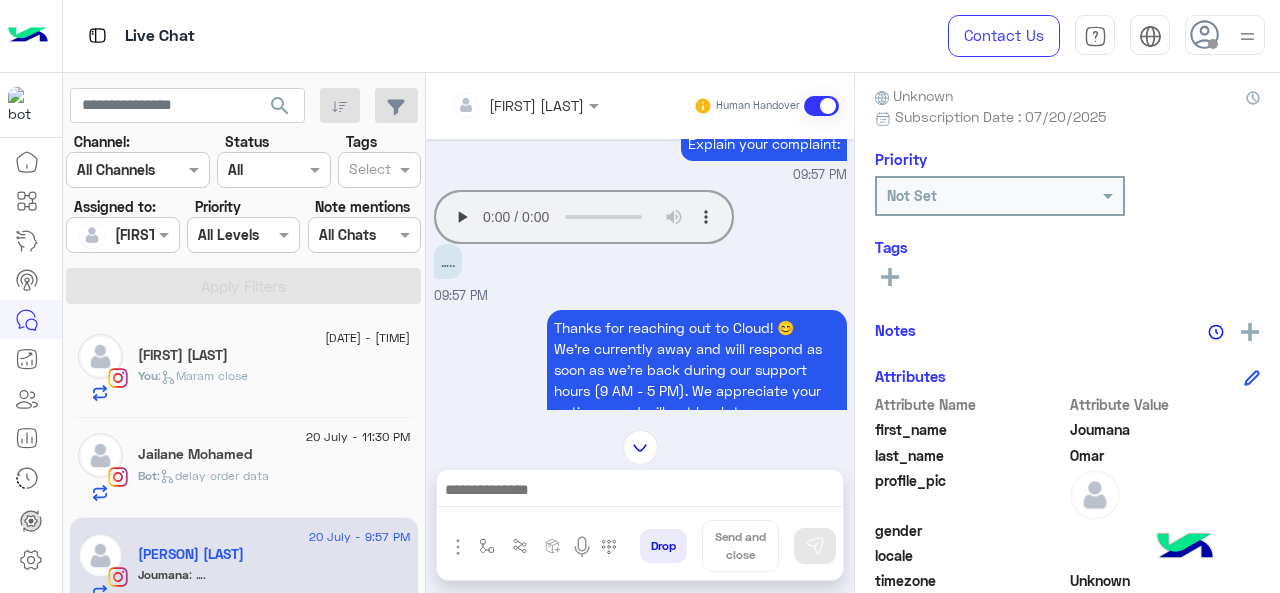 click on "Jailane Mohamed" 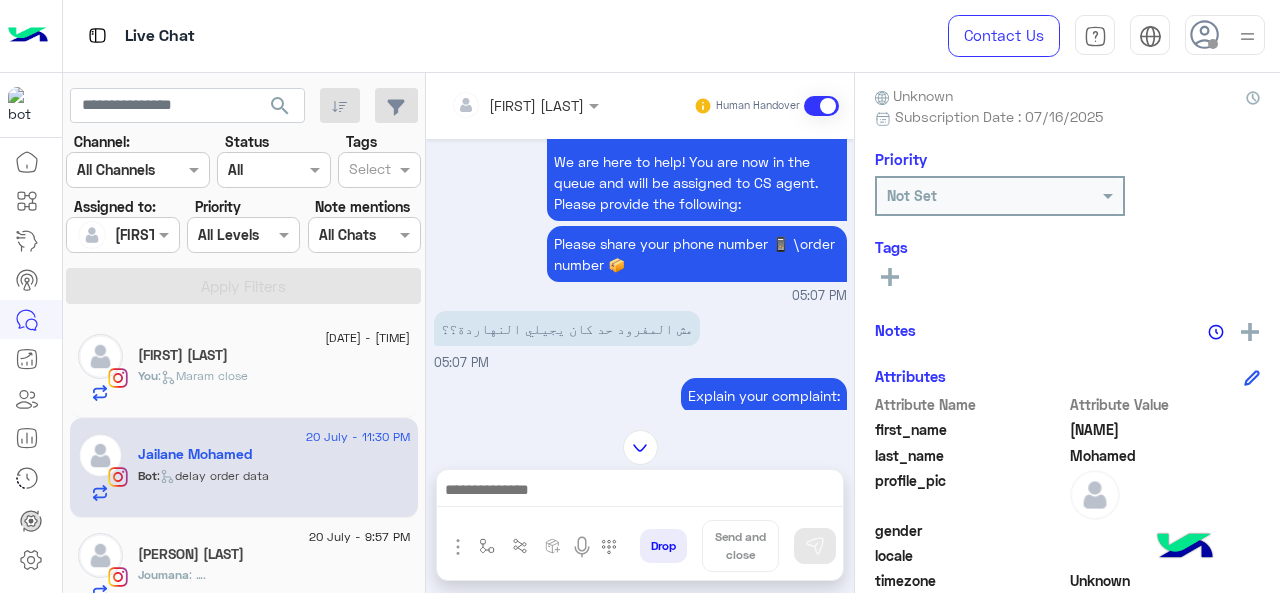 scroll, scrollTop: 362, scrollLeft: 0, axis: vertical 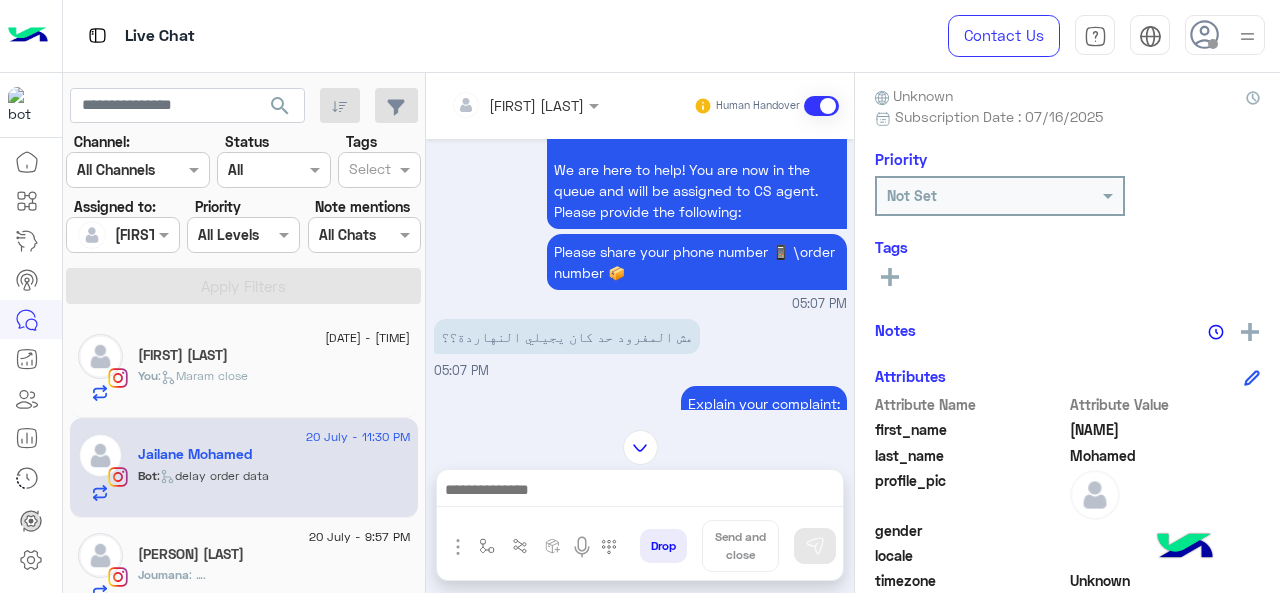 click on ": …." 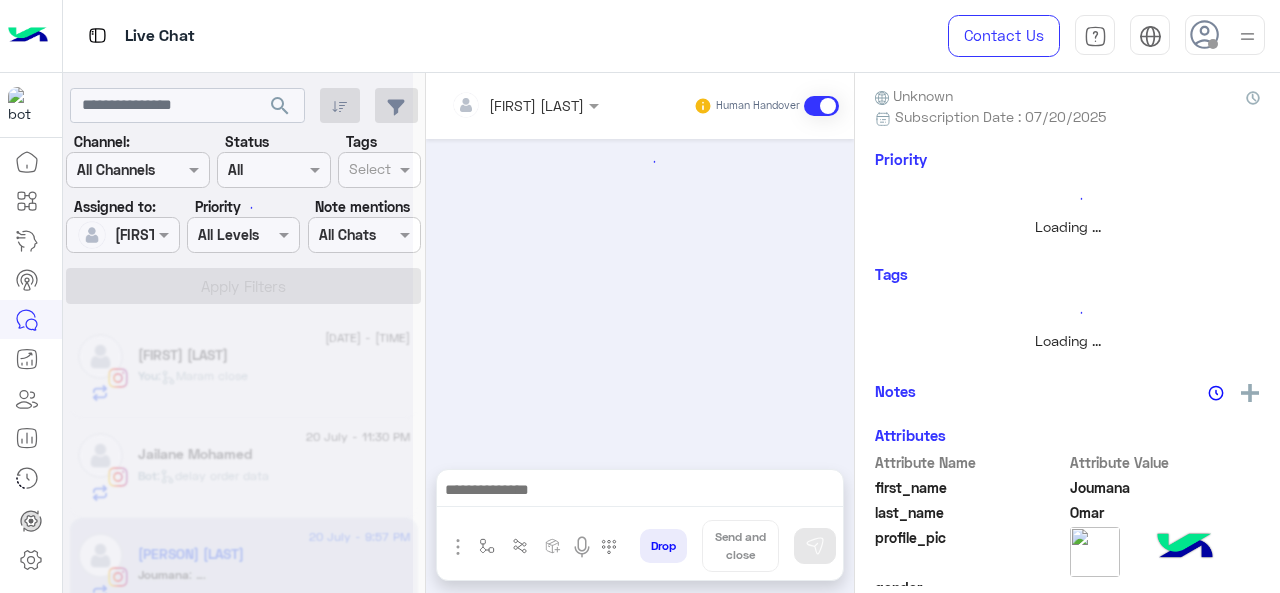 scroll, scrollTop: 1043, scrollLeft: 0, axis: vertical 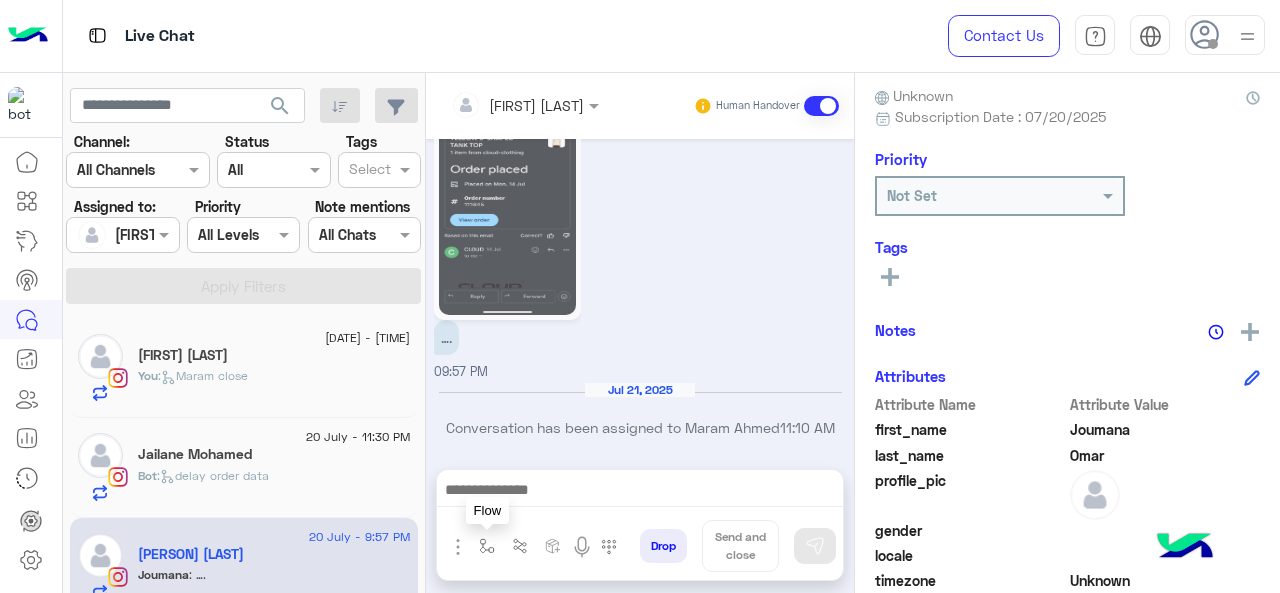 click at bounding box center [487, 546] 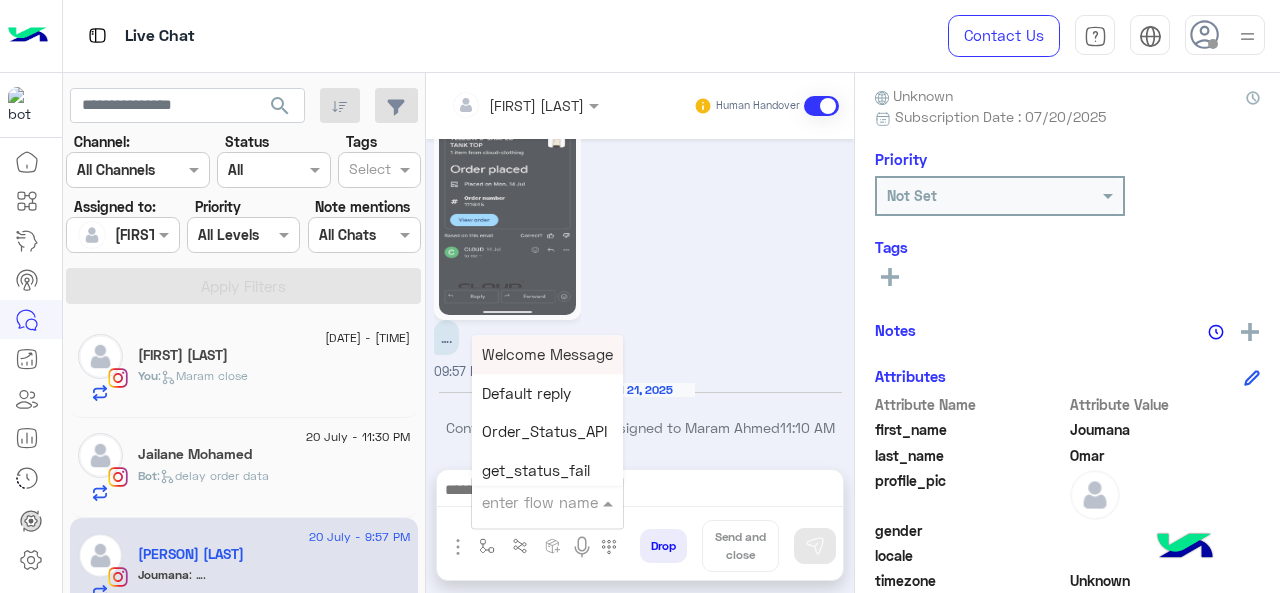 click at bounding box center [547, 501] 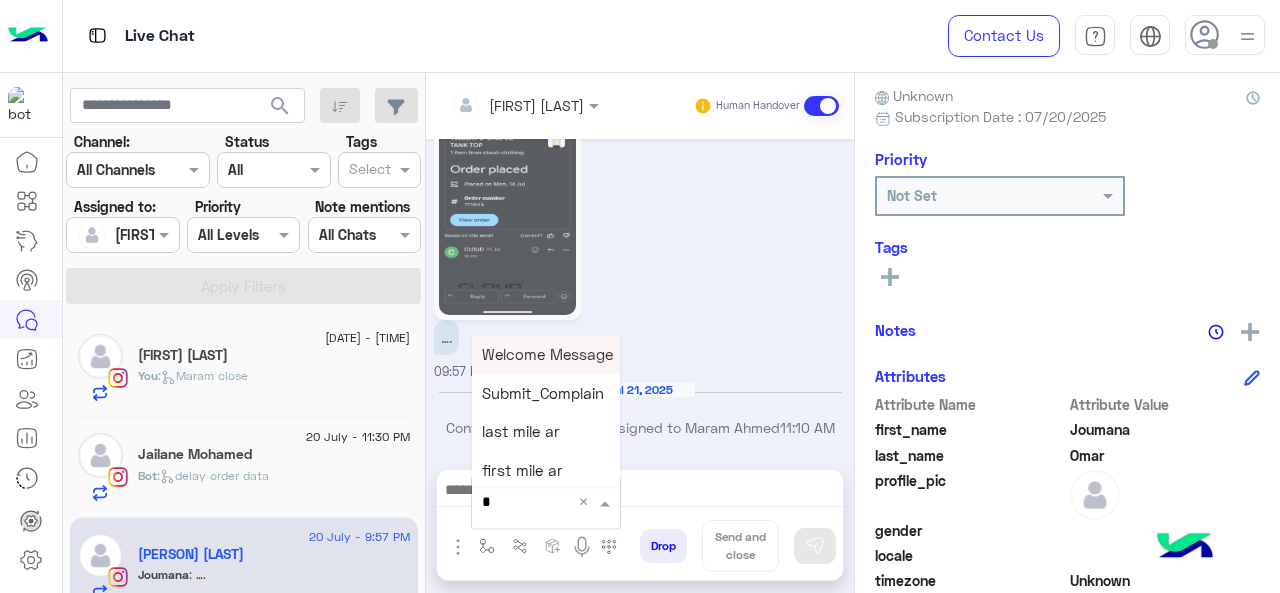 type on "*" 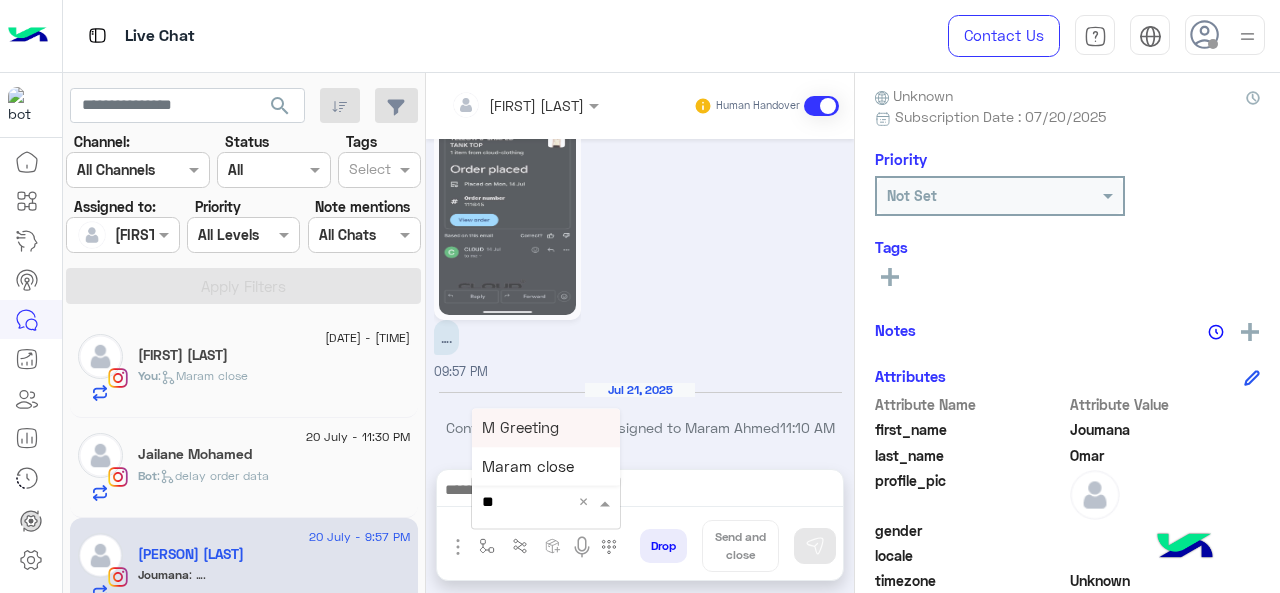 click on "M Greeting" at bounding box center (520, 427) 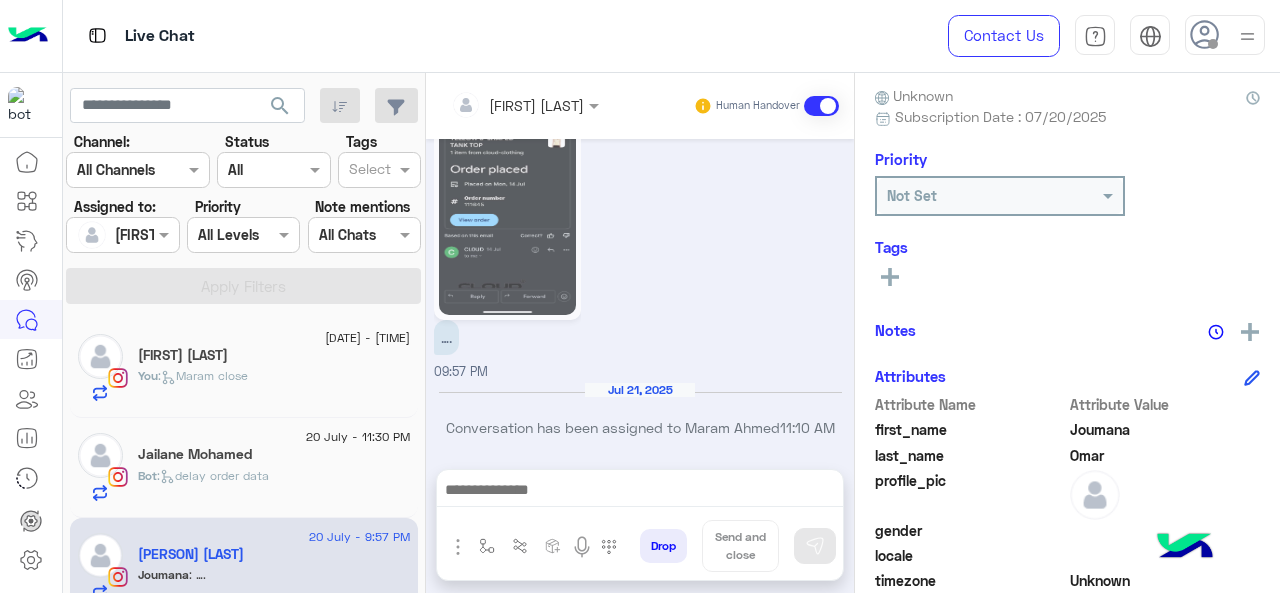 type on "**********" 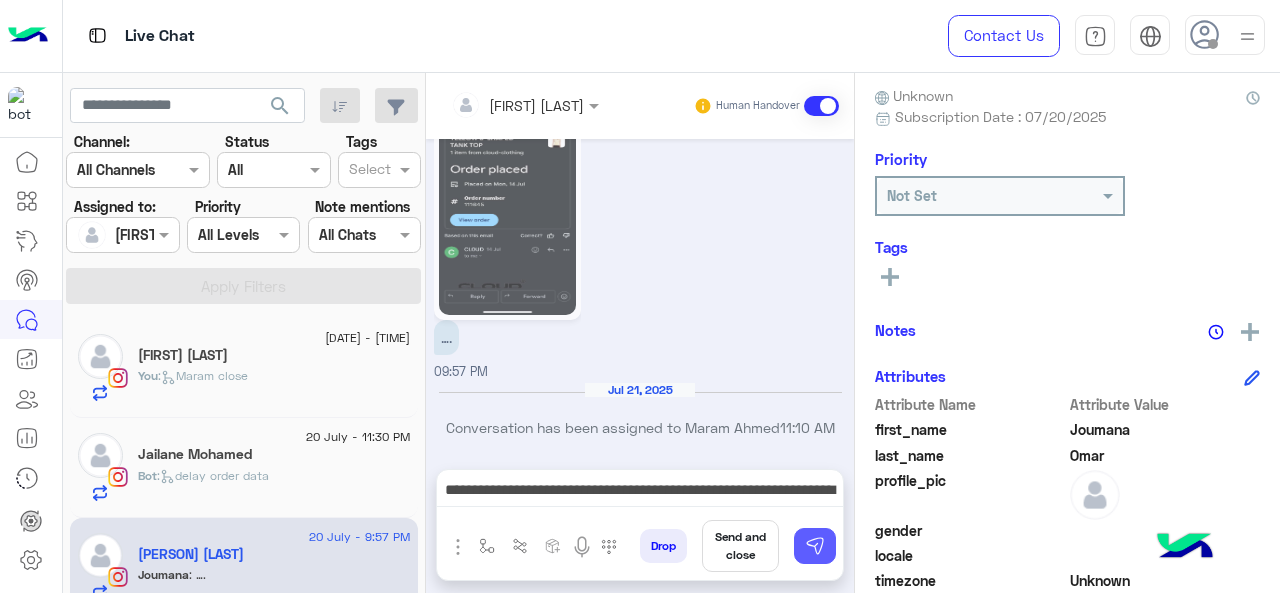 click at bounding box center (815, 546) 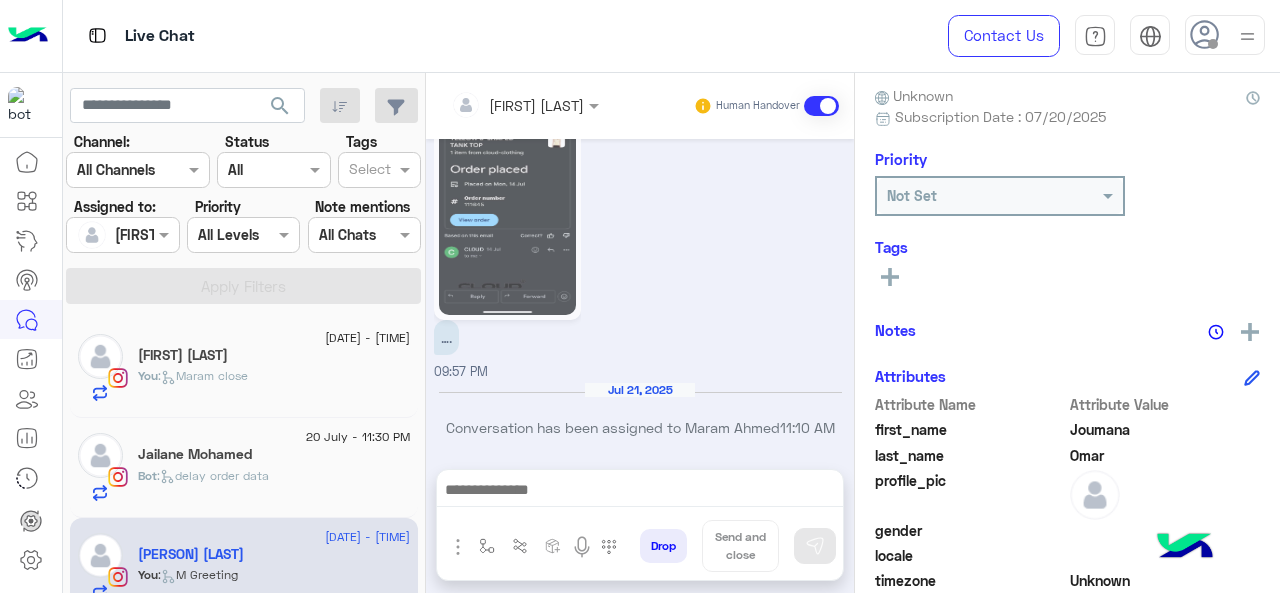scroll, scrollTop: 1164, scrollLeft: 0, axis: vertical 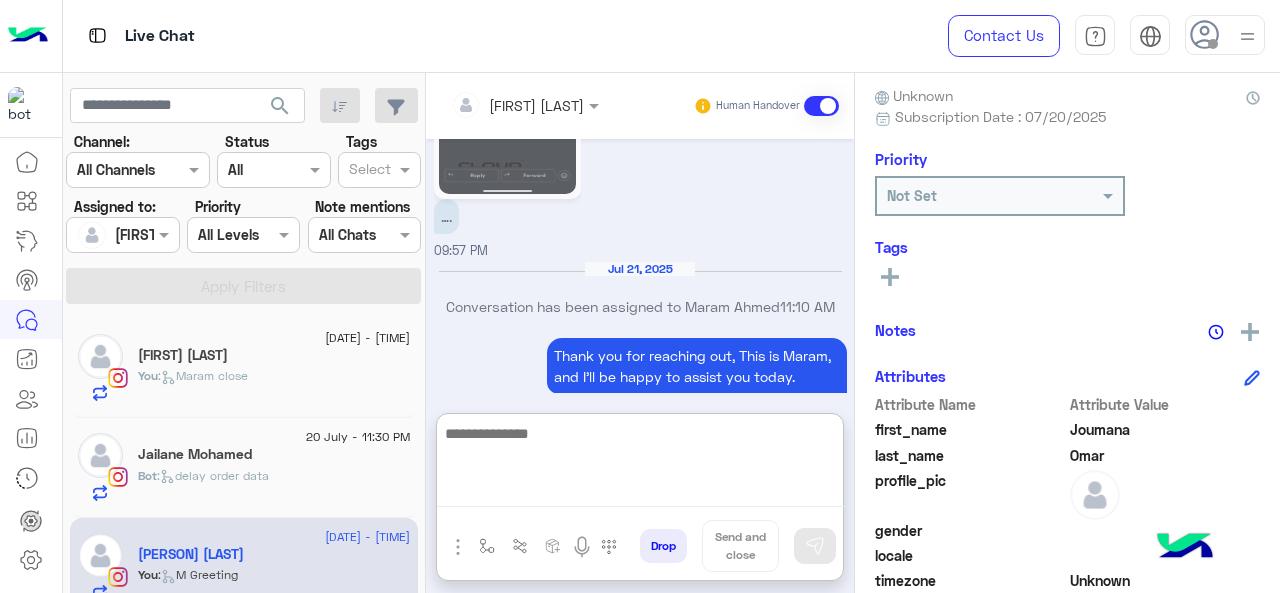 click at bounding box center [640, 464] 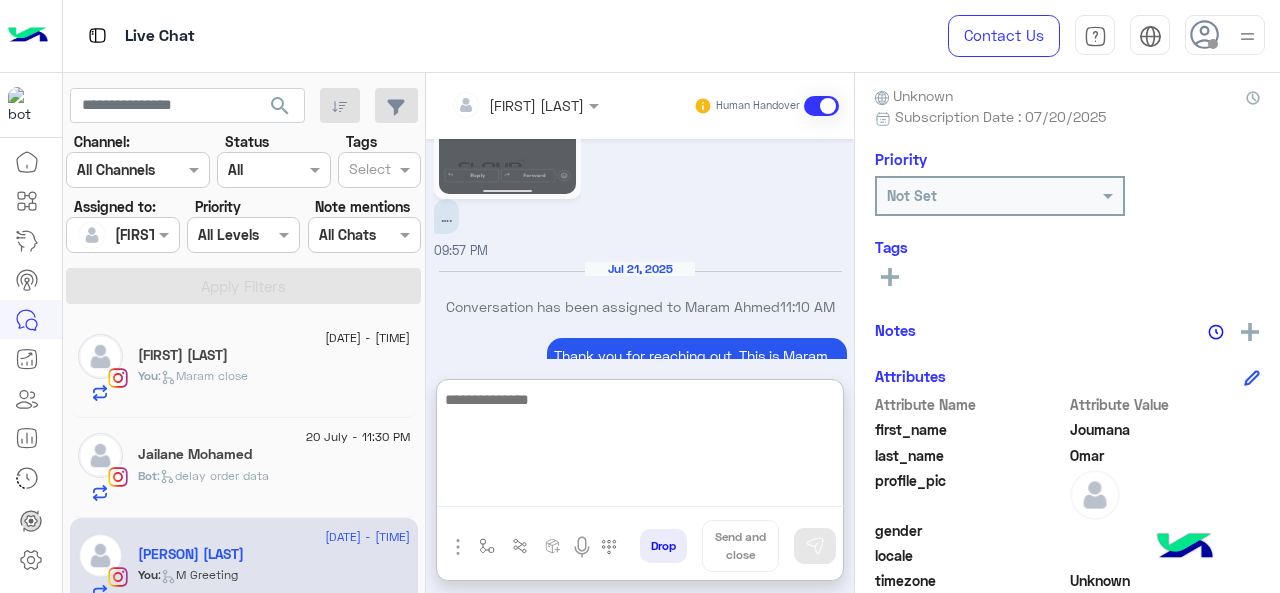 type on "*" 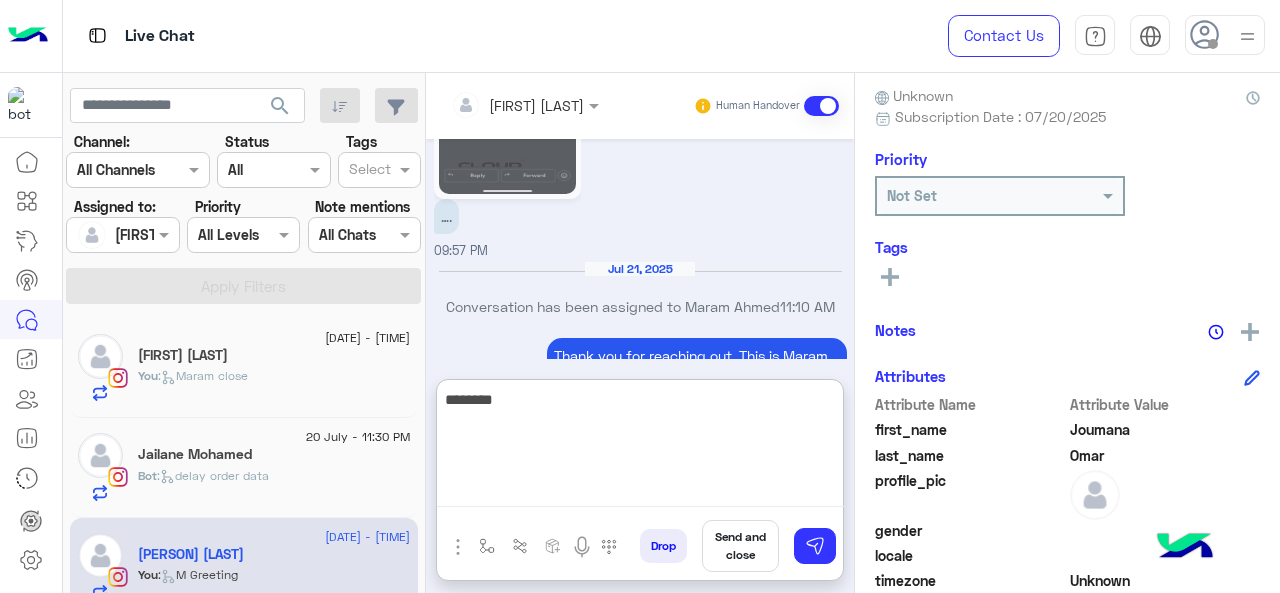 paste on "**********" 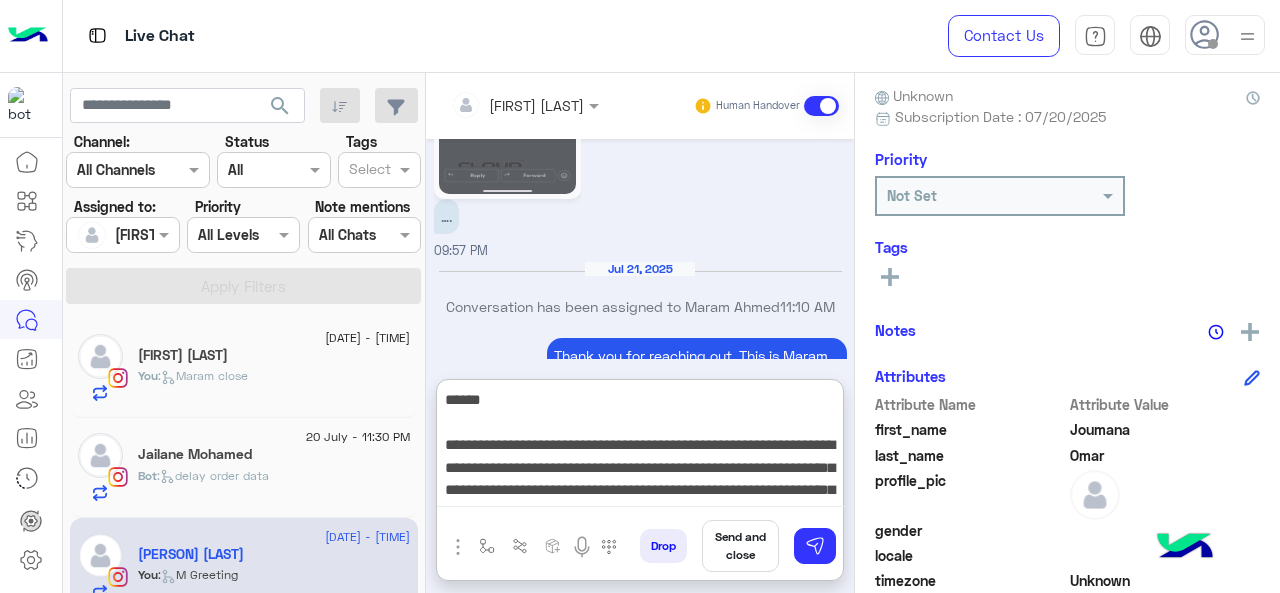 scroll, scrollTop: 60, scrollLeft: 0, axis: vertical 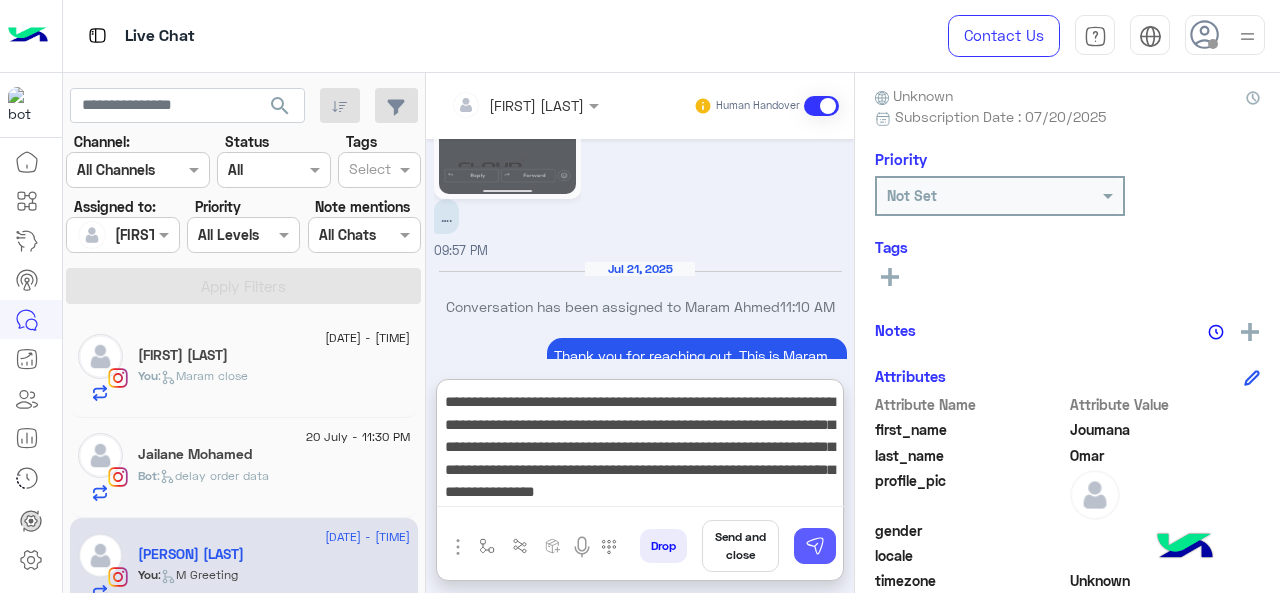 type on "**********" 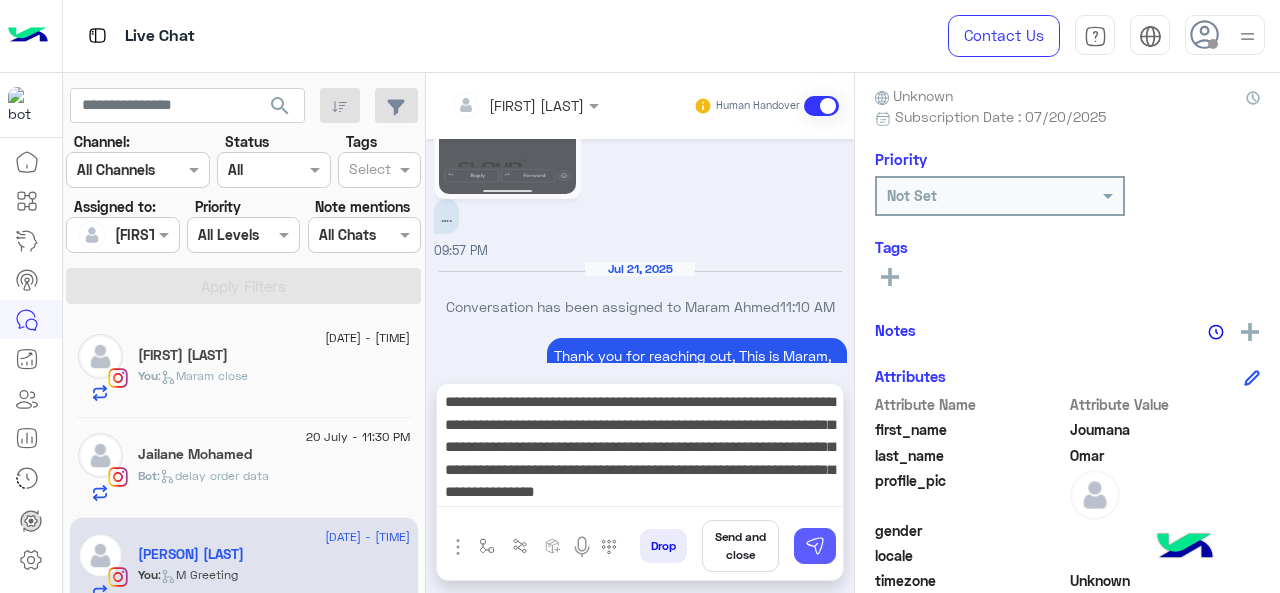 click at bounding box center (815, 546) 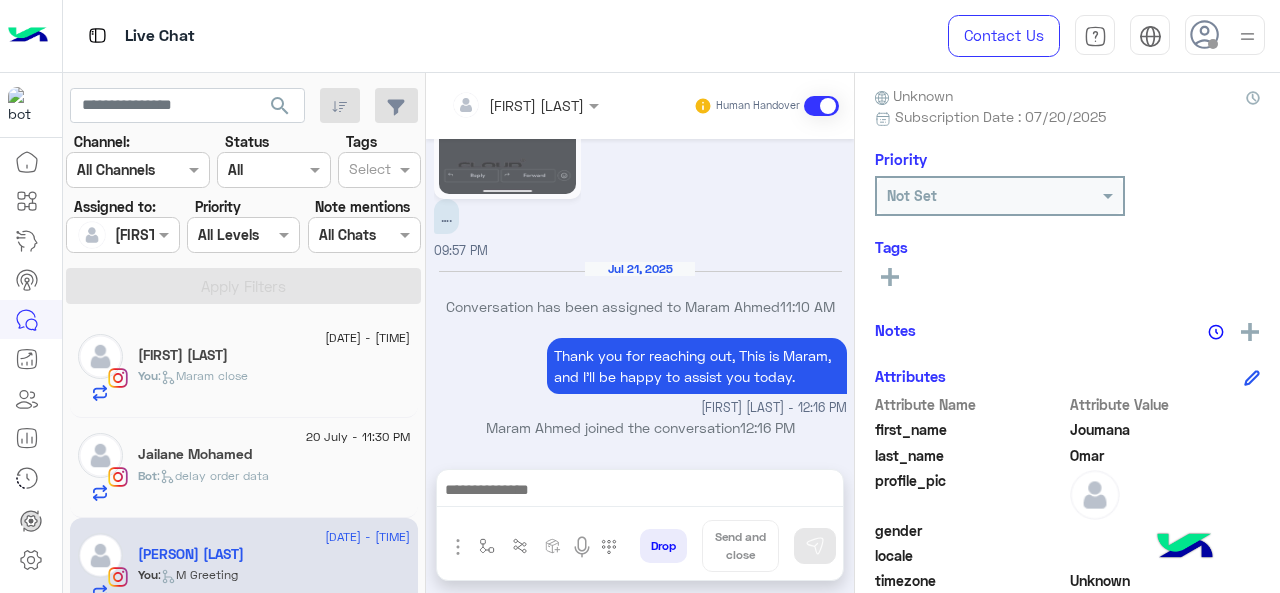 scroll, scrollTop: 0, scrollLeft: 0, axis: both 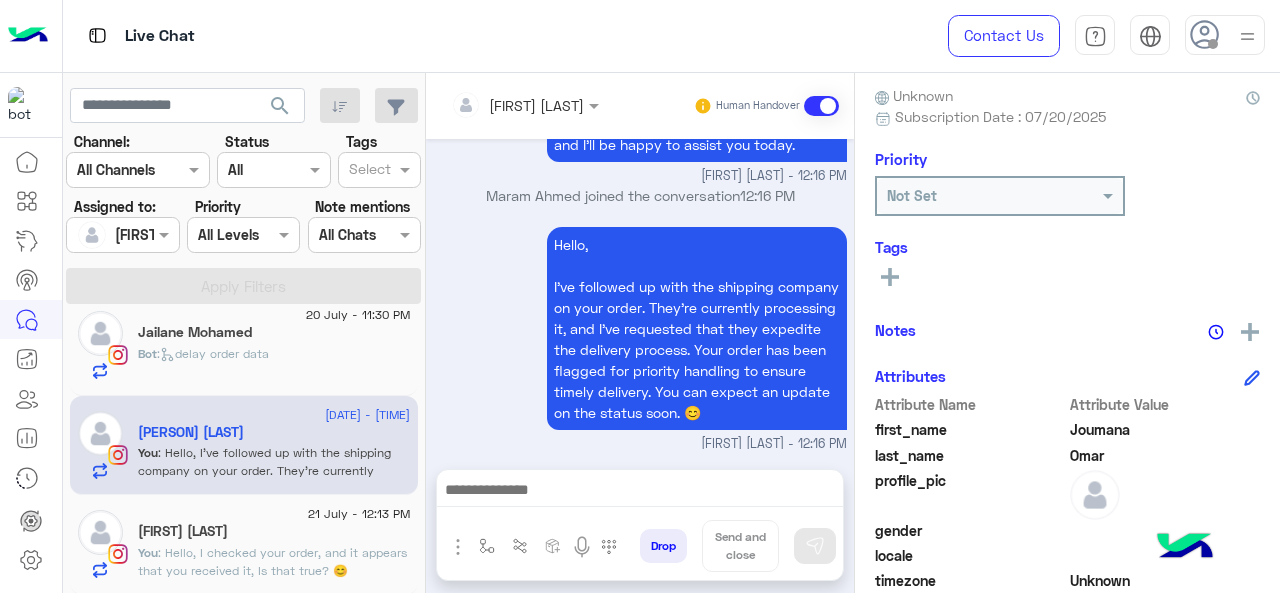 click on ": Hello,
I checked your order, and it appears that you received it, Is that true? 😊" 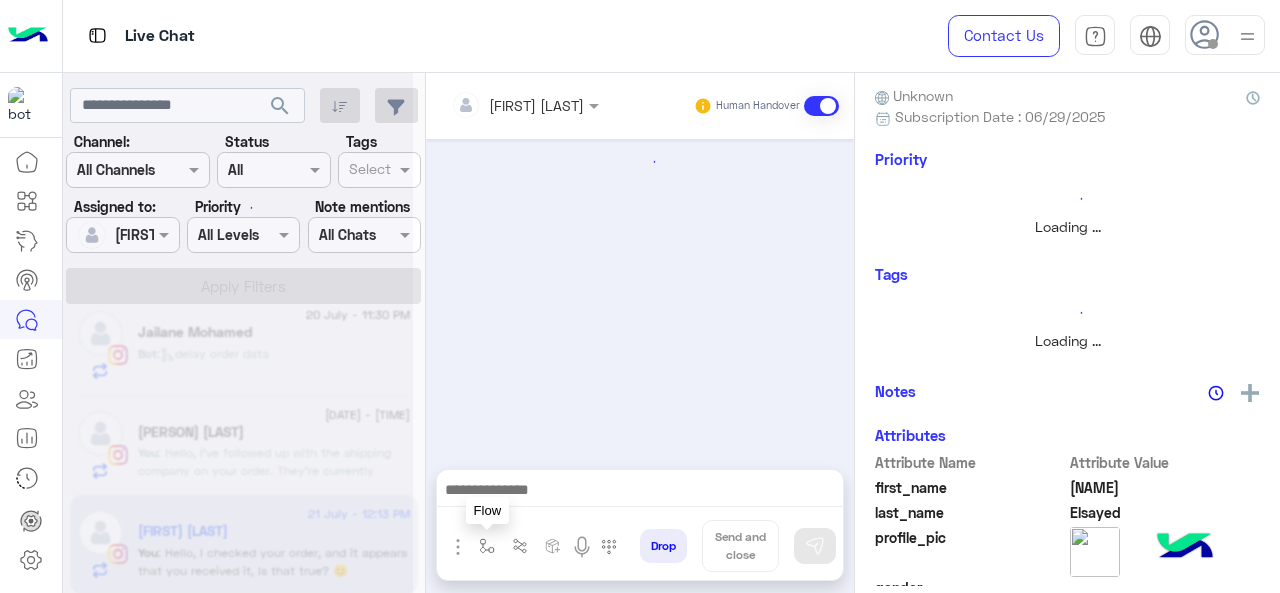 click at bounding box center (487, 546) 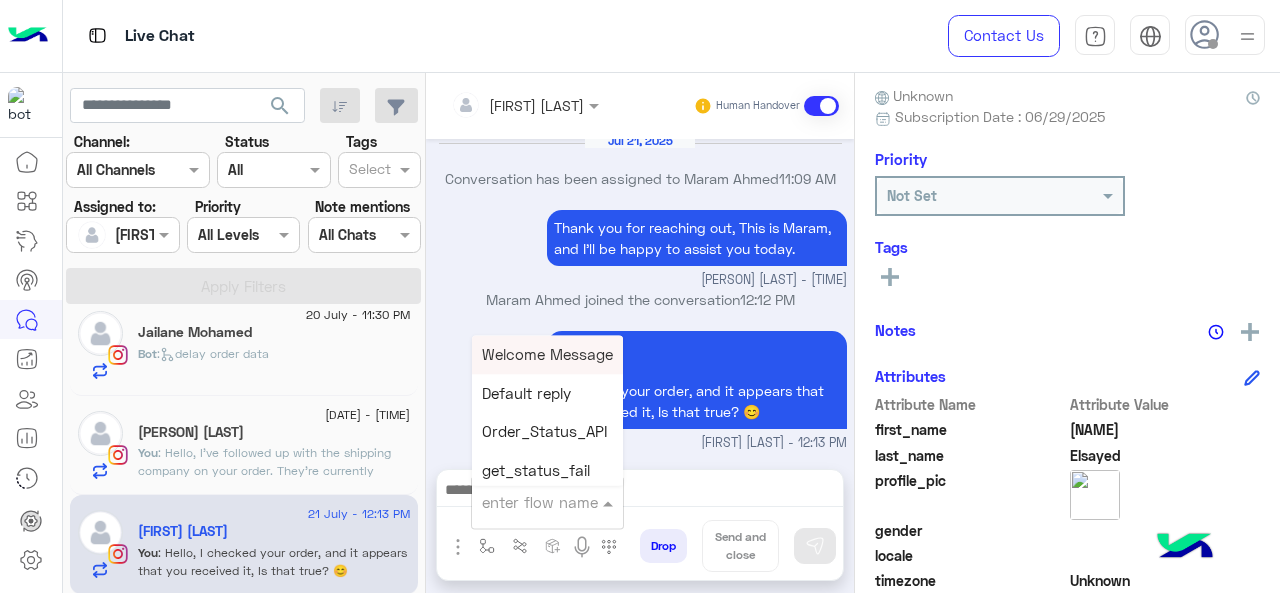 click at bounding box center (547, 501) 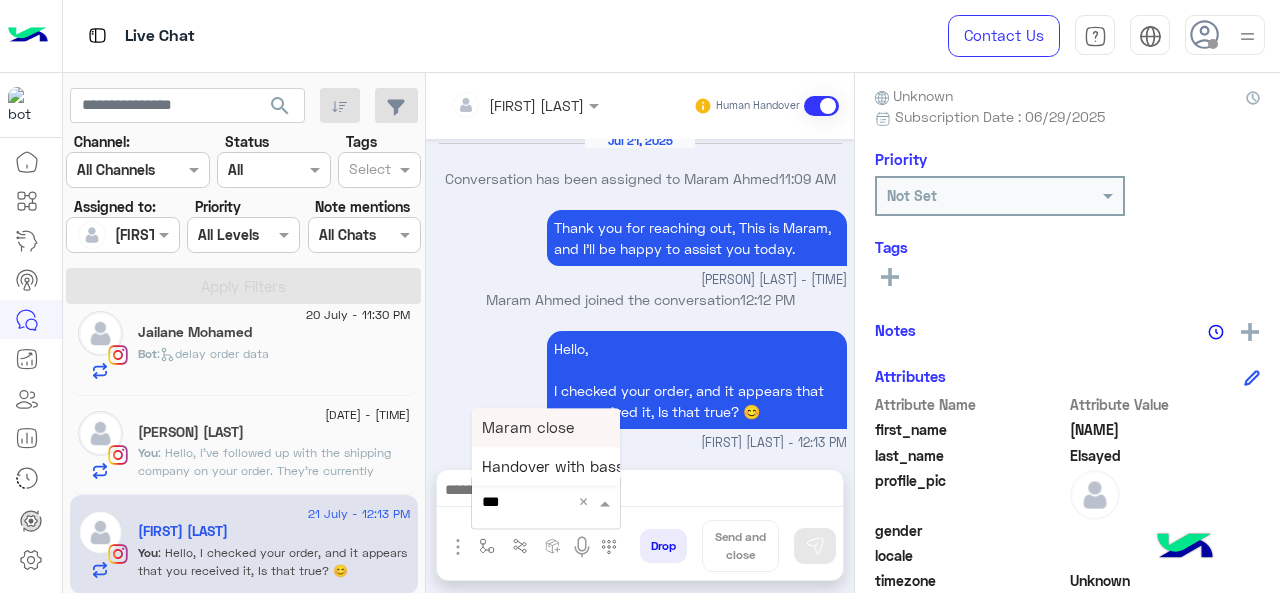 type on "****" 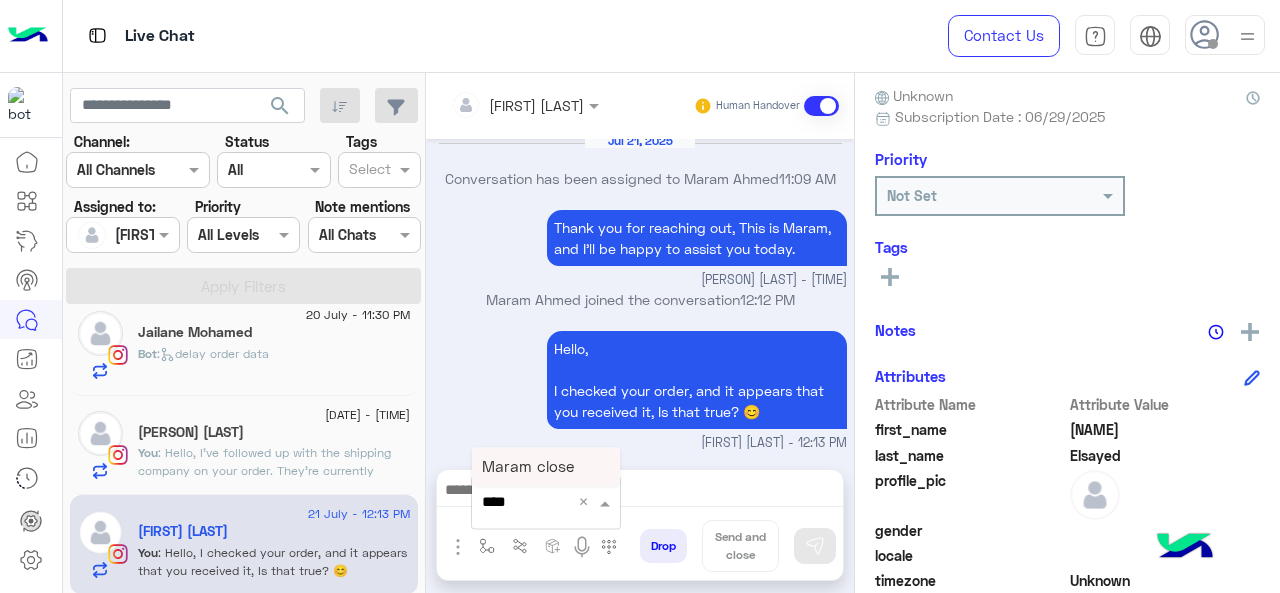 click on "Maram close" at bounding box center [546, 466] 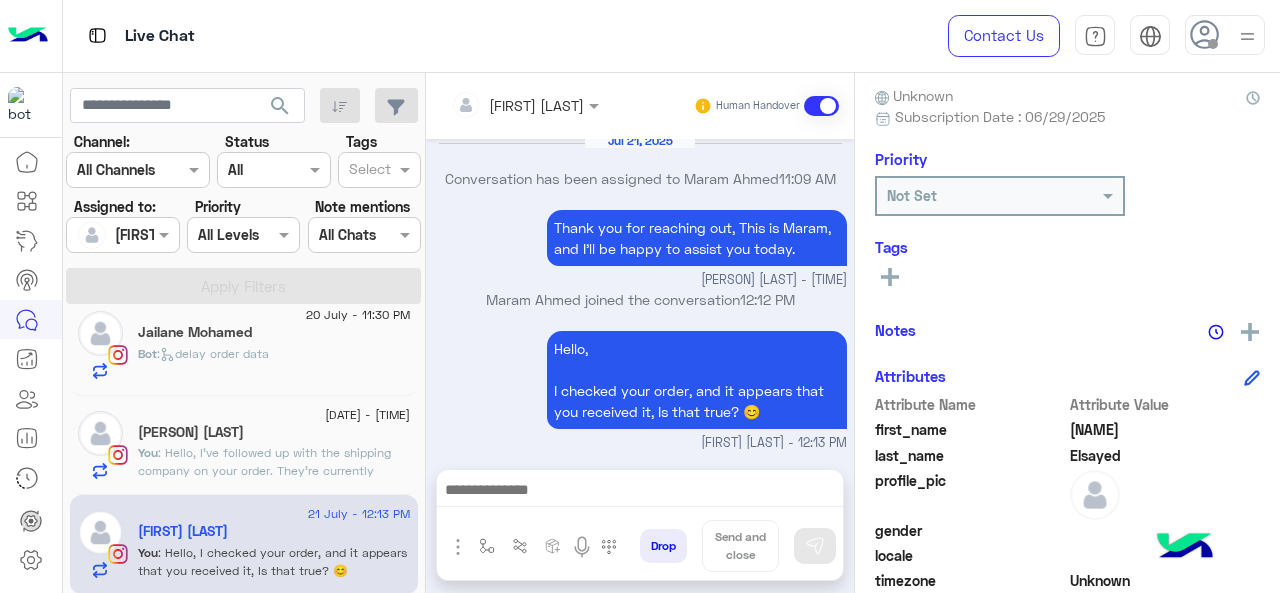 type on "**********" 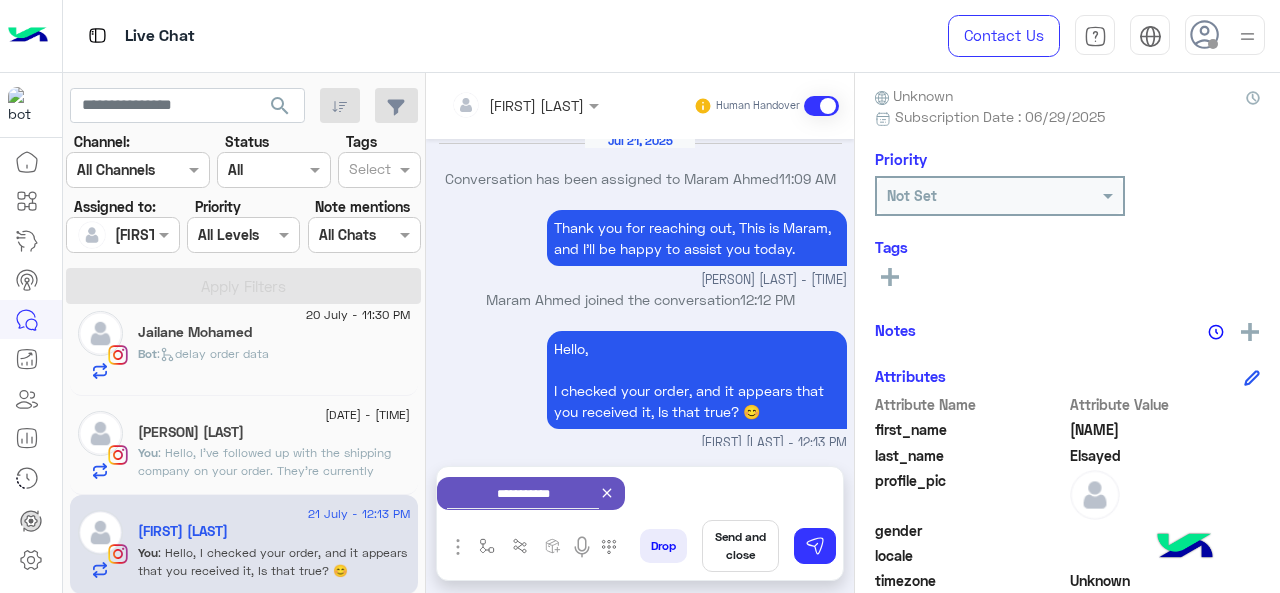 click on "Send and close" at bounding box center (740, 546) 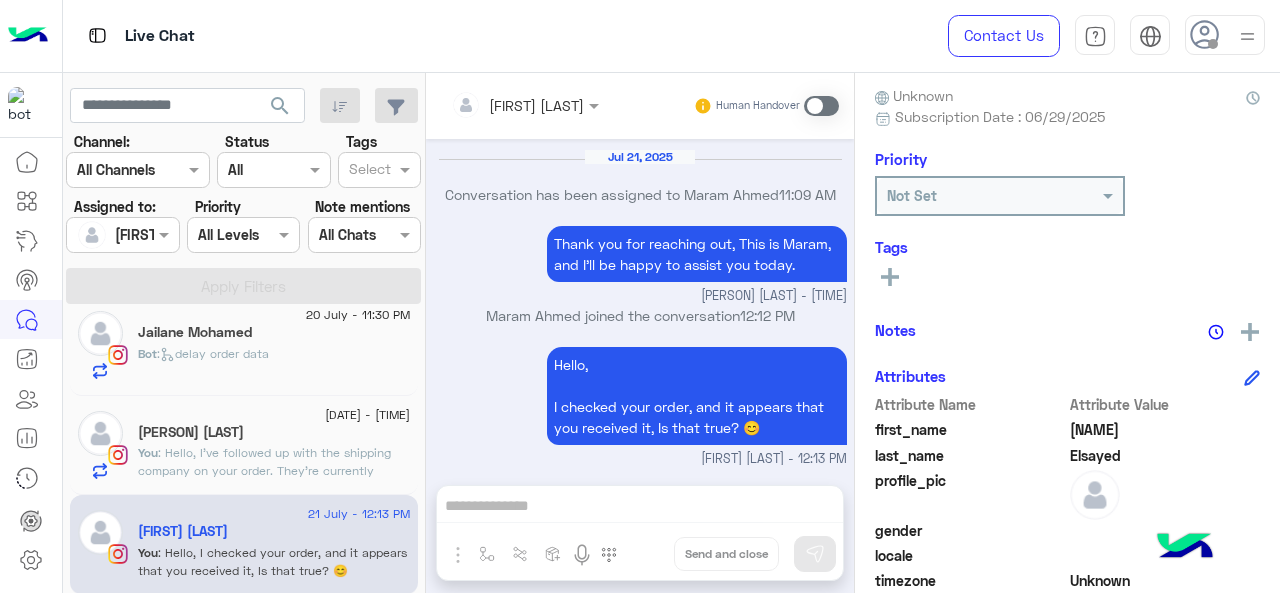 scroll, scrollTop: 838, scrollLeft: 0, axis: vertical 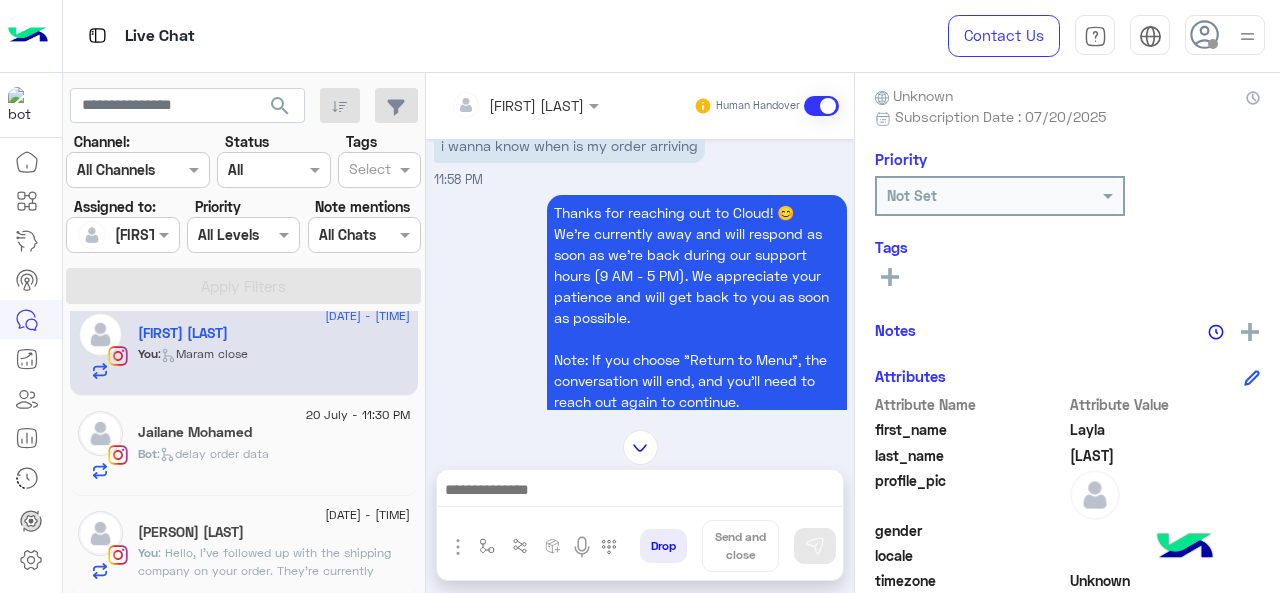 click on "Bot :   delay order data" 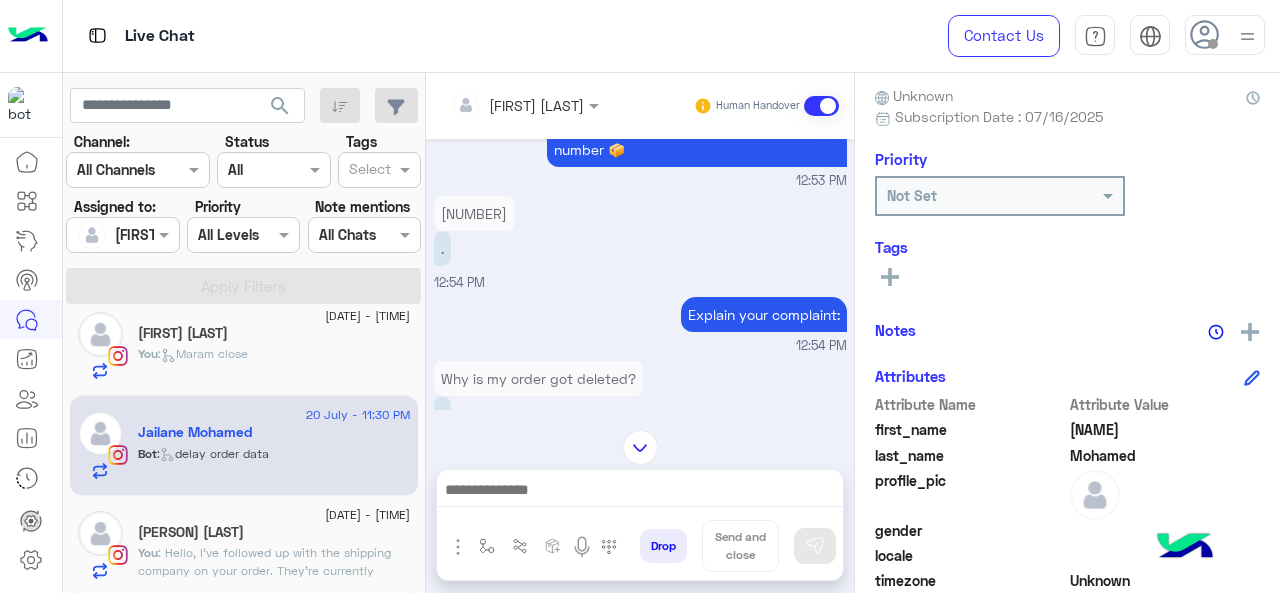 scroll, scrollTop: 1494, scrollLeft: 0, axis: vertical 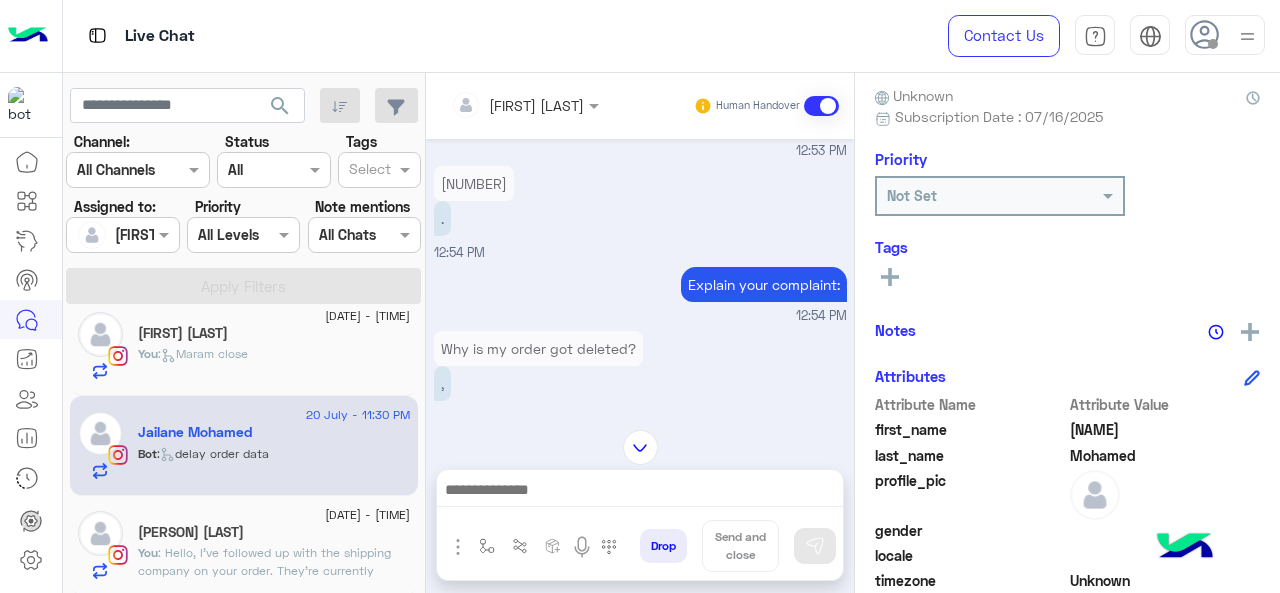 click on "[NUMBER]" at bounding box center (474, 183) 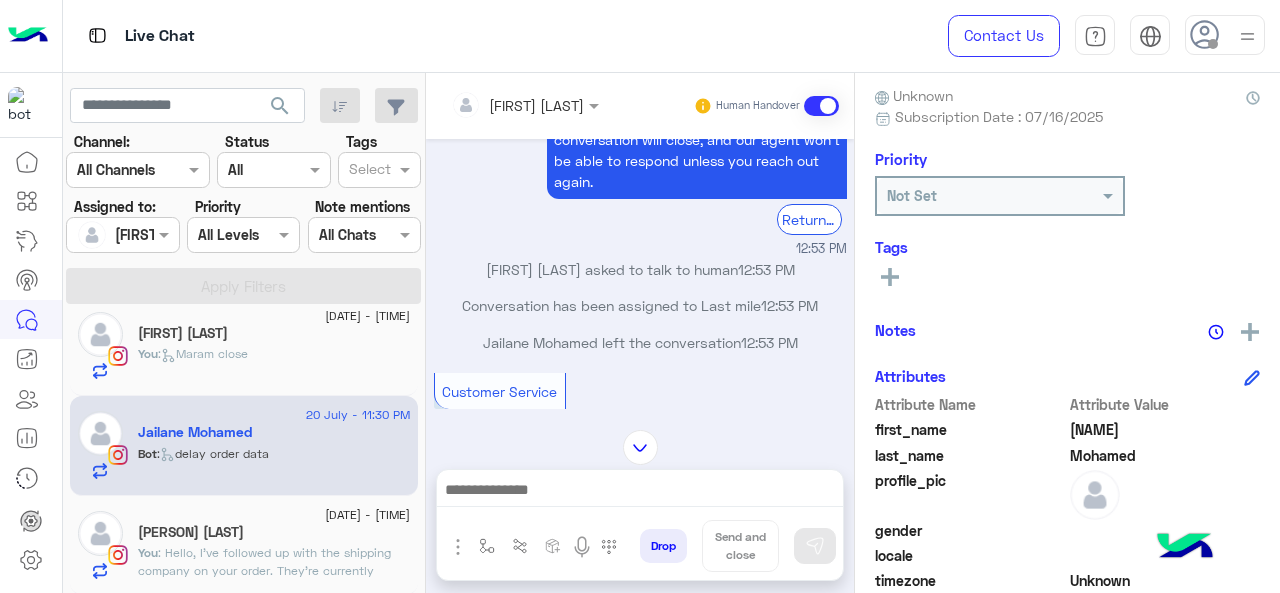 scroll, scrollTop: 0, scrollLeft: 0, axis: both 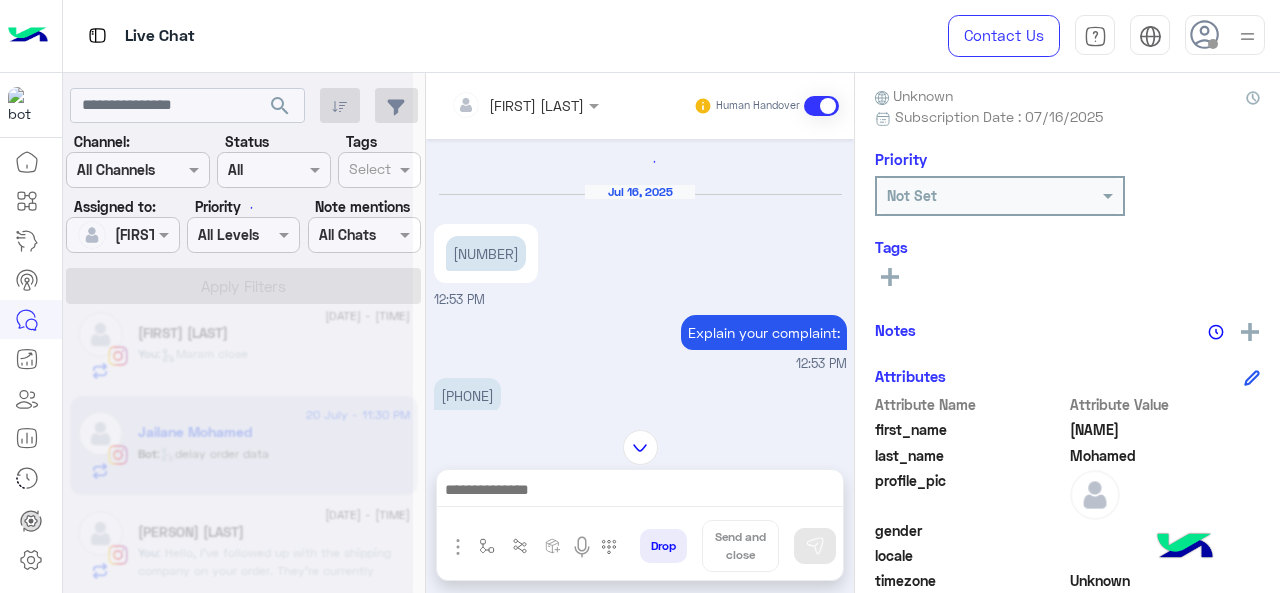 click on "[NUMBER]" at bounding box center [486, 253] 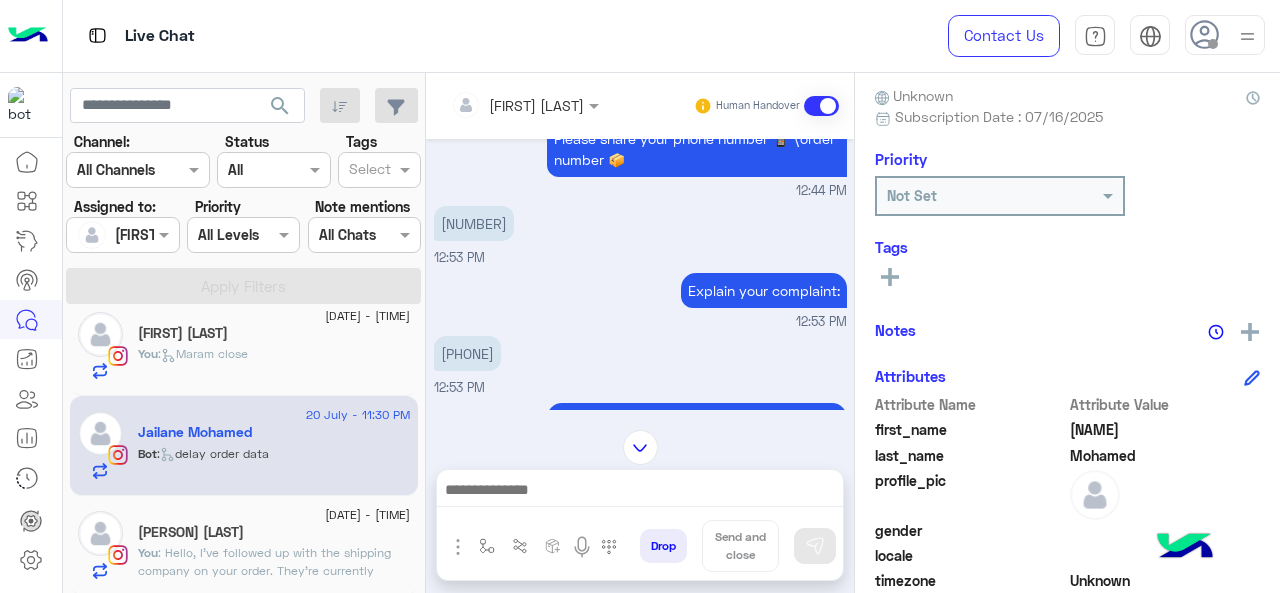 scroll, scrollTop: 1605, scrollLeft: 0, axis: vertical 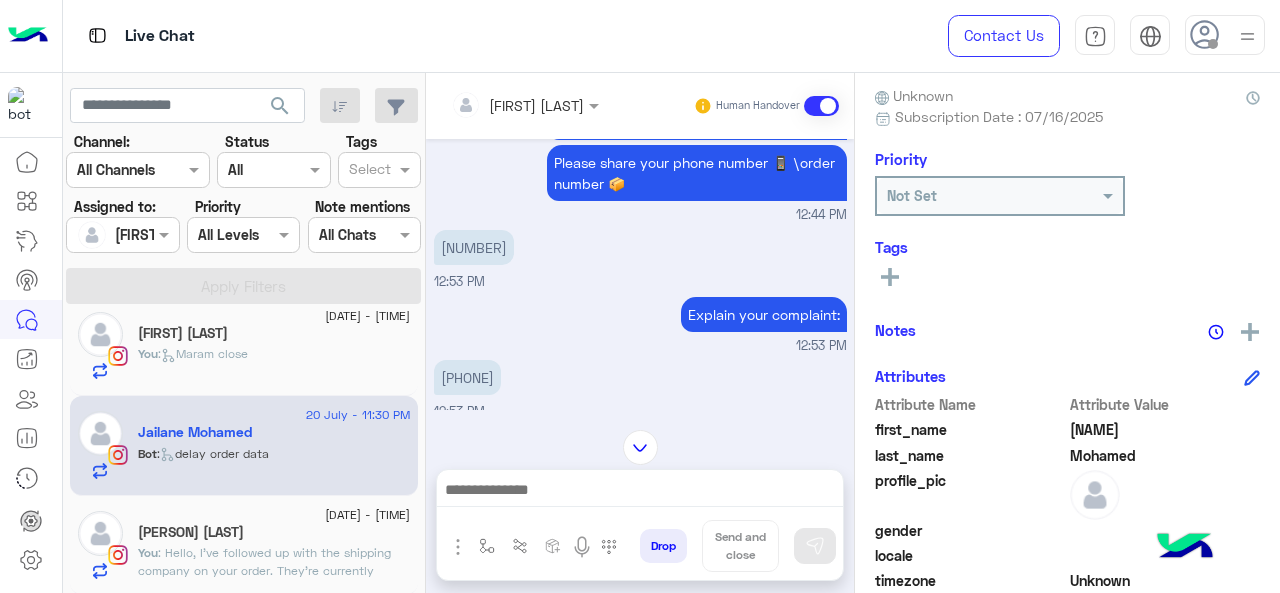 click on "[NUMBER]" at bounding box center [474, 247] 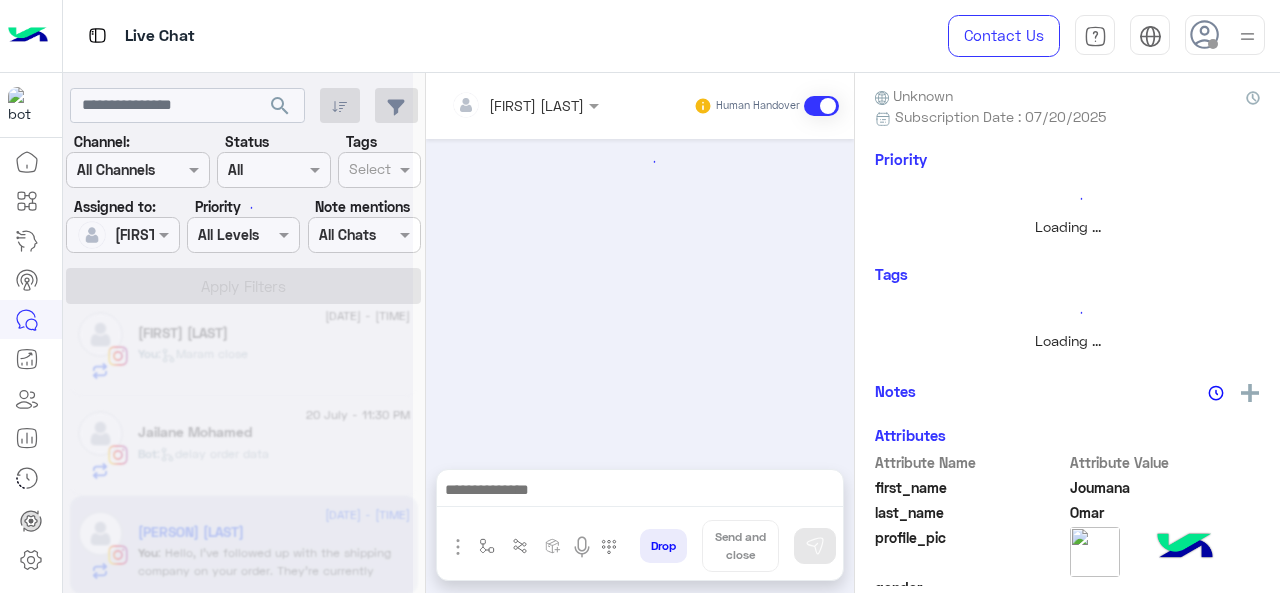 scroll, scrollTop: 0, scrollLeft: 0, axis: both 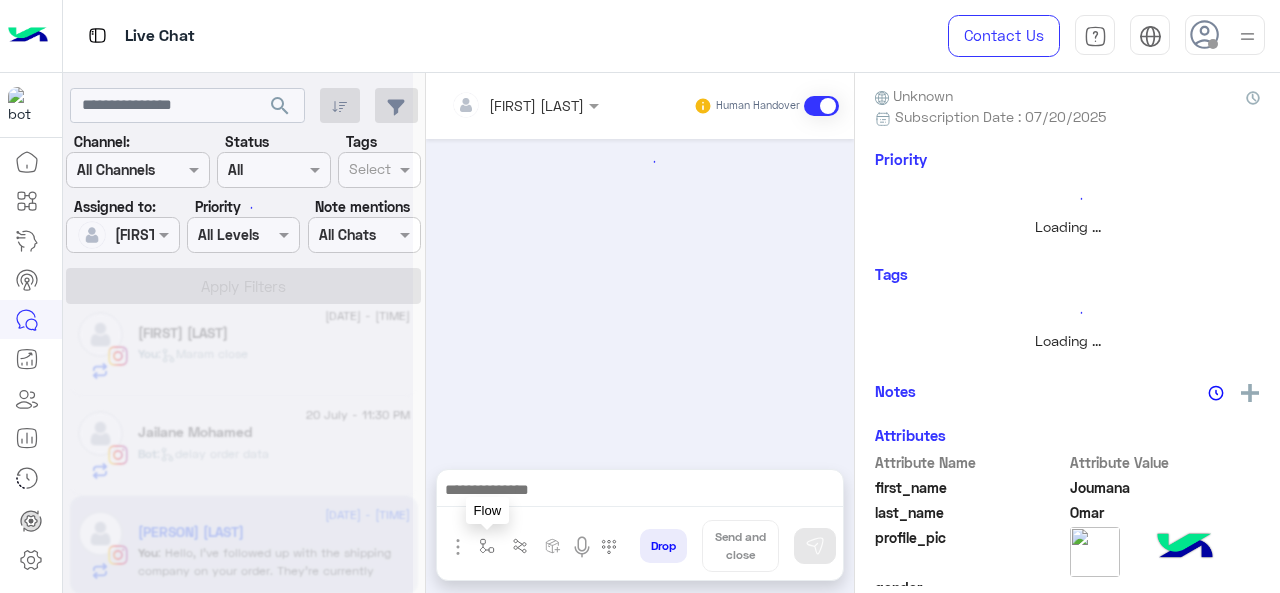 click at bounding box center (487, 546) 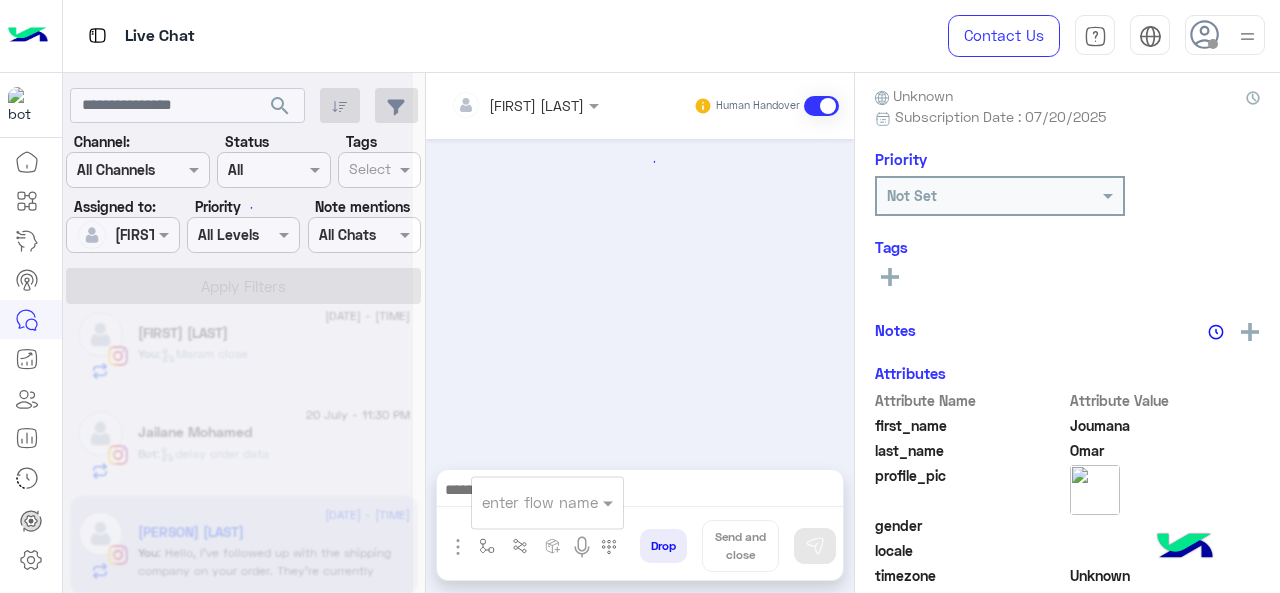 scroll, scrollTop: 1012, scrollLeft: 0, axis: vertical 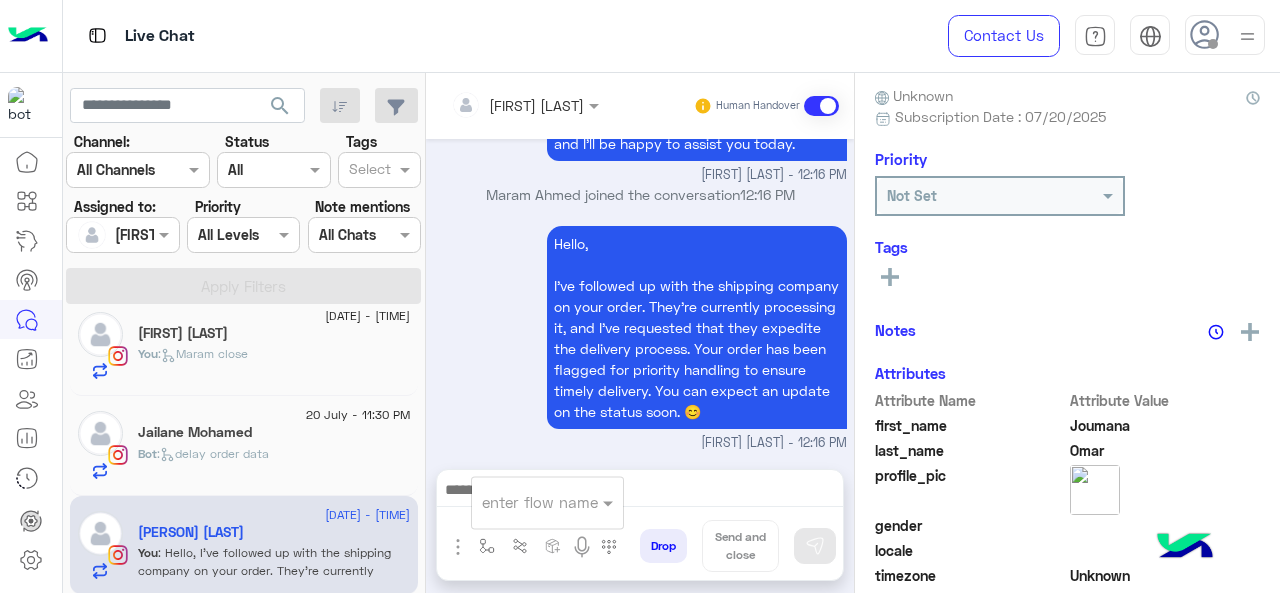 click at bounding box center (523, 502) 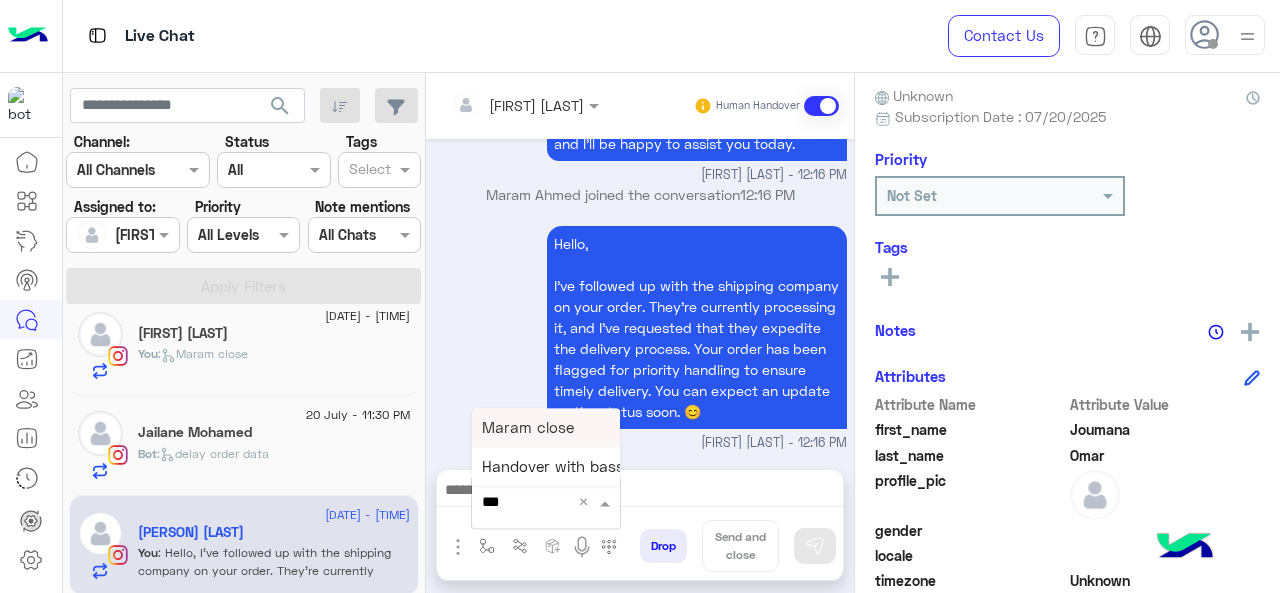 type on "****" 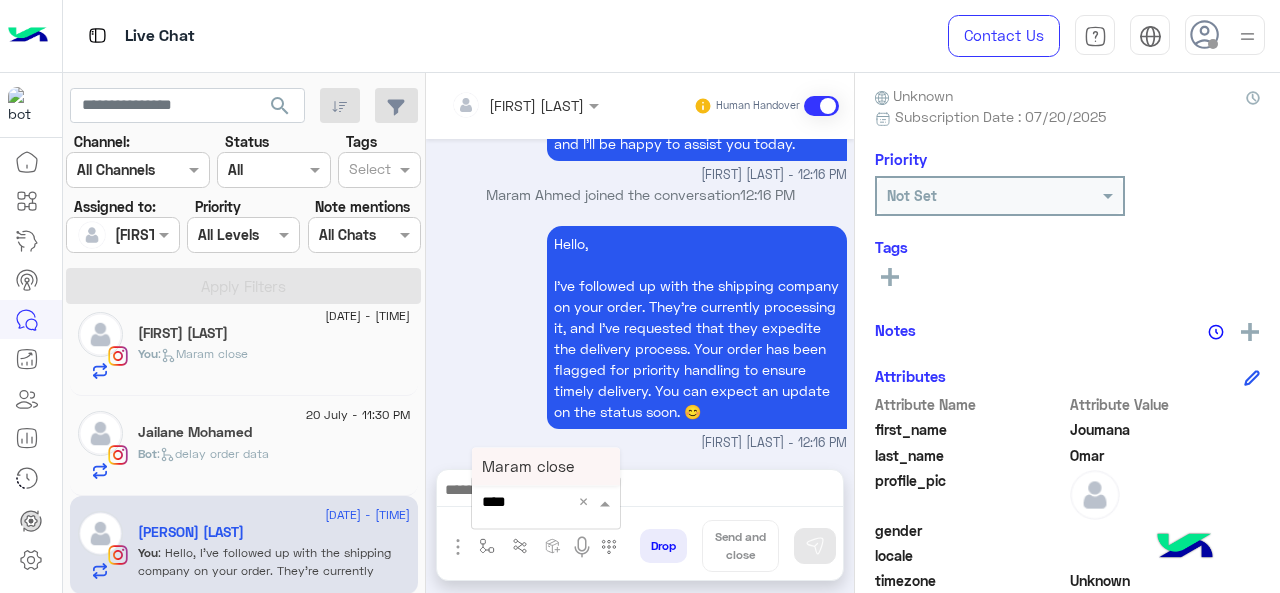 click on "Maram close" at bounding box center [528, 466] 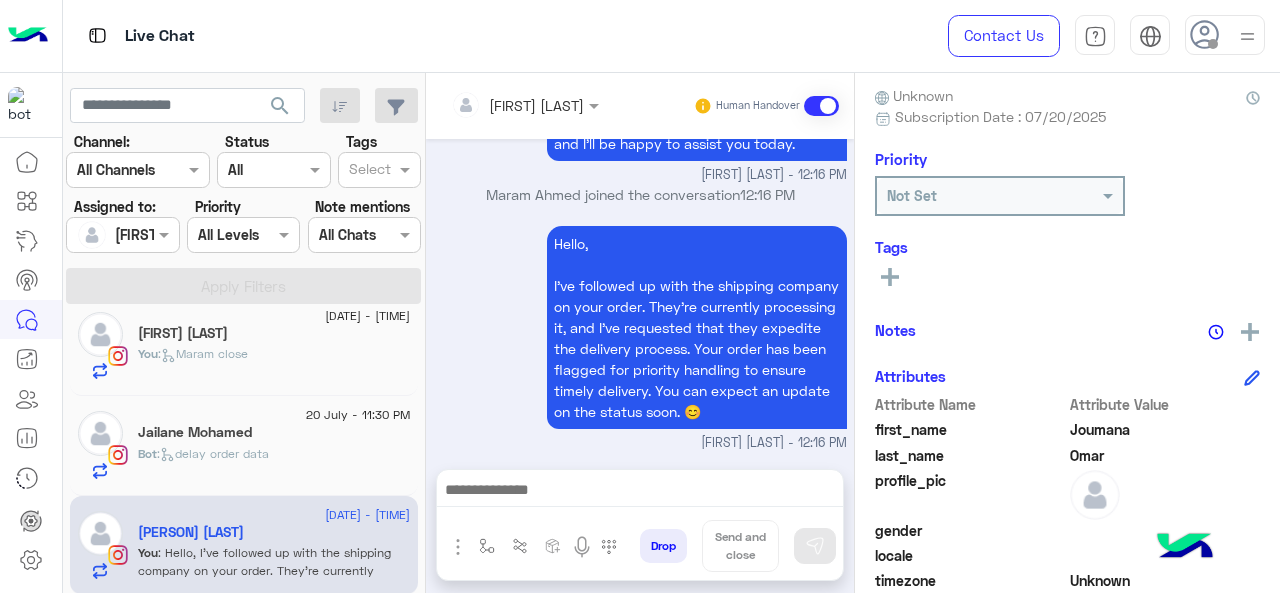 type on "**********" 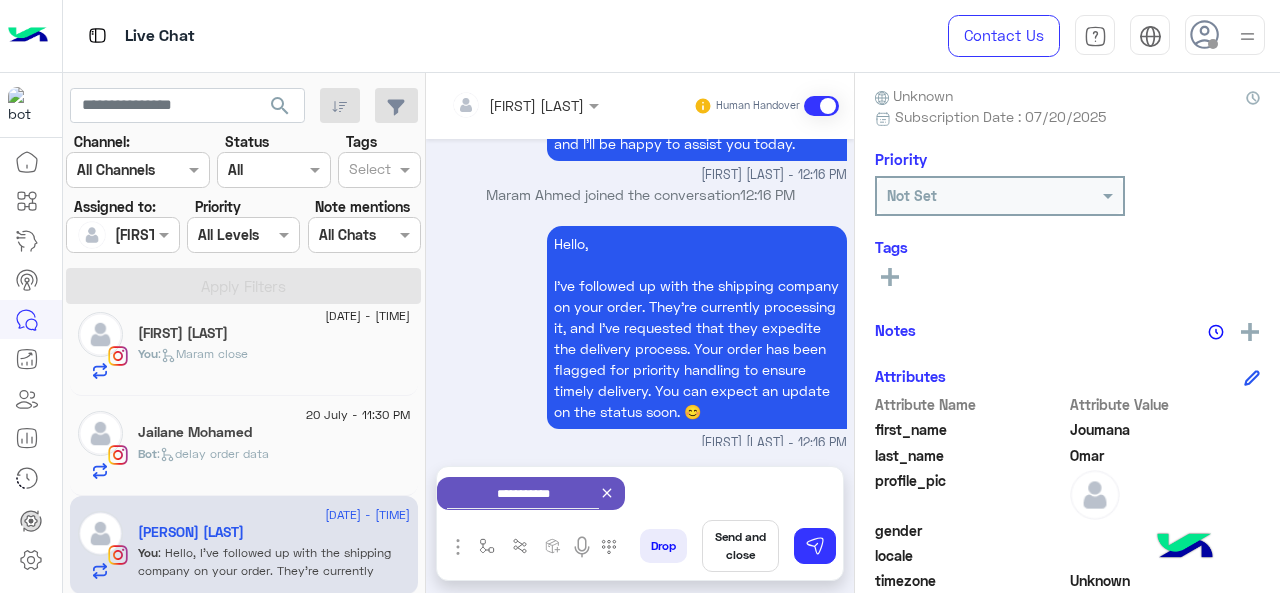 click on "Send and close" at bounding box center [740, 546] 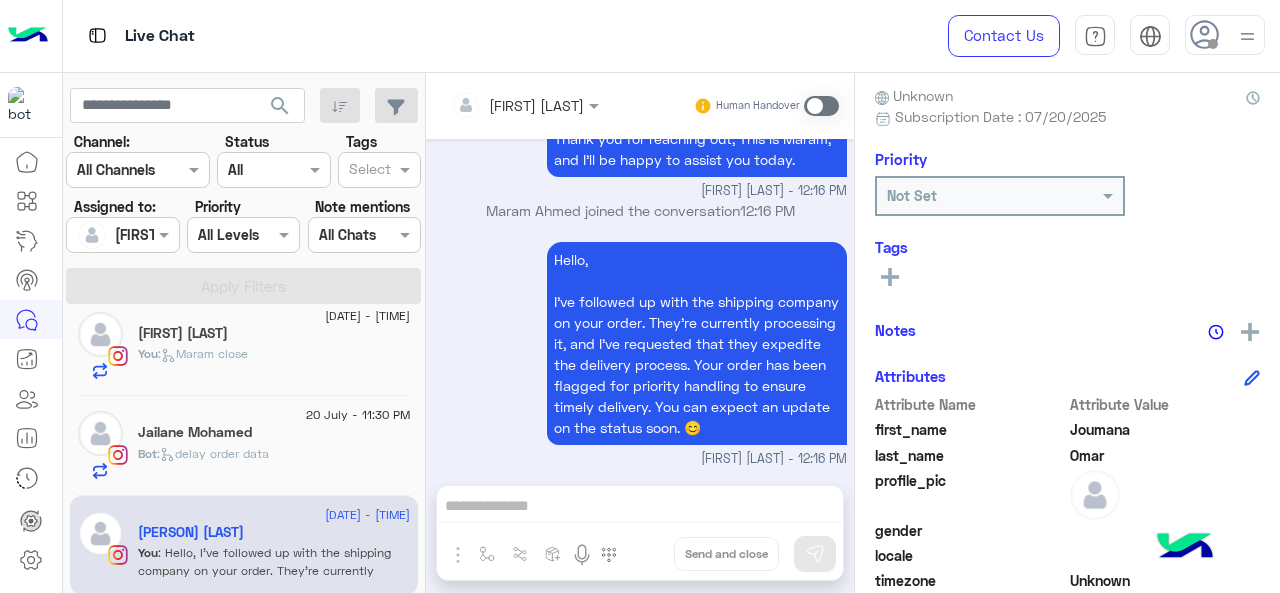 scroll, scrollTop: 1032, scrollLeft: 0, axis: vertical 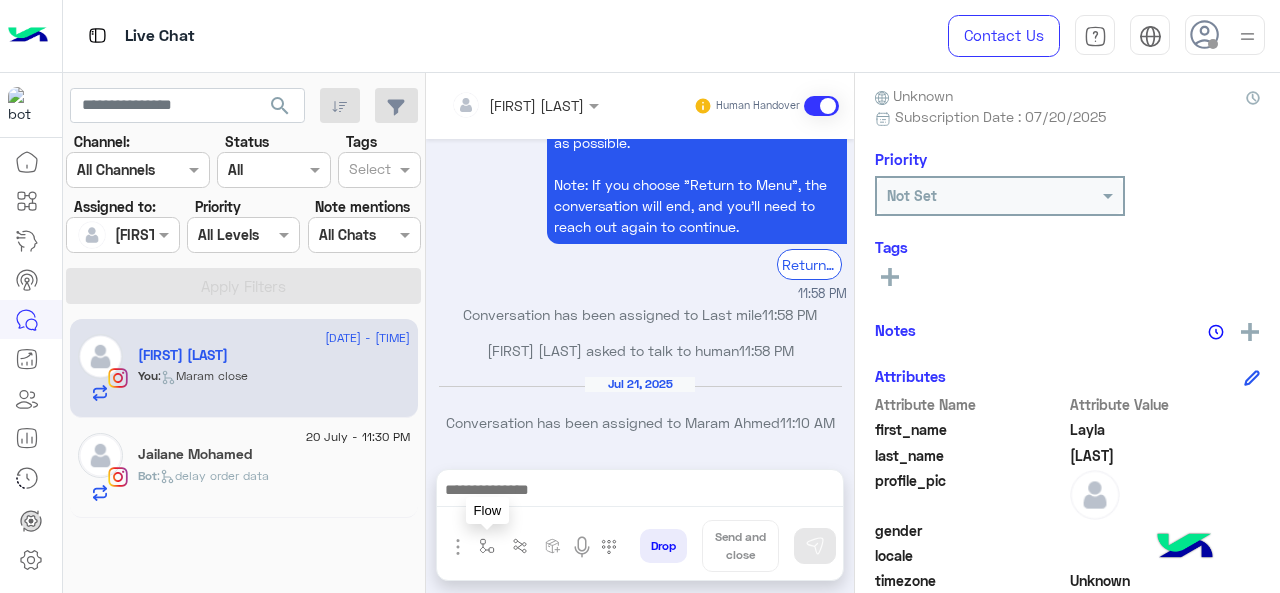 click at bounding box center [487, 546] 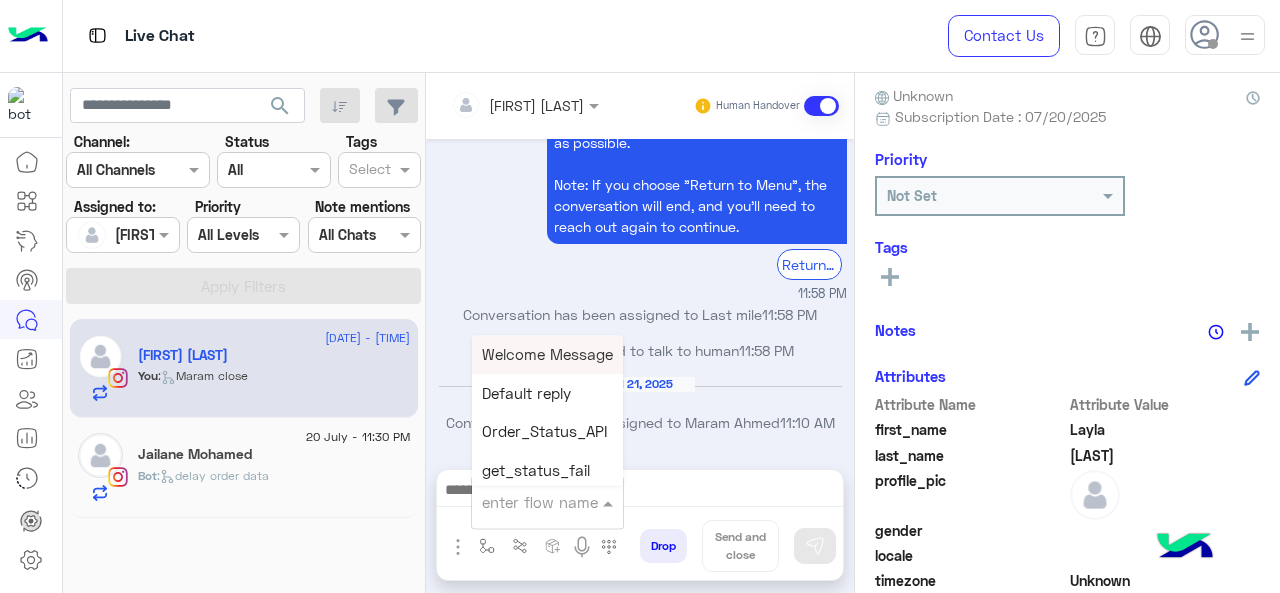 click on "enter flow name" at bounding box center [540, 502] 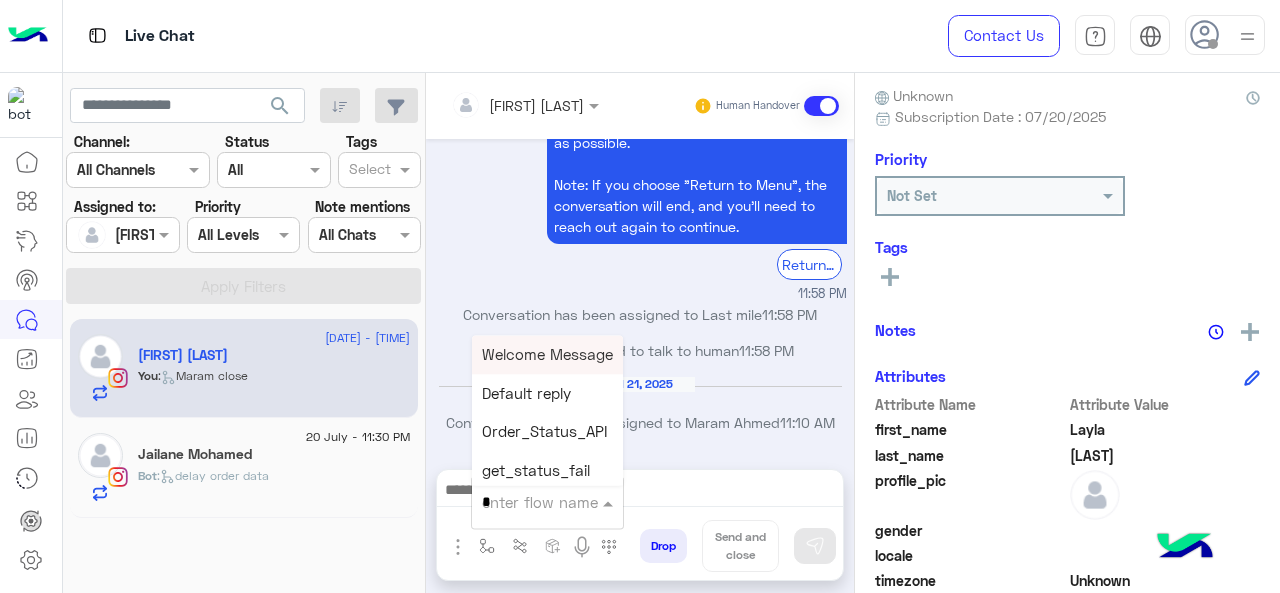 type on "*" 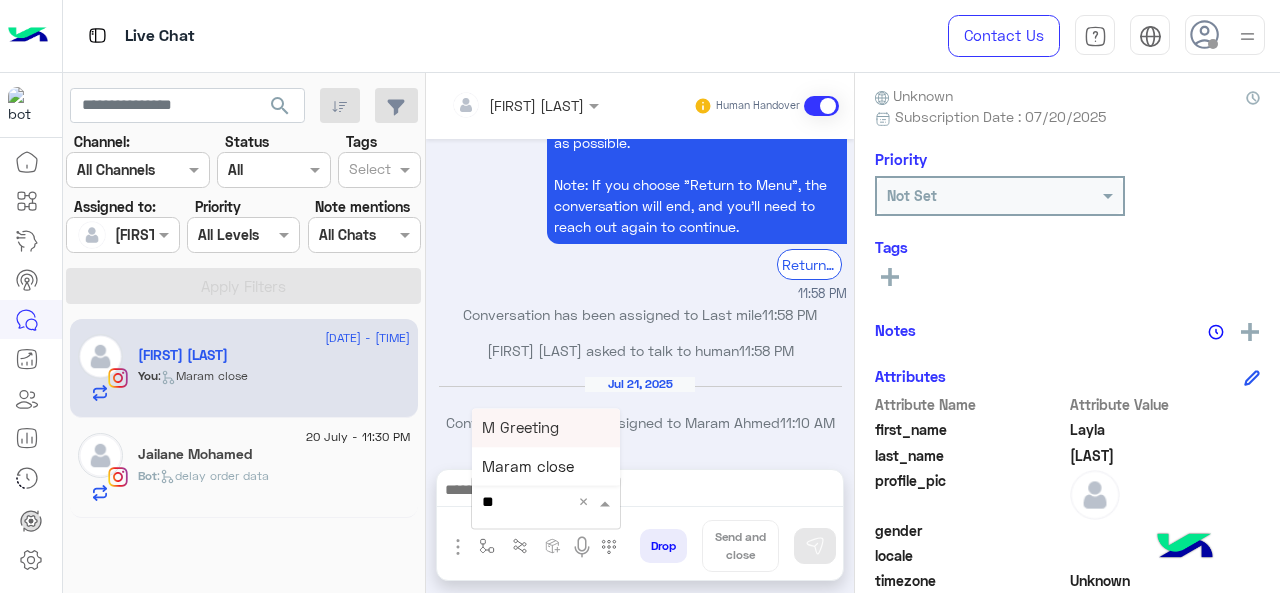 click on "M Greeting" at bounding box center [520, 427] 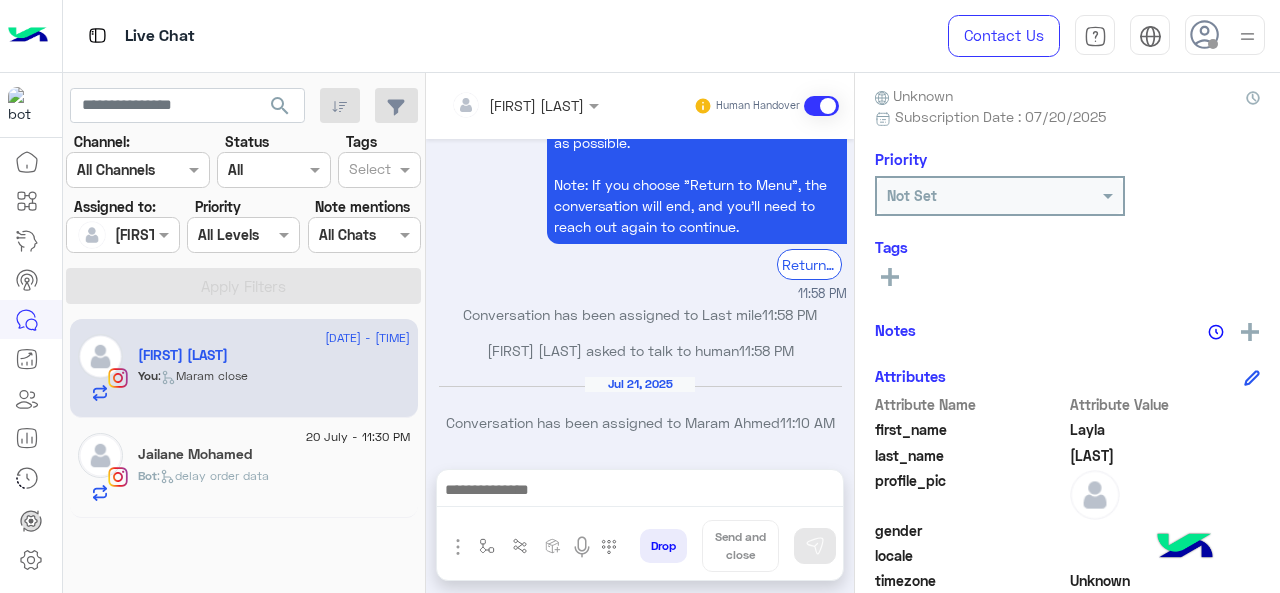 type on "**********" 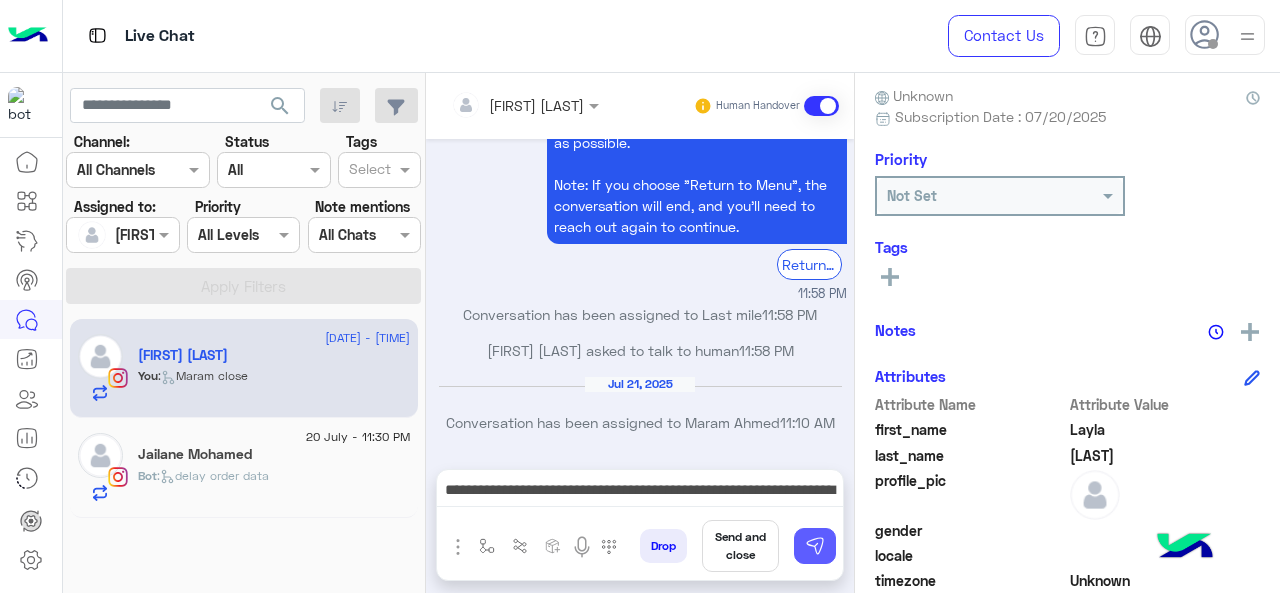 click at bounding box center [815, 546] 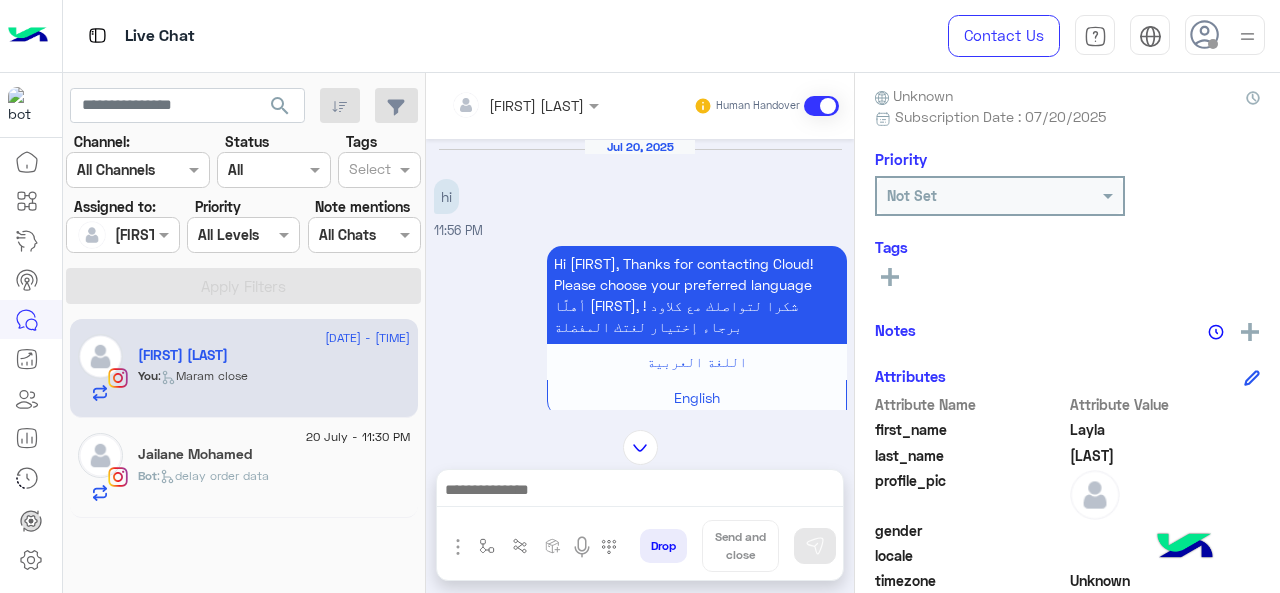 scroll, scrollTop: 3002, scrollLeft: 0, axis: vertical 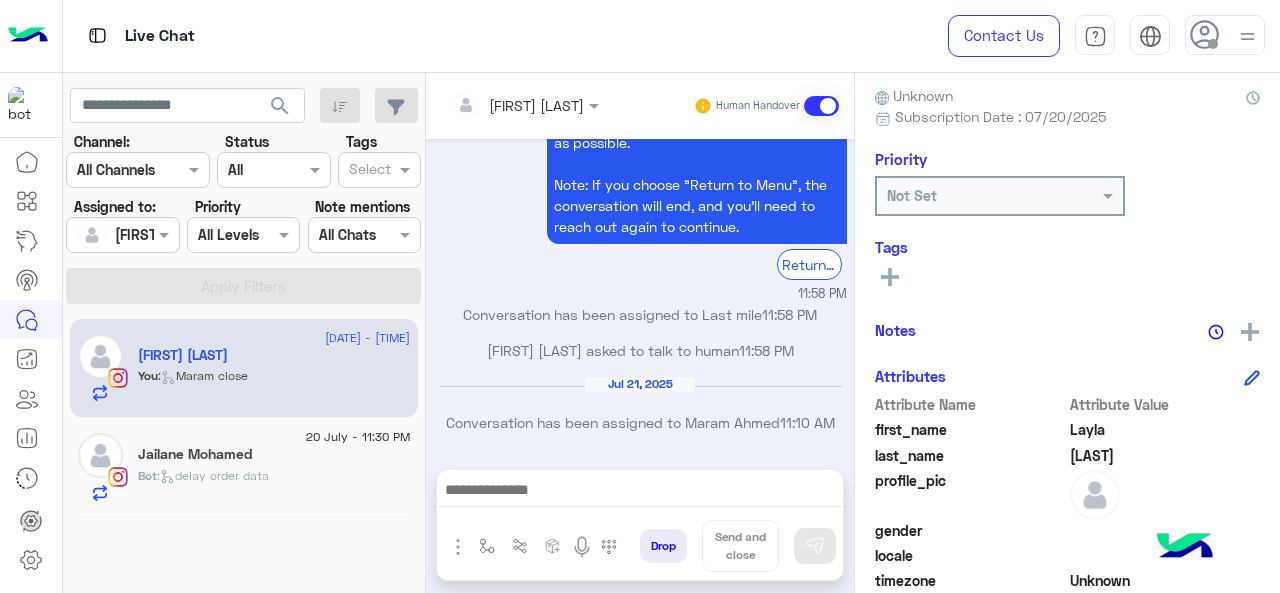 click at bounding box center (640, 492) 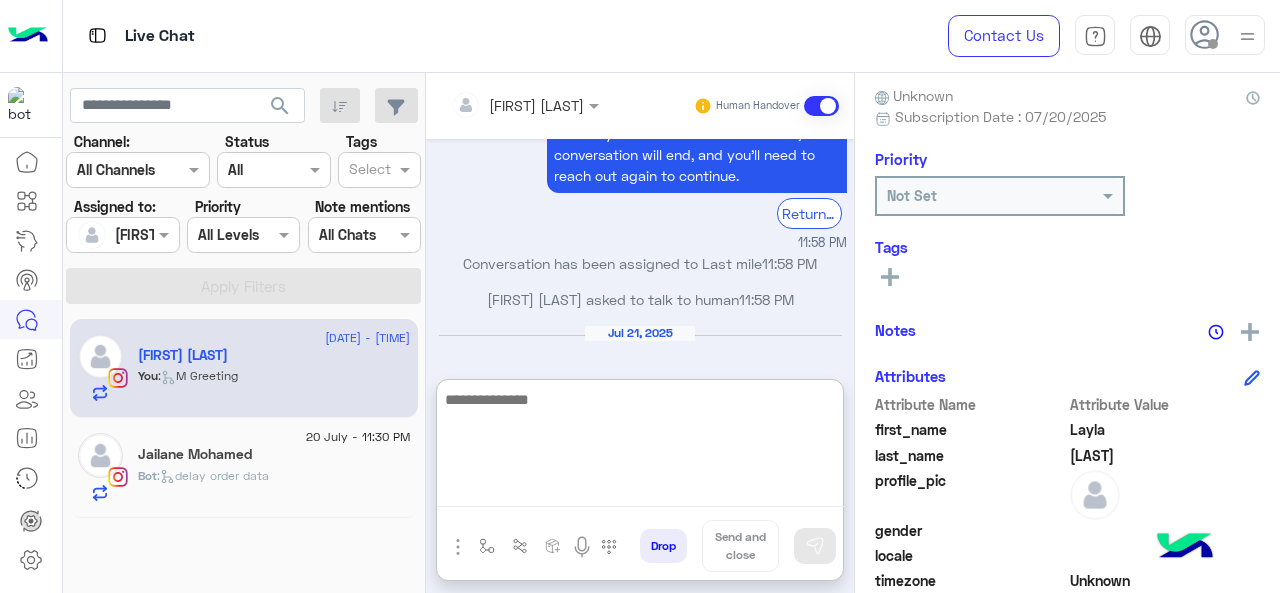 scroll, scrollTop: 3213, scrollLeft: 0, axis: vertical 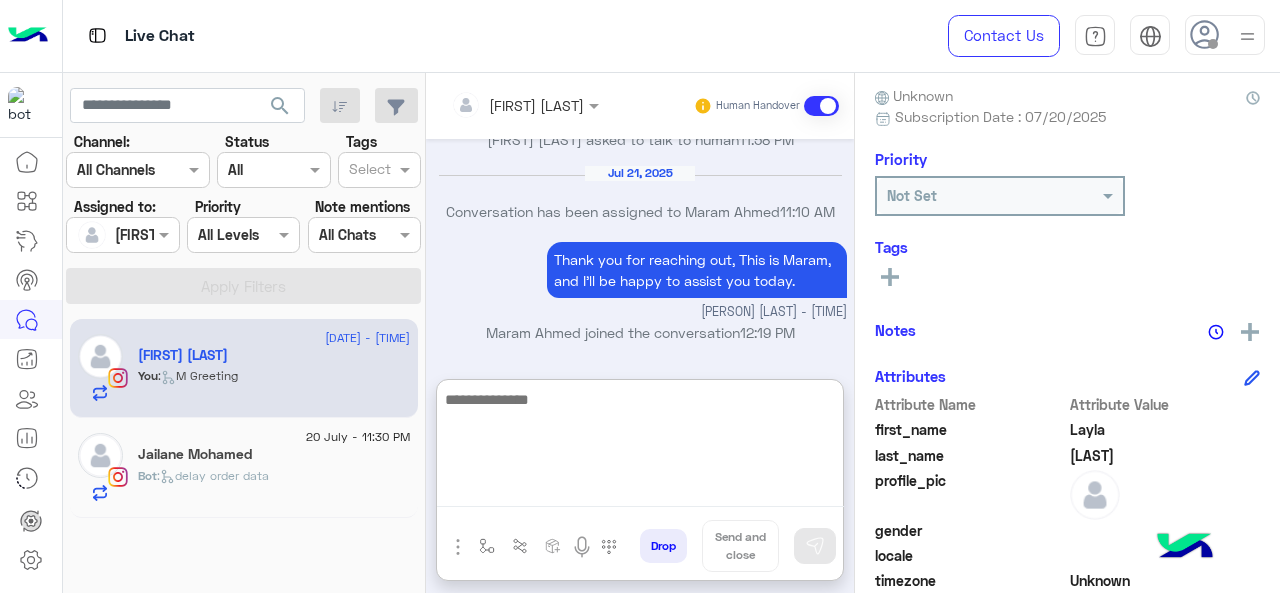 paste on "**********" 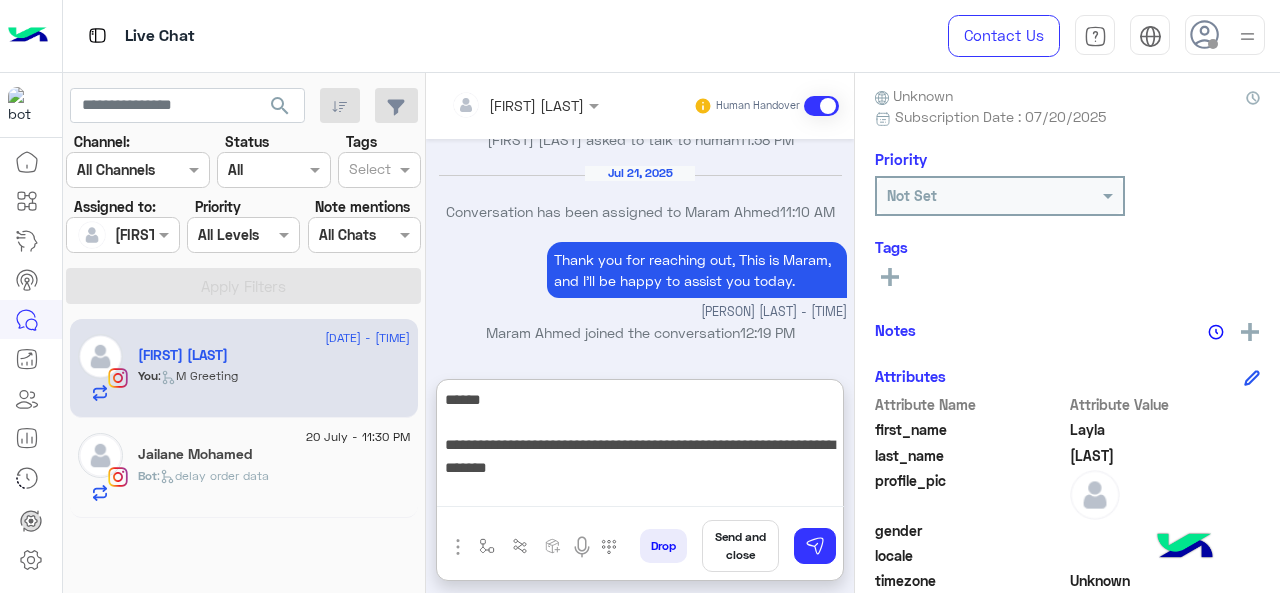 type 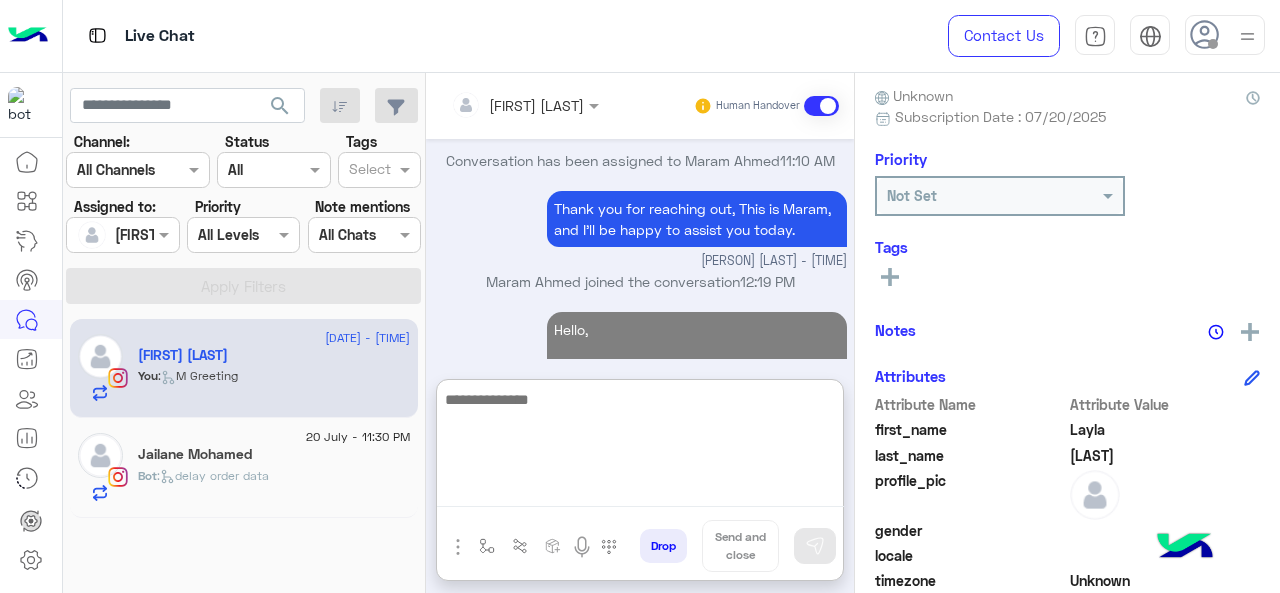 scroll, scrollTop: 3340, scrollLeft: 0, axis: vertical 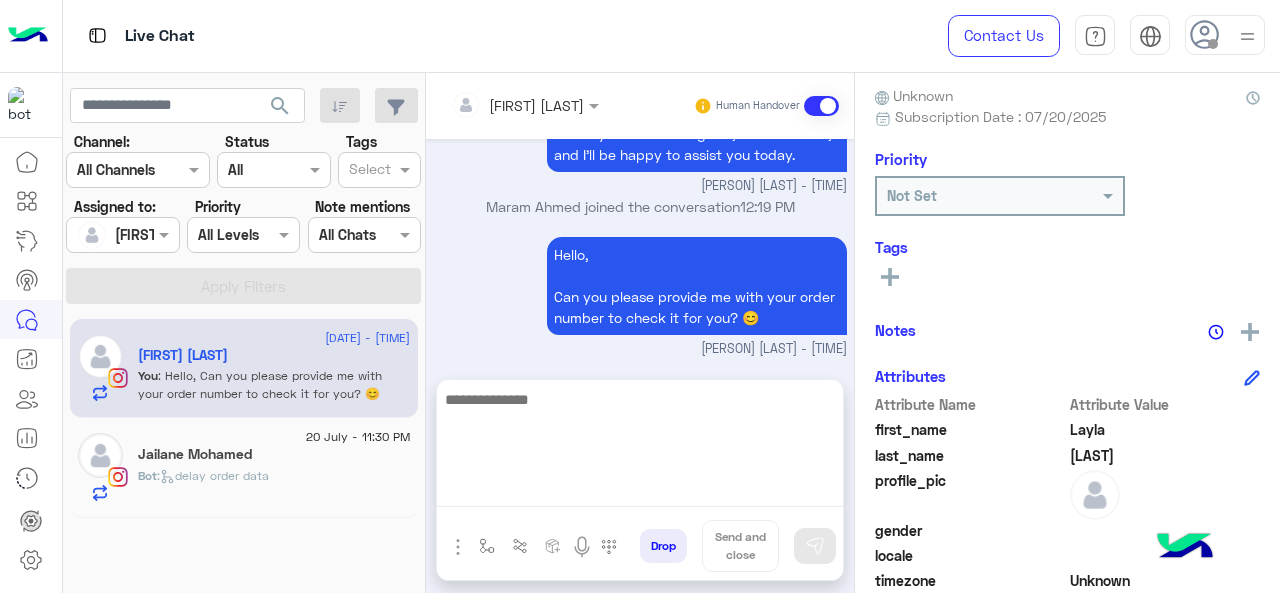 click on "Bot :   delay order data" 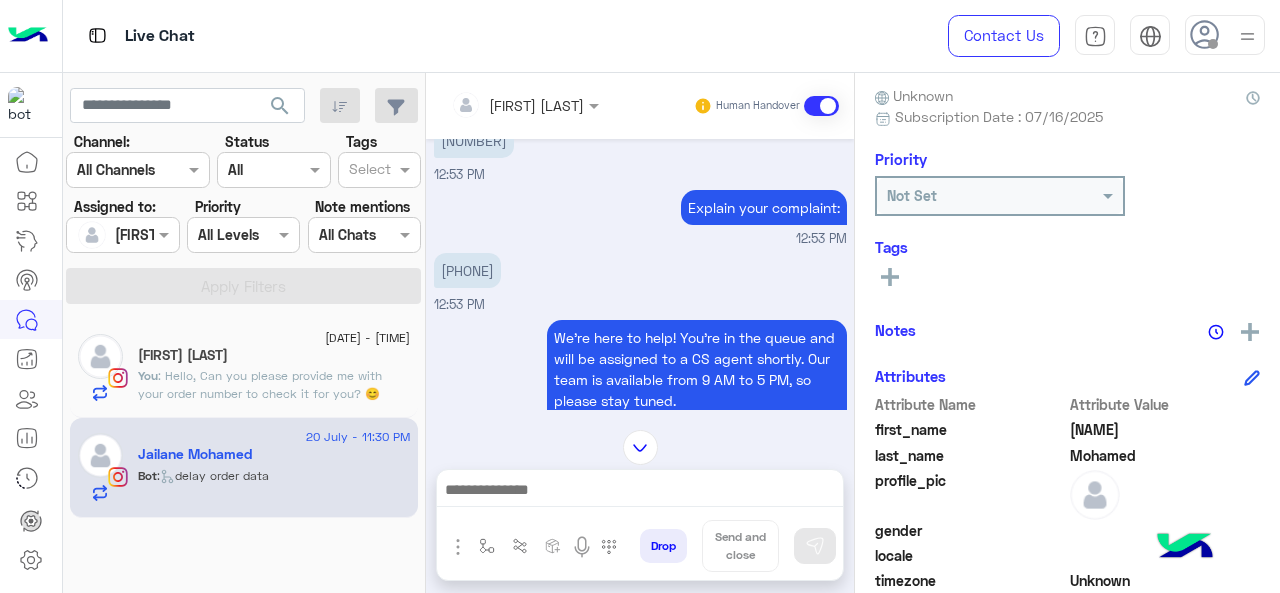 scroll, scrollTop: 0, scrollLeft: 0, axis: both 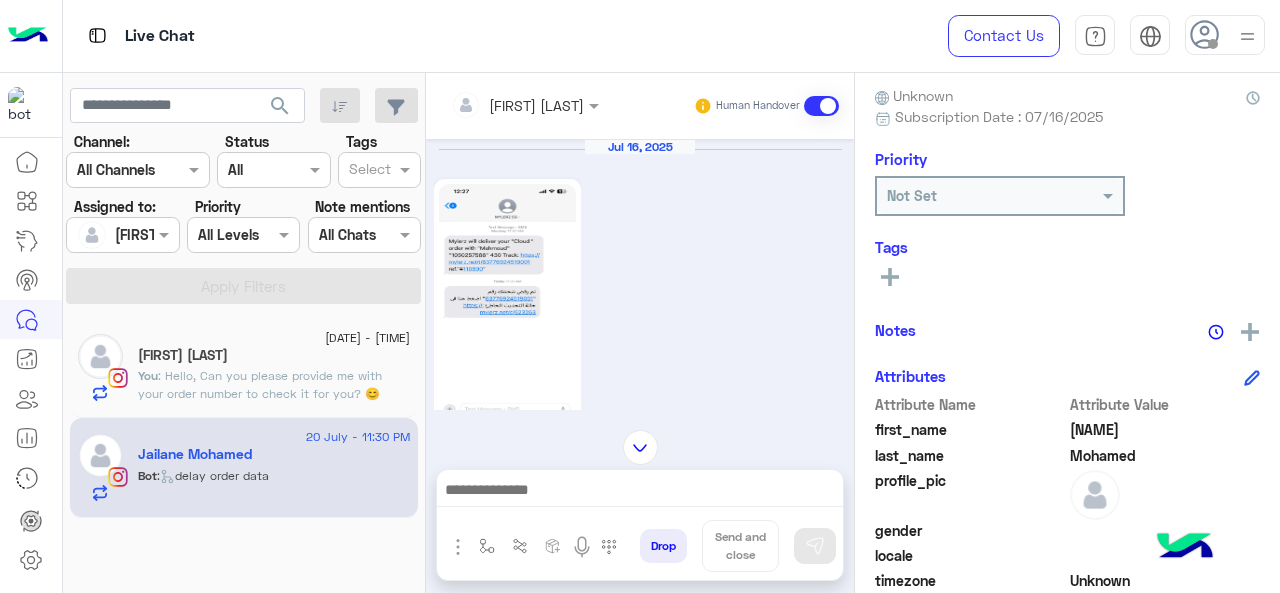 click on "[NUMBER]" at bounding box center [474, 1852] 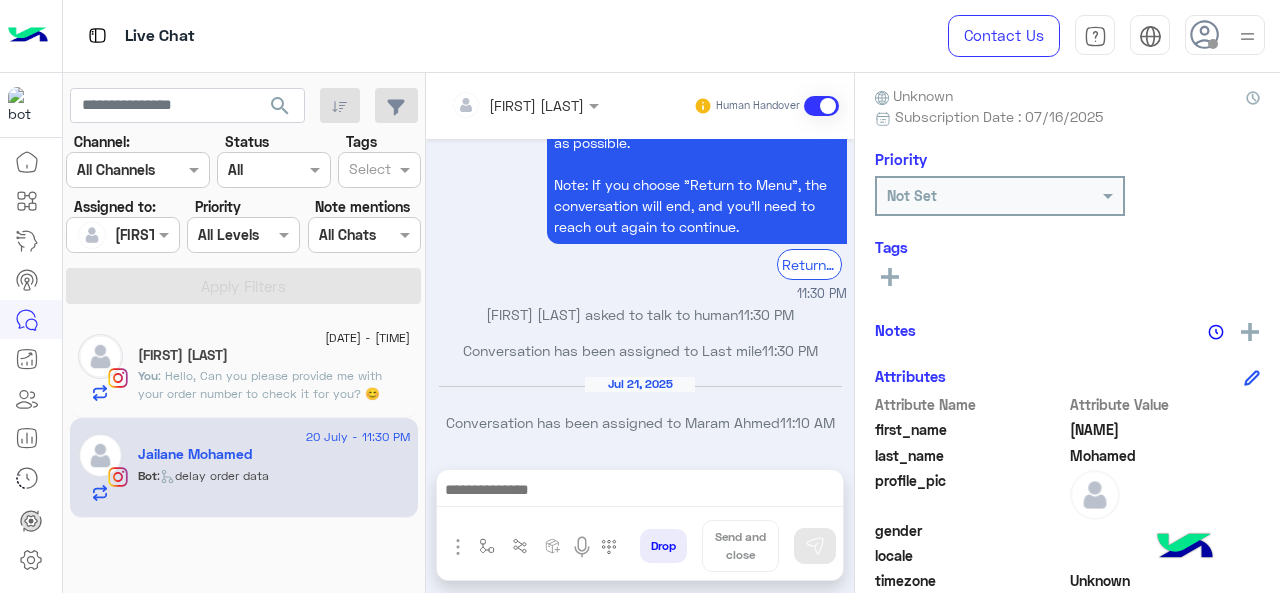 scroll, scrollTop: 5878, scrollLeft: 0, axis: vertical 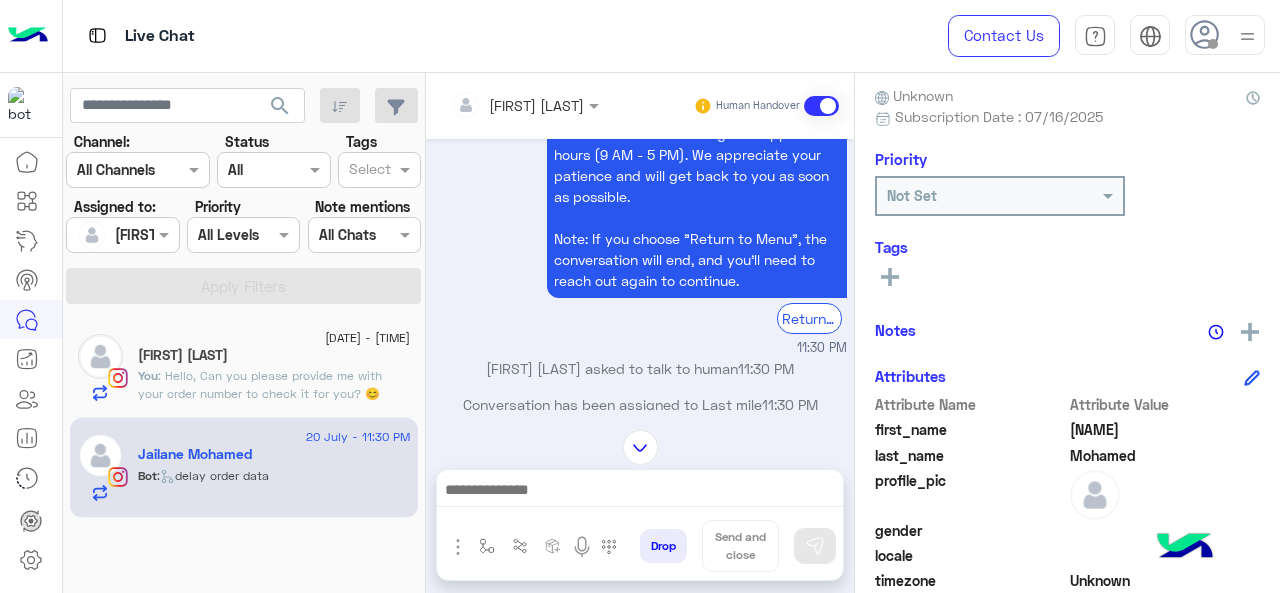 click on "[FIRST] [LAST]" 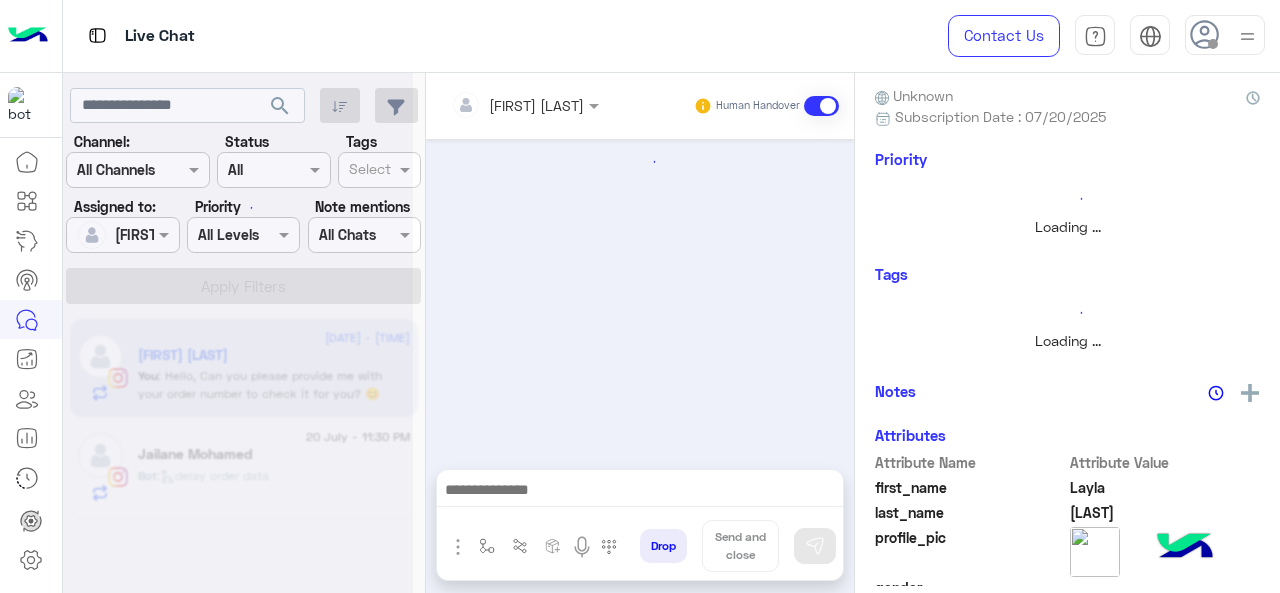 scroll, scrollTop: 0, scrollLeft: 0, axis: both 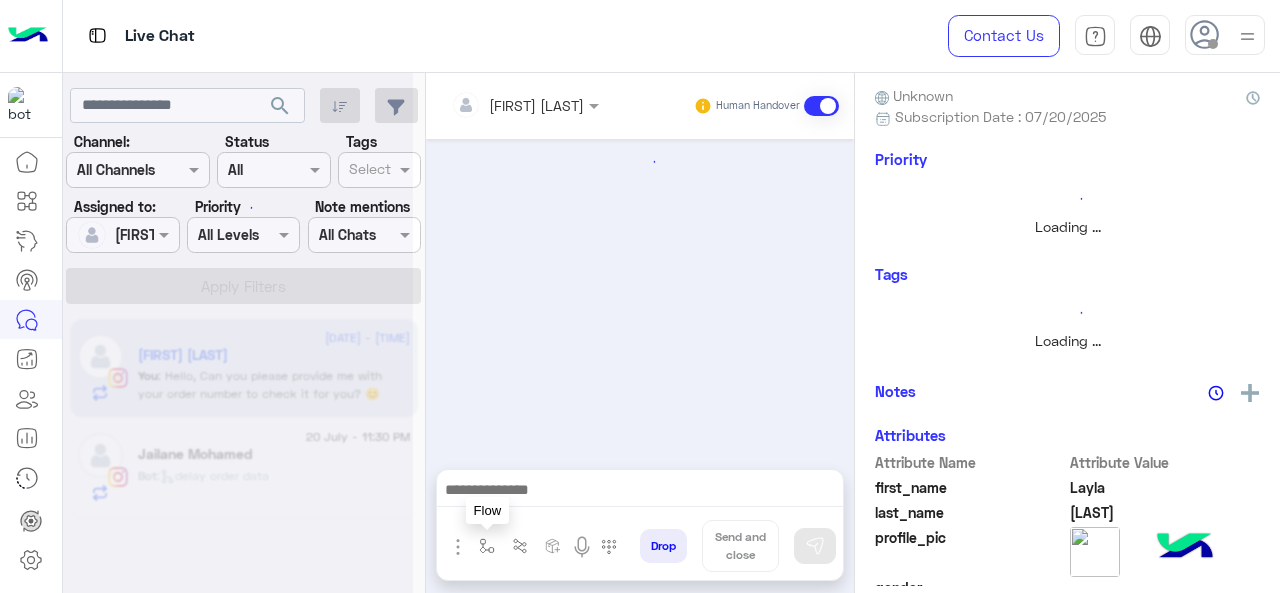 click at bounding box center (487, 546) 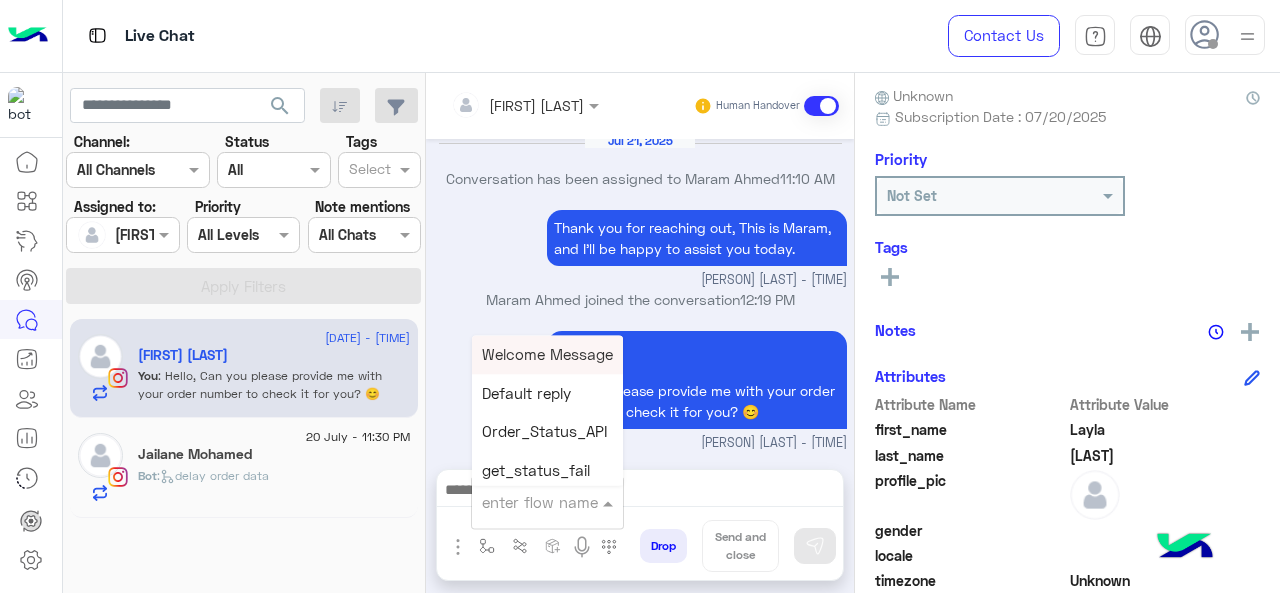 click at bounding box center (523, 502) 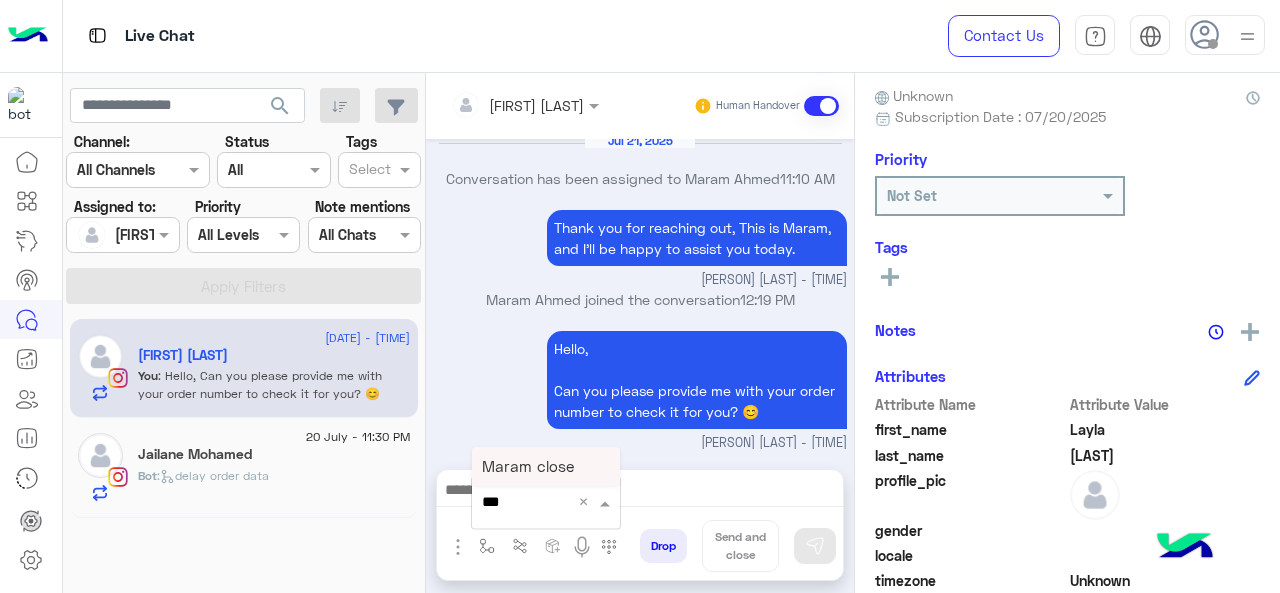 type on "****" 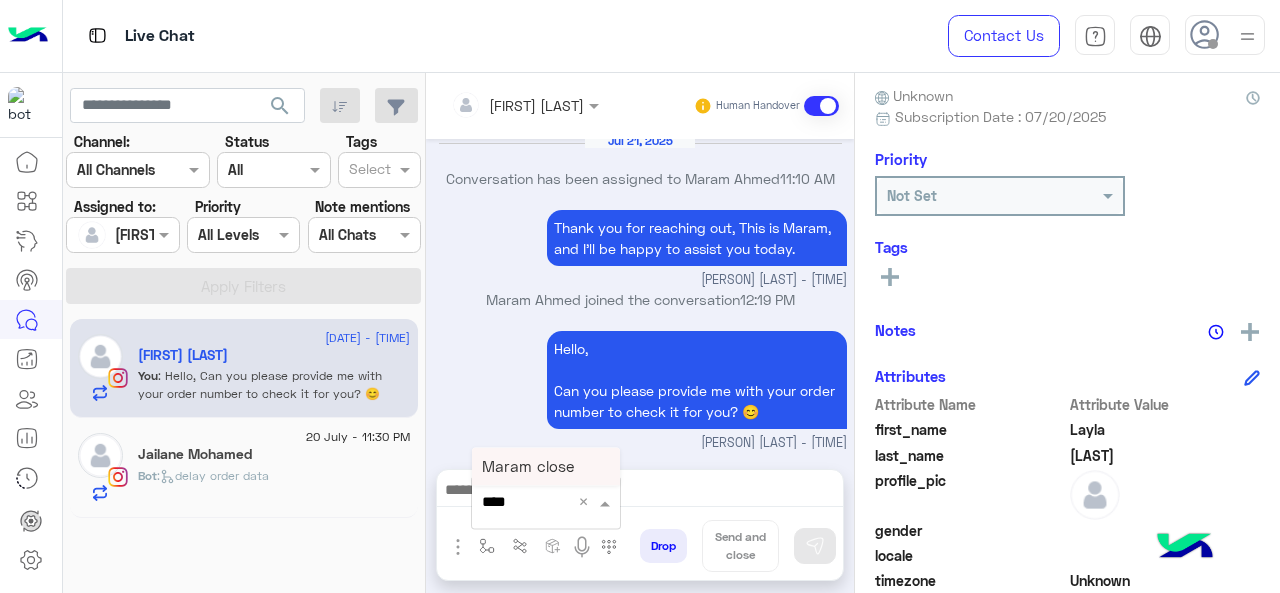 click on "Maram close" at bounding box center (546, 466) 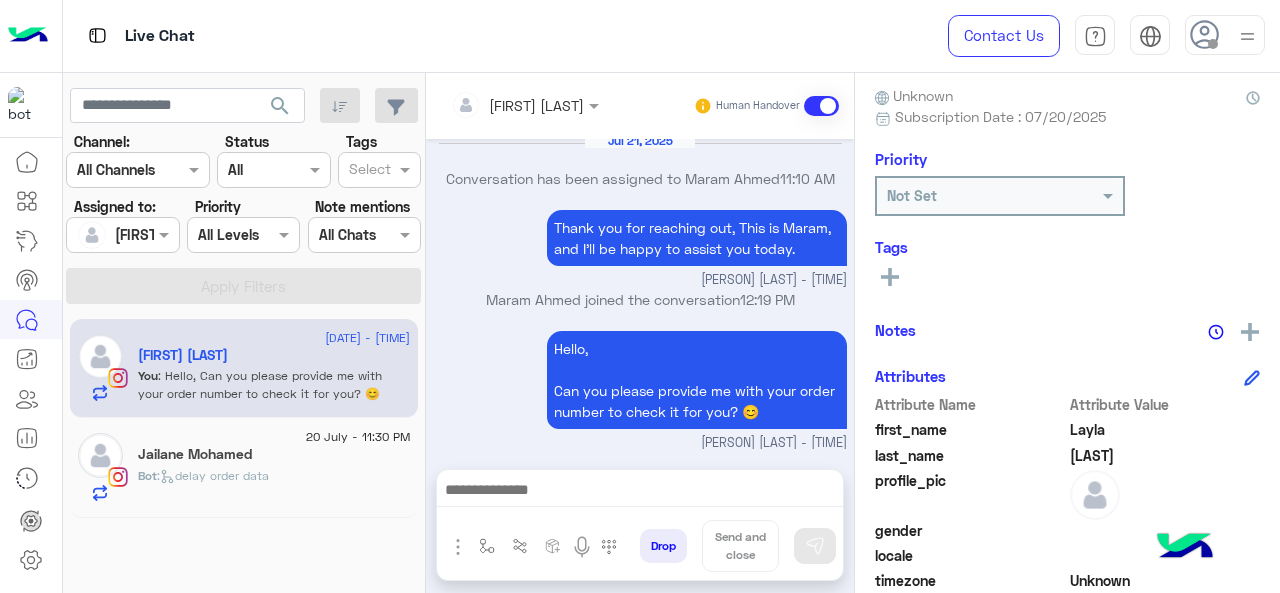 type on "**********" 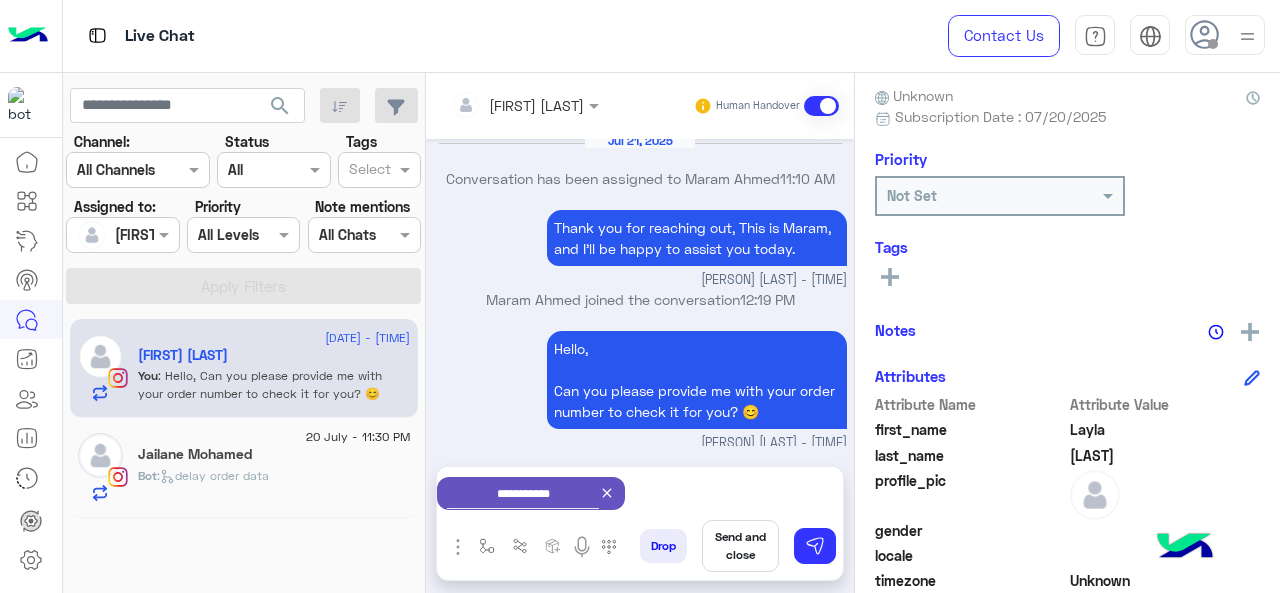 click on "Send and close" at bounding box center [740, 546] 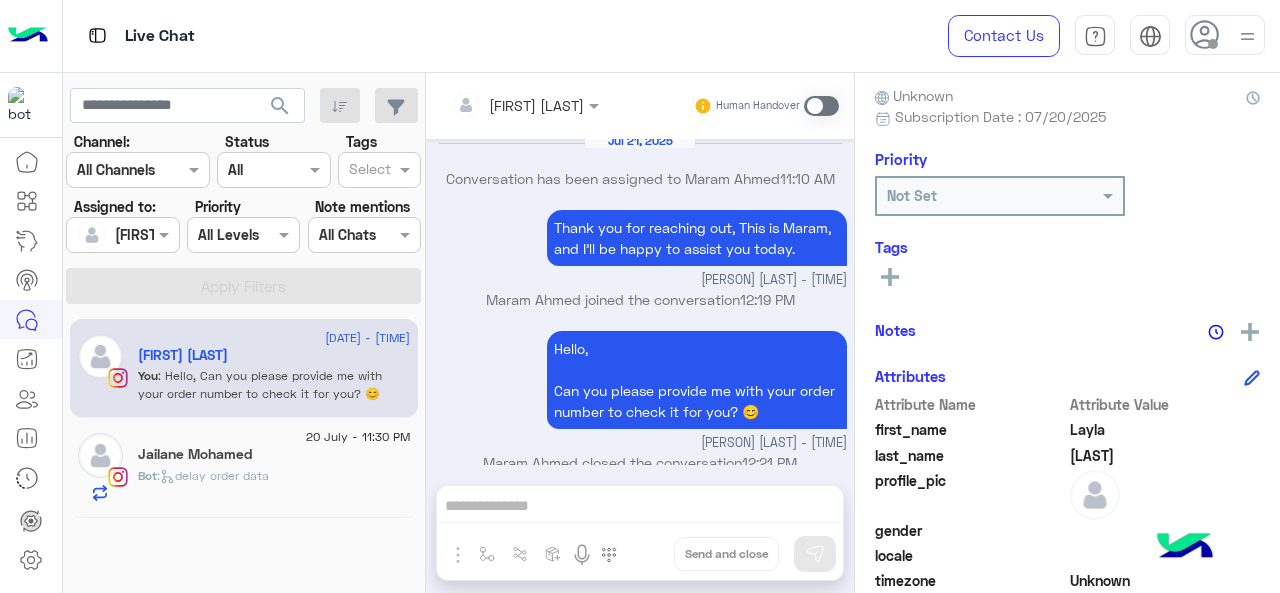 scroll, scrollTop: 620, scrollLeft: 0, axis: vertical 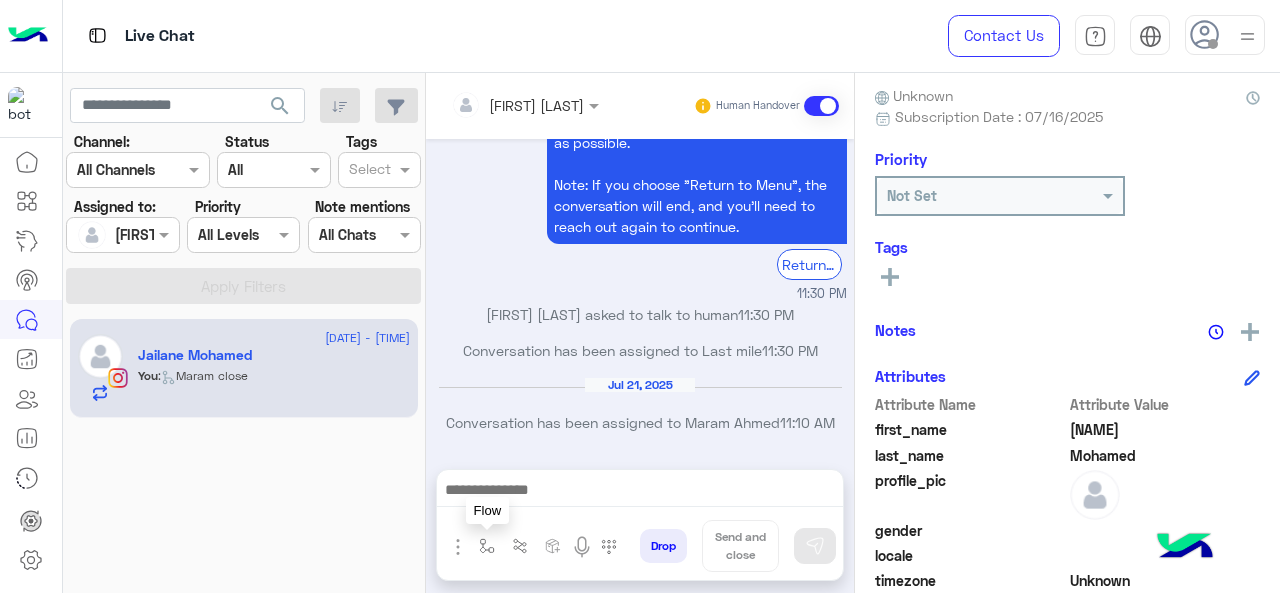 click at bounding box center [487, 546] 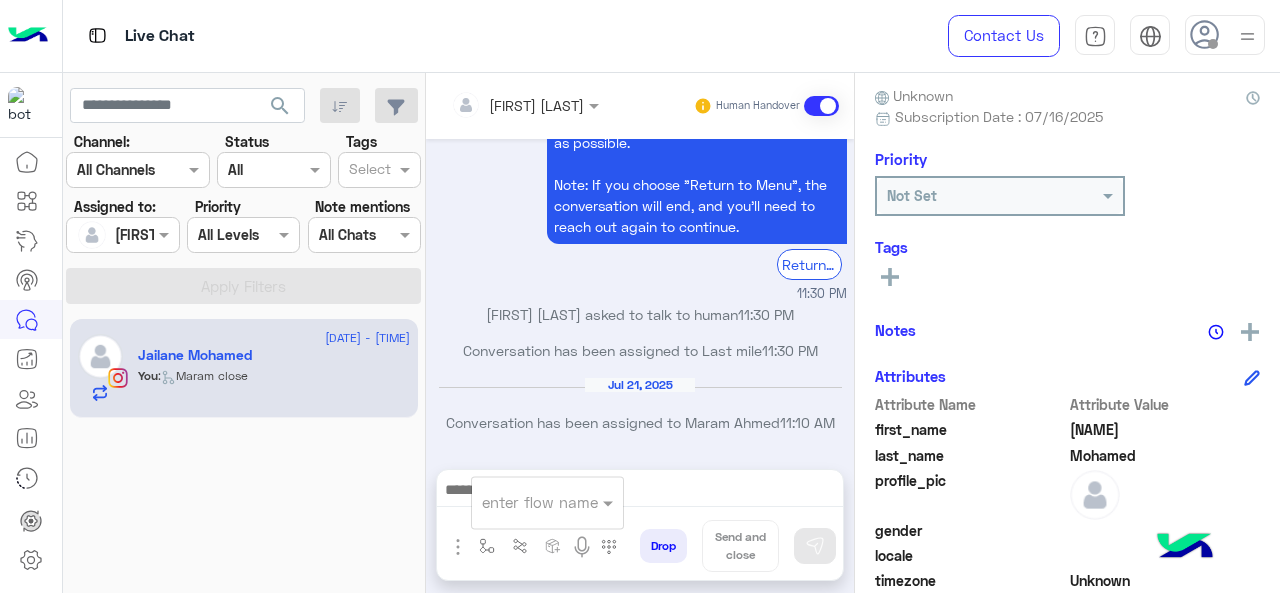 click at bounding box center [523, 502] 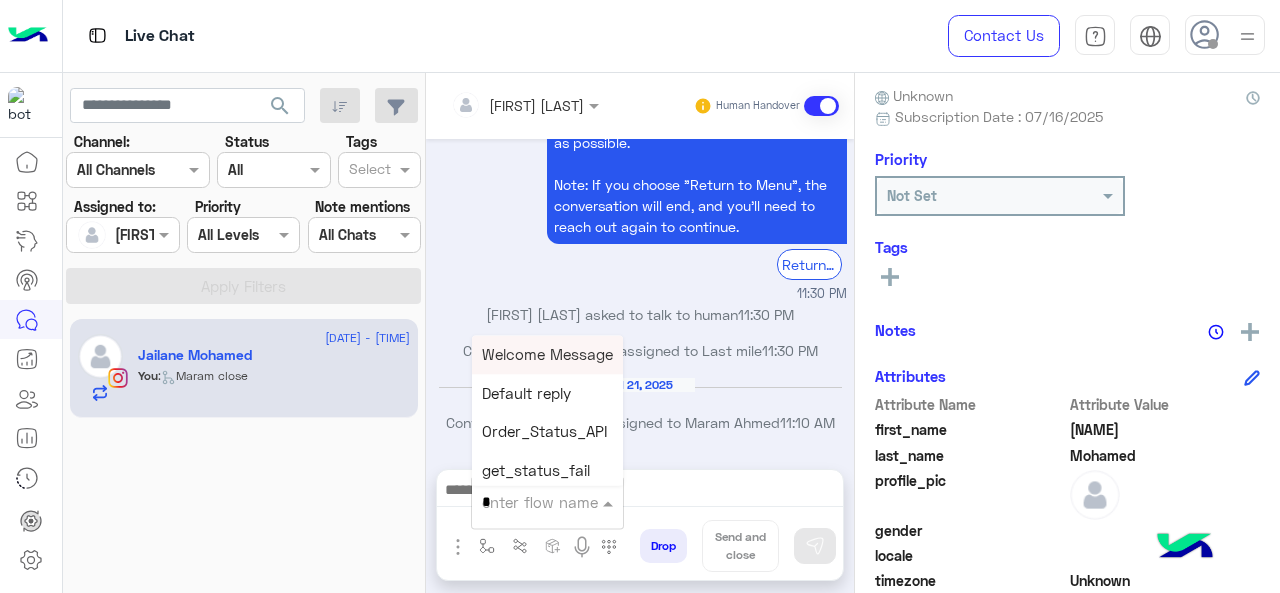 type on "*" 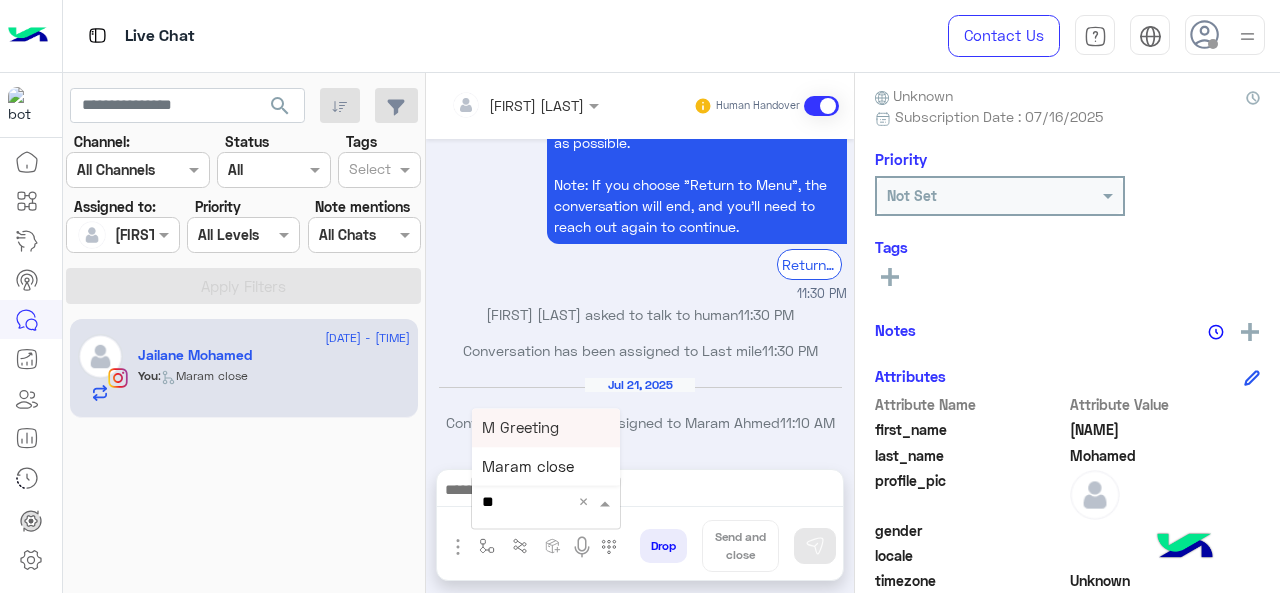 click on "M Greeting" at bounding box center [520, 427] 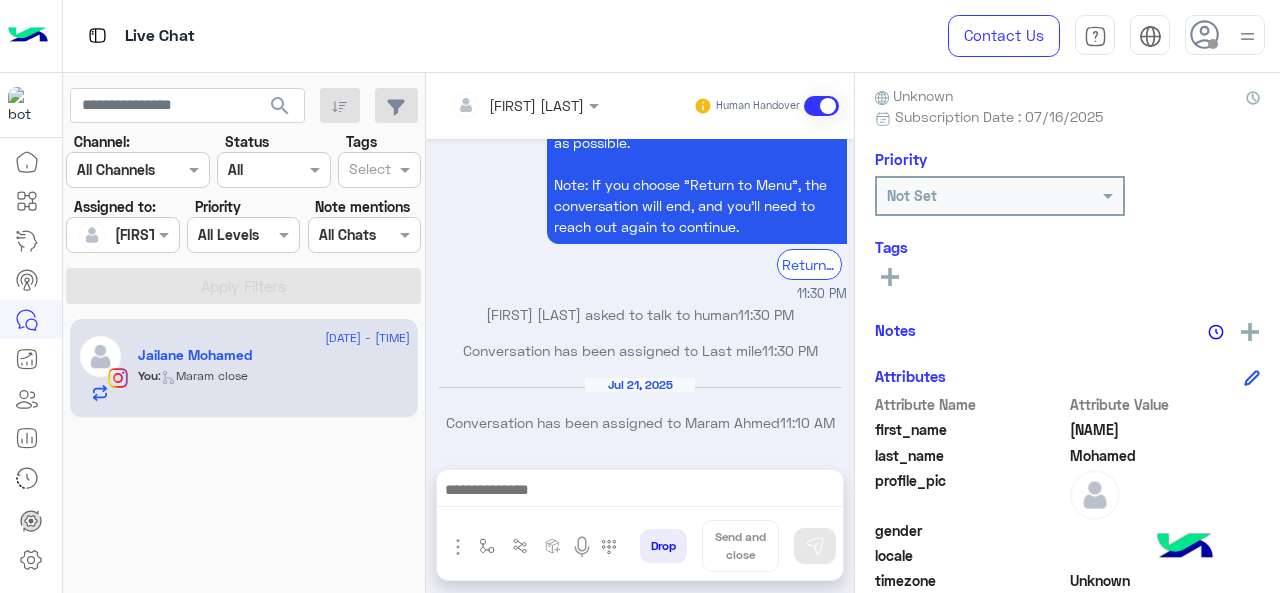 type on "**********" 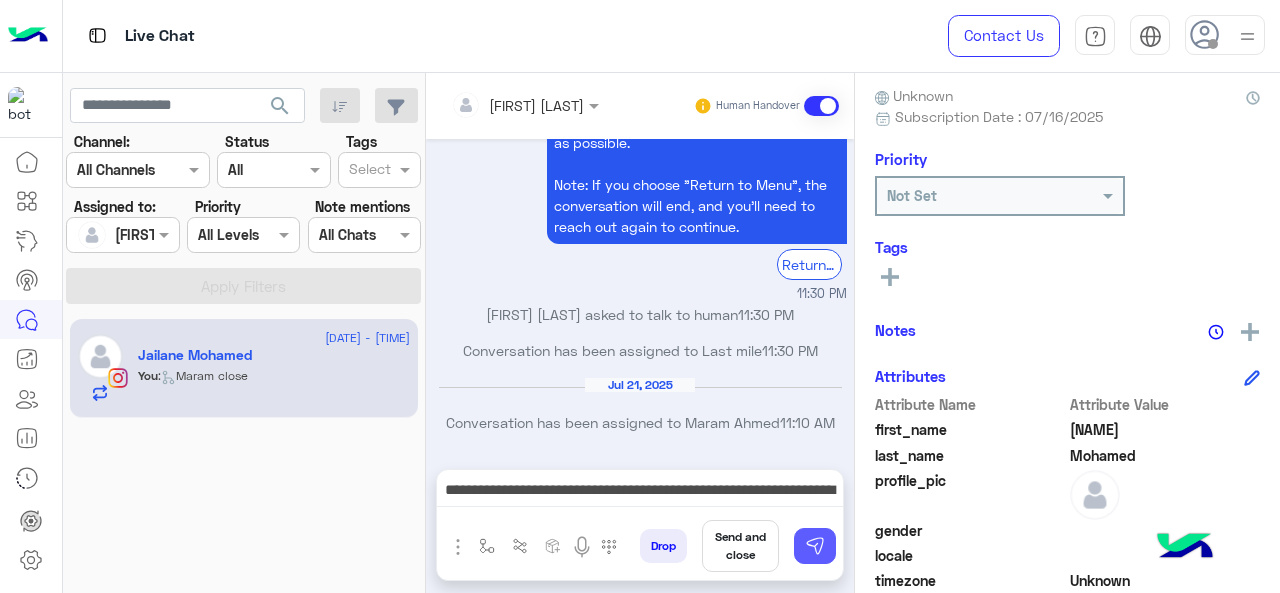 click at bounding box center (815, 546) 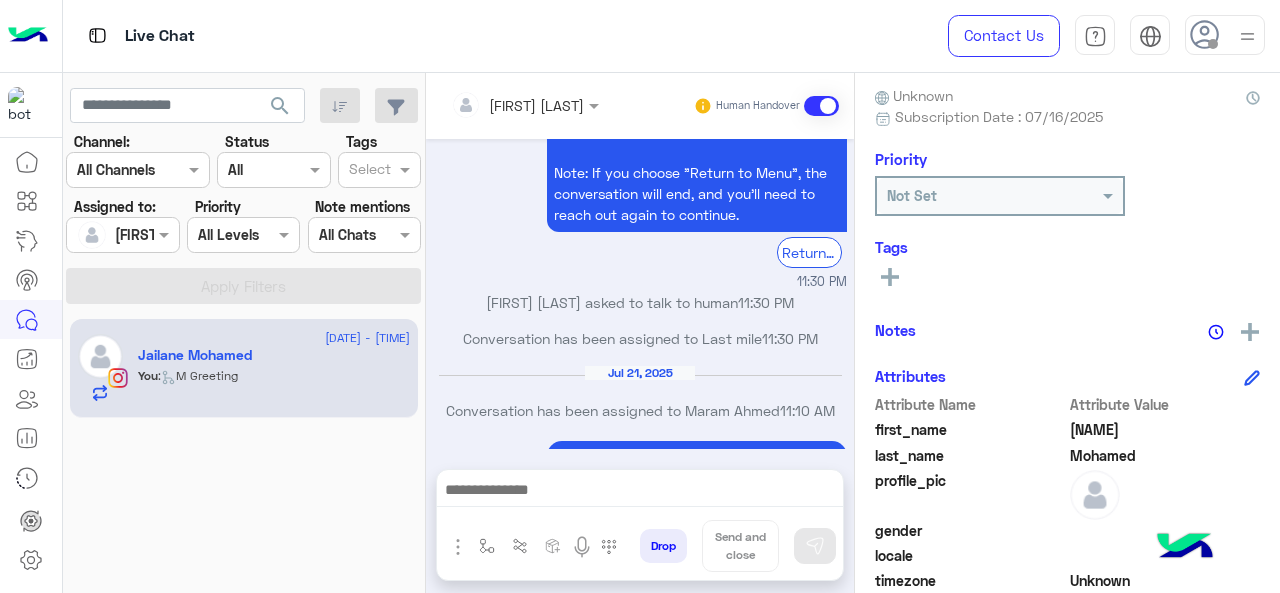 scroll, scrollTop: 3480, scrollLeft: 0, axis: vertical 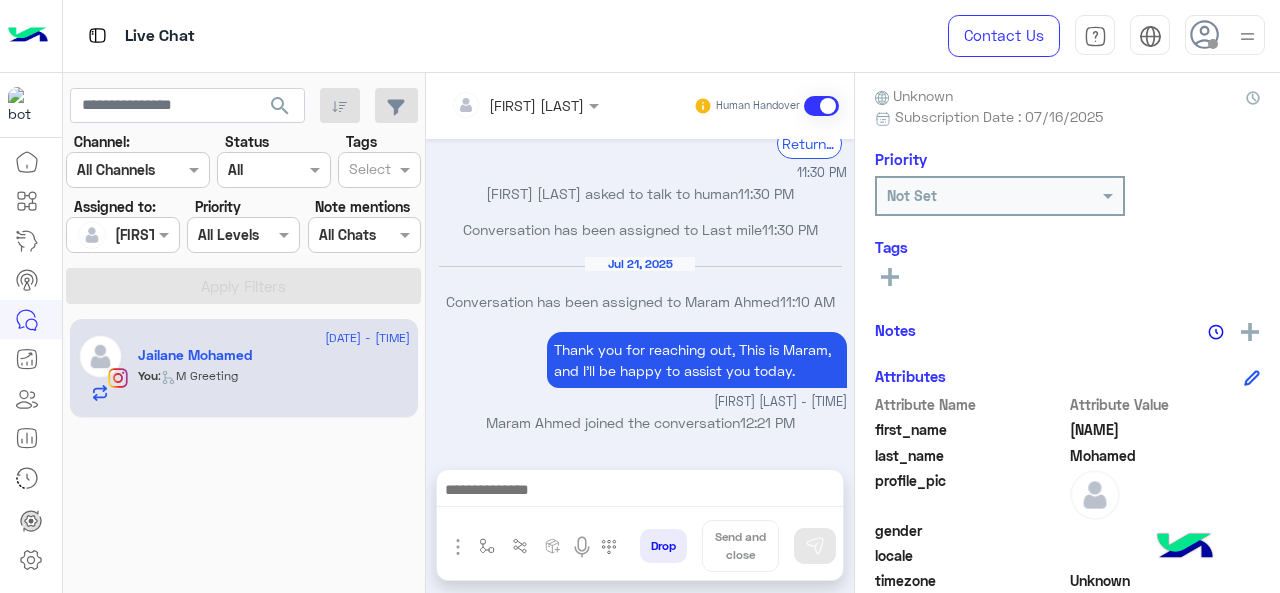 click at bounding box center (640, 492) 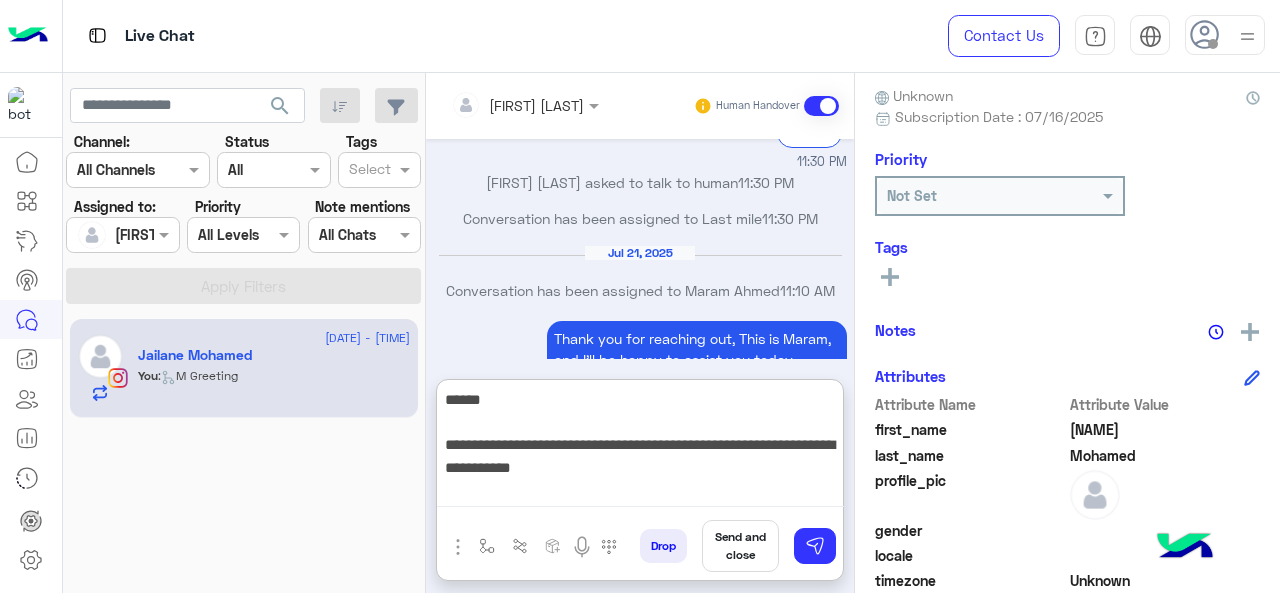 type on "**********" 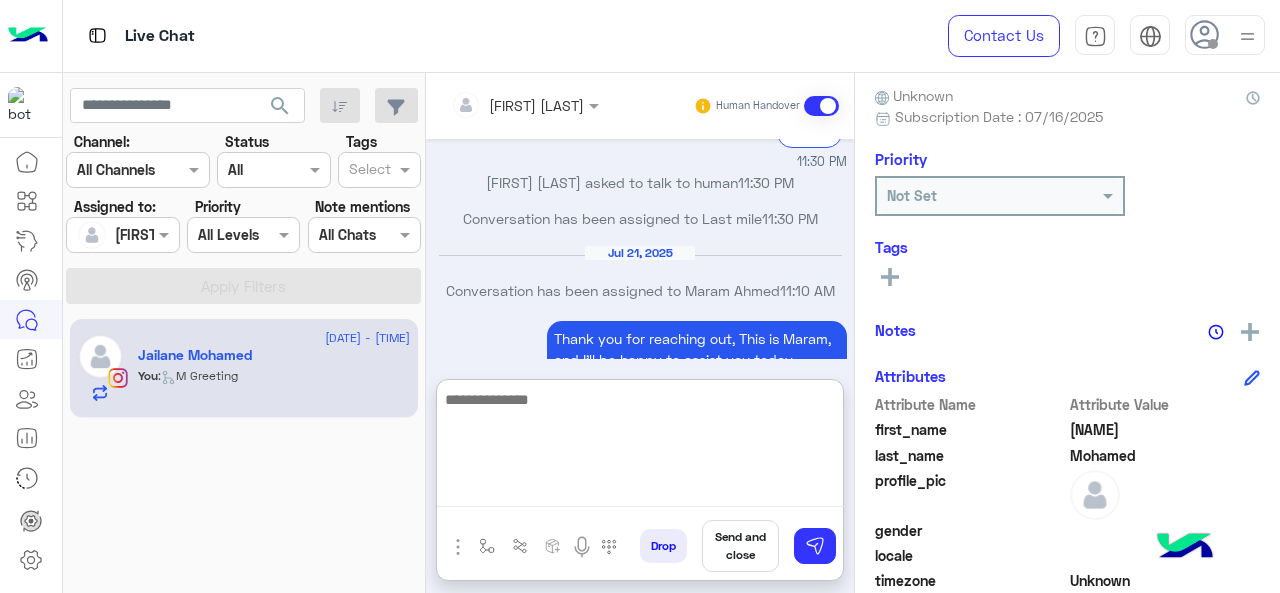 scroll, scrollTop: 3698, scrollLeft: 0, axis: vertical 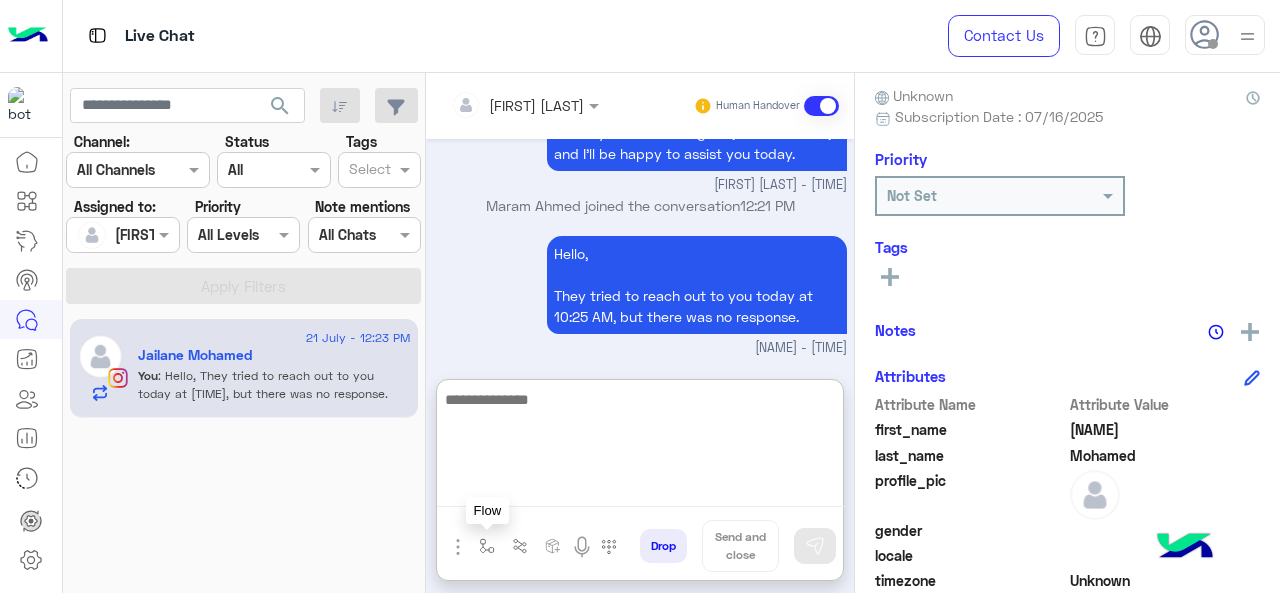 type 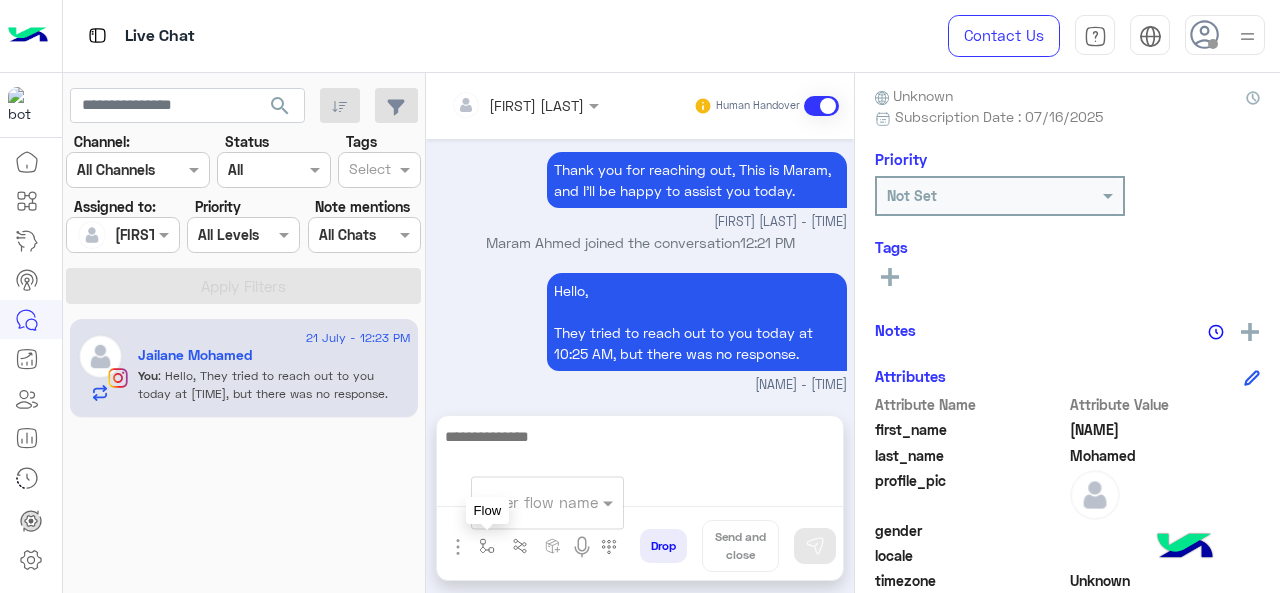 scroll, scrollTop: 3608, scrollLeft: 0, axis: vertical 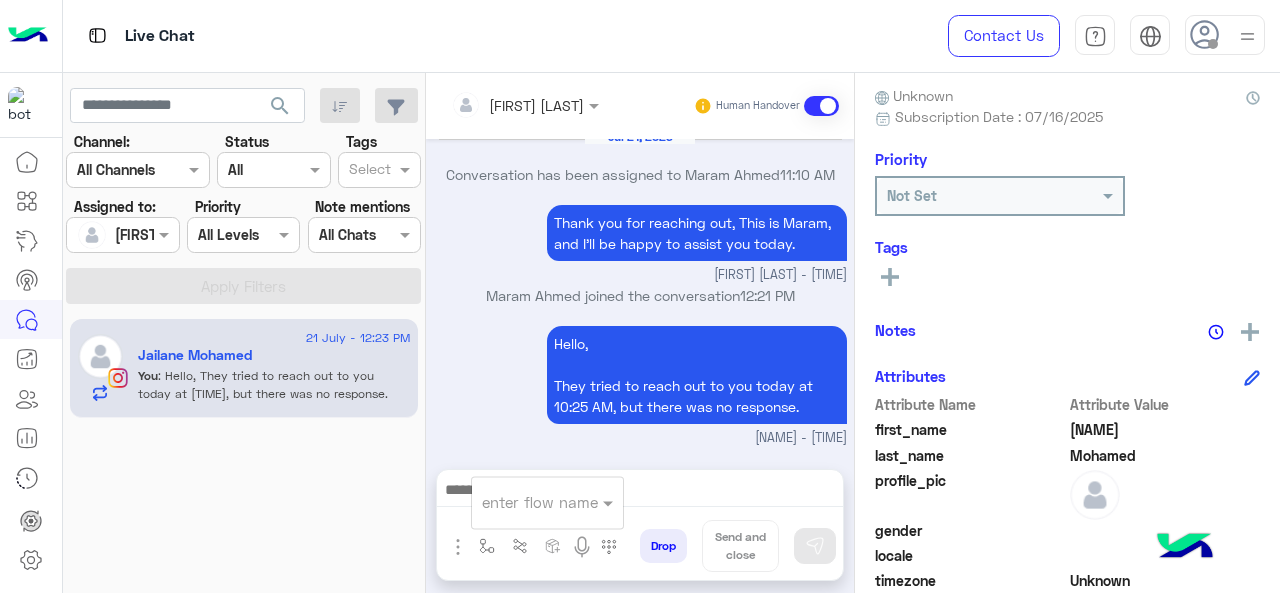 click at bounding box center [523, 502] 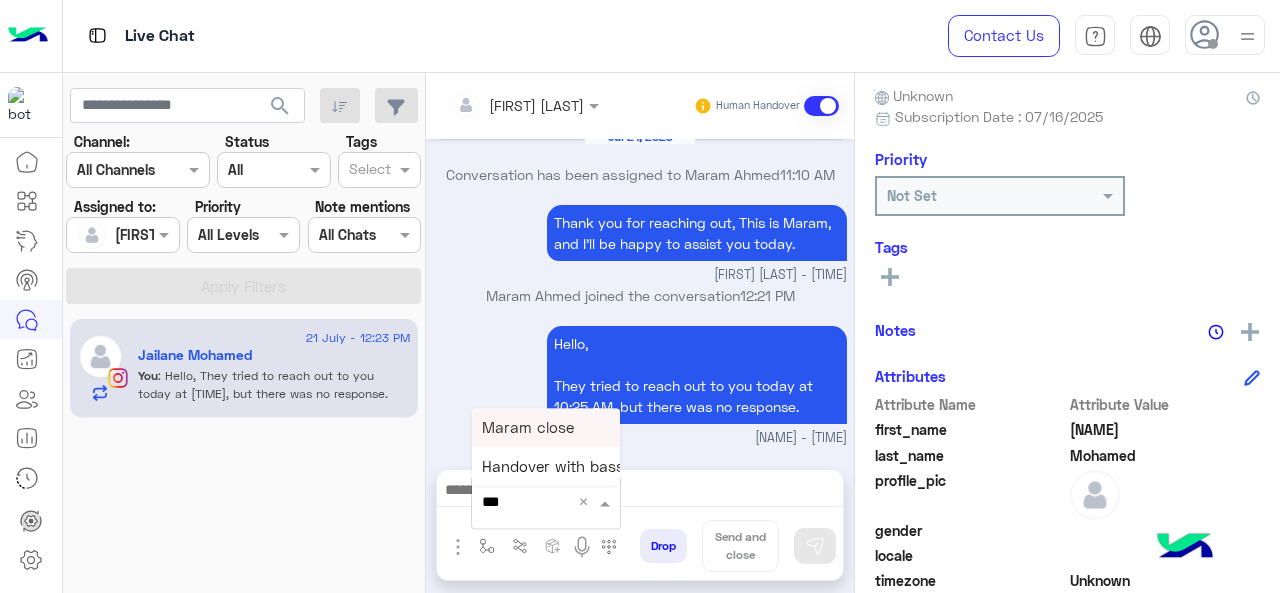 type on "****" 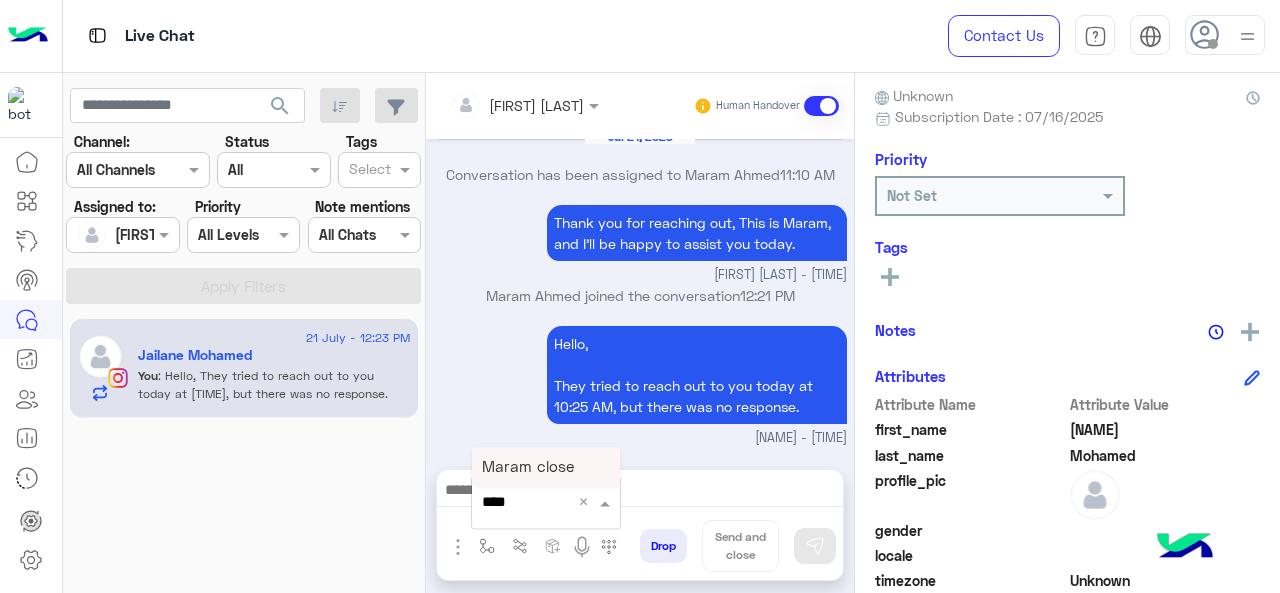 click on "Maram close" at bounding box center [528, 466] 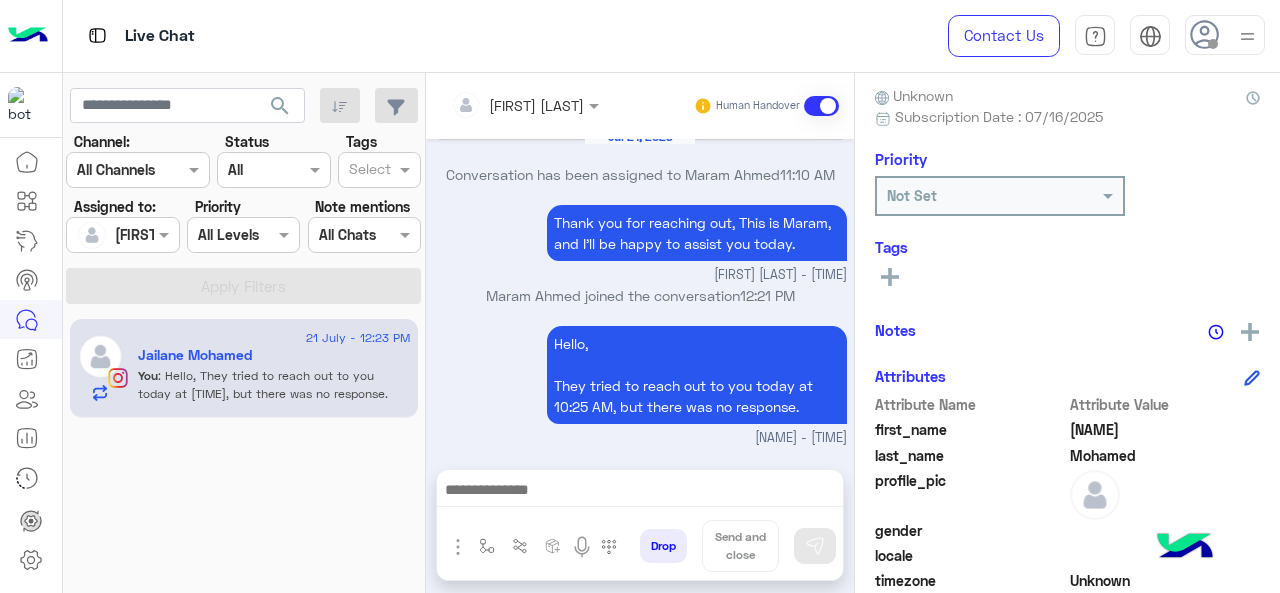 type on "**********" 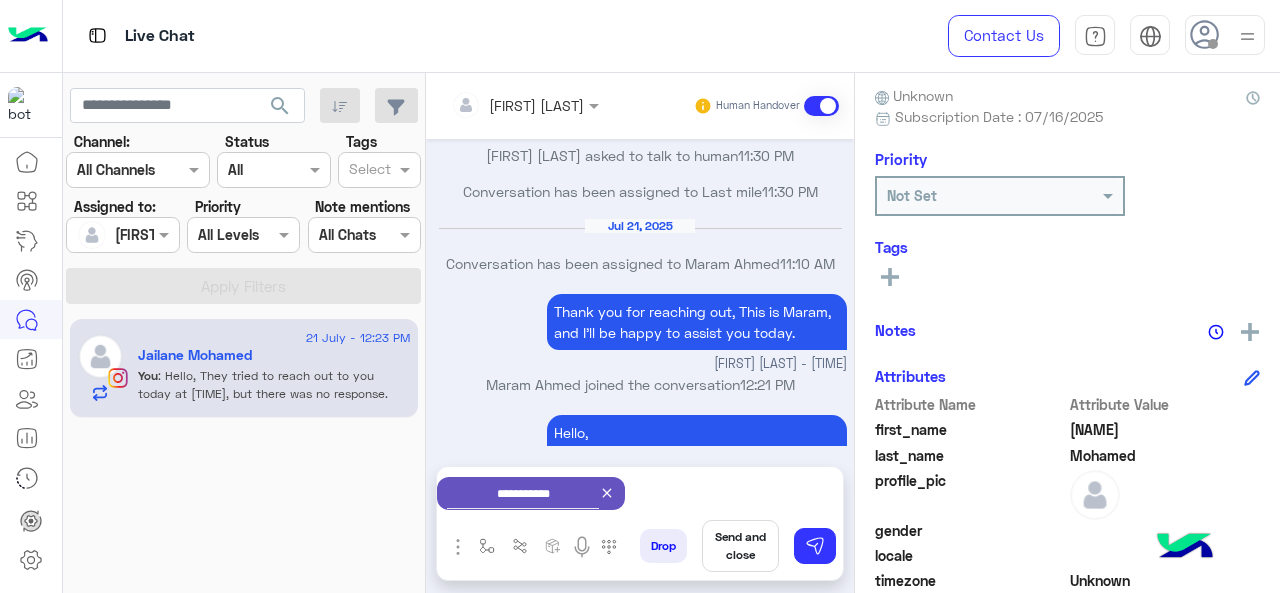 scroll, scrollTop: 3610, scrollLeft: 0, axis: vertical 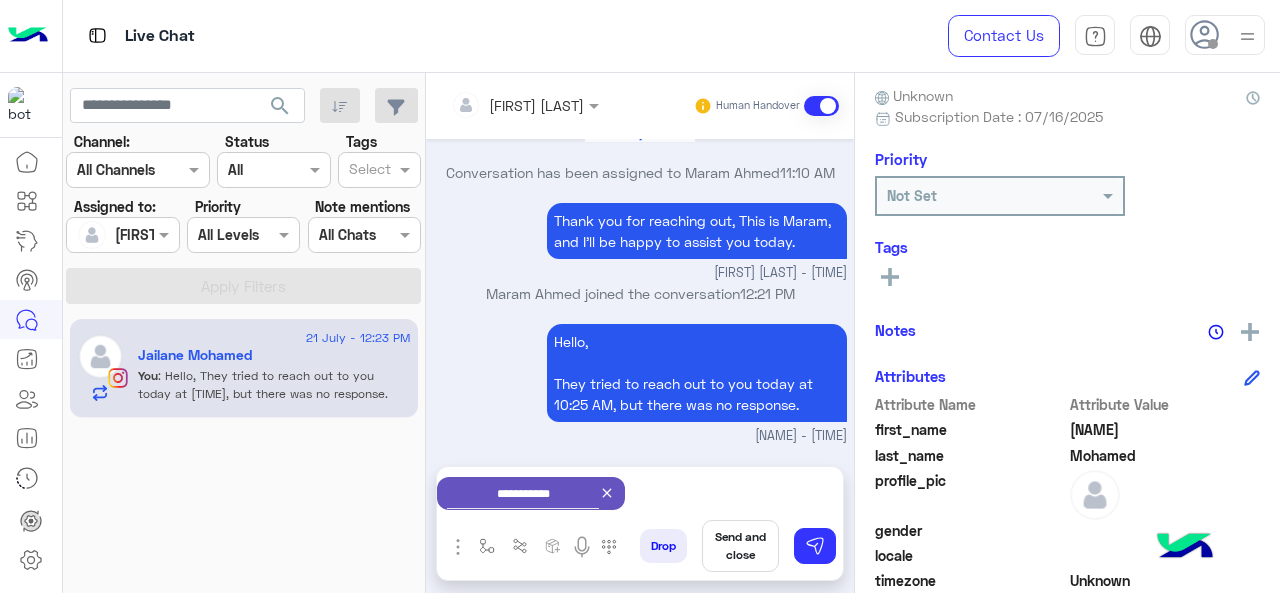 click on "Send and close" at bounding box center [740, 546] 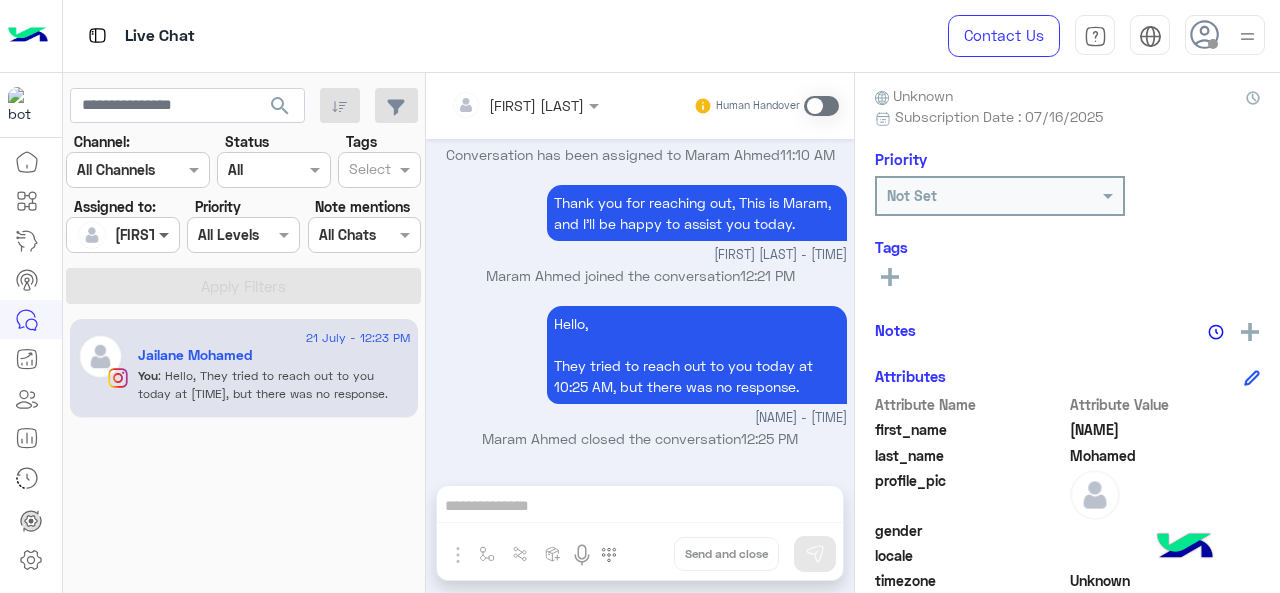scroll, scrollTop: 3875, scrollLeft: 0, axis: vertical 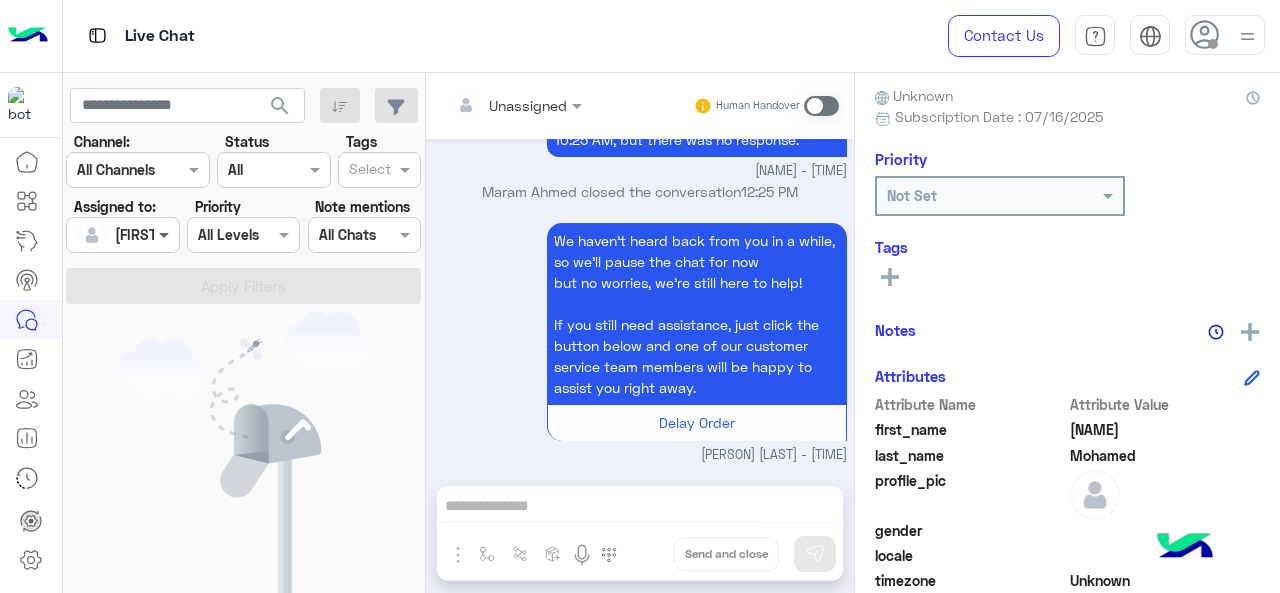 click at bounding box center [166, 234] 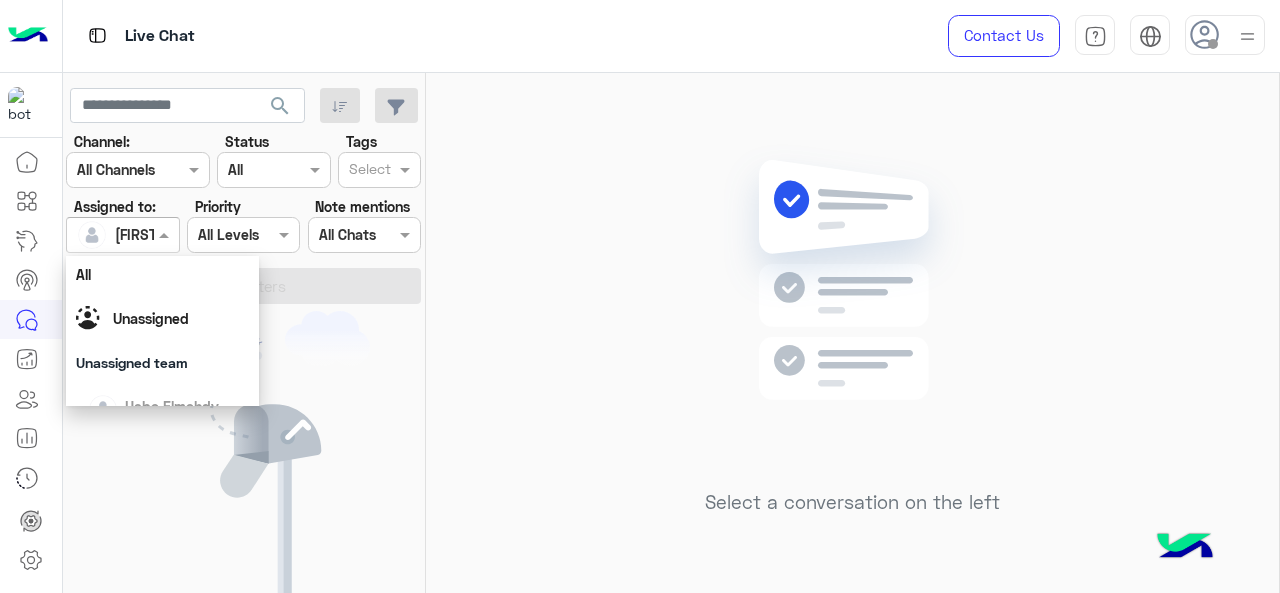 scroll, scrollTop: 392, scrollLeft: 0, axis: vertical 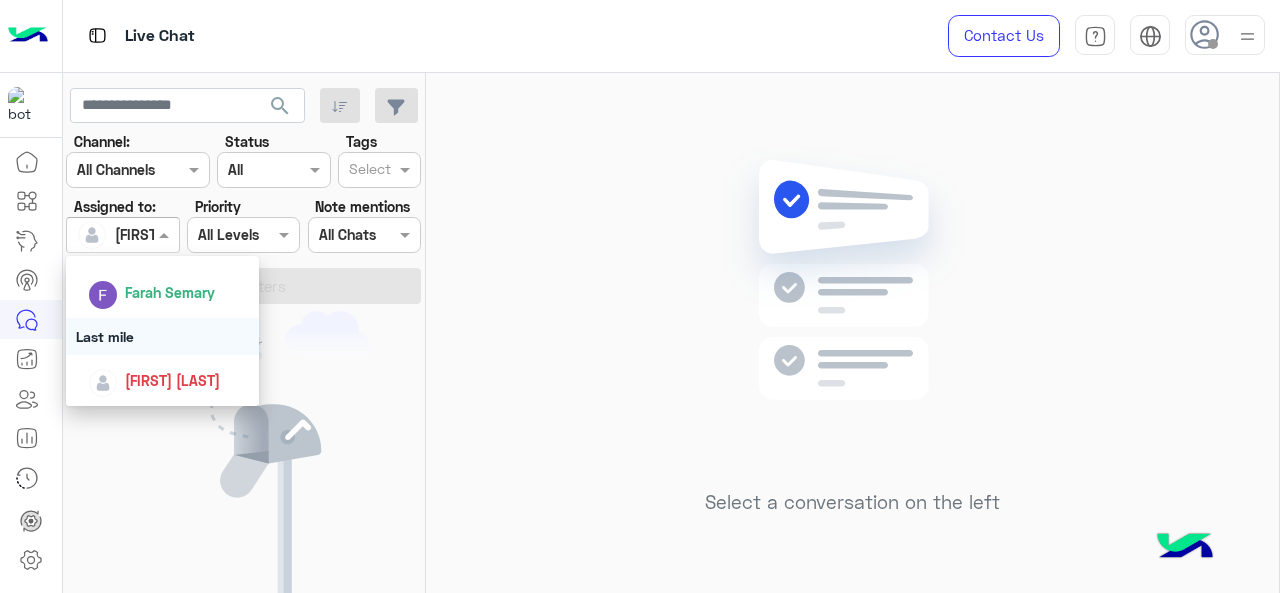 click on "Last mile" at bounding box center [163, 336] 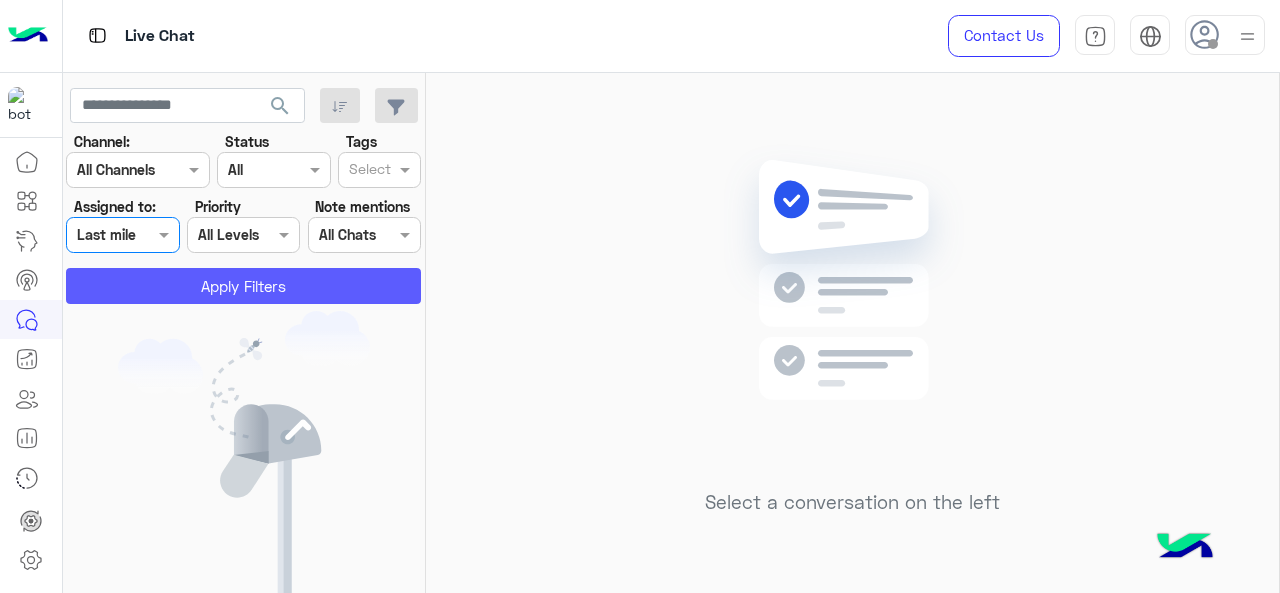 click on "Apply Filters" 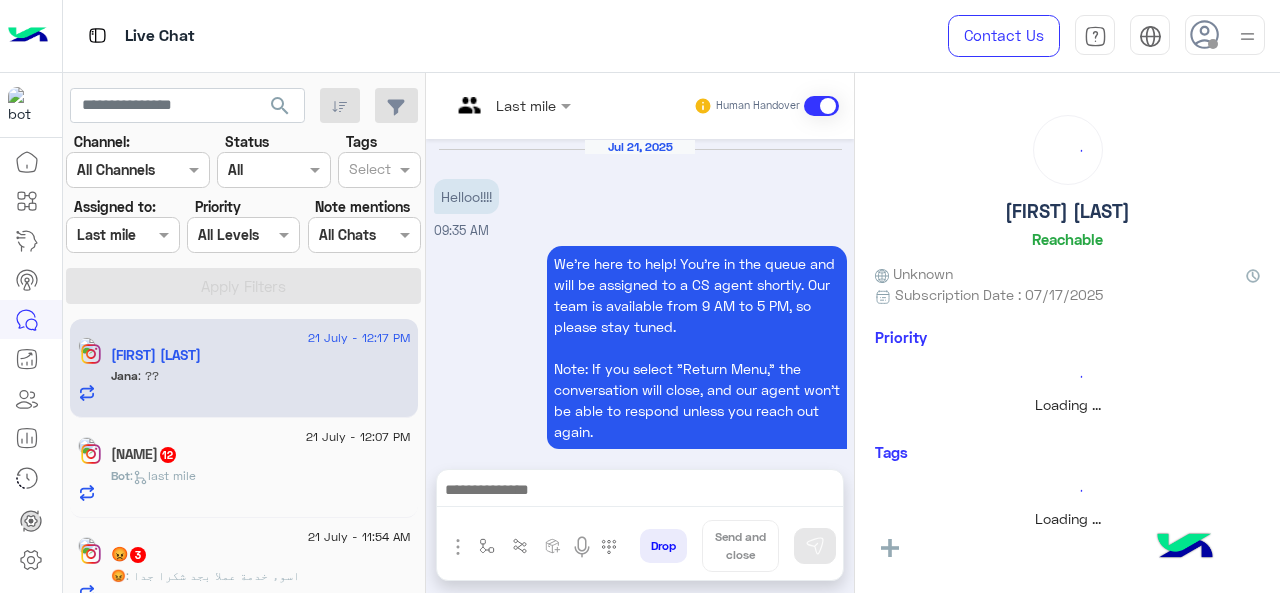 scroll, scrollTop: 617, scrollLeft: 0, axis: vertical 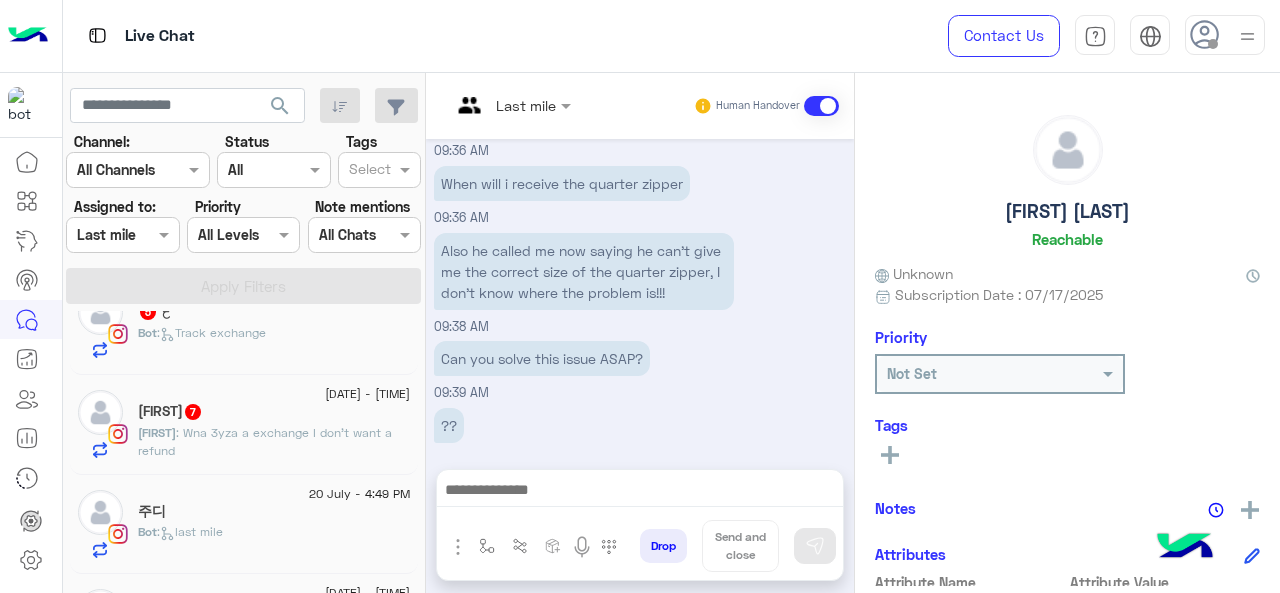 click on ": Wna 3yza a exchange I don’t want a refund" 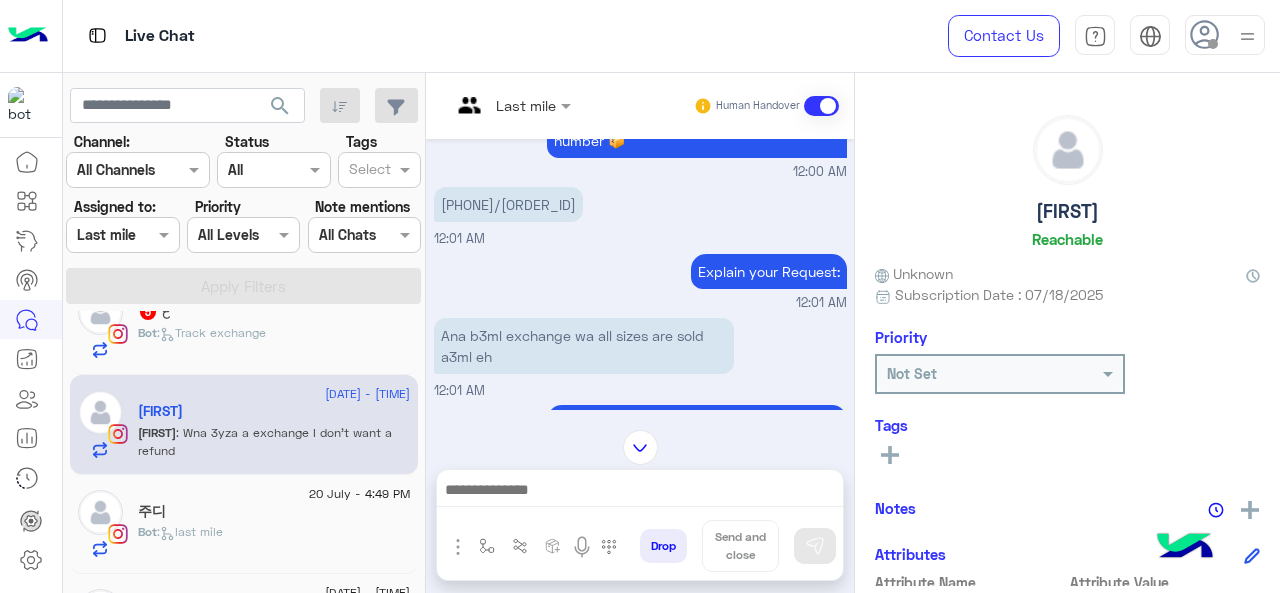 scroll, scrollTop: 412, scrollLeft: 0, axis: vertical 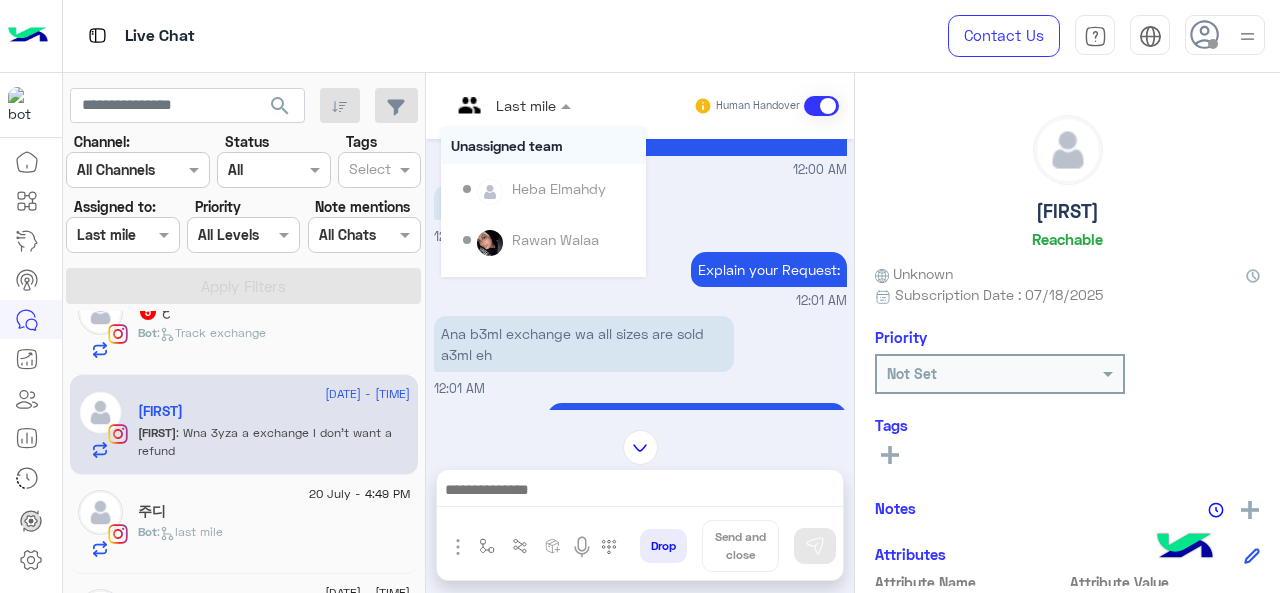click at bounding box center (511, 104) 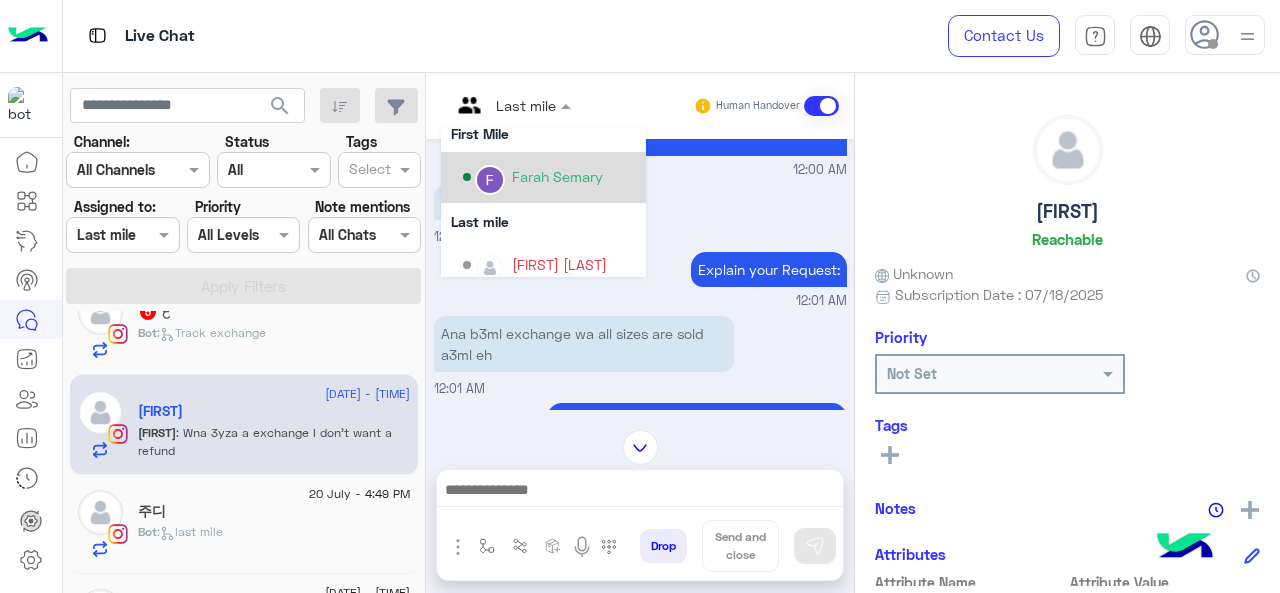 scroll, scrollTop: 354, scrollLeft: 0, axis: vertical 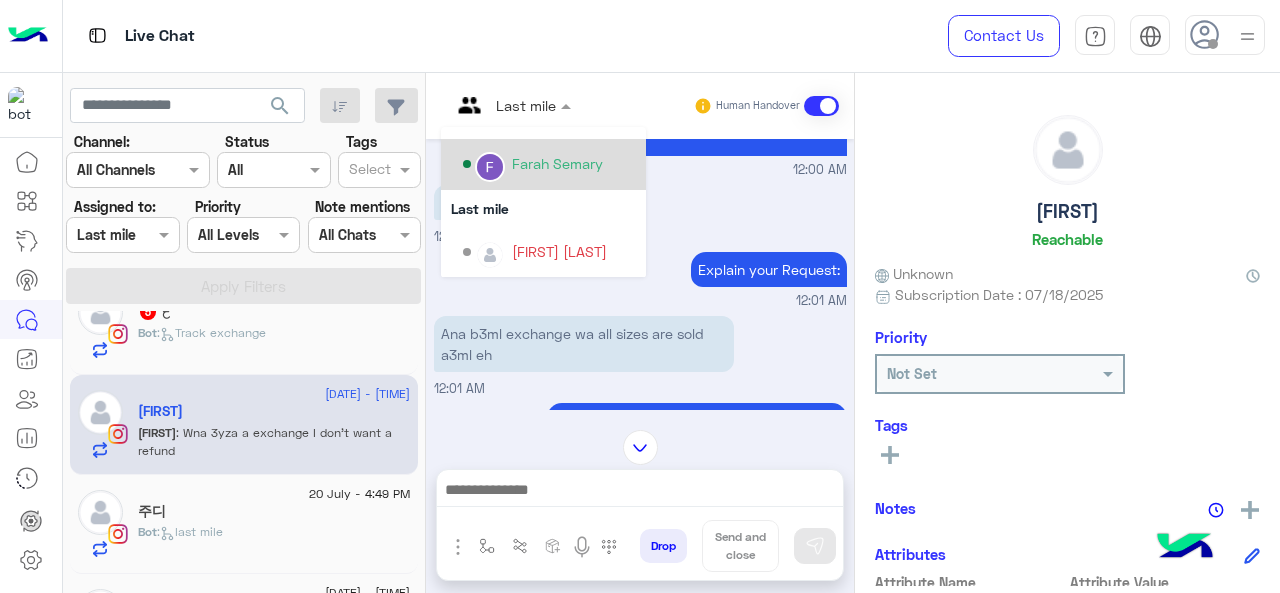 click on "Farah Semary" at bounding box center (557, 163) 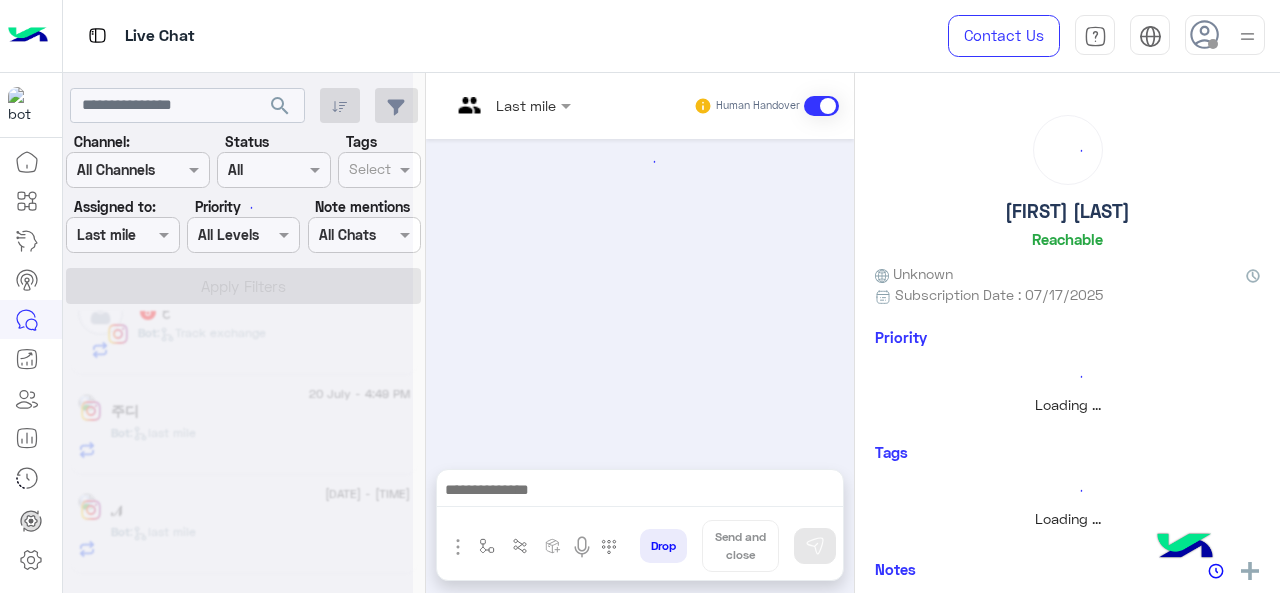 scroll, scrollTop: 1639, scrollLeft: 0, axis: vertical 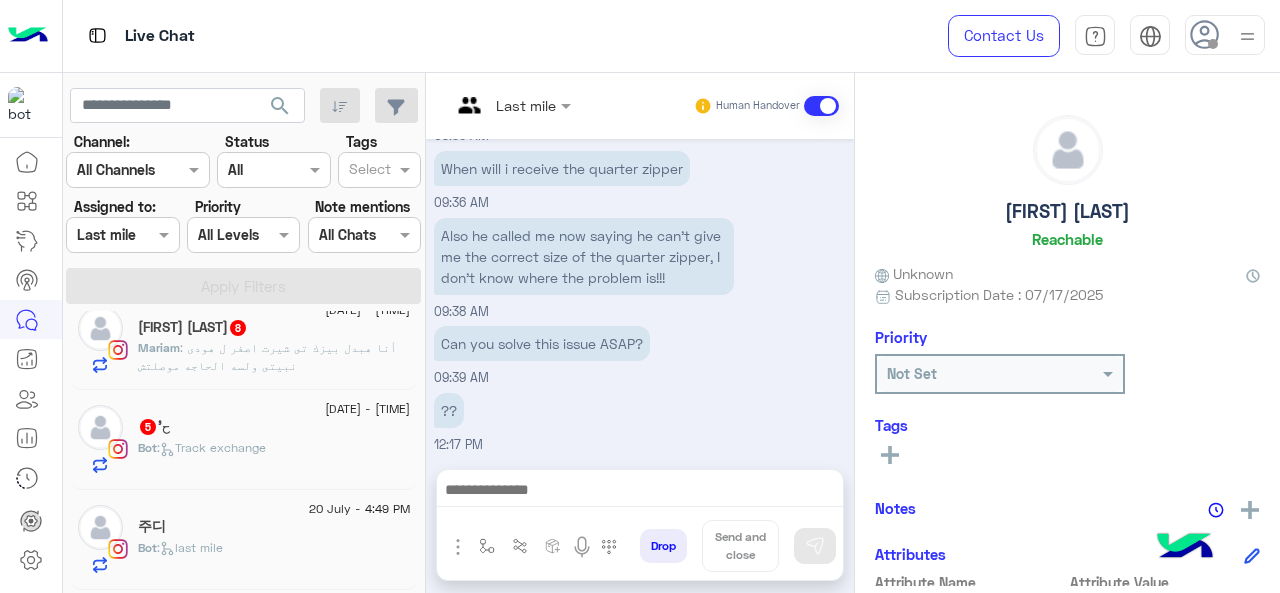 click on "[DATE] - [TIME]" 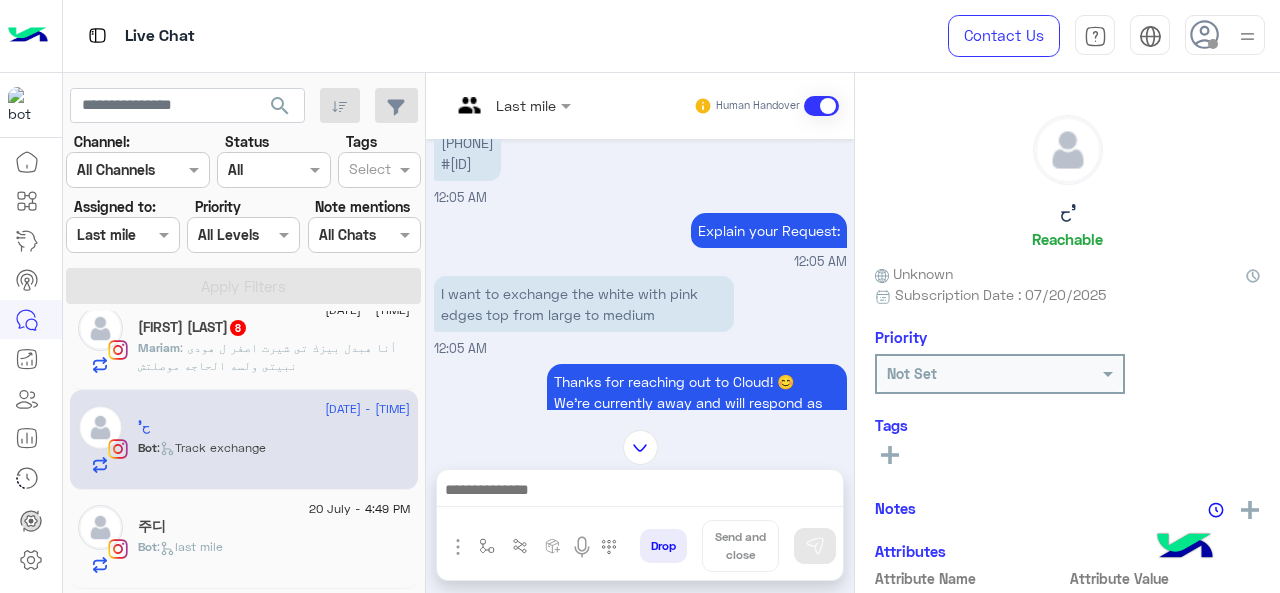 scroll, scrollTop: 536, scrollLeft: 0, axis: vertical 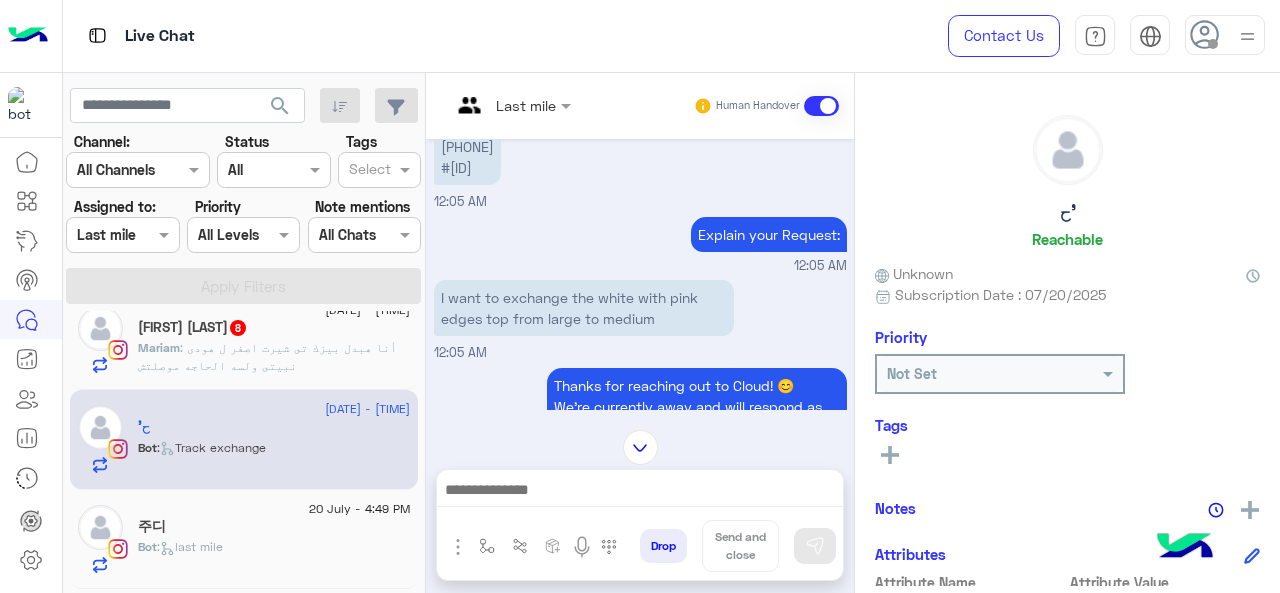 click on "Last mile" at bounding box center [503, 106] 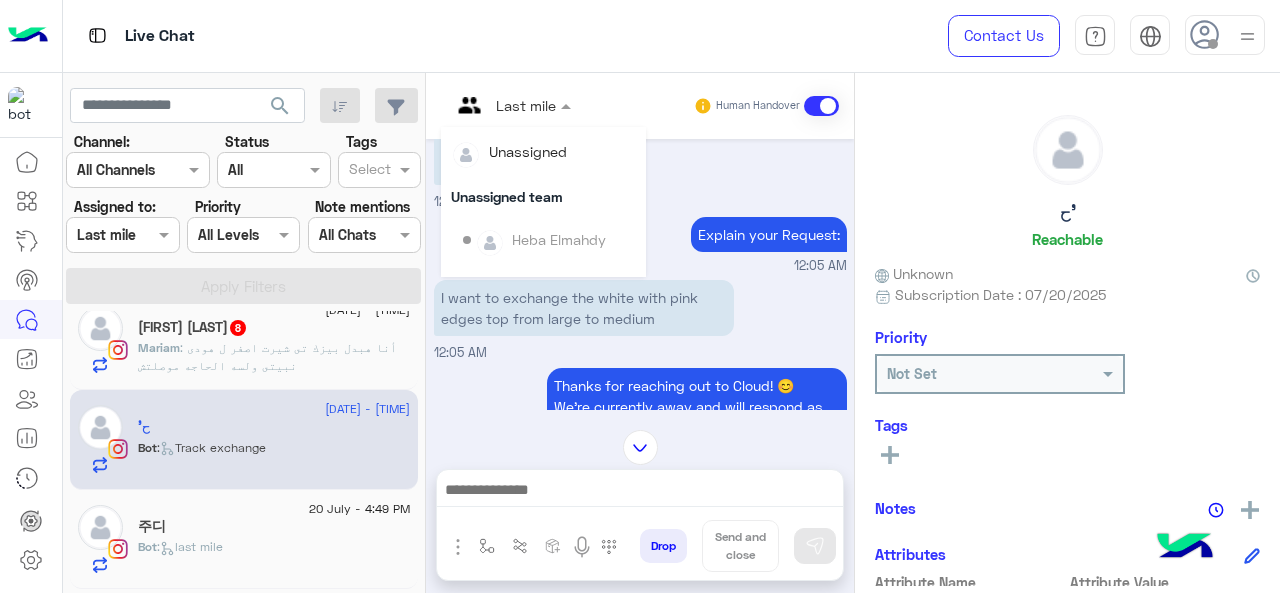 scroll, scrollTop: 354, scrollLeft: 0, axis: vertical 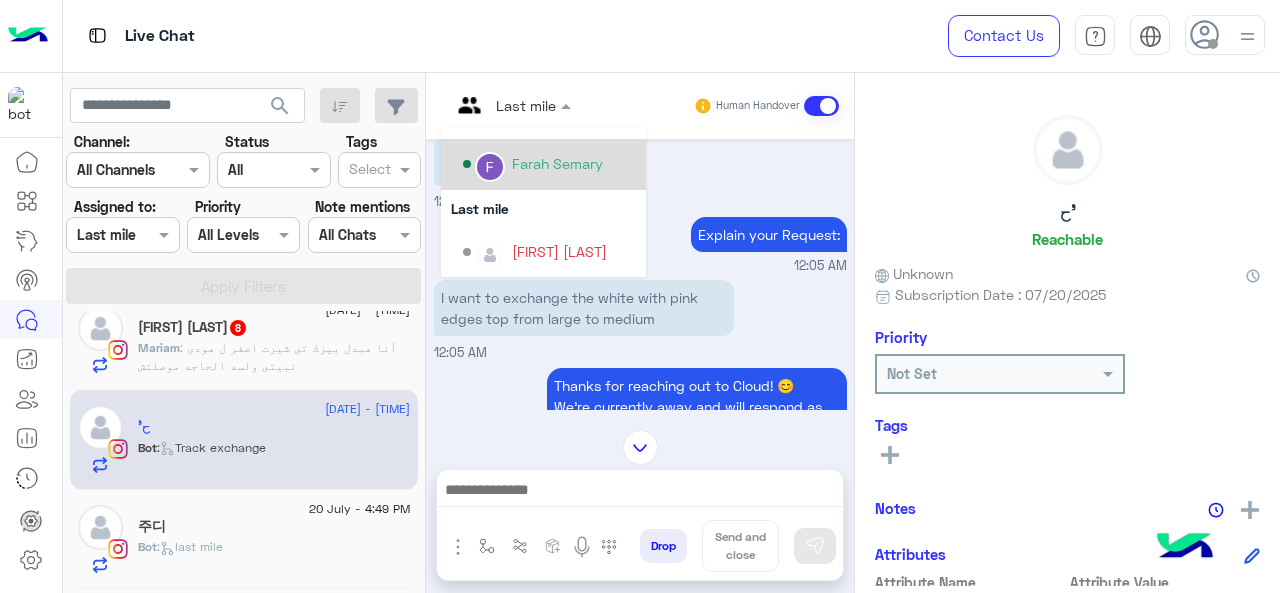click on "Farah Semary" at bounding box center [557, 163] 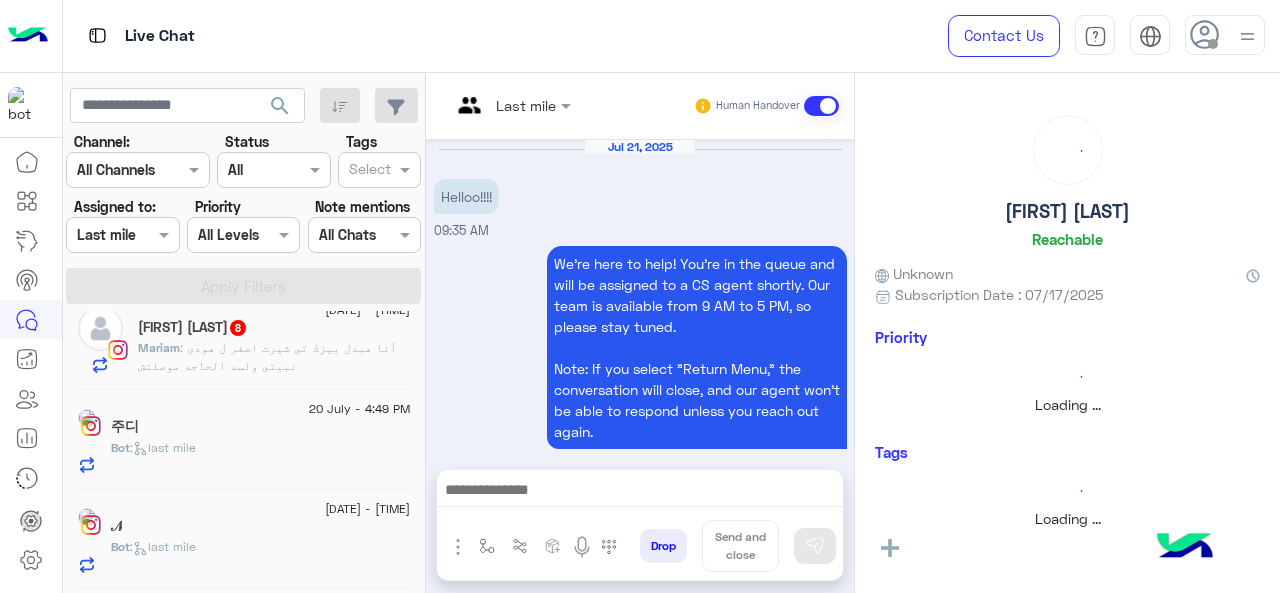 scroll, scrollTop: 632, scrollLeft: 0, axis: vertical 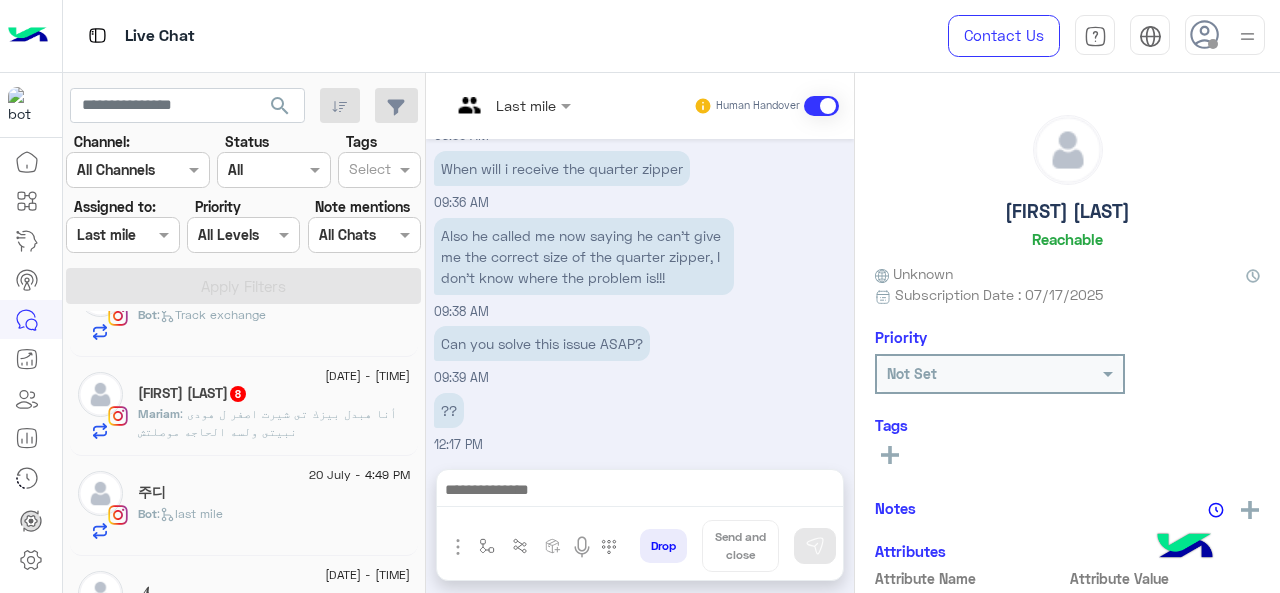 click on ": أنا هبدل بيزك تى شيرت اصفر ل هودى نبيتى ولسه الحاجه موصلتش" 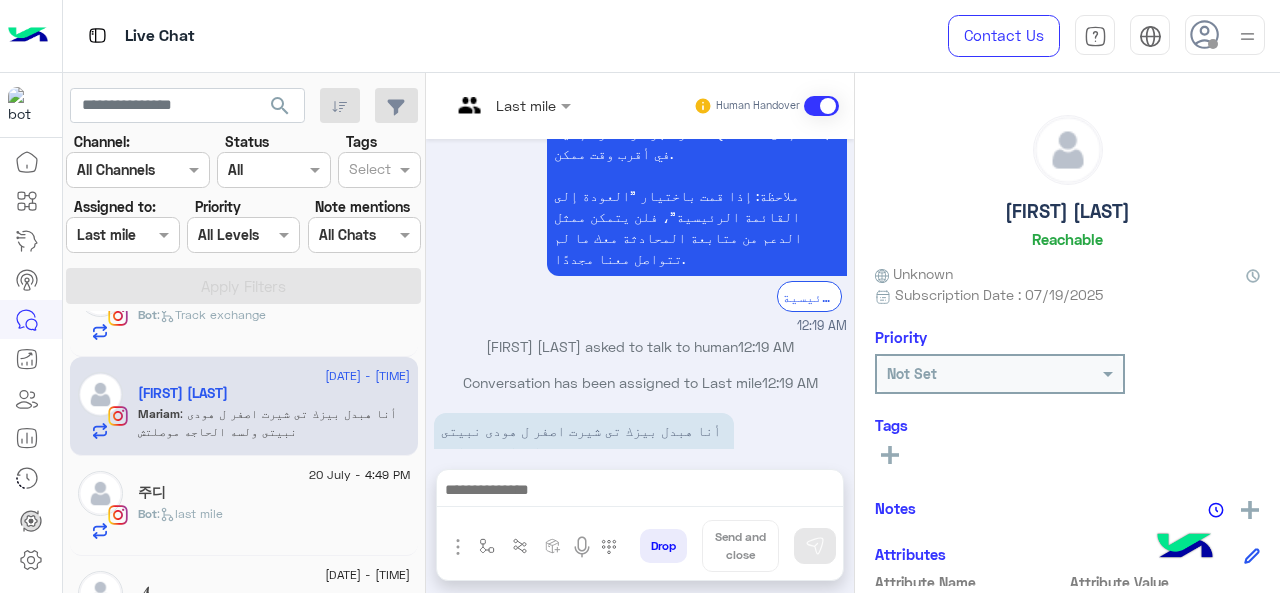 scroll, scrollTop: 661, scrollLeft: 0, axis: vertical 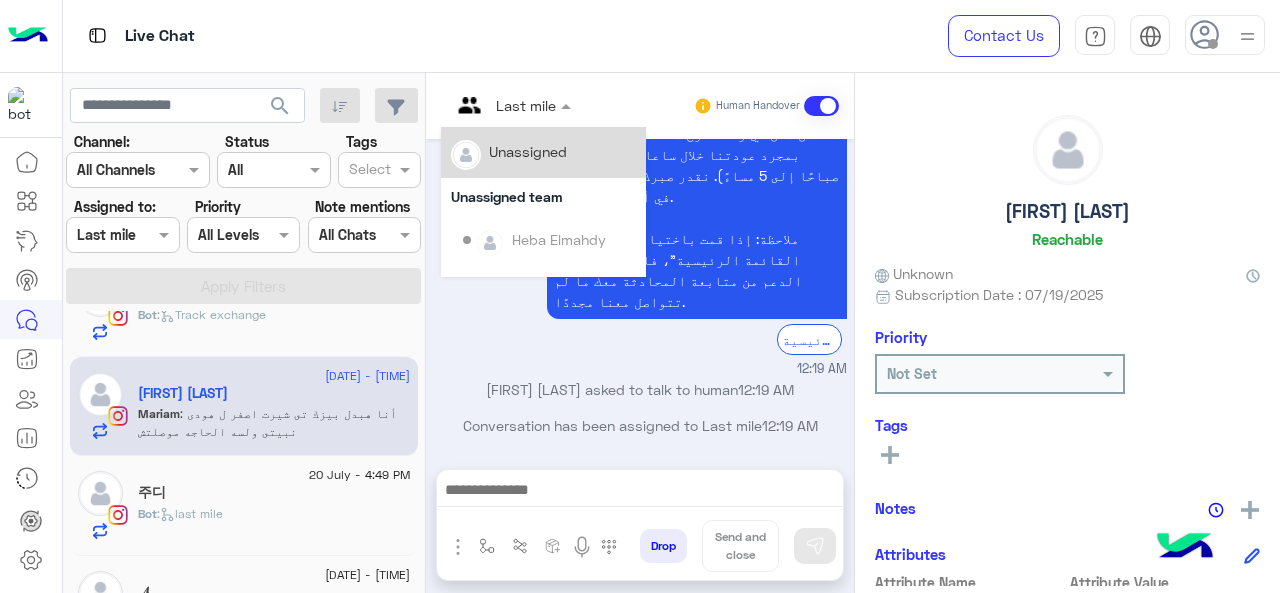 click on "Last mile" at bounding box center (526, 105) 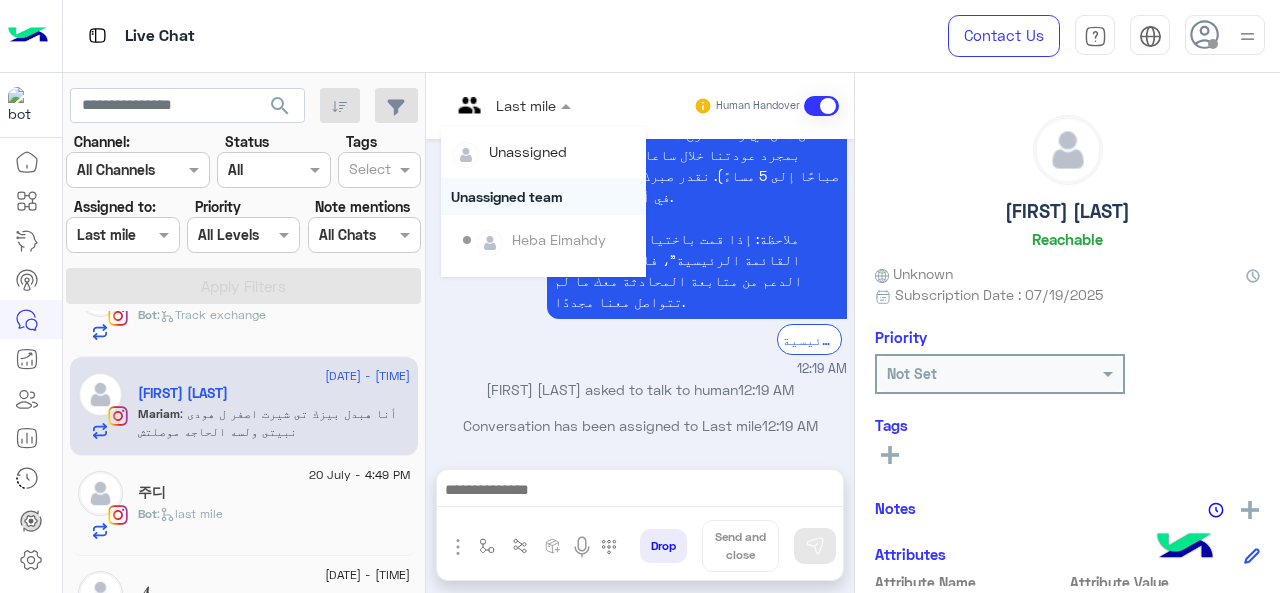 scroll, scrollTop: 354, scrollLeft: 0, axis: vertical 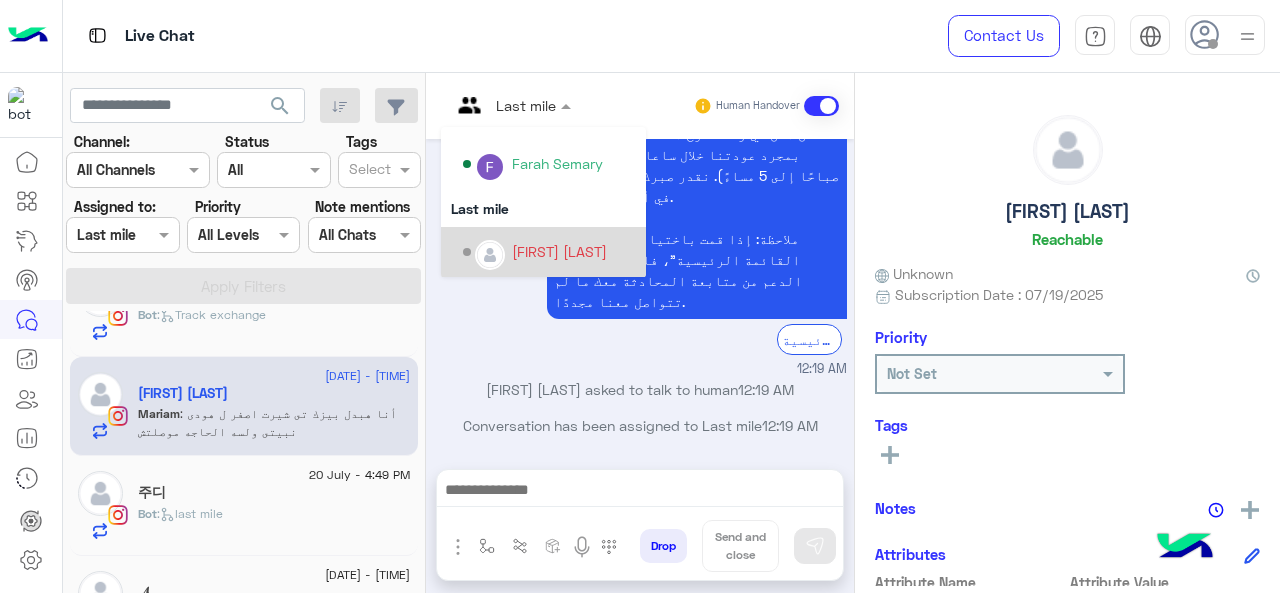 click on "[FIRST] [LAST]" at bounding box center [549, 252] 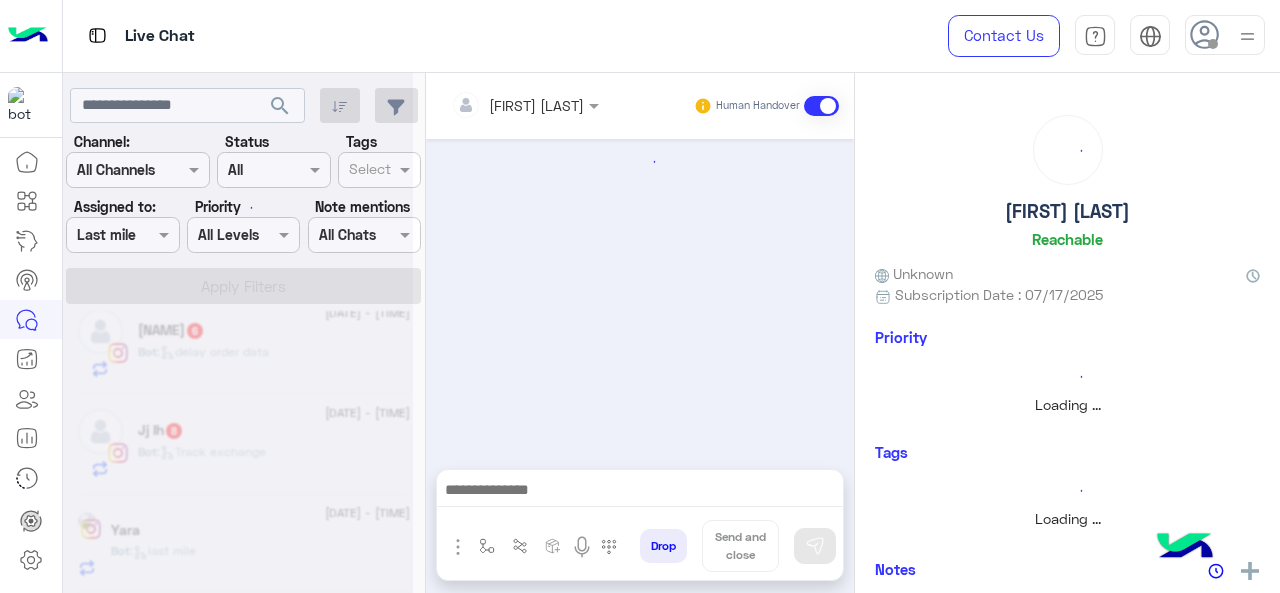 scroll, scrollTop: 0, scrollLeft: 0, axis: both 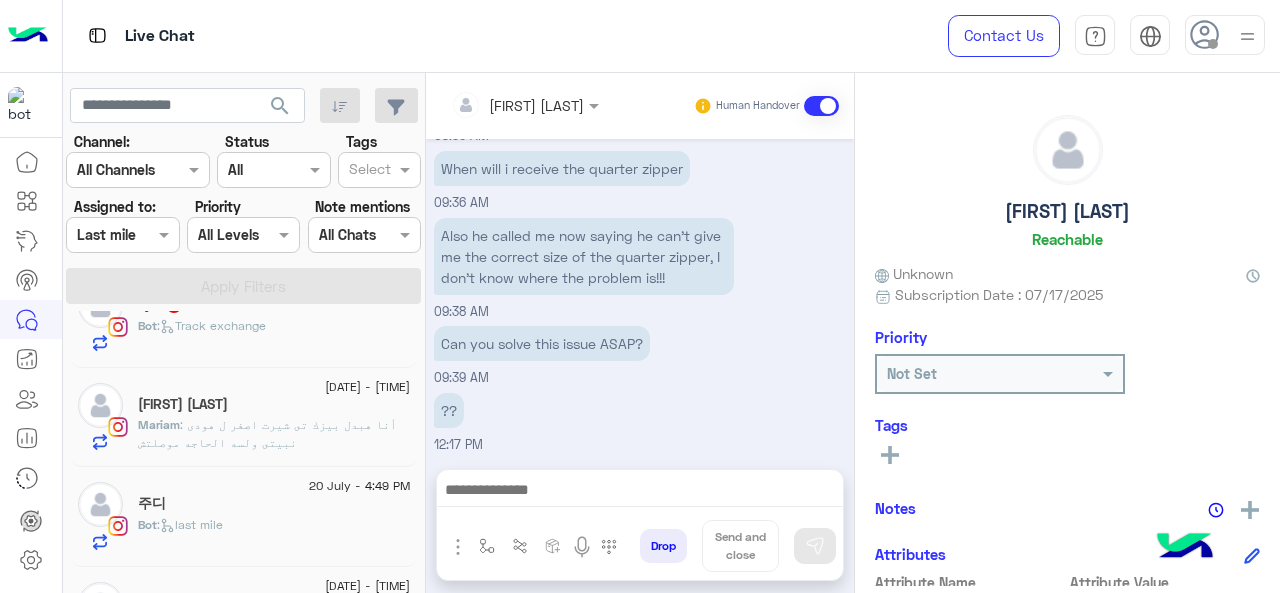 click on ": أنا هبدل بيزك تى شيرت اصفر ل هودى نبيتى ولسه الحاجه موصلتش" 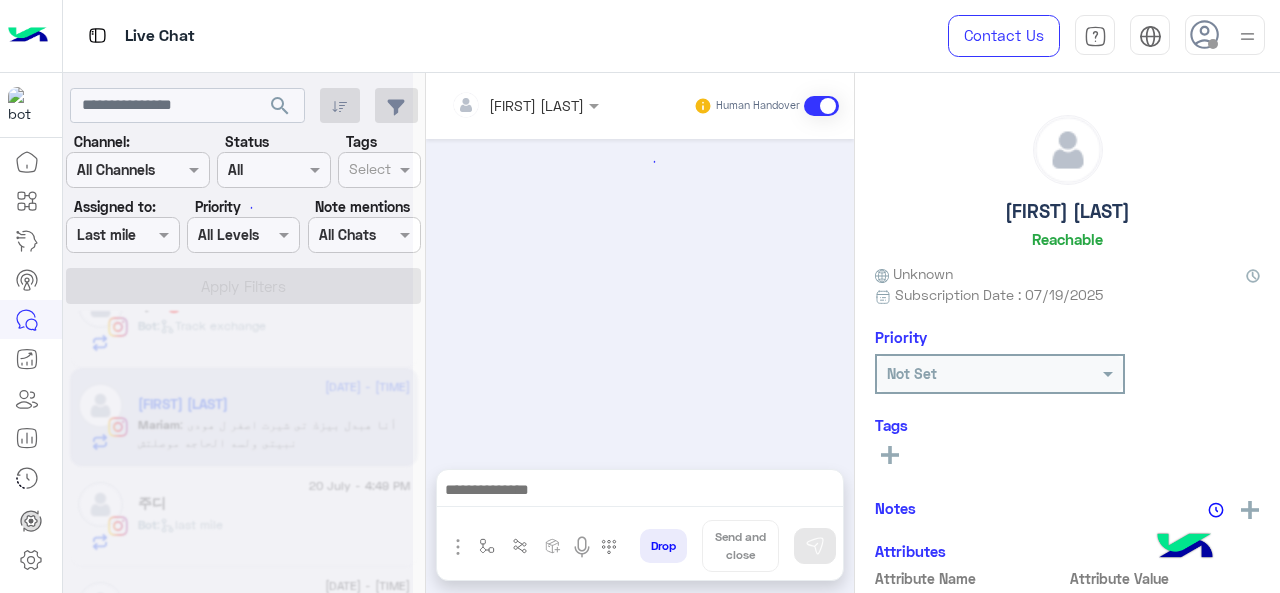 scroll, scrollTop: 638, scrollLeft: 0, axis: vertical 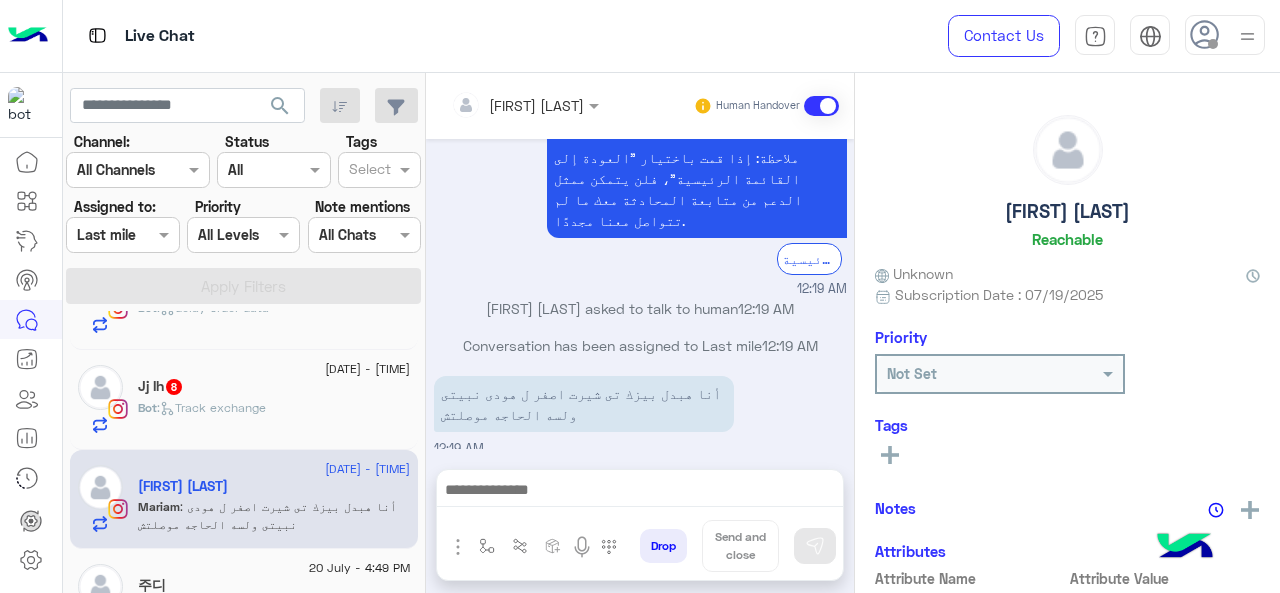 click on ":   Track exchange" 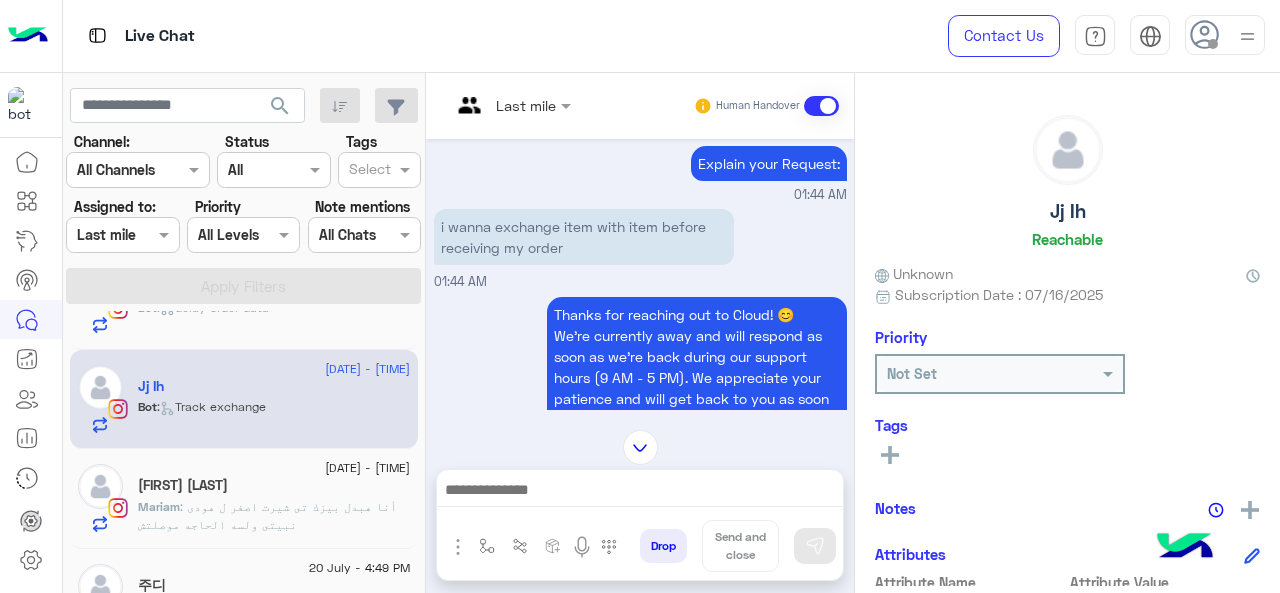 scroll, scrollTop: 582, scrollLeft: 0, axis: vertical 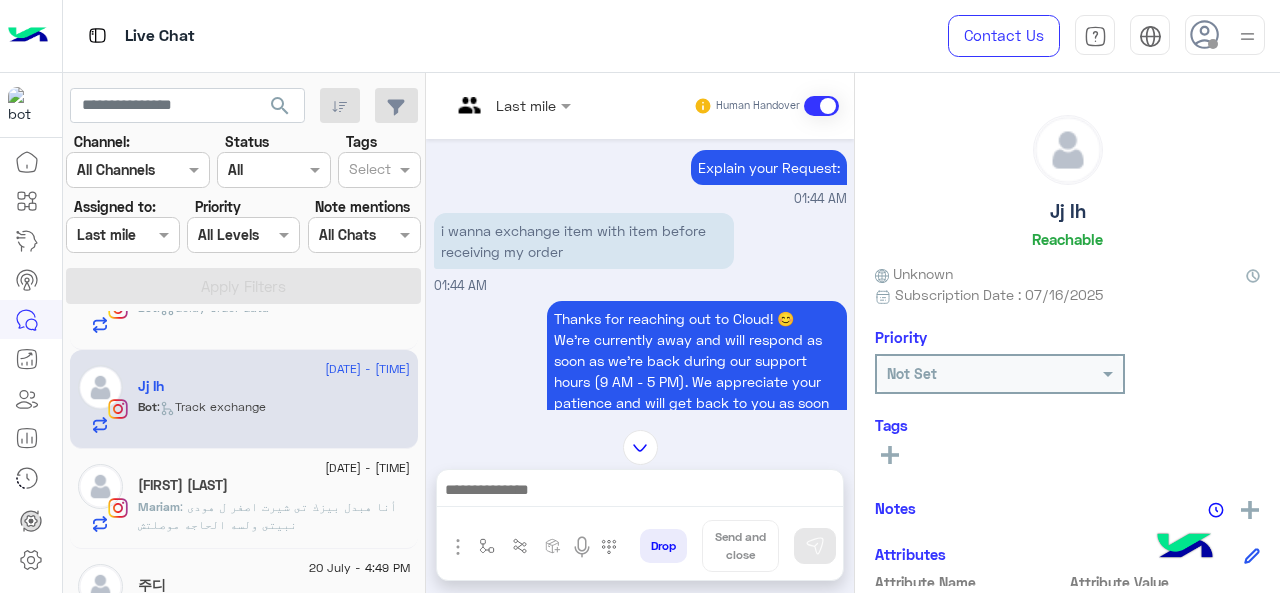 click at bounding box center (511, 104) 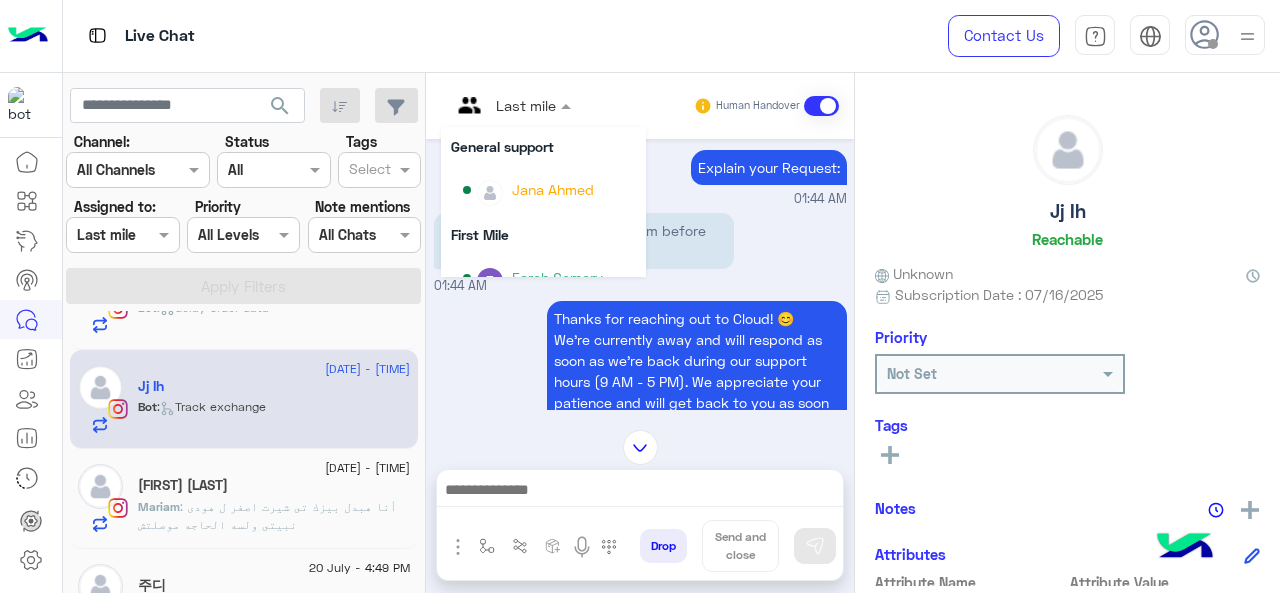 scroll, scrollTop: 243, scrollLeft: 0, axis: vertical 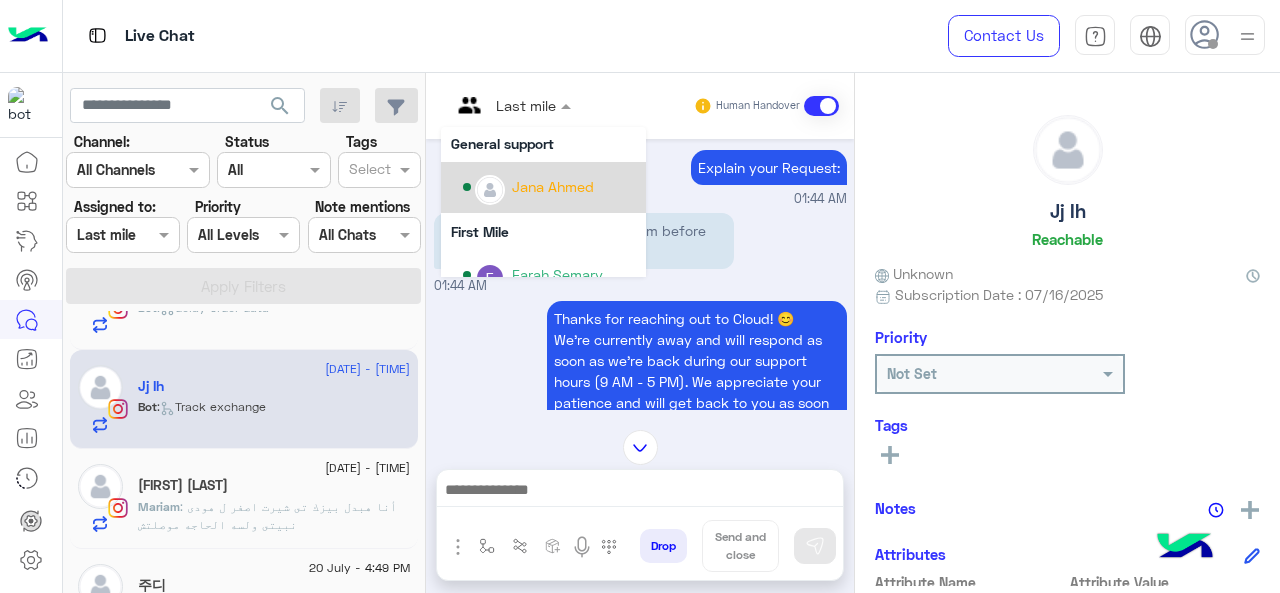 click on "Explain your Request:" at bounding box center [769, 167] 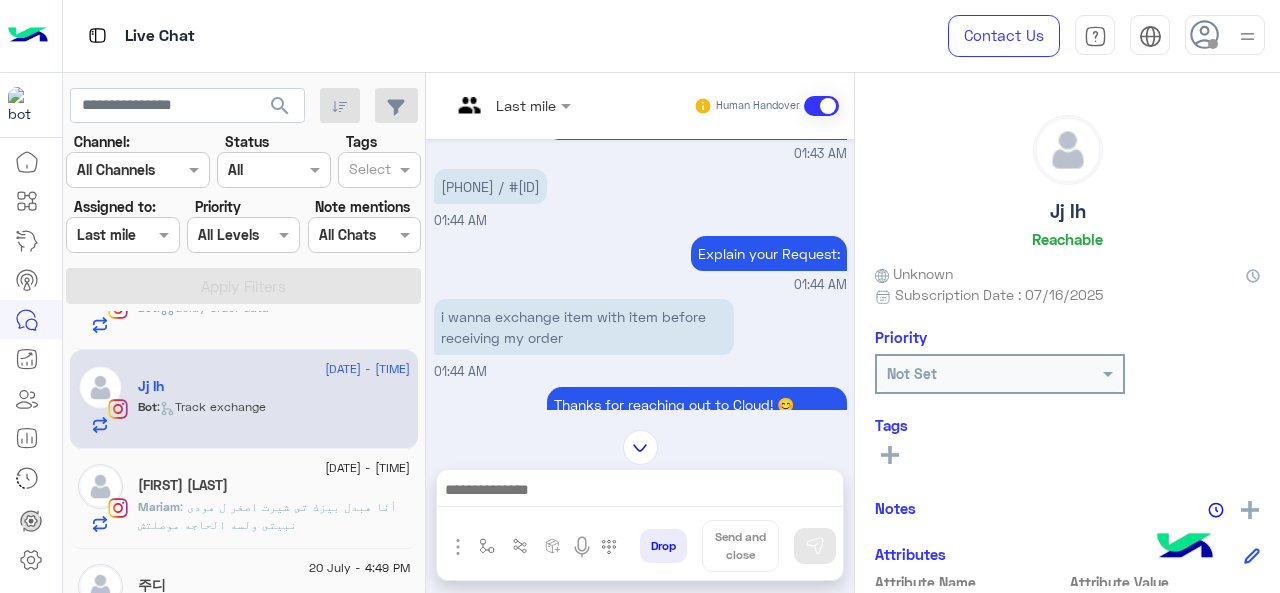scroll, scrollTop: 496, scrollLeft: 0, axis: vertical 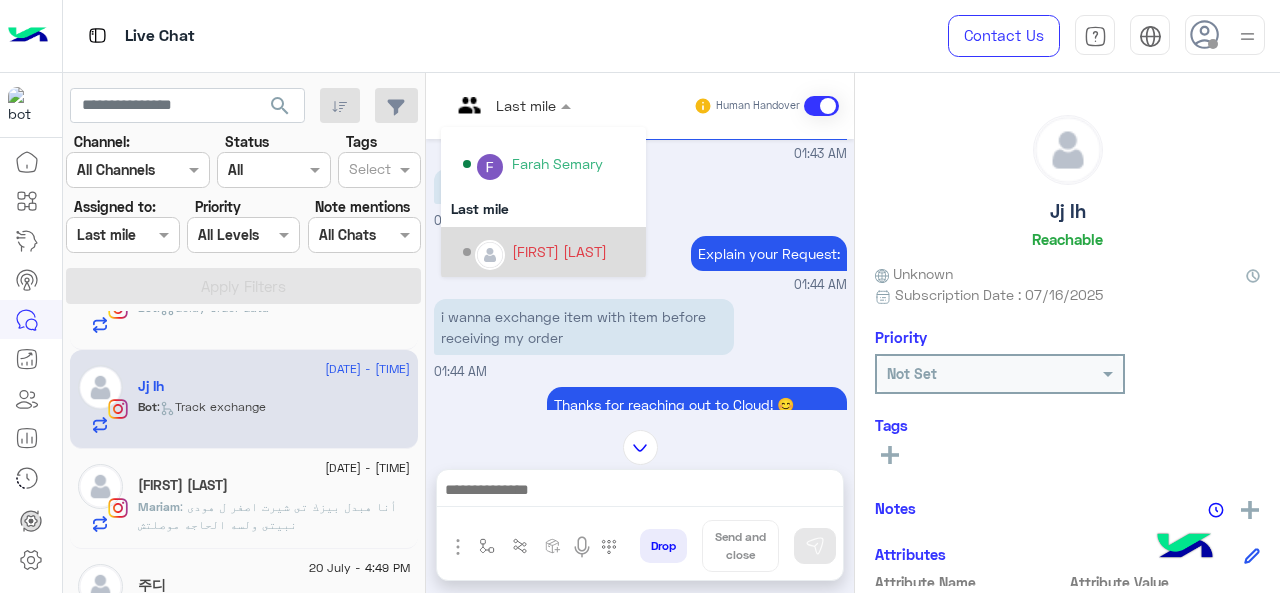 click on "[FIRST] [LAST]" at bounding box center [559, 251] 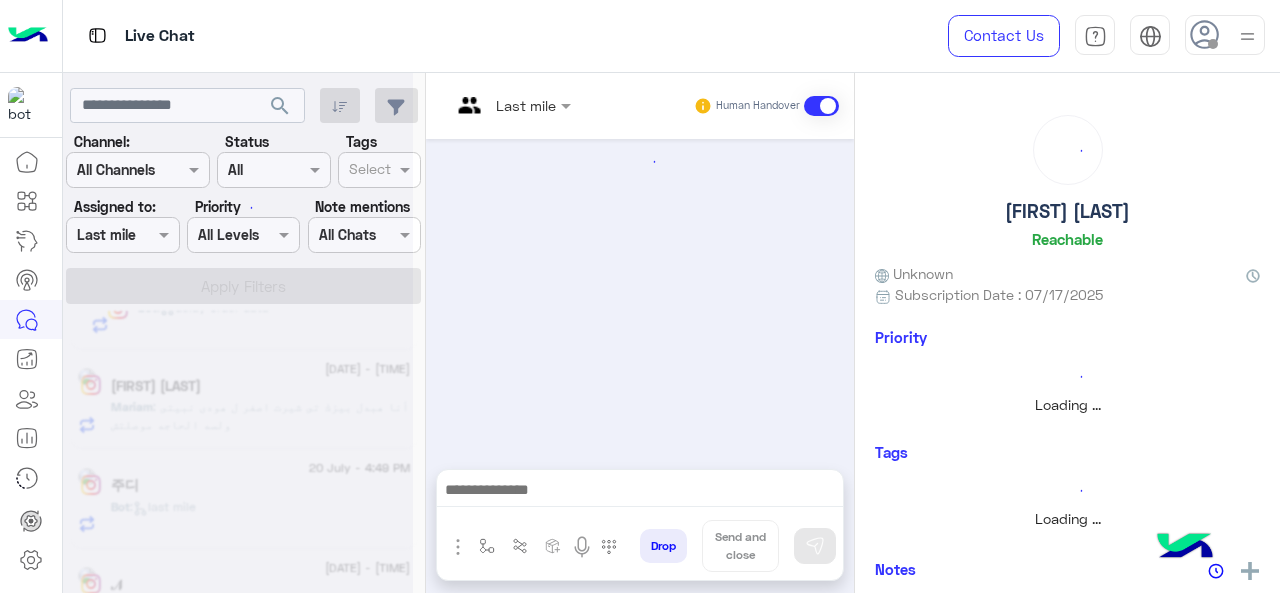 scroll, scrollTop: 632, scrollLeft: 0, axis: vertical 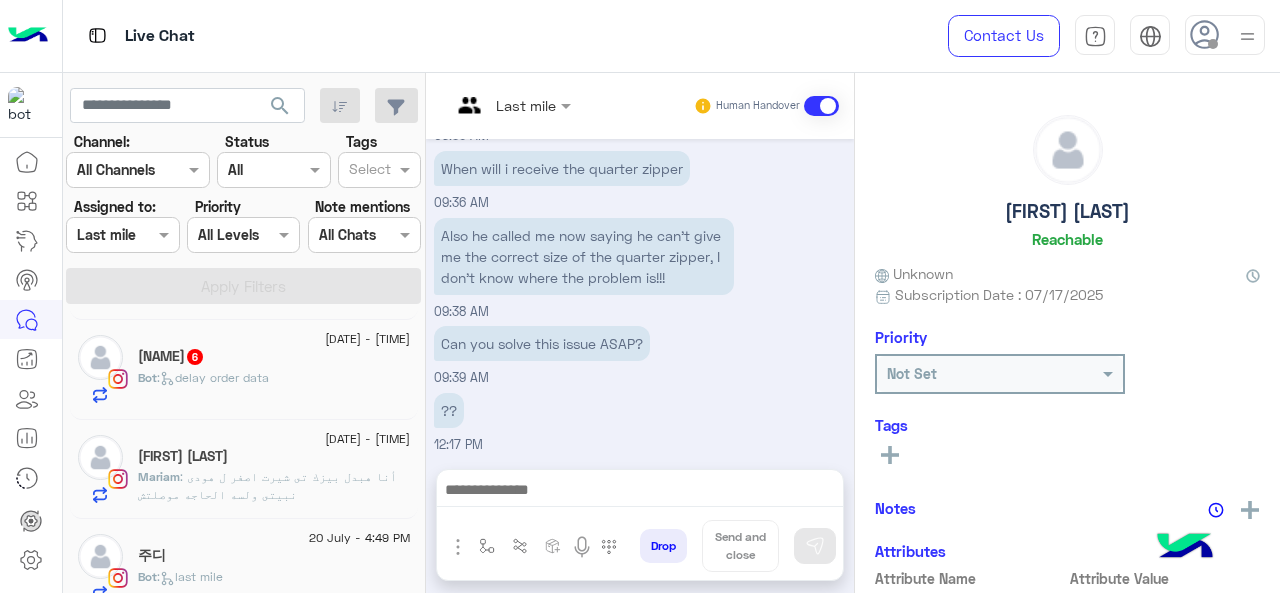 click on "Bot :   delay order data" 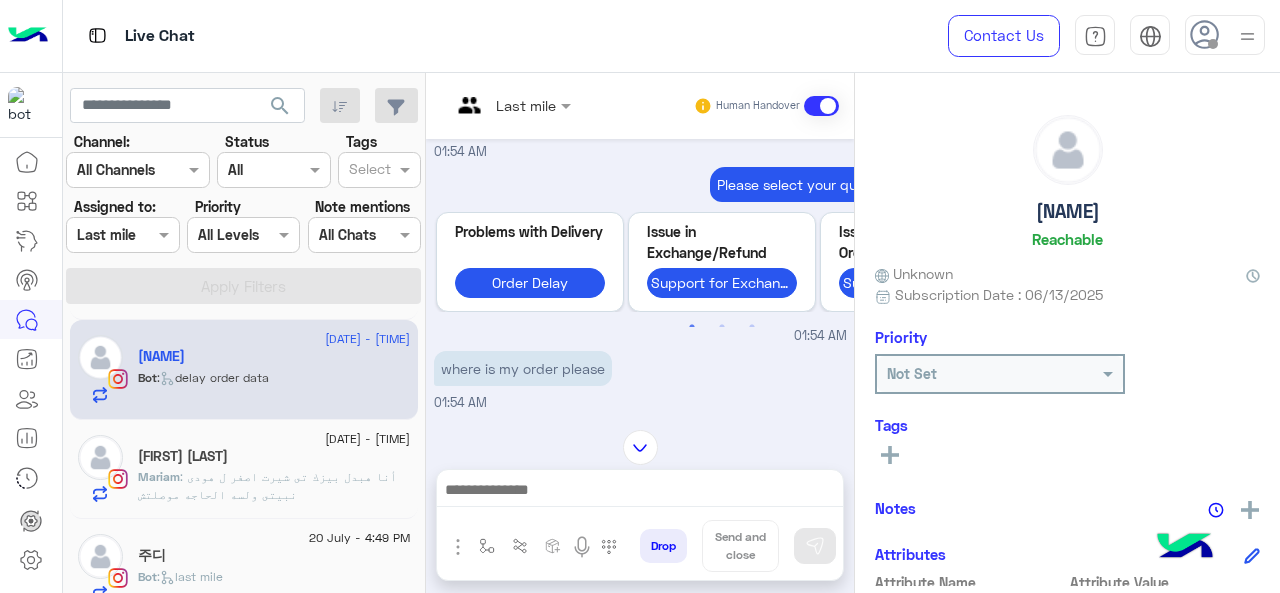 scroll, scrollTop: 898, scrollLeft: 0, axis: vertical 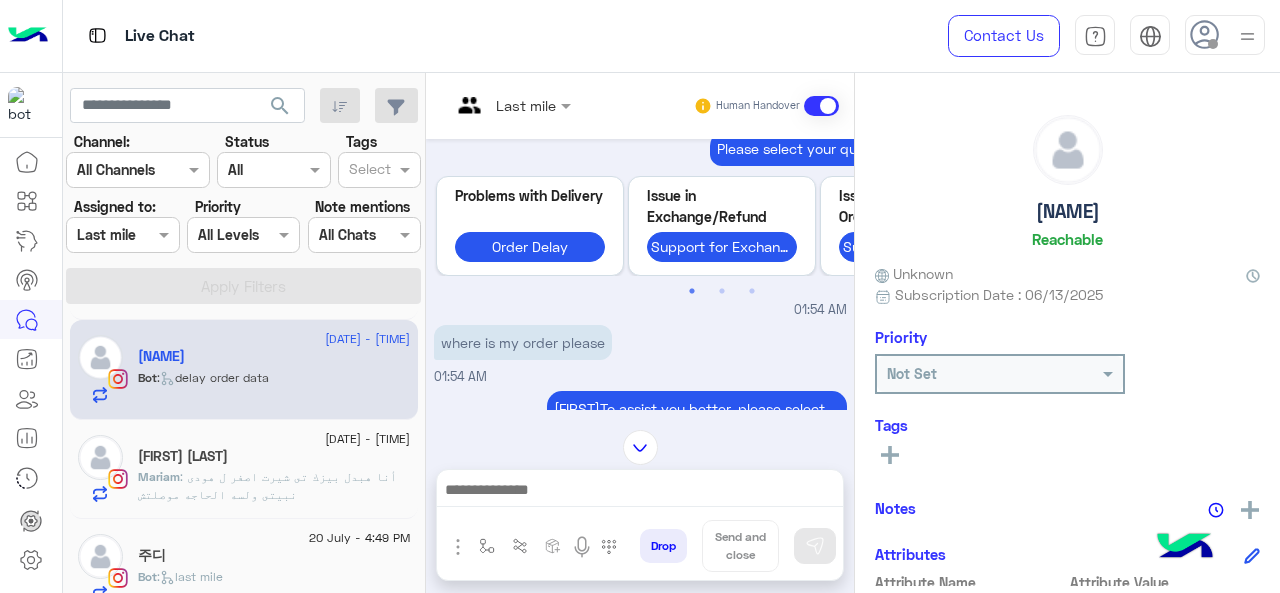click at bounding box center (511, 104) 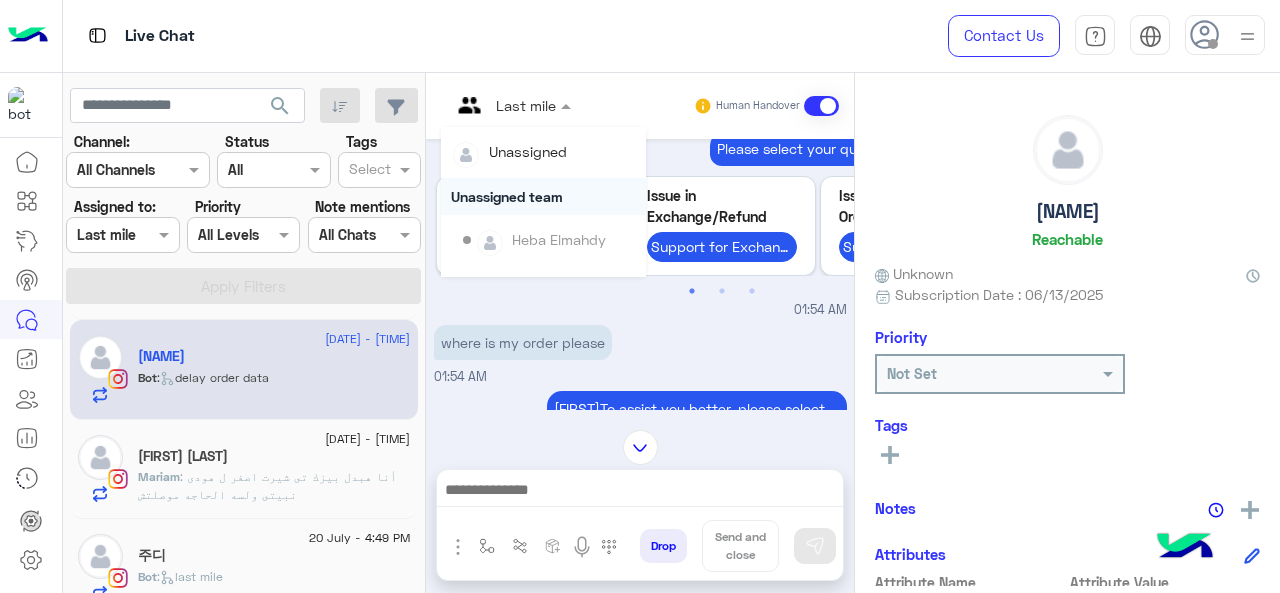 scroll, scrollTop: 354, scrollLeft: 0, axis: vertical 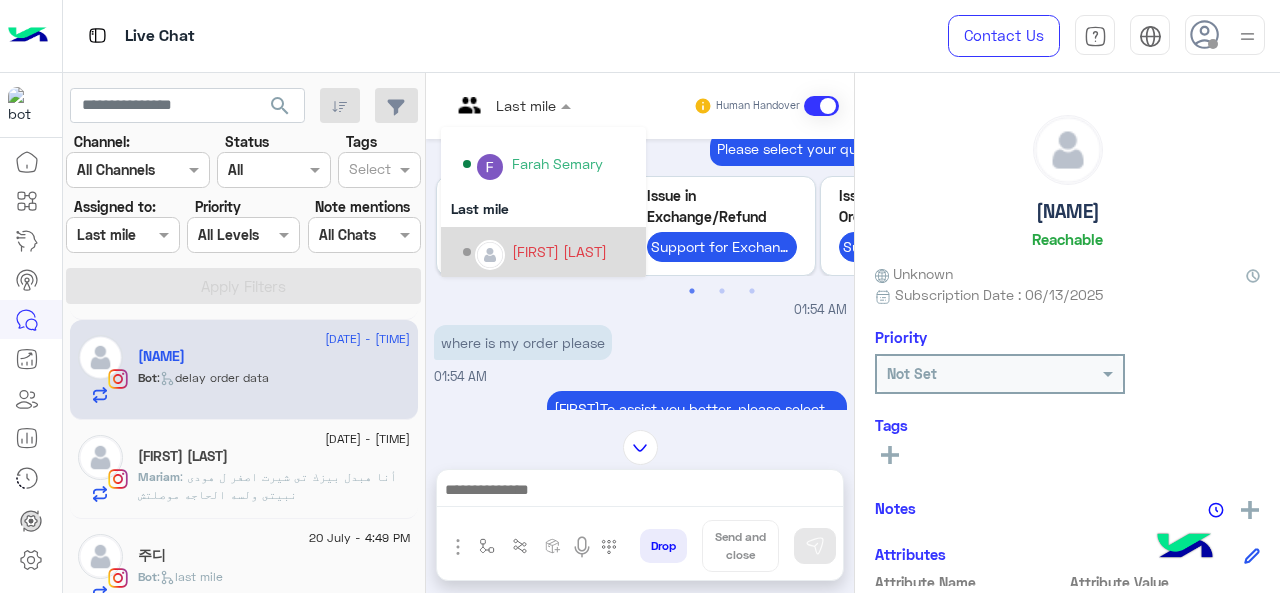 click on "[FIRST] [LAST]" at bounding box center [559, 251] 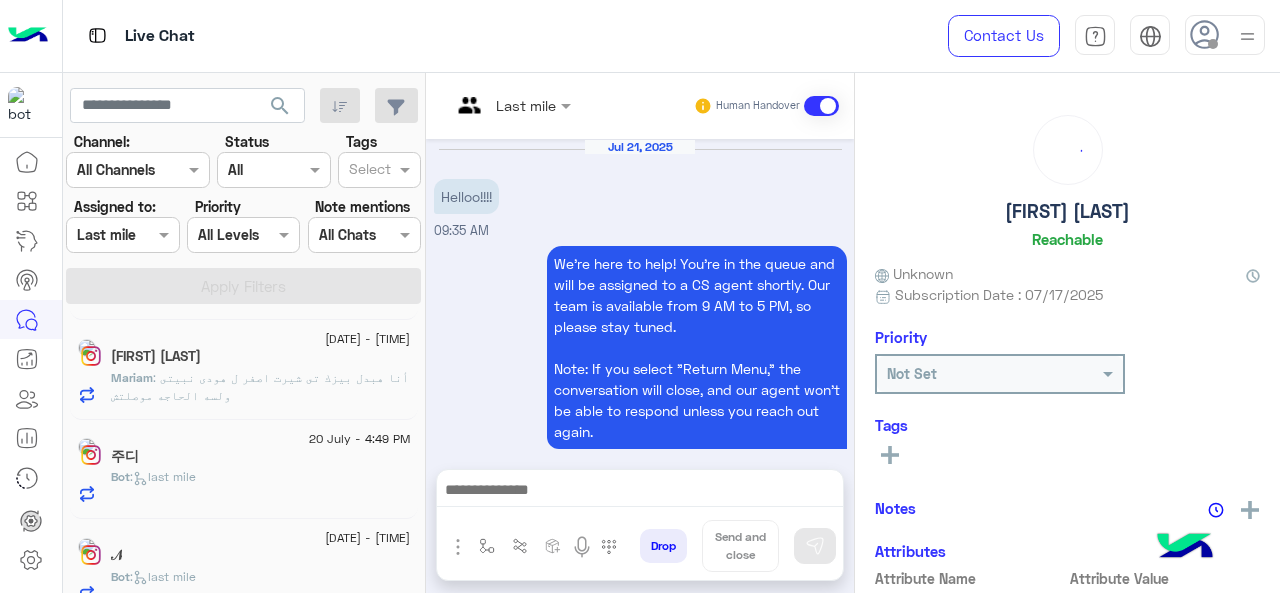 scroll, scrollTop: 632, scrollLeft: 0, axis: vertical 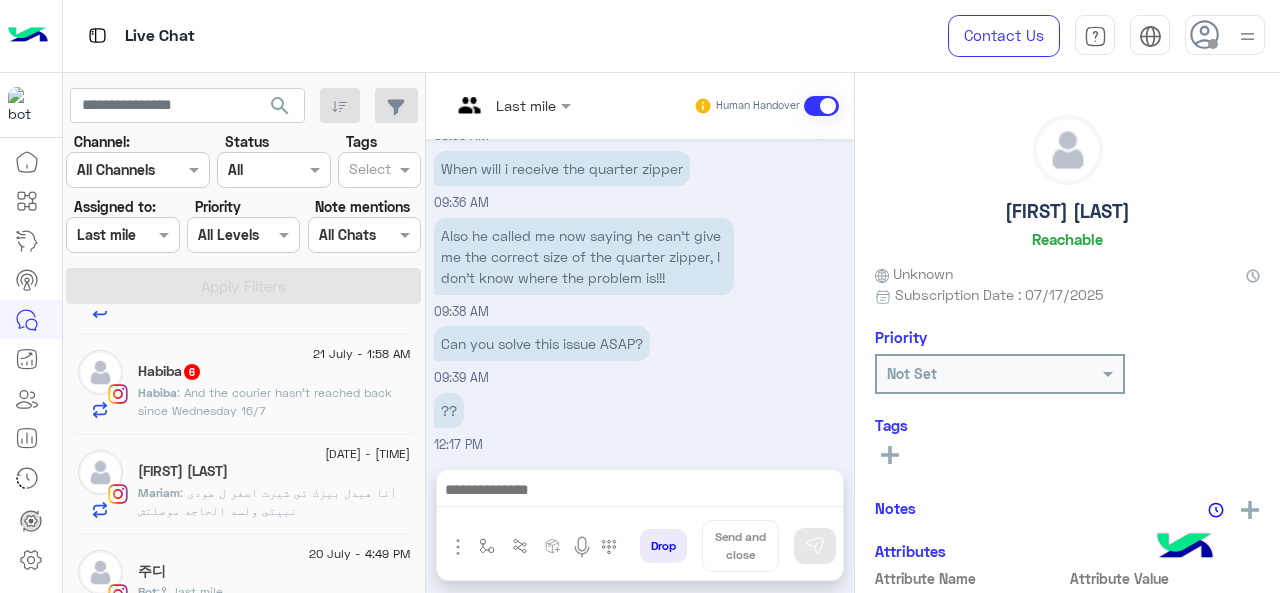 click on "[FIRST] : And the courier hasn’t reached back since Wednesday 16/7" 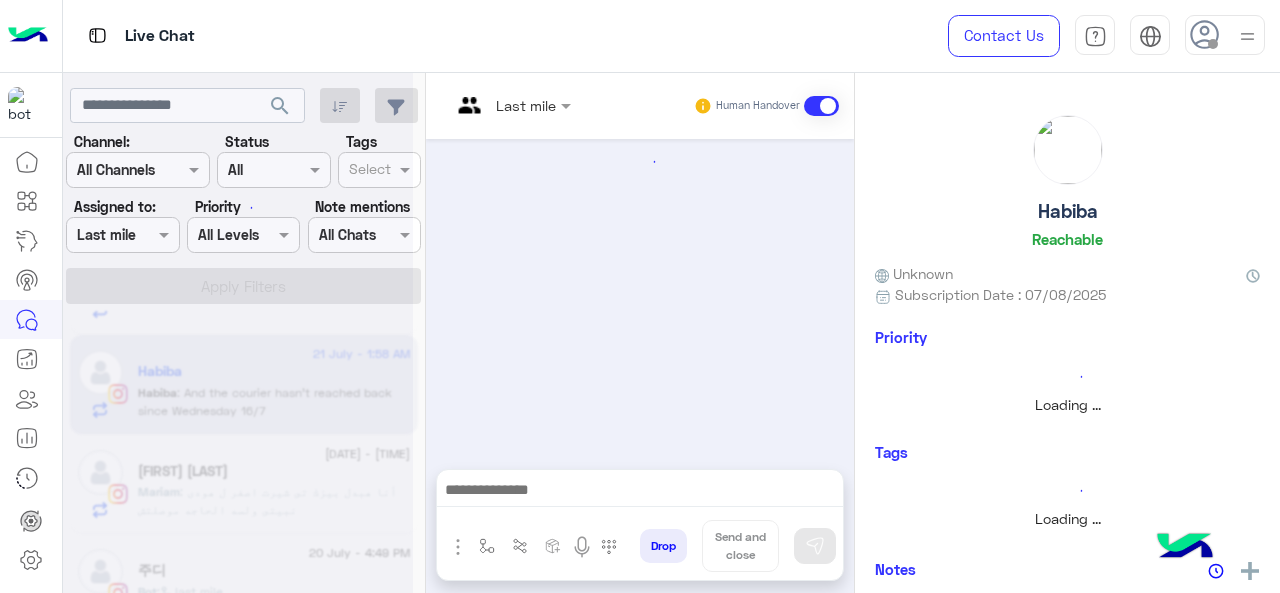 scroll, scrollTop: 931, scrollLeft: 0, axis: vertical 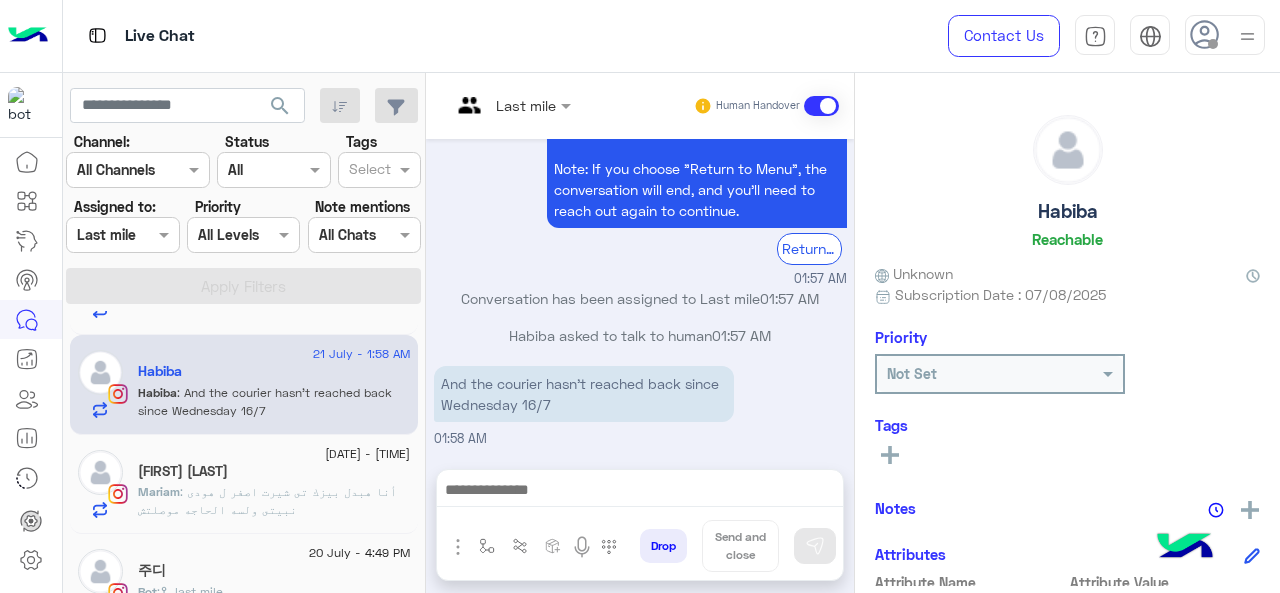 click on "And the courier hasn’t reached back since Wednesday 16/7" at bounding box center [584, 394] 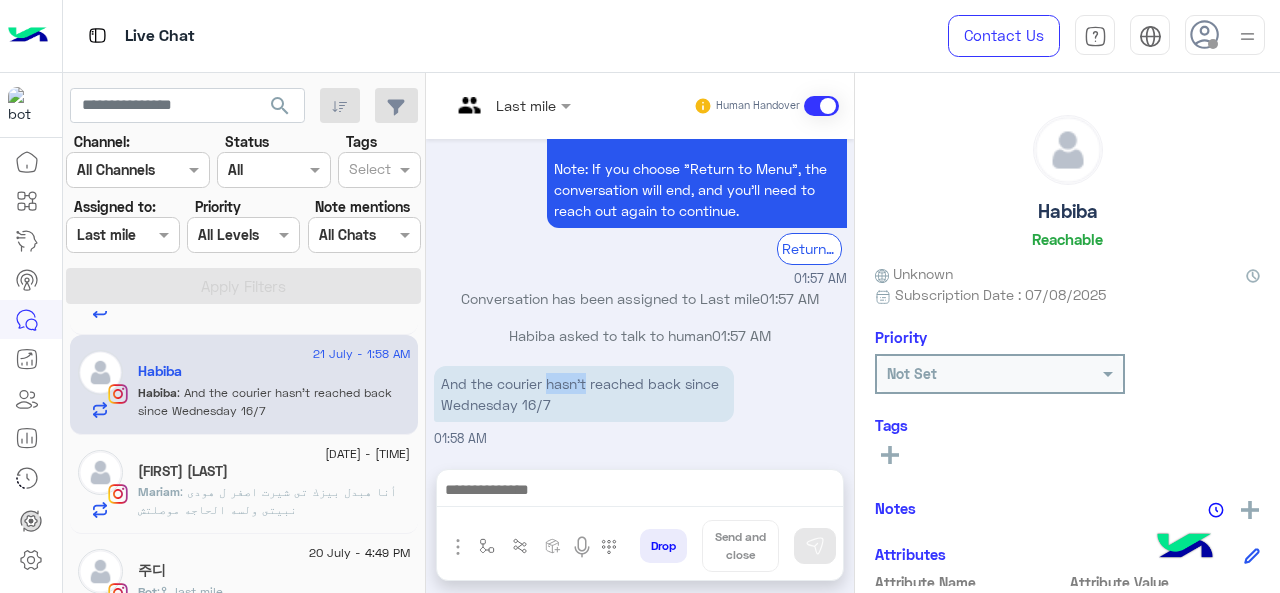 click on "And the courier hasn’t reached back since Wednesday 16/7" at bounding box center (584, 394) 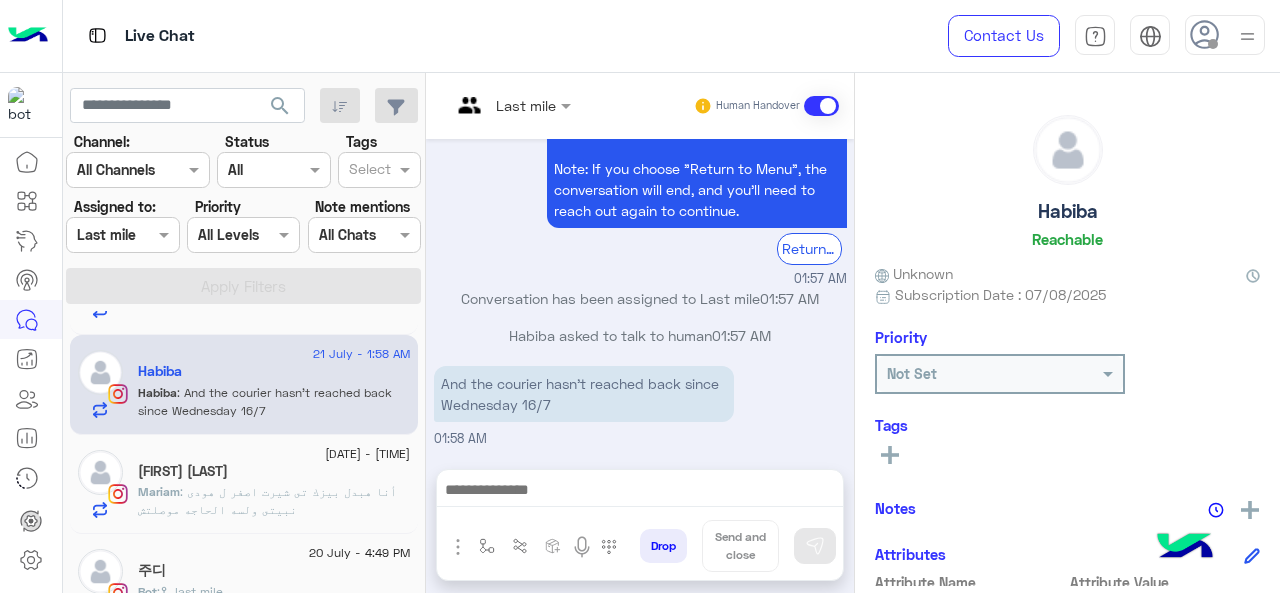 click on "And the courier hasn’t reached back since Wednesday 16/7" at bounding box center (584, 394) 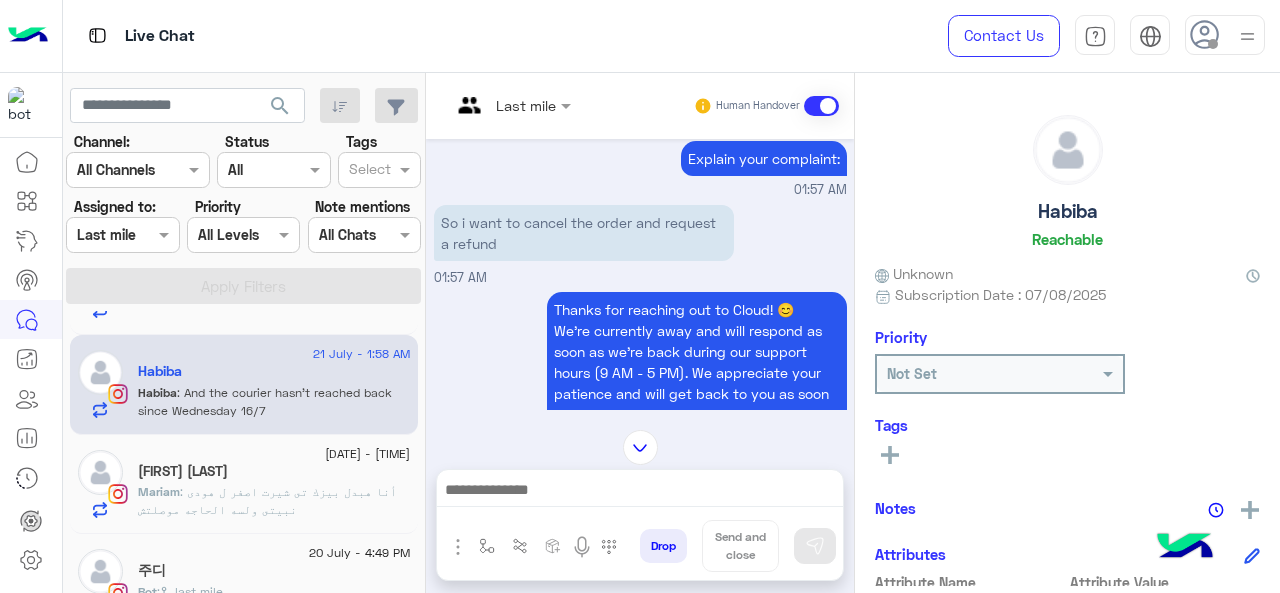 scroll, scrollTop: 615, scrollLeft: 0, axis: vertical 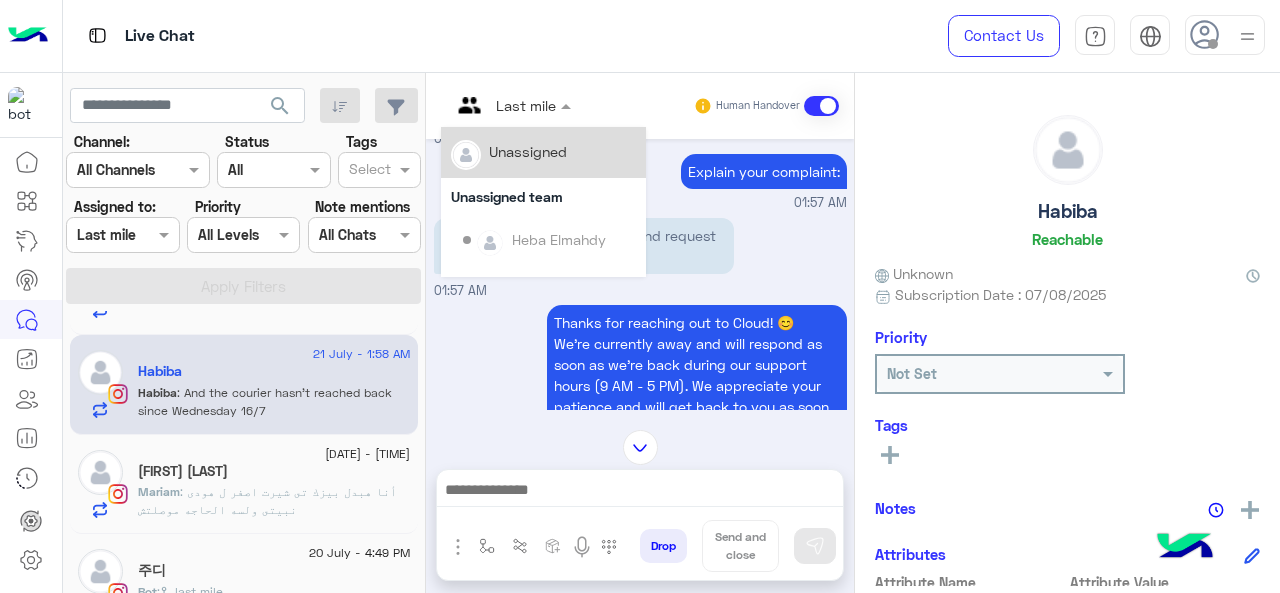 click at bounding box center [487, 105] 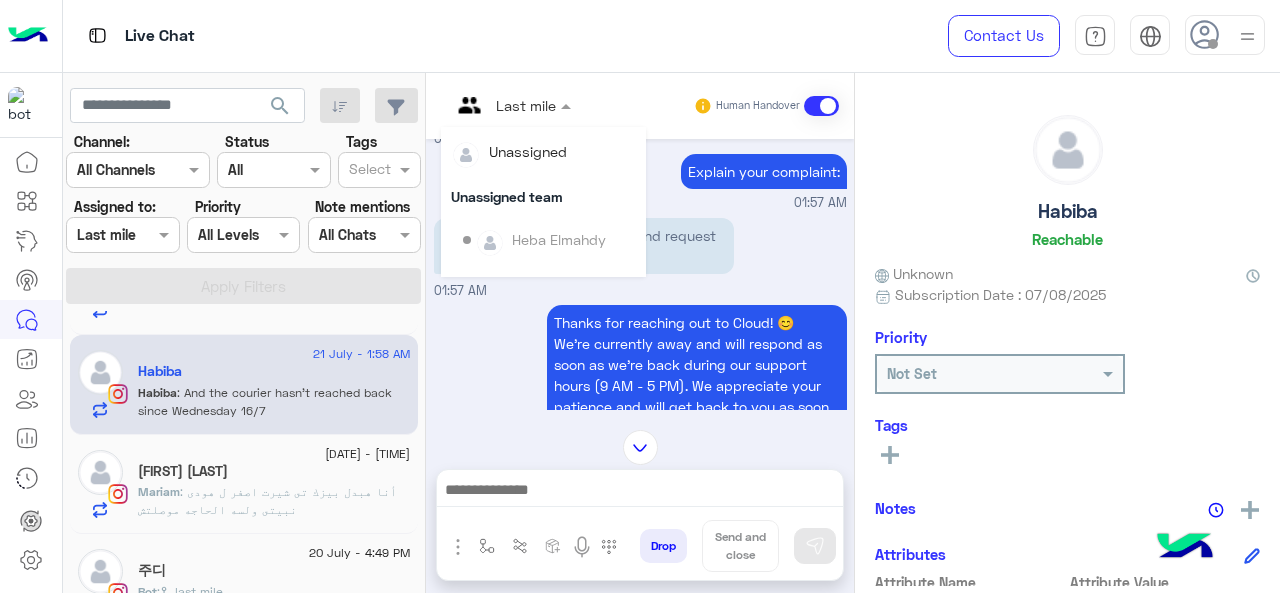 scroll, scrollTop: 354, scrollLeft: 0, axis: vertical 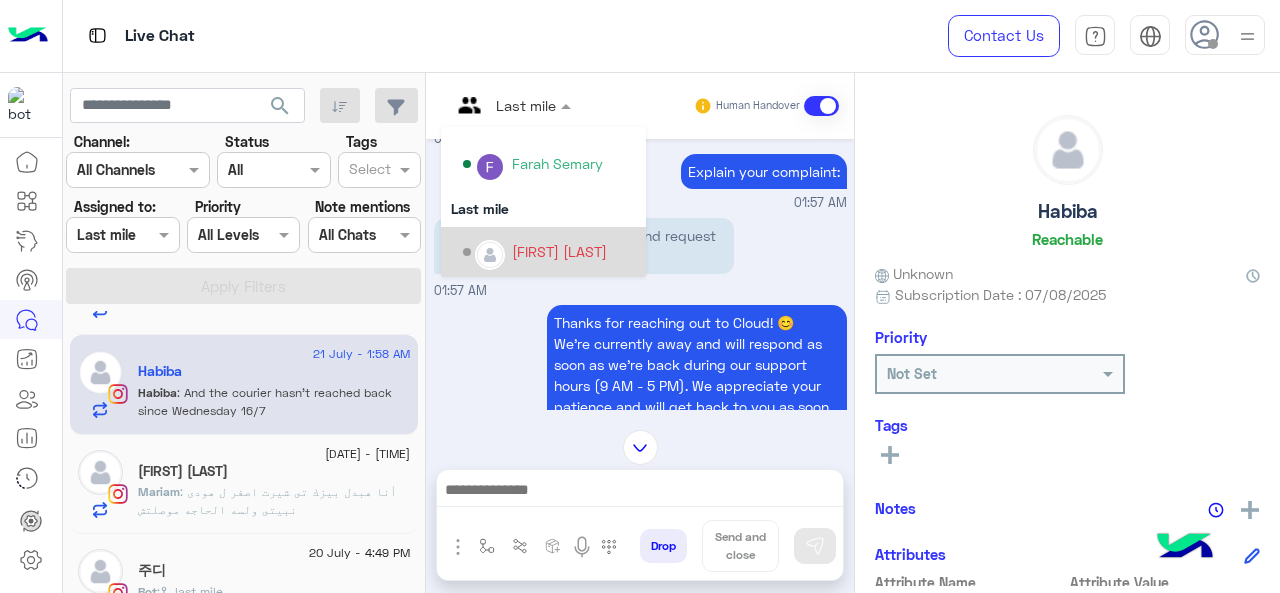 click on "[FIRST] [LAST]" at bounding box center [559, 251] 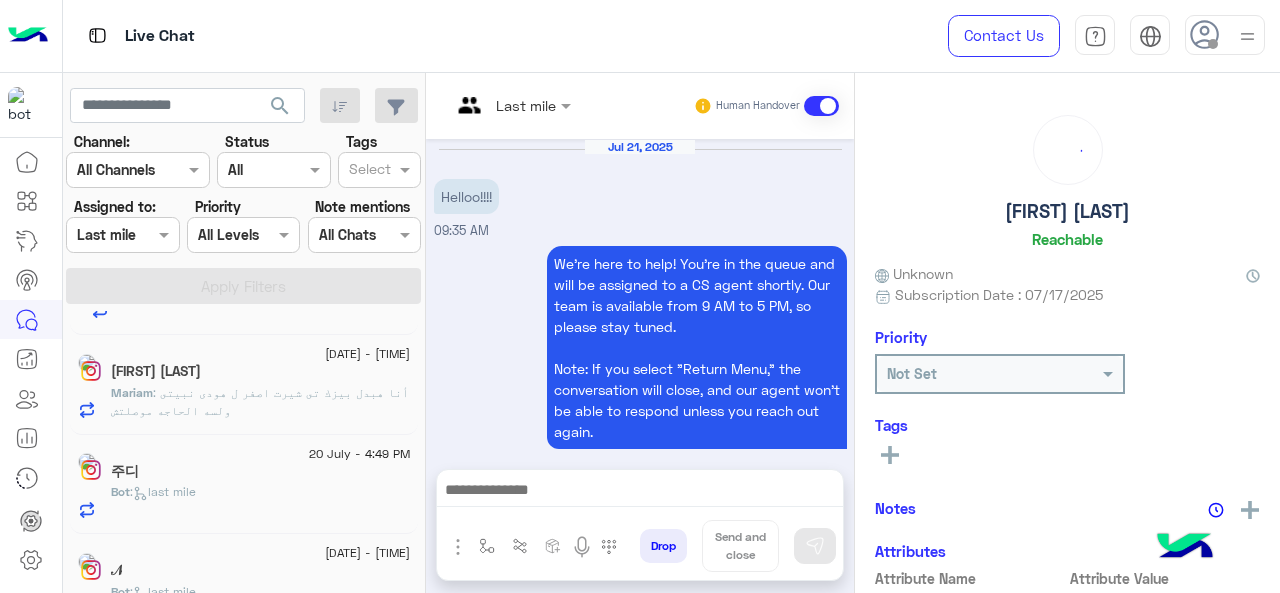 scroll, scrollTop: 632, scrollLeft: 0, axis: vertical 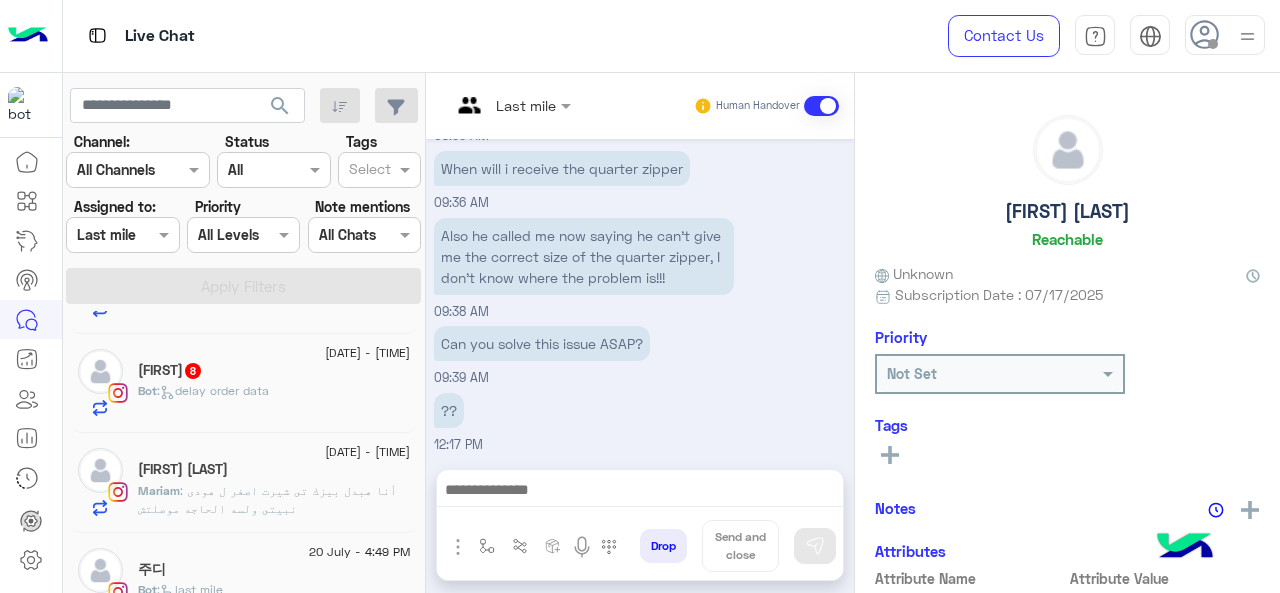 click on ":   delay order data" 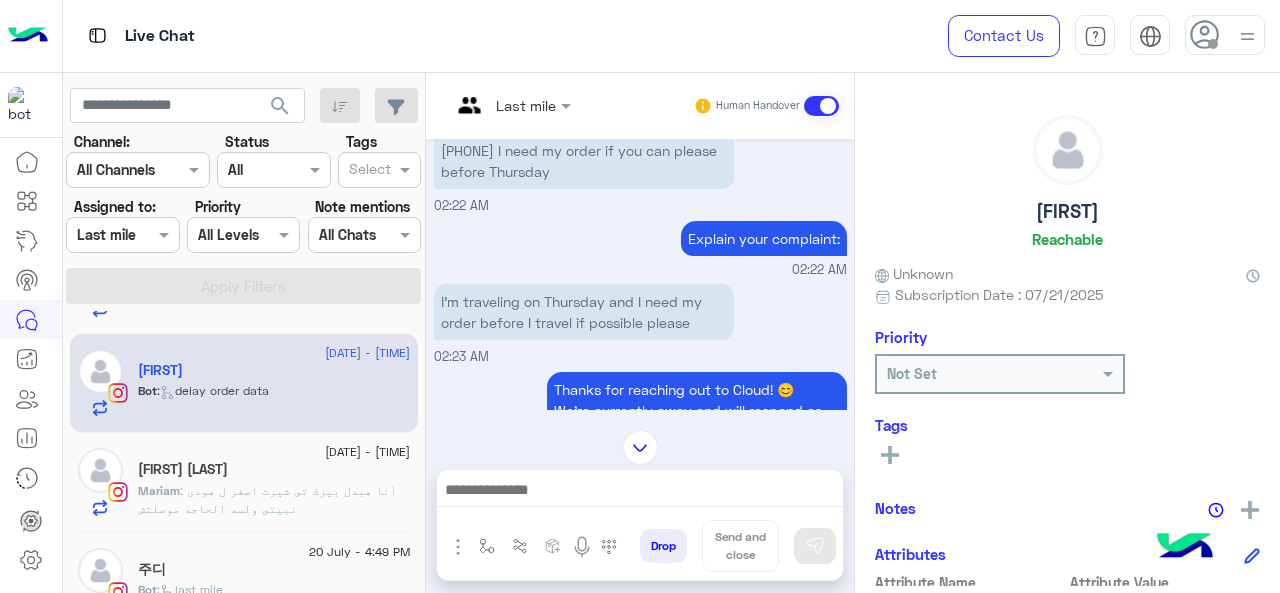 scroll, scrollTop: 615, scrollLeft: 0, axis: vertical 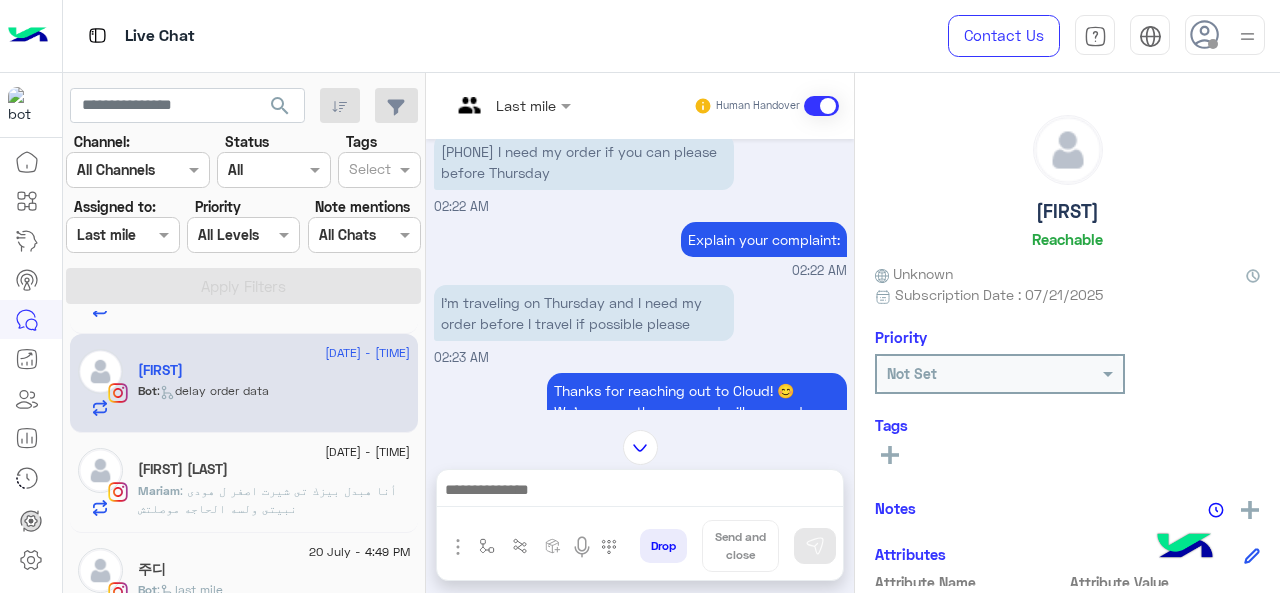 click at bounding box center [487, 105] 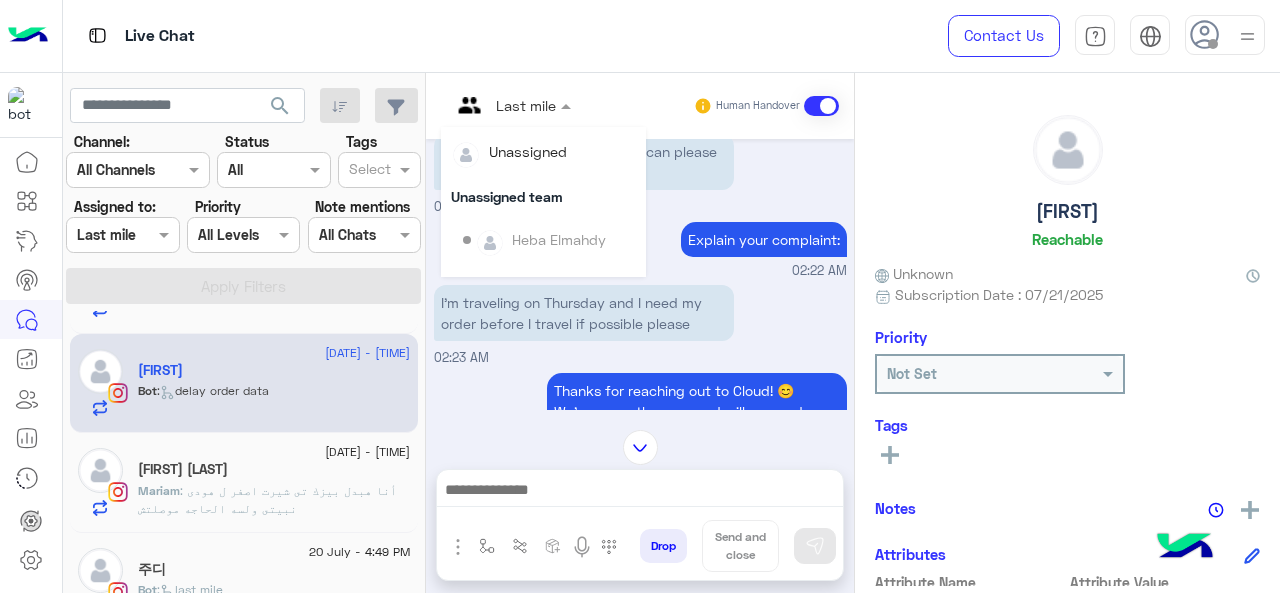 scroll, scrollTop: 354, scrollLeft: 0, axis: vertical 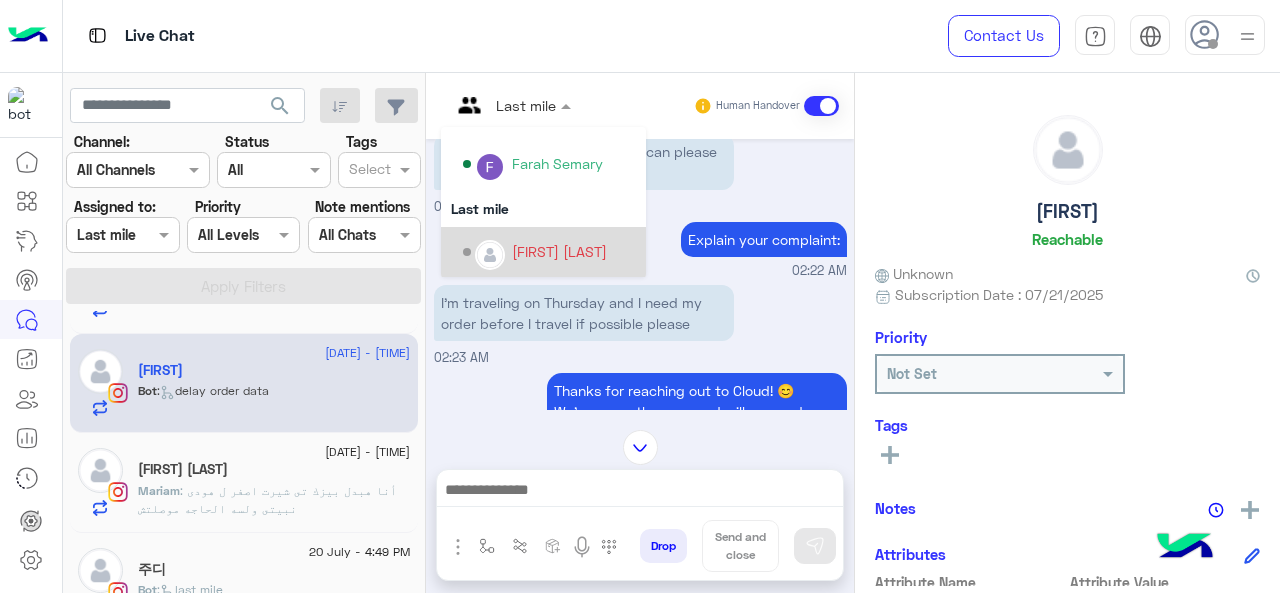click on "[FIRST] [LAST]" at bounding box center [559, 251] 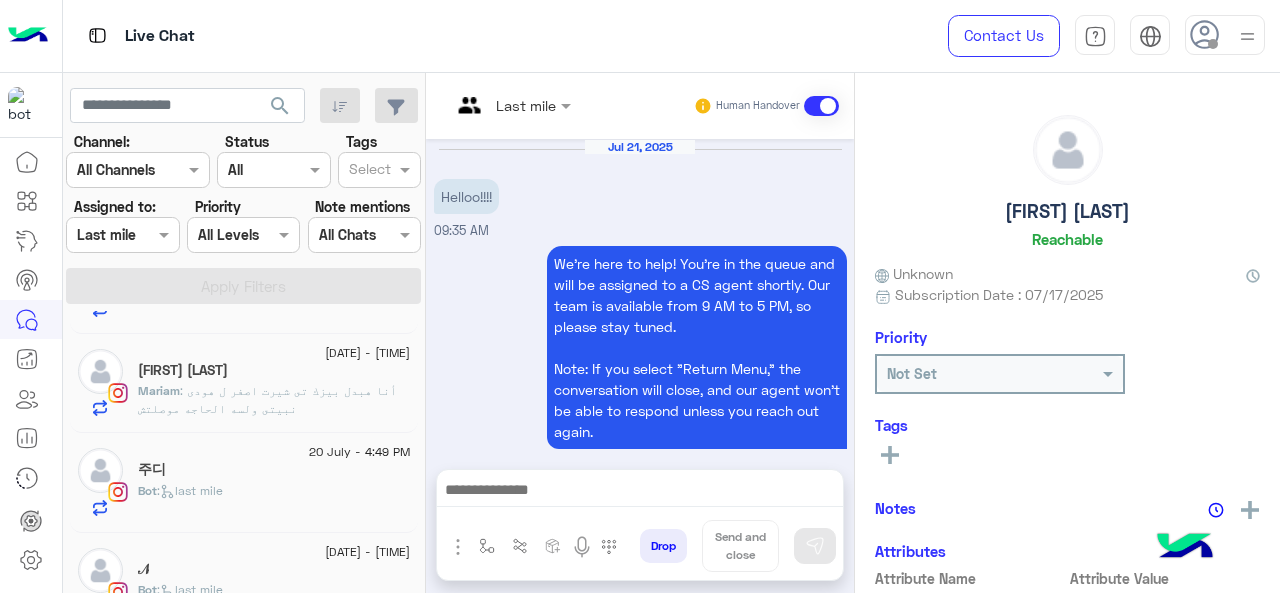 scroll, scrollTop: 632, scrollLeft: 0, axis: vertical 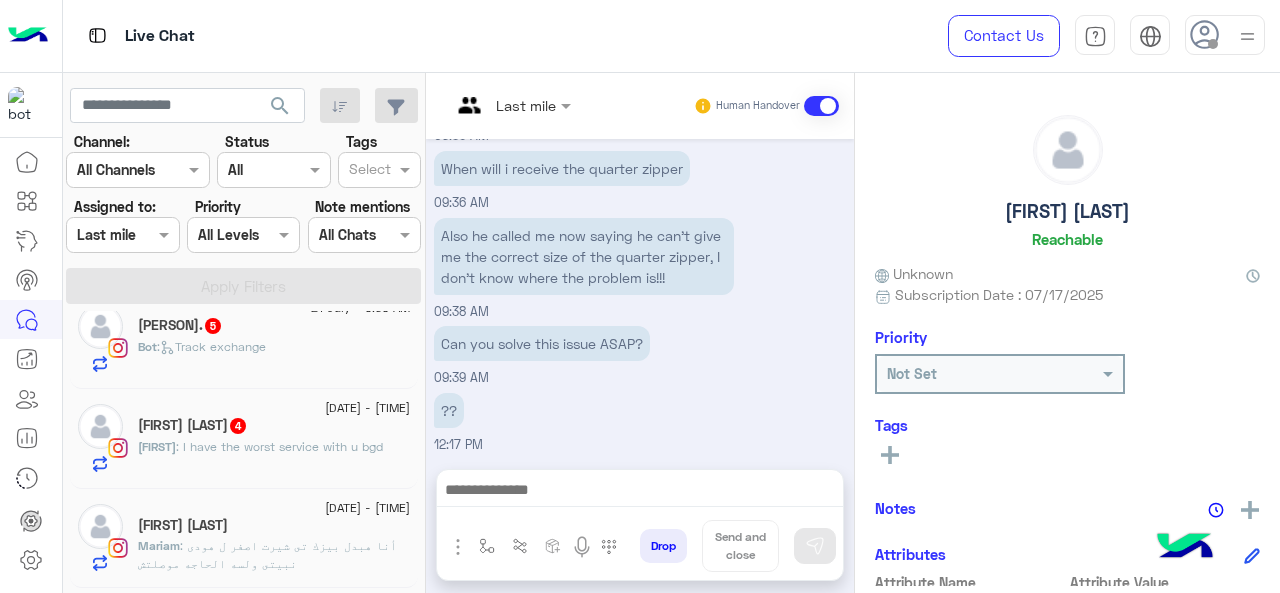 click on ": I have the worst service with u bgd" 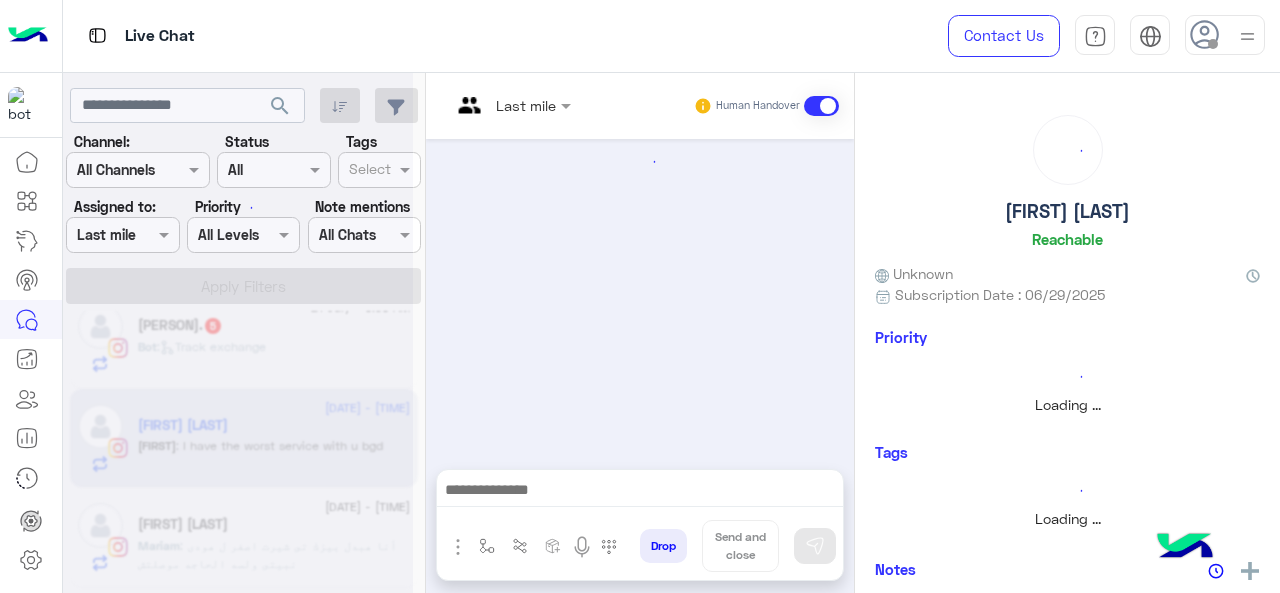 scroll, scrollTop: 922, scrollLeft: 0, axis: vertical 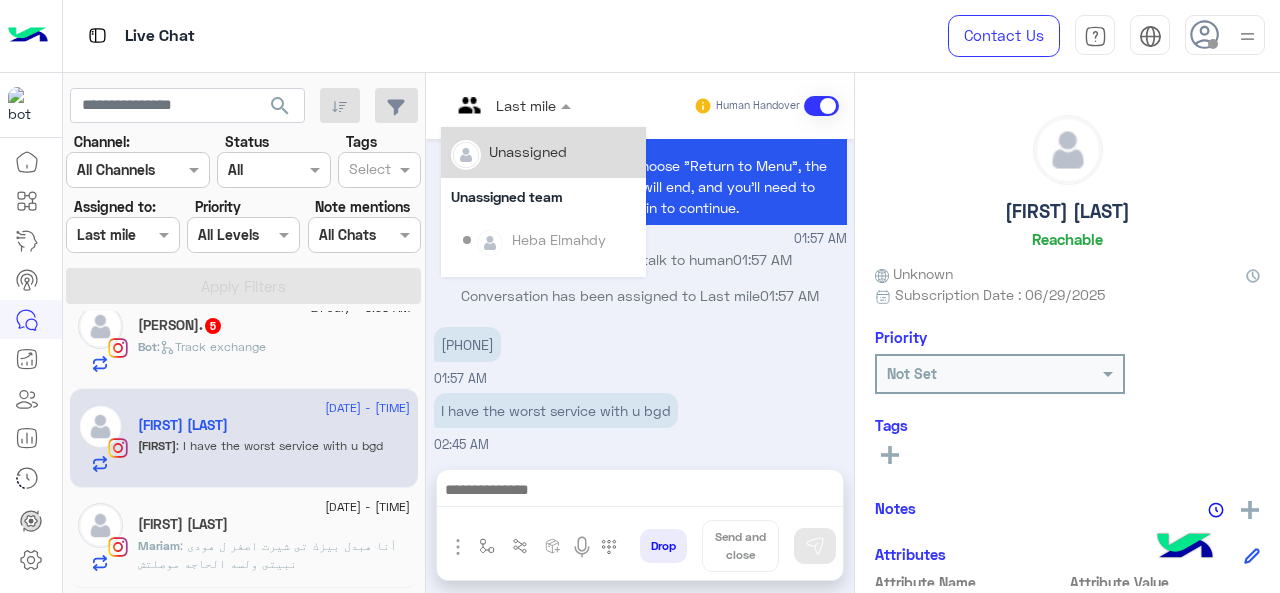 click at bounding box center [511, 104] 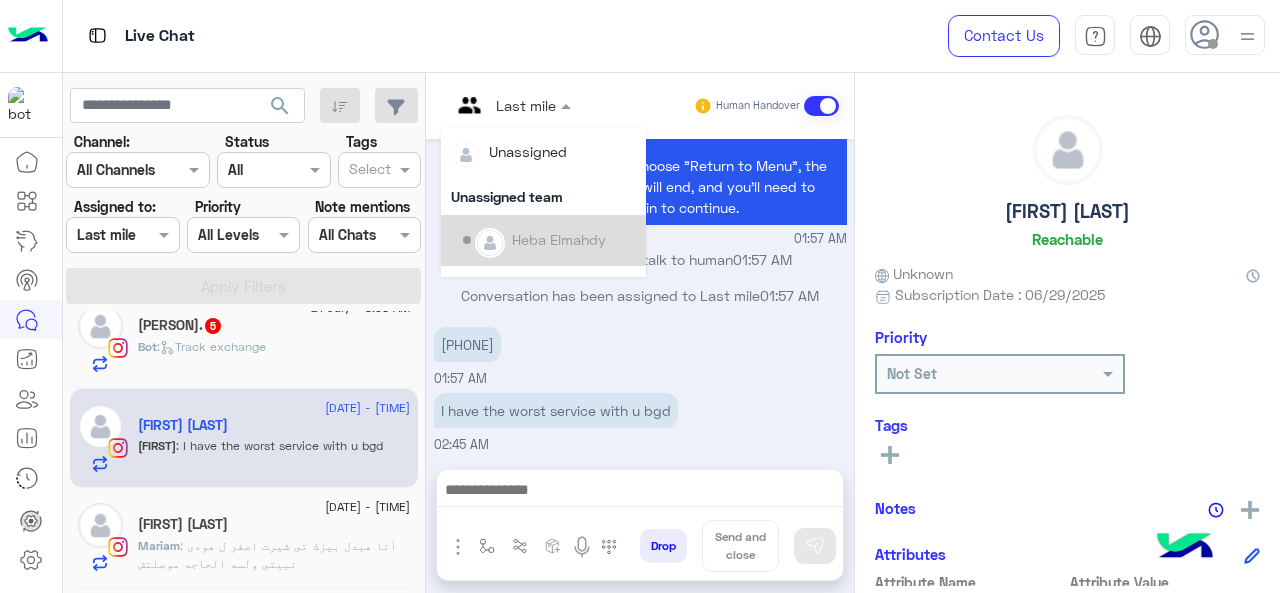 scroll, scrollTop: 354, scrollLeft: 0, axis: vertical 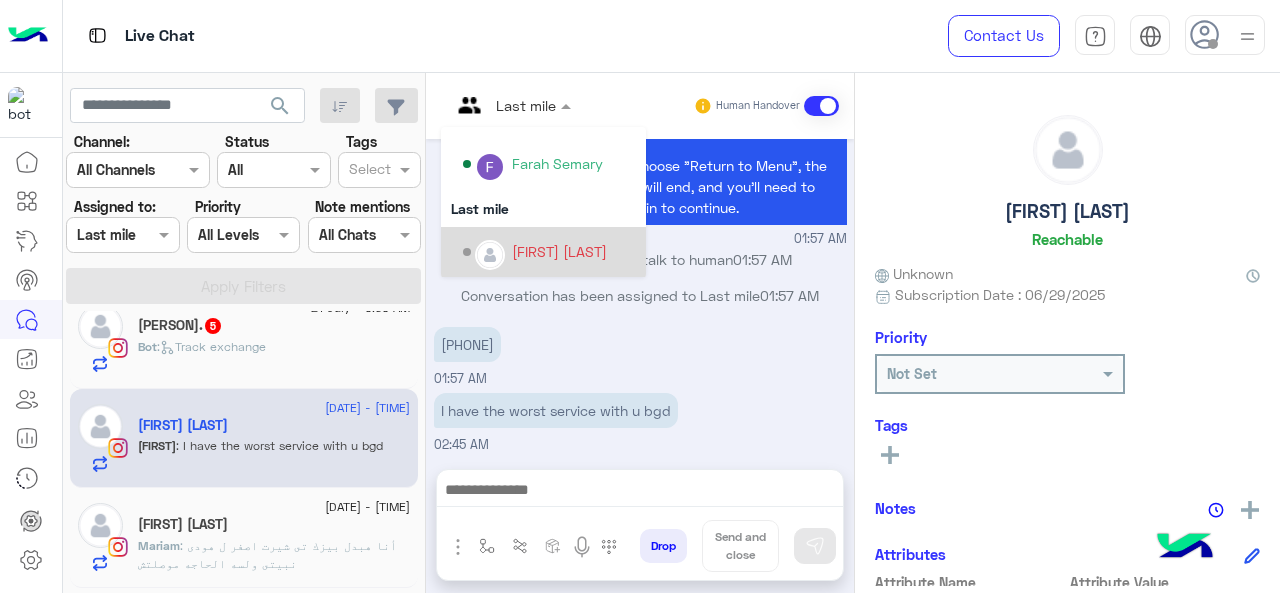 click on "[FIRST] [LAST]" at bounding box center (559, 251) 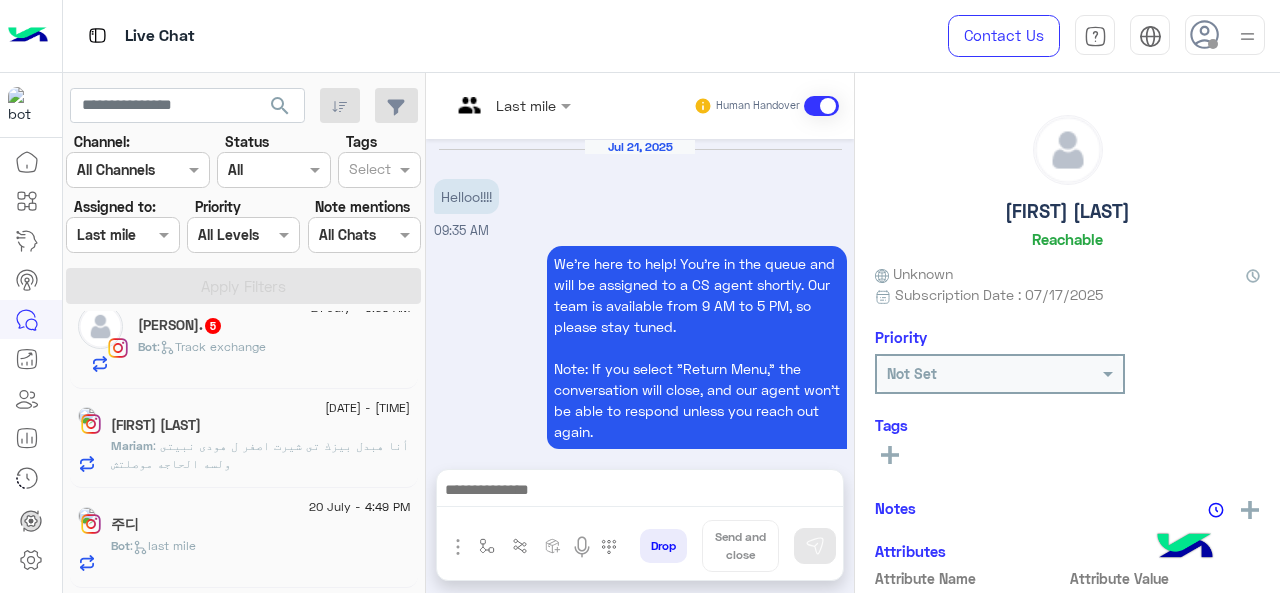 scroll, scrollTop: 632, scrollLeft: 0, axis: vertical 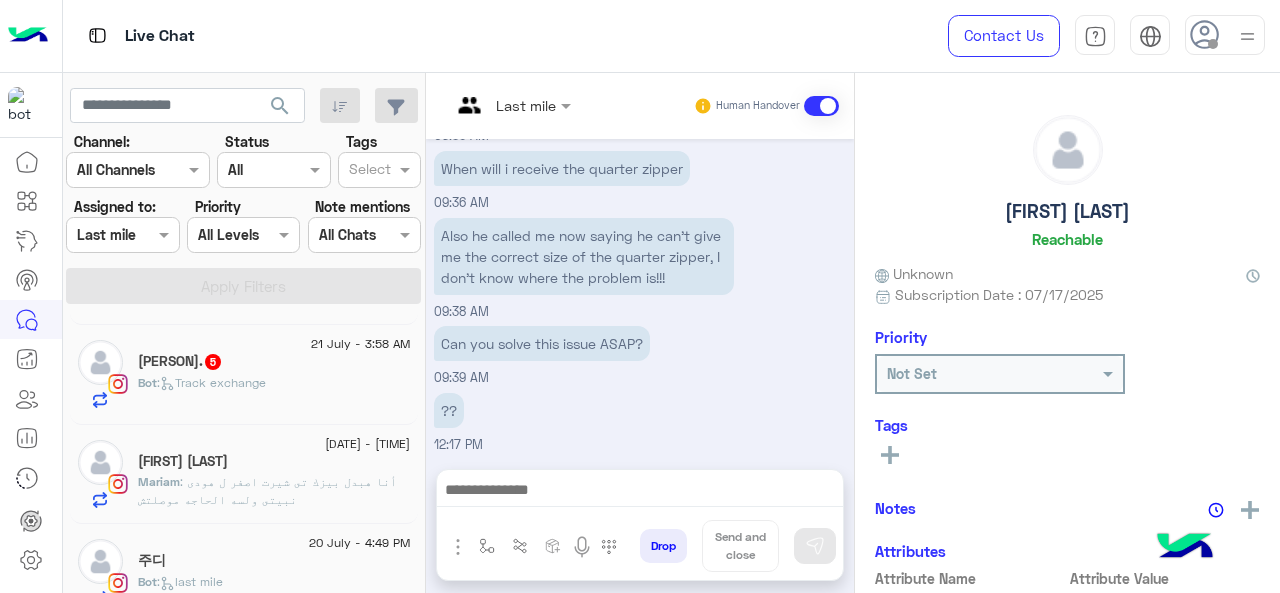 click on "Bot :   Track exchange" 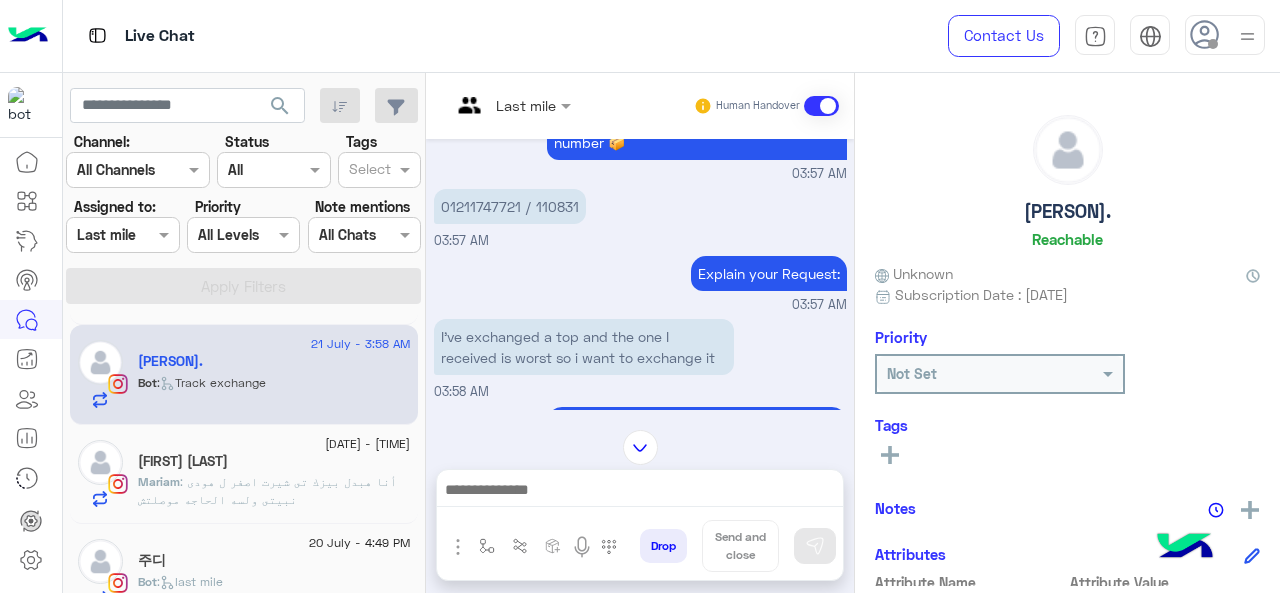 click at bounding box center (487, 105) 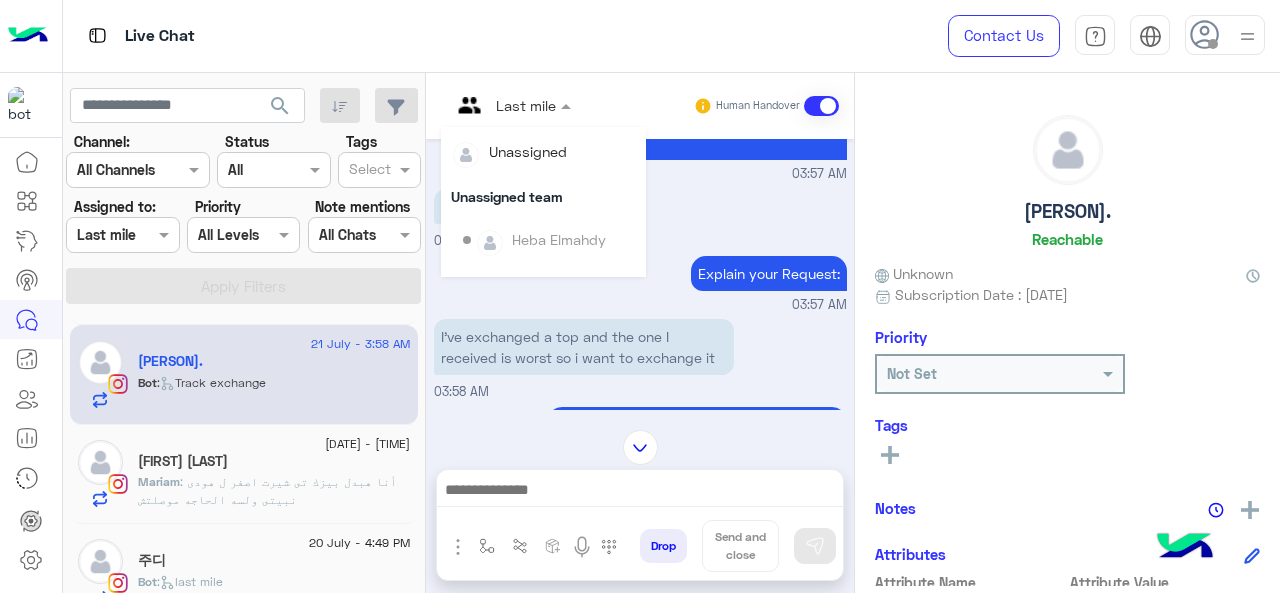 scroll, scrollTop: 354, scrollLeft: 0, axis: vertical 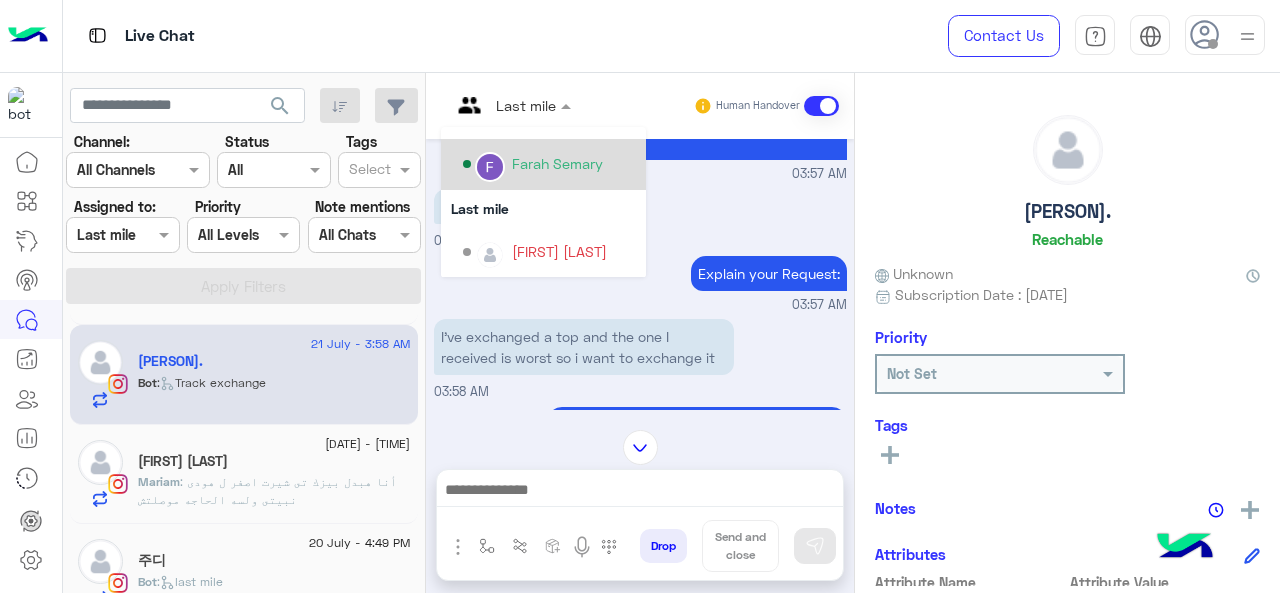 click on "Not Set" 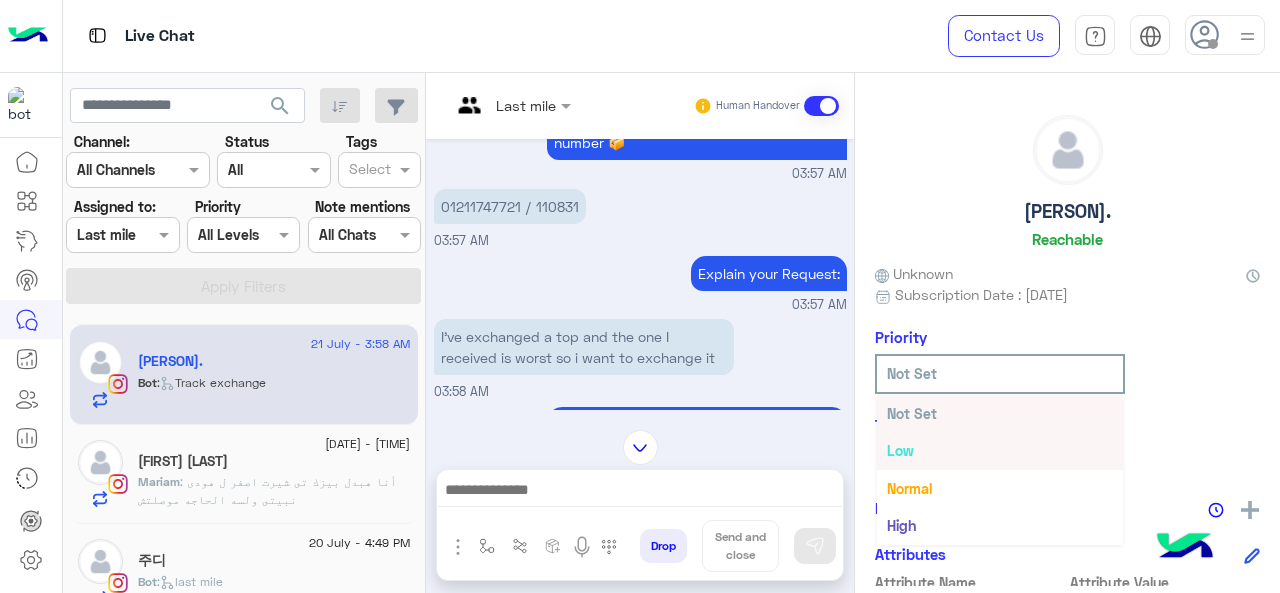 scroll, scrollTop: 36, scrollLeft: 0, axis: vertical 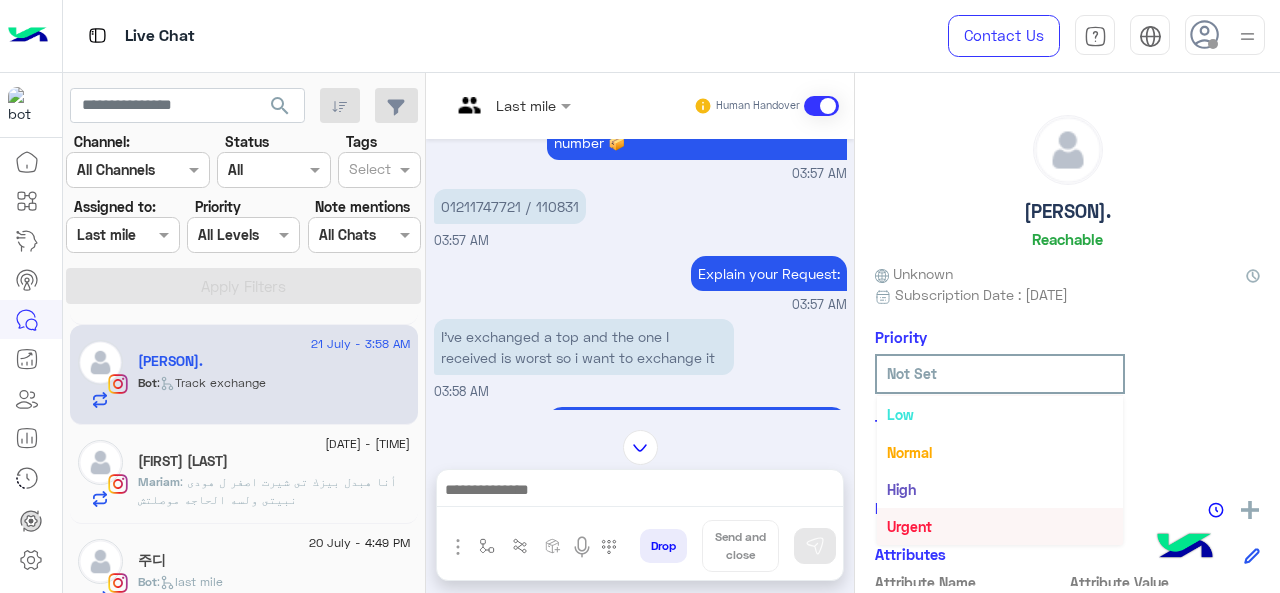 click on "Urgent" at bounding box center [909, 526] 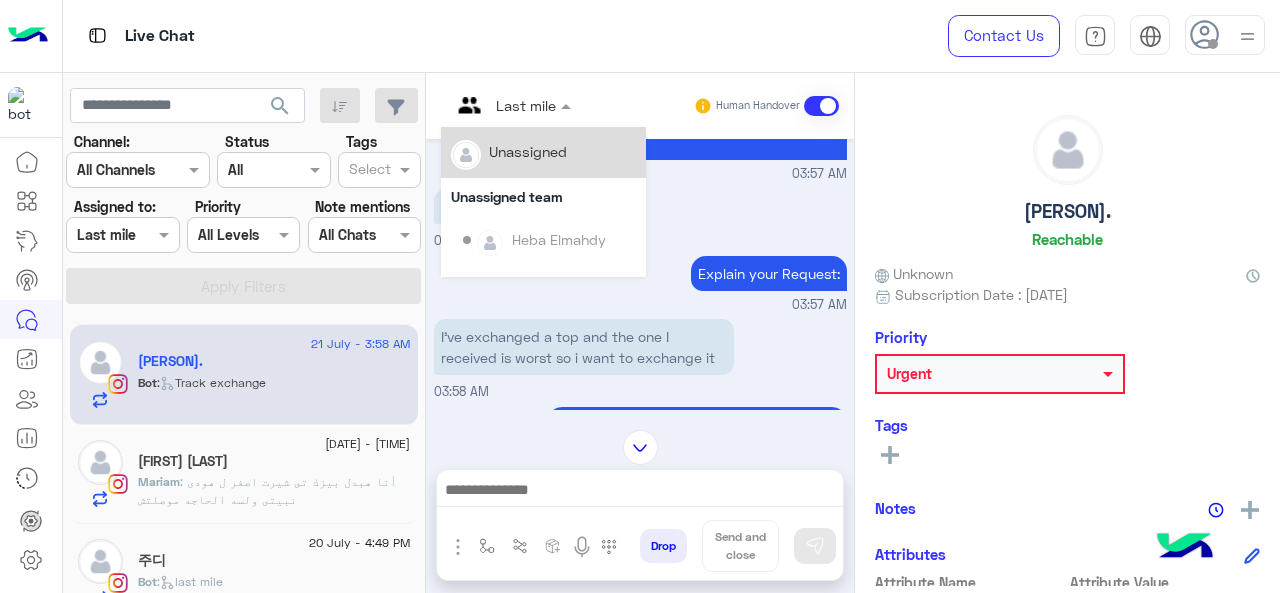 click at bounding box center [511, 104] 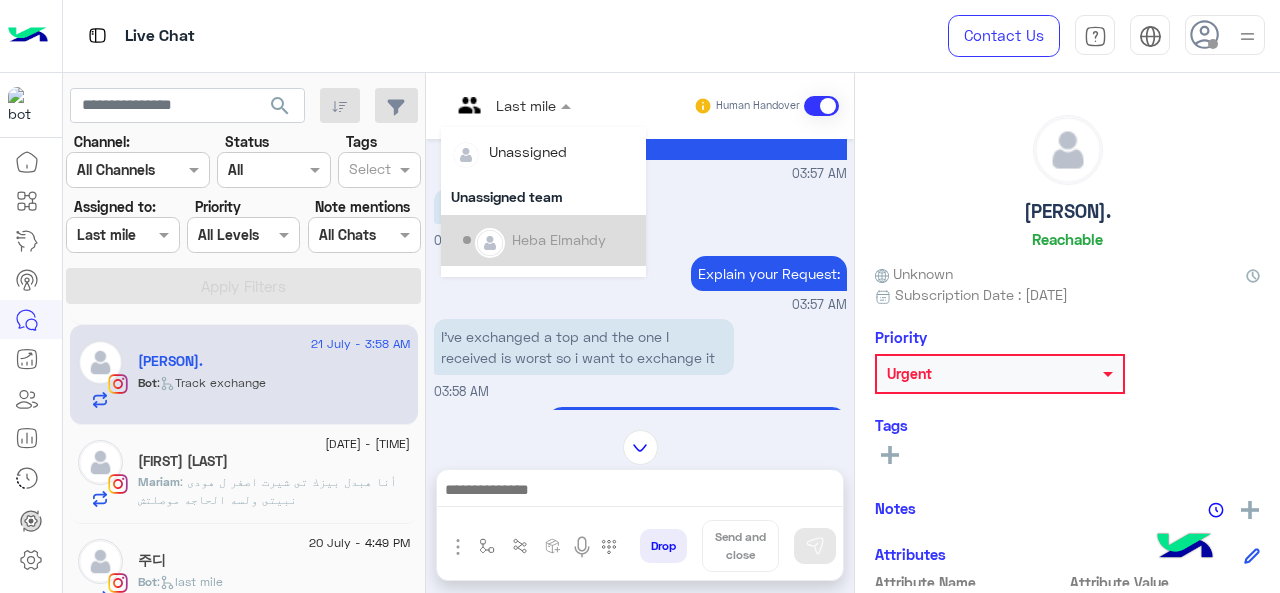 scroll, scrollTop: 354, scrollLeft: 0, axis: vertical 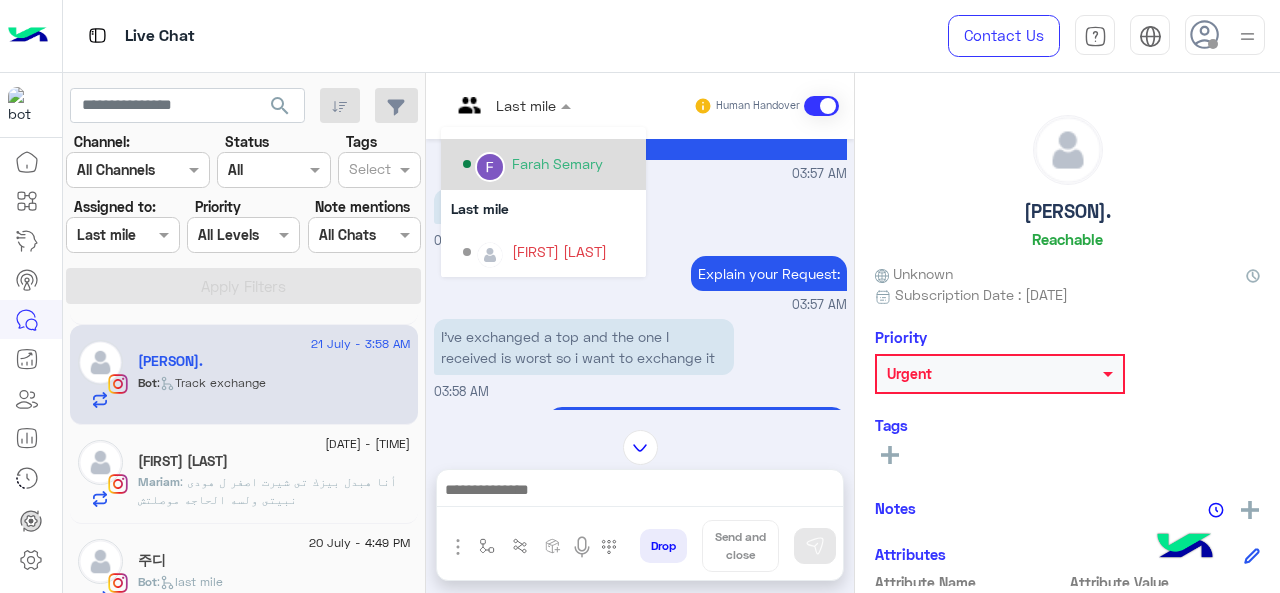 click on "Farah Semary" at bounding box center (557, 163) 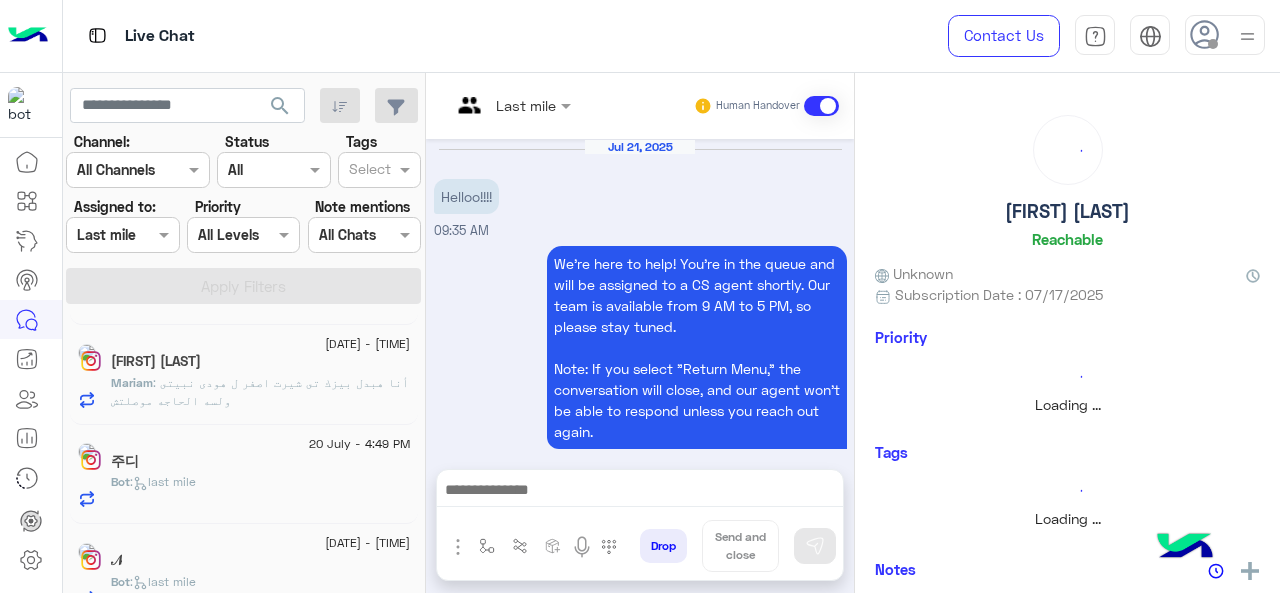 scroll, scrollTop: 632, scrollLeft: 0, axis: vertical 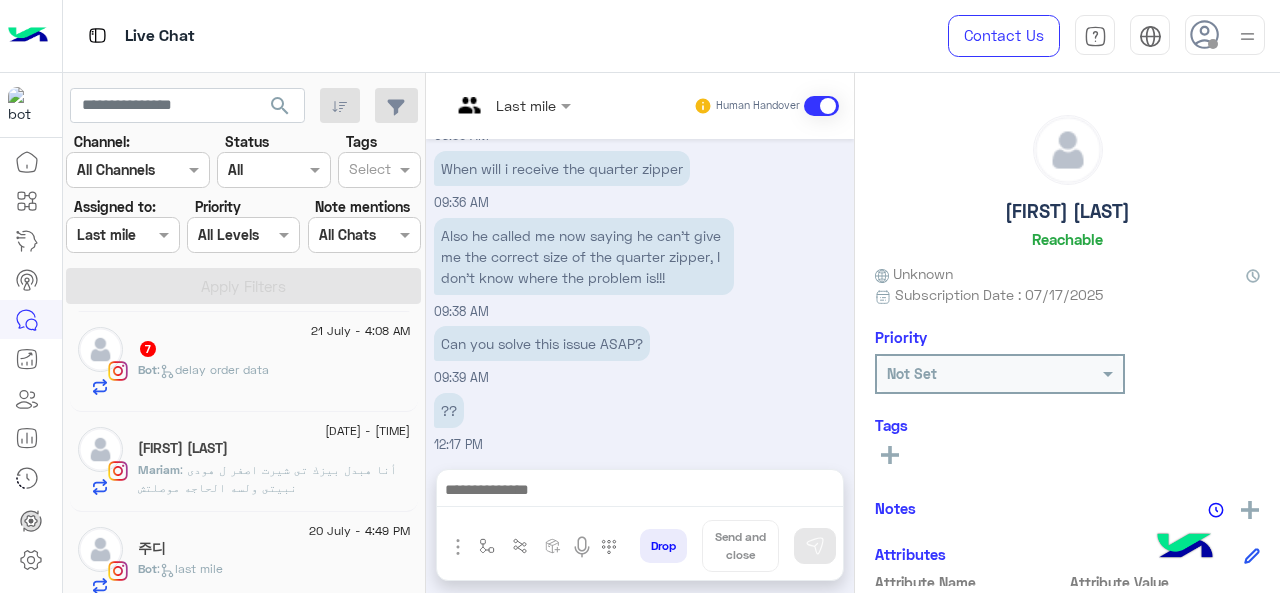 click on "Bot :   delay order data" 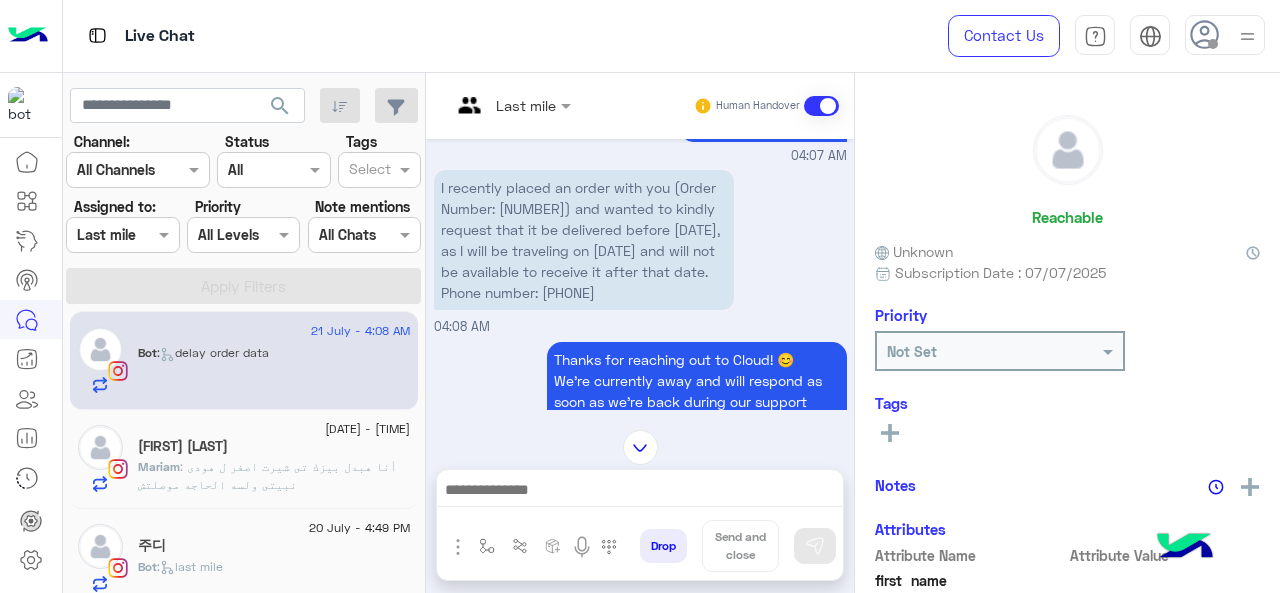 scroll, scrollTop: 710, scrollLeft: 0, axis: vertical 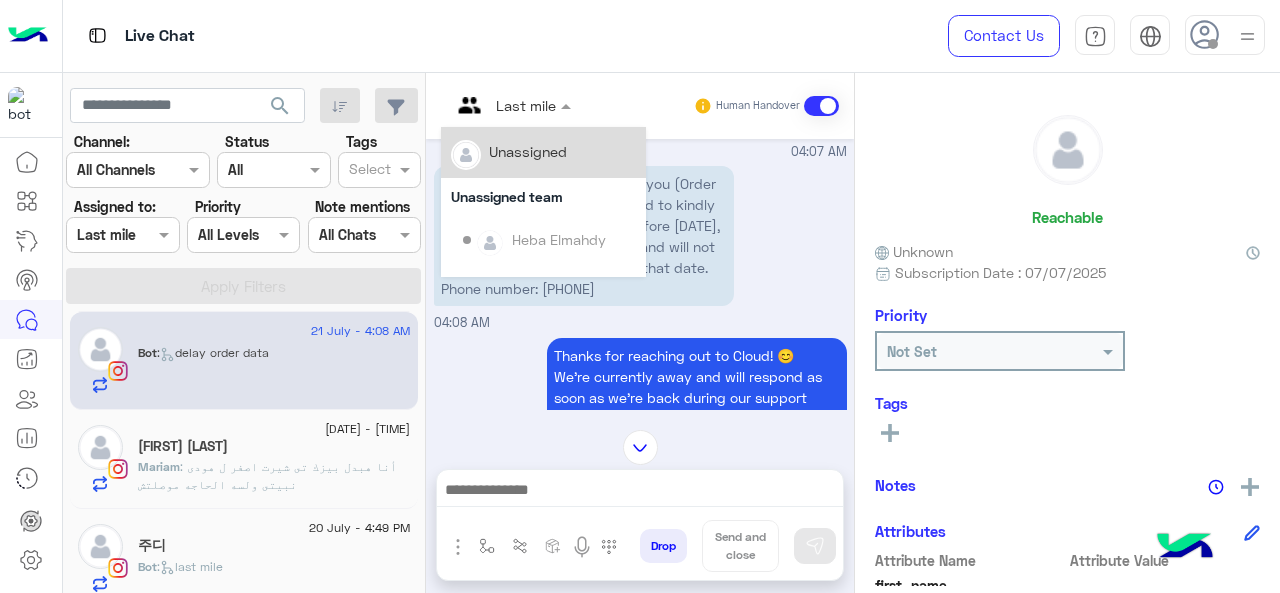 click at bounding box center [511, 104] 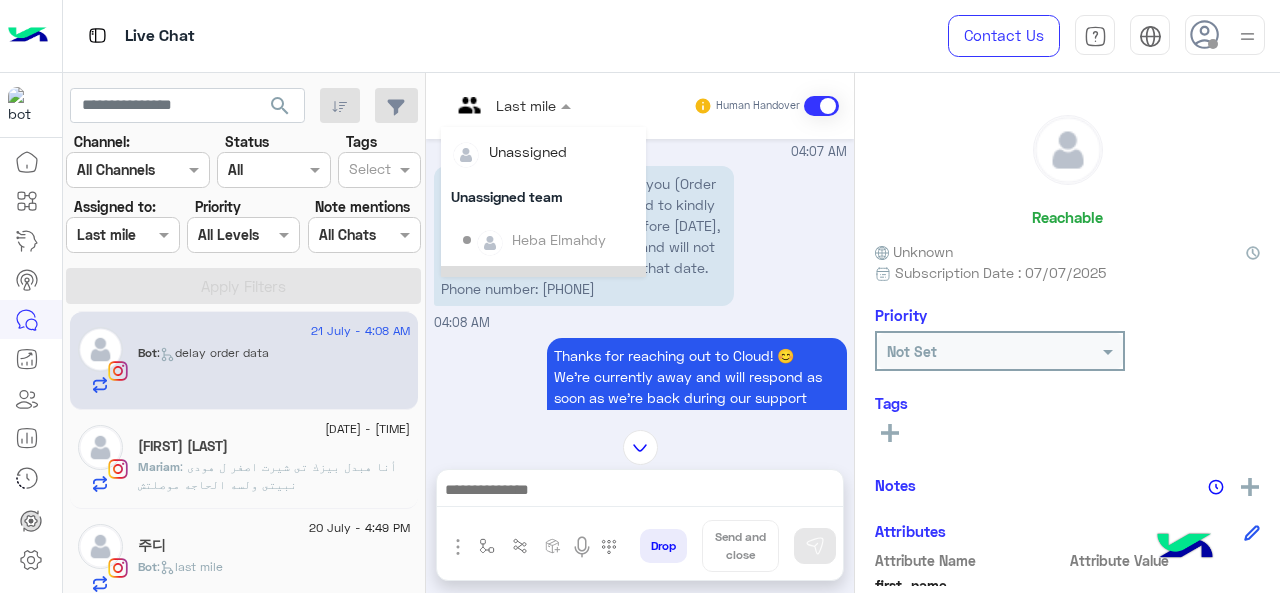 scroll, scrollTop: 354, scrollLeft: 0, axis: vertical 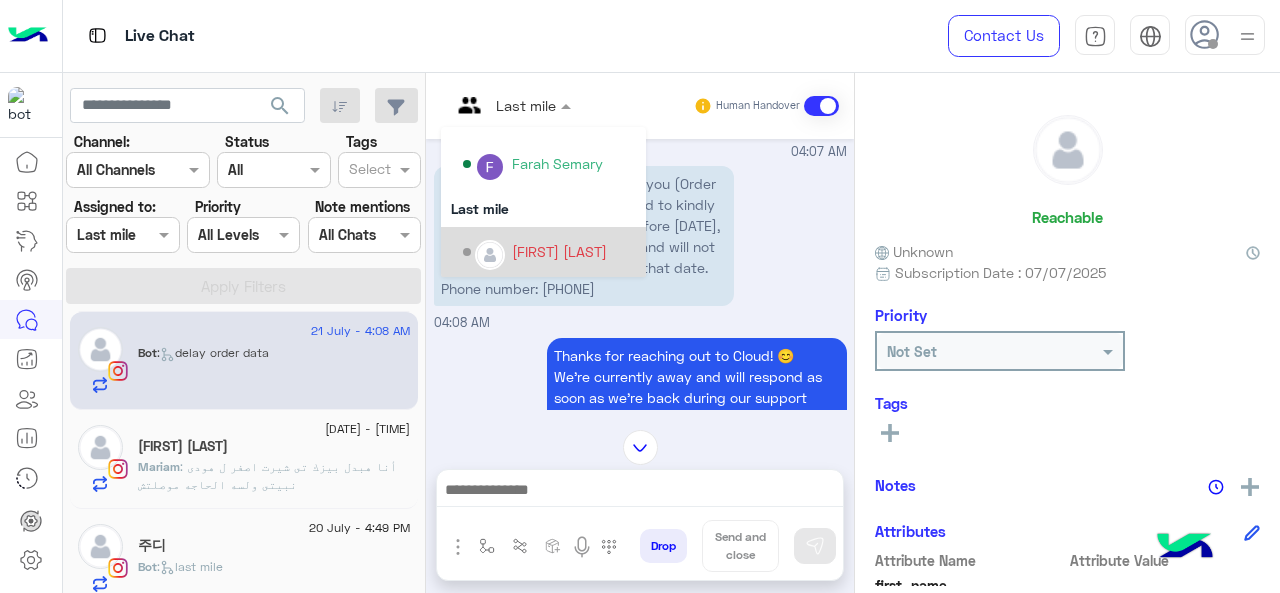 click on "[FIRST] [LAST]" at bounding box center (559, 251) 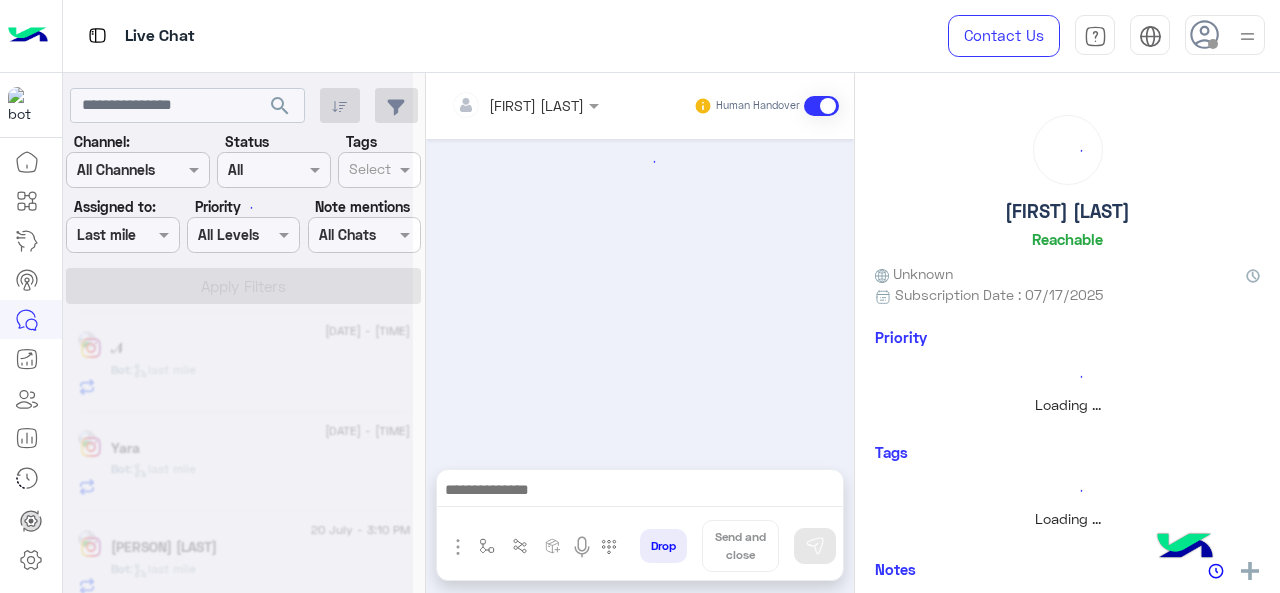 scroll, scrollTop: 632, scrollLeft: 0, axis: vertical 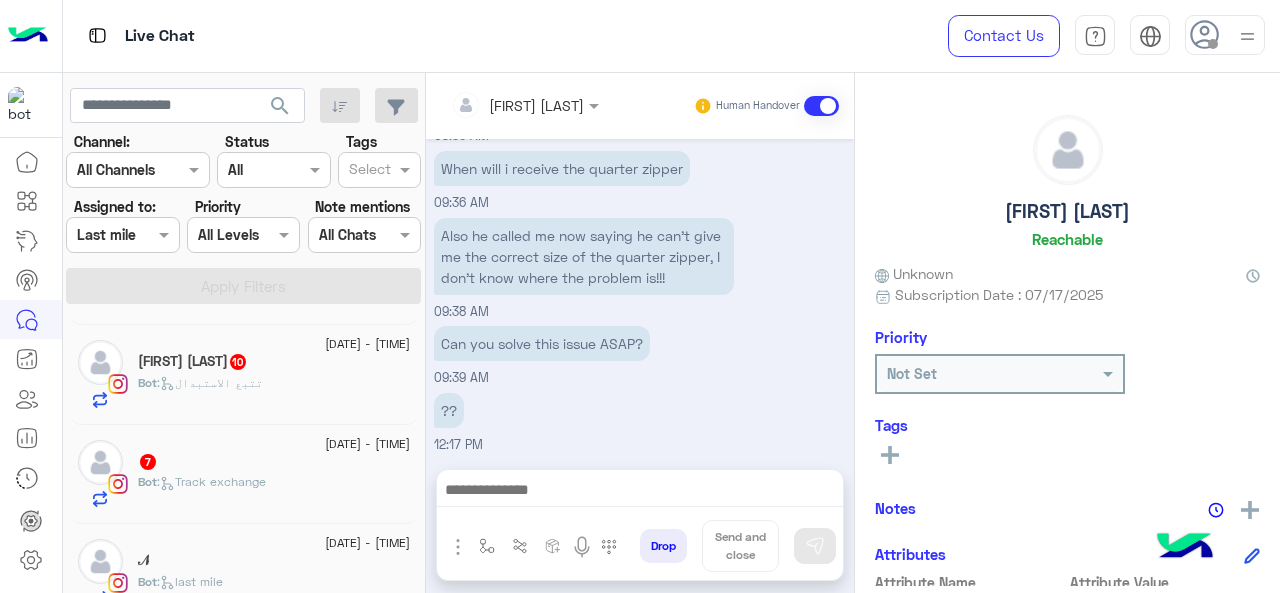 click on "7" 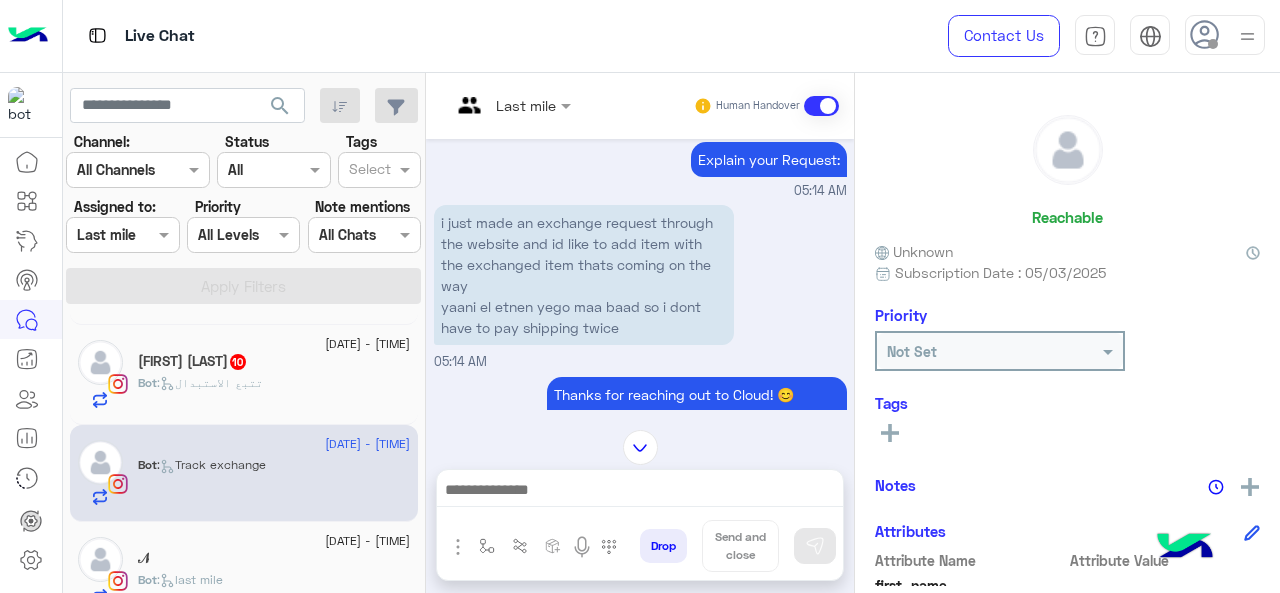 scroll, scrollTop: 612, scrollLeft: 0, axis: vertical 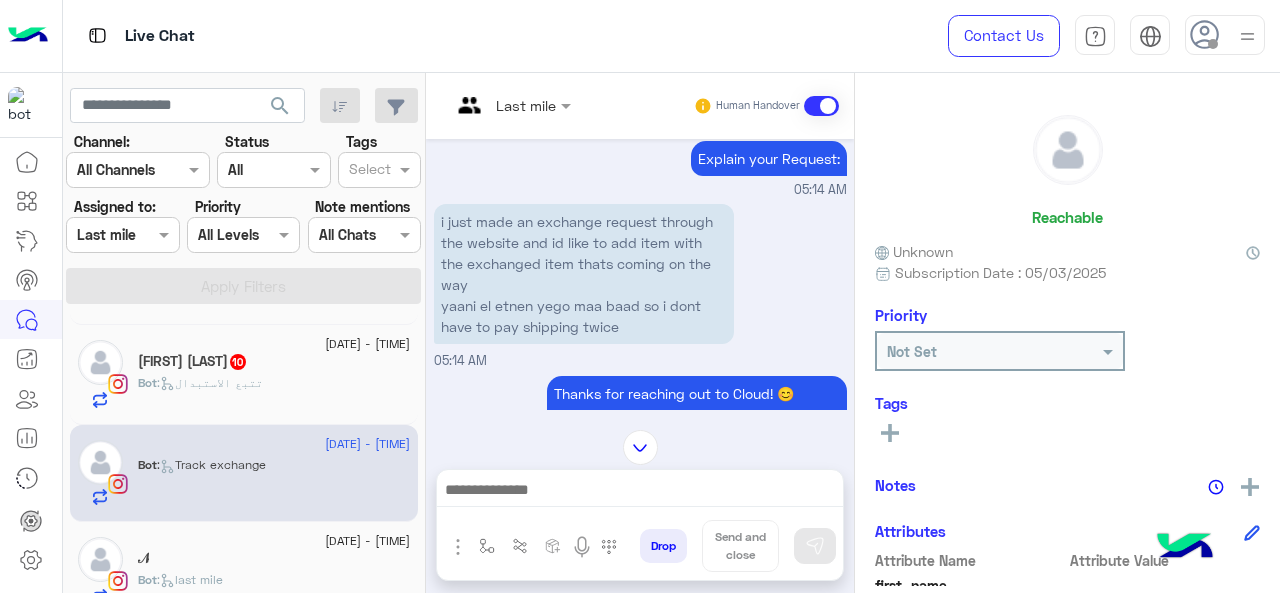 click at bounding box center [487, 105] 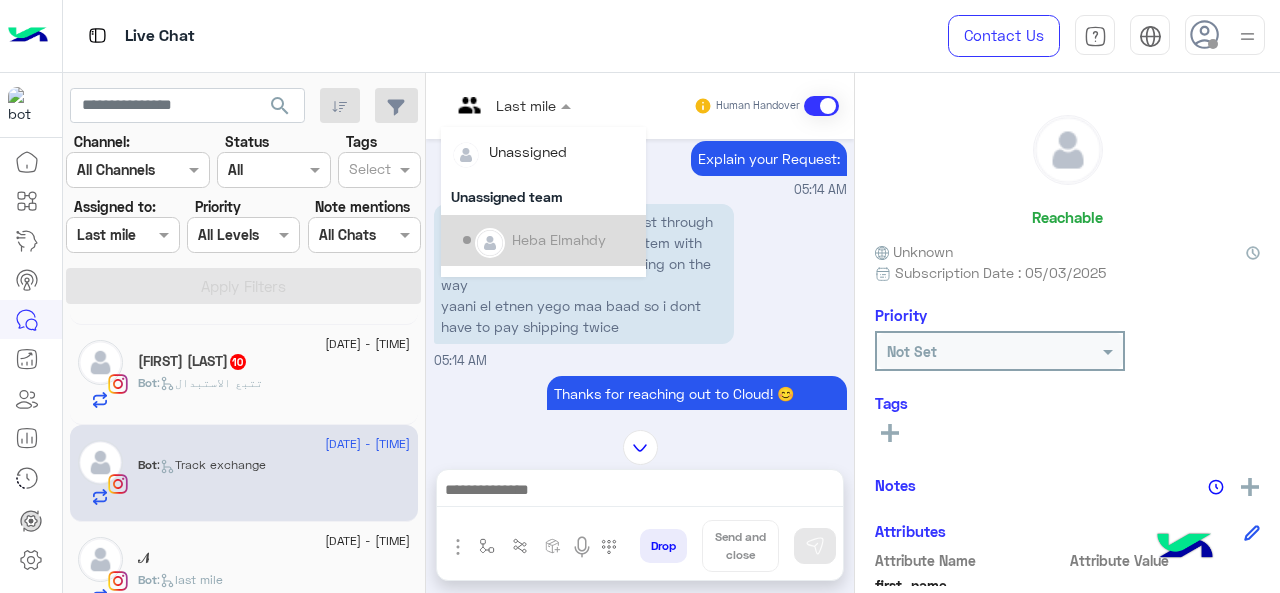 scroll, scrollTop: 354, scrollLeft: 0, axis: vertical 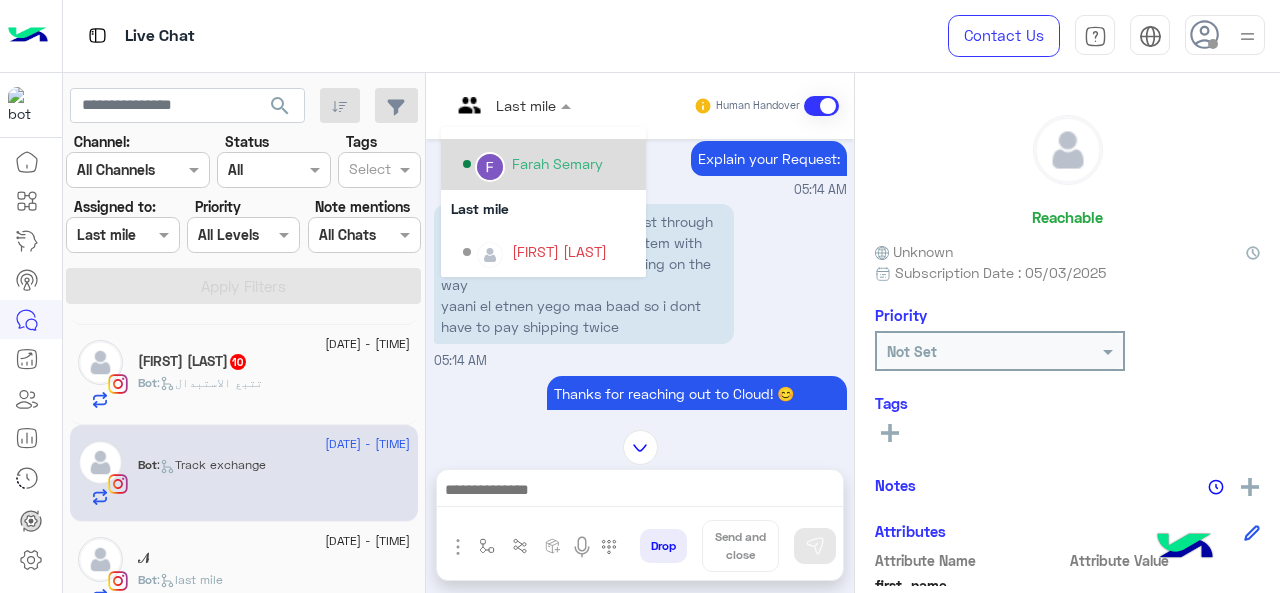 click on "Farah Semary" at bounding box center [549, 164] 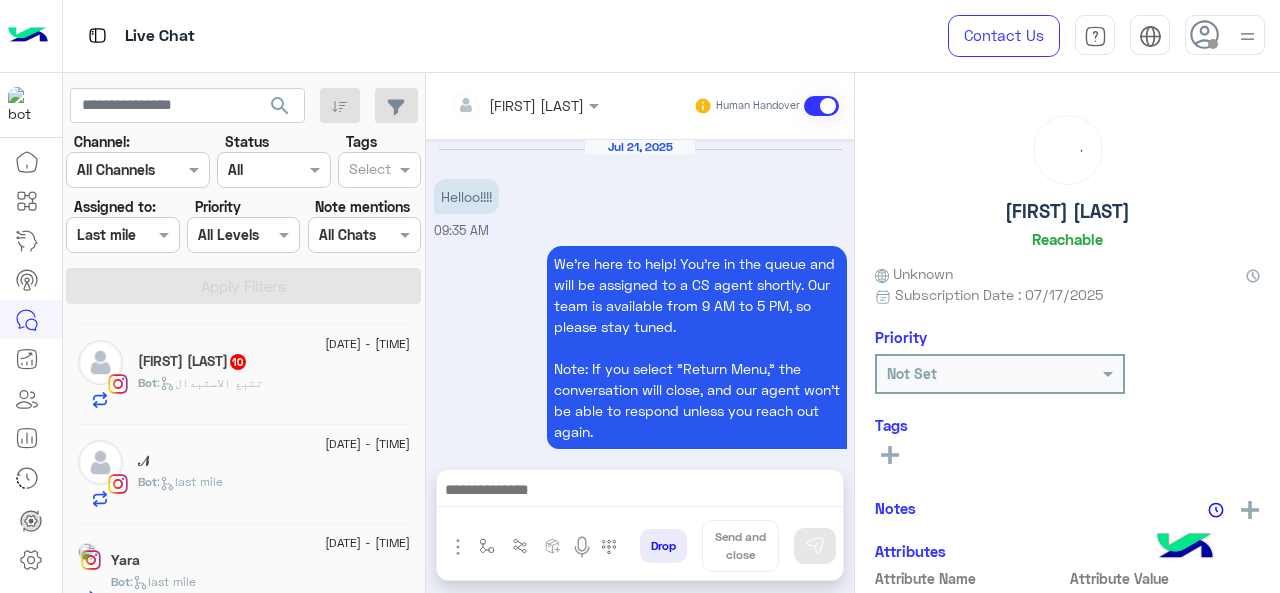 scroll, scrollTop: 632, scrollLeft: 0, axis: vertical 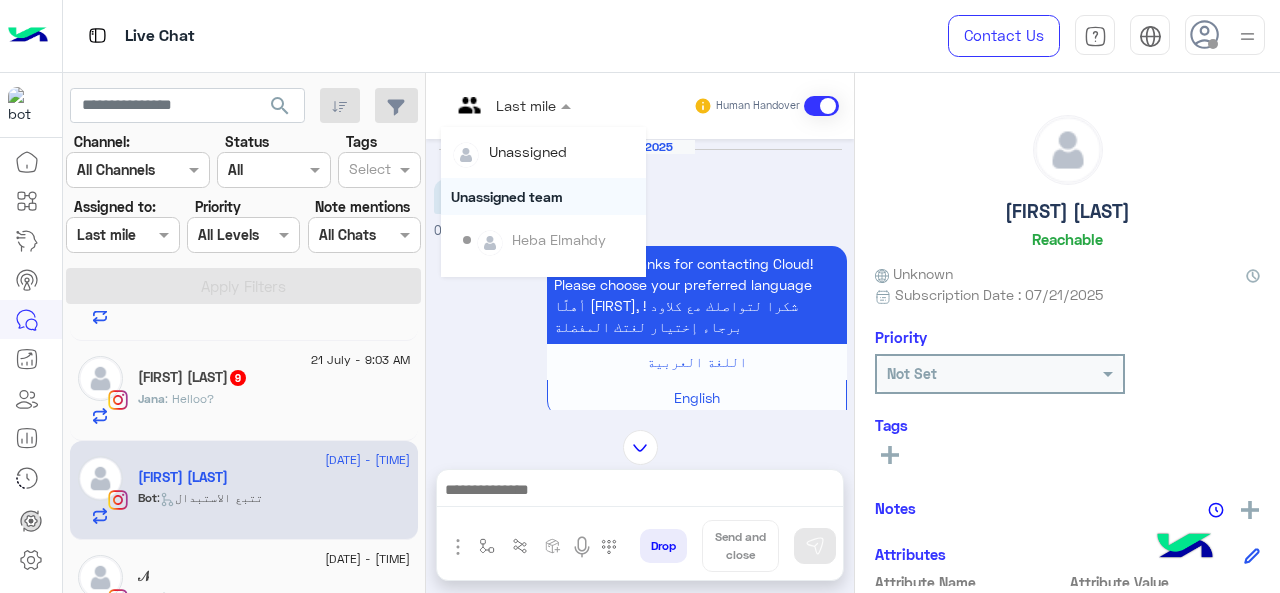 drag, startPoint x: 515, startPoint y: 112, endPoint x: 524, endPoint y: 246, distance: 134.3019 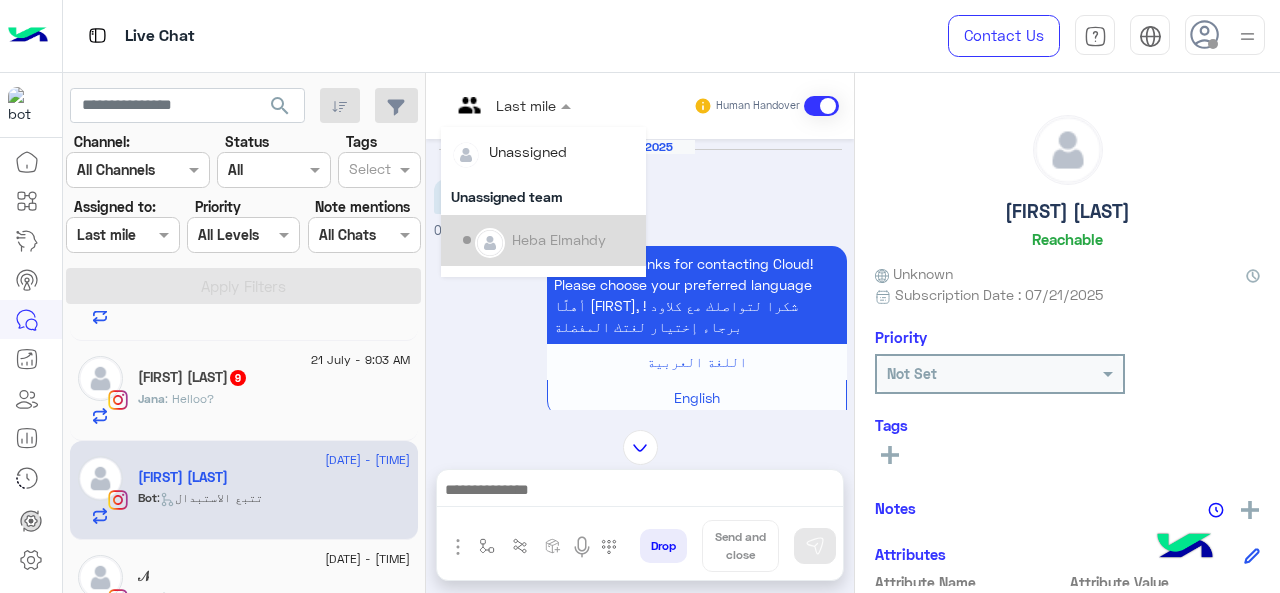 scroll, scrollTop: 354, scrollLeft: 0, axis: vertical 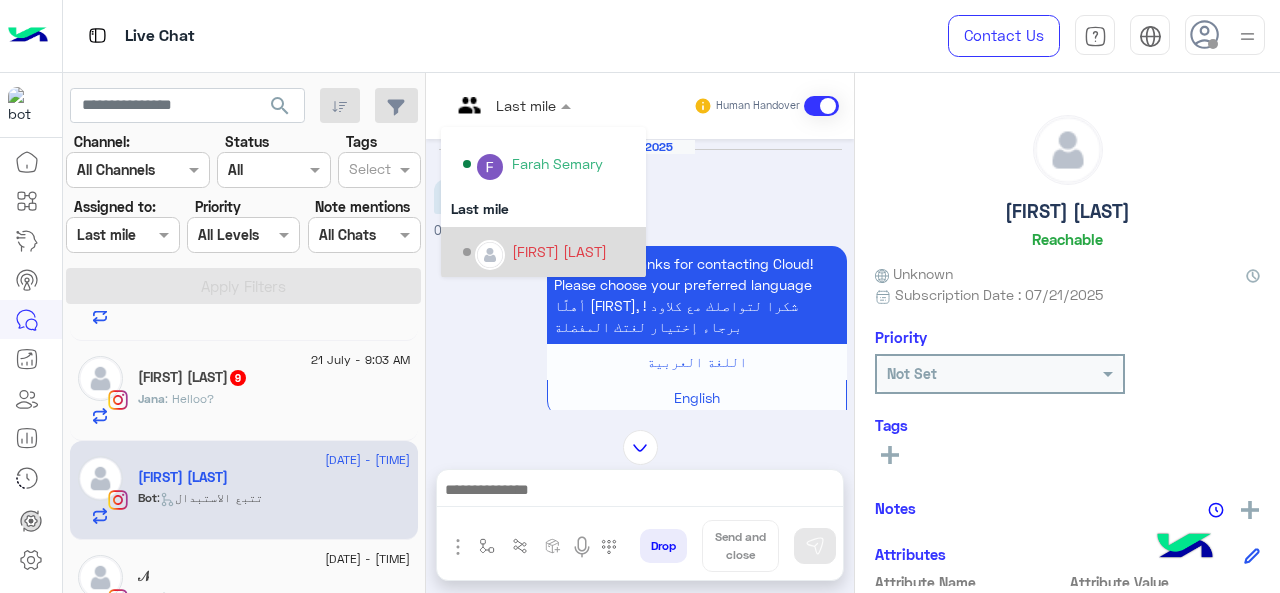 click on "[FIRST] [LAST]" at bounding box center (559, 251) 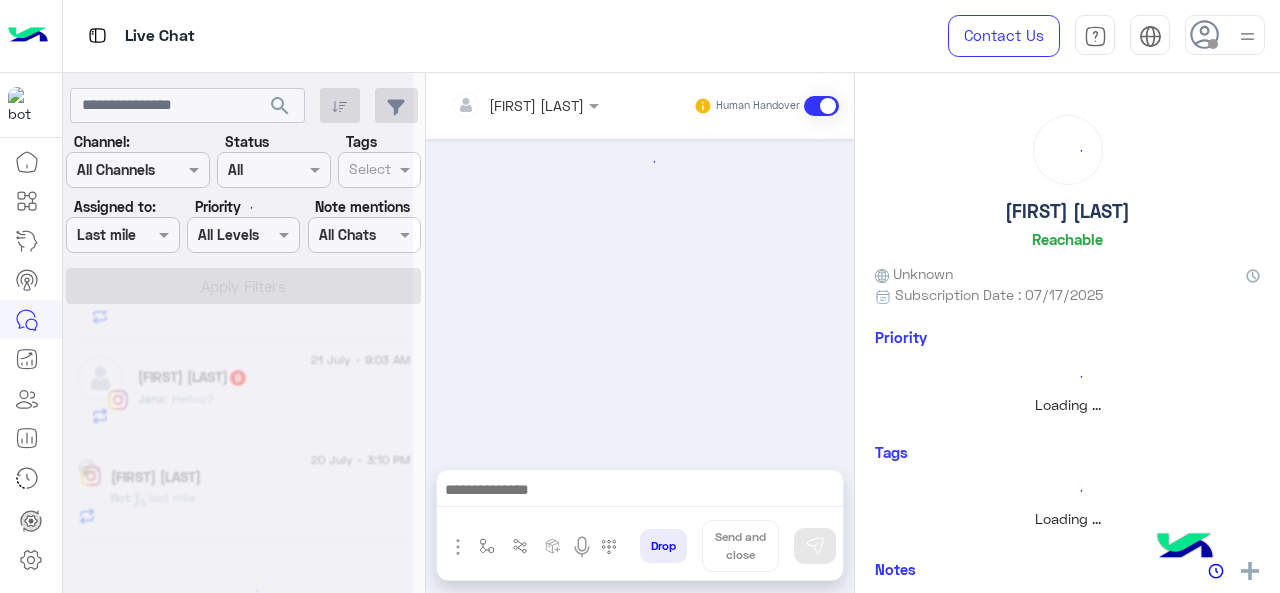 scroll, scrollTop: 476, scrollLeft: 0, axis: vertical 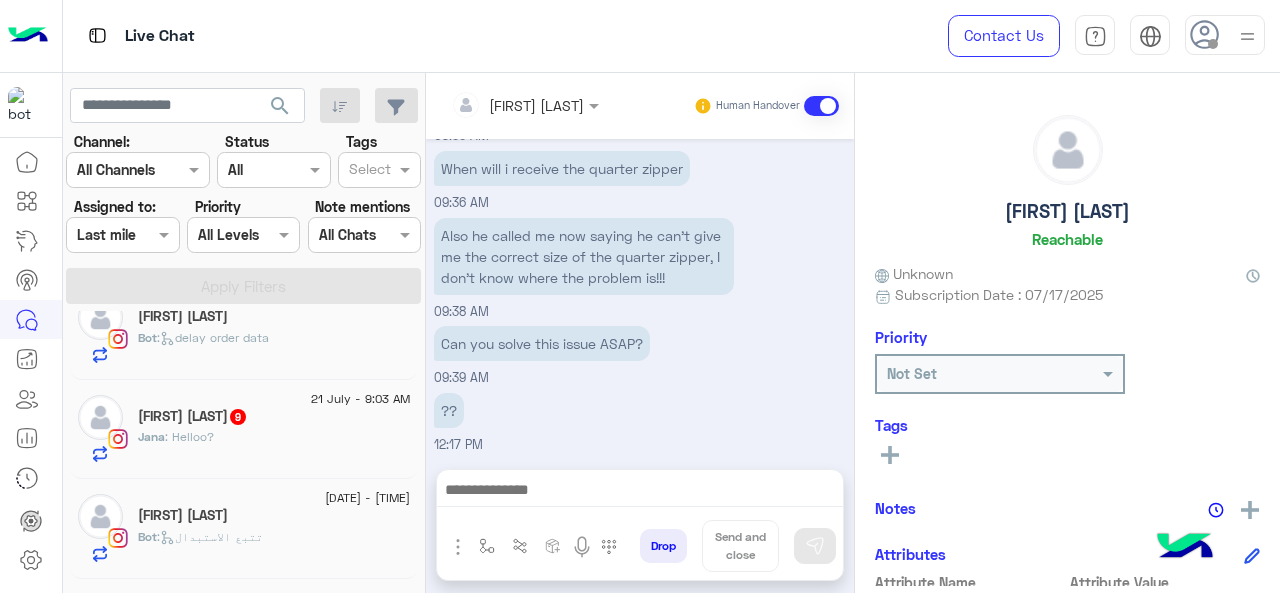 click on "Jana Elserougy  9" 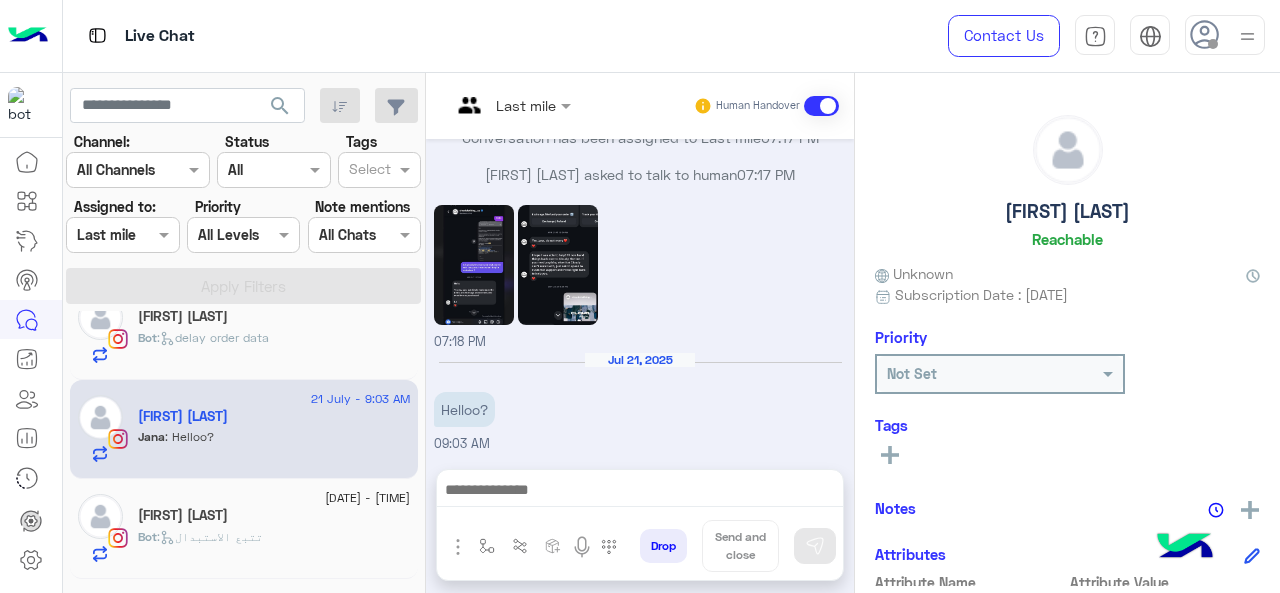 scroll, scrollTop: 733, scrollLeft: 0, axis: vertical 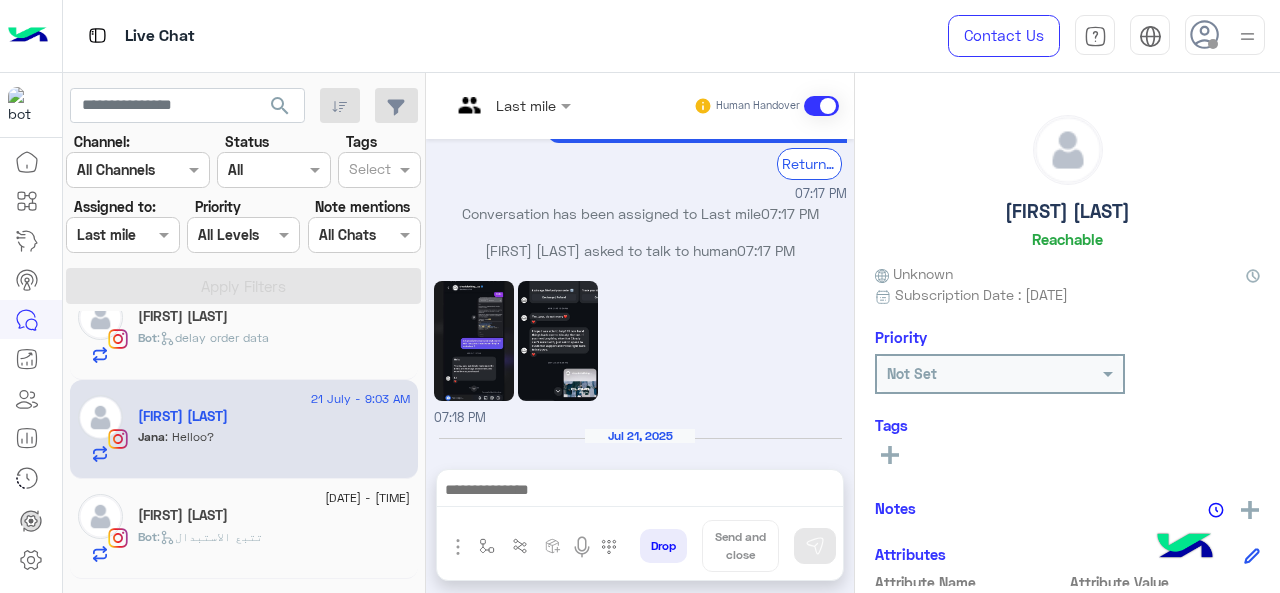 click 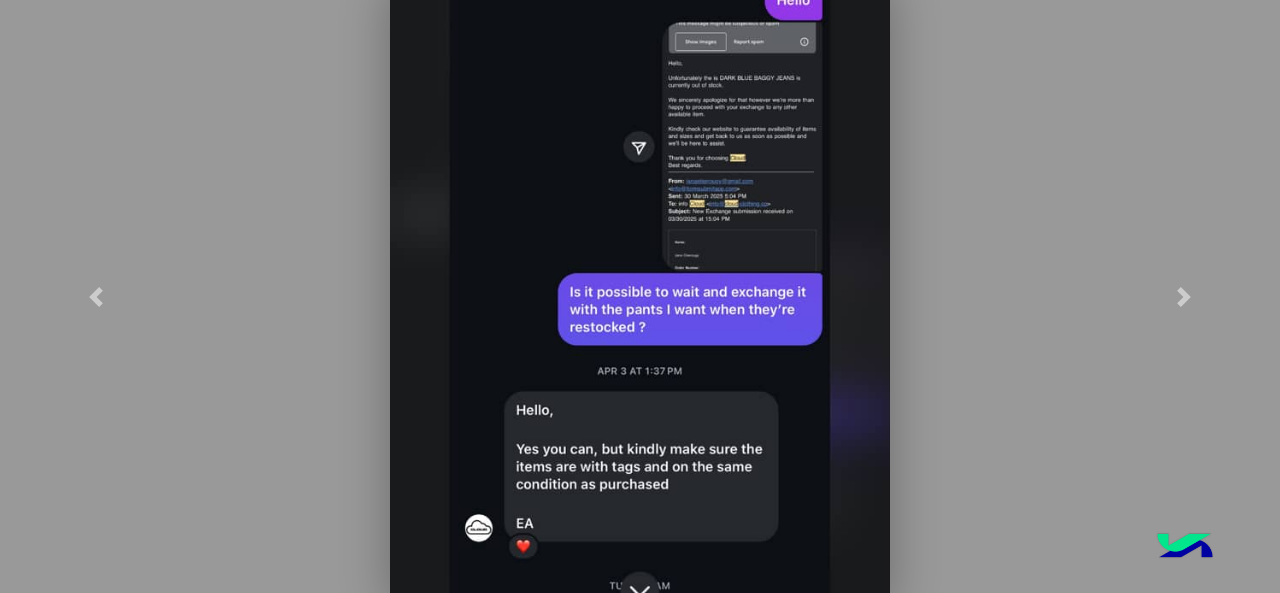 click 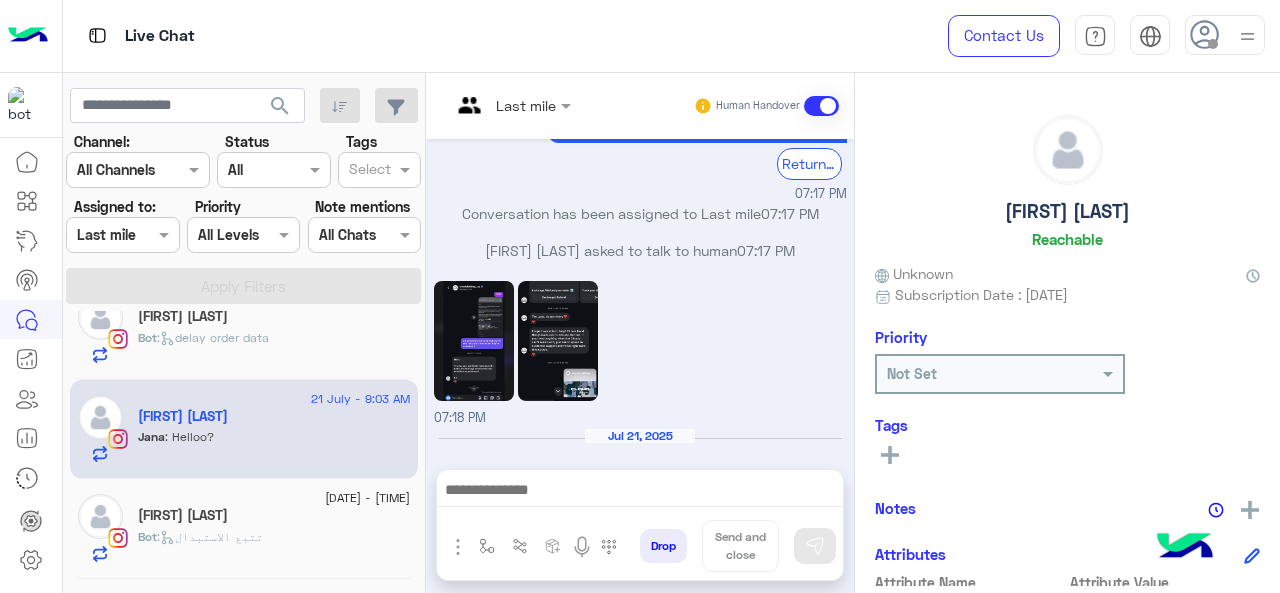 scroll, scrollTop: 809, scrollLeft: 0, axis: vertical 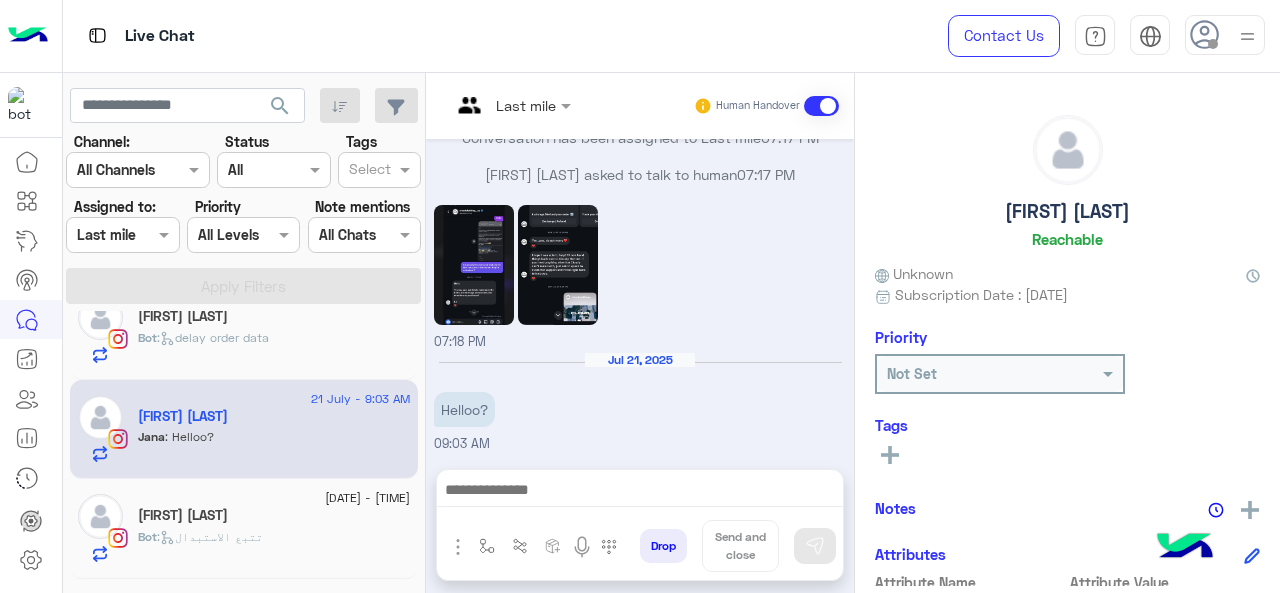 click 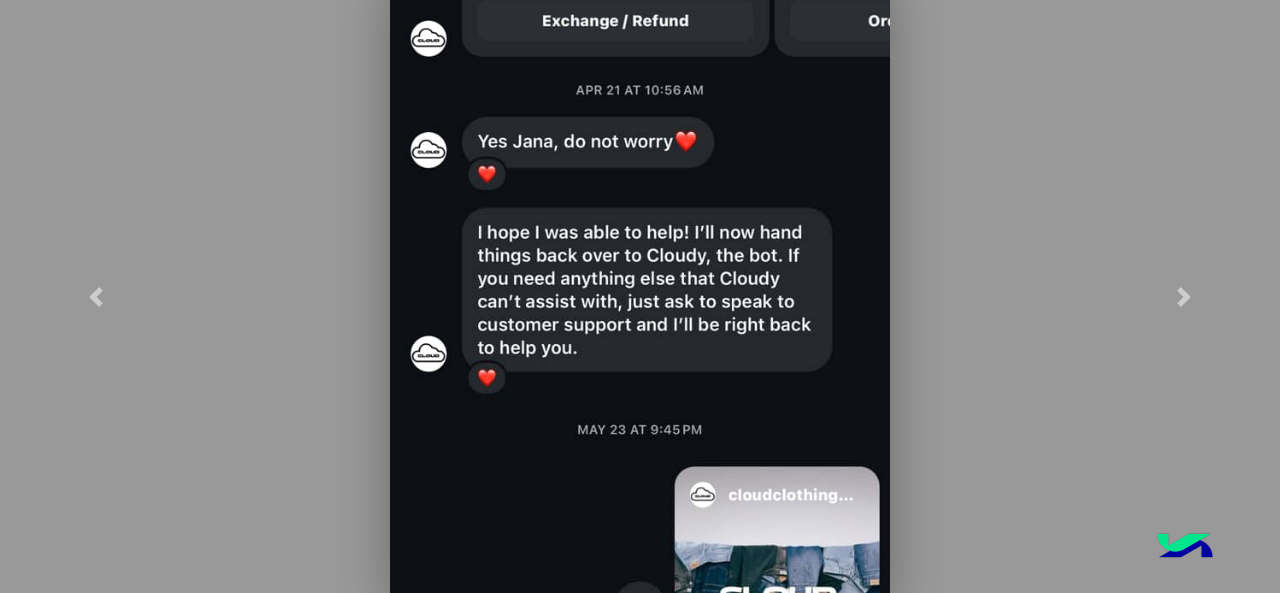 scroll, scrollTop: 0, scrollLeft: 0, axis: both 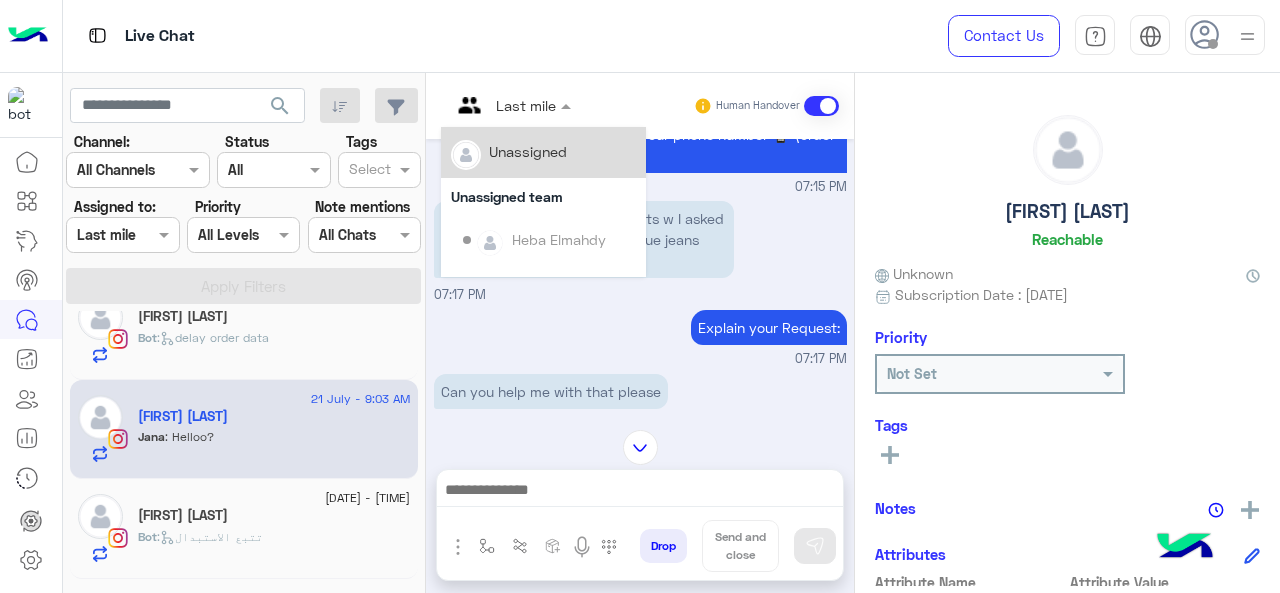 click on "Last mile" at bounding box center [503, 106] 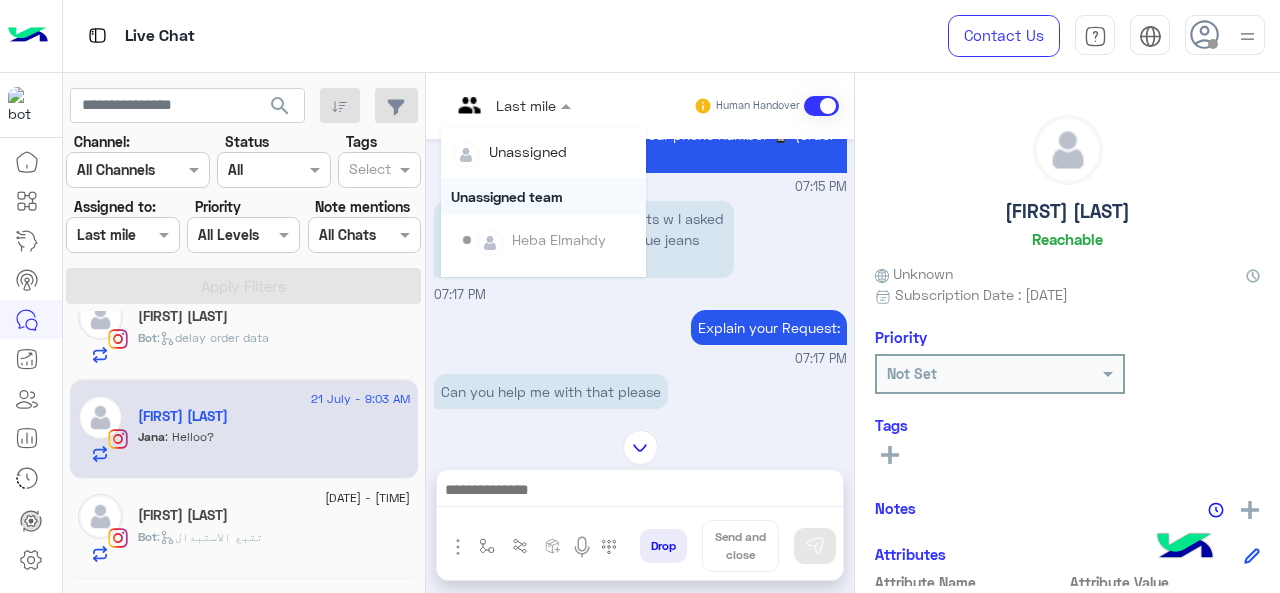 scroll, scrollTop: 354, scrollLeft: 0, axis: vertical 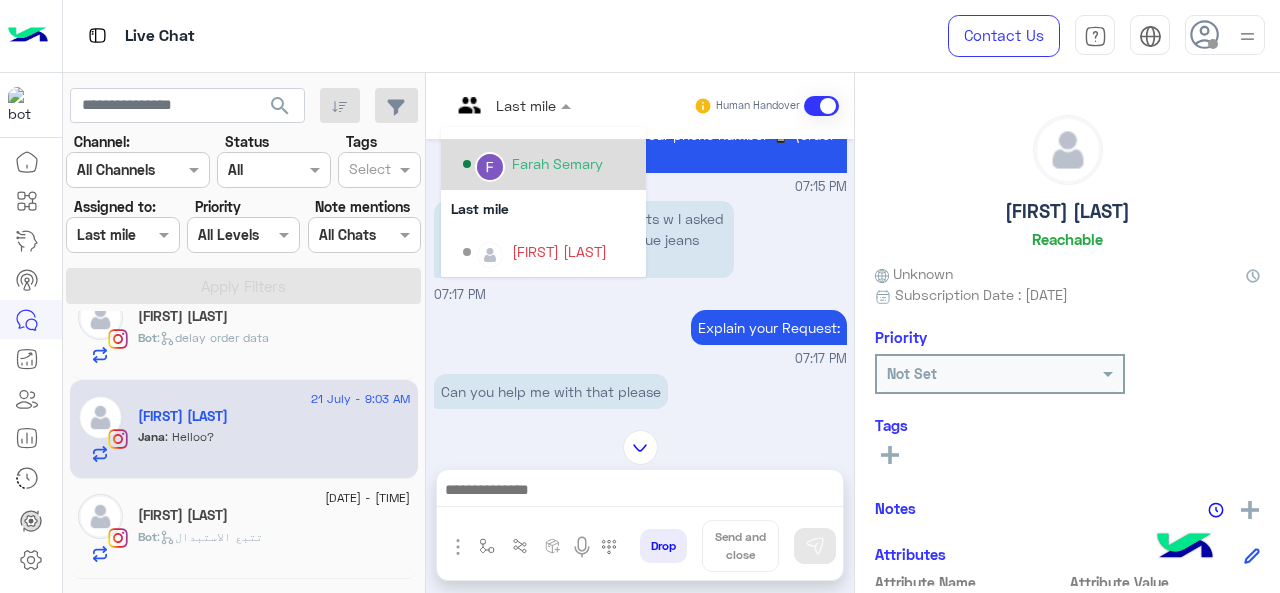 click on "Farah Semary" at bounding box center [543, 164] 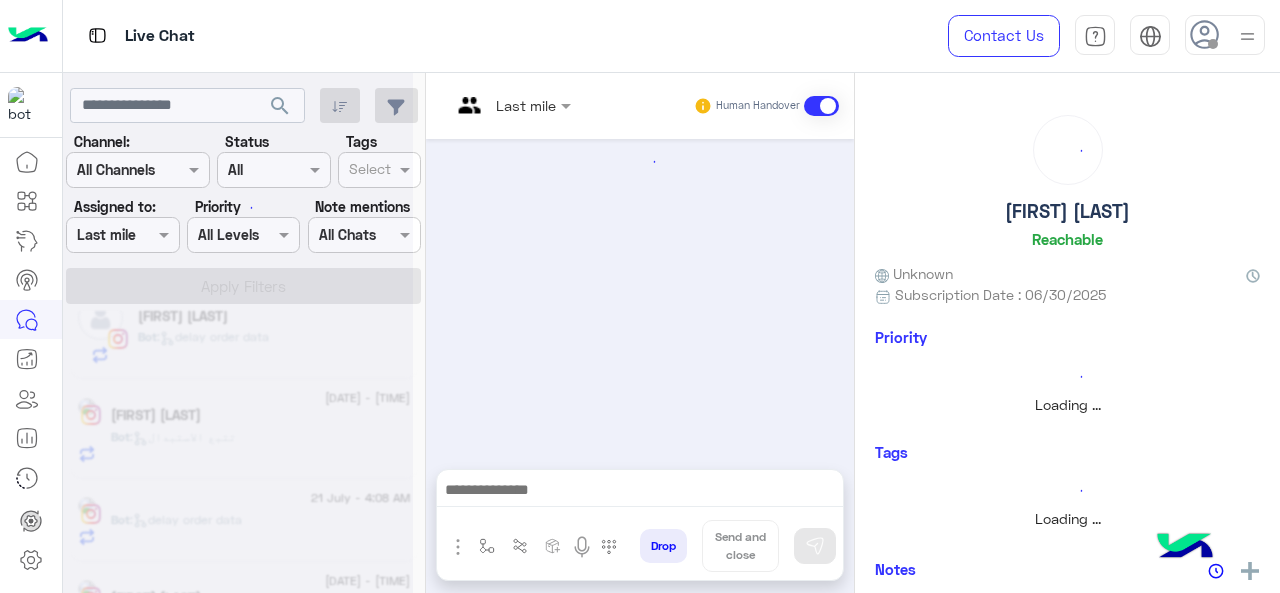 scroll, scrollTop: 785, scrollLeft: 0, axis: vertical 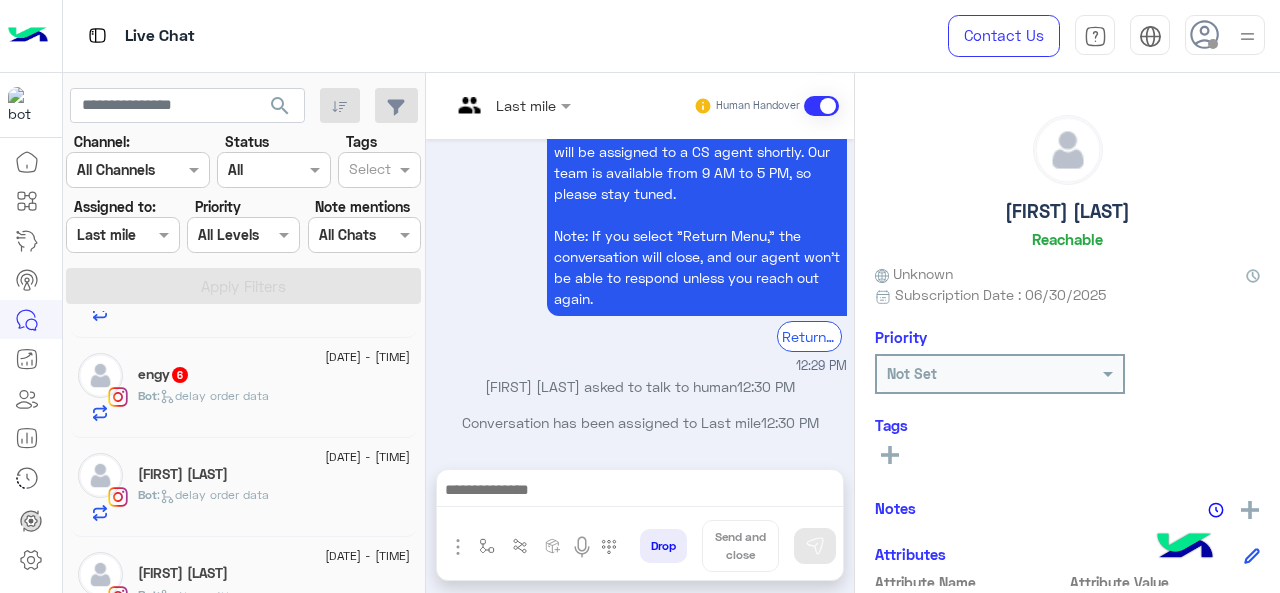 click on ":   delay order data" 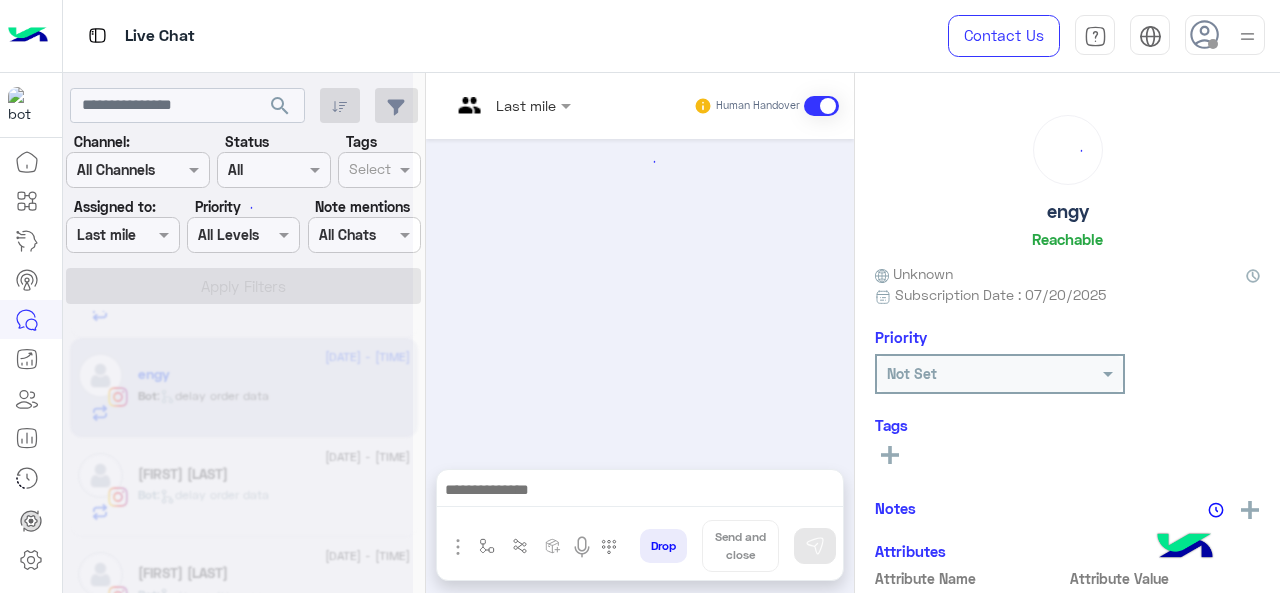 scroll, scrollTop: 884, scrollLeft: 0, axis: vertical 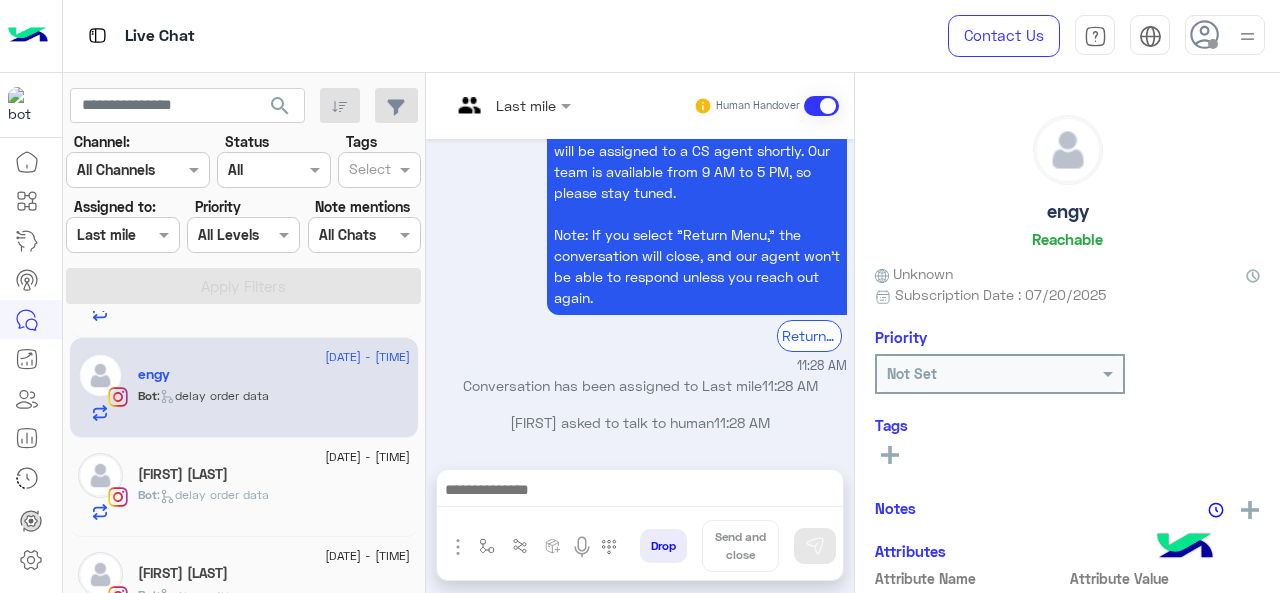 click on ":   delay order data" 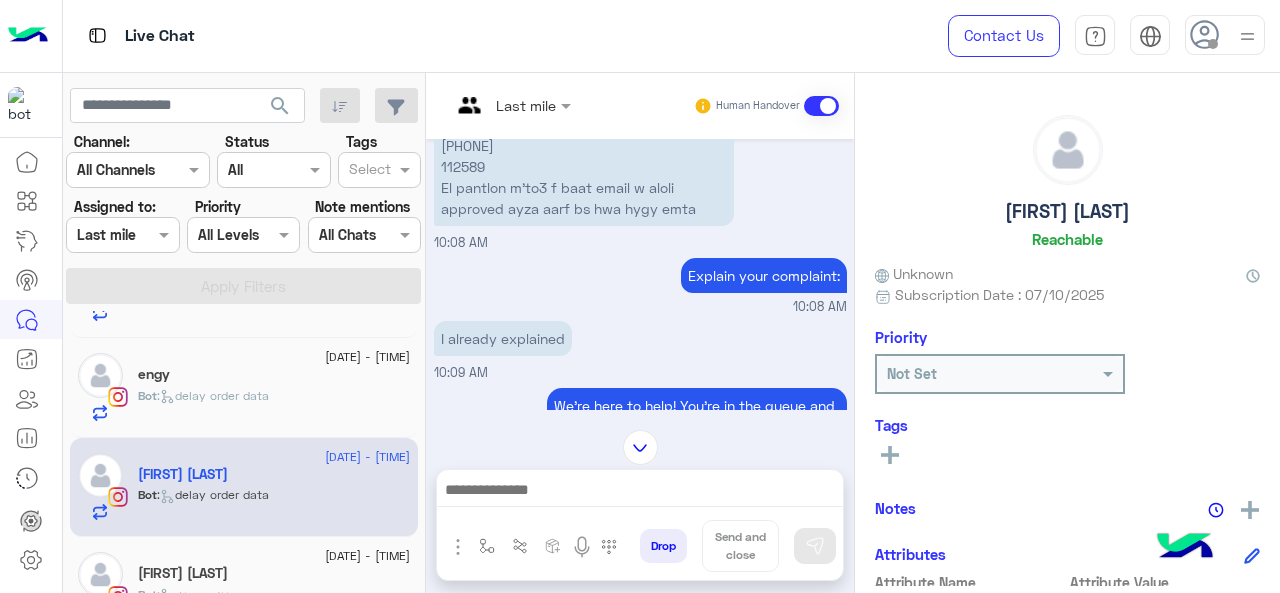 scroll, scrollTop: 620, scrollLeft: 0, axis: vertical 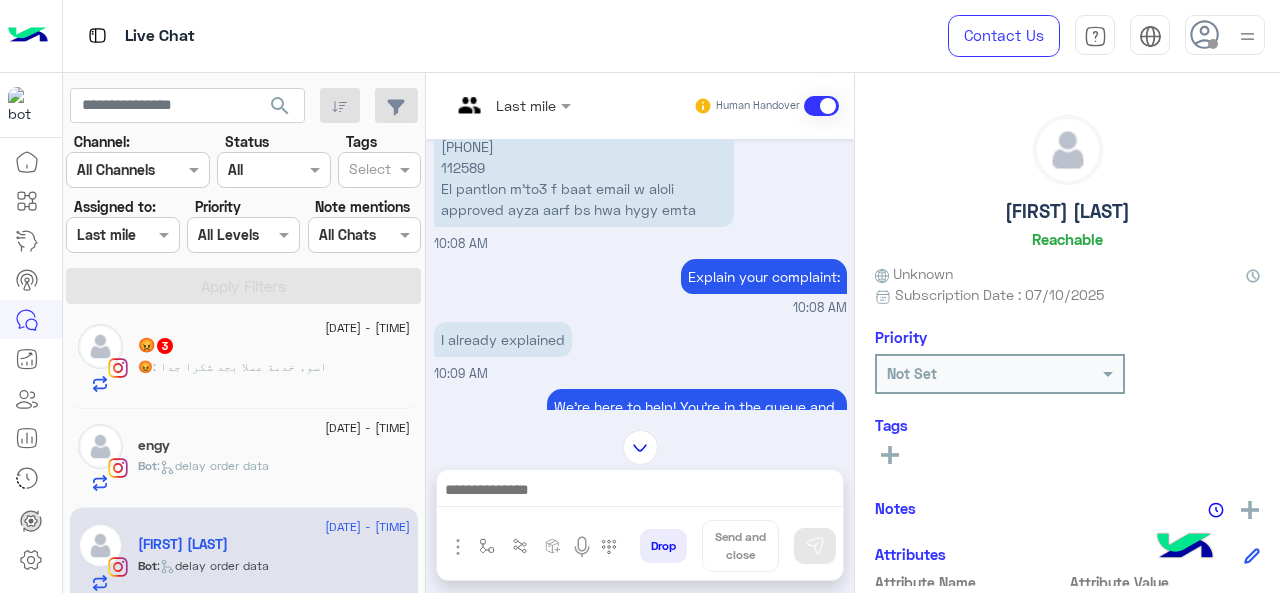 click on "😡 : اسوء خدمة عملا بجد شكرا جدا" 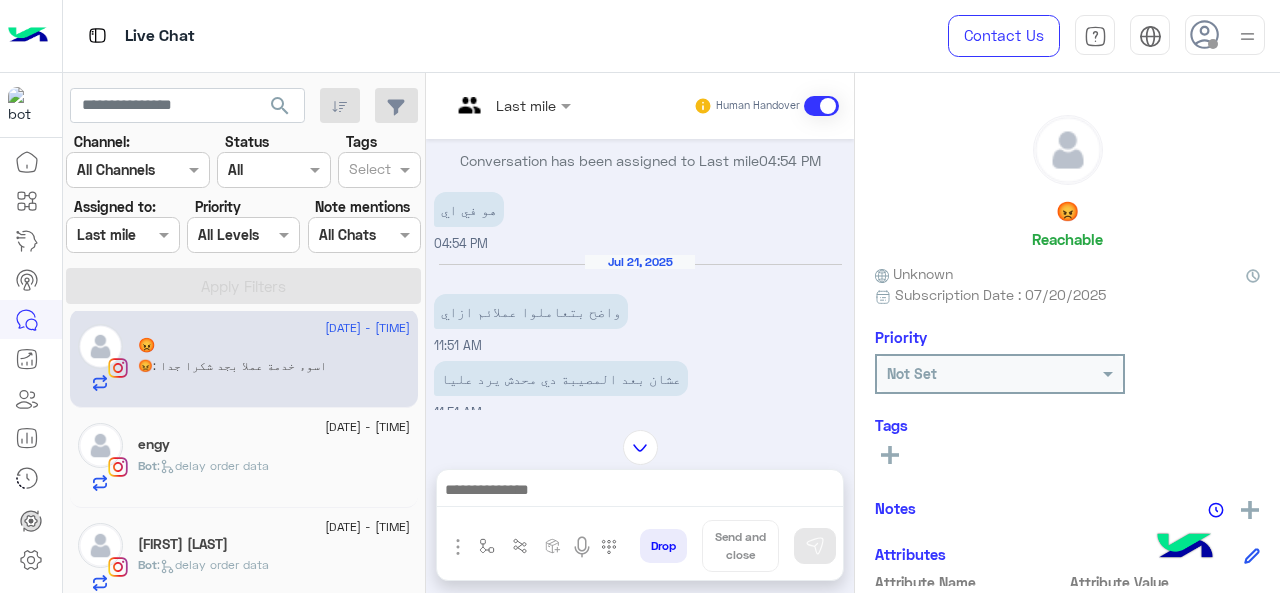 scroll, scrollTop: 580, scrollLeft: 0, axis: vertical 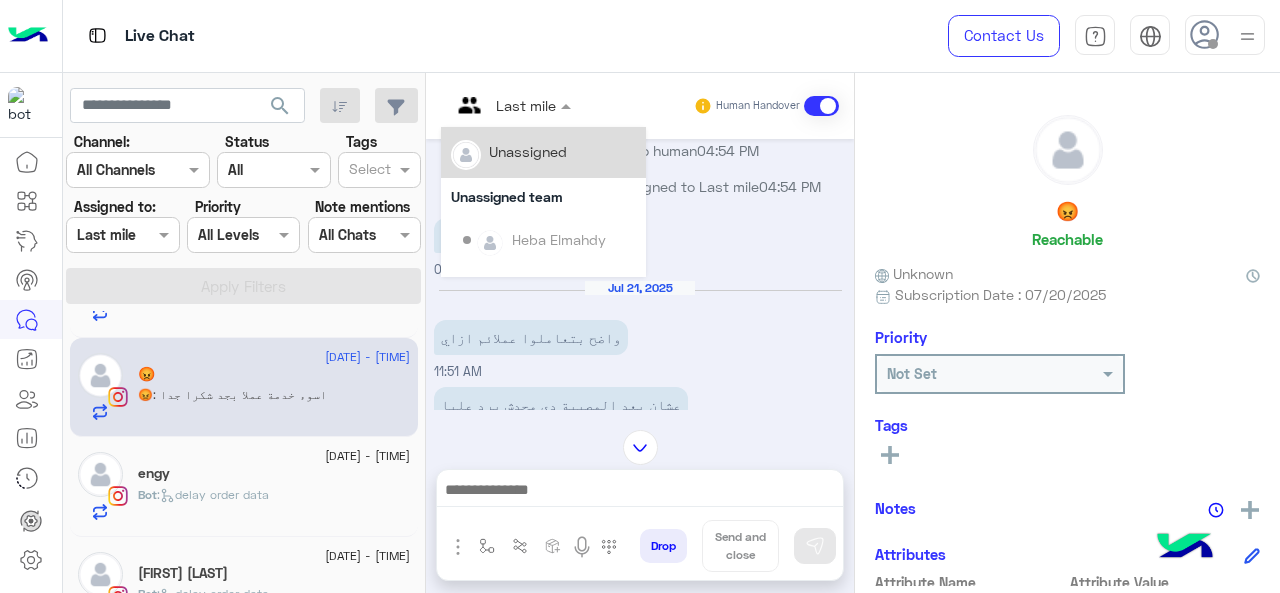 drag, startPoint x: 502, startPoint y: 93, endPoint x: 520, endPoint y: 171, distance: 80.04999 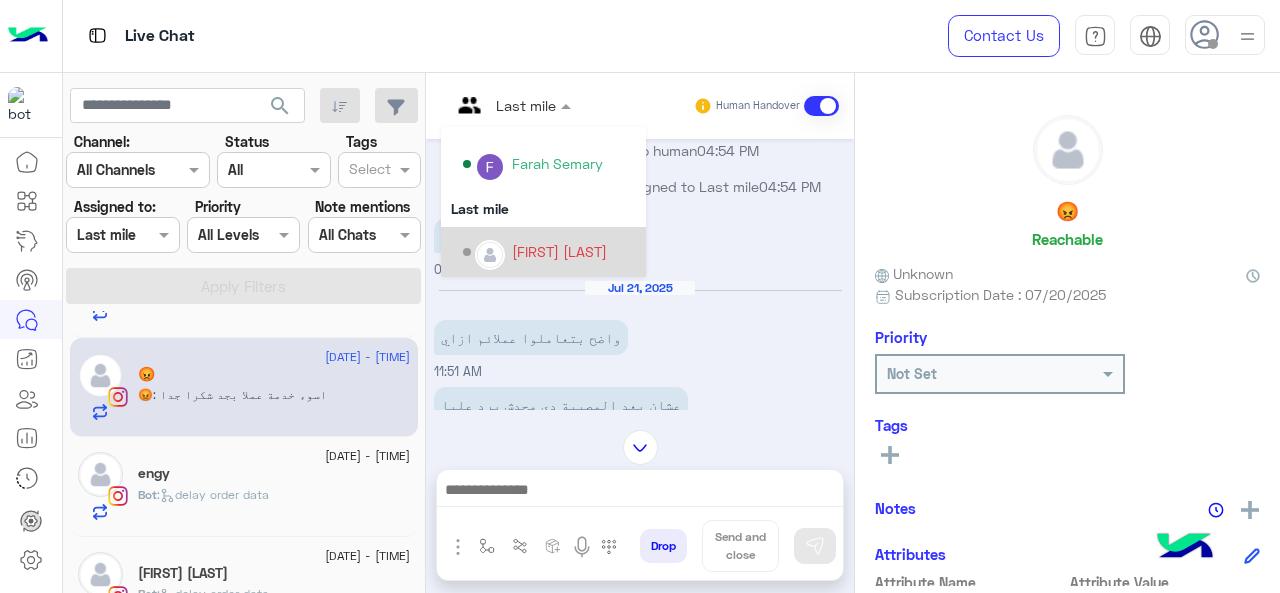 click on "[FIRST] [LAST]" at bounding box center [559, 251] 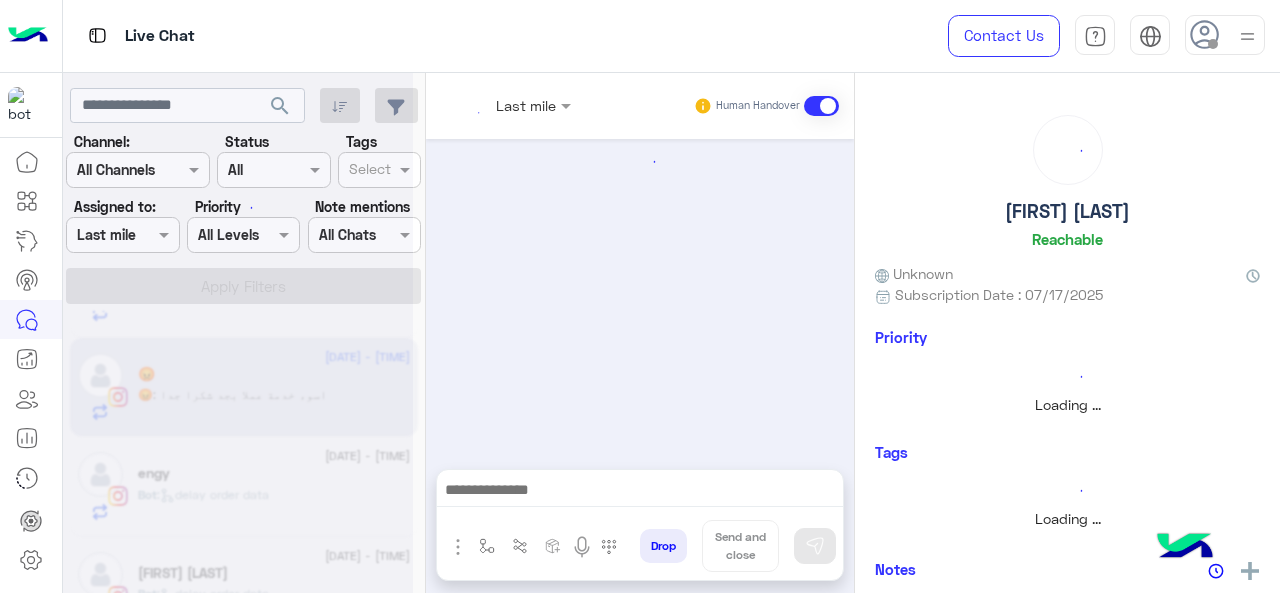 scroll, scrollTop: 0, scrollLeft: 0, axis: both 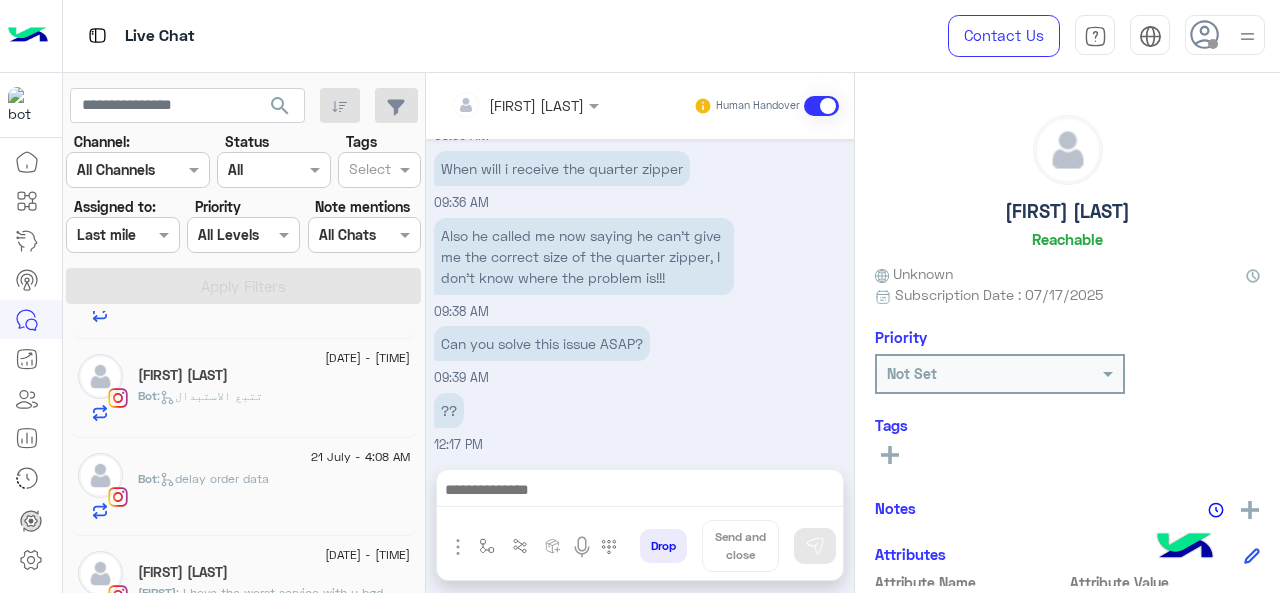 click at bounding box center [122, 234] 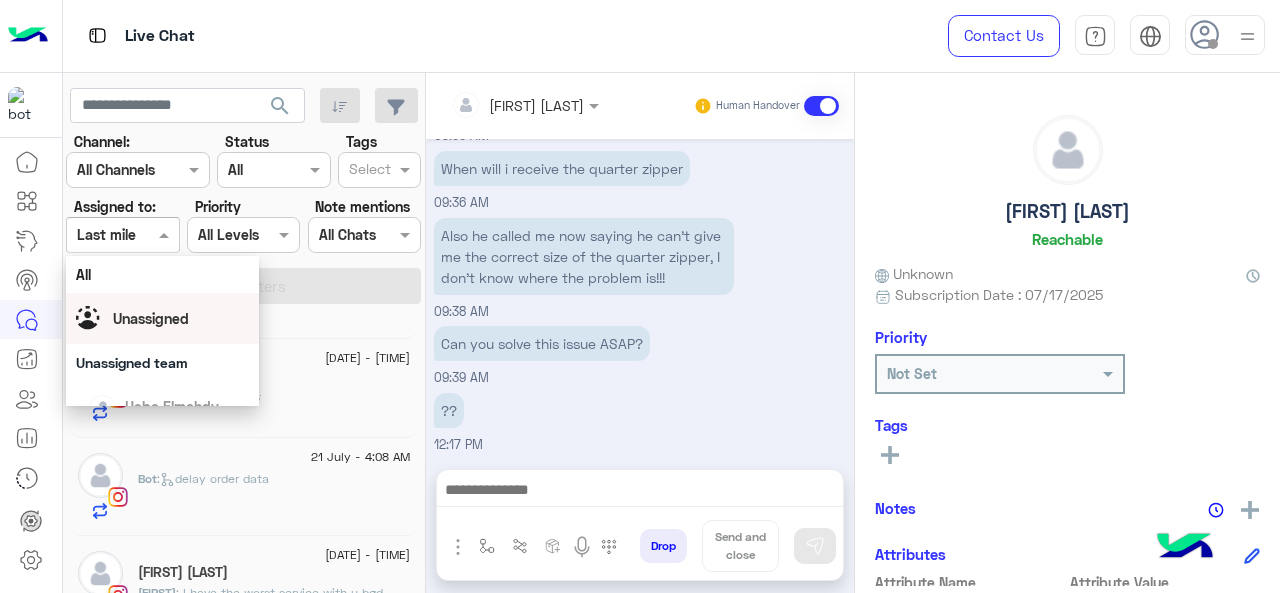 scroll, scrollTop: 392, scrollLeft: 0, axis: vertical 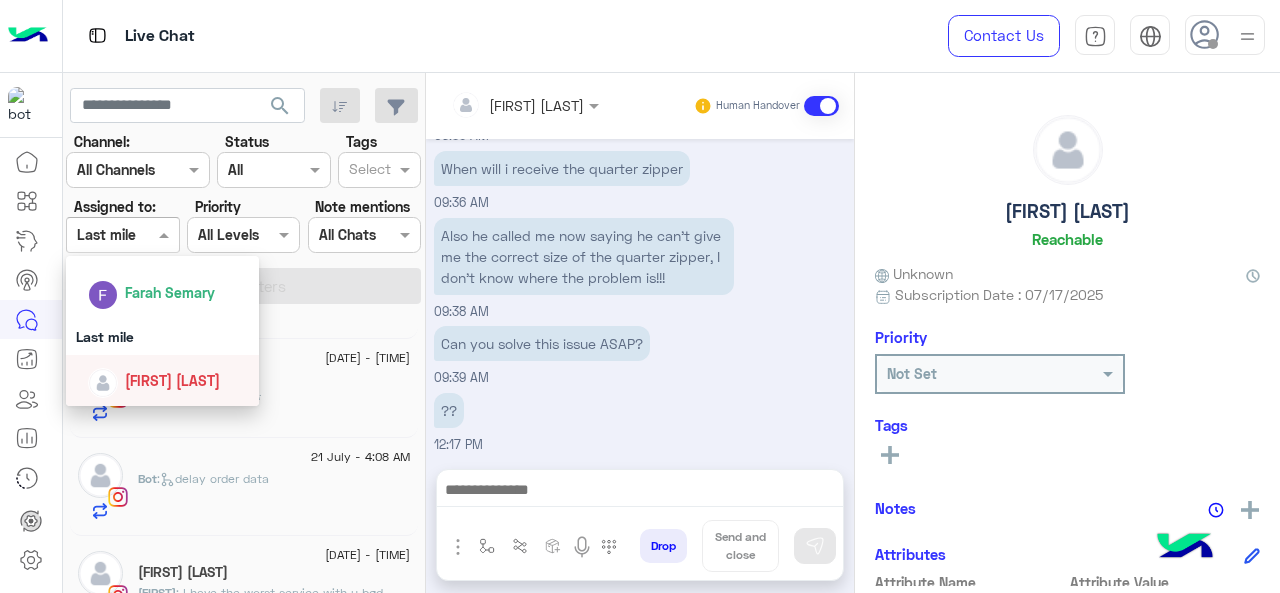 click on "[FIRST] [LAST]" at bounding box center [172, 380] 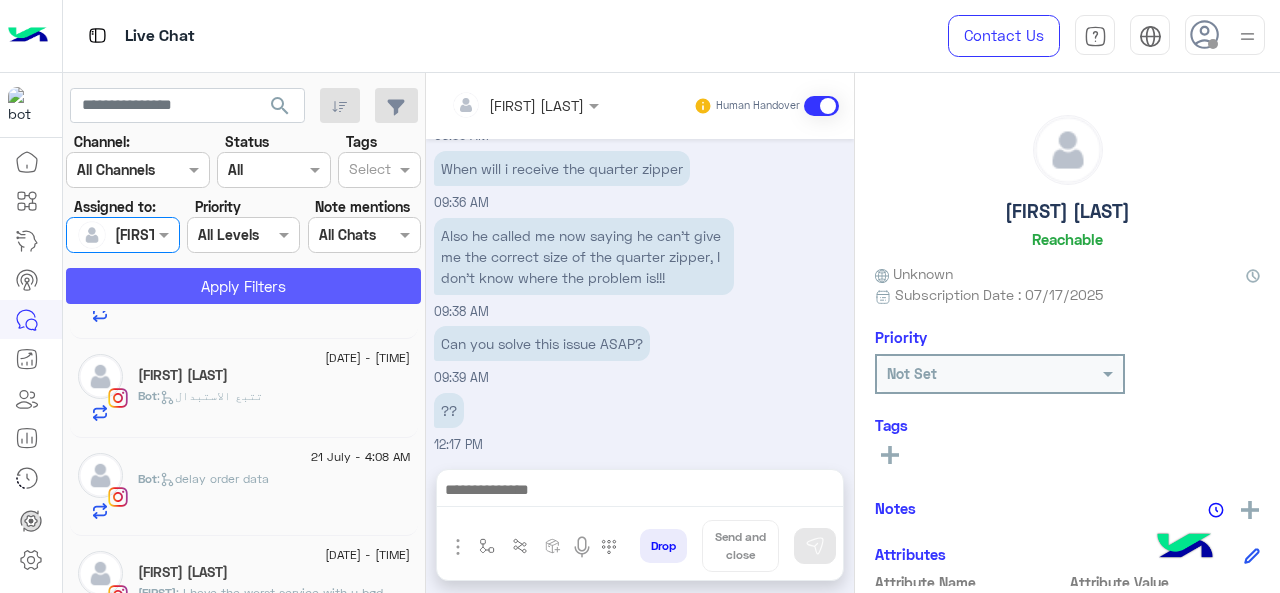 click on "Apply Filters" 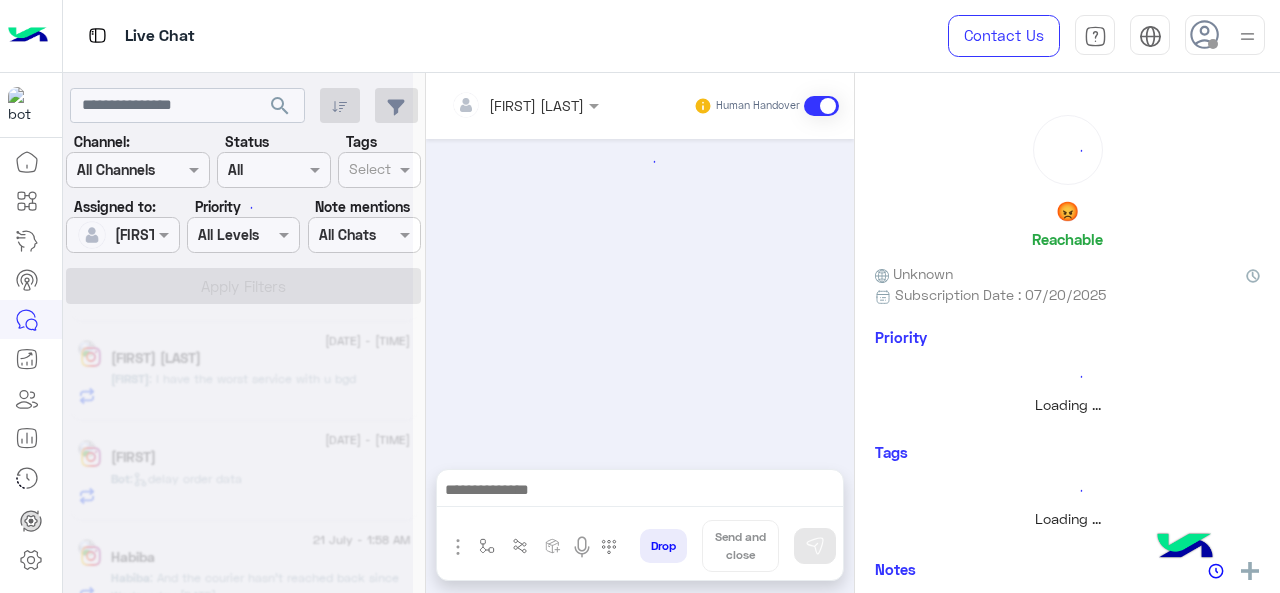 scroll, scrollTop: 902, scrollLeft: 0, axis: vertical 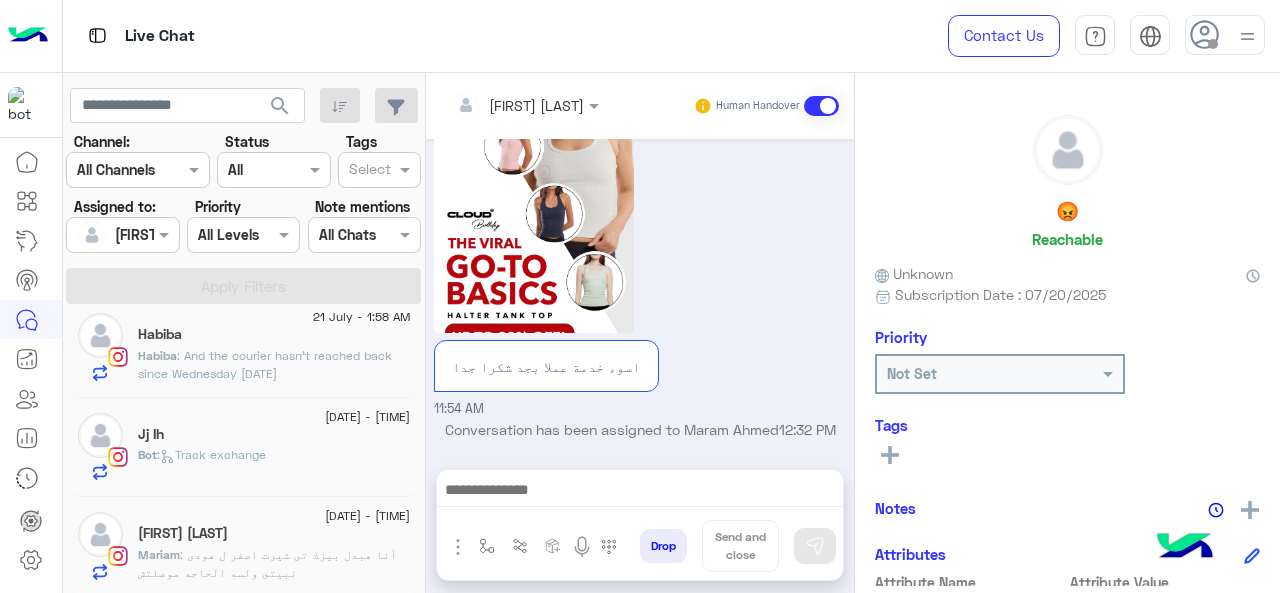click on "[FIRST] [LAST]" 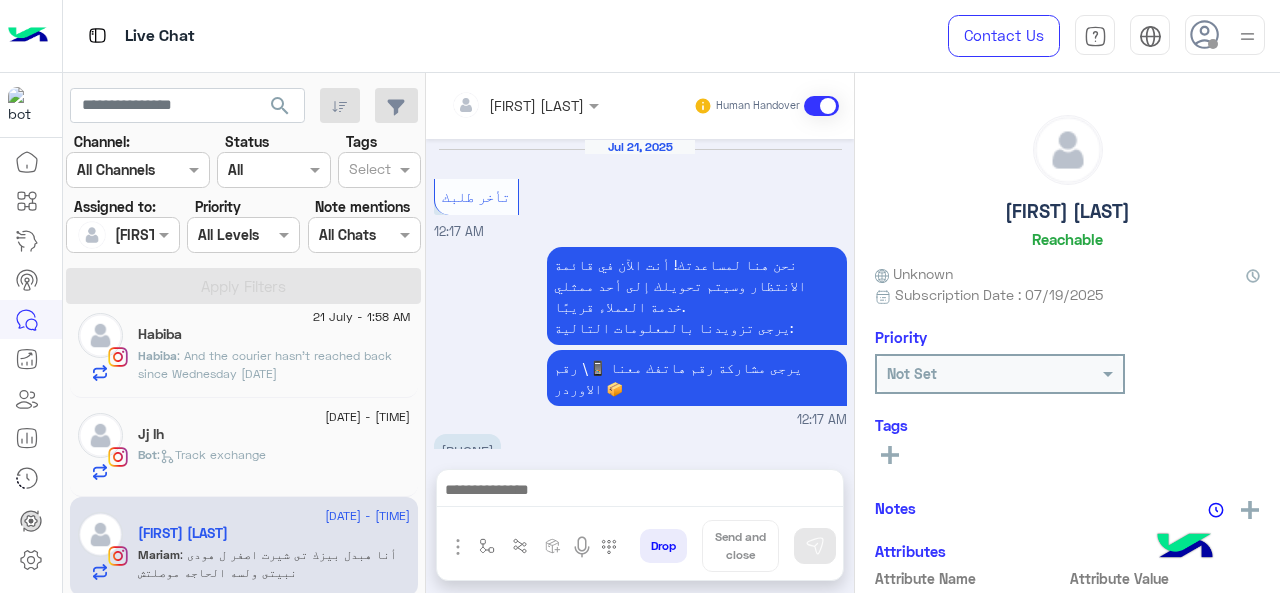 scroll, scrollTop: 638, scrollLeft: 0, axis: vertical 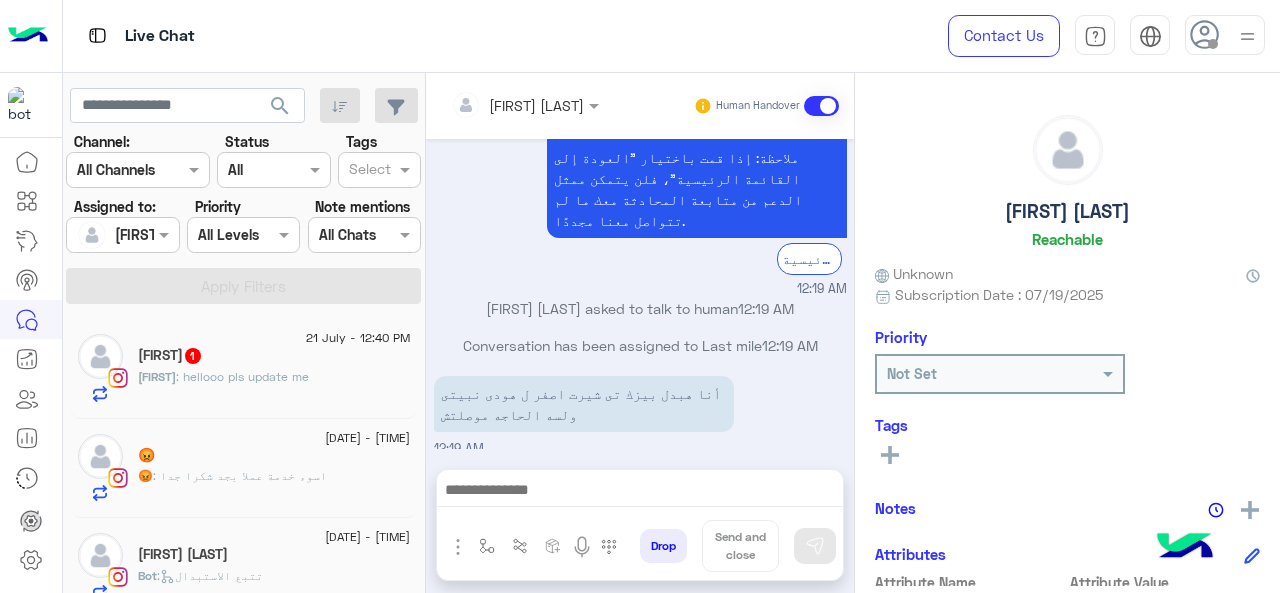 click on "😡" 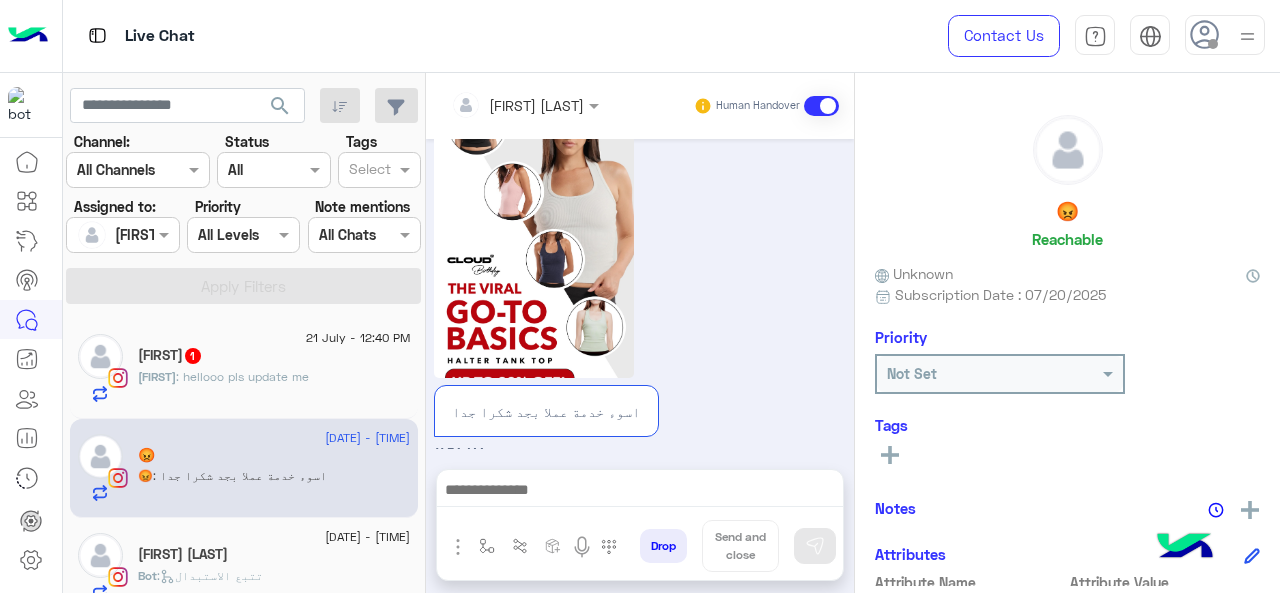 scroll, scrollTop: 2124, scrollLeft: 0, axis: vertical 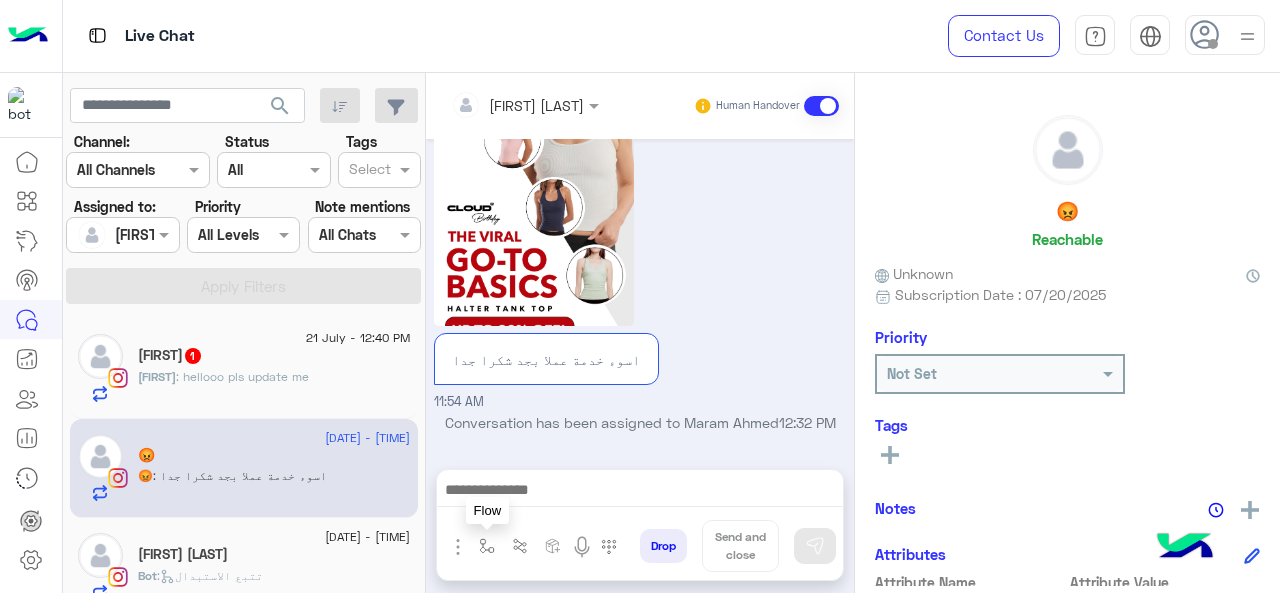 drag, startPoint x: 483, startPoint y: 551, endPoint x: 501, endPoint y: 535, distance: 24.083189 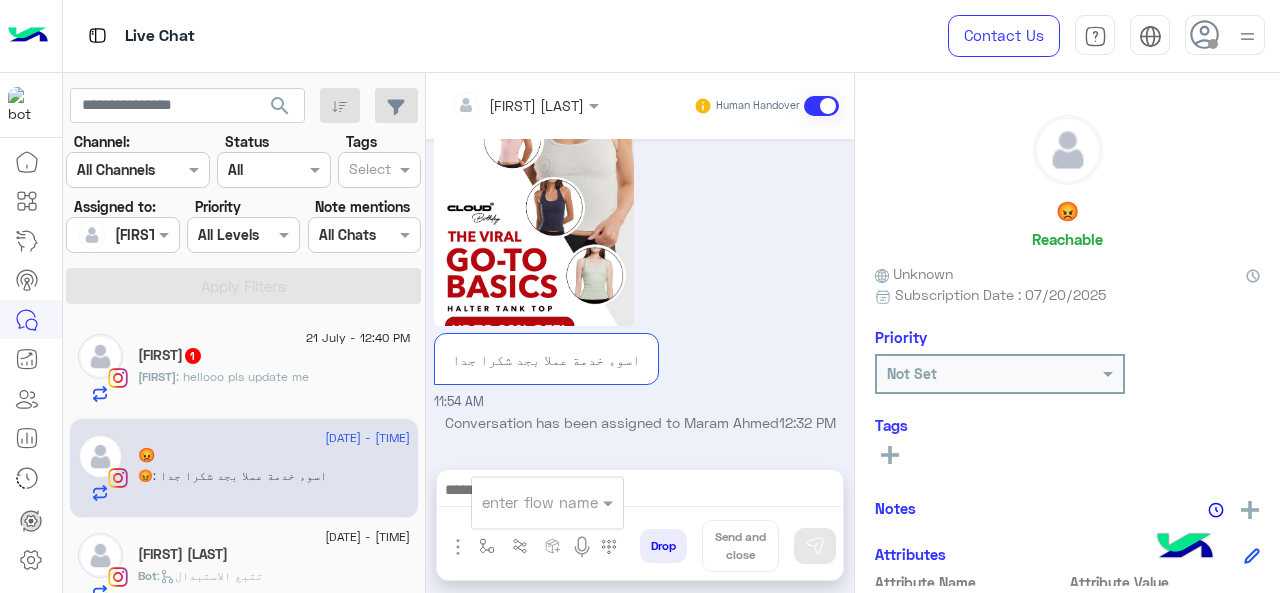 click at bounding box center [523, 502] 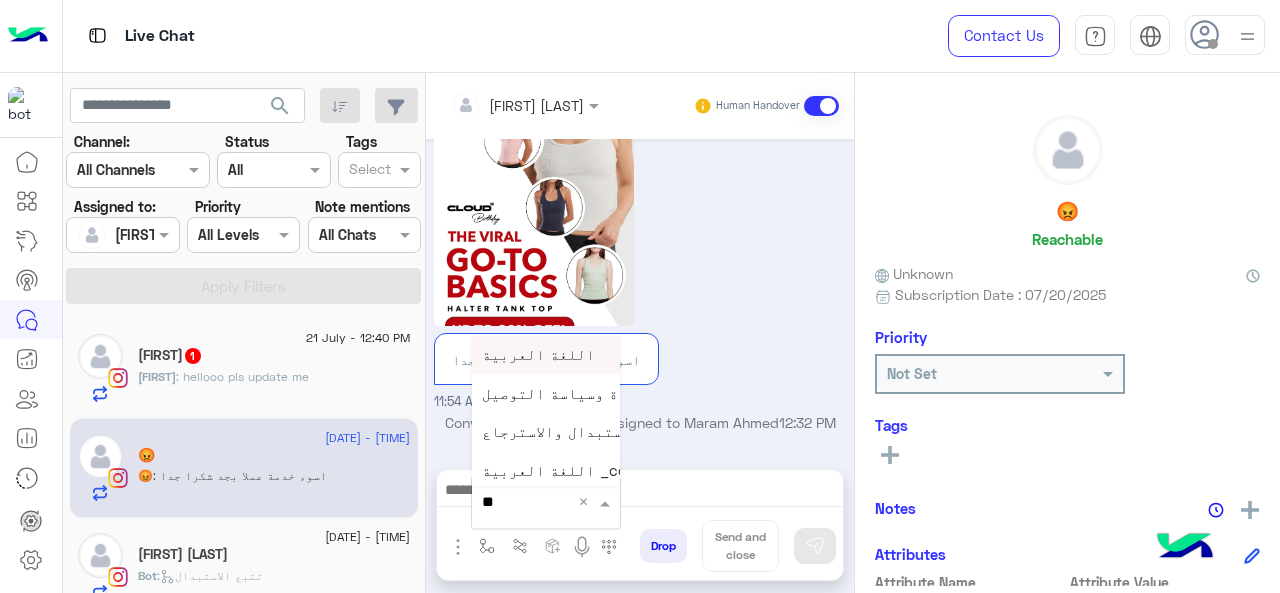 type on "*" 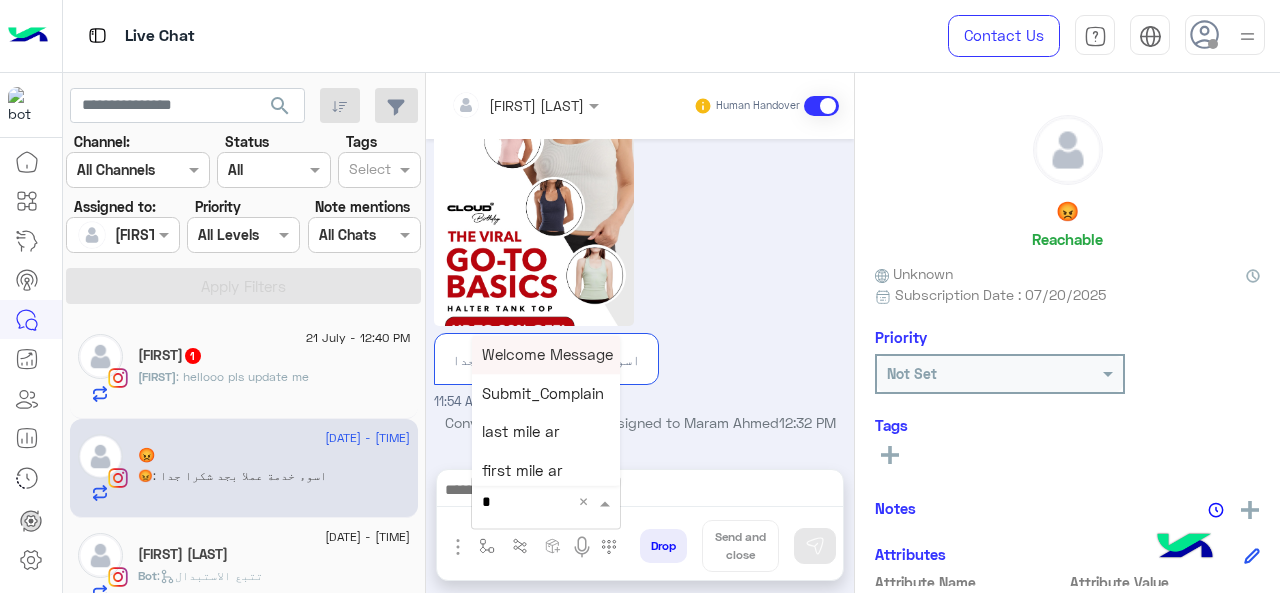 type on "*" 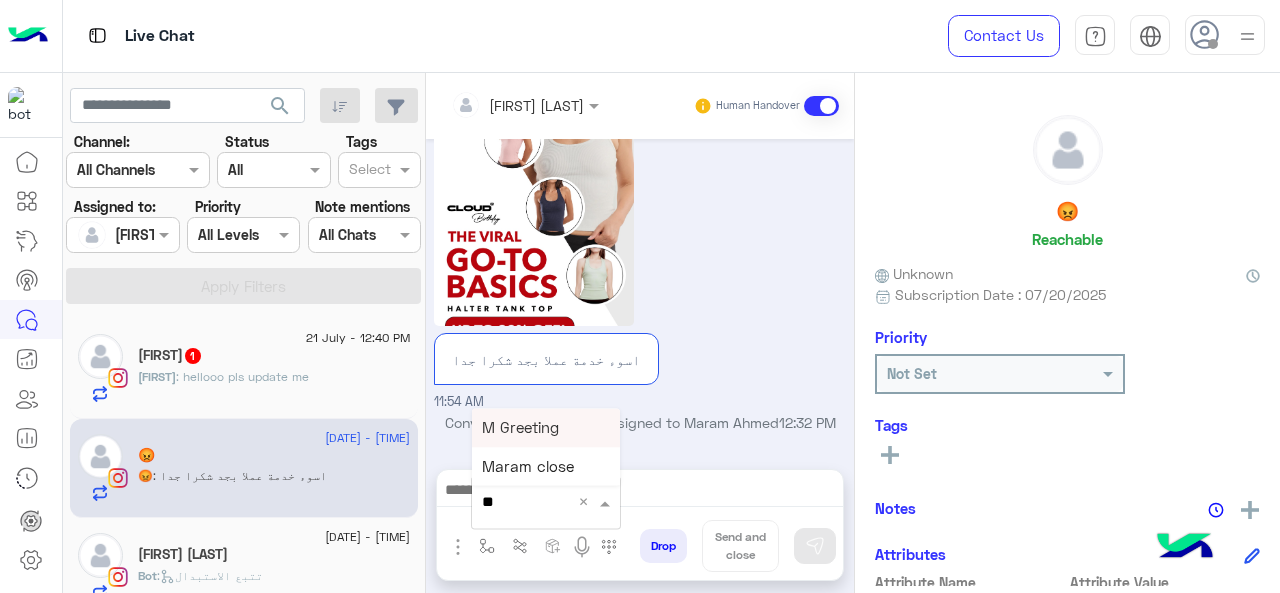 click on "M Greeting" at bounding box center [520, 427] 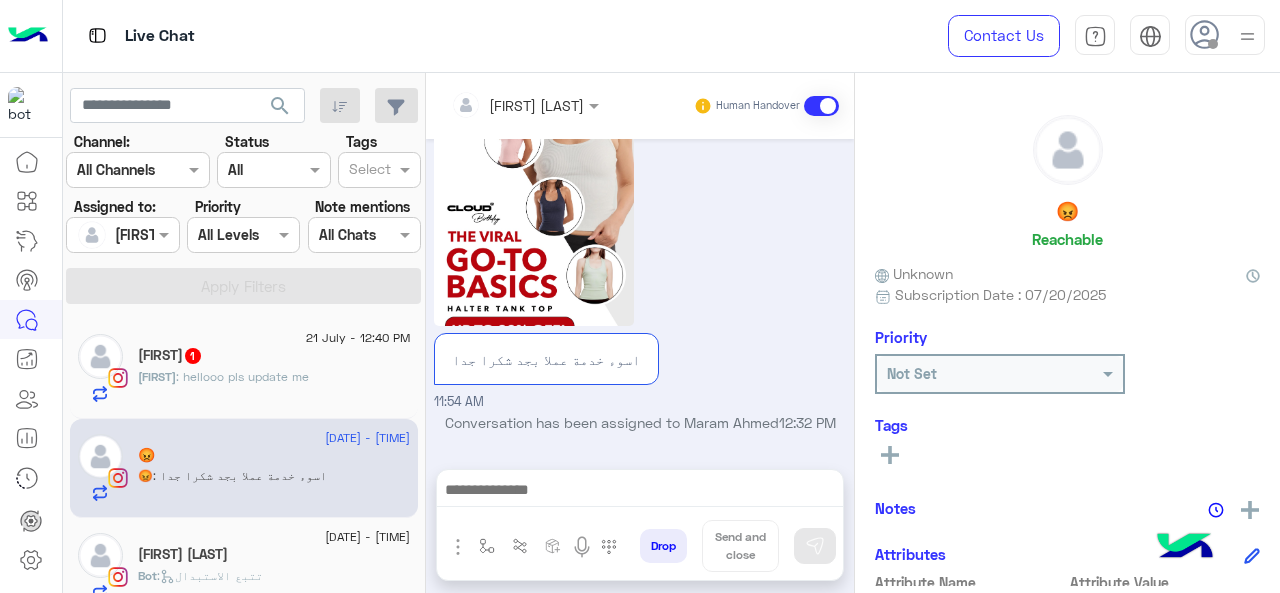 type on "**********" 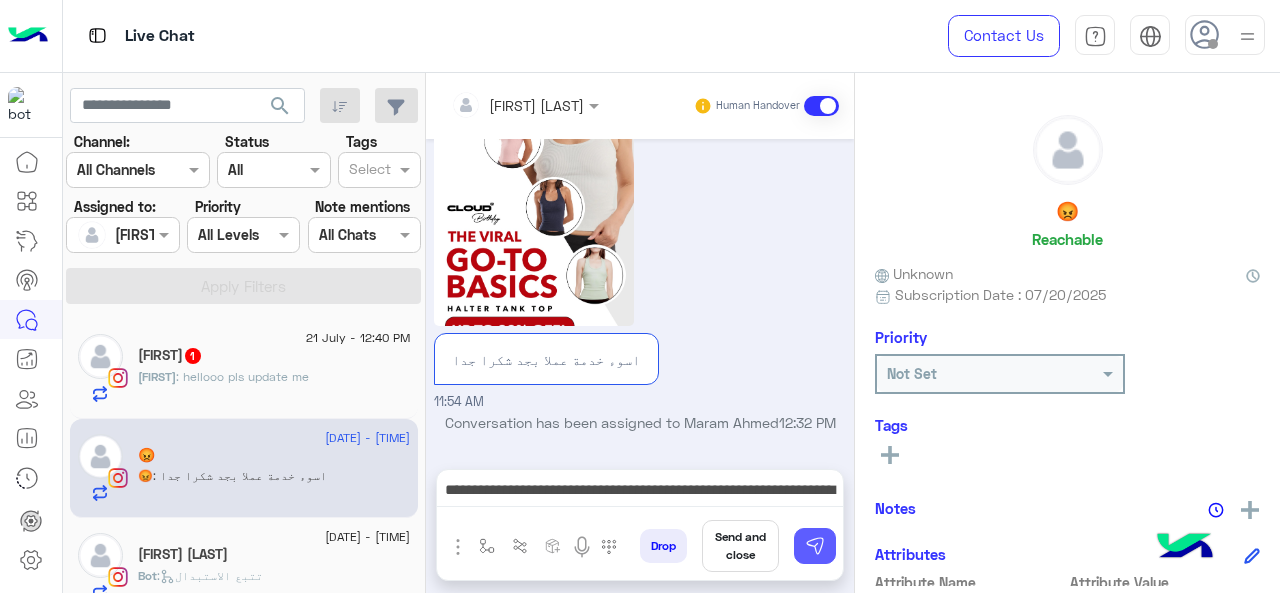 click at bounding box center [815, 546] 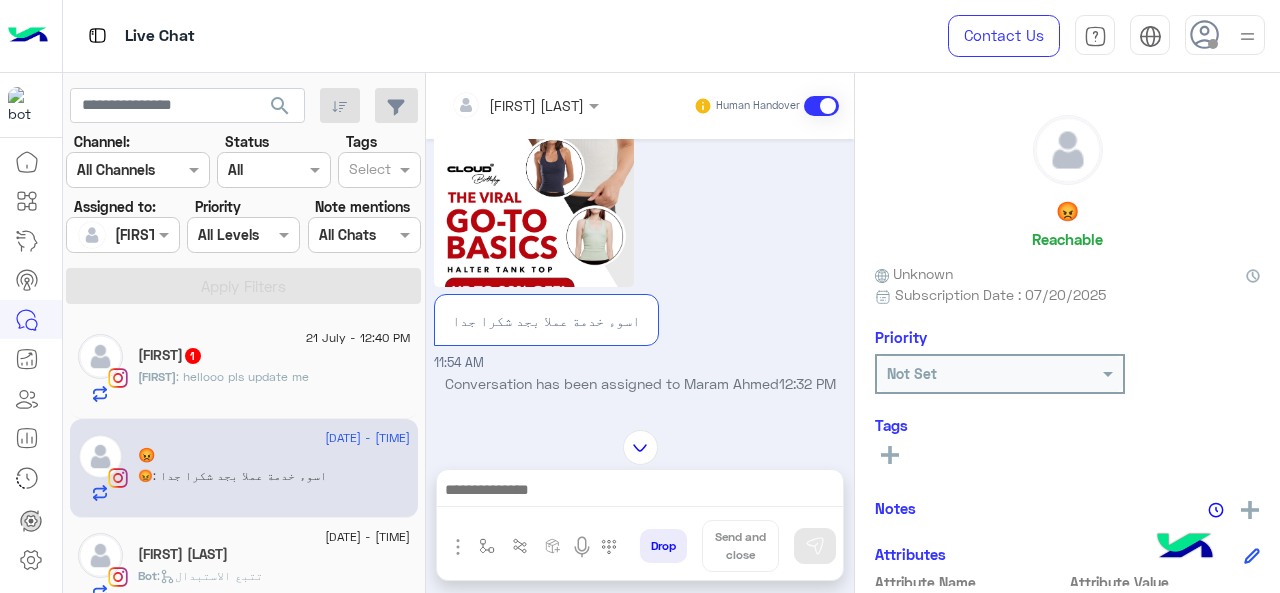 scroll, scrollTop: 0, scrollLeft: 0, axis: both 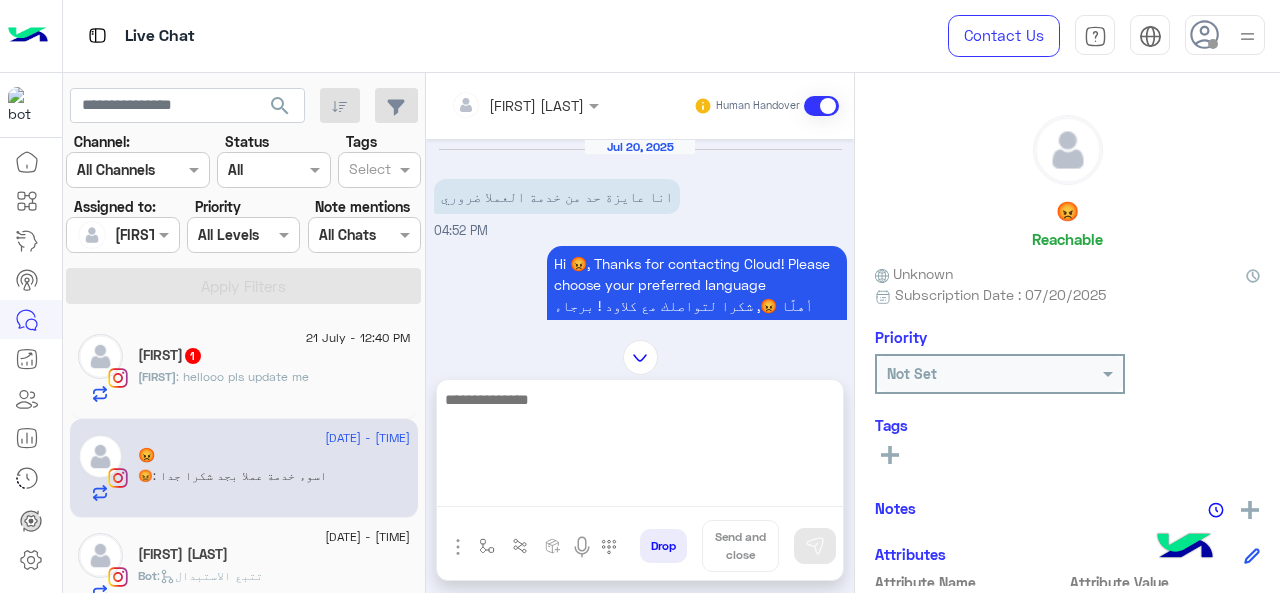 click at bounding box center (640, 447) 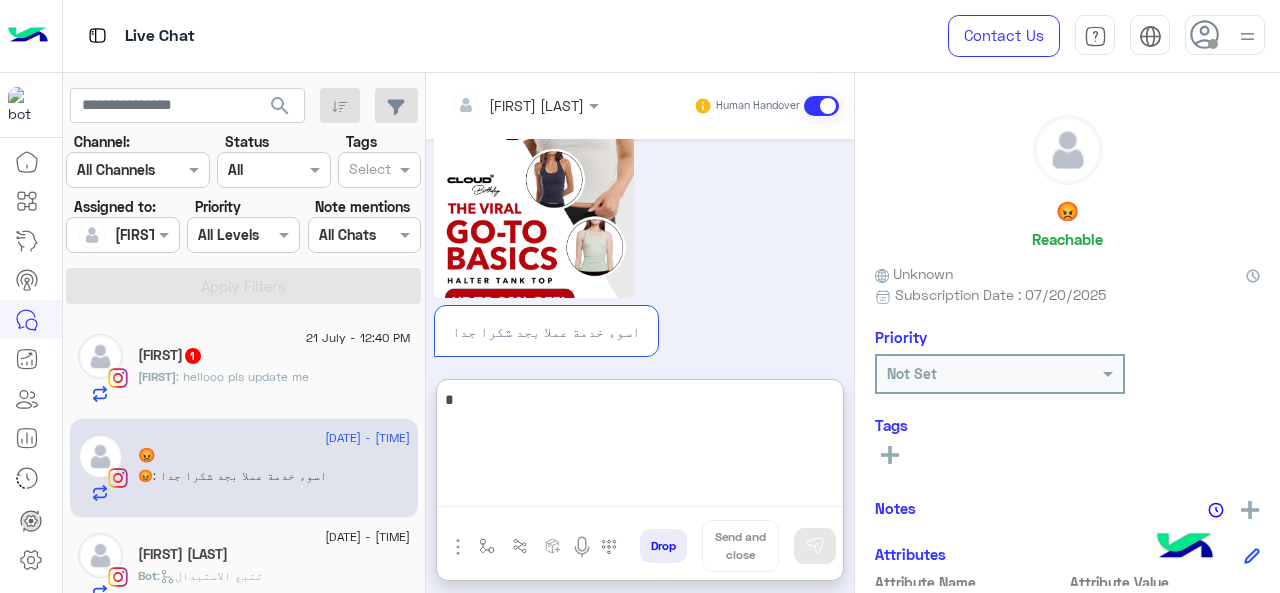 scroll, scrollTop: 2335, scrollLeft: 0, axis: vertical 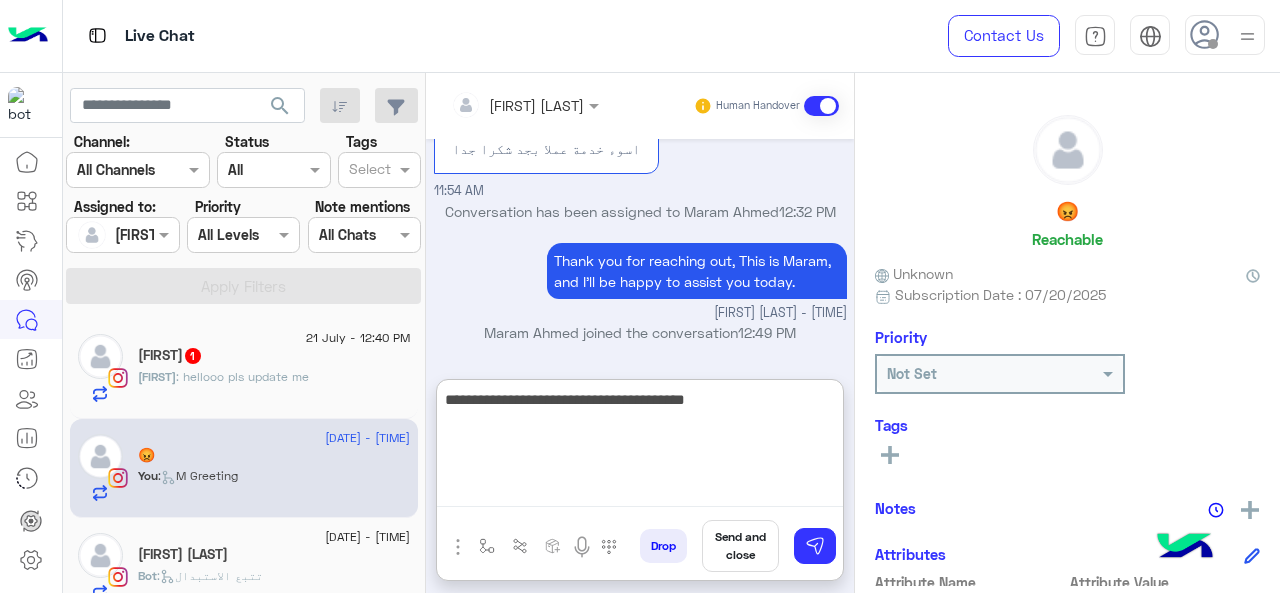 type on "**********" 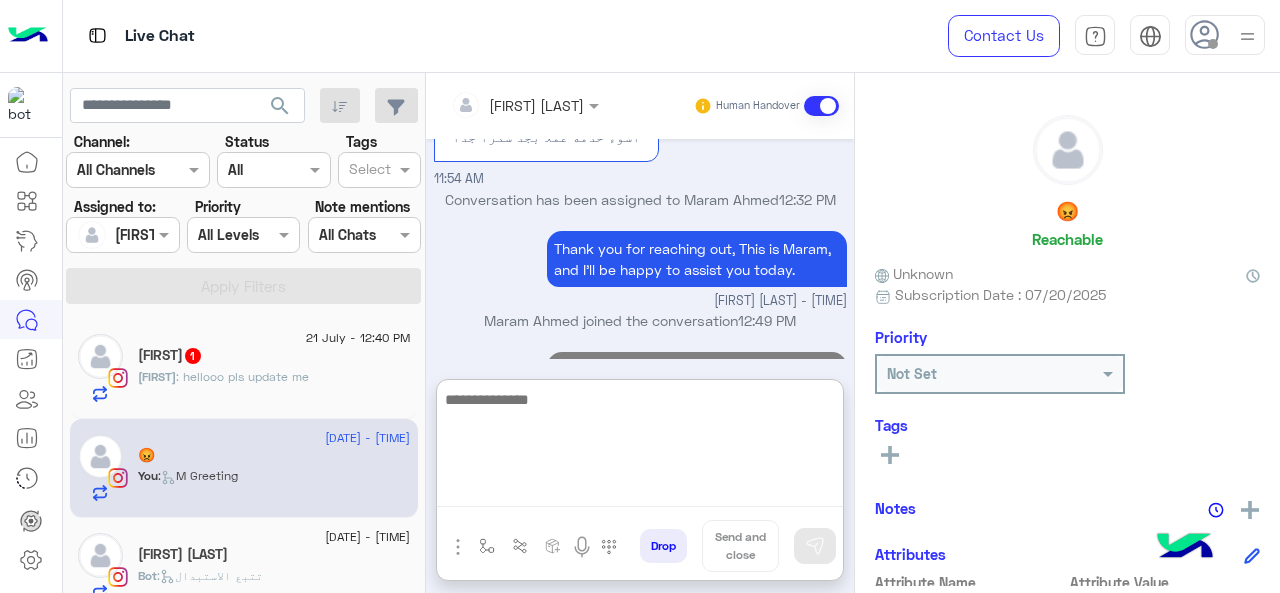 scroll, scrollTop: 2420, scrollLeft: 0, axis: vertical 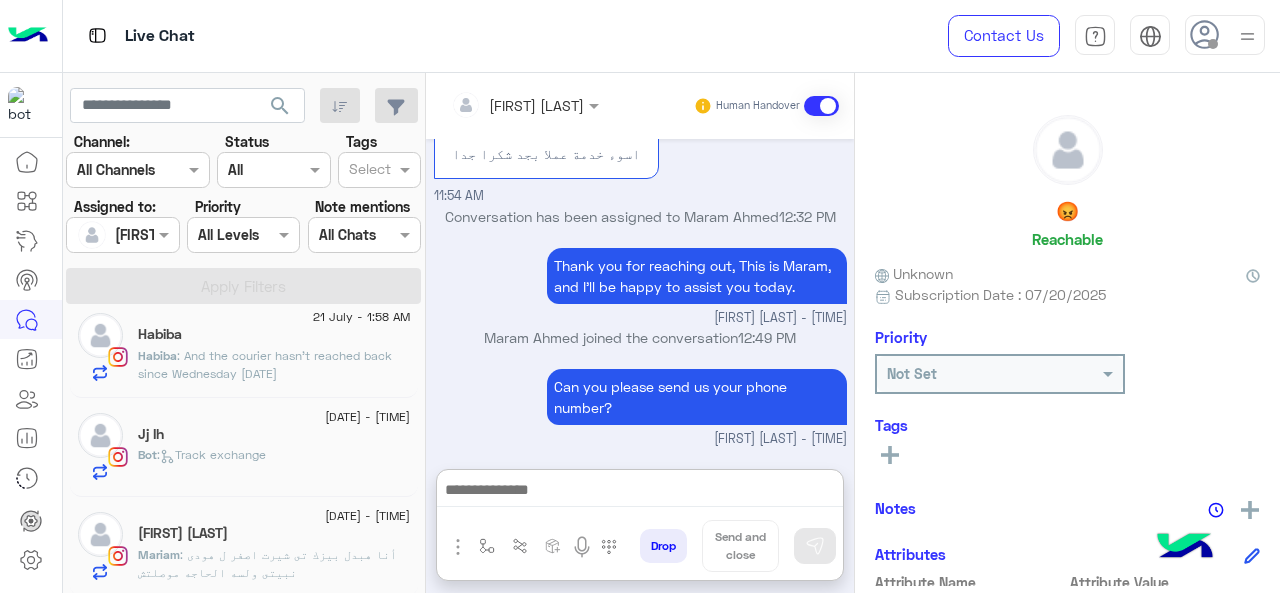 click on "[FIRST] [LAST]" 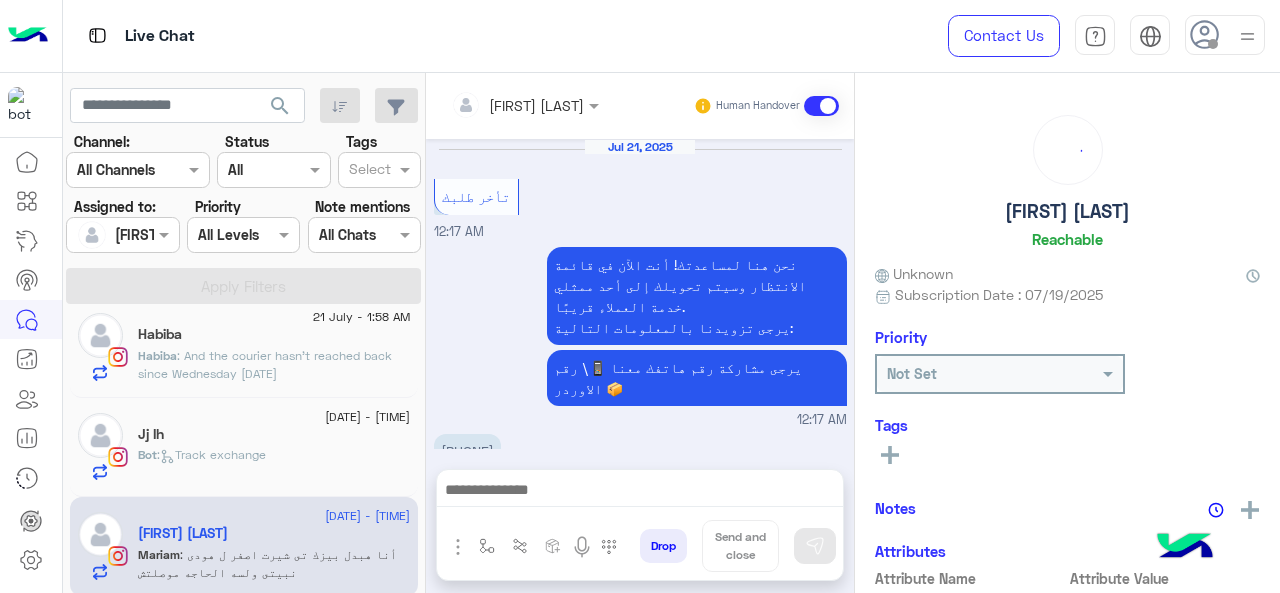 scroll, scrollTop: 638, scrollLeft: 0, axis: vertical 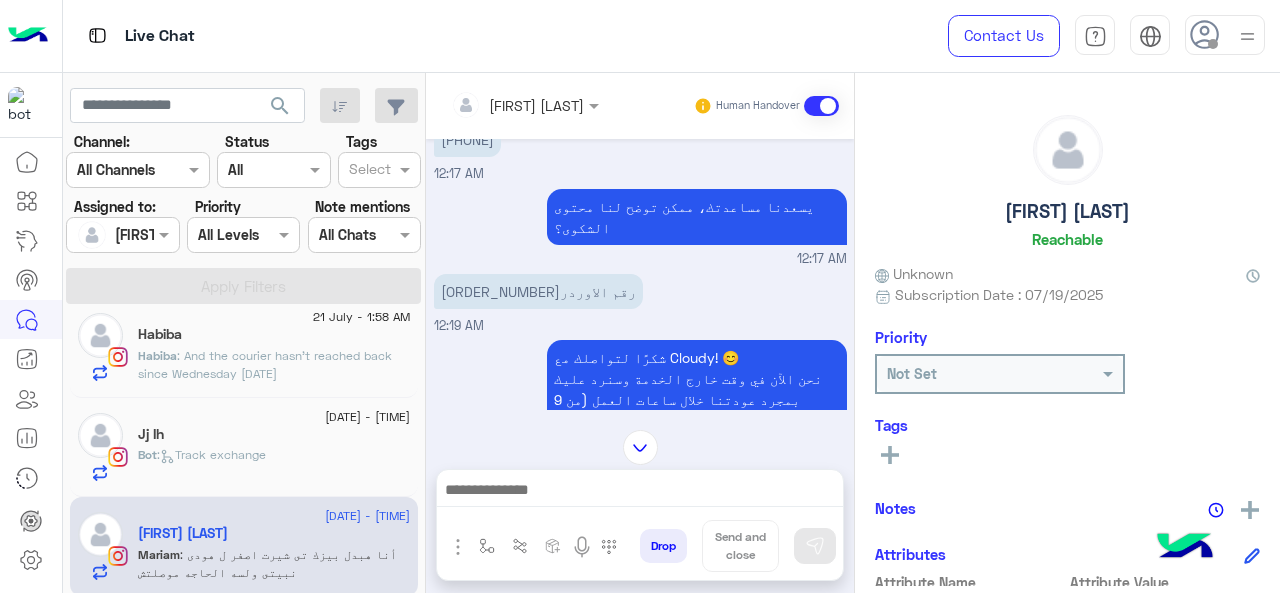 click on "[NUMBER]رقم الاوردر" at bounding box center [538, 291] 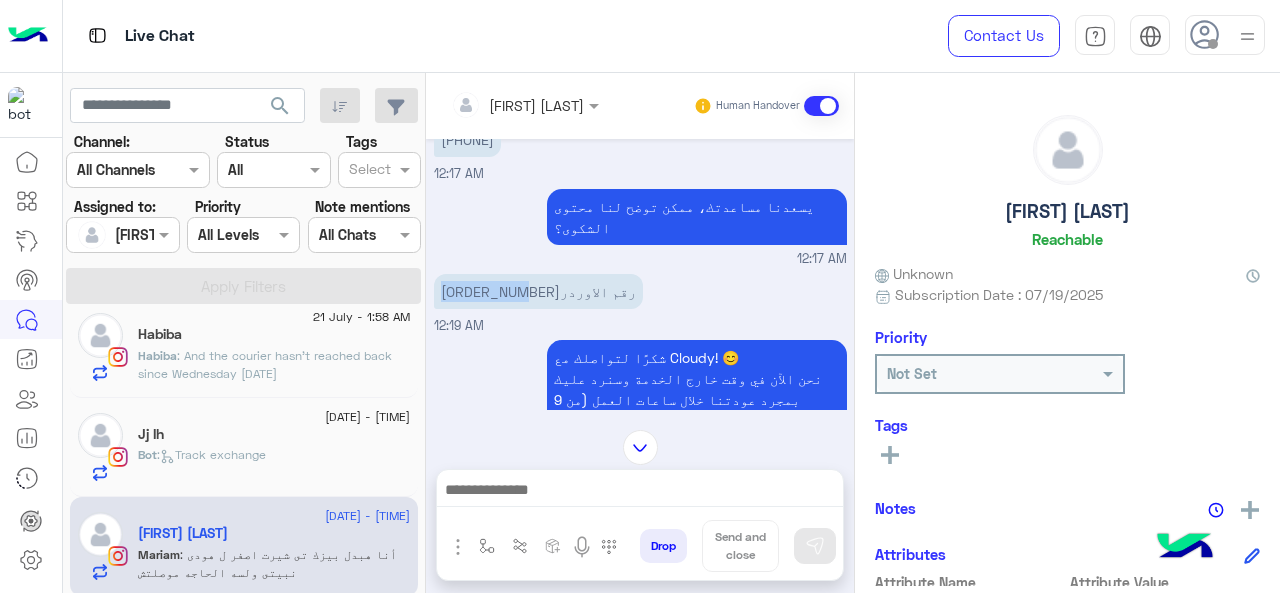 click on "[NUMBER]رقم الاوردر" at bounding box center [538, 291] 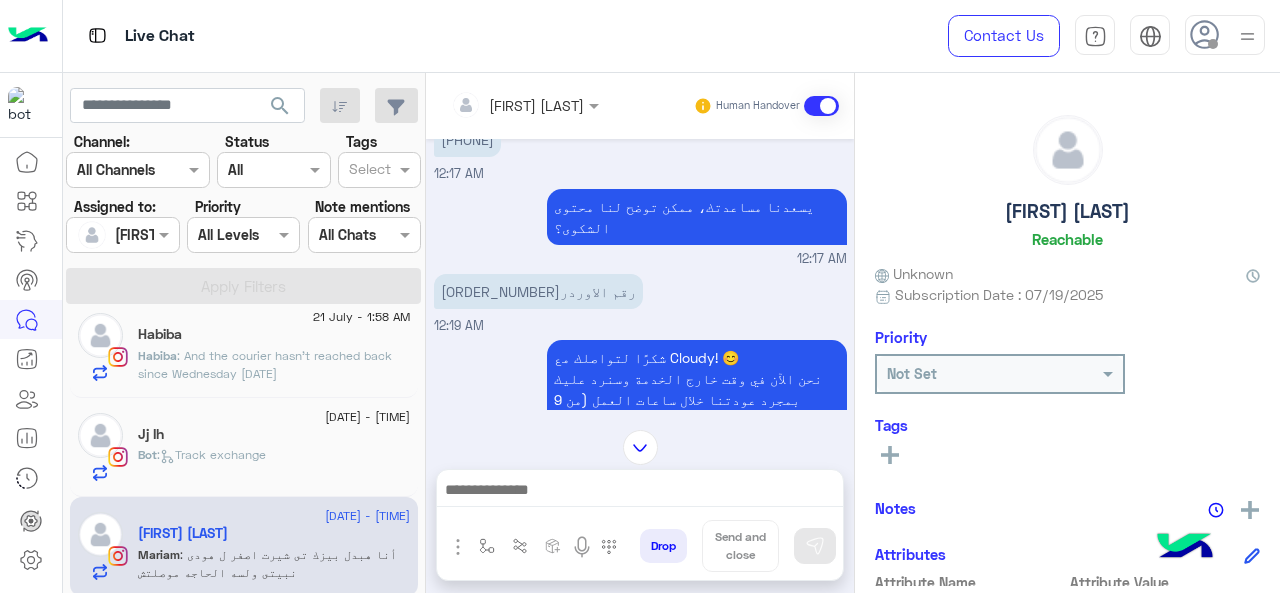 drag, startPoint x: 466, startPoint y: 267, endPoint x: 455, endPoint y: 266, distance: 11.045361 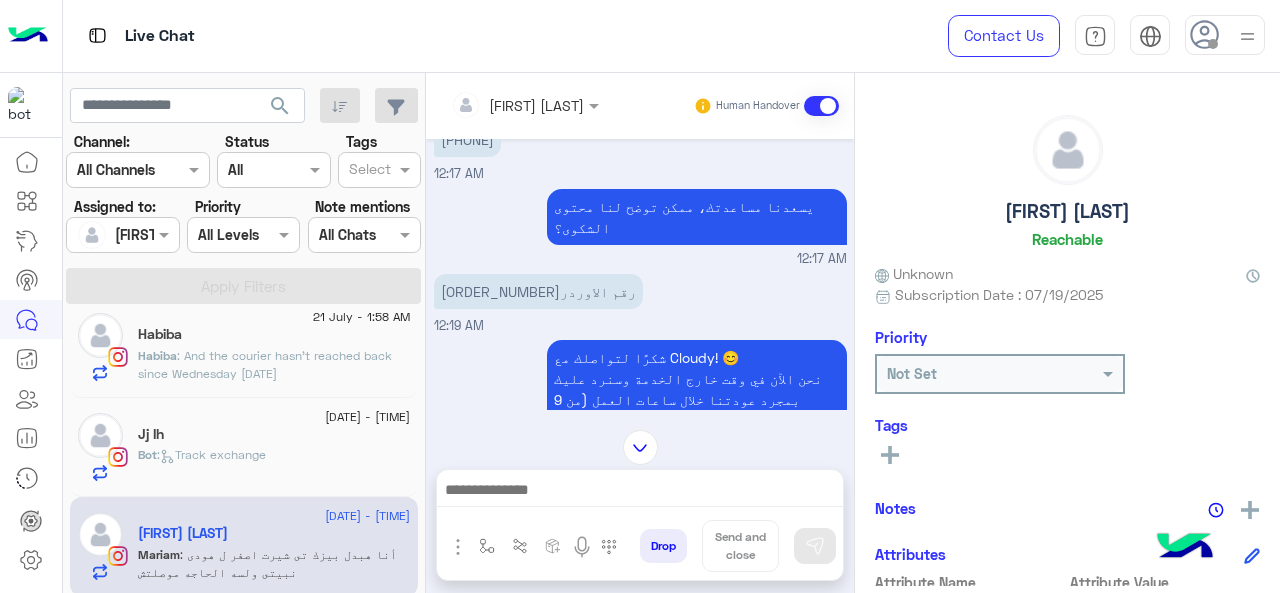 click on "[NUMBER]رقم الاوردر" at bounding box center [538, 291] 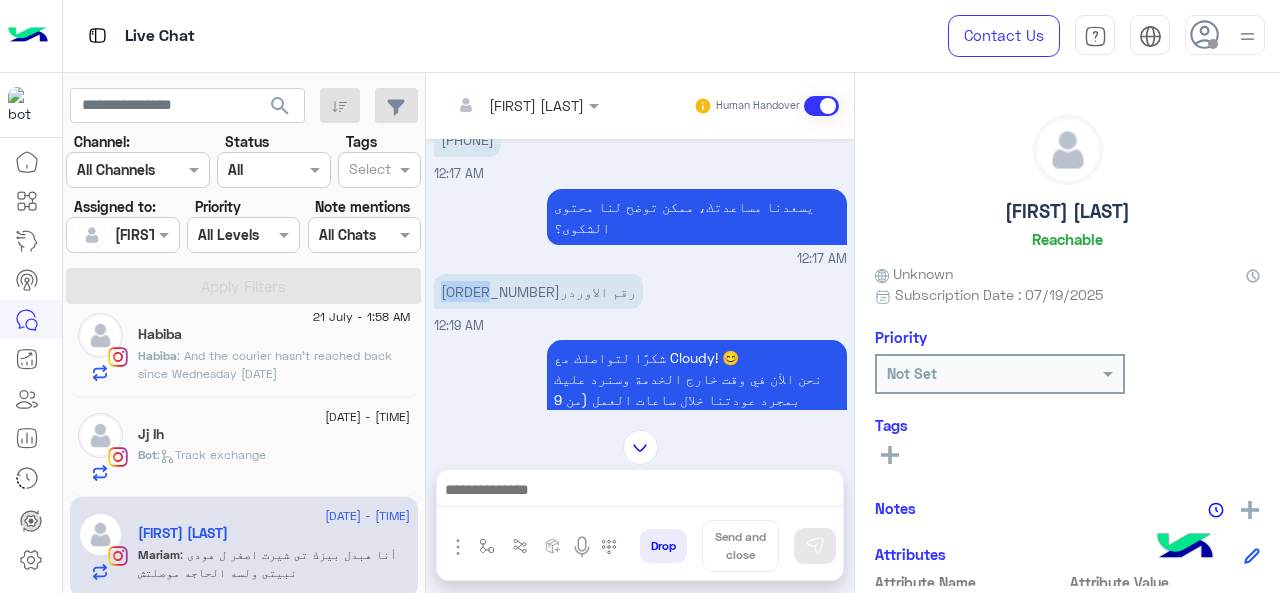 drag, startPoint x: 440, startPoint y: 267, endPoint x: 483, endPoint y: 269, distance: 43.046486 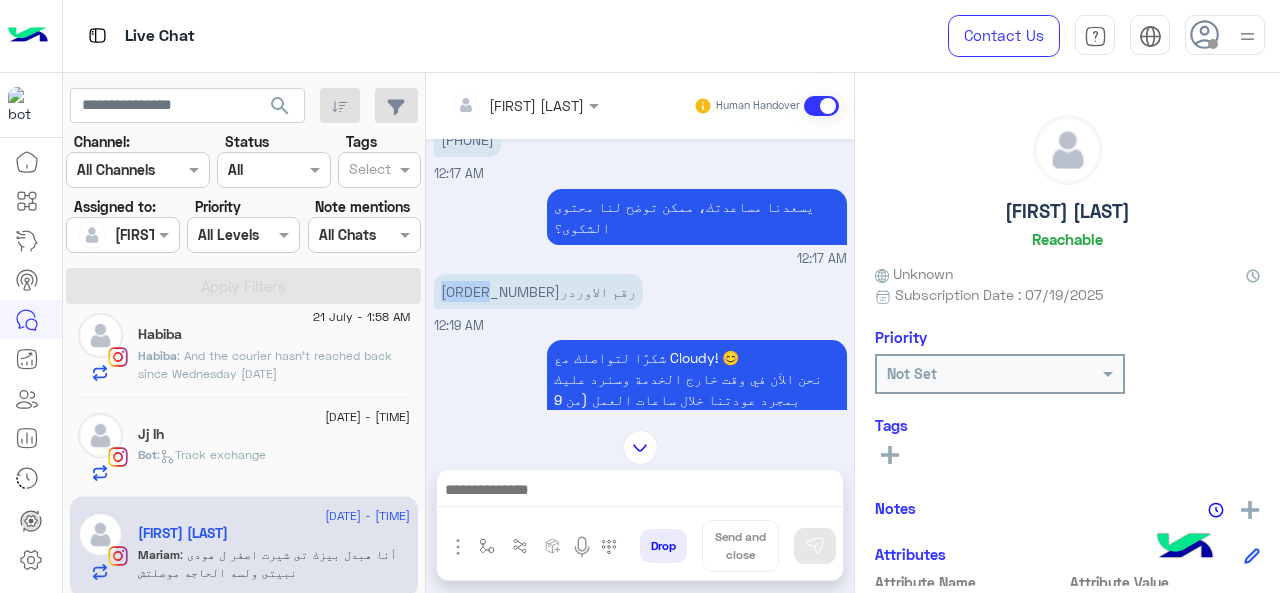 copy on "113088" 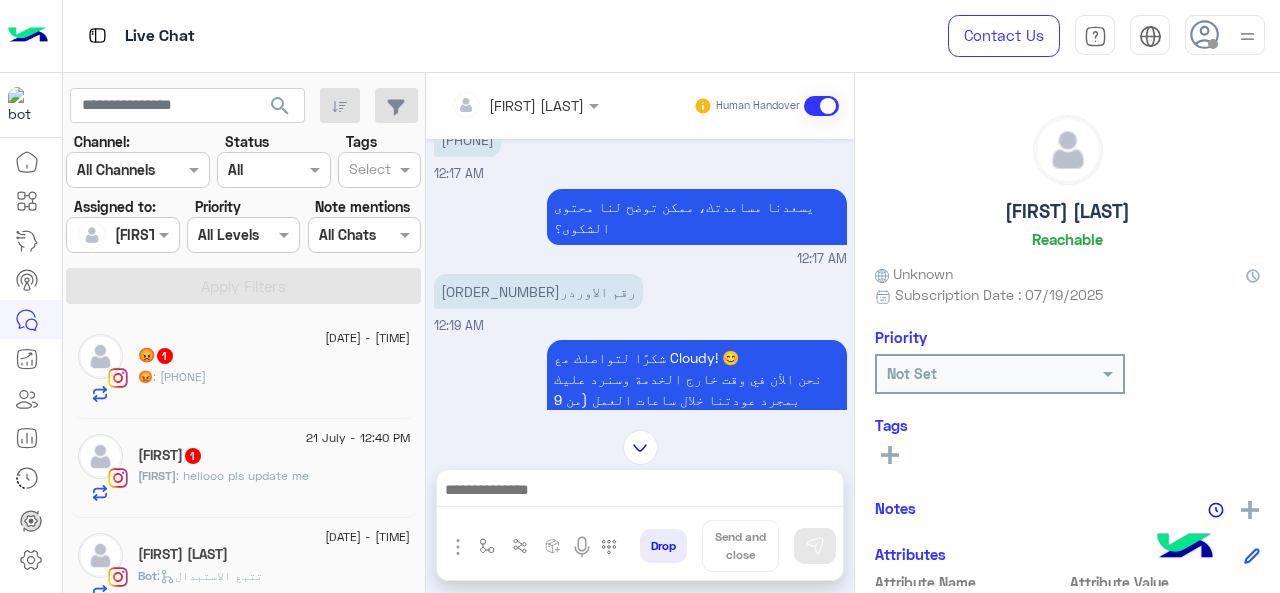 click on "😡   1" 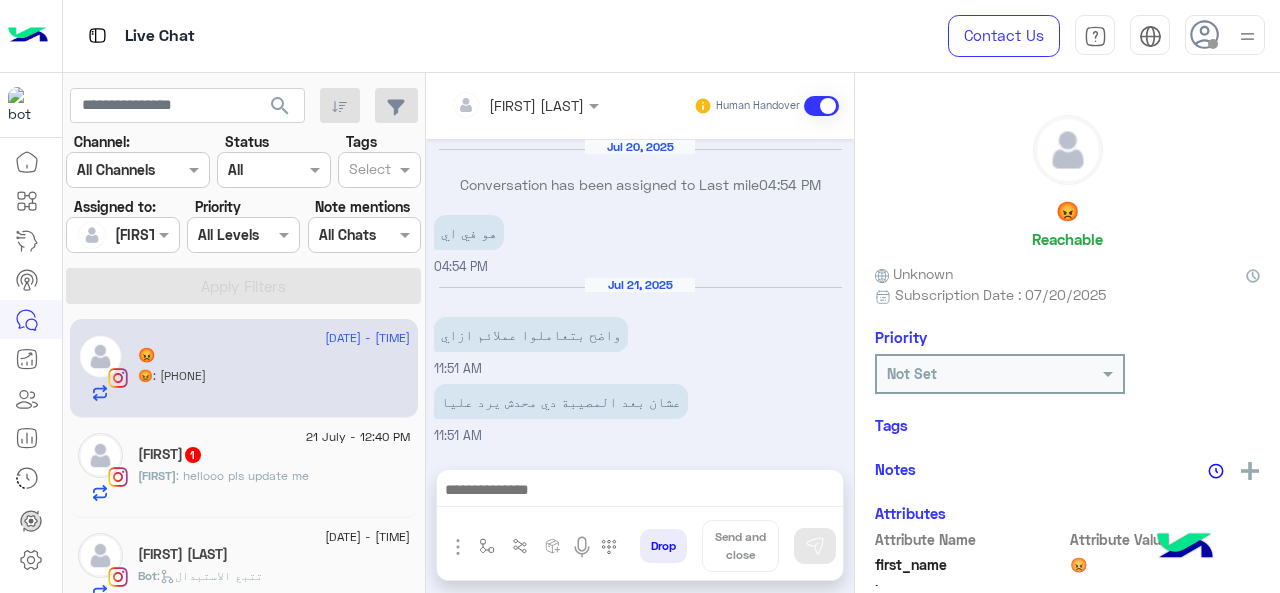 scroll, scrollTop: 678, scrollLeft: 0, axis: vertical 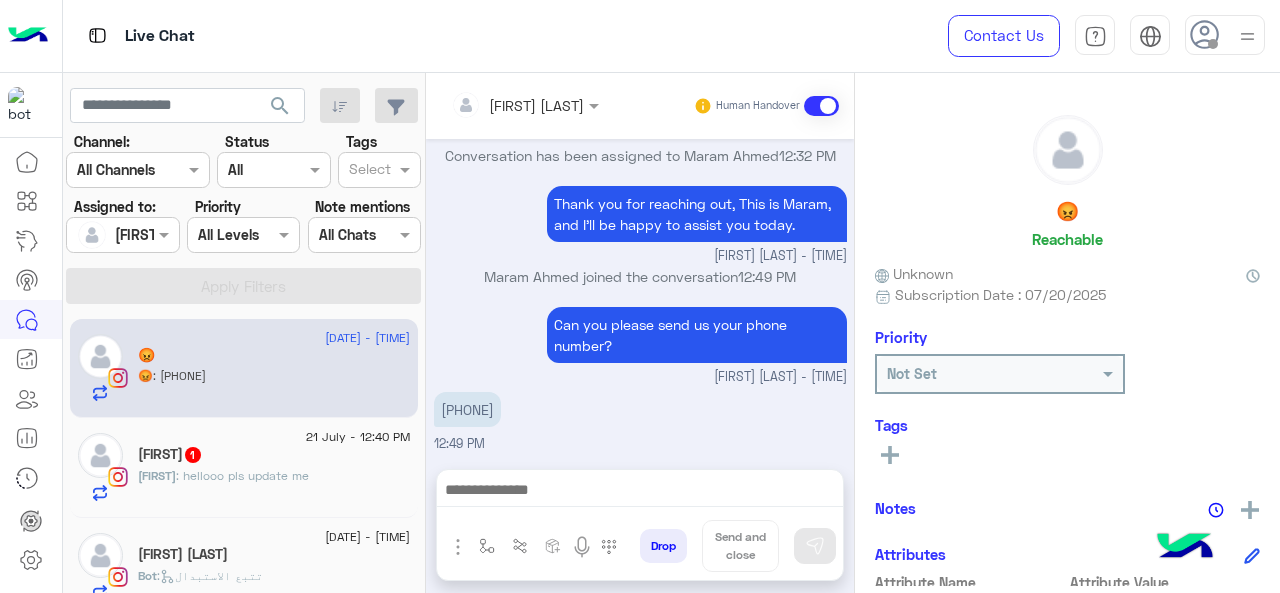 drag, startPoint x: 527, startPoint y: 405, endPoint x: 445, endPoint y: 407, distance: 82.02438 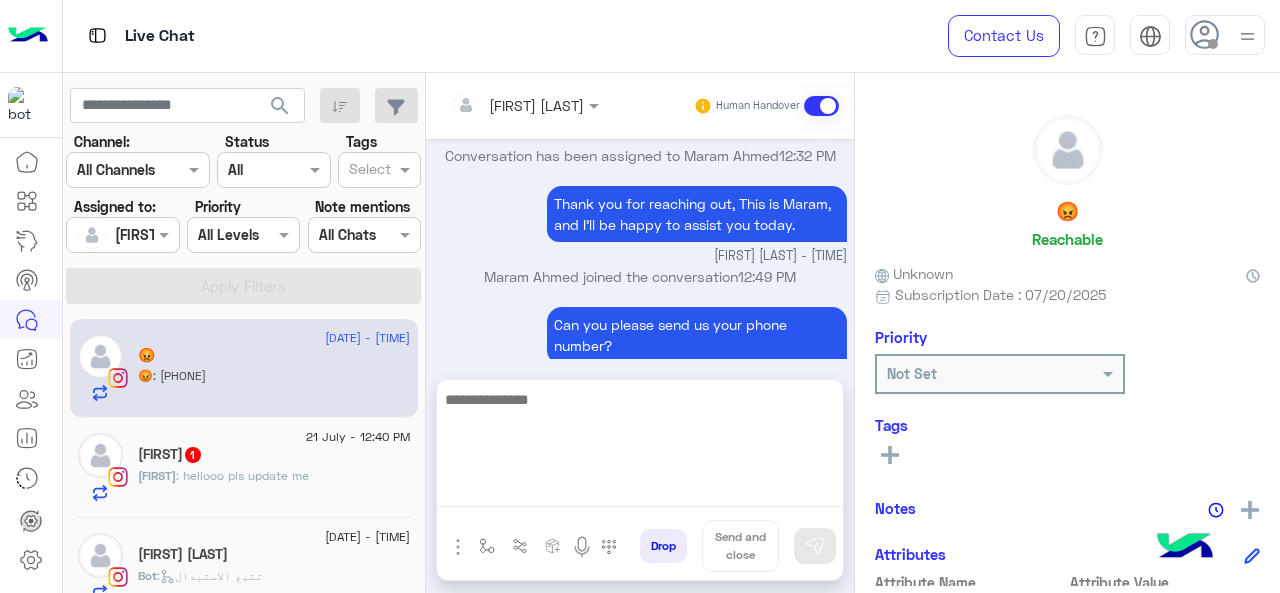 click at bounding box center (640, 447) 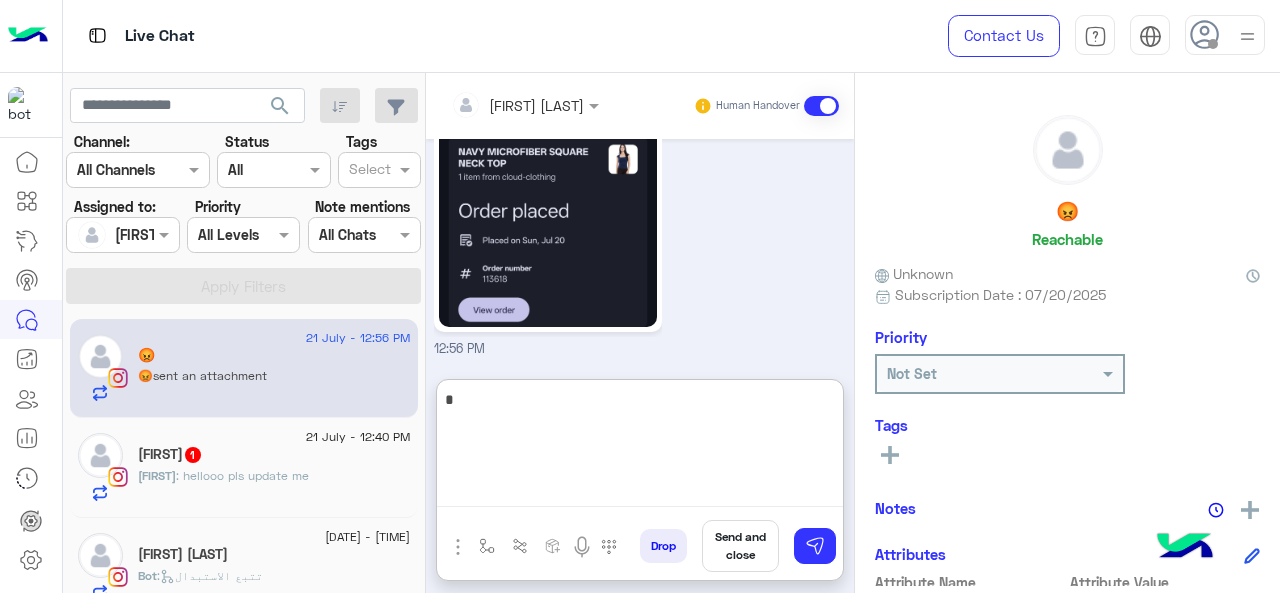 scroll, scrollTop: 2435, scrollLeft: 0, axis: vertical 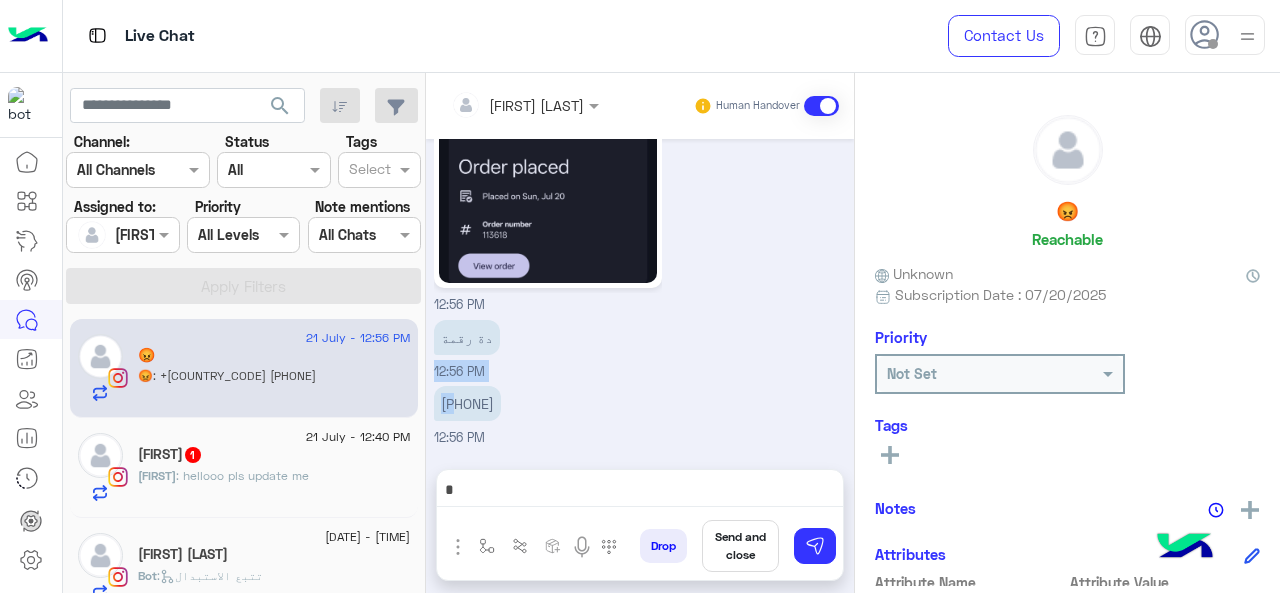 drag, startPoint x: 497, startPoint y: 317, endPoint x: 559, endPoint y: 417, distance: 117.66053 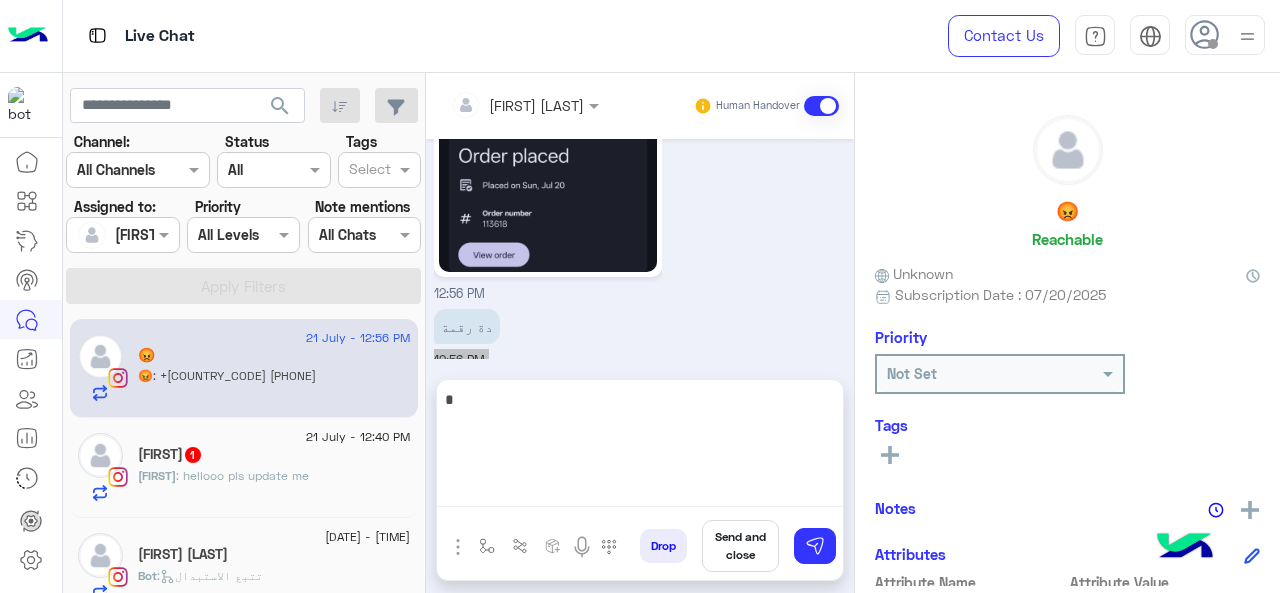 click on "*" at bounding box center (640, 447) 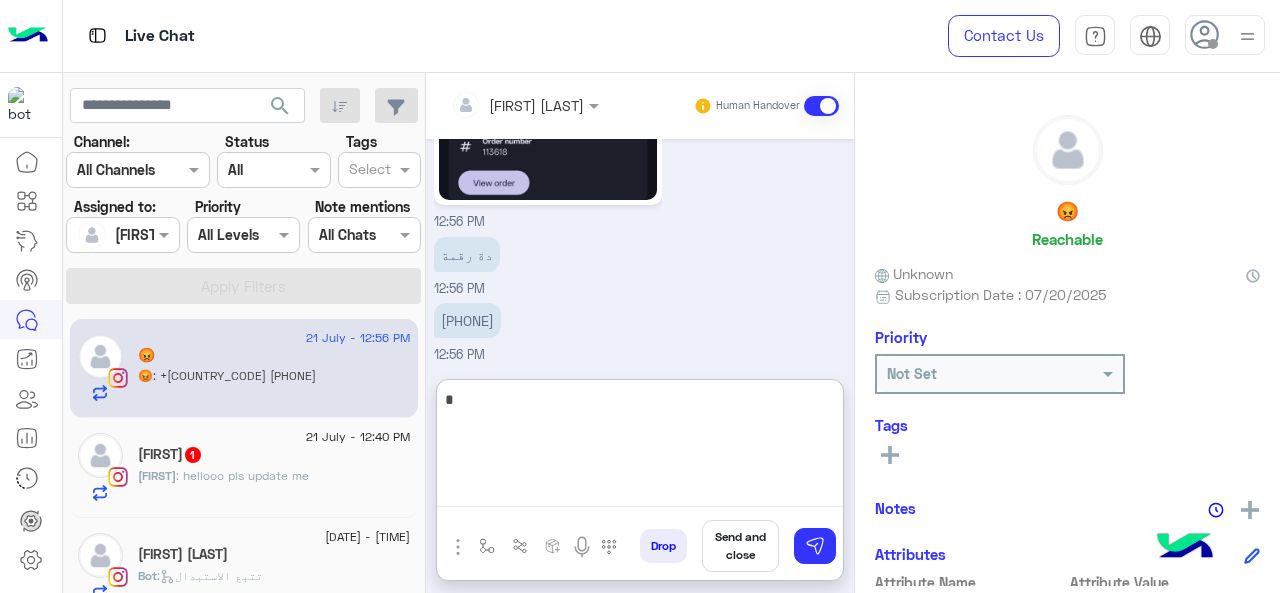 scroll, scrollTop: 2572, scrollLeft: 0, axis: vertical 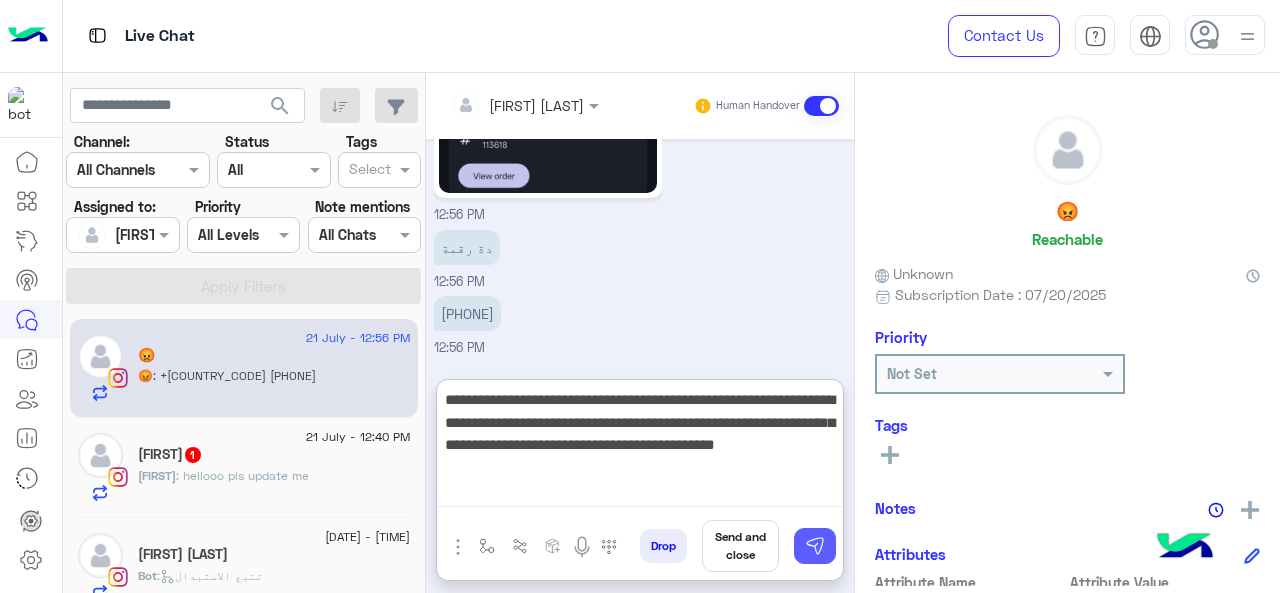 type on "**********" 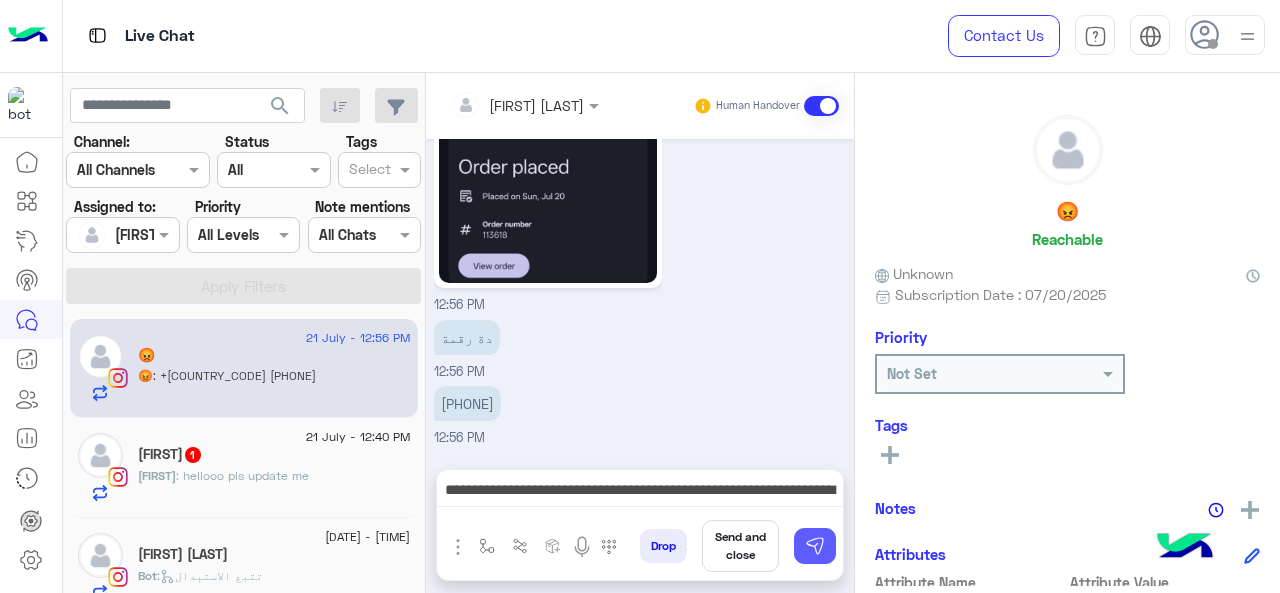 click at bounding box center (815, 546) 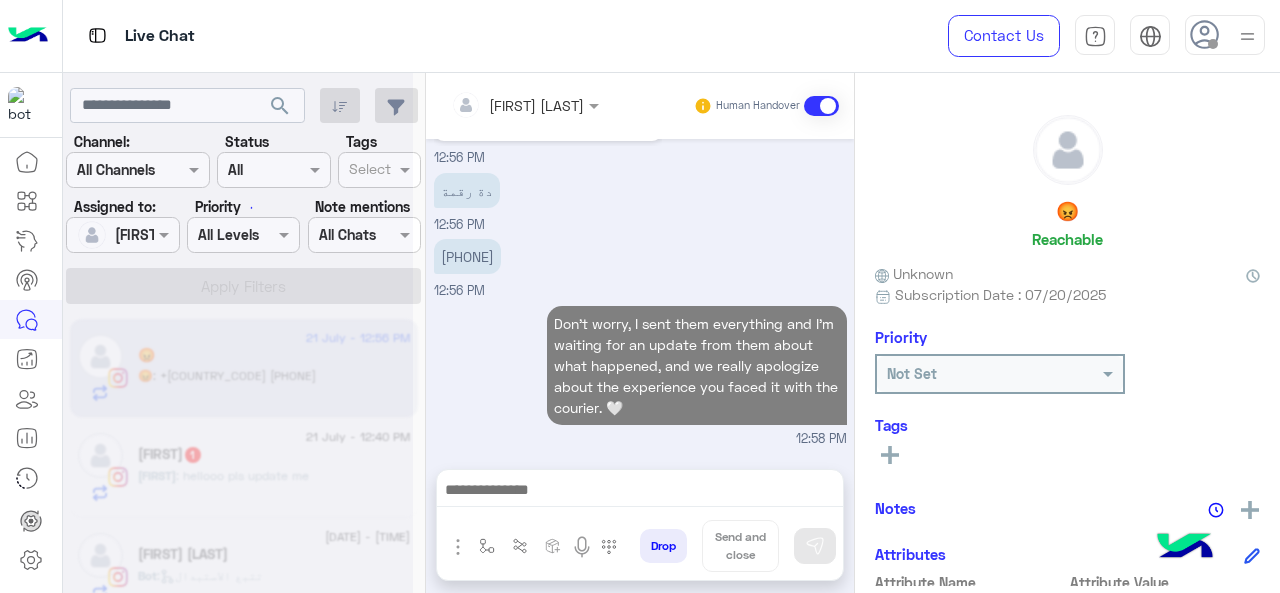 scroll, scrollTop: 2630, scrollLeft: 0, axis: vertical 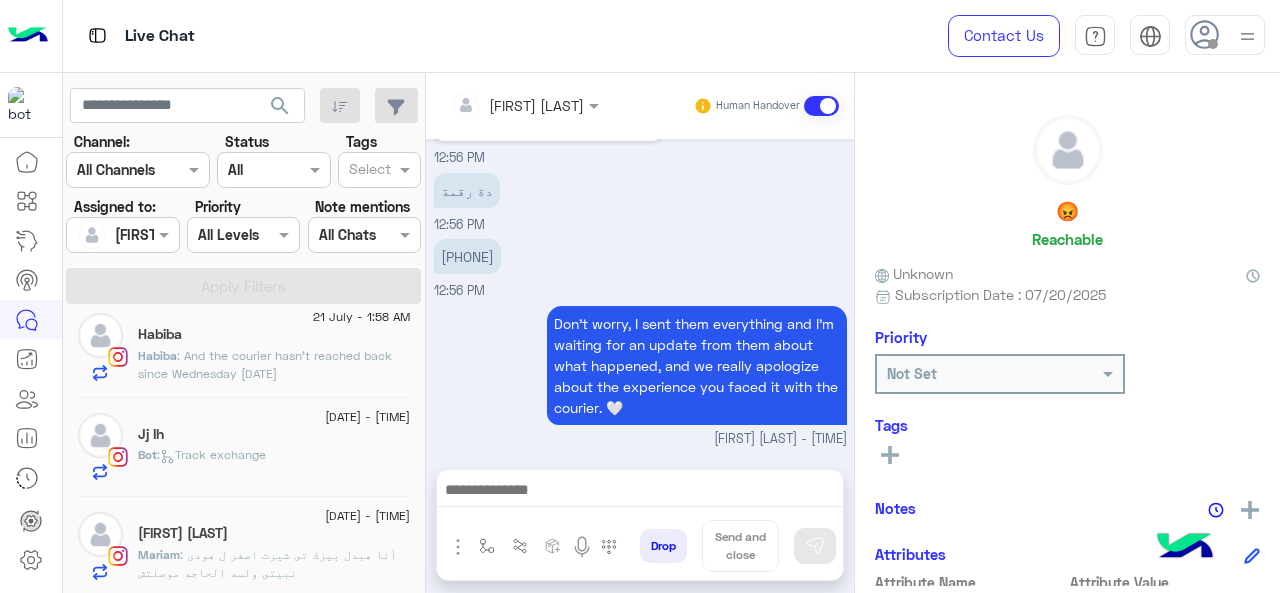 click on "[FIRST] [LAST]" 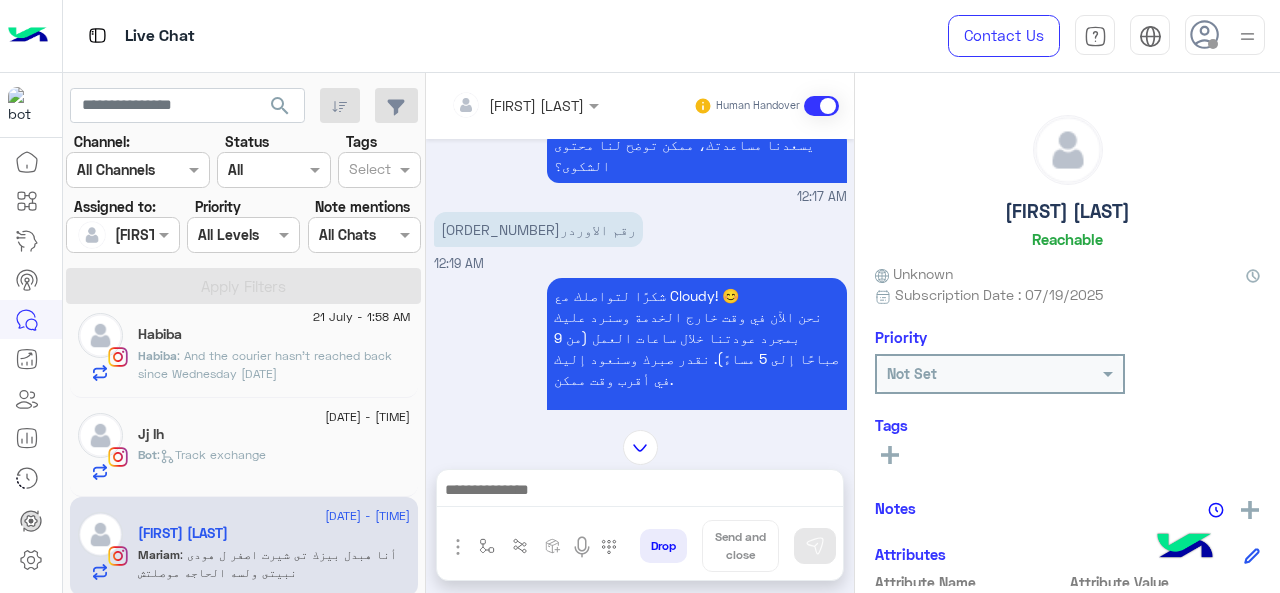 scroll, scrollTop: 316, scrollLeft: 0, axis: vertical 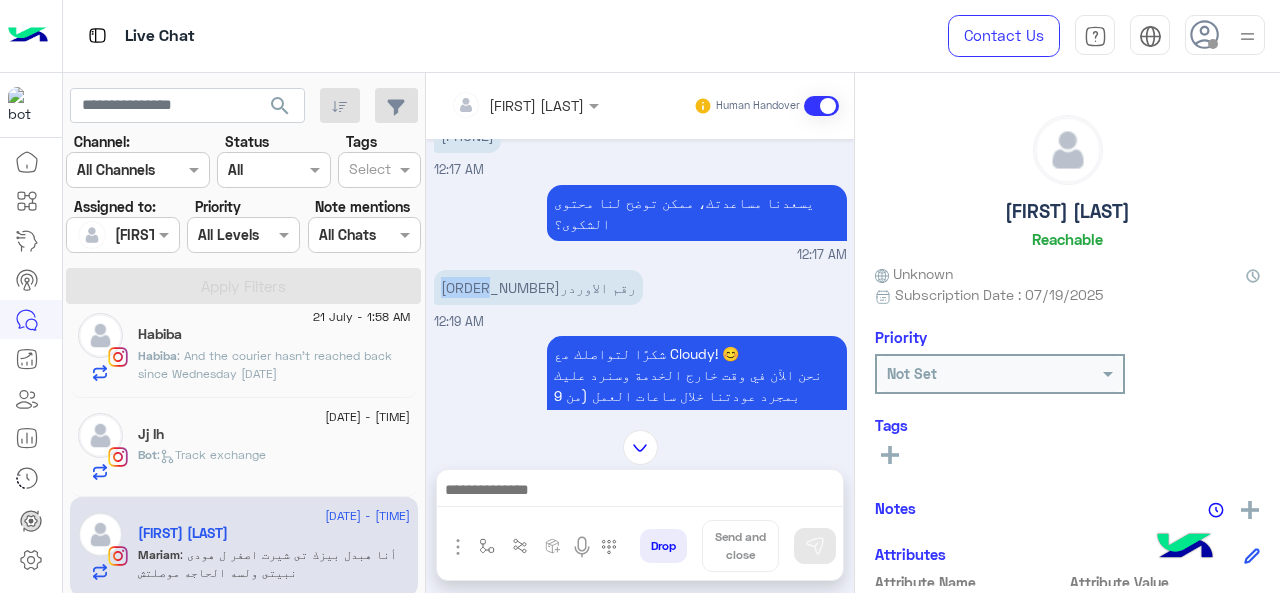 drag, startPoint x: 484, startPoint y: 265, endPoint x: 431, endPoint y: 257, distance: 53.600372 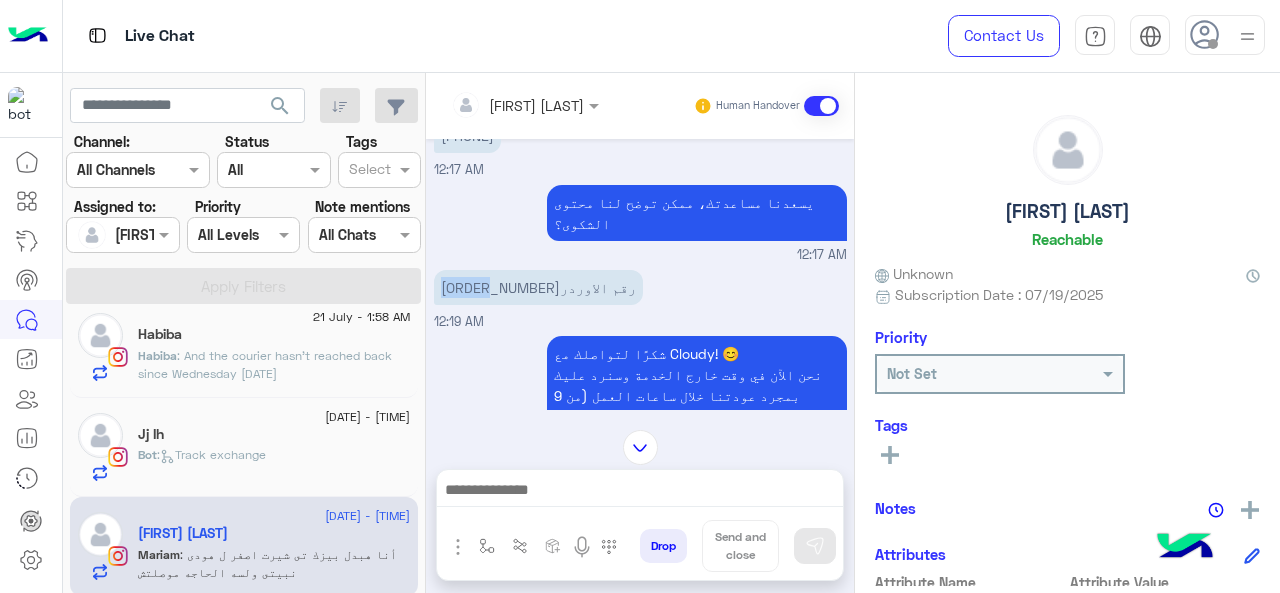 scroll, scrollTop: 0, scrollLeft: 0, axis: both 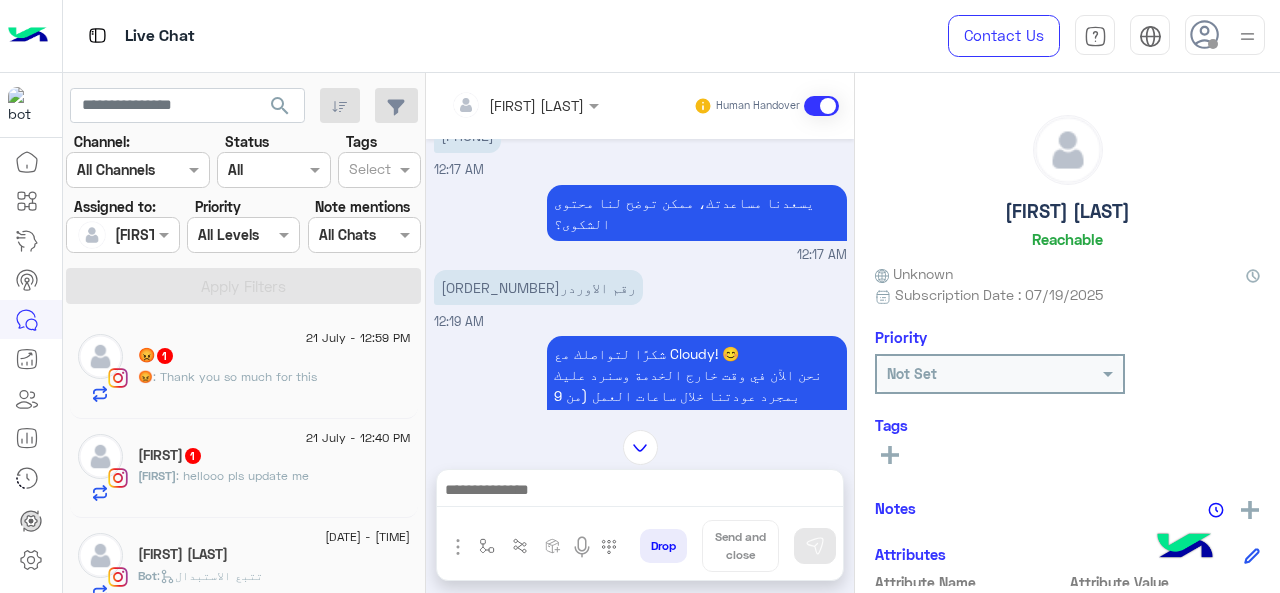 click on "😡 : Thank you so much for this" 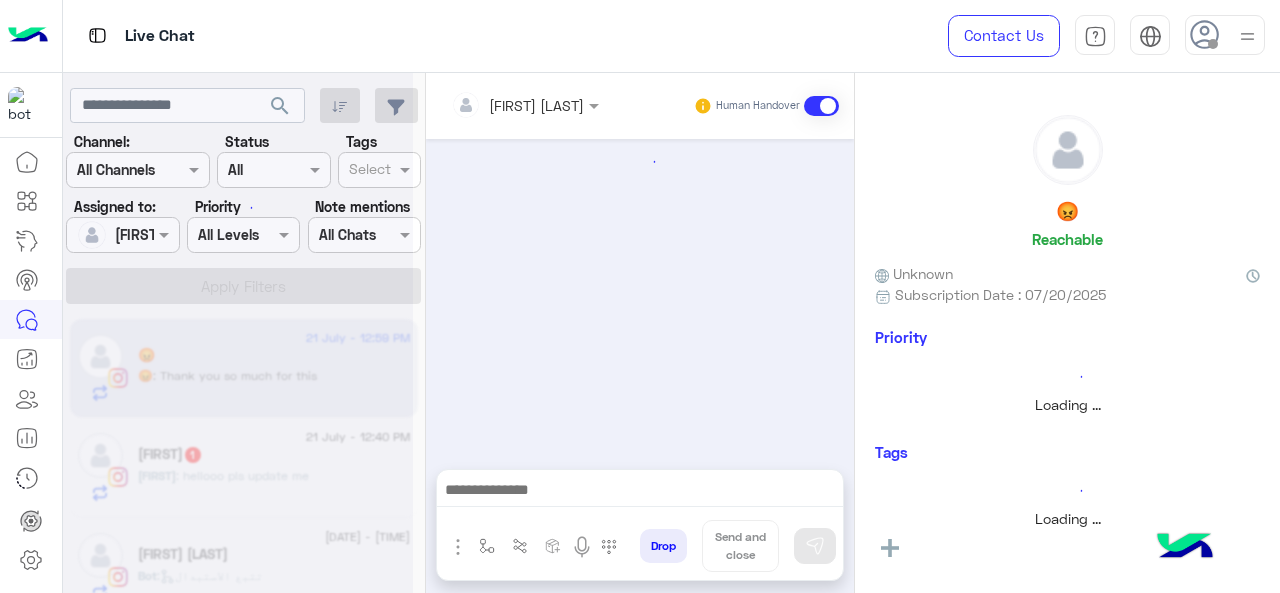 scroll, scrollTop: 662, scrollLeft: 0, axis: vertical 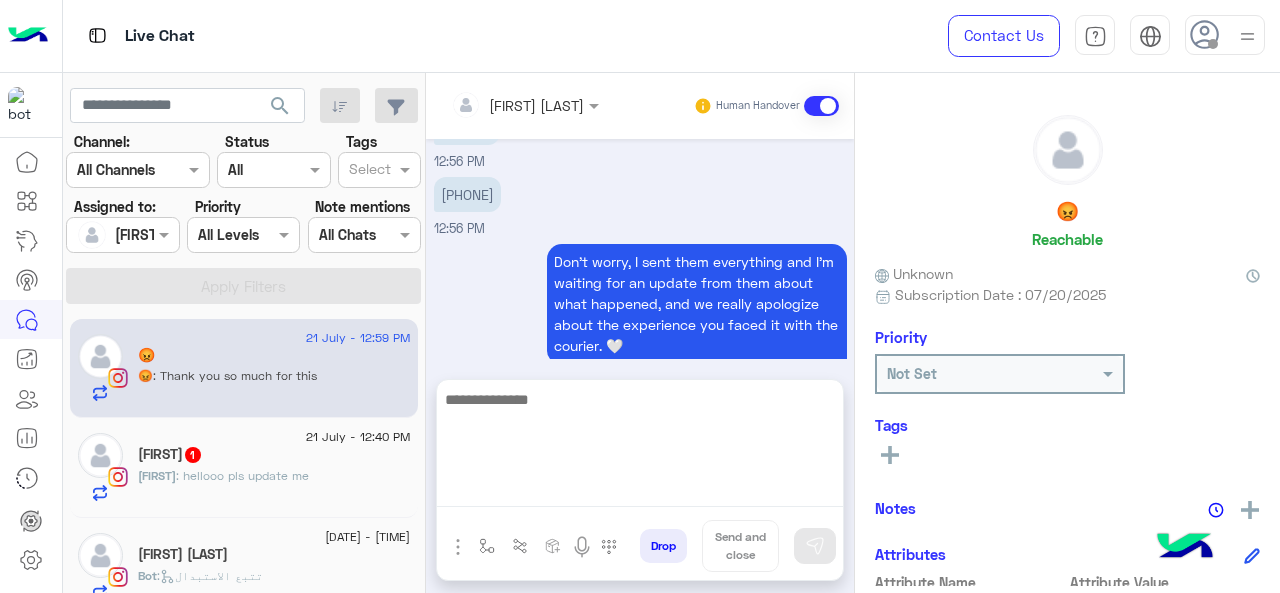 click at bounding box center [640, 447] 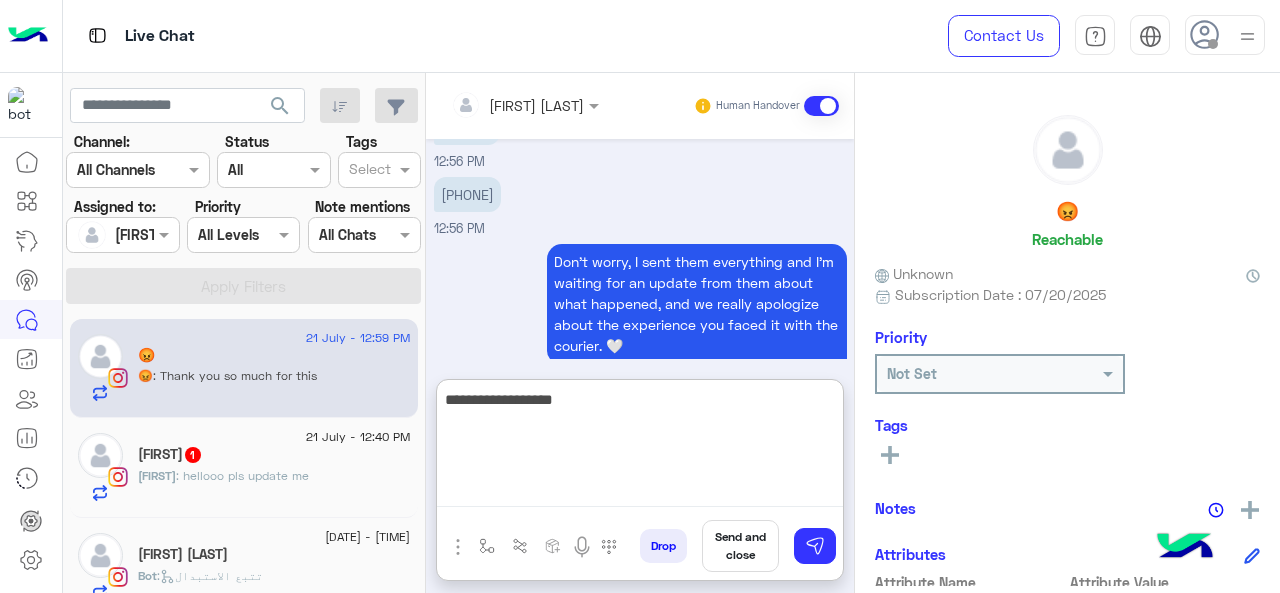 paste on "**********" 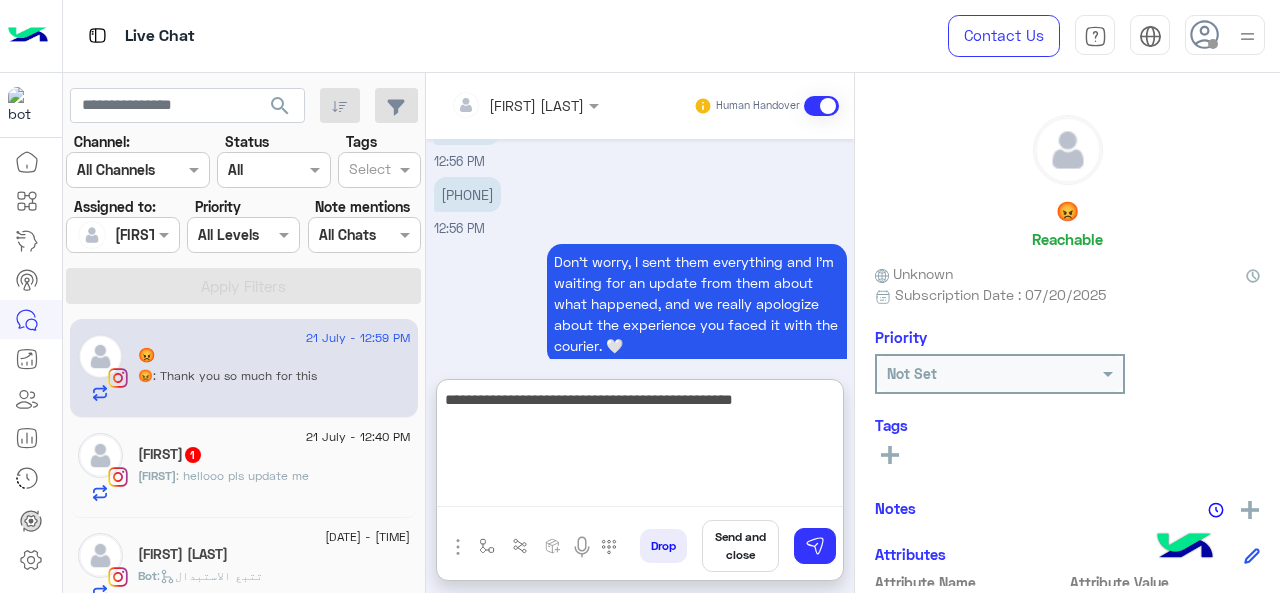 type on "**********" 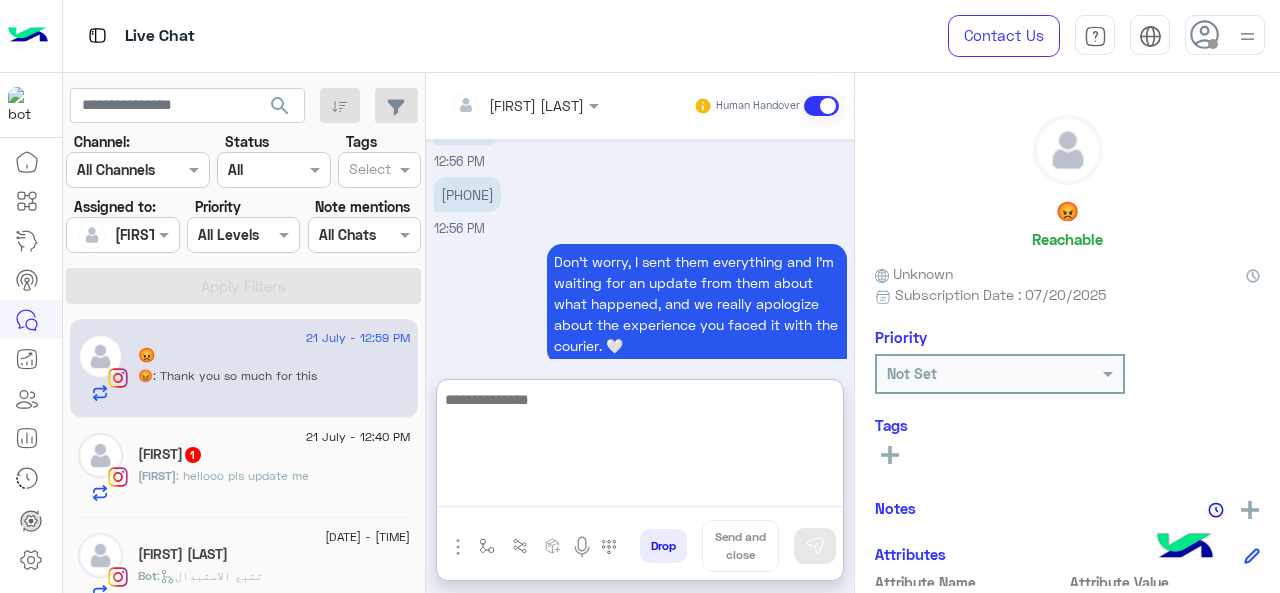 scroll, scrollTop: 837, scrollLeft: 0, axis: vertical 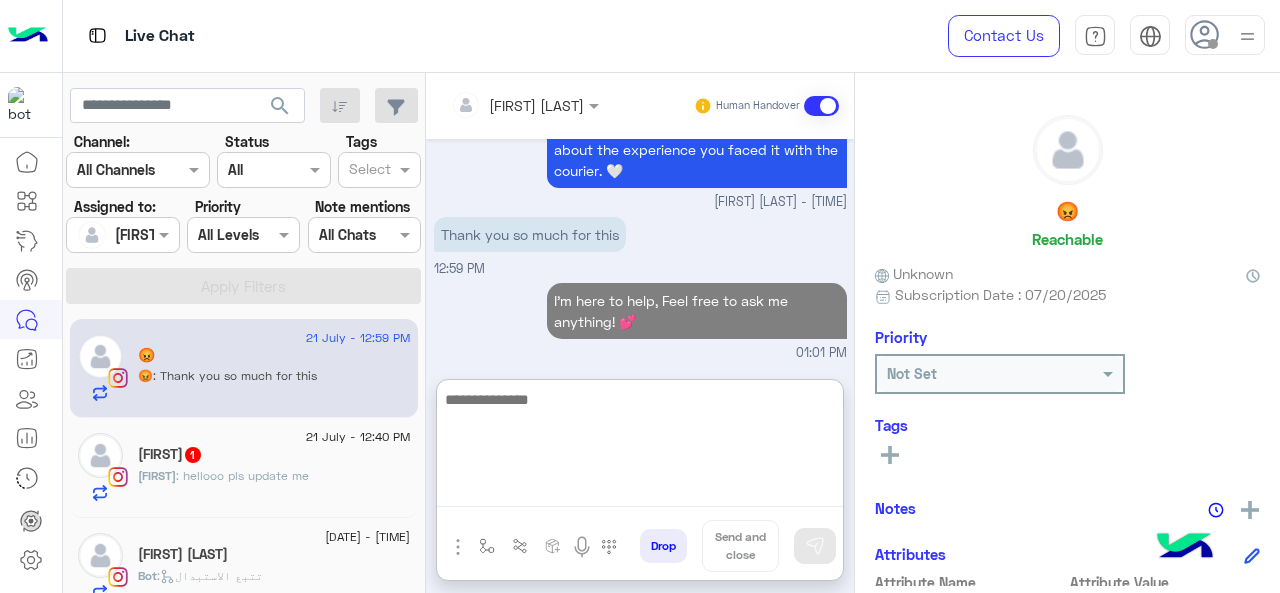 type 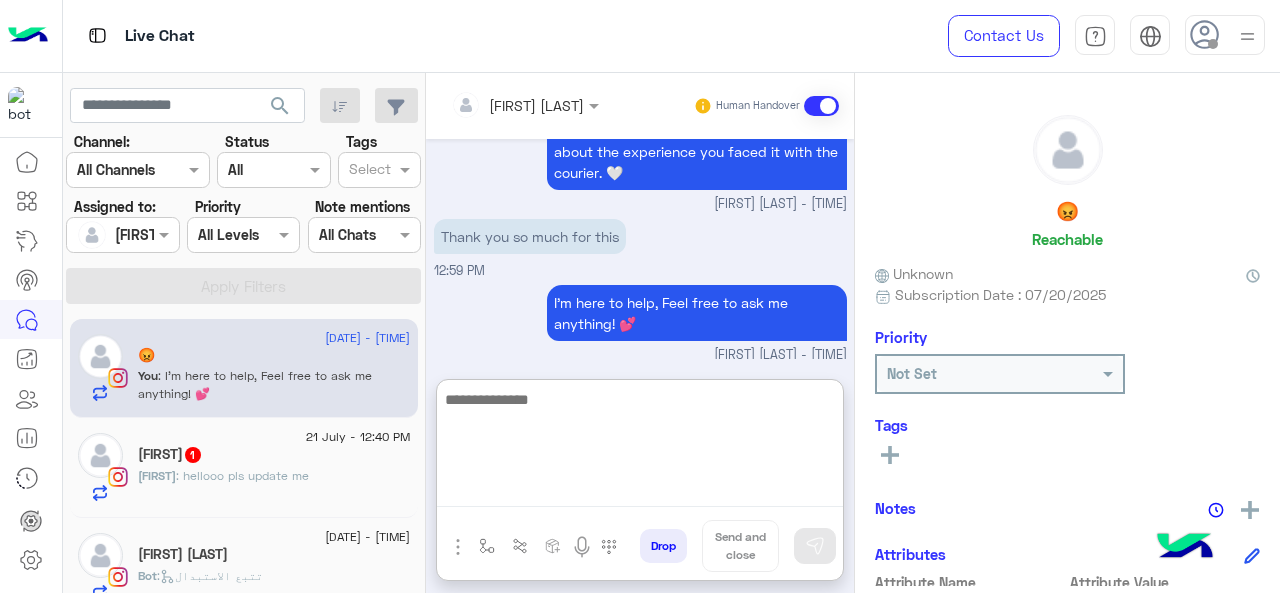 scroll, scrollTop: 837, scrollLeft: 0, axis: vertical 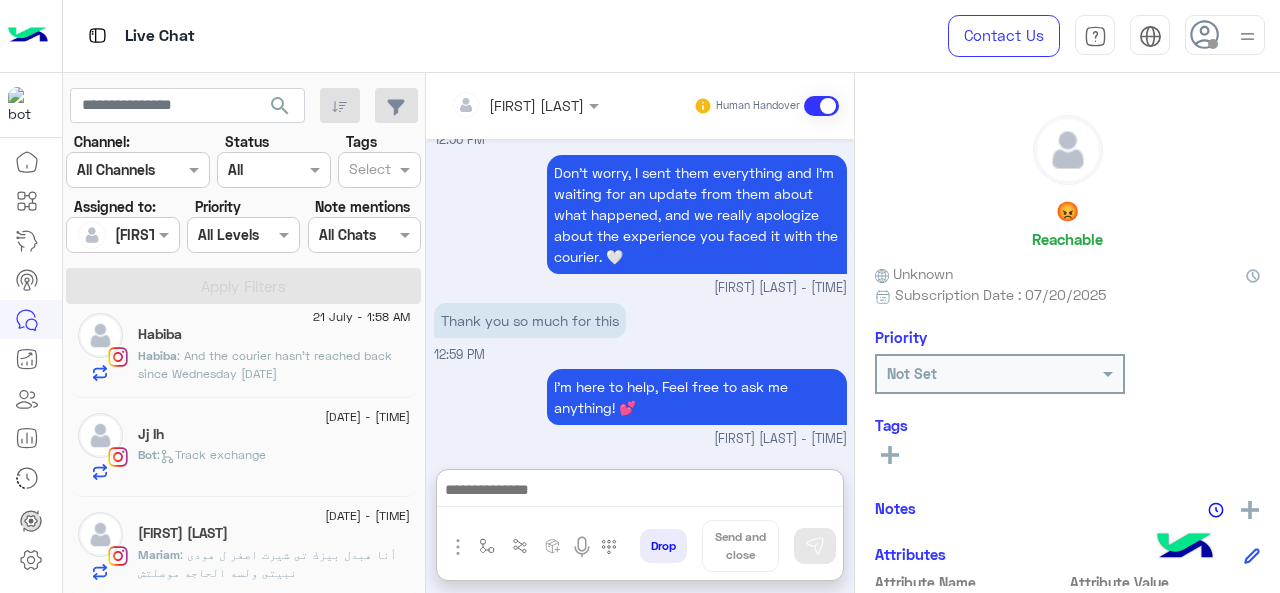 click on "[DATE] - [TIME]" 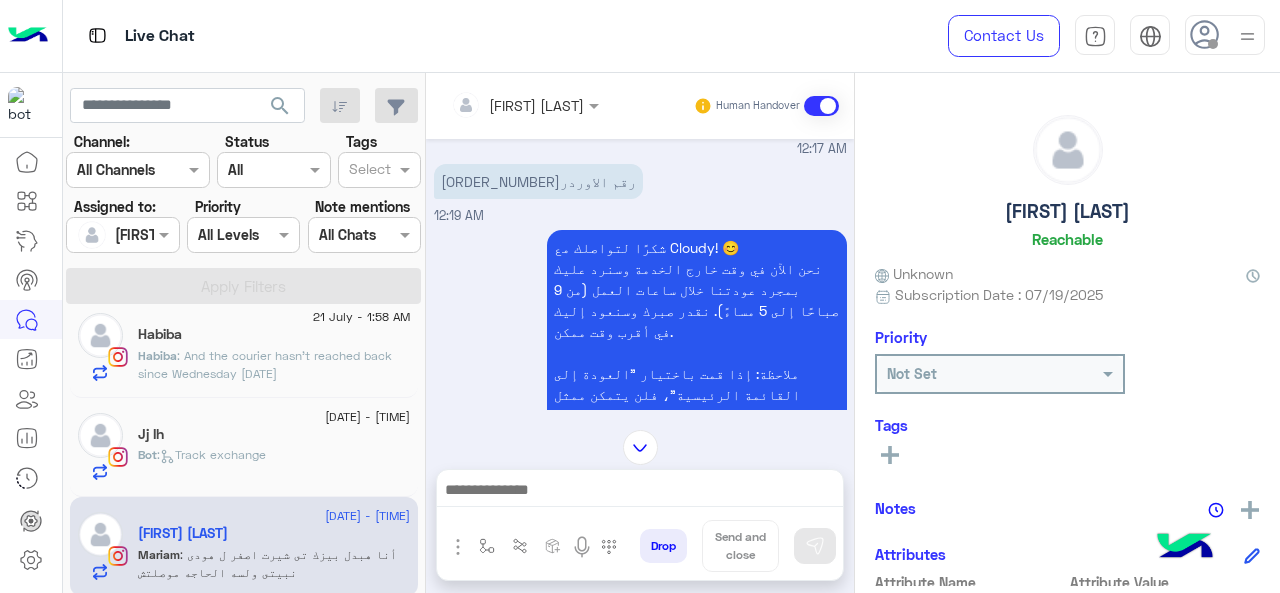 scroll, scrollTop: 334, scrollLeft: 0, axis: vertical 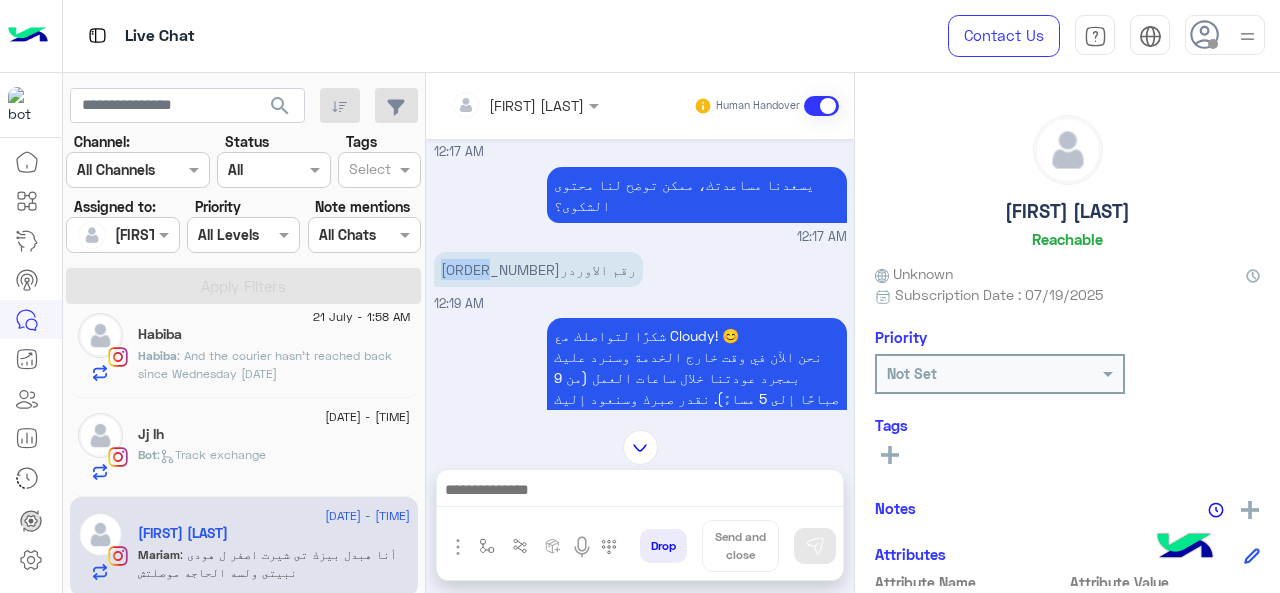 drag, startPoint x: 482, startPoint y: 240, endPoint x: 436, endPoint y: 237, distance: 46.09772 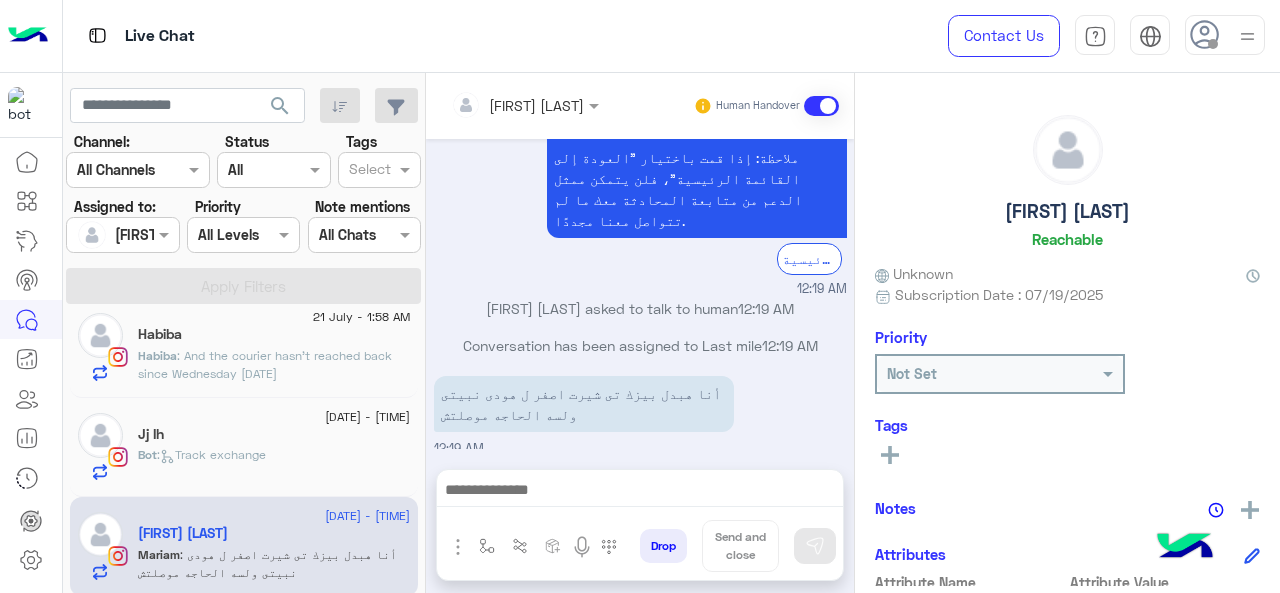 scroll, scrollTop: 636, scrollLeft: 0, axis: vertical 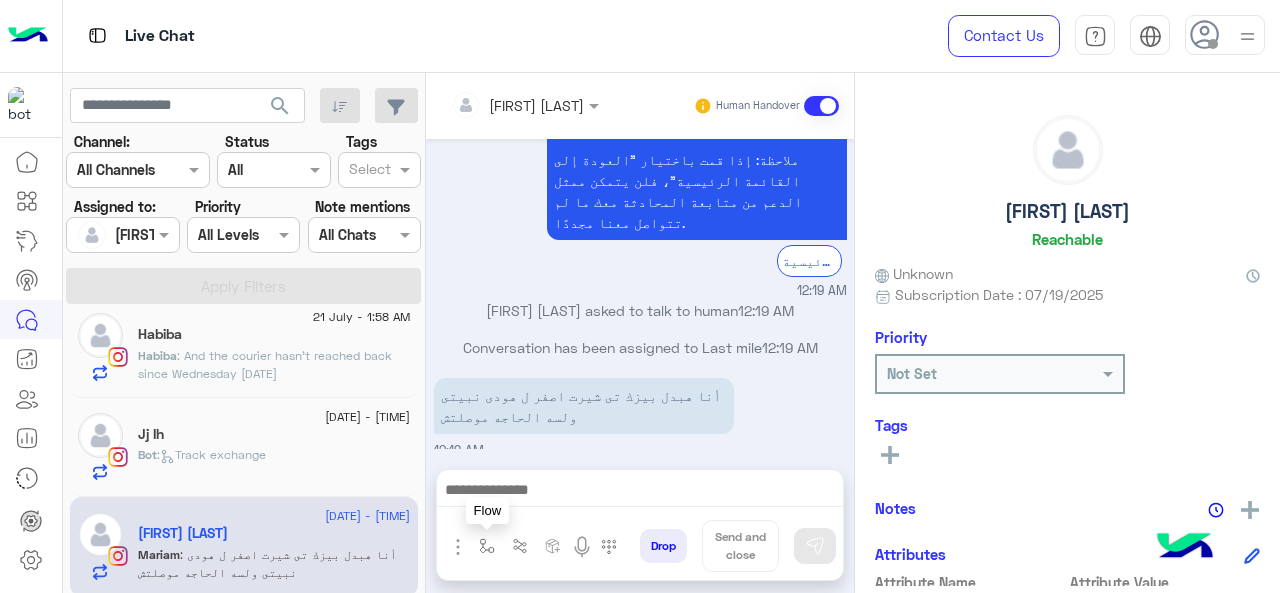 click at bounding box center (487, 546) 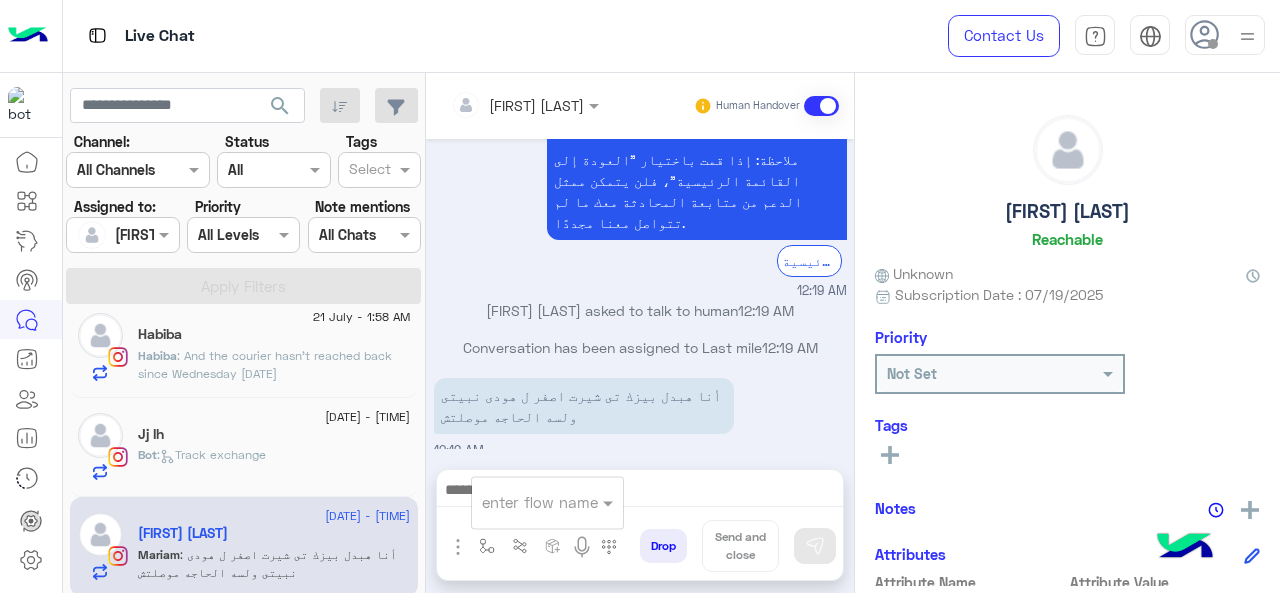 click at bounding box center (547, 501) 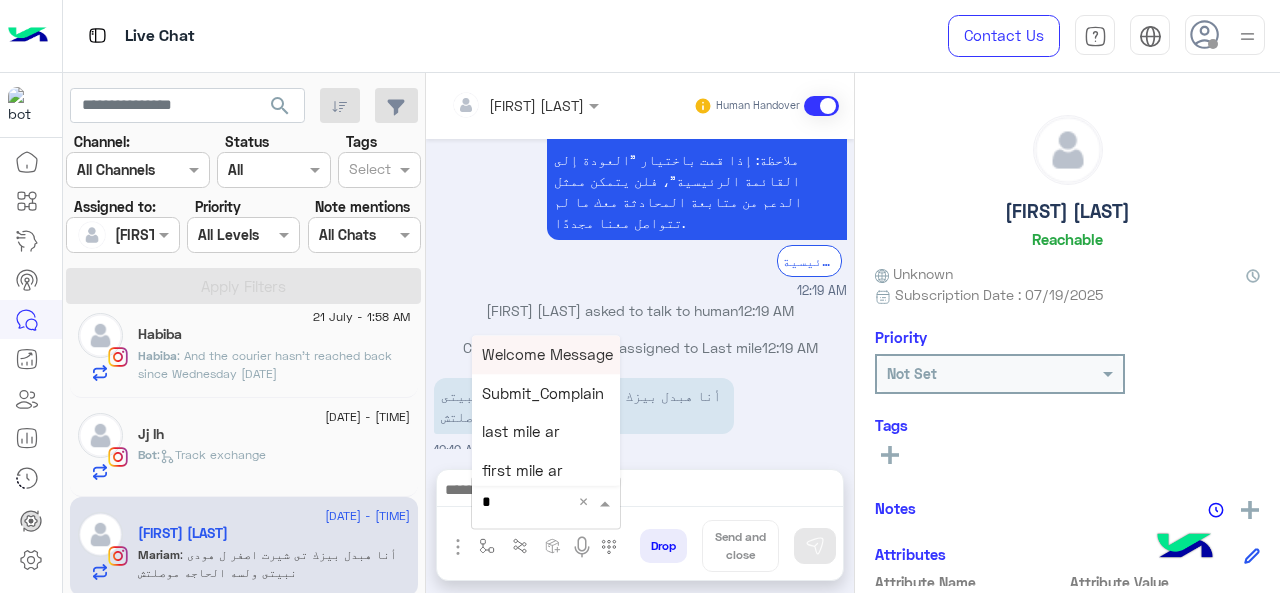type on "*" 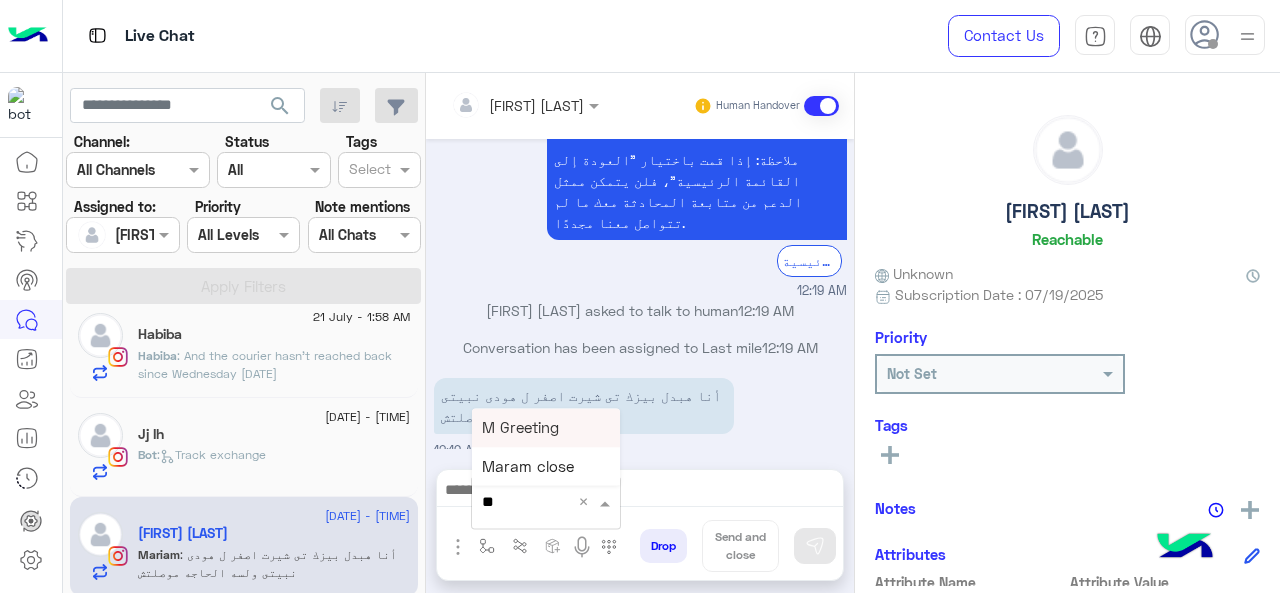click on "M Greeting" at bounding box center [520, 427] 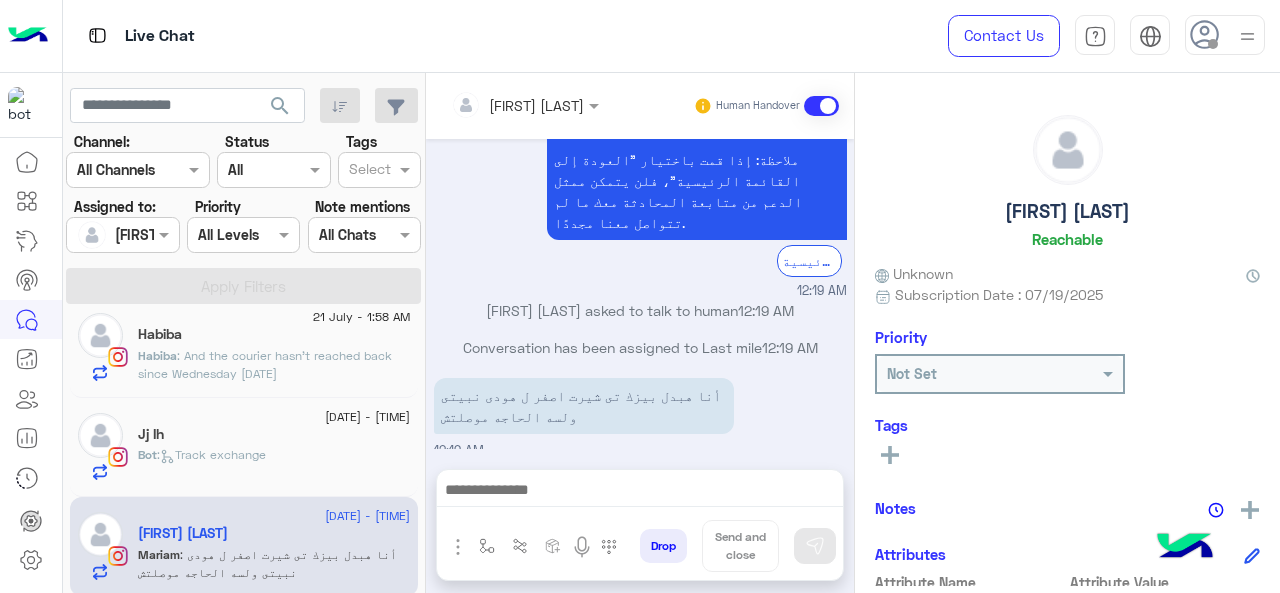 type on "**********" 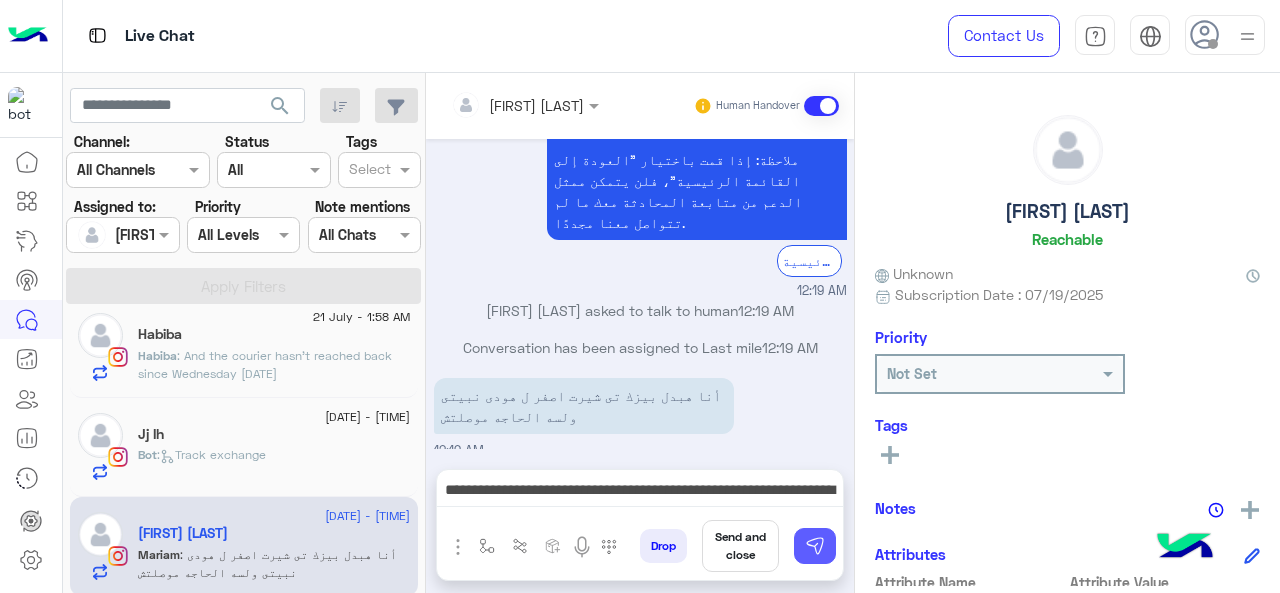 click at bounding box center [815, 546] 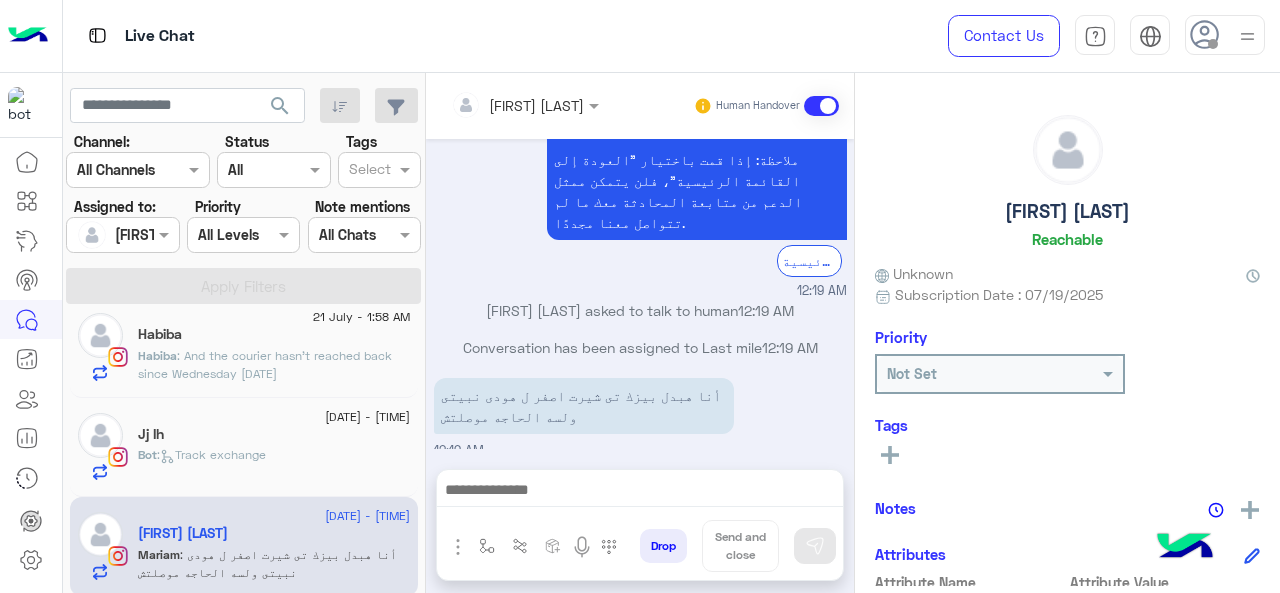 scroll, scrollTop: 638, scrollLeft: 0, axis: vertical 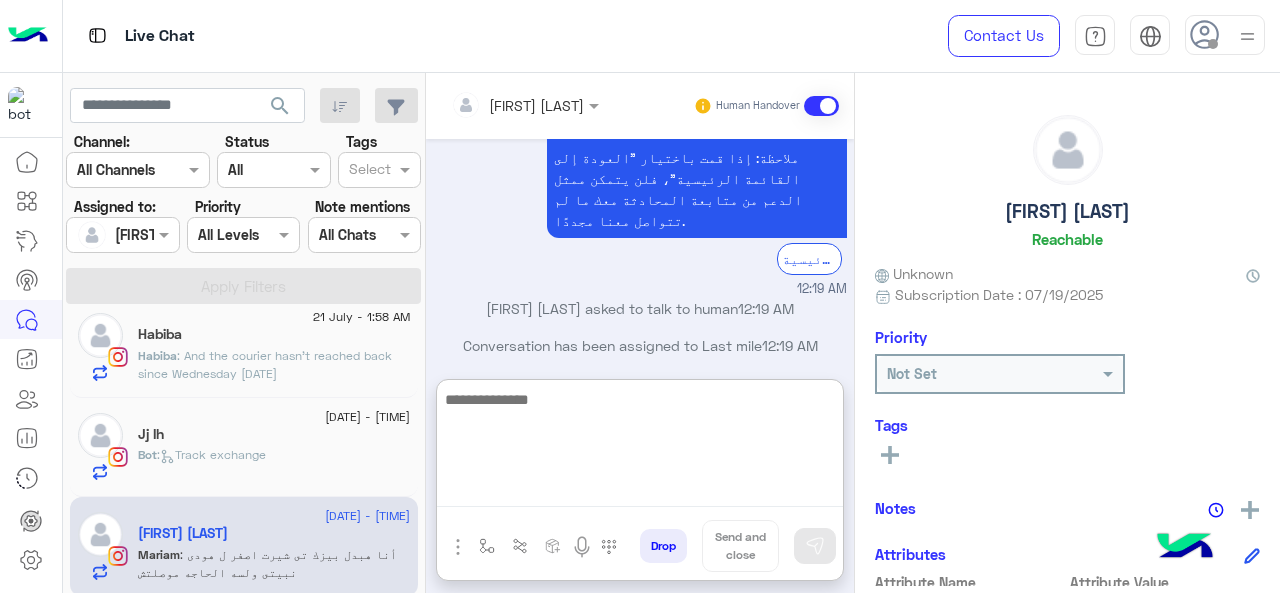 click at bounding box center (640, 447) 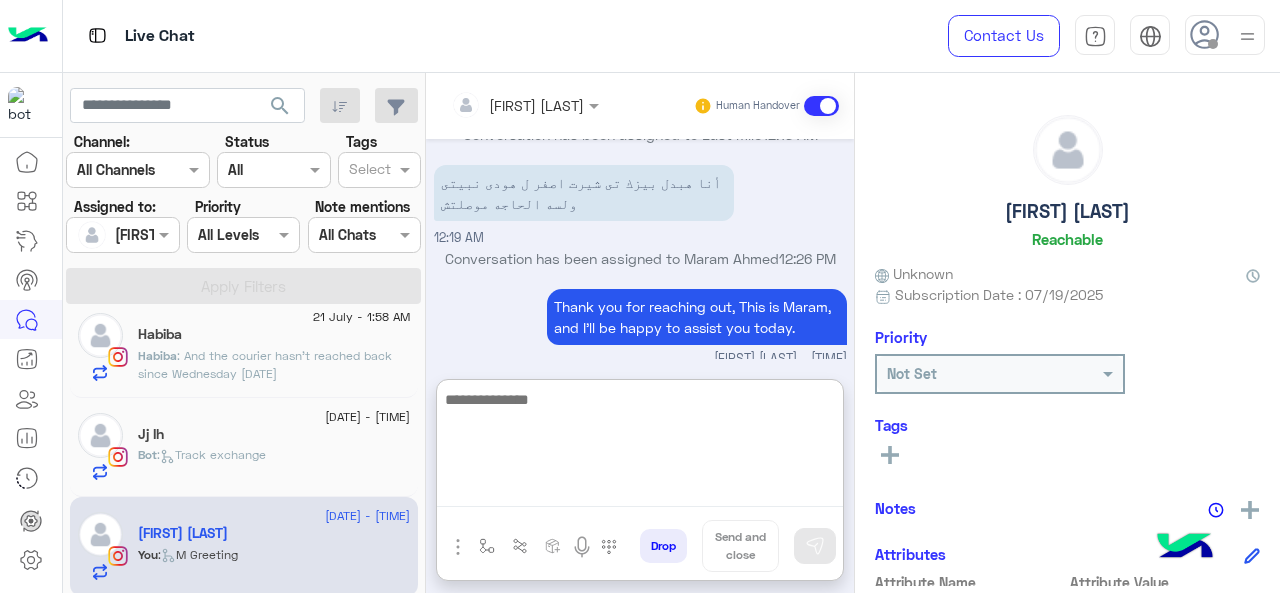 paste on "**********" 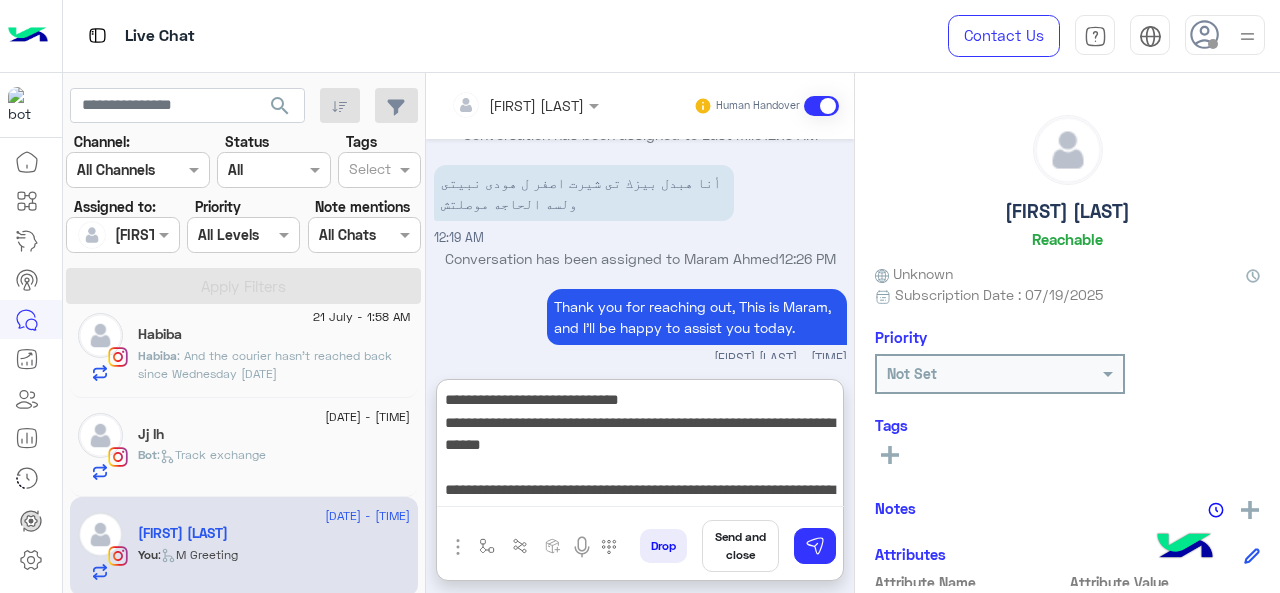 scroll, scrollTop: 132, scrollLeft: 0, axis: vertical 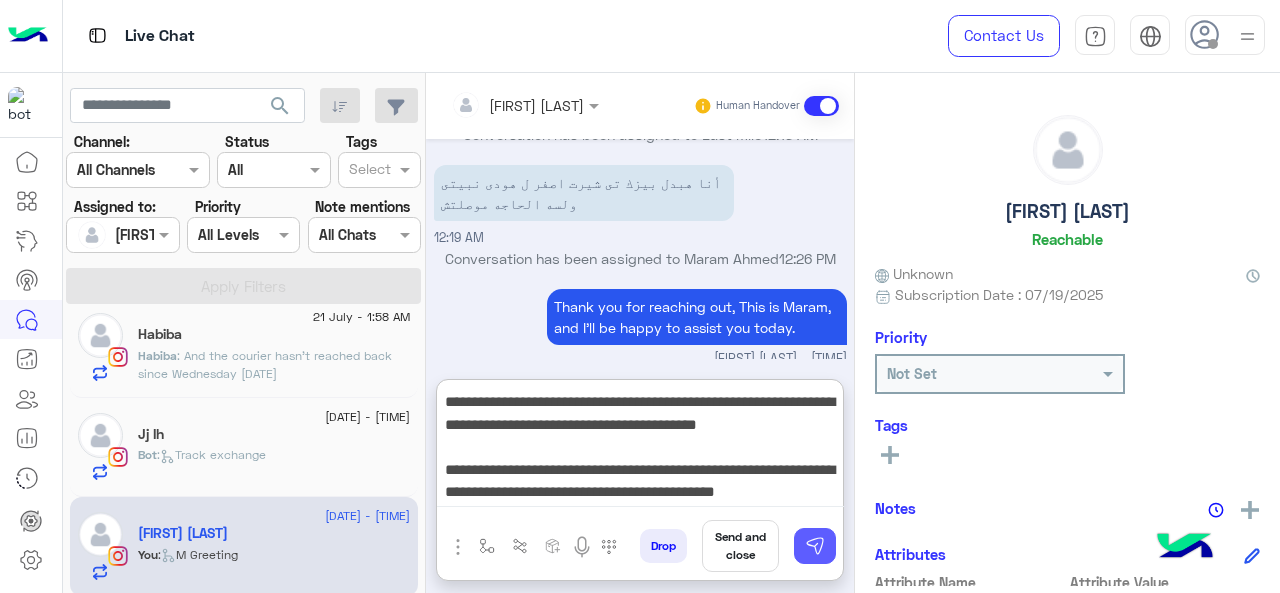 type on "**********" 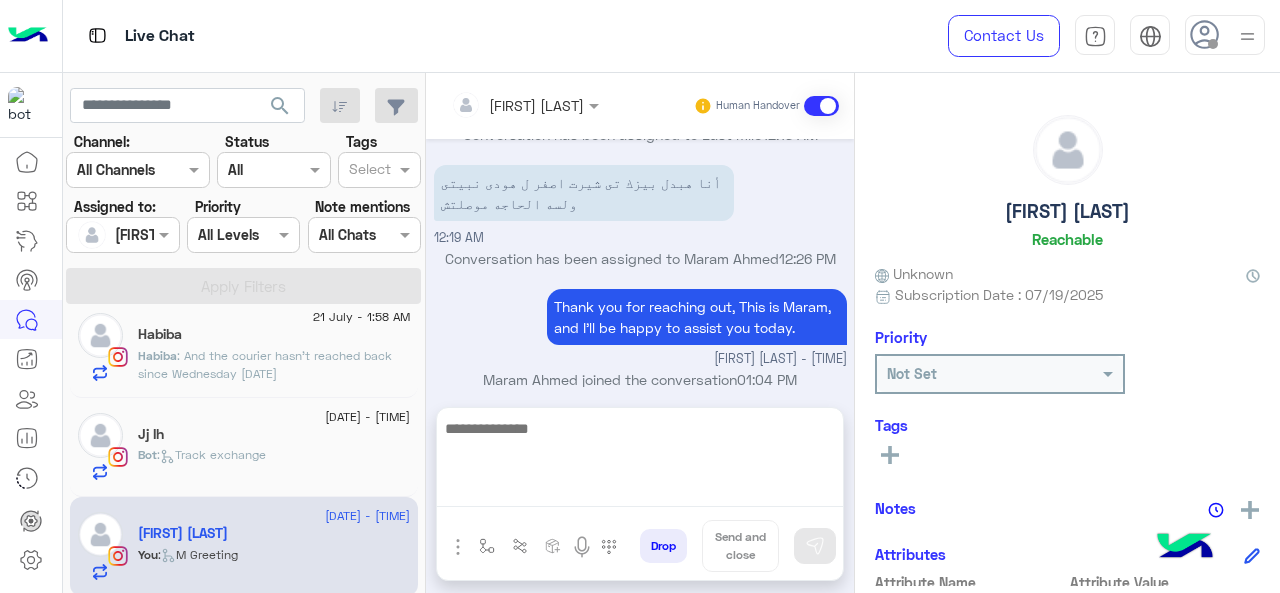 scroll, scrollTop: 1033, scrollLeft: 0, axis: vertical 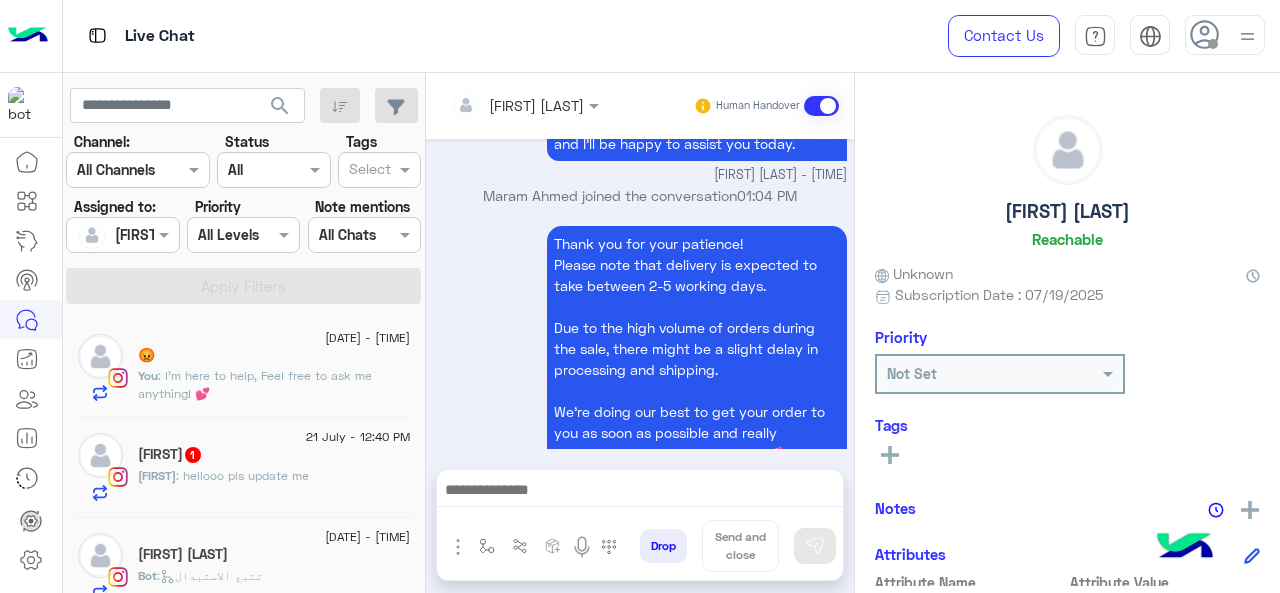 click on ": I'm here to help, Feel free to ask me anything! 💕" 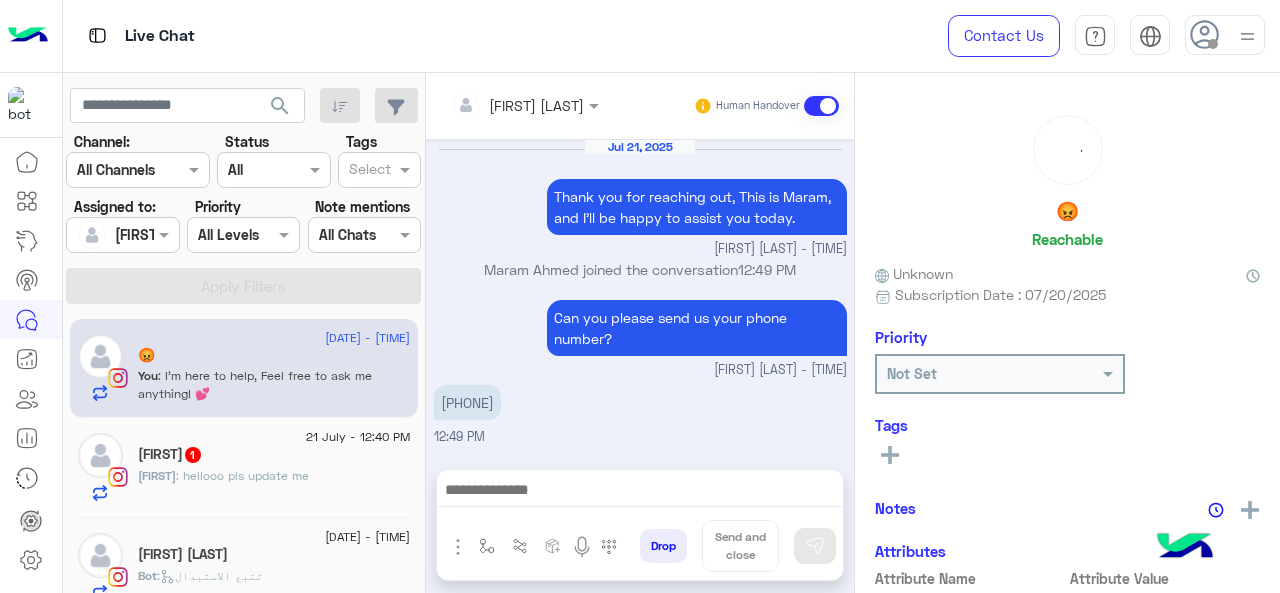 scroll, scrollTop: 711, scrollLeft: 0, axis: vertical 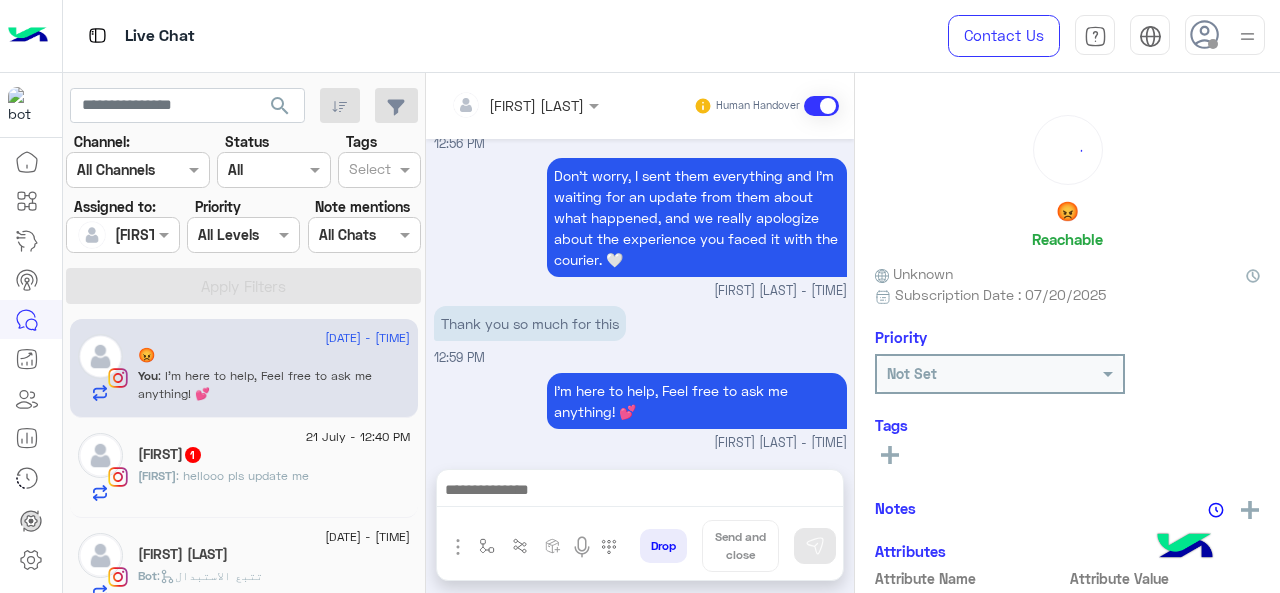 click at bounding box center [640, 492] 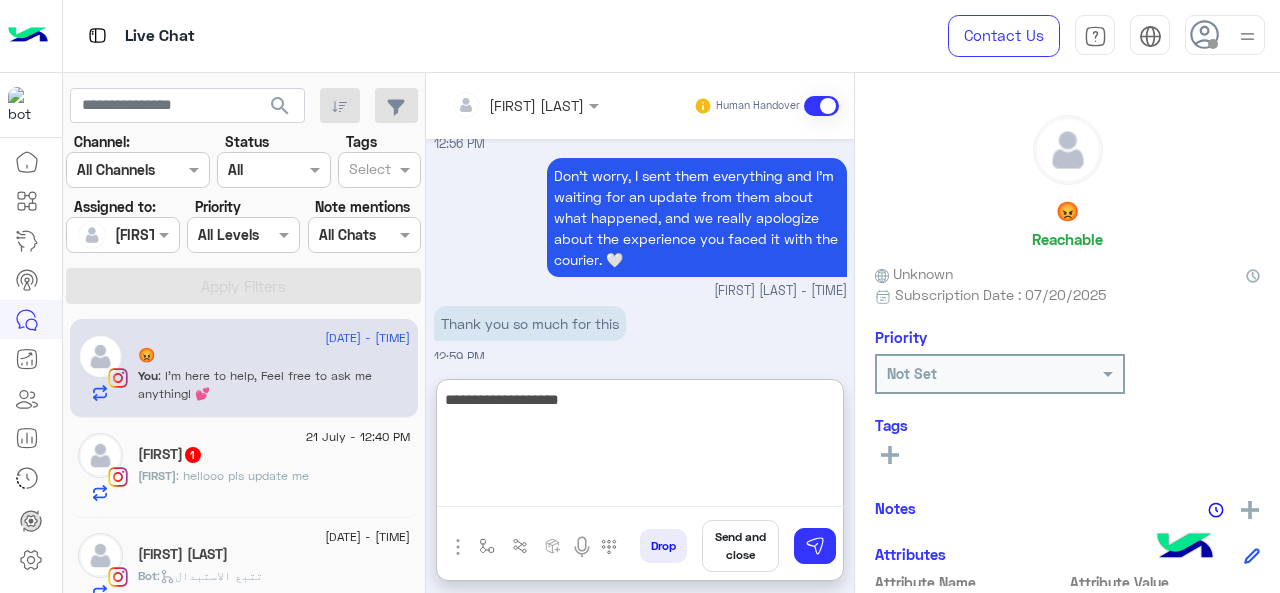 type on "**********" 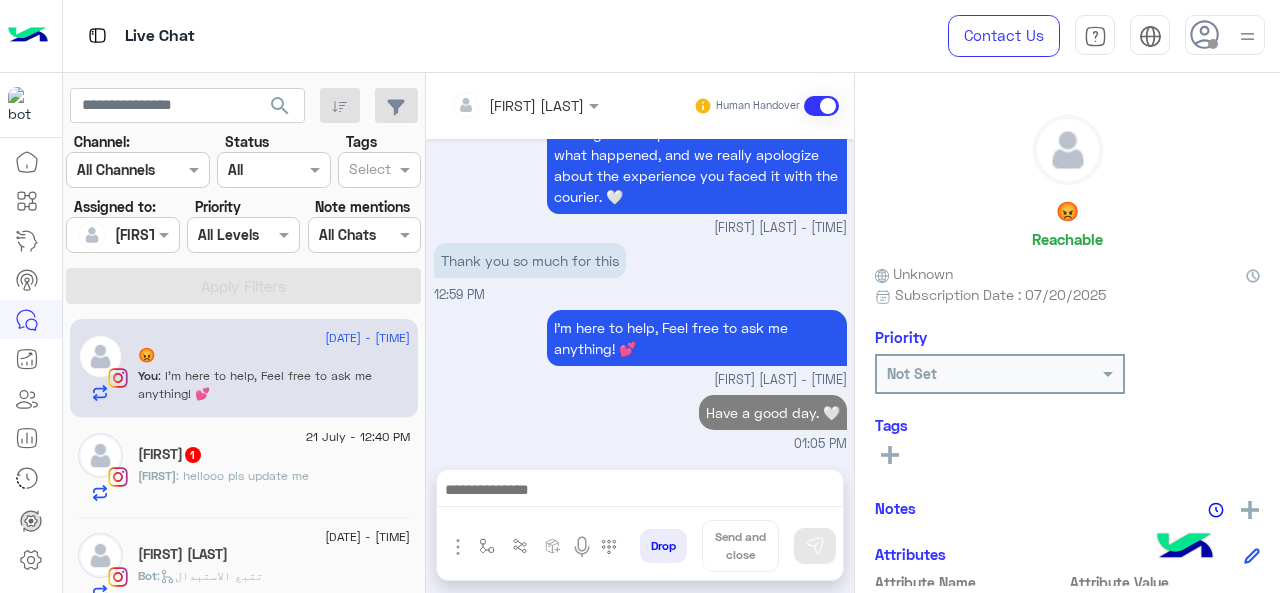scroll, scrollTop: 796, scrollLeft: 0, axis: vertical 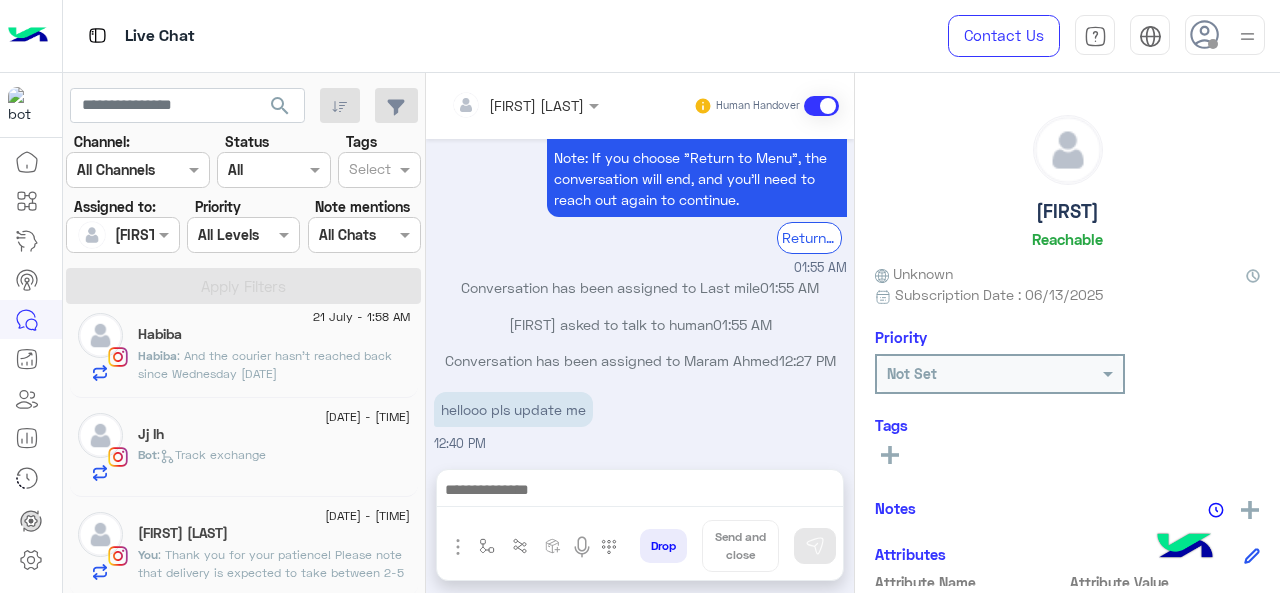 click on ": Thank you for your patience!
Please note that delivery is expected to take between 2-5 working days.
Due to the high volume of orders during the sale, there might be a slight delay in processing and shipping.
We’re doing our best to get your order to you as soon as possible and really appreciate your understanding. 💕" 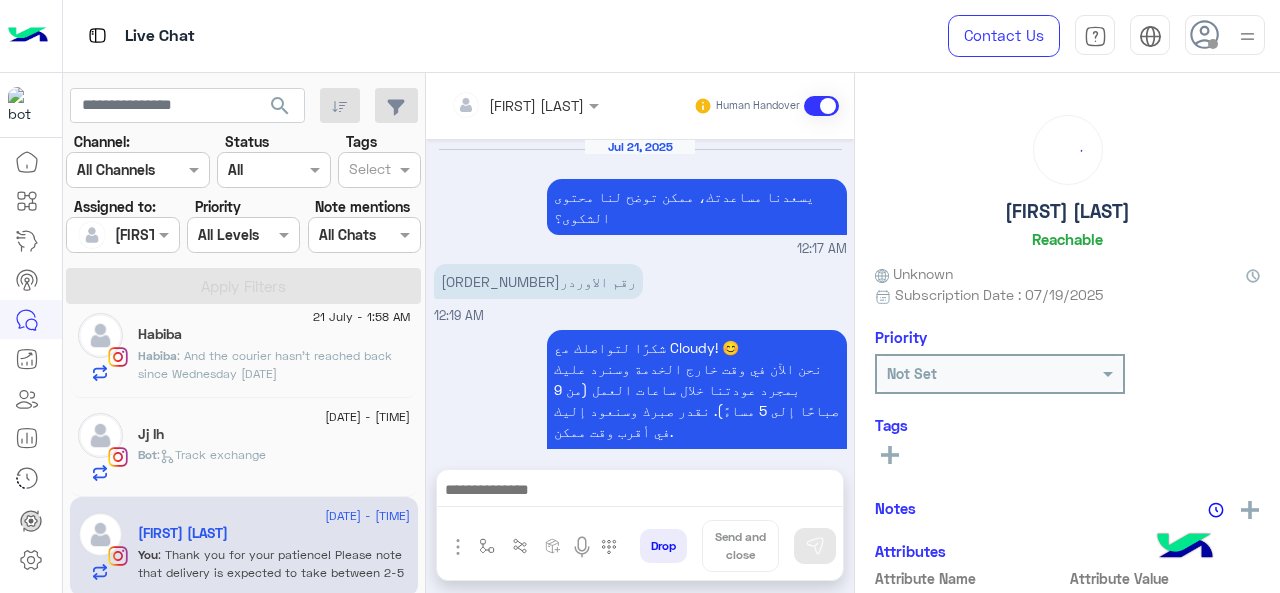 scroll, scrollTop: 732, scrollLeft: 0, axis: vertical 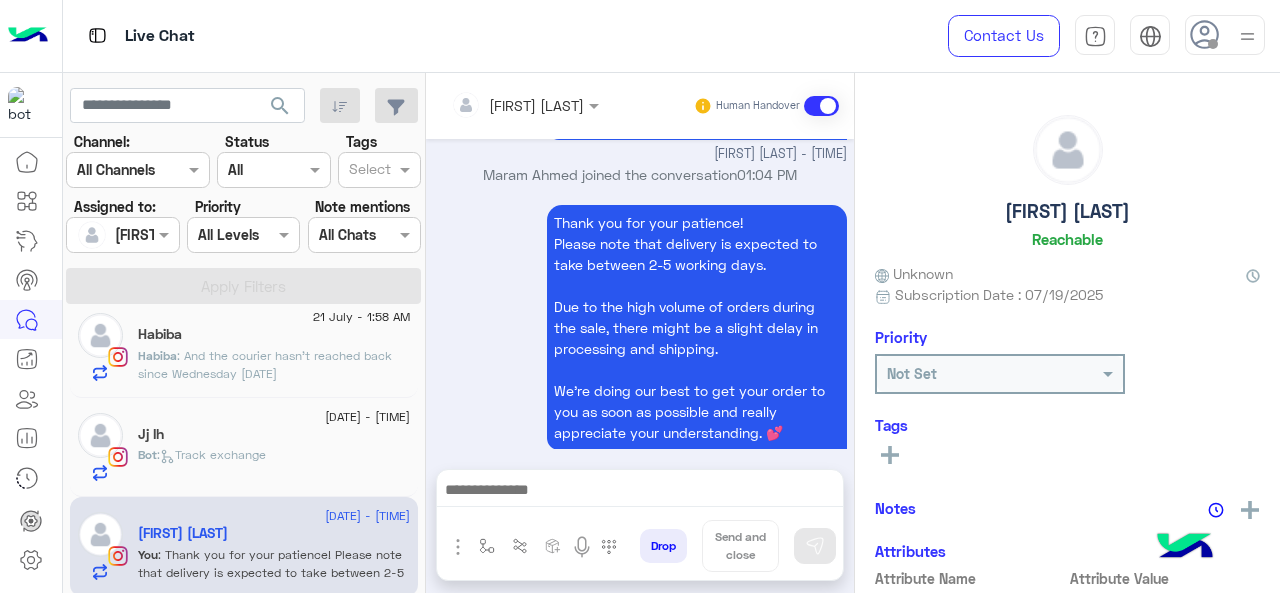 click on "Jj Ih" 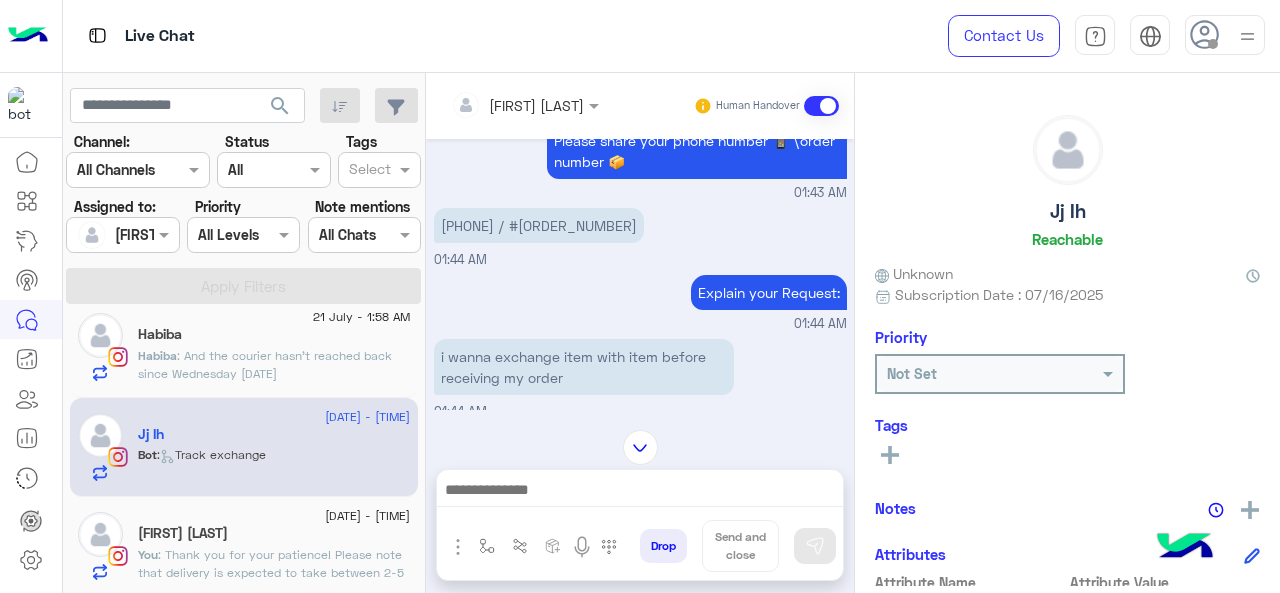 scroll, scrollTop: 388, scrollLeft: 0, axis: vertical 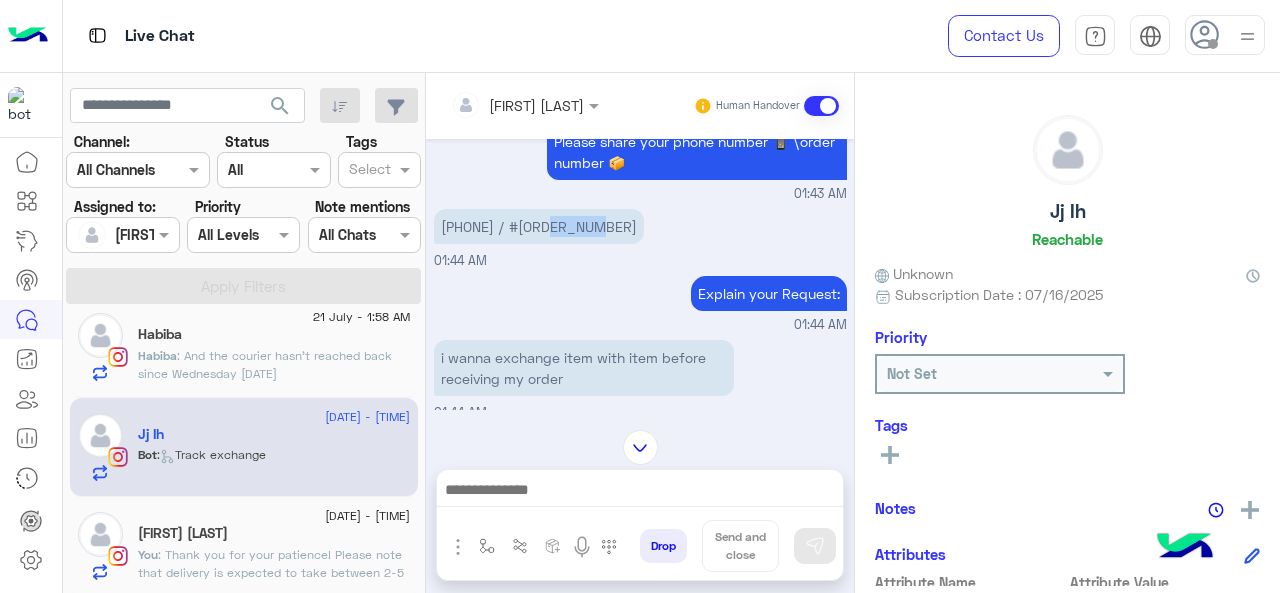 drag, startPoint x: 553, startPoint y: 244, endPoint x: 634, endPoint y: 255, distance: 81.7435 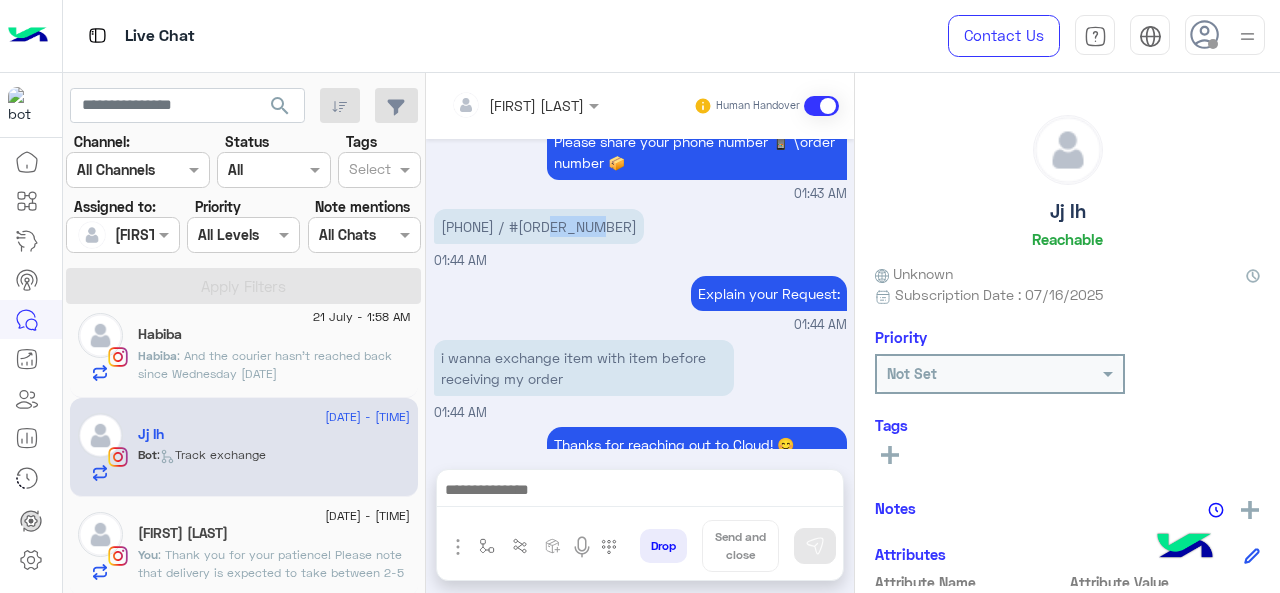 scroll, scrollTop: 775, scrollLeft: 0, axis: vertical 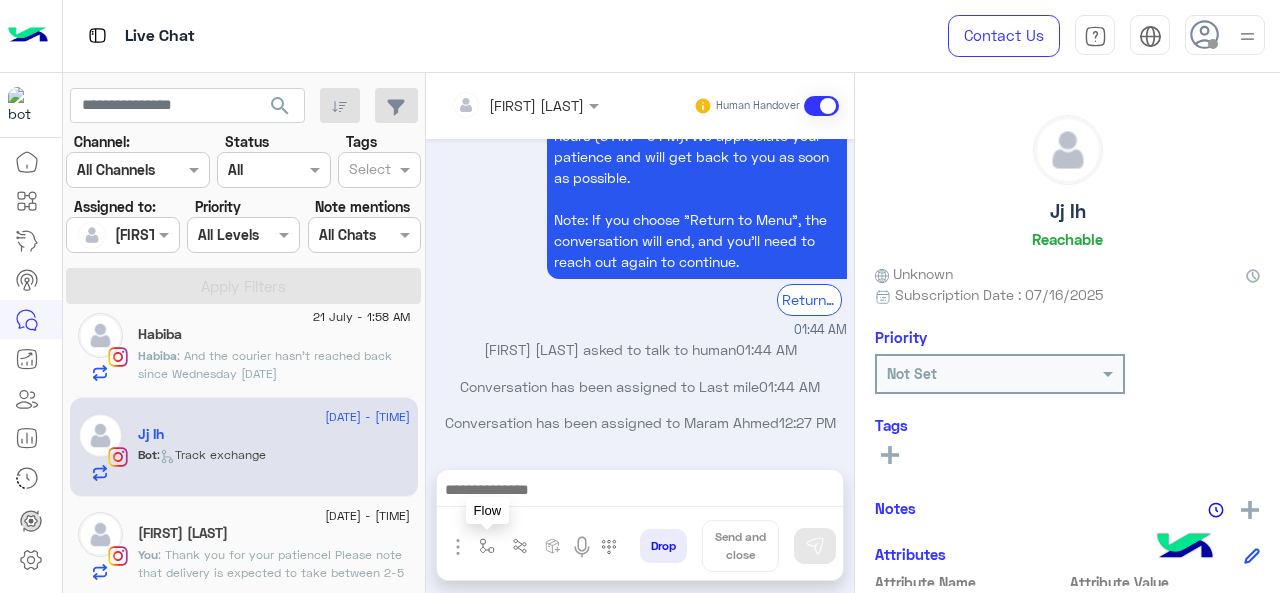 click at bounding box center [487, 546] 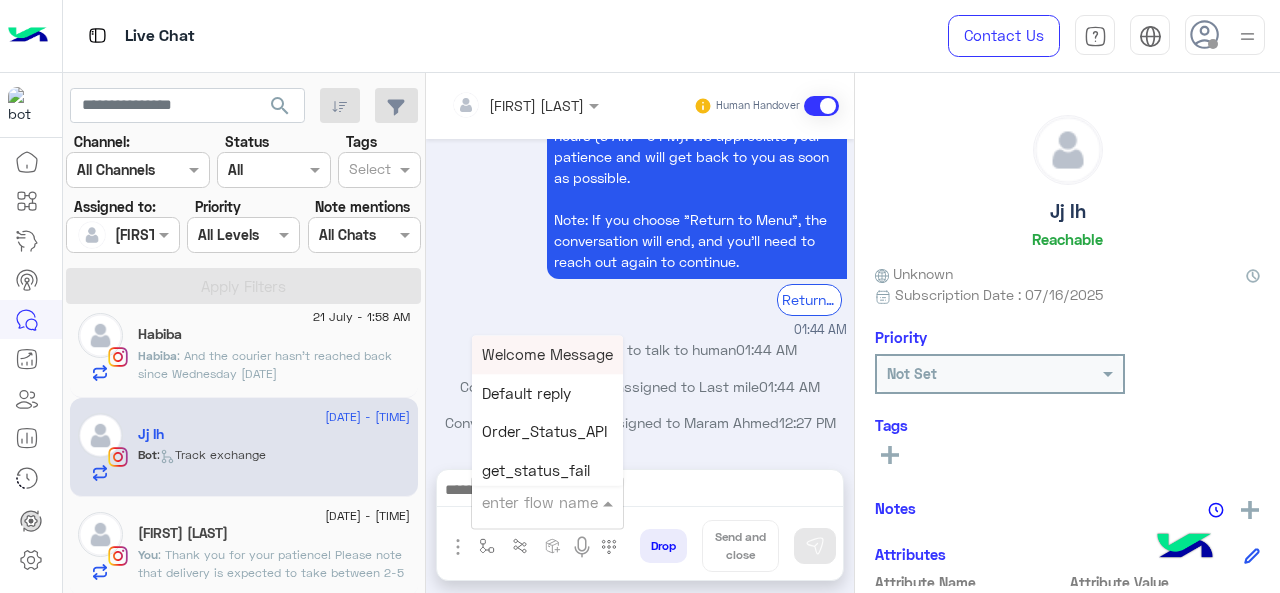 click at bounding box center [523, 502] 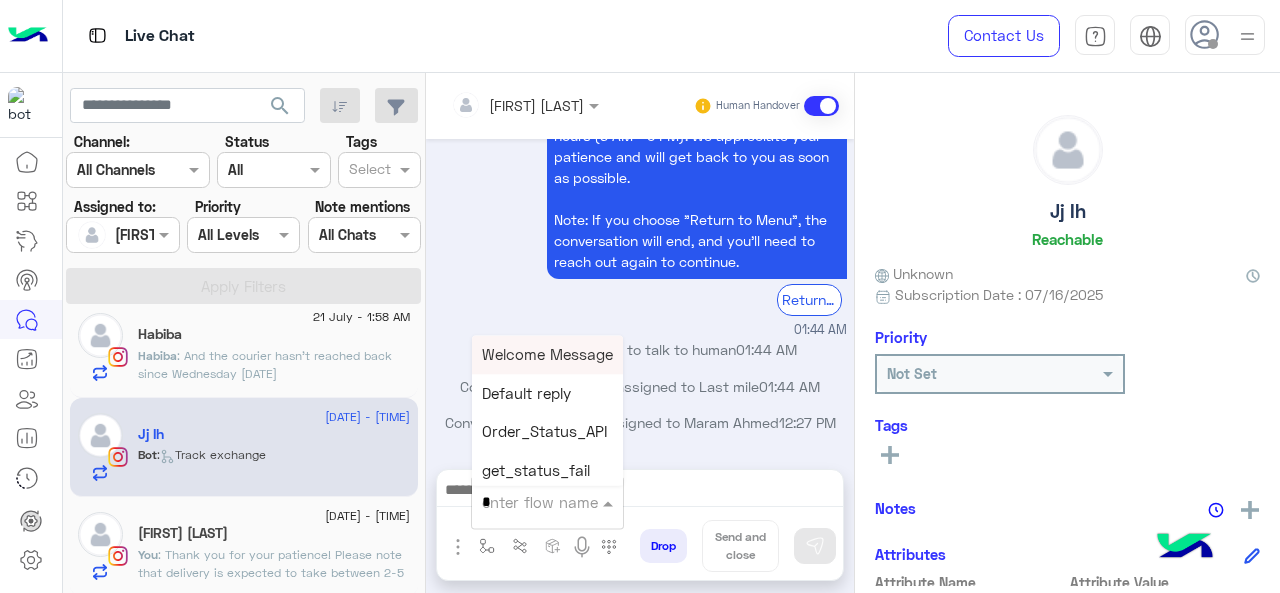 type on "*" 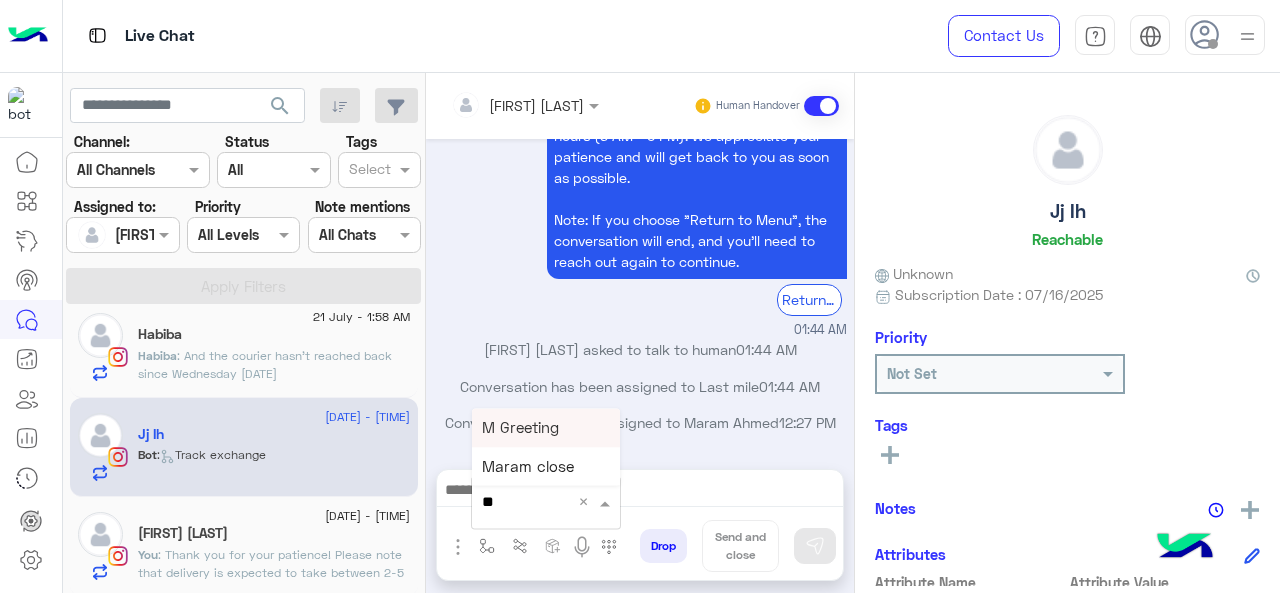 click on "M Greeting" at bounding box center [546, 427] 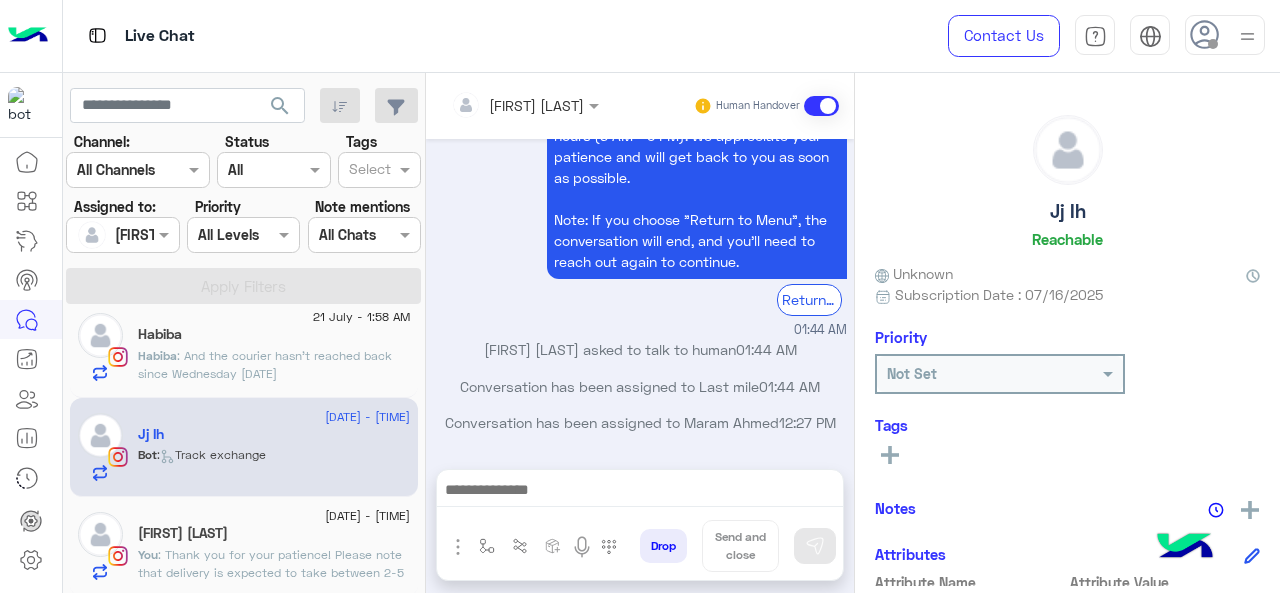 type on "**********" 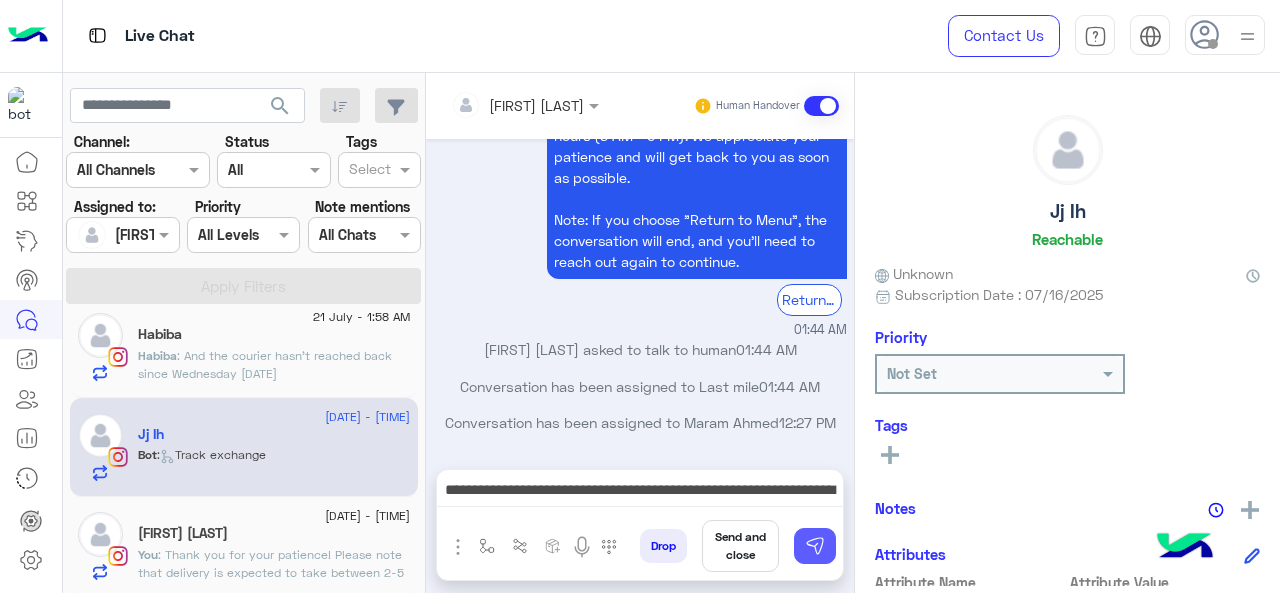 click at bounding box center (815, 546) 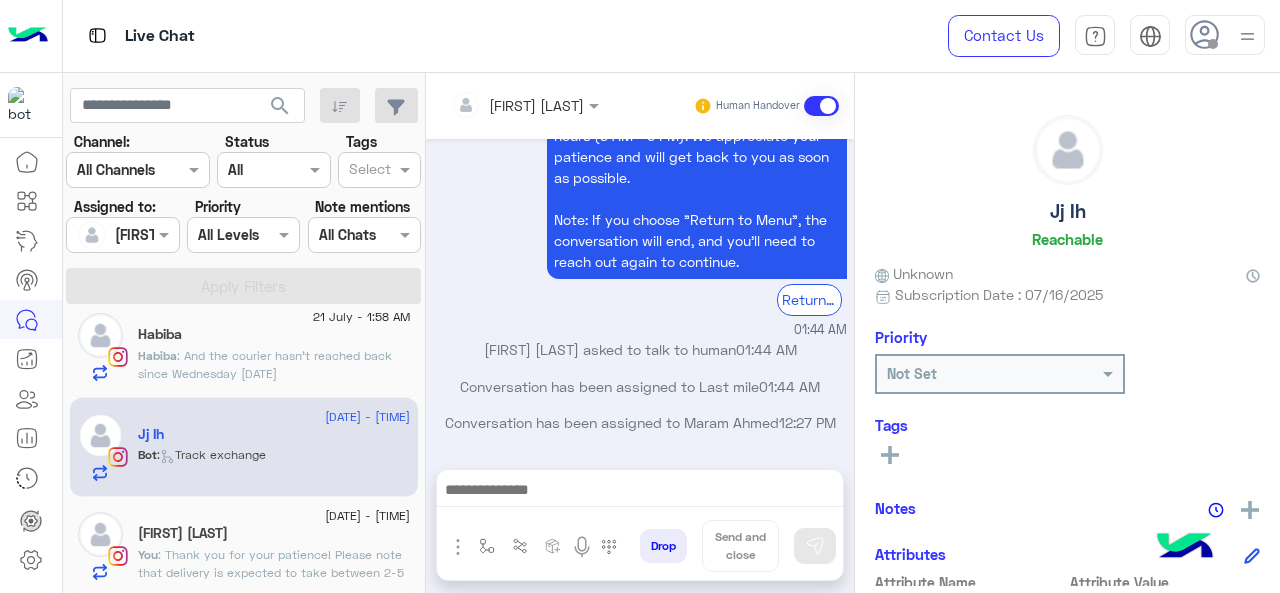 scroll, scrollTop: 896, scrollLeft: 0, axis: vertical 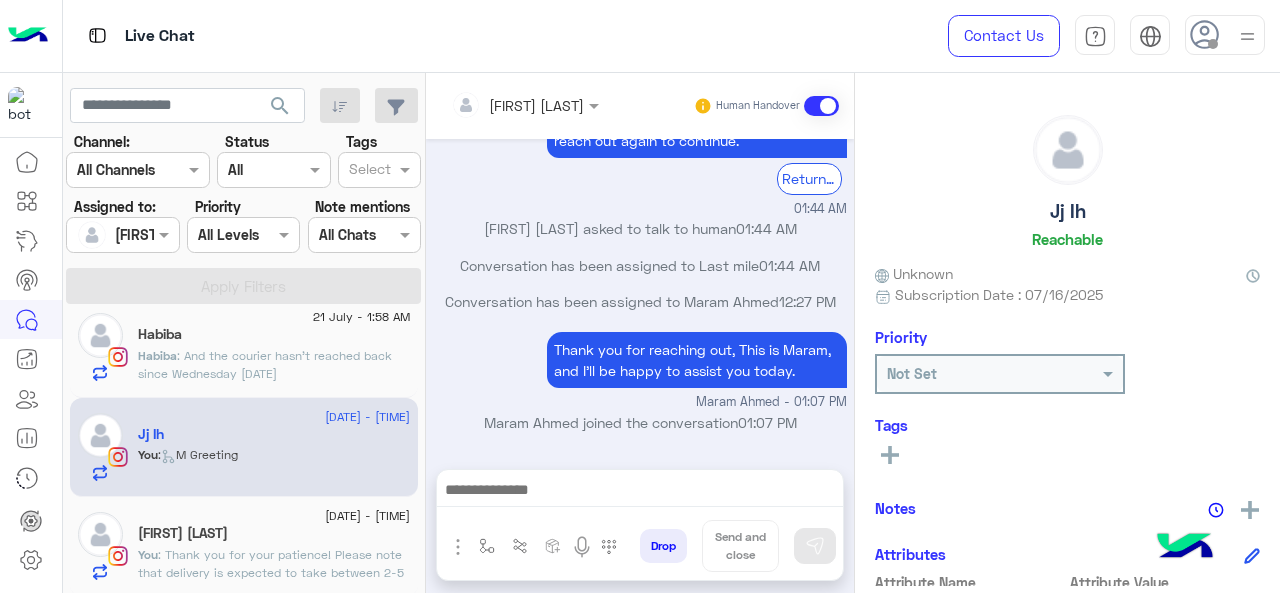 click at bounding box center [640, 492] 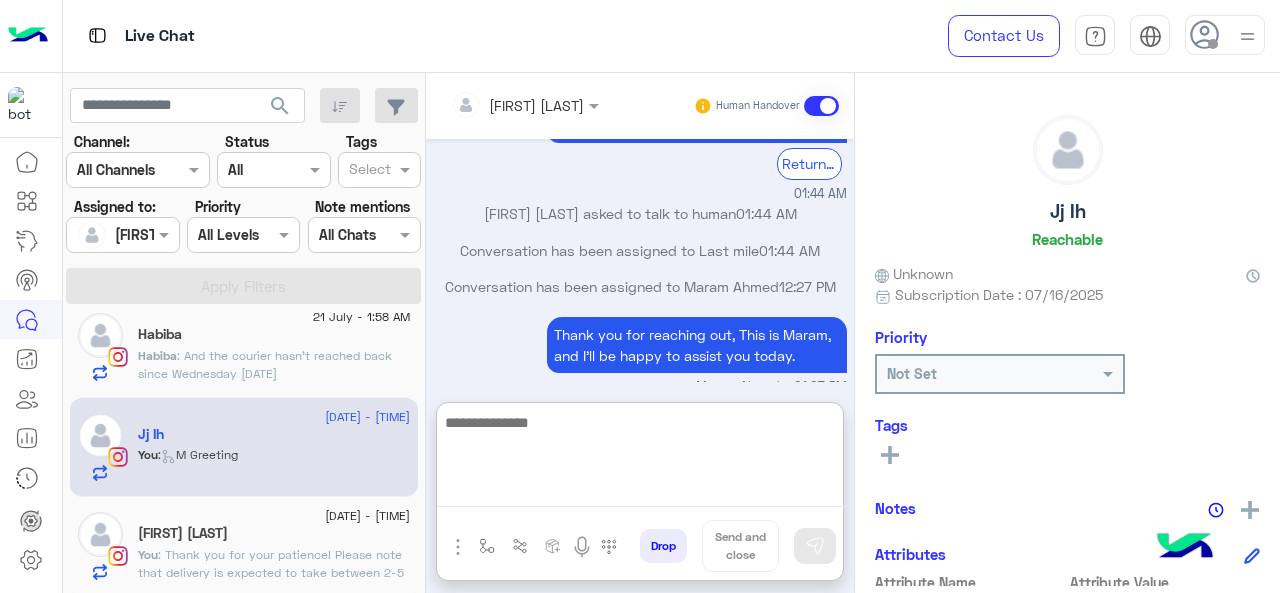 paste on "**********" 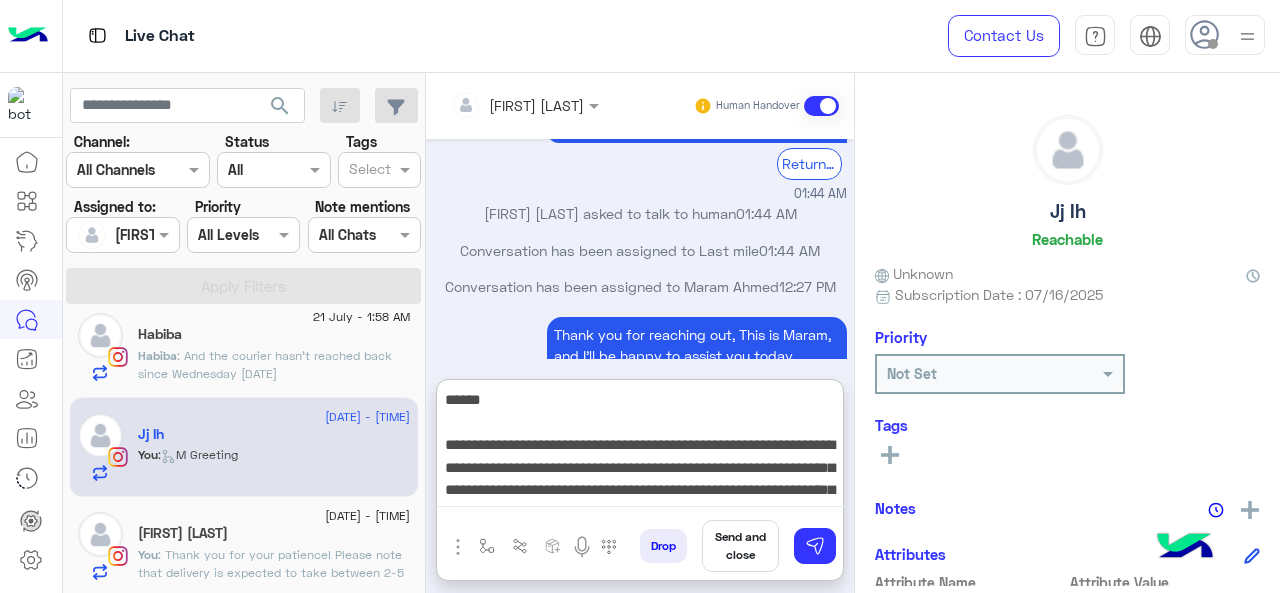 scroll, scrollTop: 218, scrollLeft: 0, axis: vertical 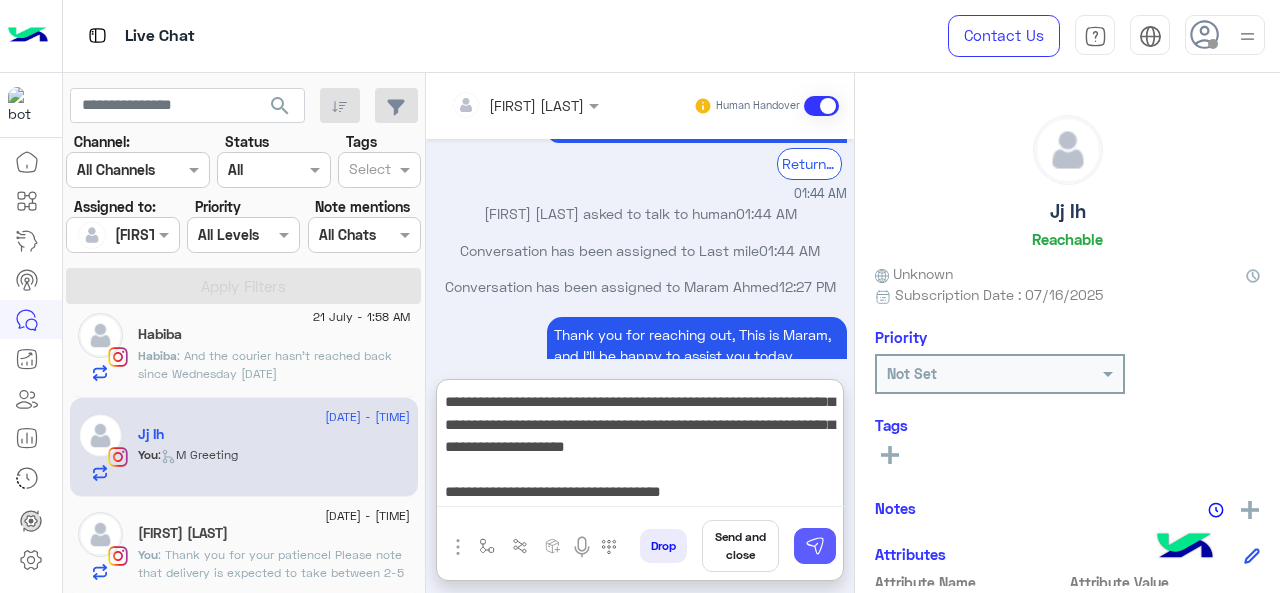type on "**********" 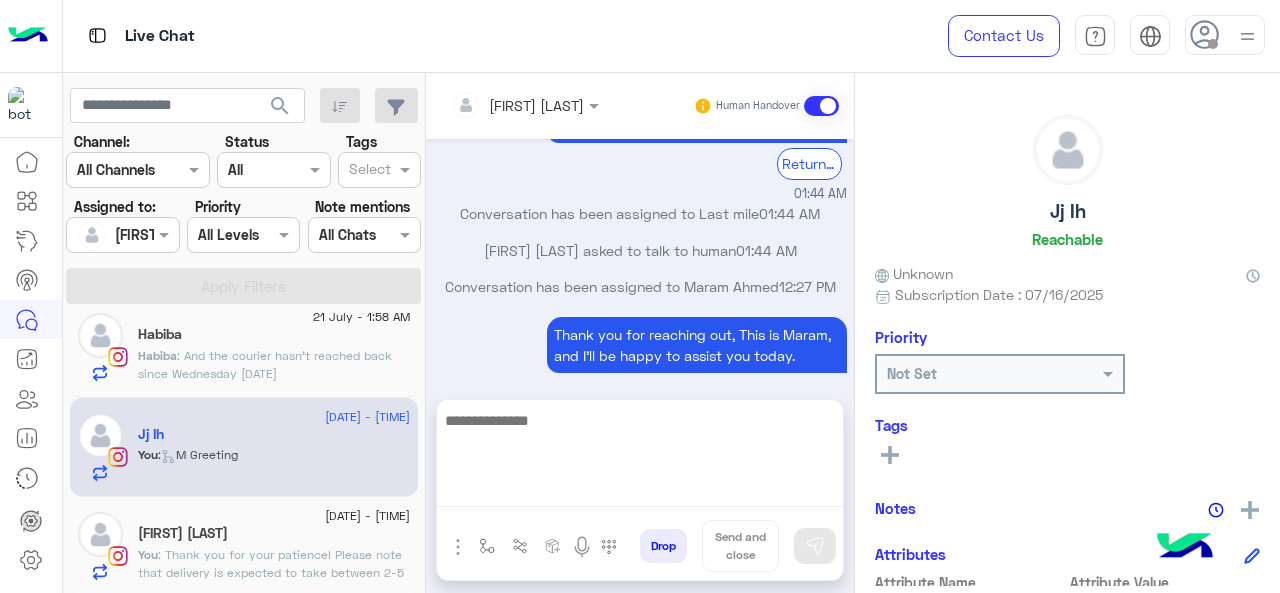 scroll, scrollTop: 0, scrollLeft: 0, axis: both 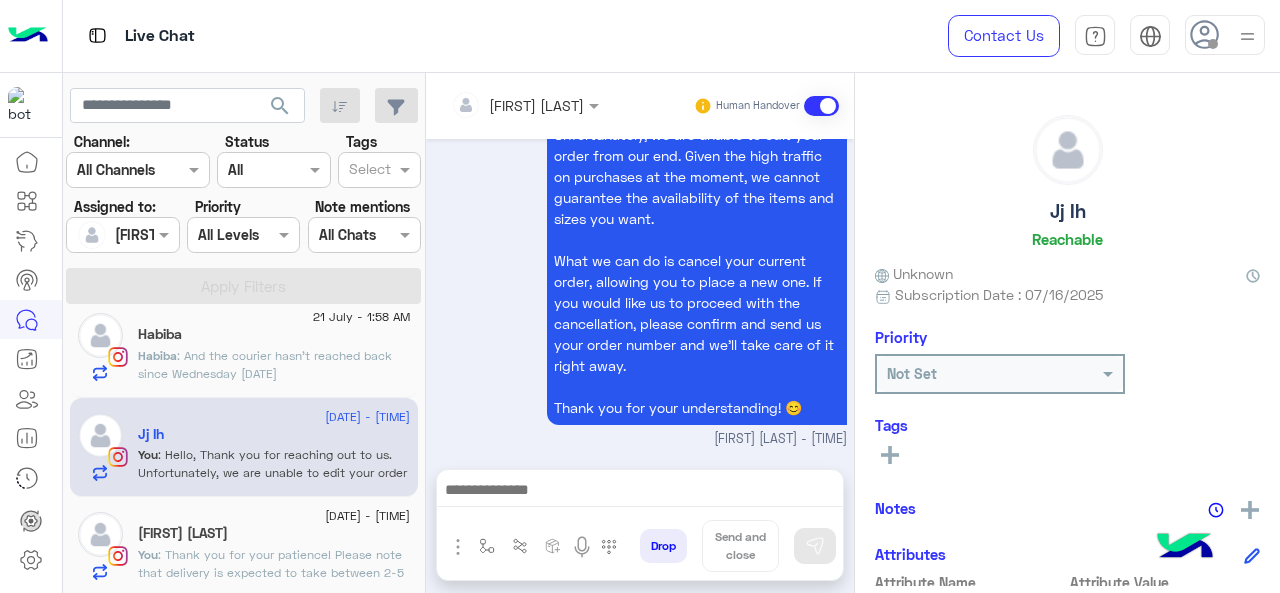 drag, startPoint x: 318, startPoint y: 549, endPoint x: 456, endPoint y: 542, distance: 138.17743 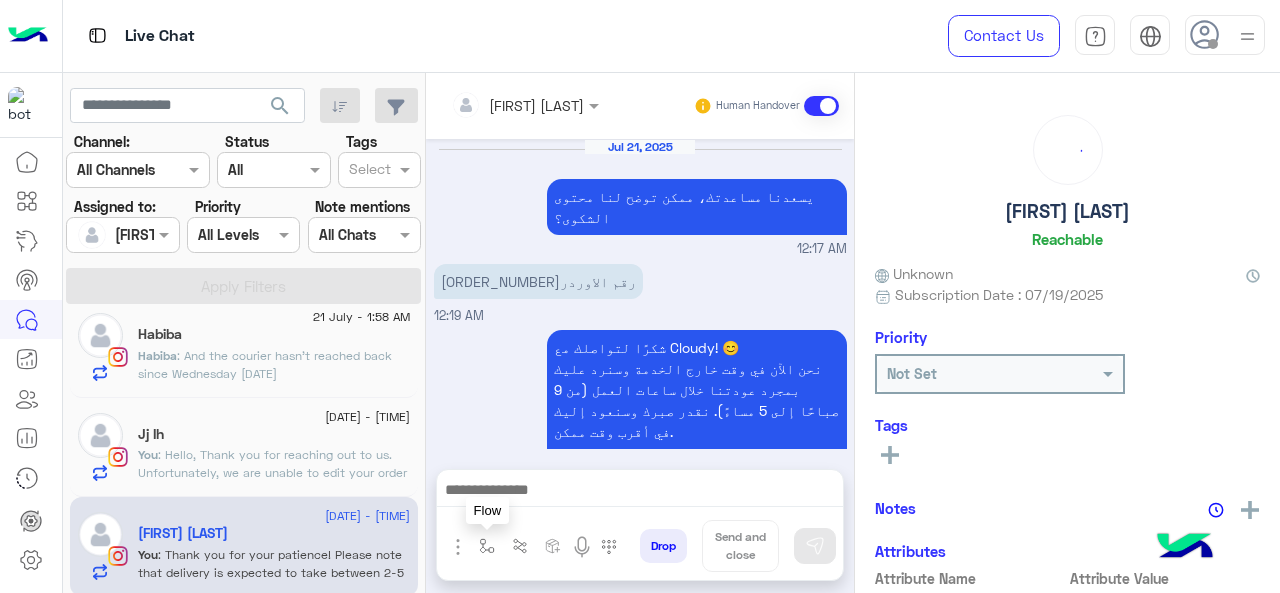 scroll, scrollTop: 732, scrollLeft: 0, axis: vertical 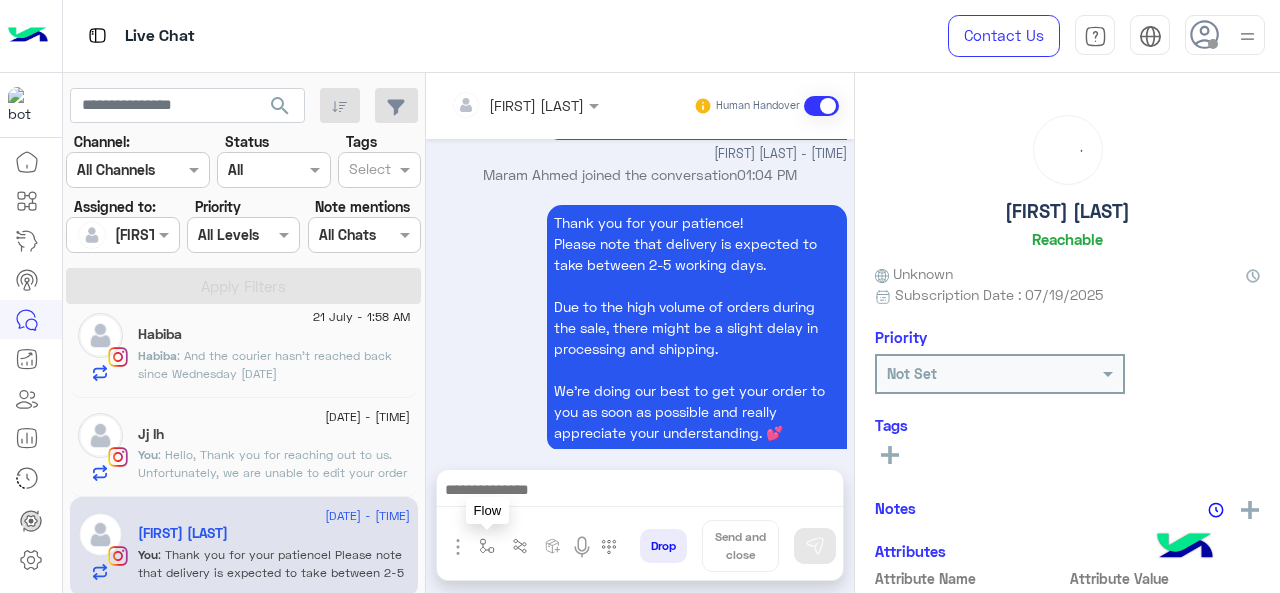 click at bounding box center (487, 546) 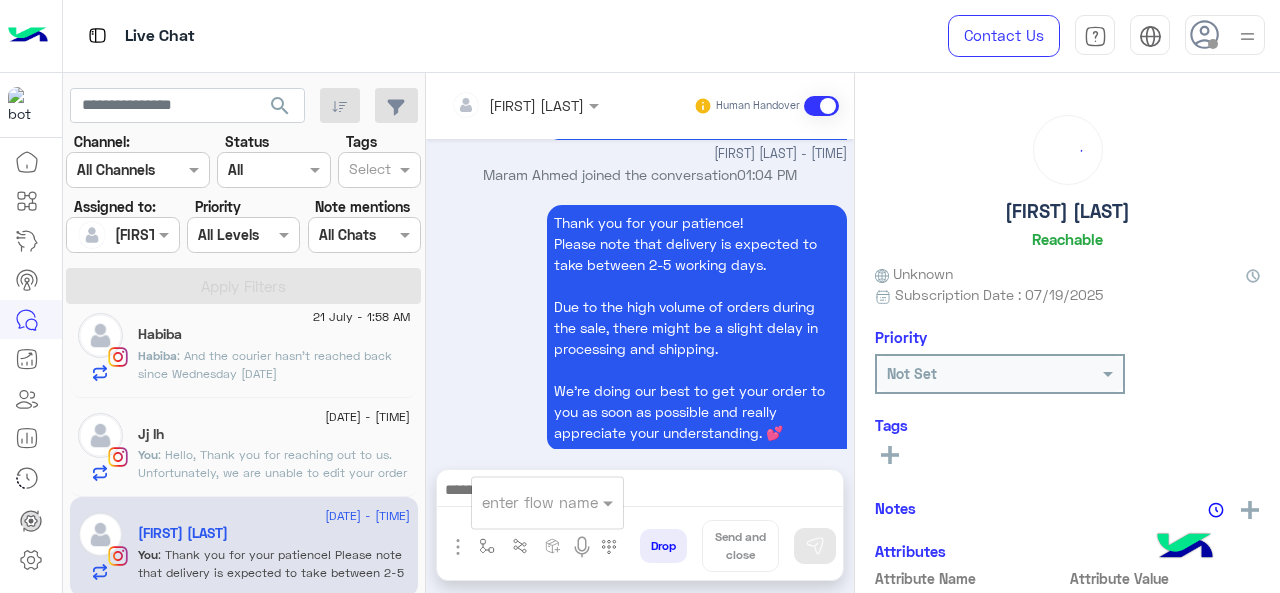 click at bounding box center (523, 502) 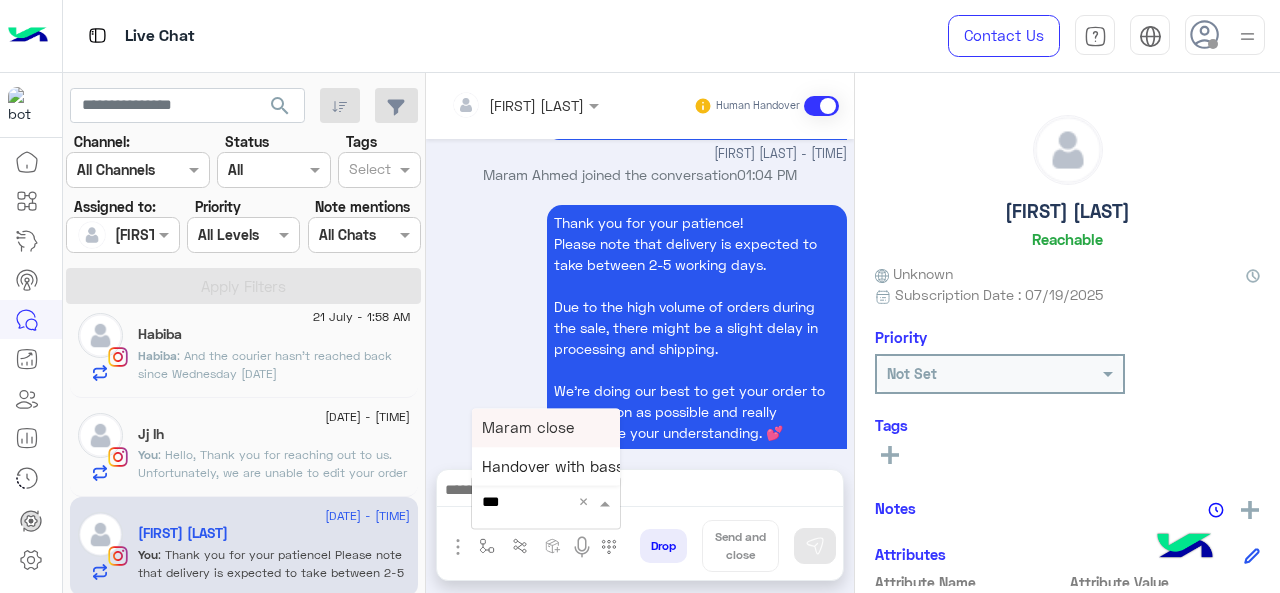 type on "****" 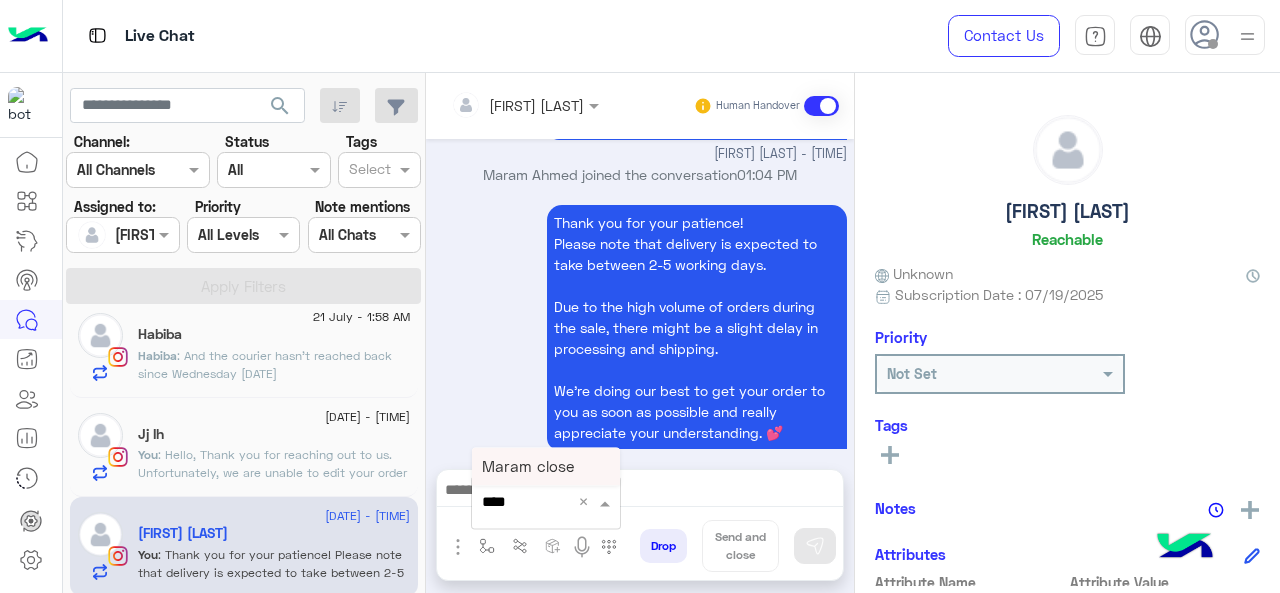 click on "Maram close" at bounding box center (528, 466) 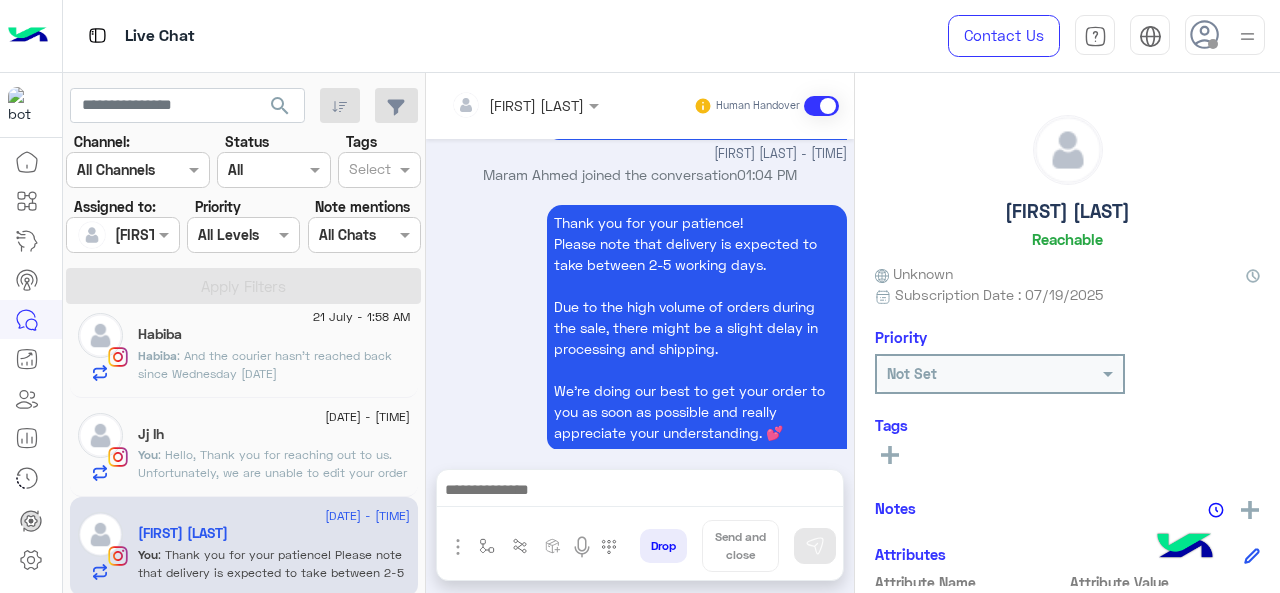 type on "**********" 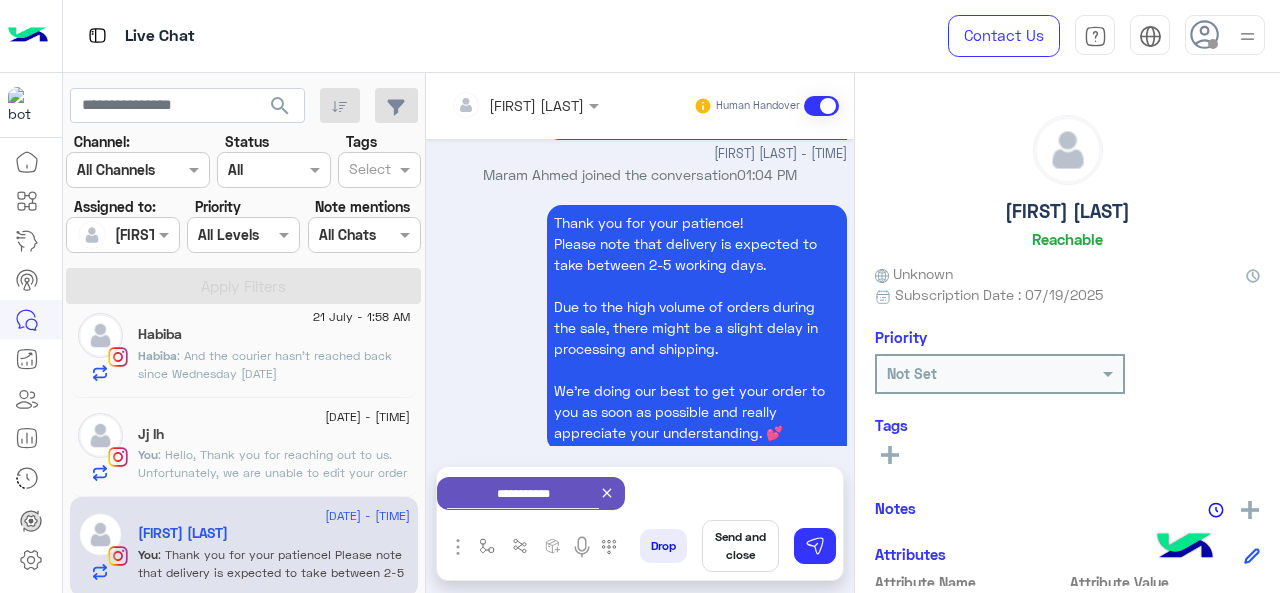 click on "Send and close" at bounding box center (740, 546) 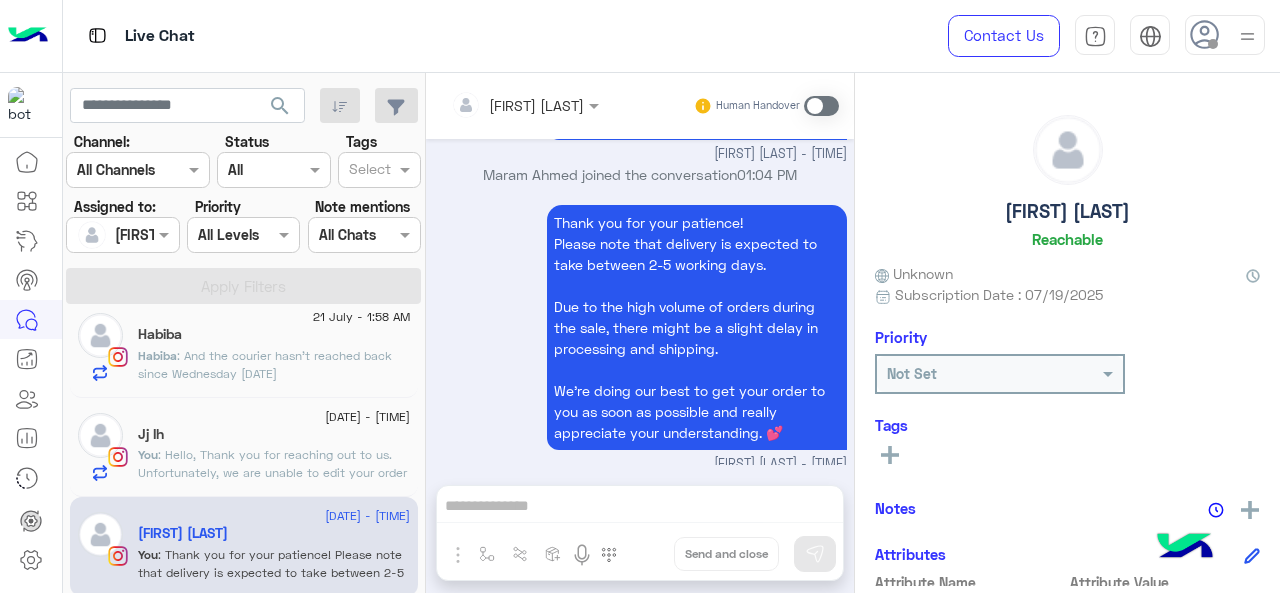 scroll, scrollTop: 754, scrollLeft: 0, axis: vertical 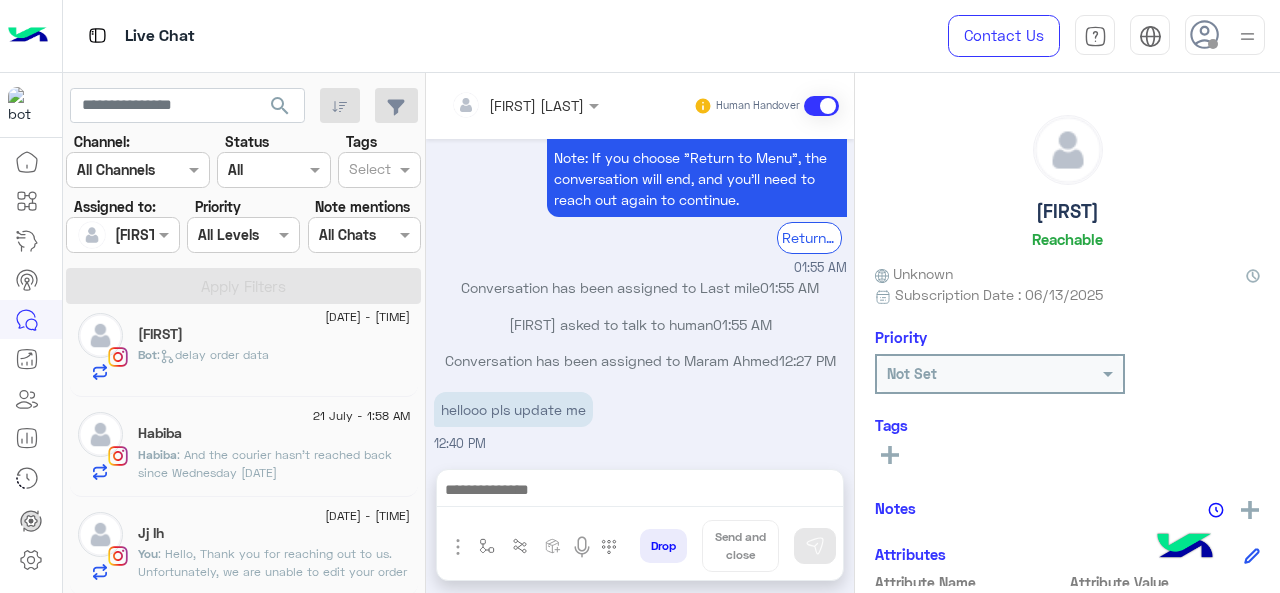 click on "Habiba" 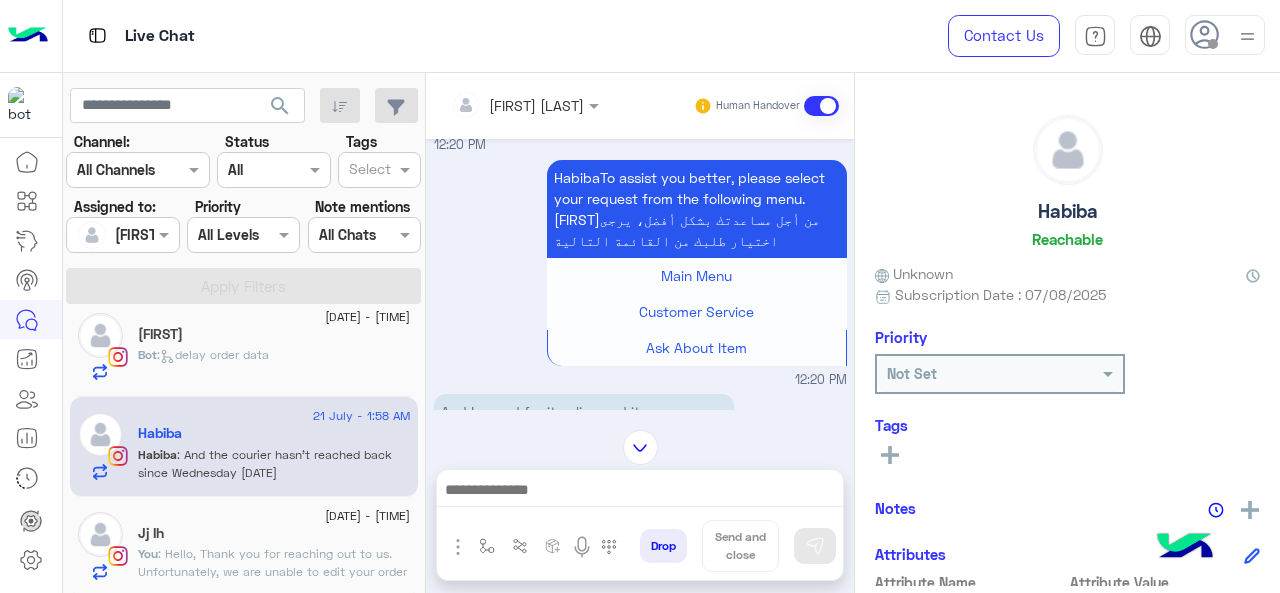 scroll, scrollTop: 1227, scrollLeft: 0, axis: vertical 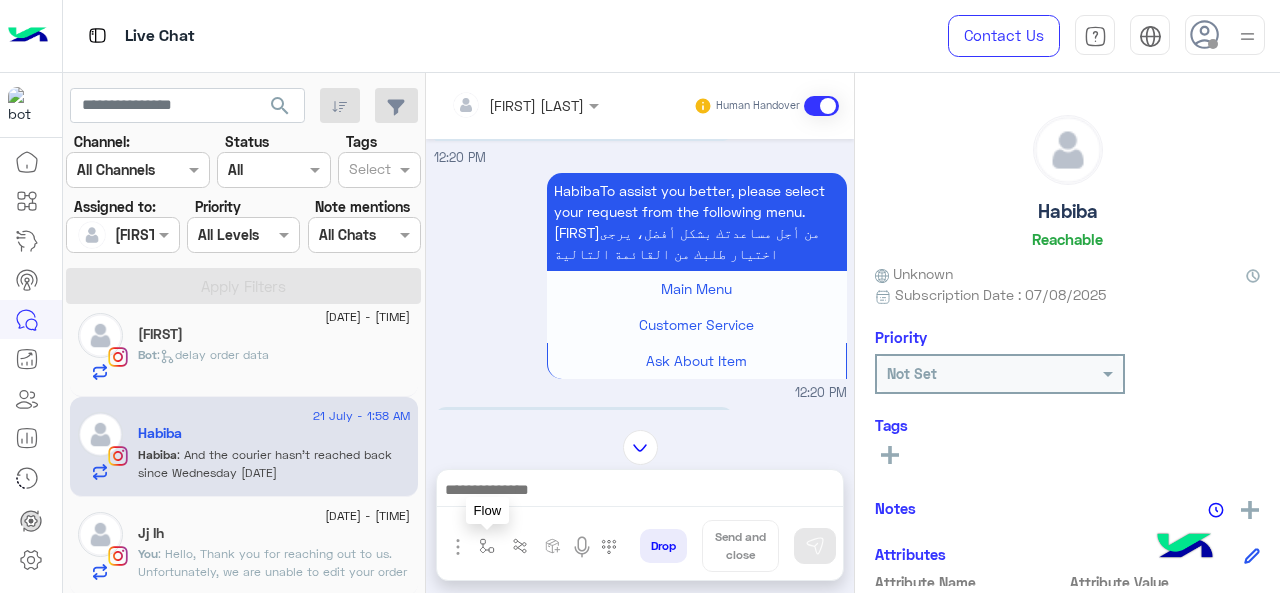 click at bounding box center [487, 546] 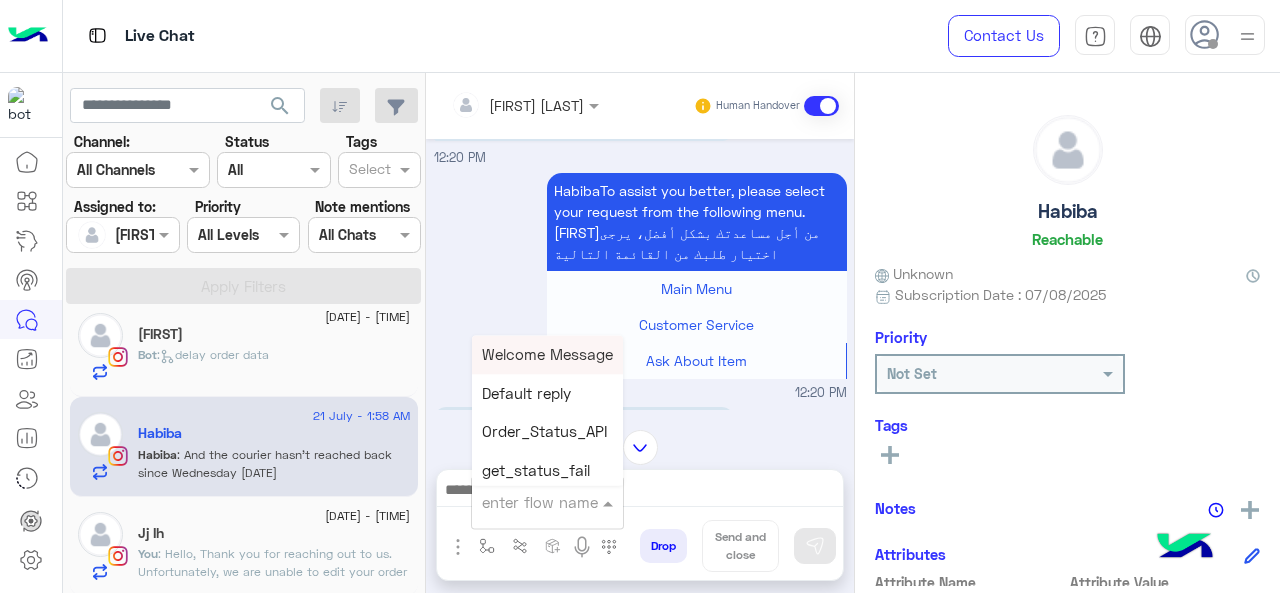 click at bounding box center (523, 502) 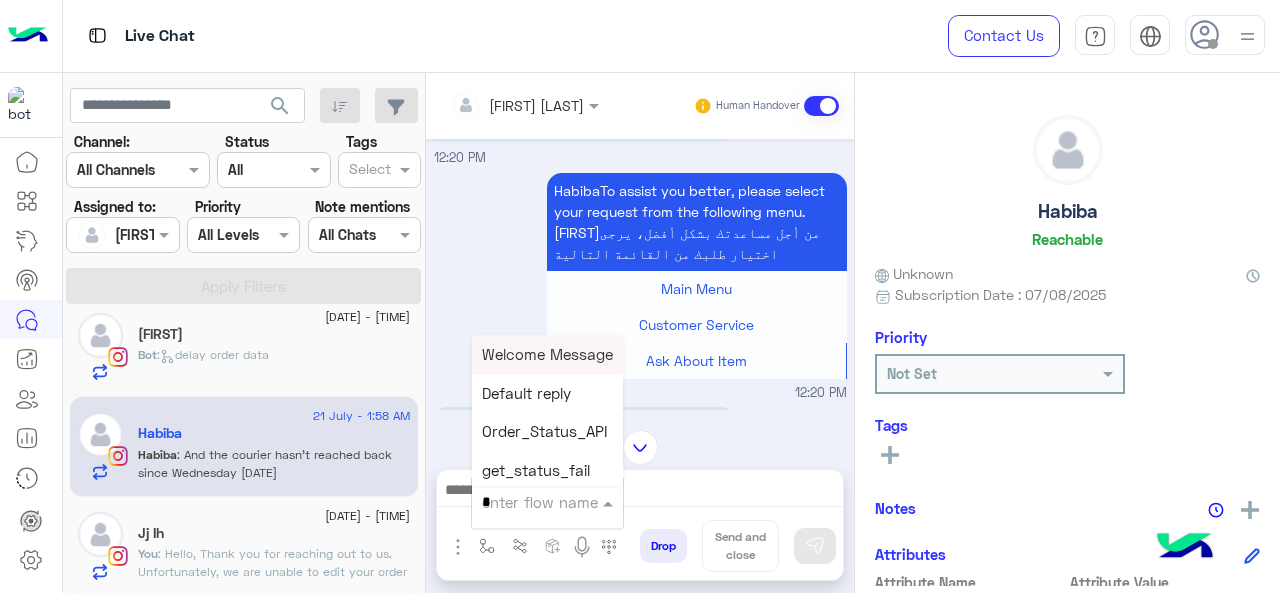type on "*" 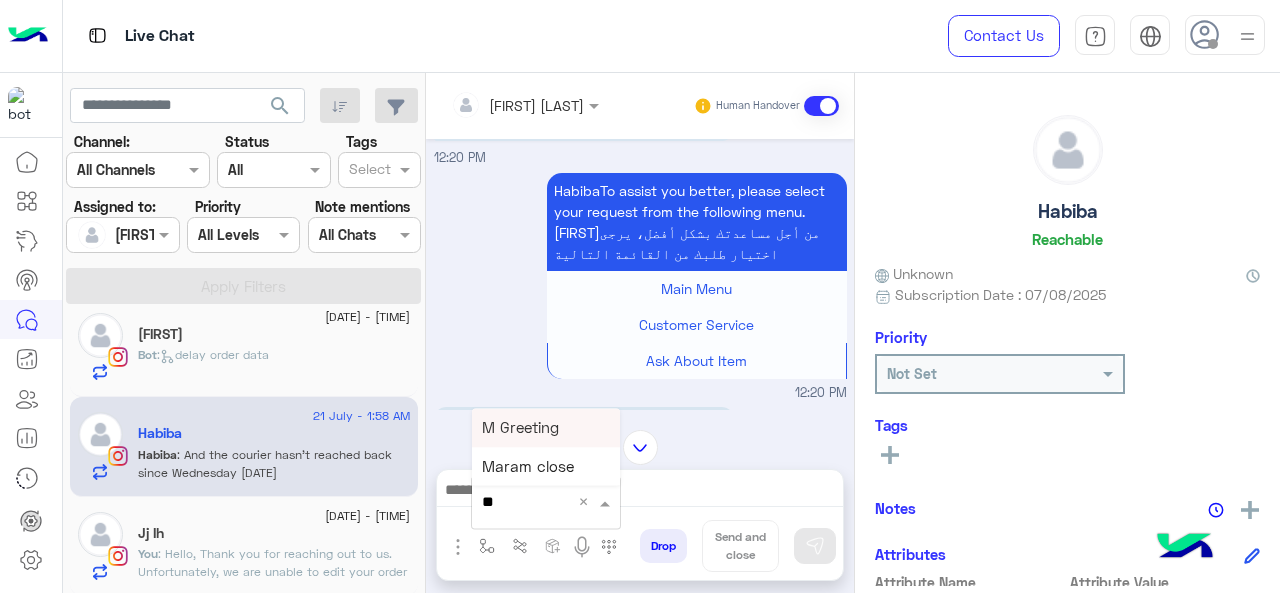 click on "M Greeting" at bounding box center (520, 427) 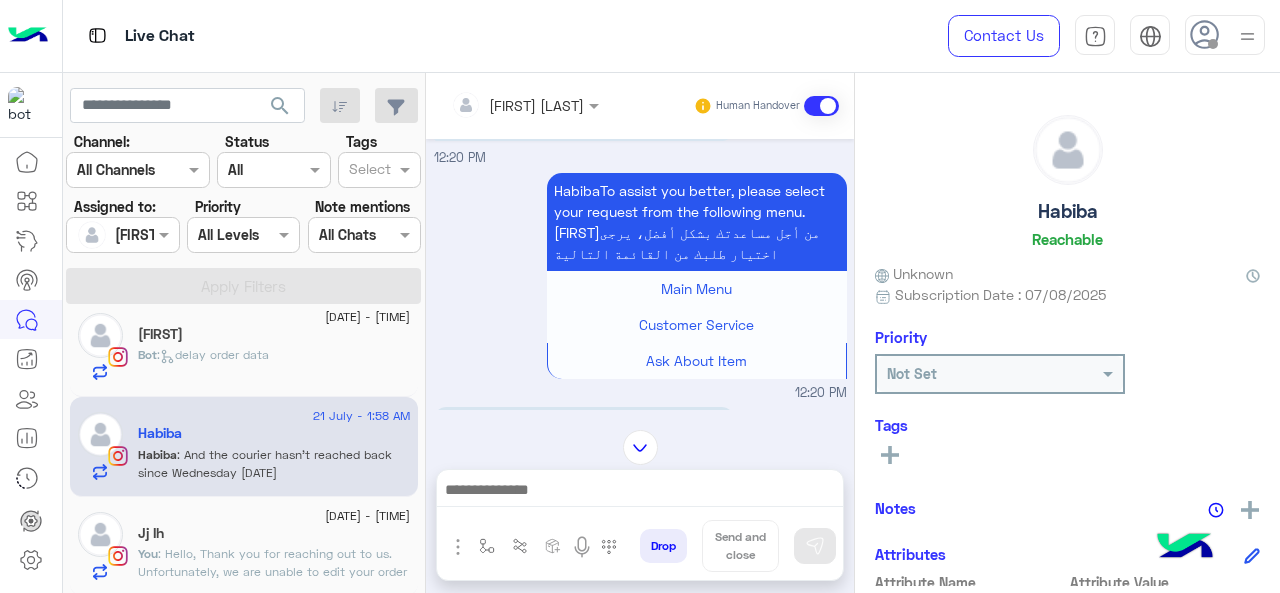 type on "**********" 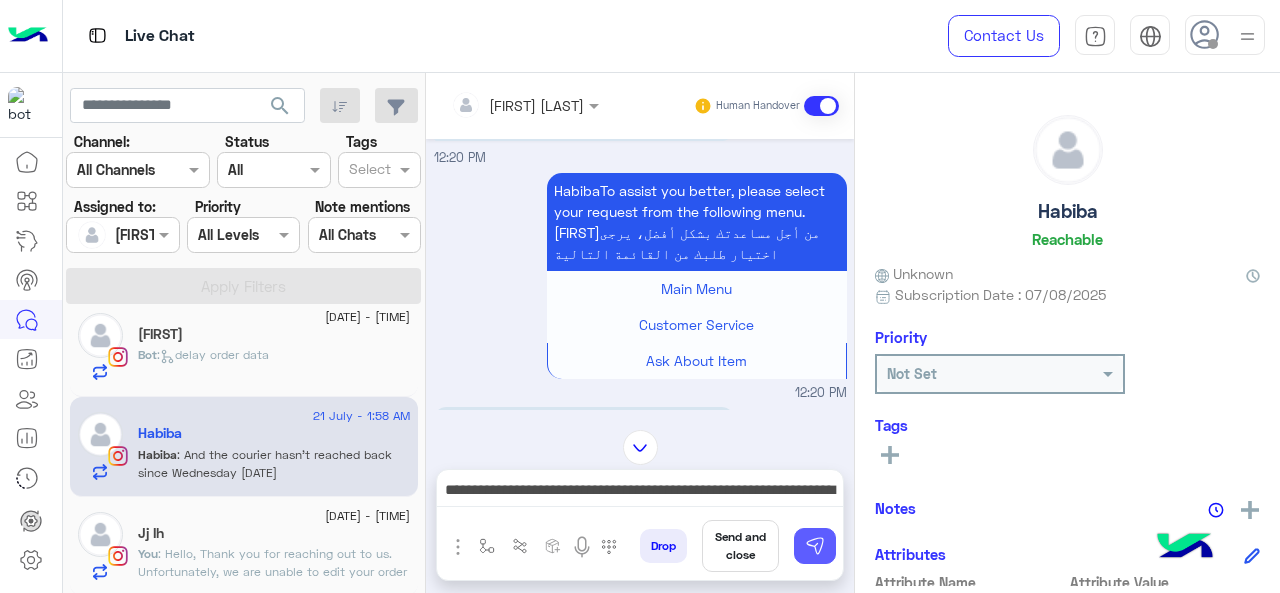 click at bounding box center (815, 546) 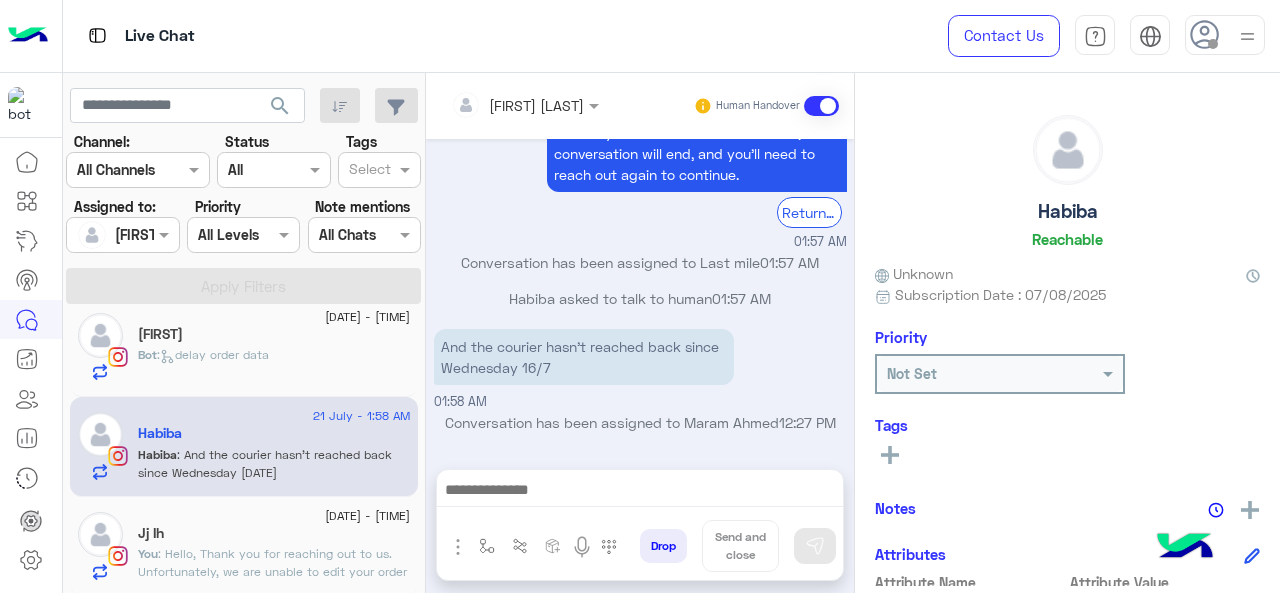 click at bounding box center [640, 492] 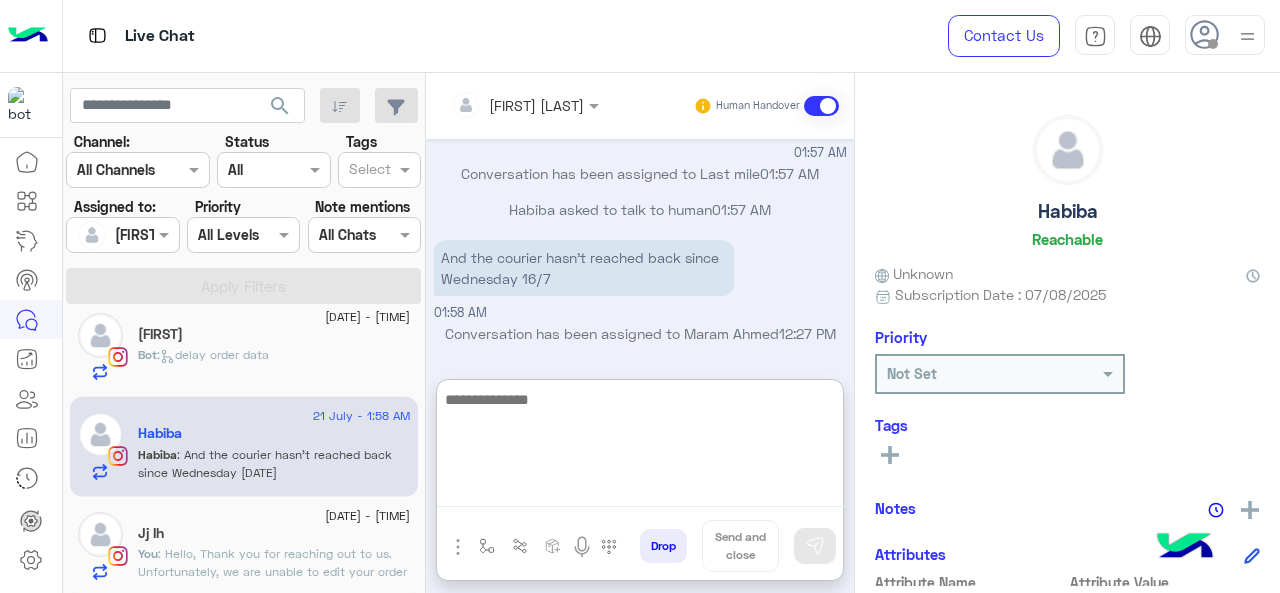 paste on "**********" 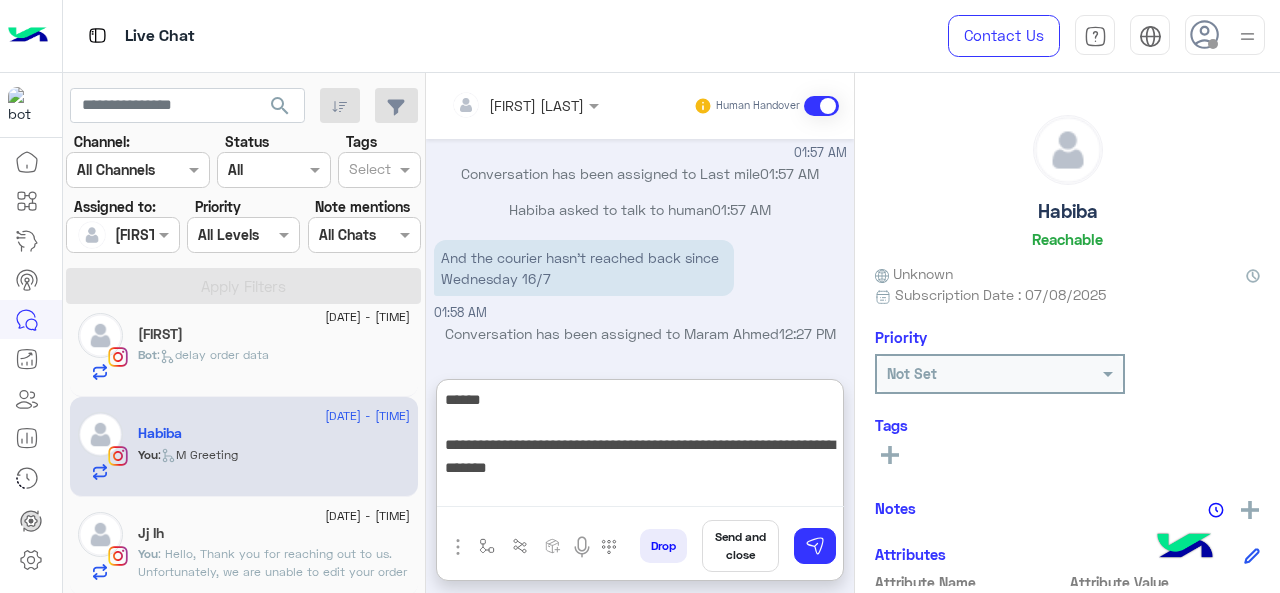 scroll, scrollTop: 5322, scrollLeft: 0, axis: vertical 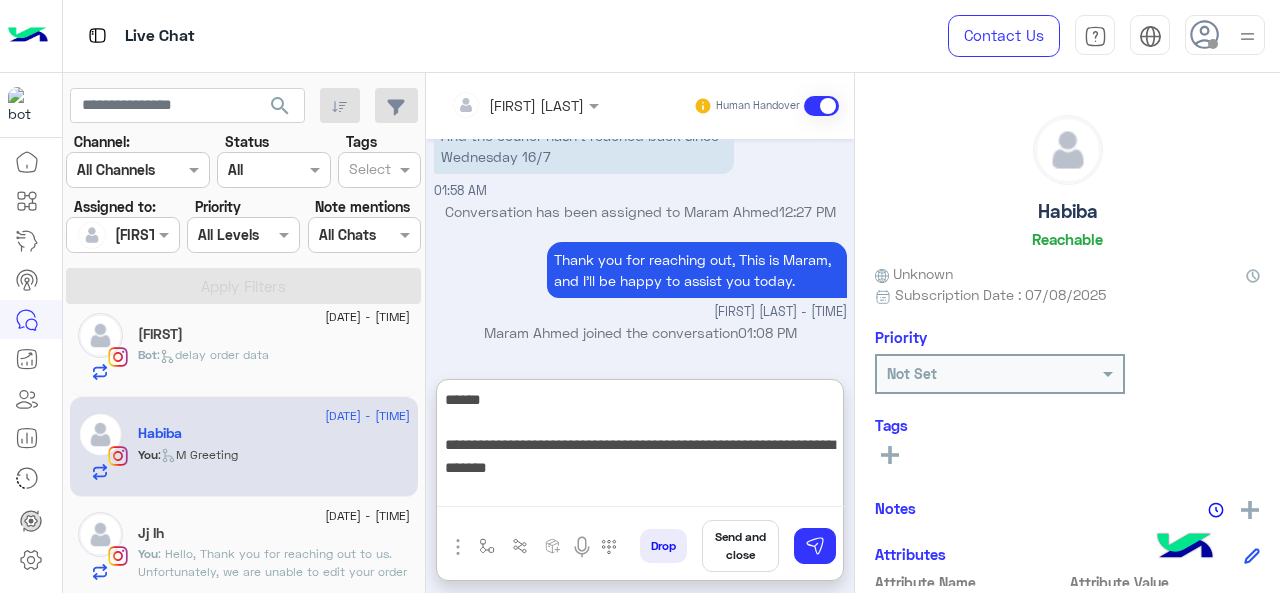 type 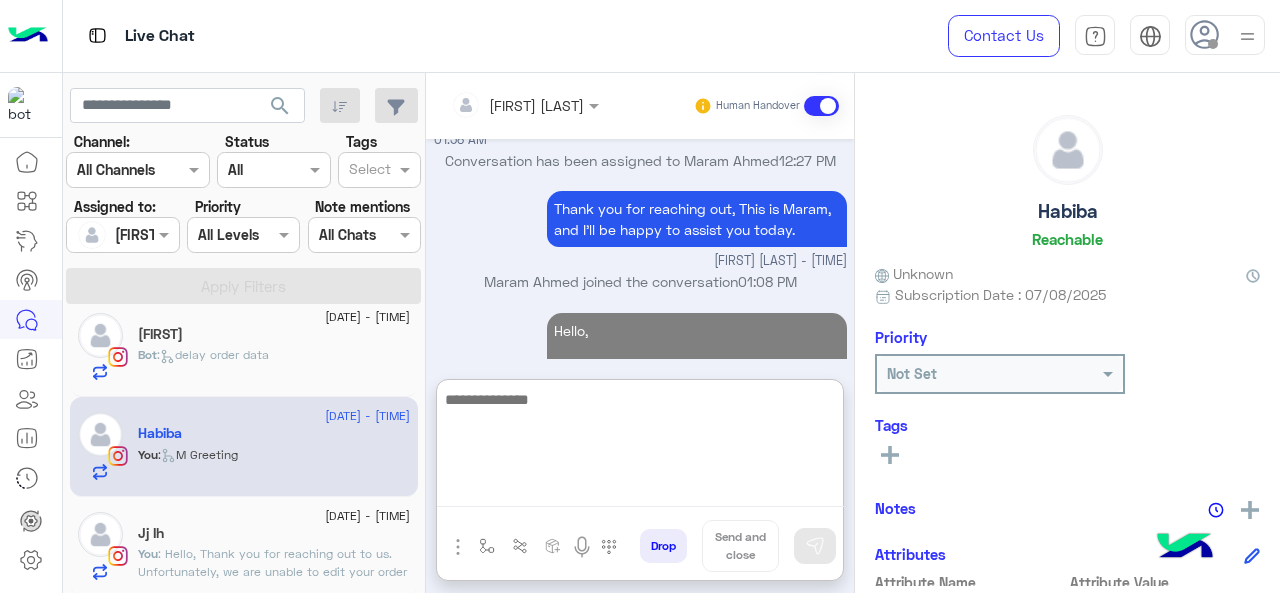 scroll, scrollTop: 5448, scrollLeft: 0, axis: vertical 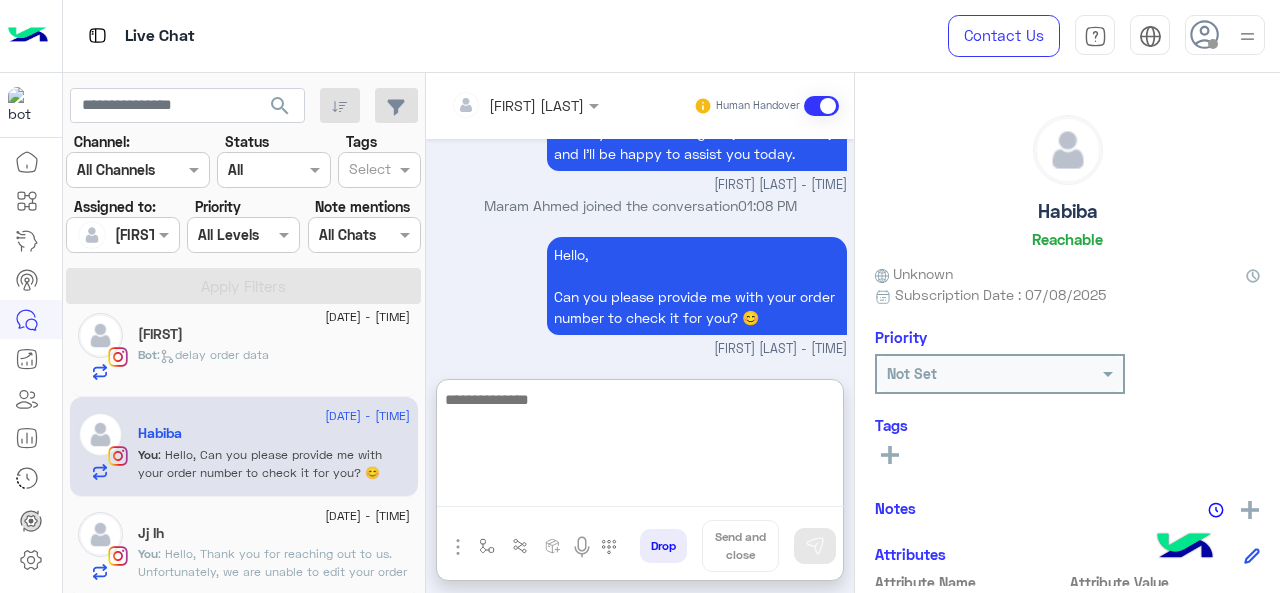 click on "Jj Ih" 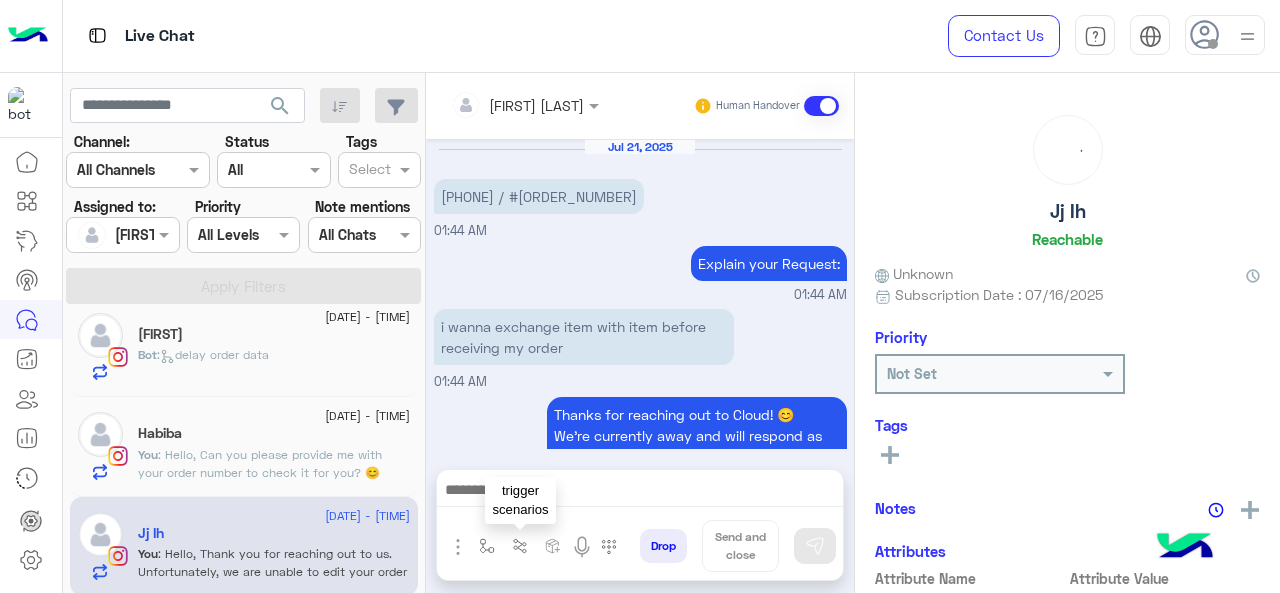 scroll, scrollTop: 858, scrollLeft: 0, axis: vertical 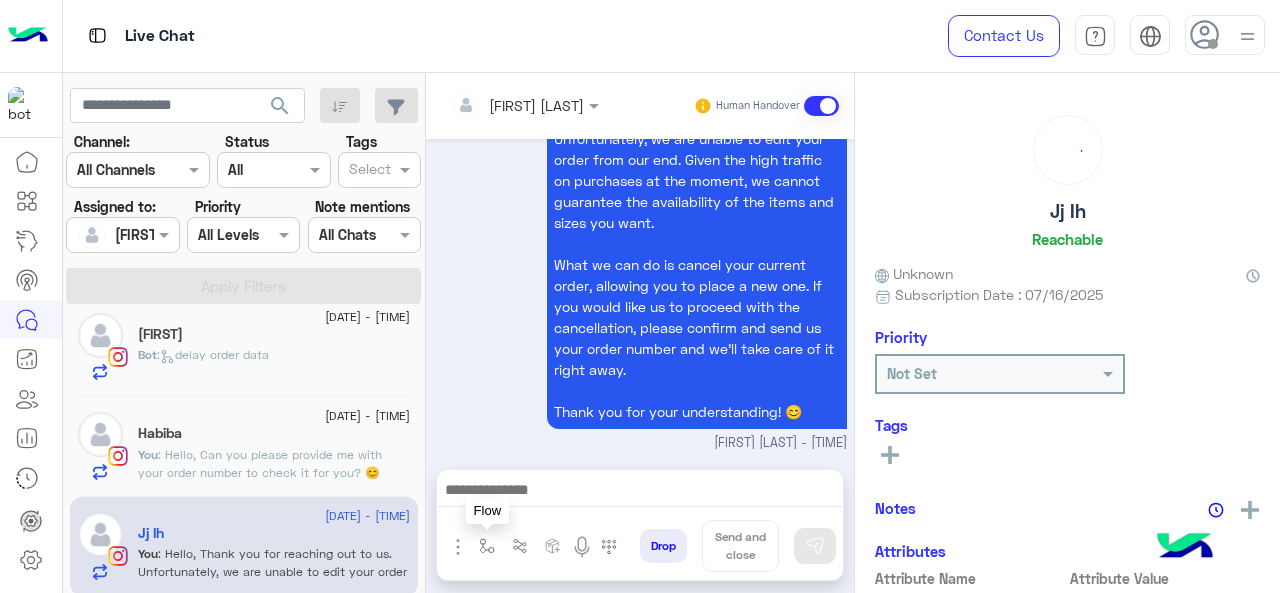 click at bounding box center (487, 546) 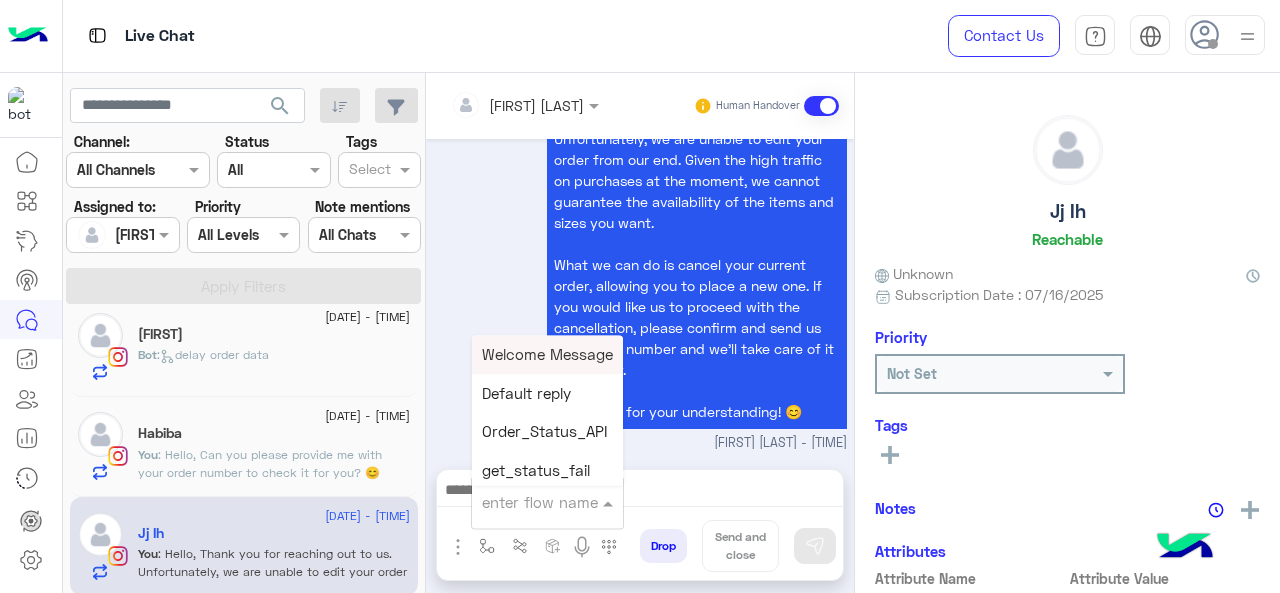 click on "enter flow name" at bounding box center (547, 502) 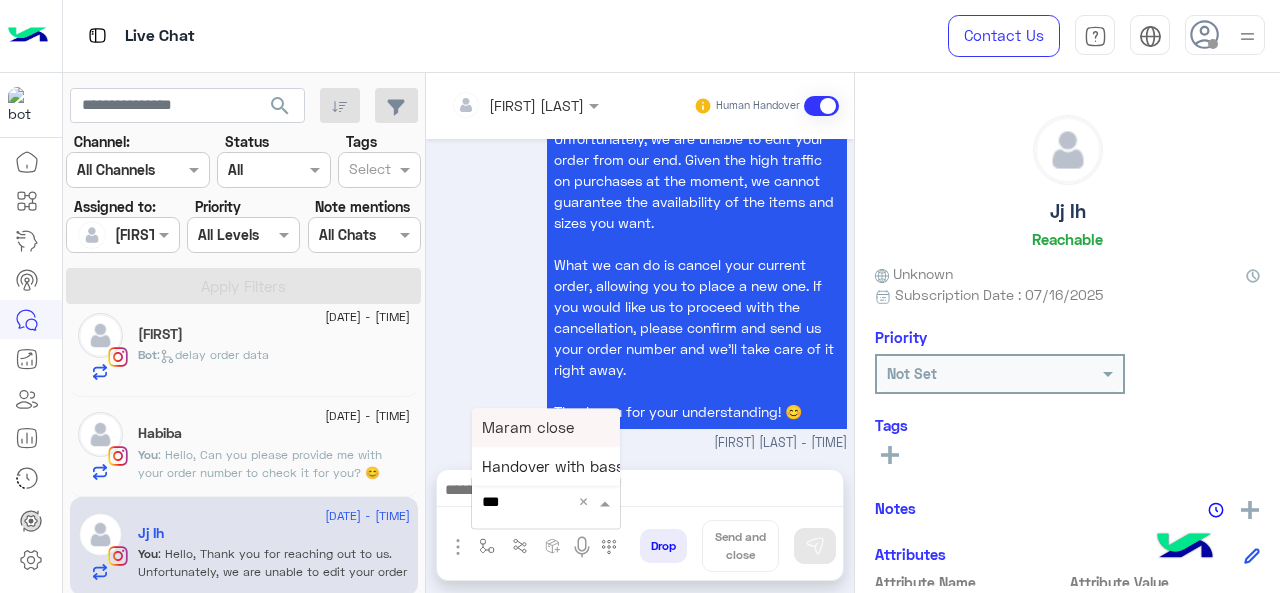 type on "****" 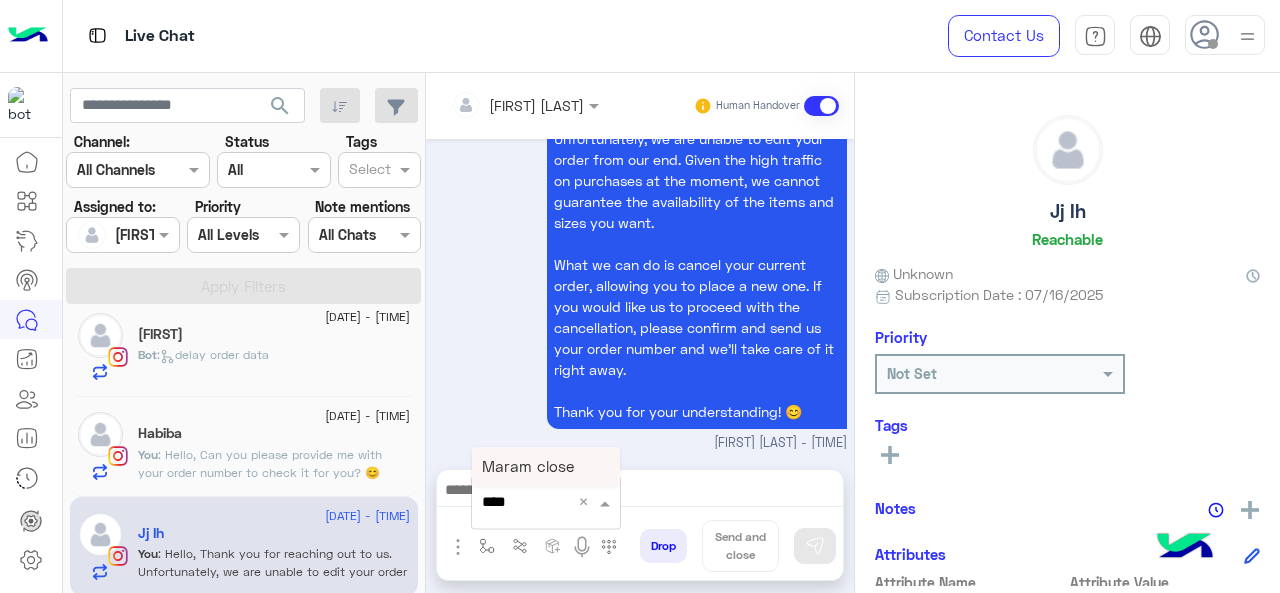 click on "Maram close" at bounding box center [528, 466] 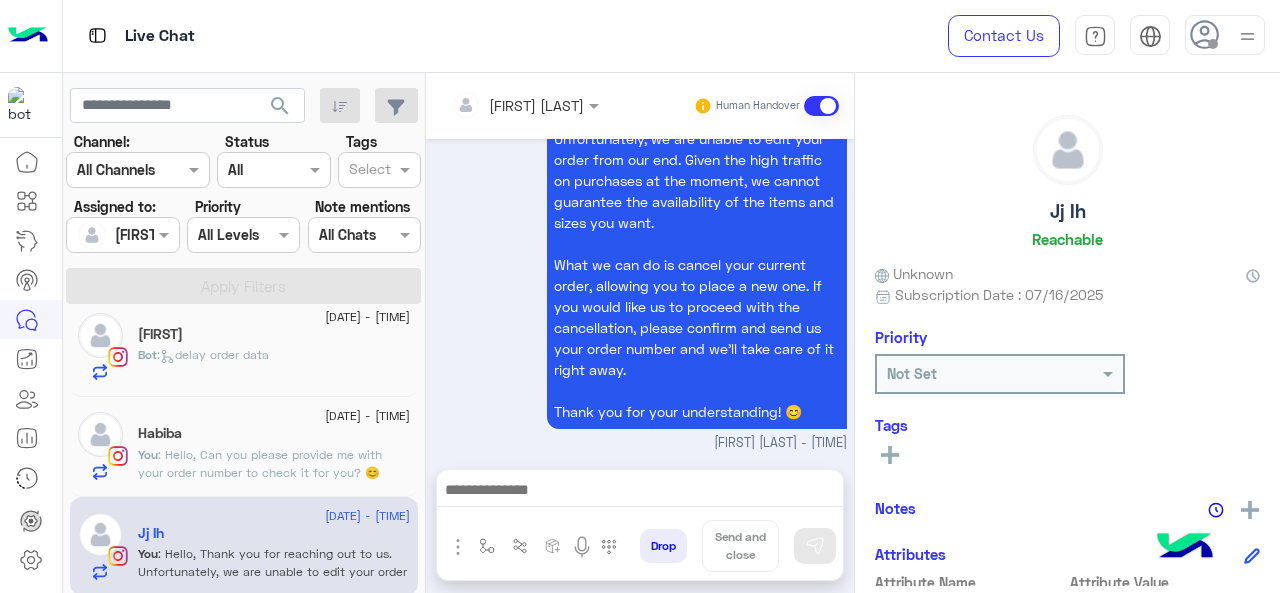 type on "**********" 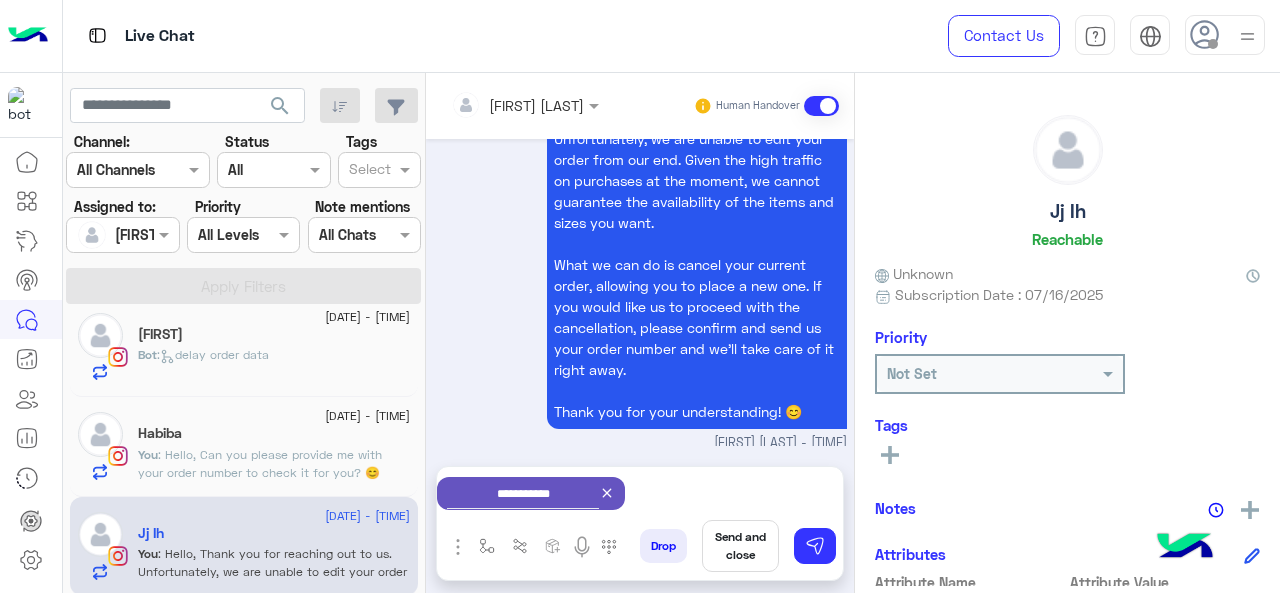 scroll, scrollTop: 861, scrollLeft: 0, axis: vertical 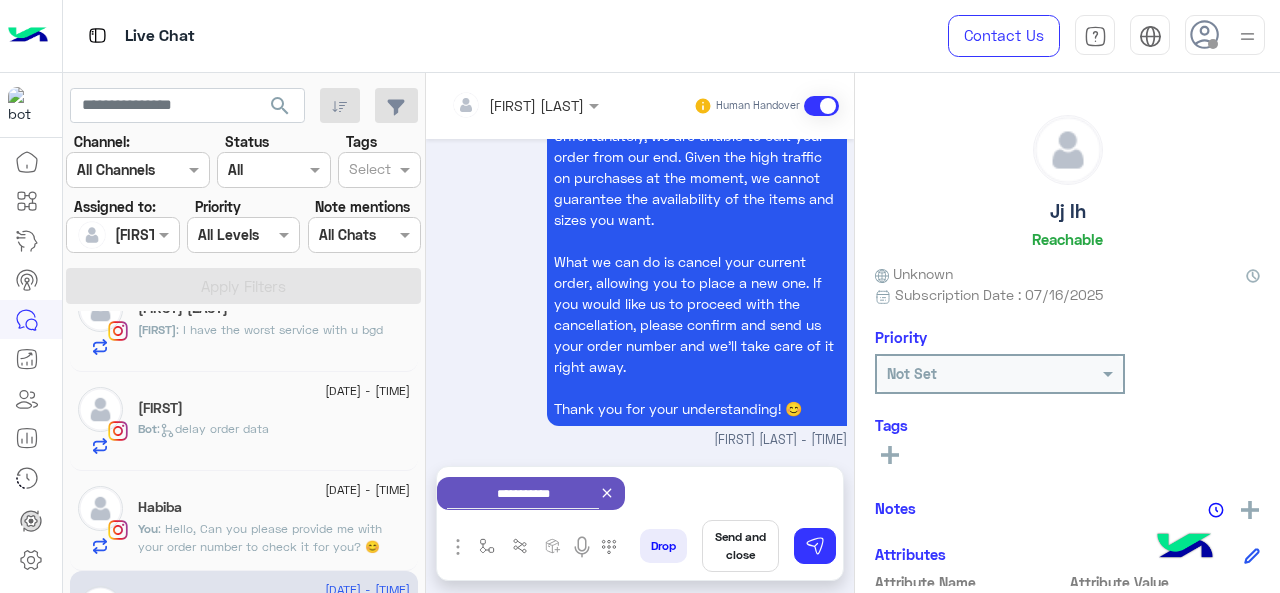 click on "[FIRST]" 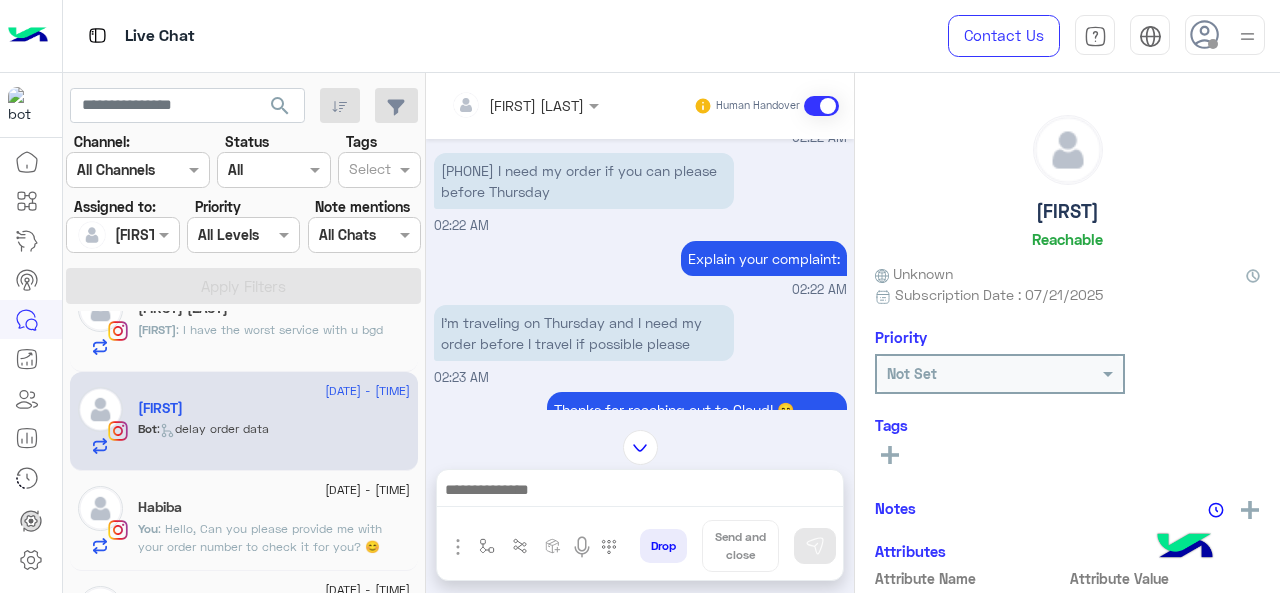 scroll, scrollTop: 526, scrollLeft: 0, axis: vertical 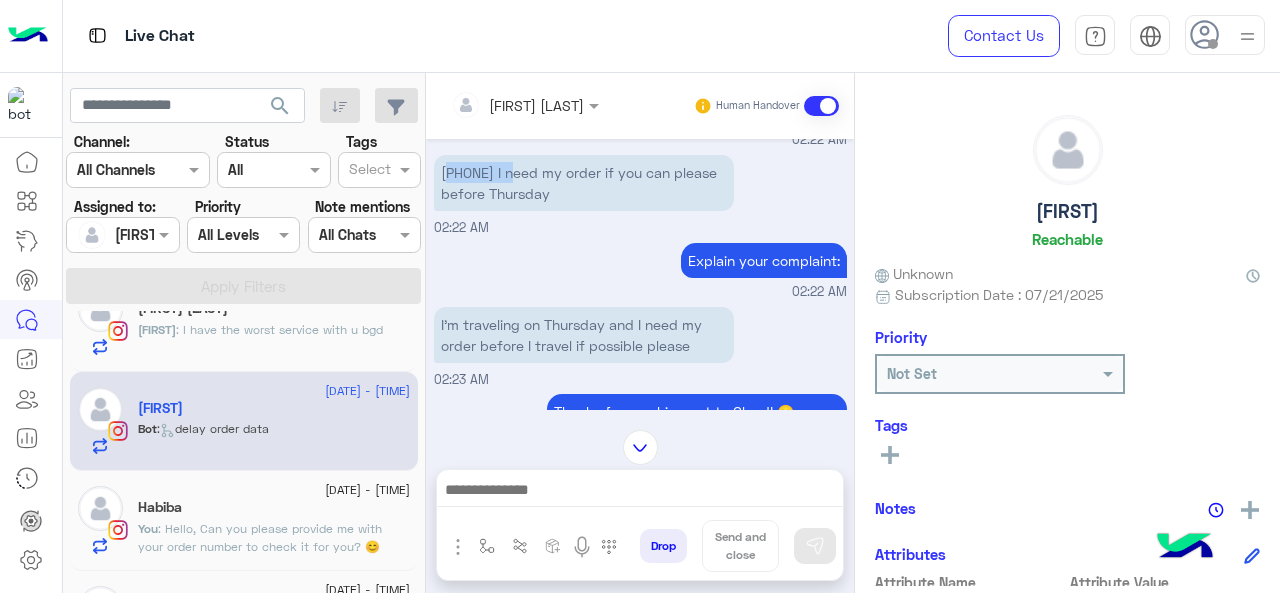 drag, startPoint x: 520, startPoint y: 191, endPoint x: 448, endPoint y: 192, distance: 72.00694 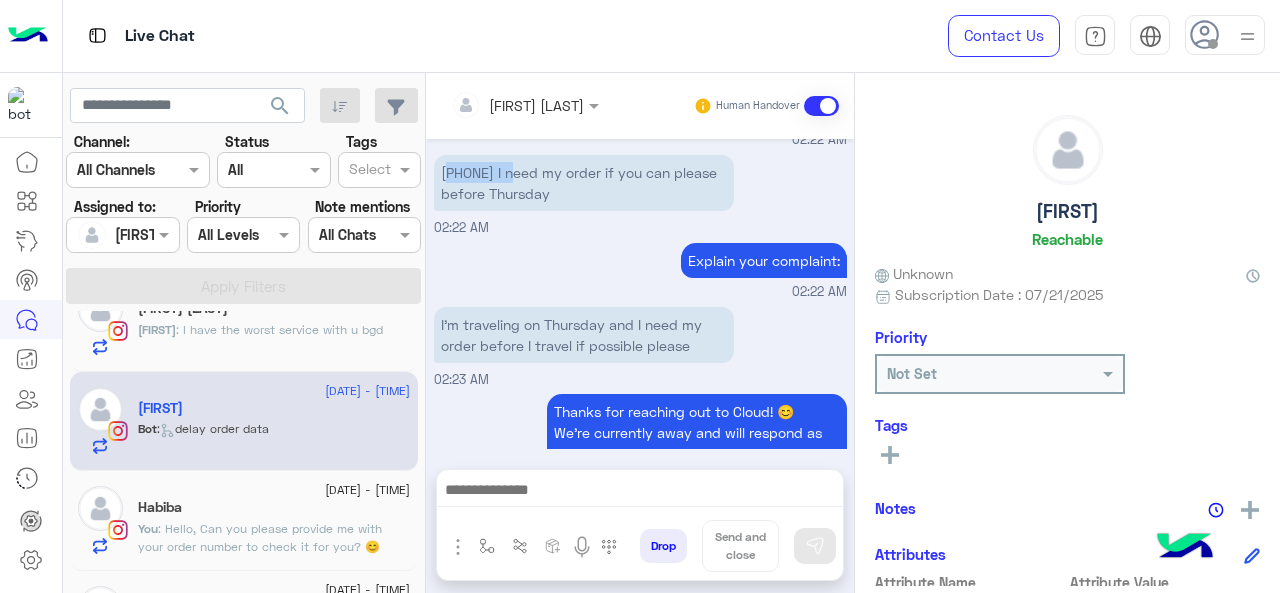 scroll, scrollTop: 880, scrollLeft: 0, axis: vertical 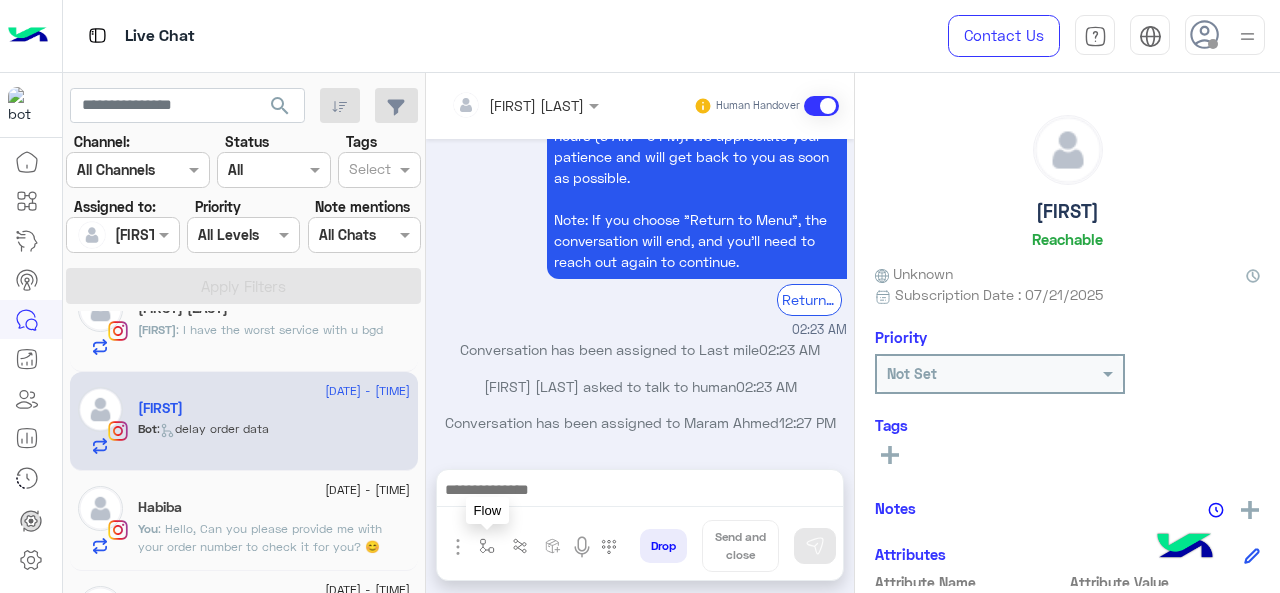 drag, startPoint x: 487, startPoint y: 543, endPoint x: 562, endPoint y: 500, distance: 86.4523 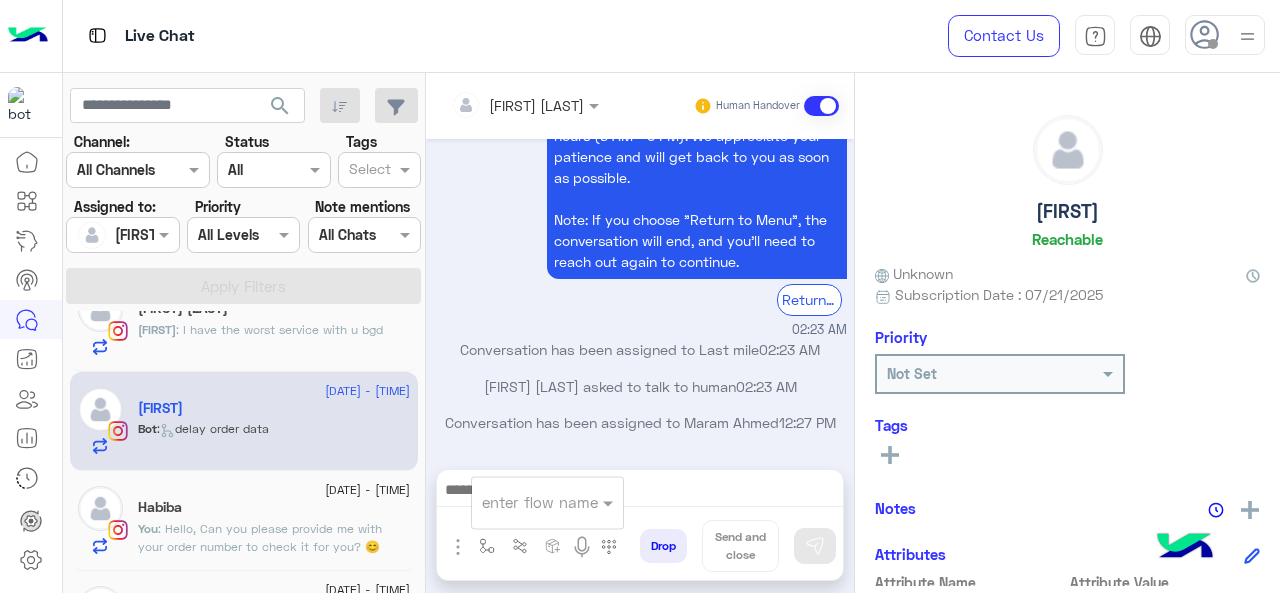 click at bounding box center (547, 501) 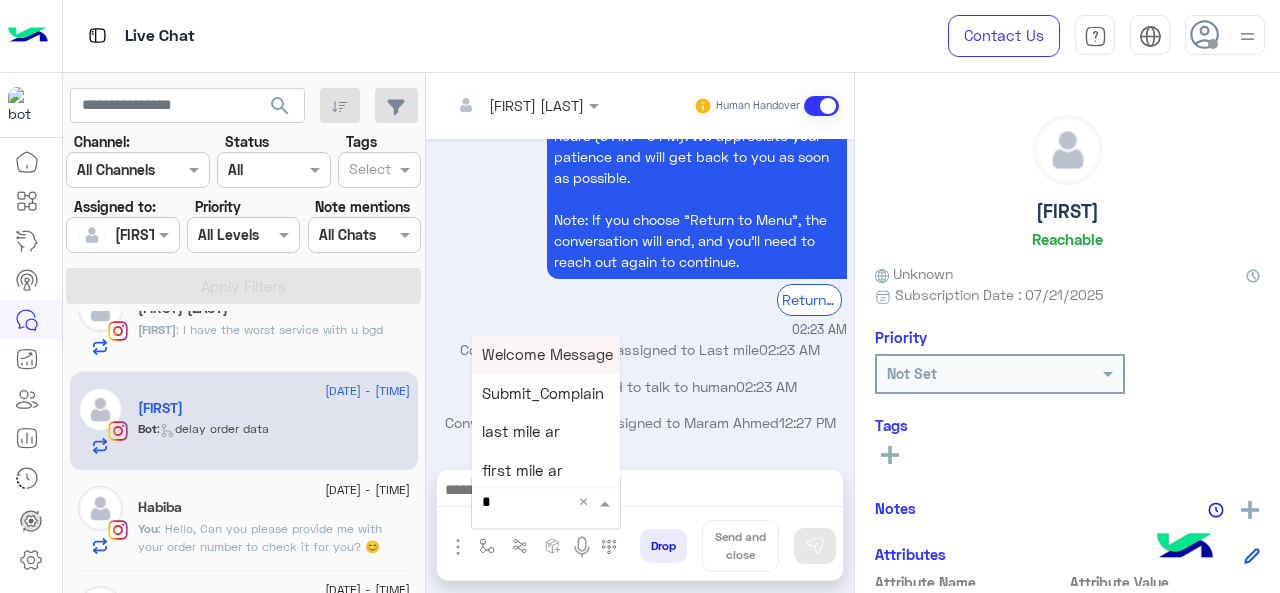 type on "*" 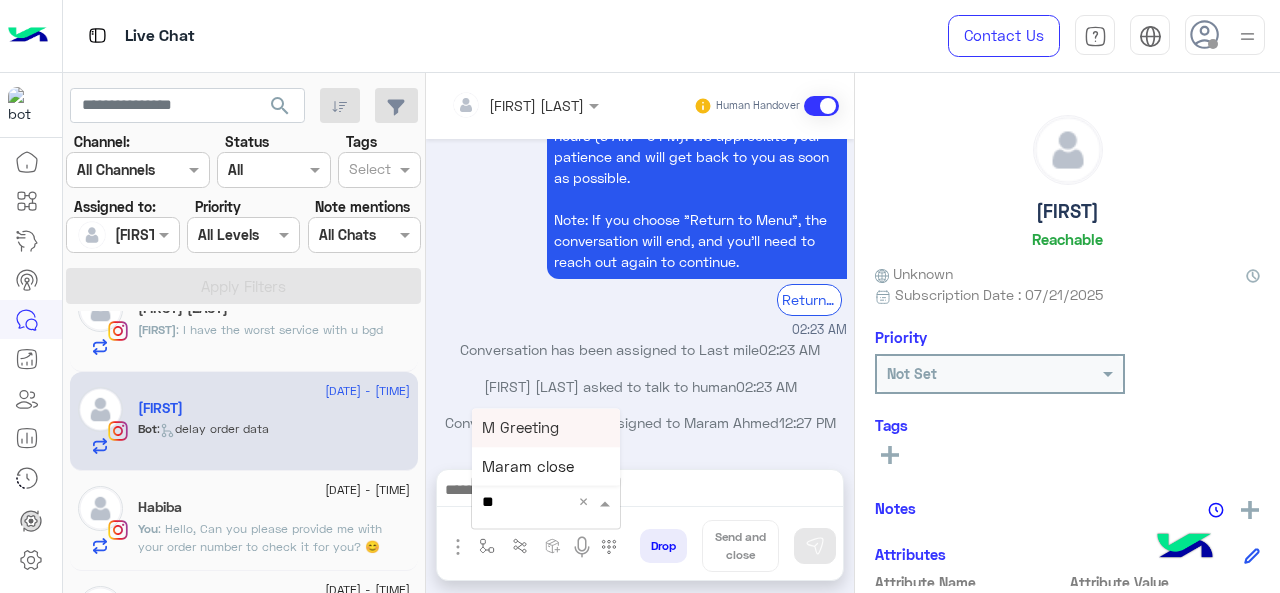 click on "M Greeting" at bounding box center (520, 427) 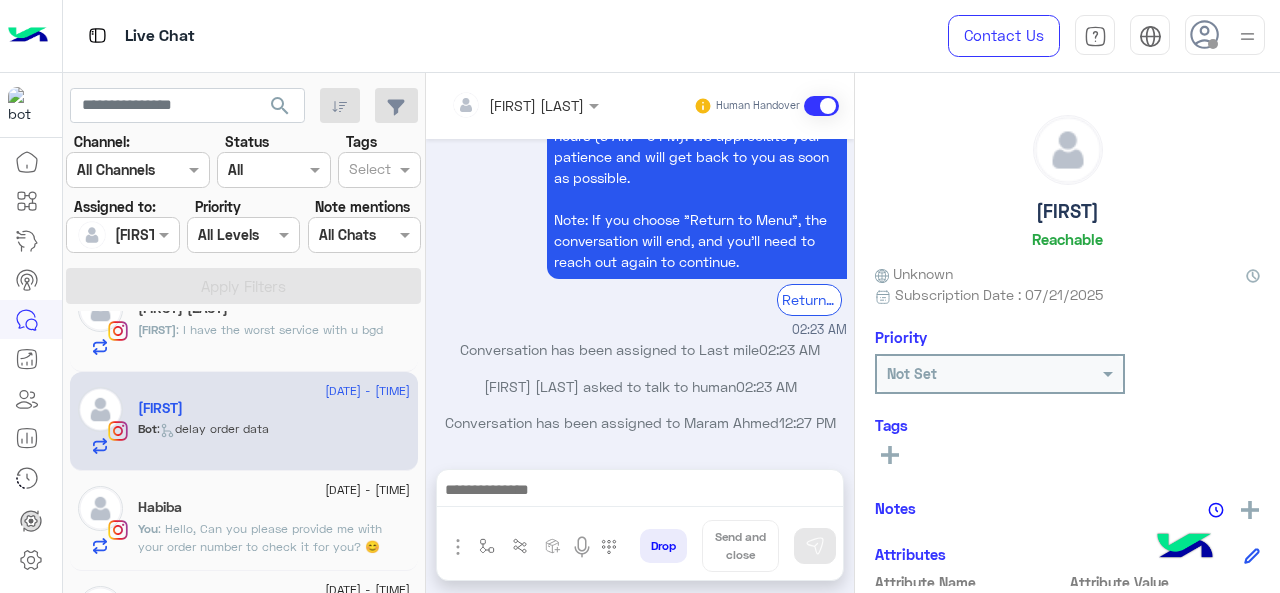 type on "**********" 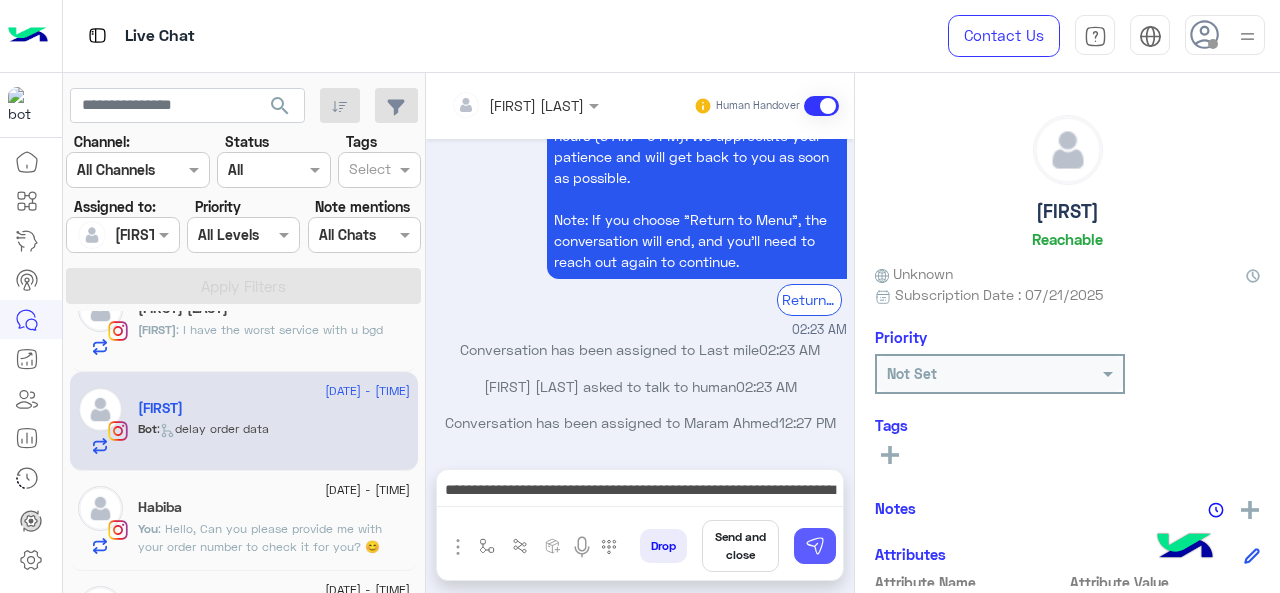 click at bounding box center (815, 546) 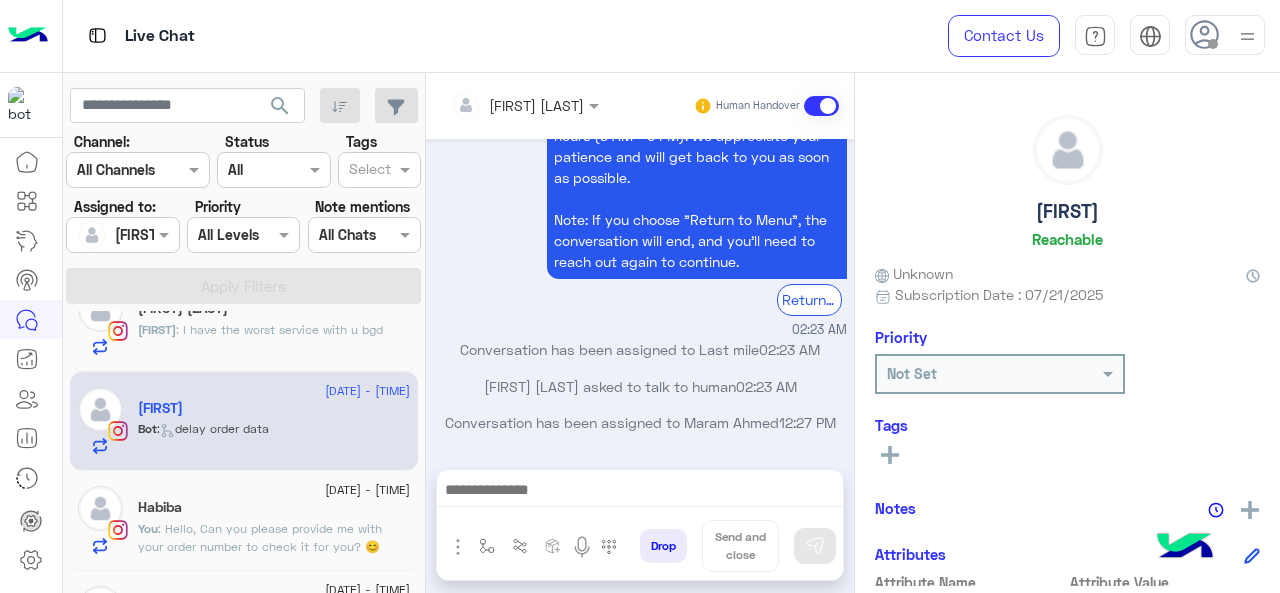 click at bounding box center [640, 492] 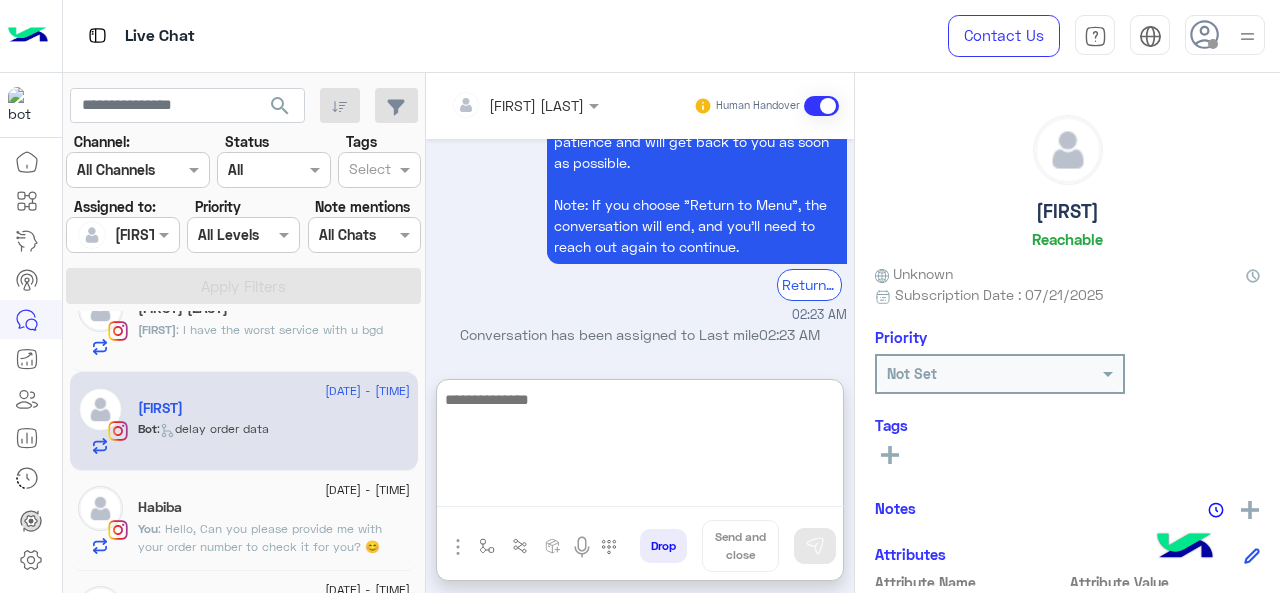 paste on "**********" 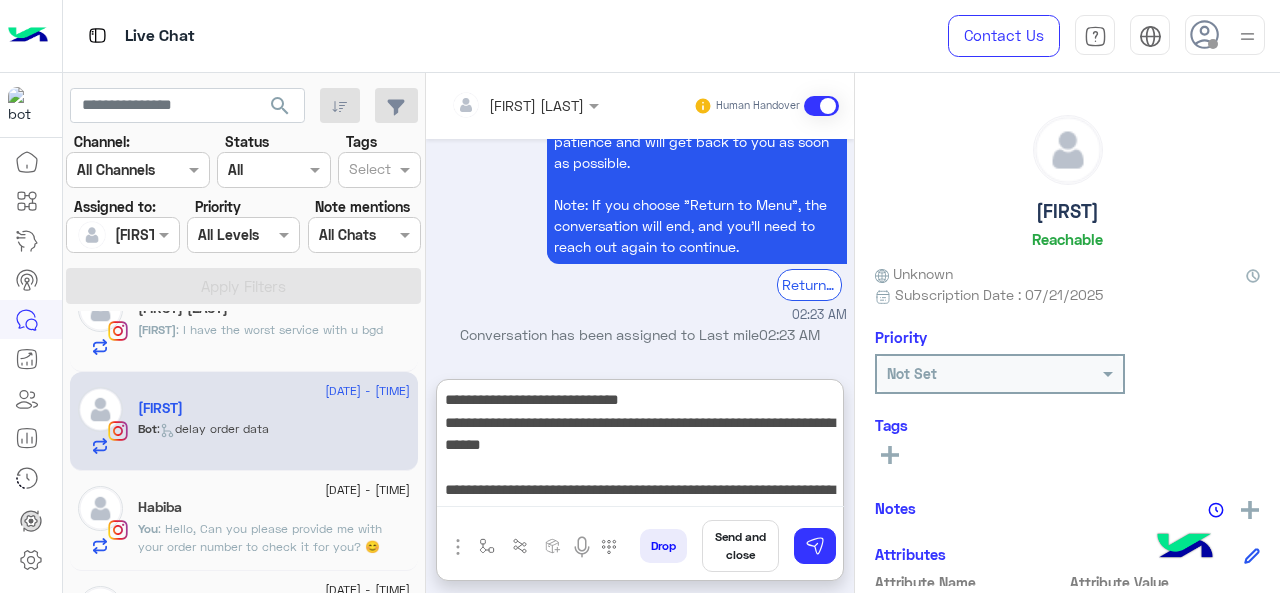 scroll, scrollTop: 105, scrollLeft: 0, axis: vertical 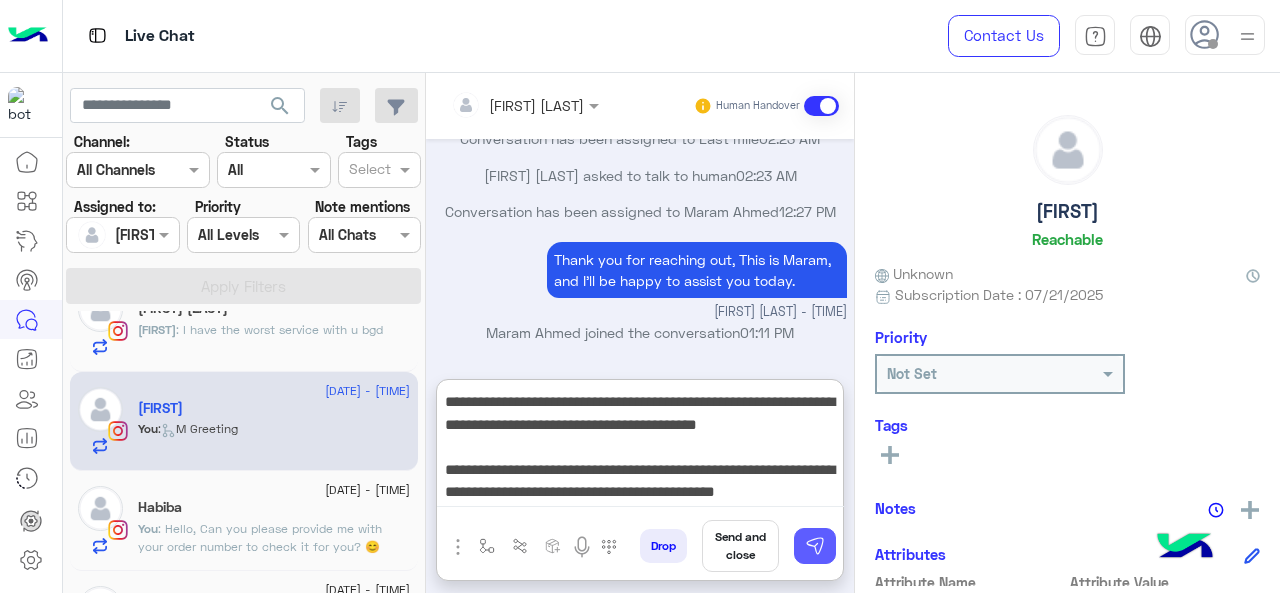 type on "**********" 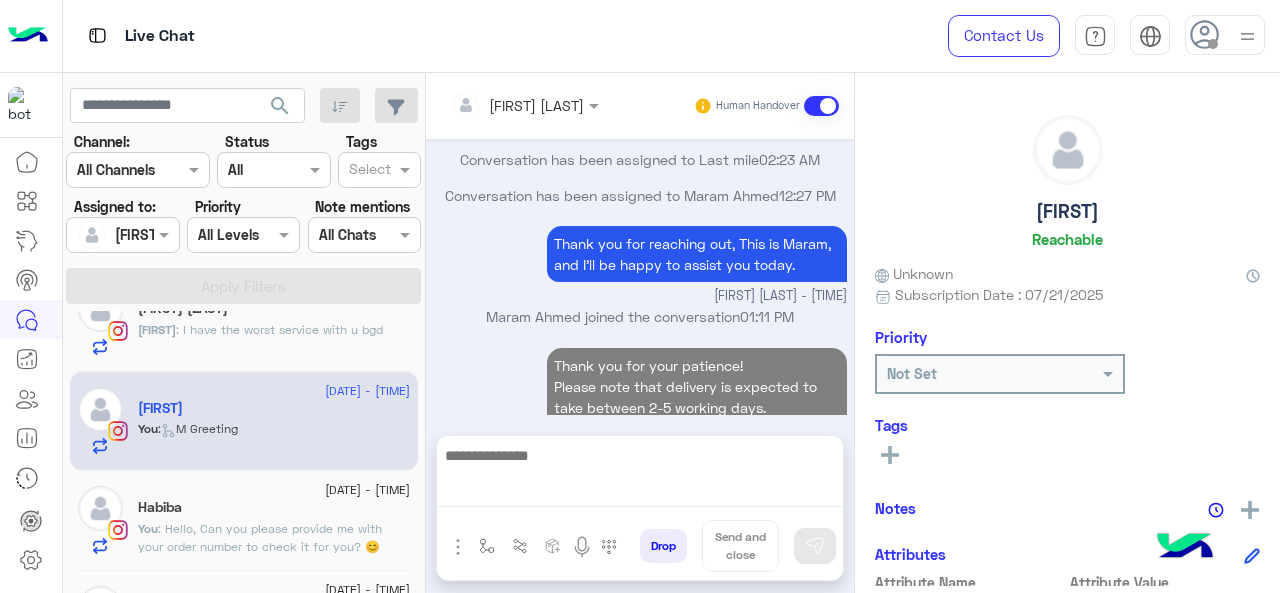 scroll, scrollTop: 1275, scrollLeft: 0, axis: vertical 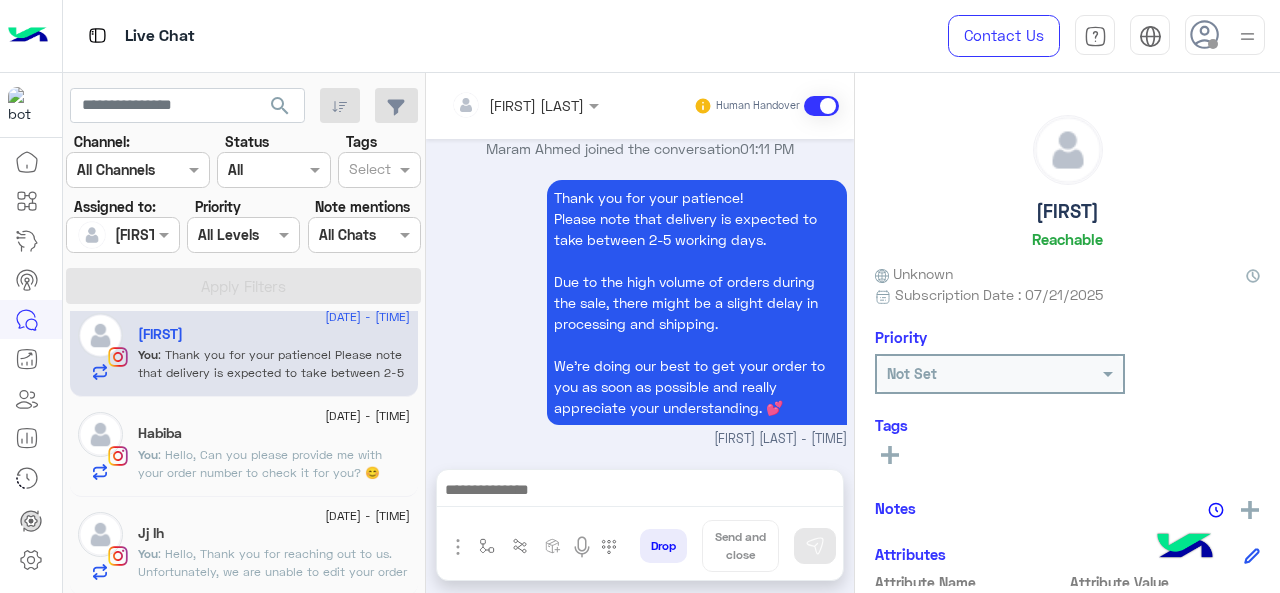 click on ": Hello,
Thank you for reaching out to us. Unfortunately, we are unable to edit your order from our end. Given the high traffic on purchases at the moment, we cannot guarantee the availability of the items and sizes you want.
What we can do is cancel your current order, allowing you to place a new one. If you would like us to proceed with the cancellation, please confirm and send us your order number and we’ll take care of it right away.
Thank you for your understanding! 😊" 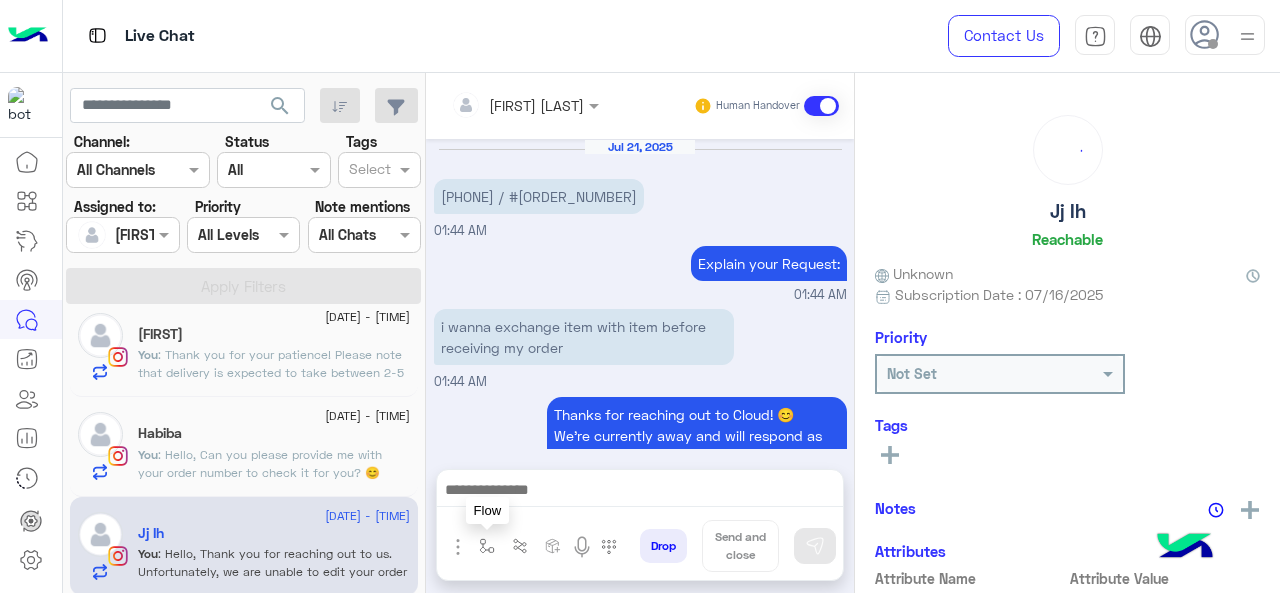scroll, scrollTop: 858, scrollLeft: 0, axis: vertical 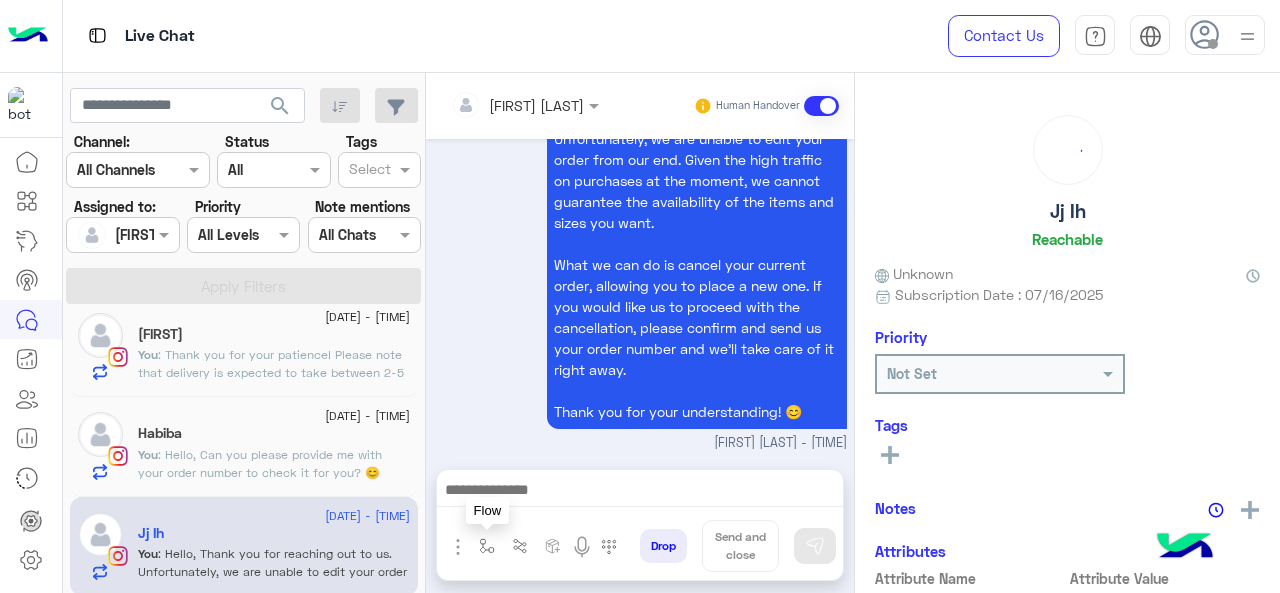 click at bounding box center (487, 546) 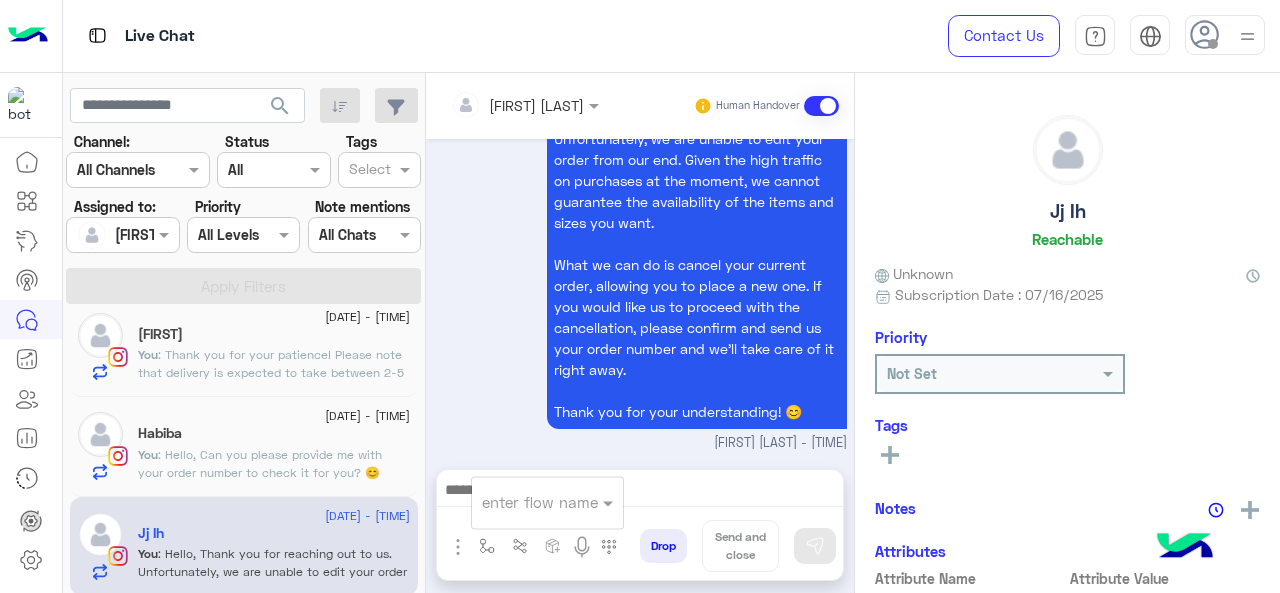 click at bounding box center [523, 502] 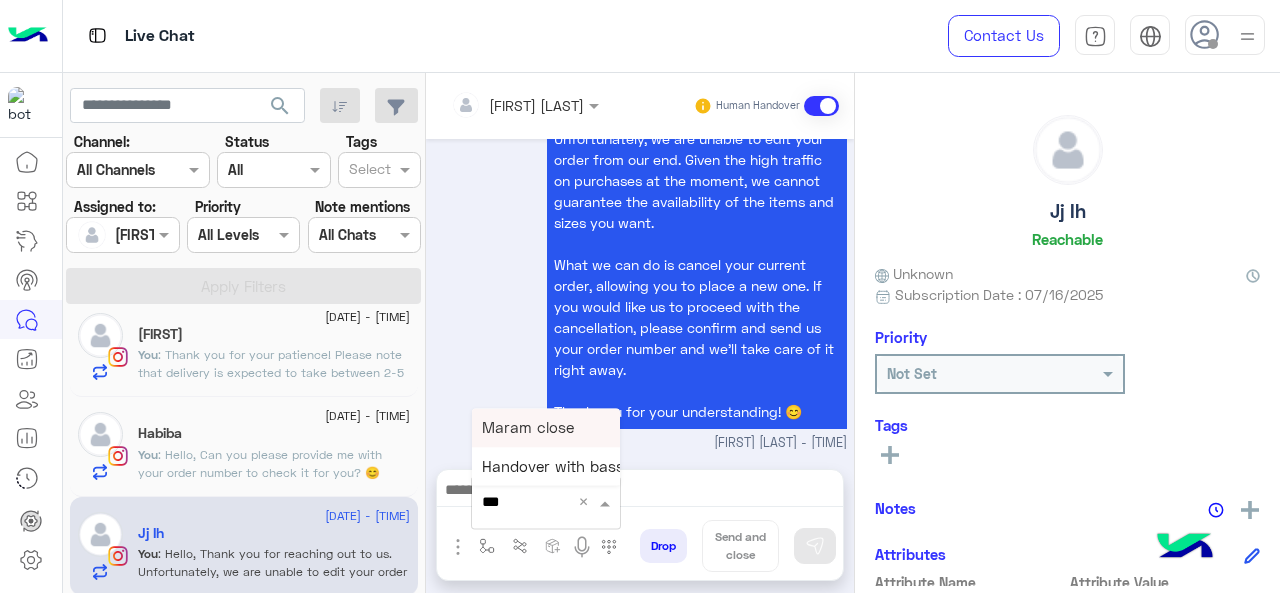 type on "****" 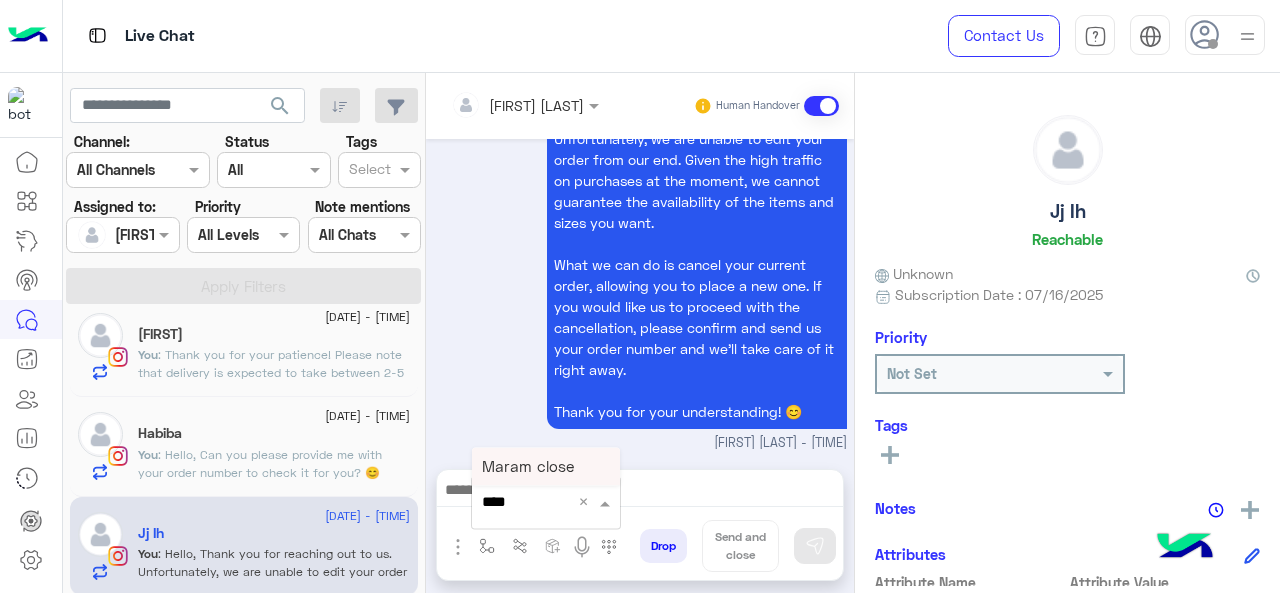 click on "Maram close" at bounding box center (546, 466) 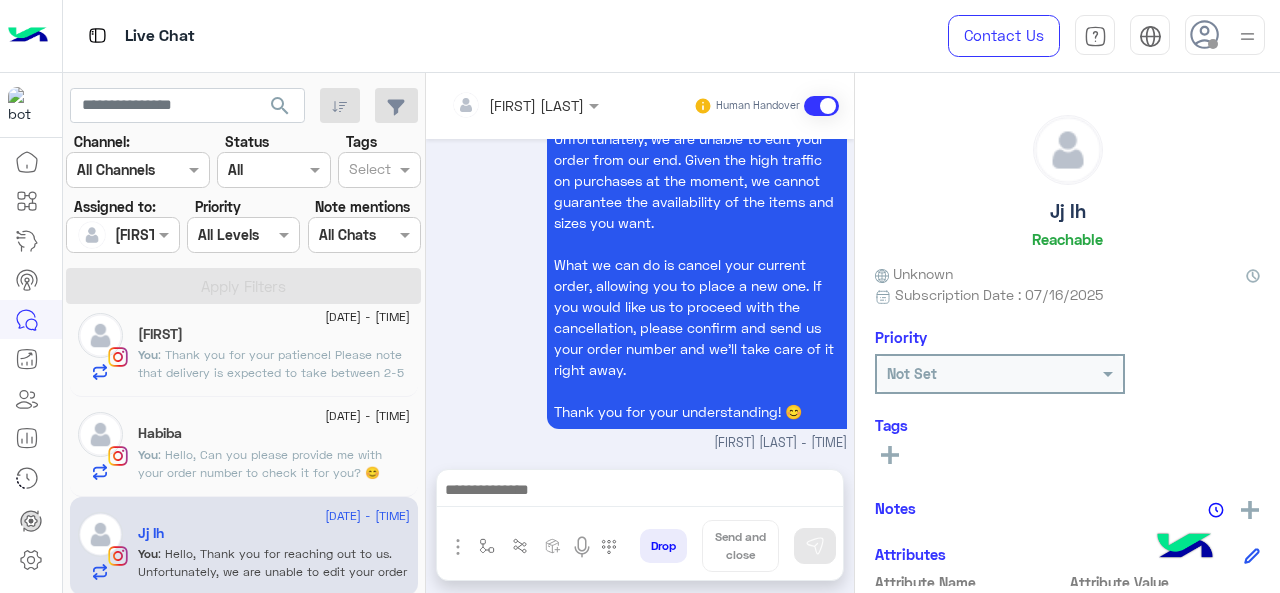 type on "**********" 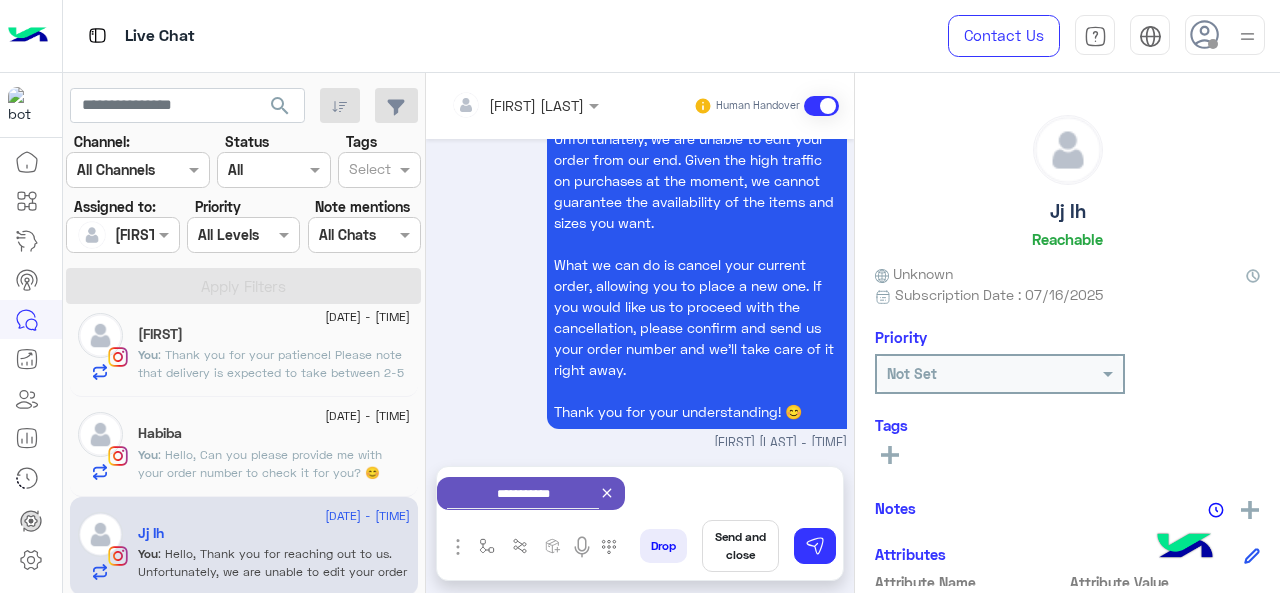 click on "Send and close" at bounding box center [740, 546] 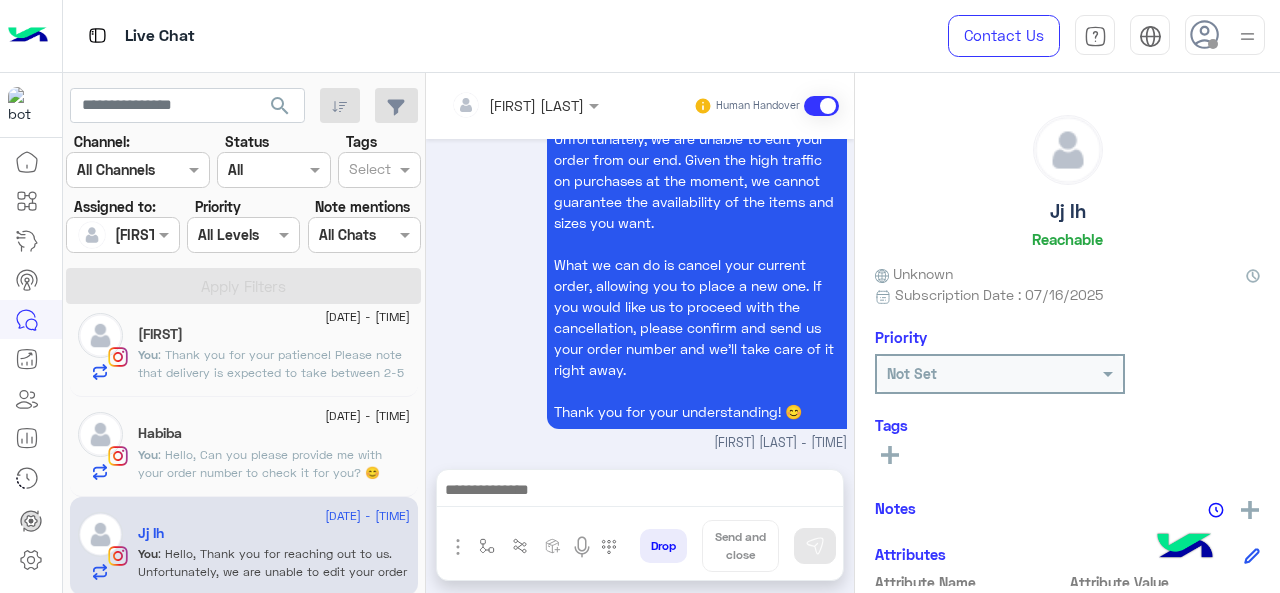 scroll, scrollTop: 880, scrollLeft: 0, axis: vertical 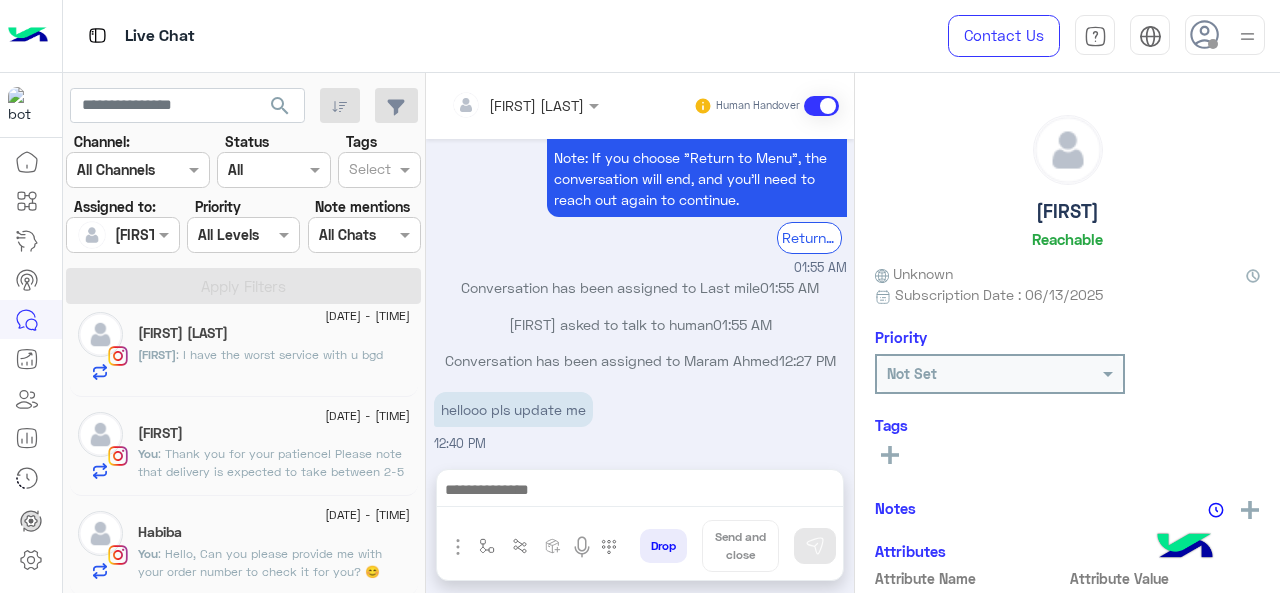 drag, startPoint x: 289, startPoint y: 538, endPoint x: 438, endPoint y: 530, distance: 149.21461 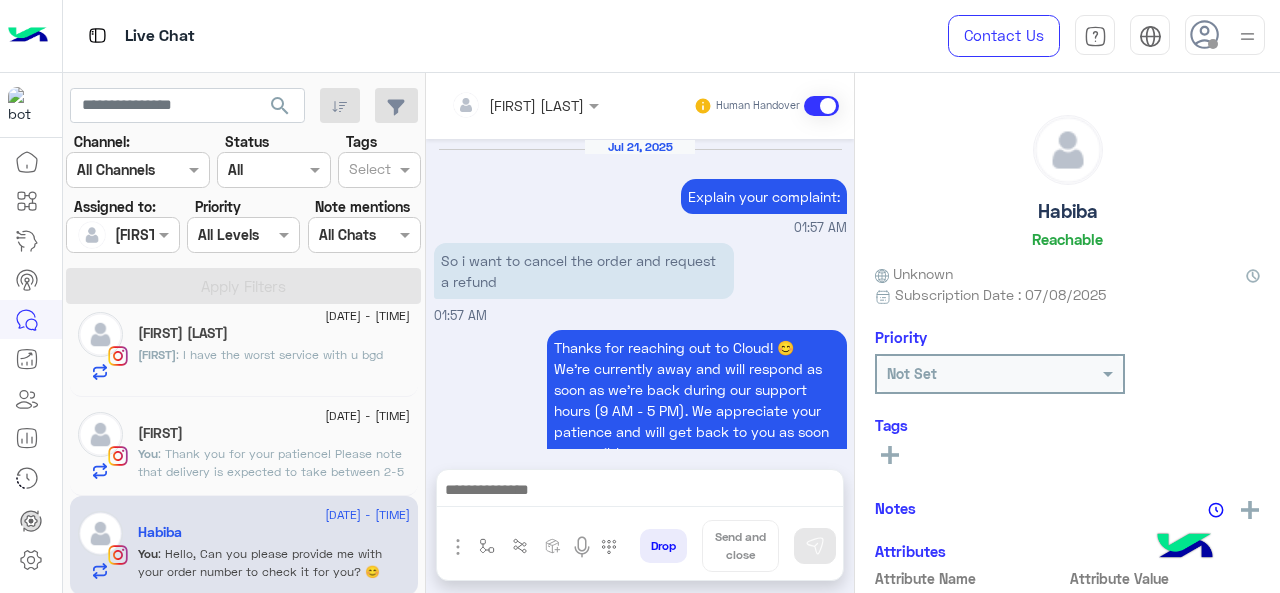 scroll, scrollTop: 606, scrollLeft: 0, axis: vertical 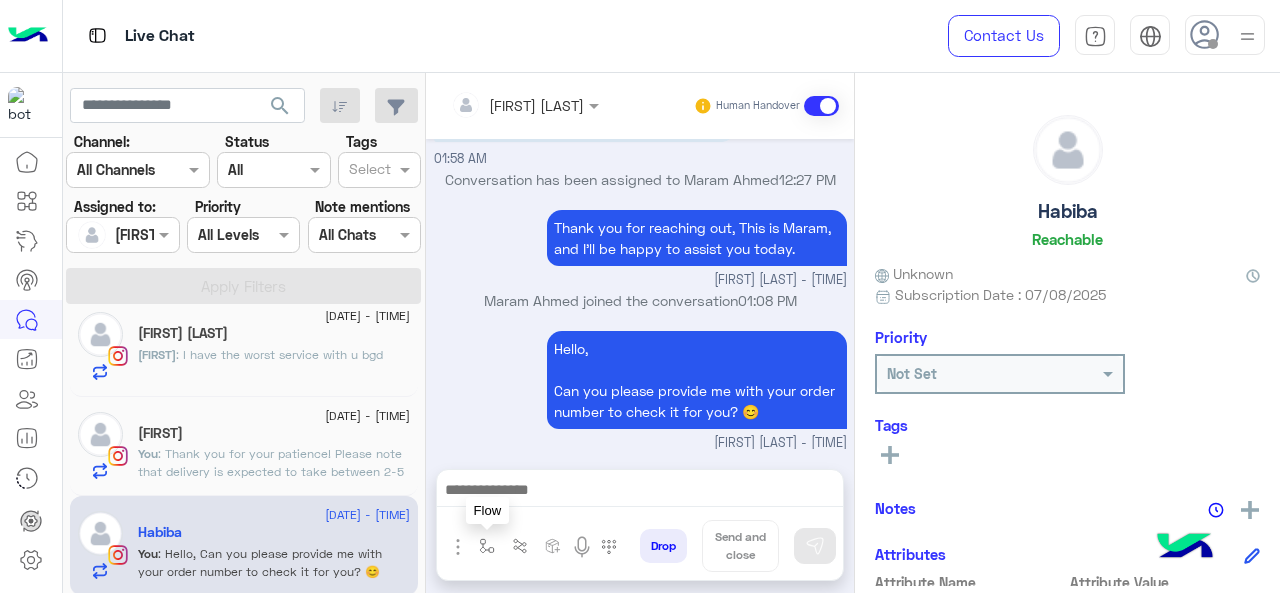 click at bounding box center [487, 546] 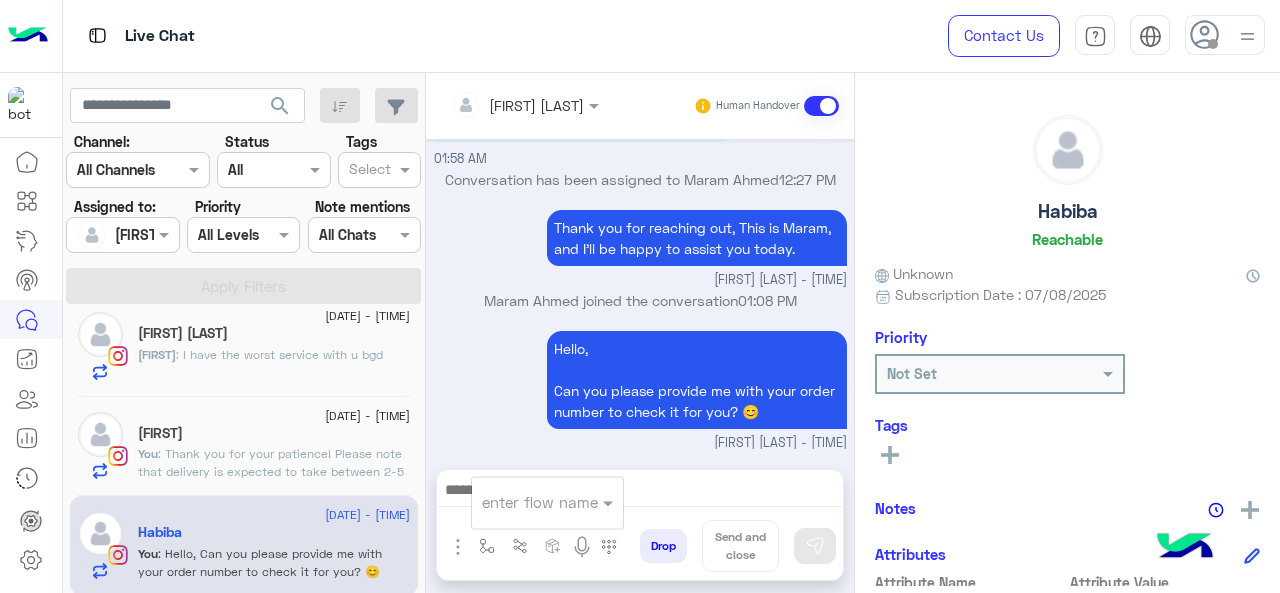 click at bounding box center [523, 502] 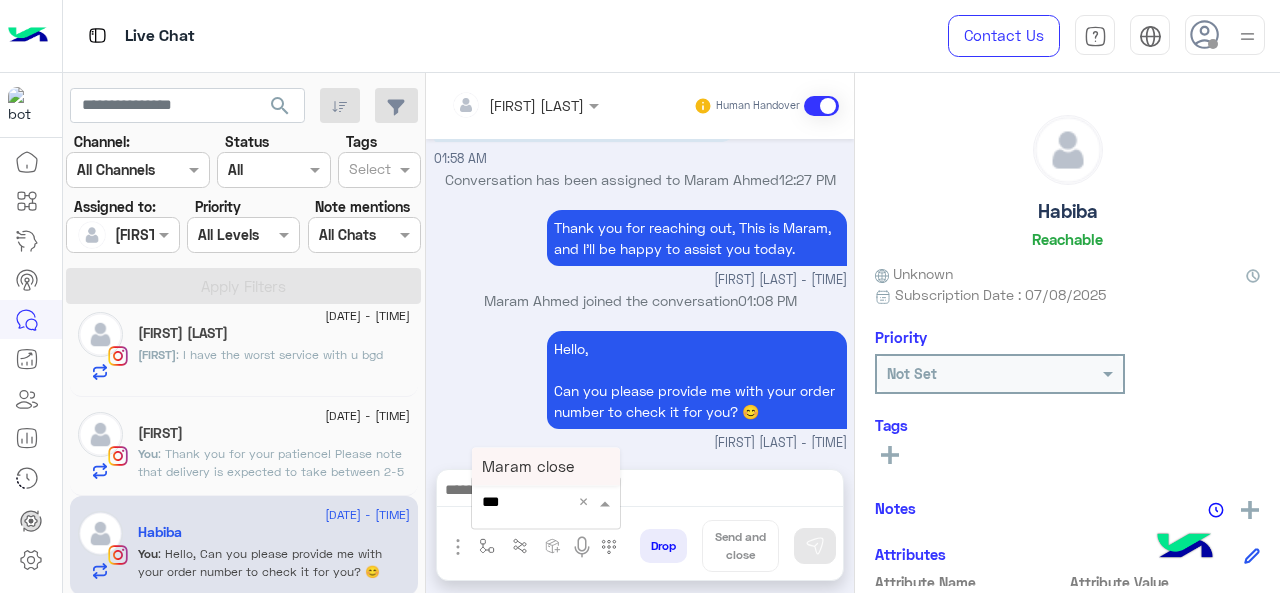 type on "****" 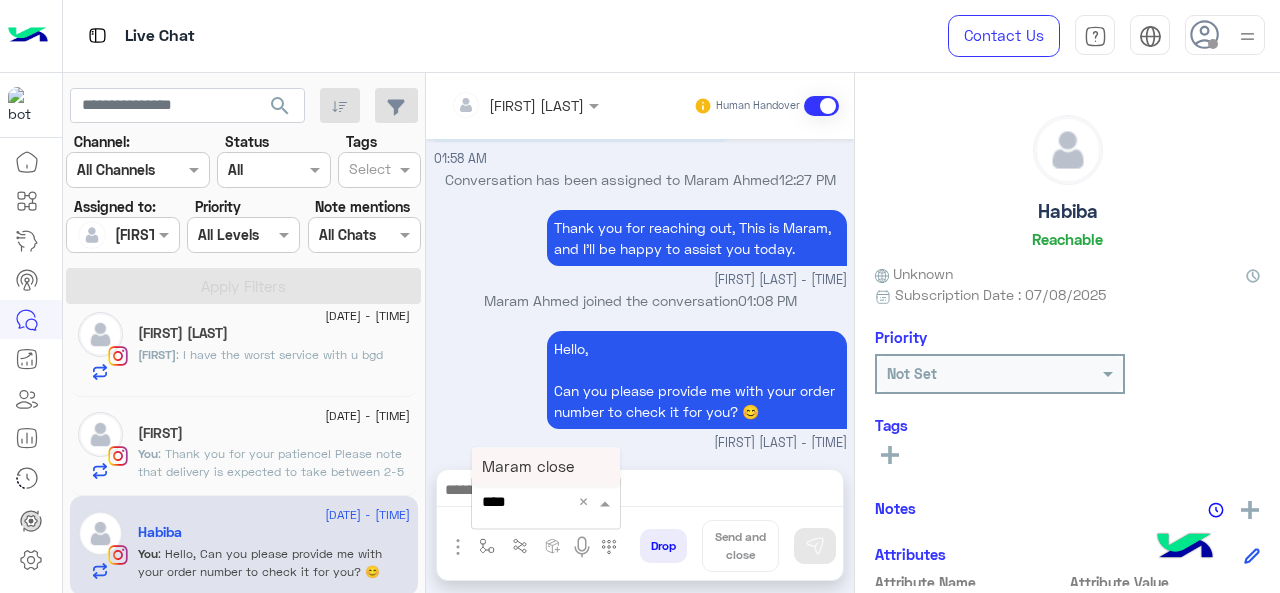 click on "Maram close" at bounding box center [528, 466] 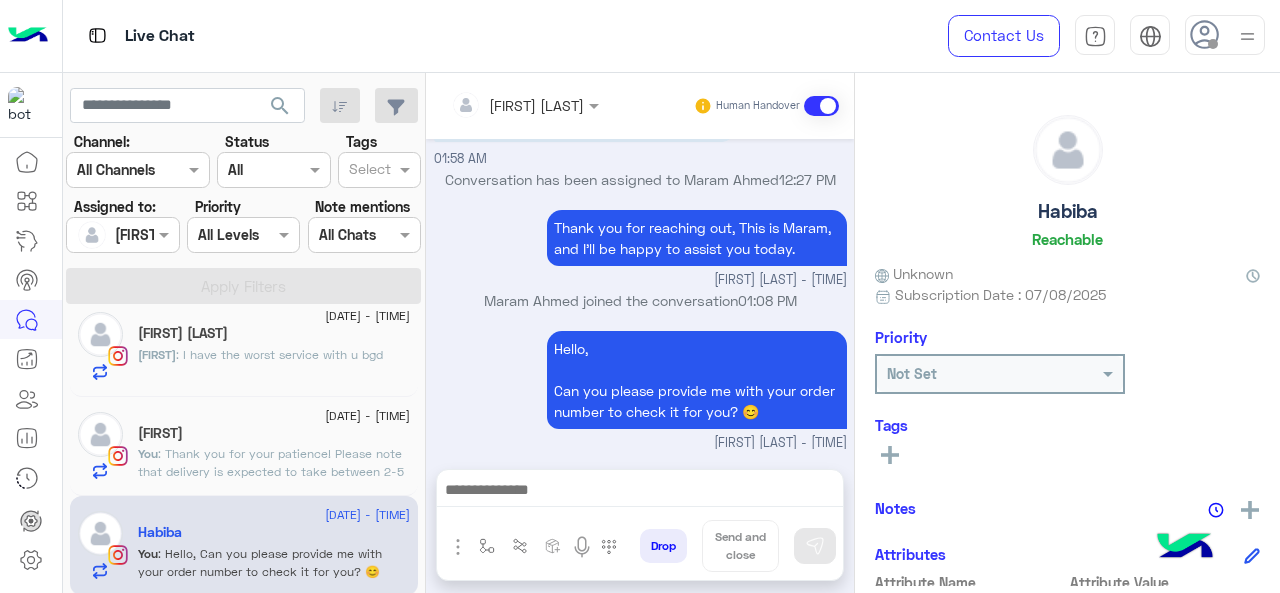 type on "**********" 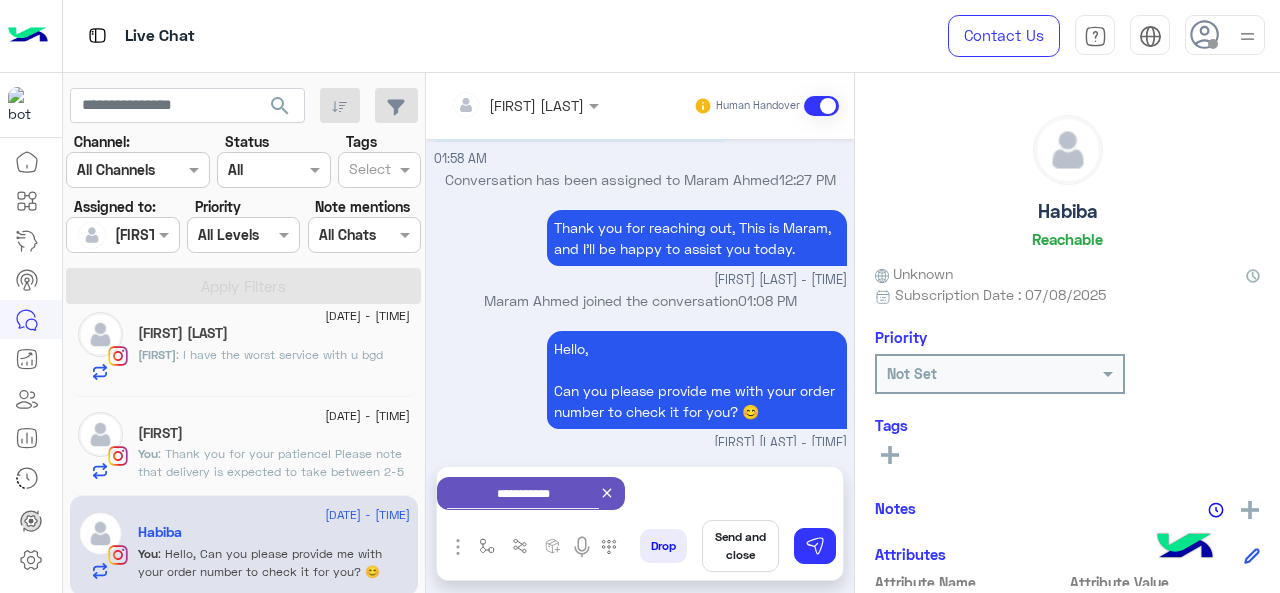 click on "Send and close" at bounding box center (740, 546) 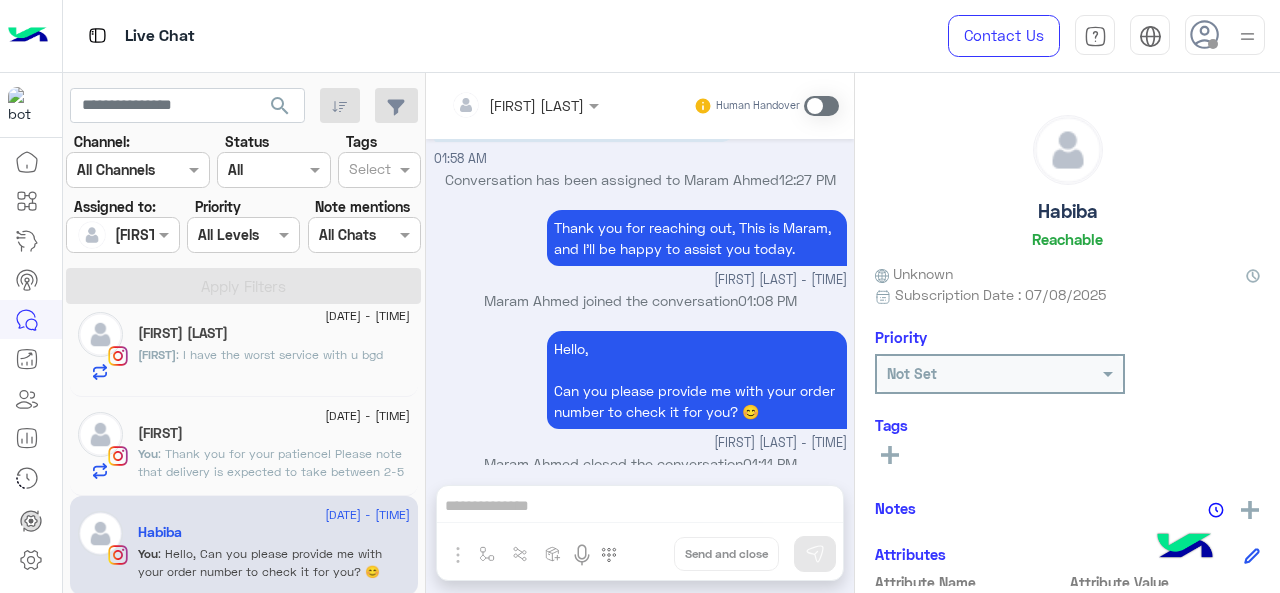 scroll, scrollTop: 628, scrollLeft: 0, axis: vertical 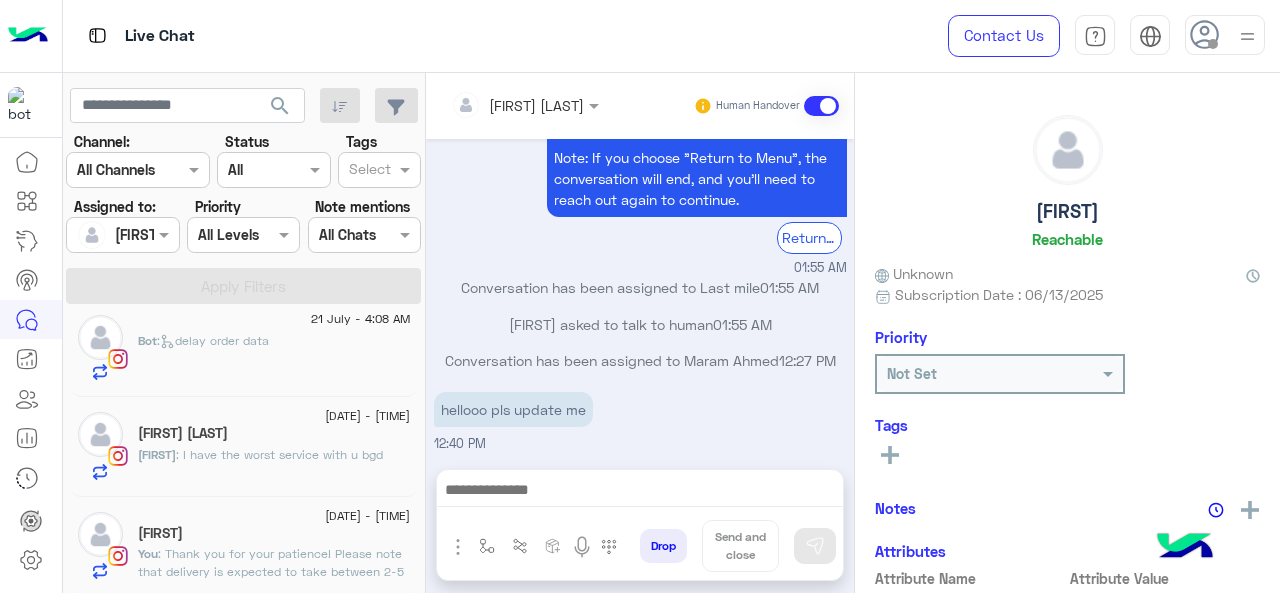 click on "[FIRST]" 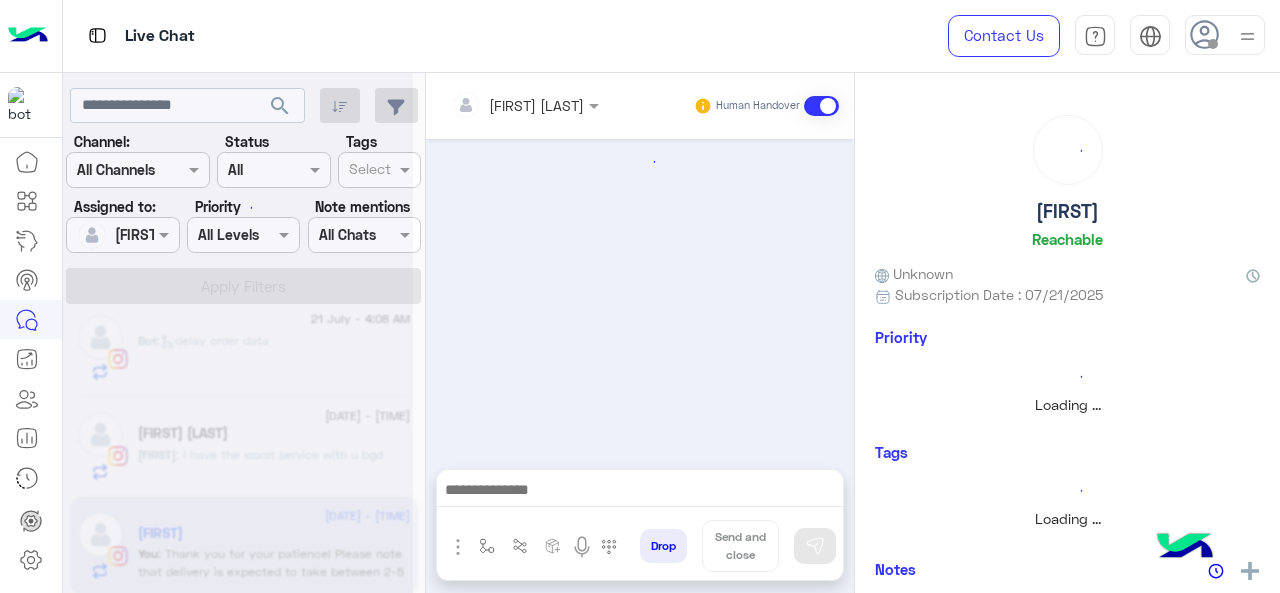 scroll, scrollTop: 754, scrollLeft: 0, axis: vertical 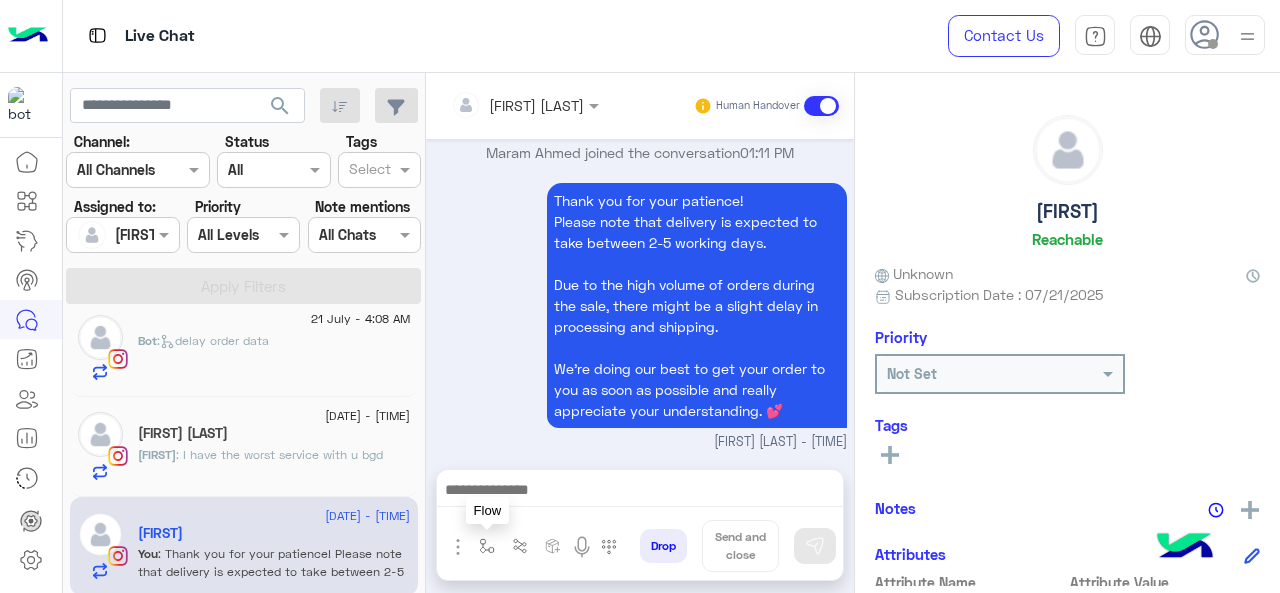 click at bounding box center [487, 546] 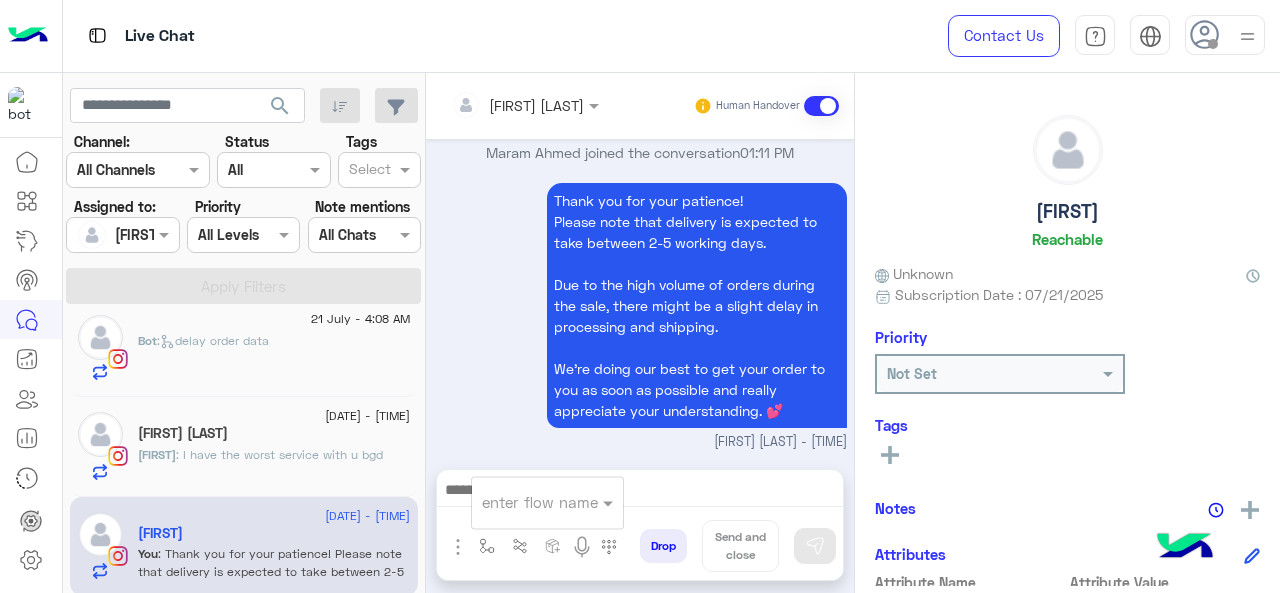 click on "Thank you for your patience!  Please note that delivery is expected to take between 2-5 working days. Due to the high volume of orders during the sale, there might be a slight delay in processing and shipping. We’re doing our best to get your order to you as soon as possible and really appreciate your understanding. 💕  Maram Ahmed -  01:11 PM" at bounding box center (640, 315) 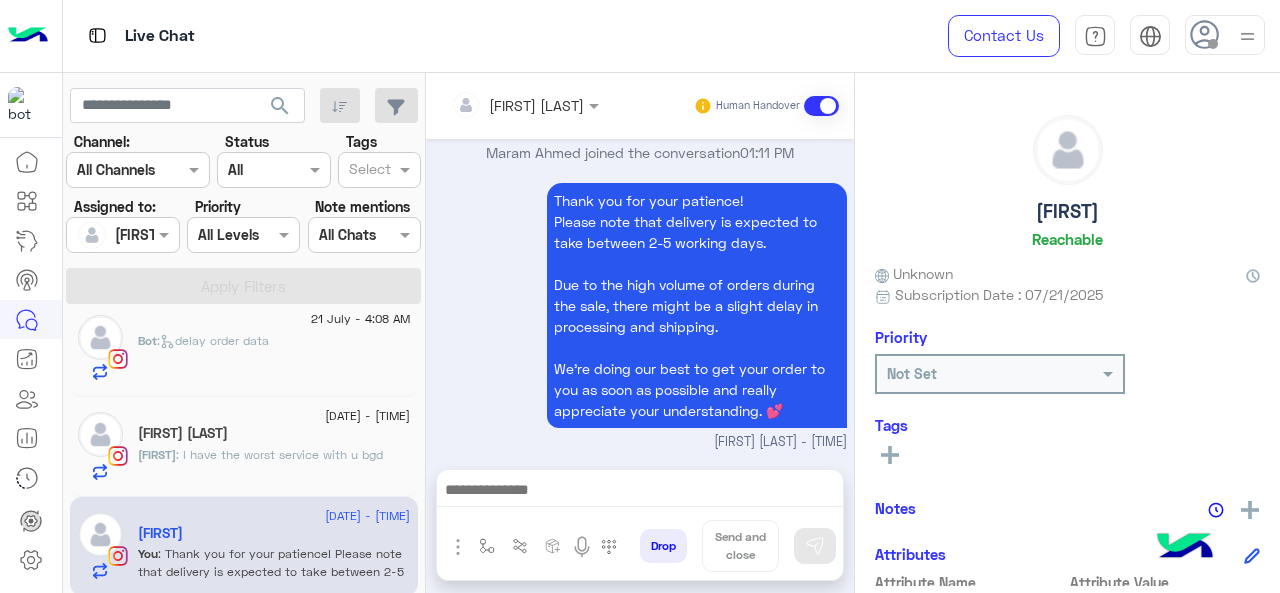 scroll, scrollTop: 0, scrollLeft: 0, axis: both 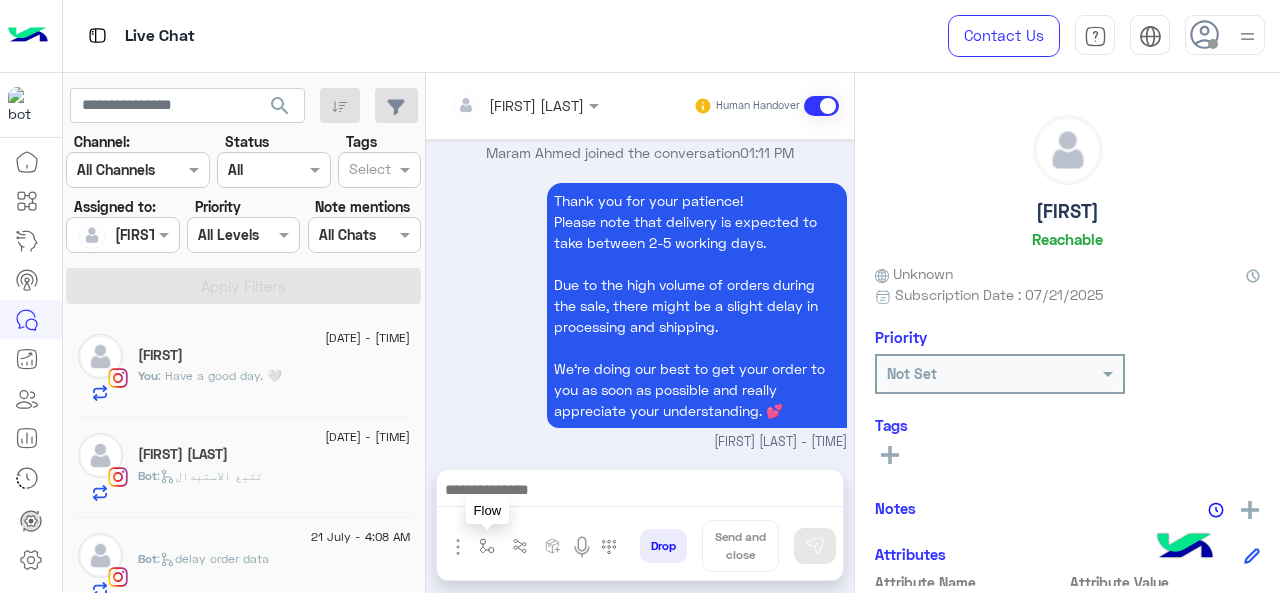 click at bounding box center (487, 546) 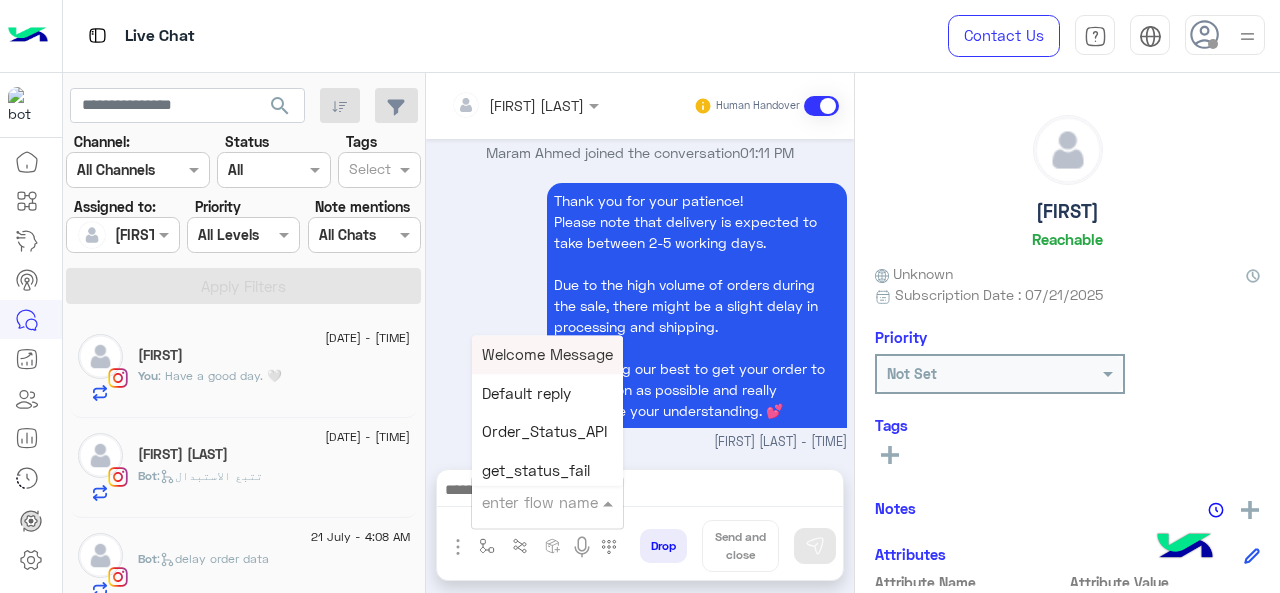 click at bounding box center (523, 502) 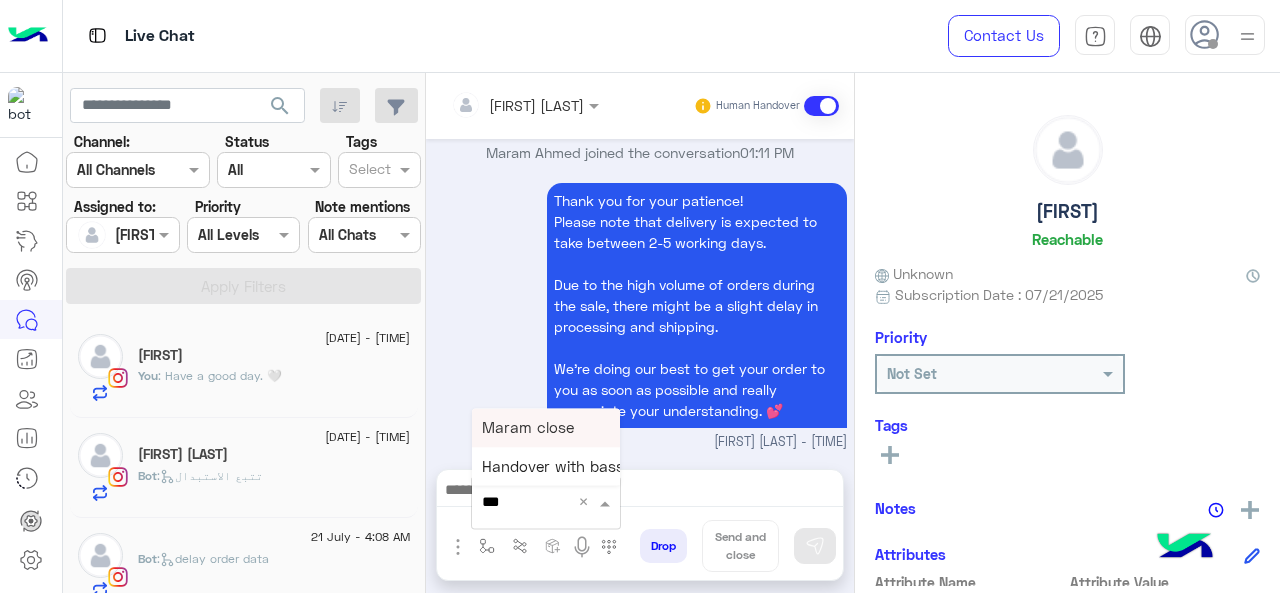type on "****" 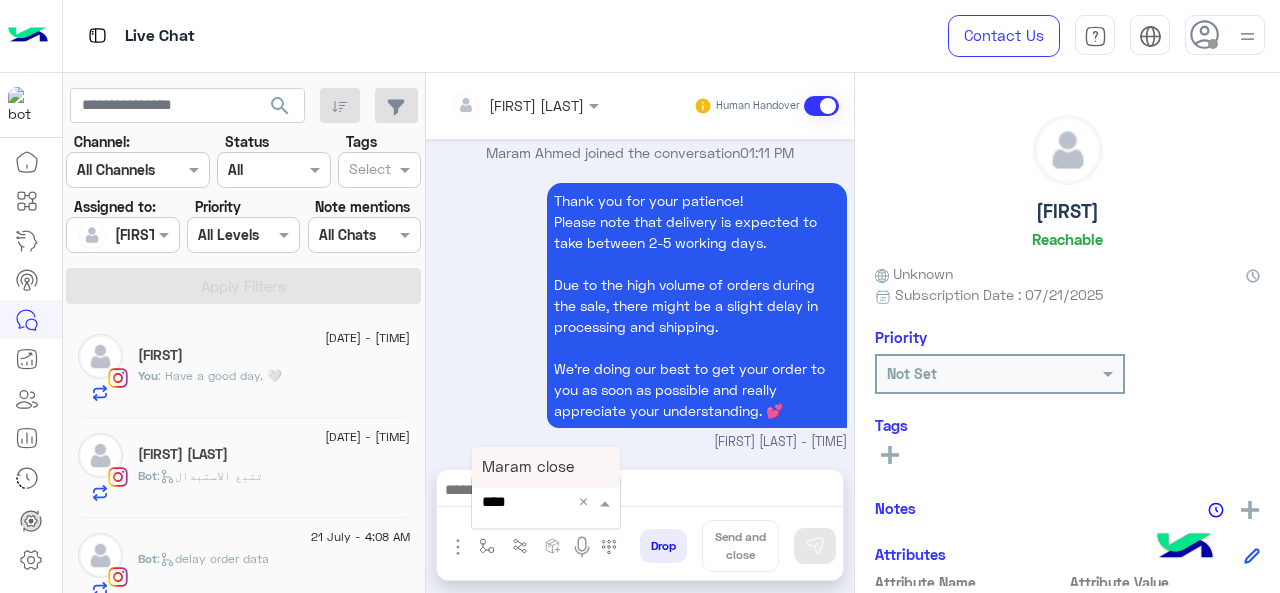 click on "Maram close" at bounding box center (528, 466) 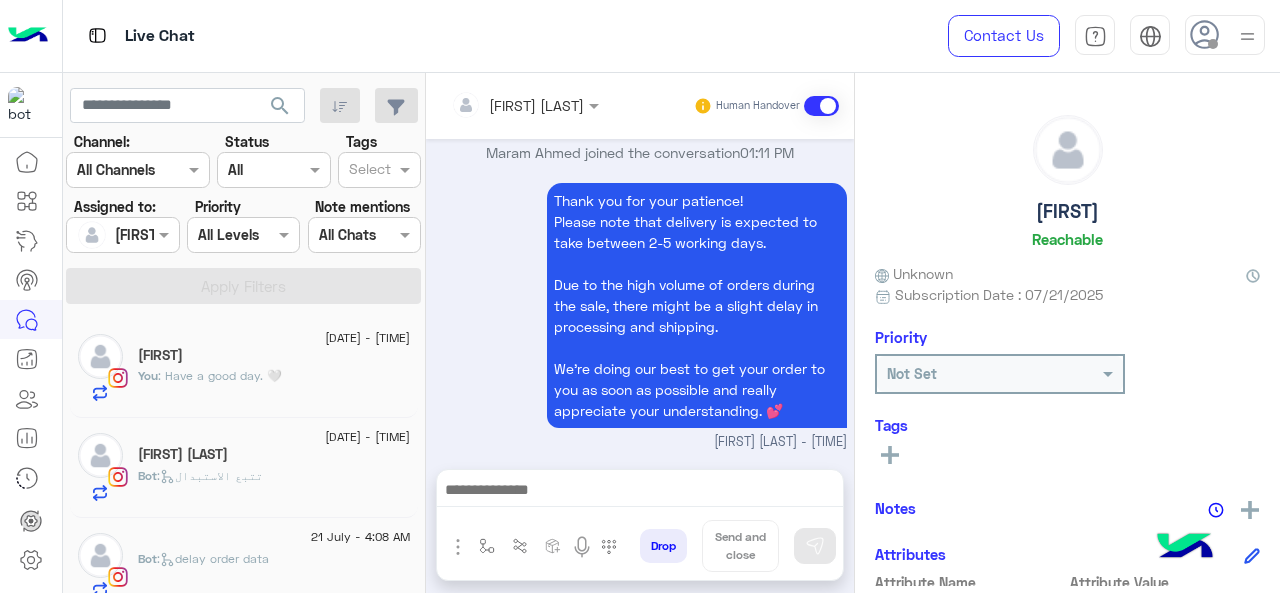 type on "**********" 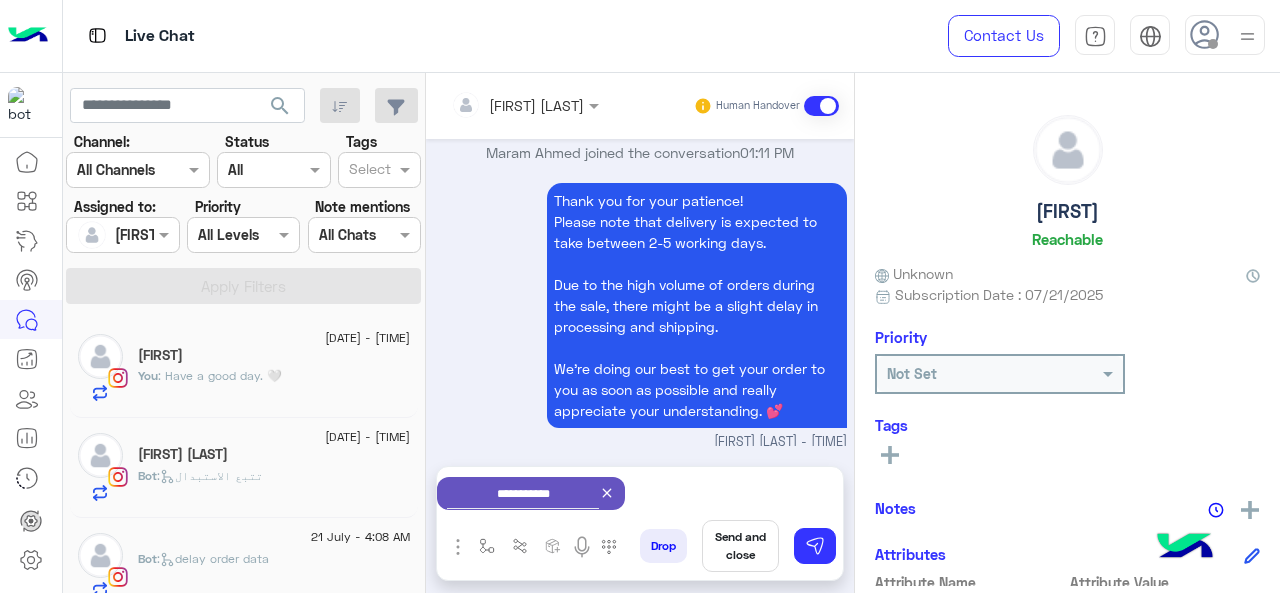 click on "Send and close" at bounding box center (740, 546) 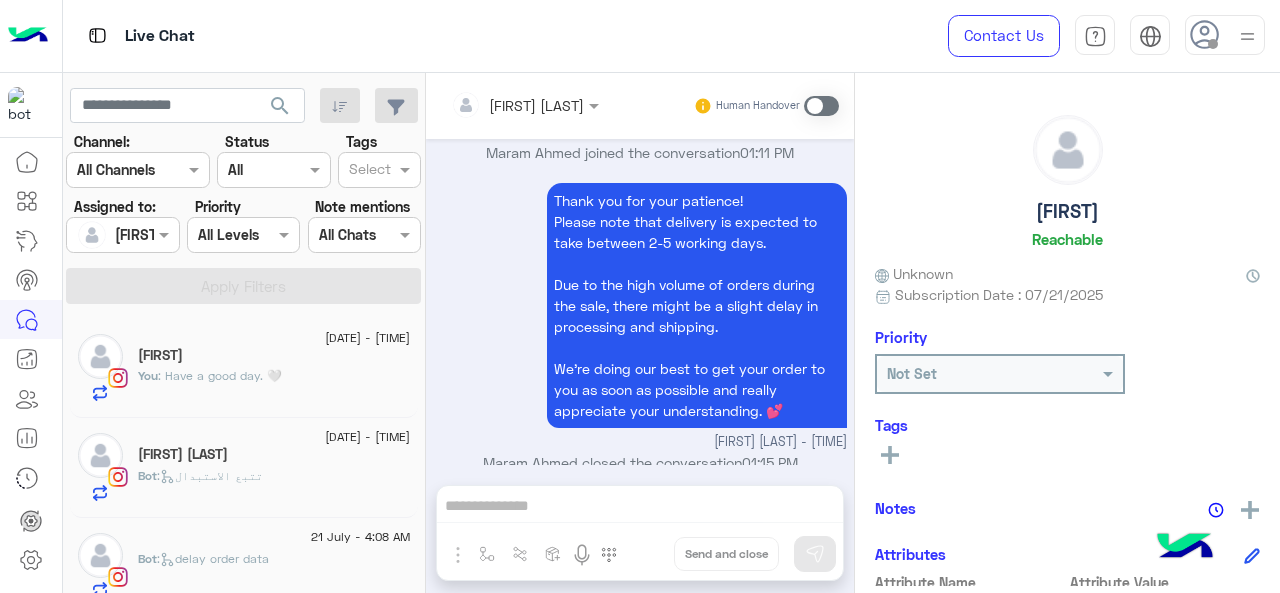 scroll, scrollTop: 774, scrollLeft: 0, axis: vertical 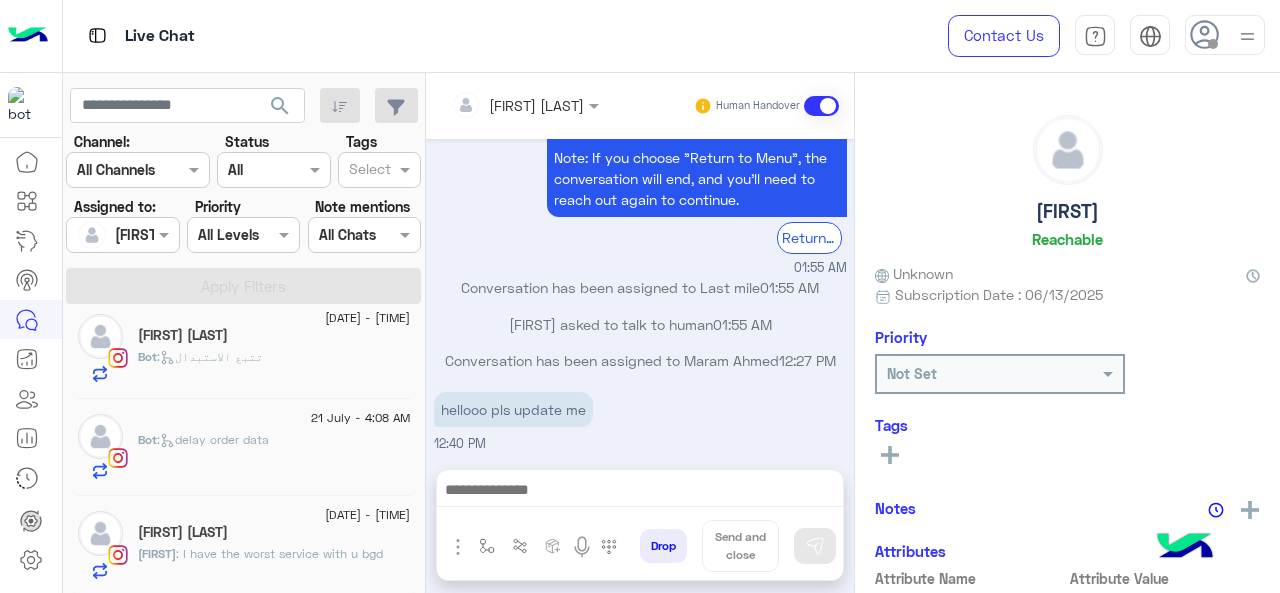 click on "Mariem : I have the worst service with u bgd" 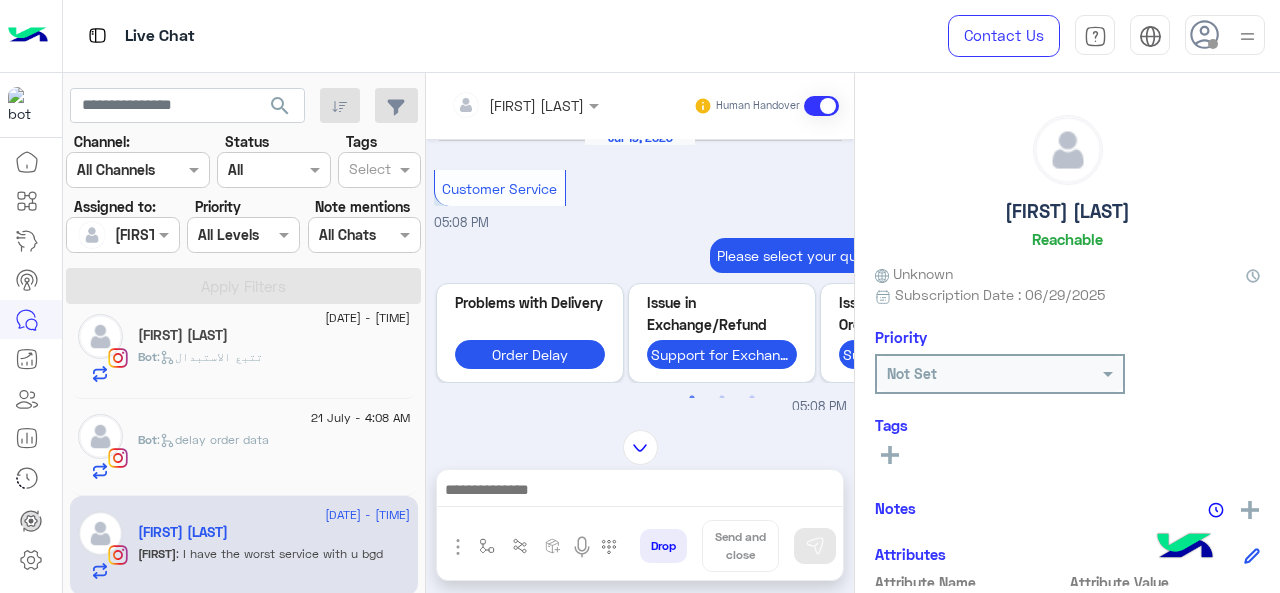 scroll, scrollTop: 1106, scrollLeft: 0, axis: vertical 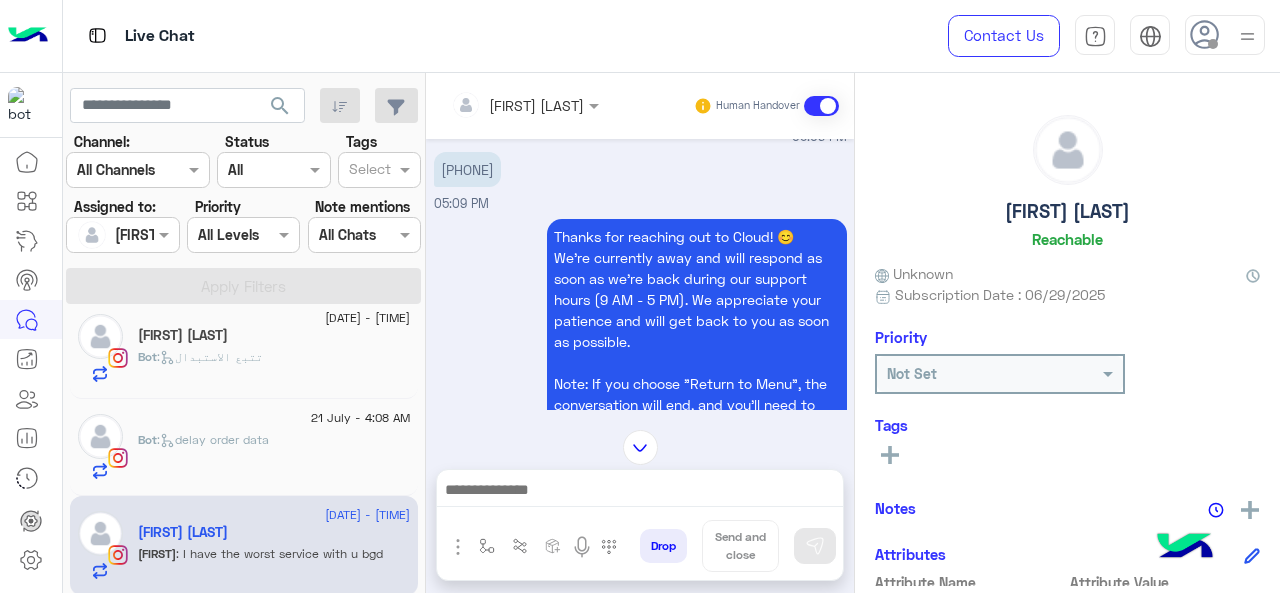 drag, startPoint x: 523, startPoint y: 206, endPoint x: 446, endPoint y: 219, distance: 78.08969 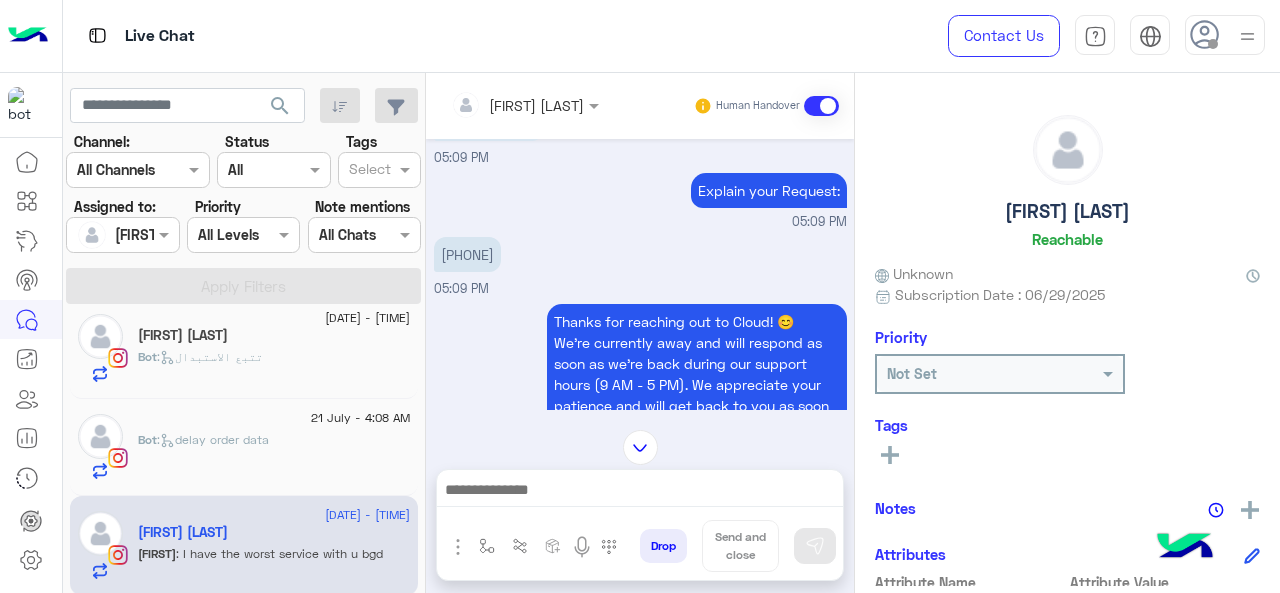 scroll, scrollTop: 1583, scrollLeft: 0, axis: vertical 